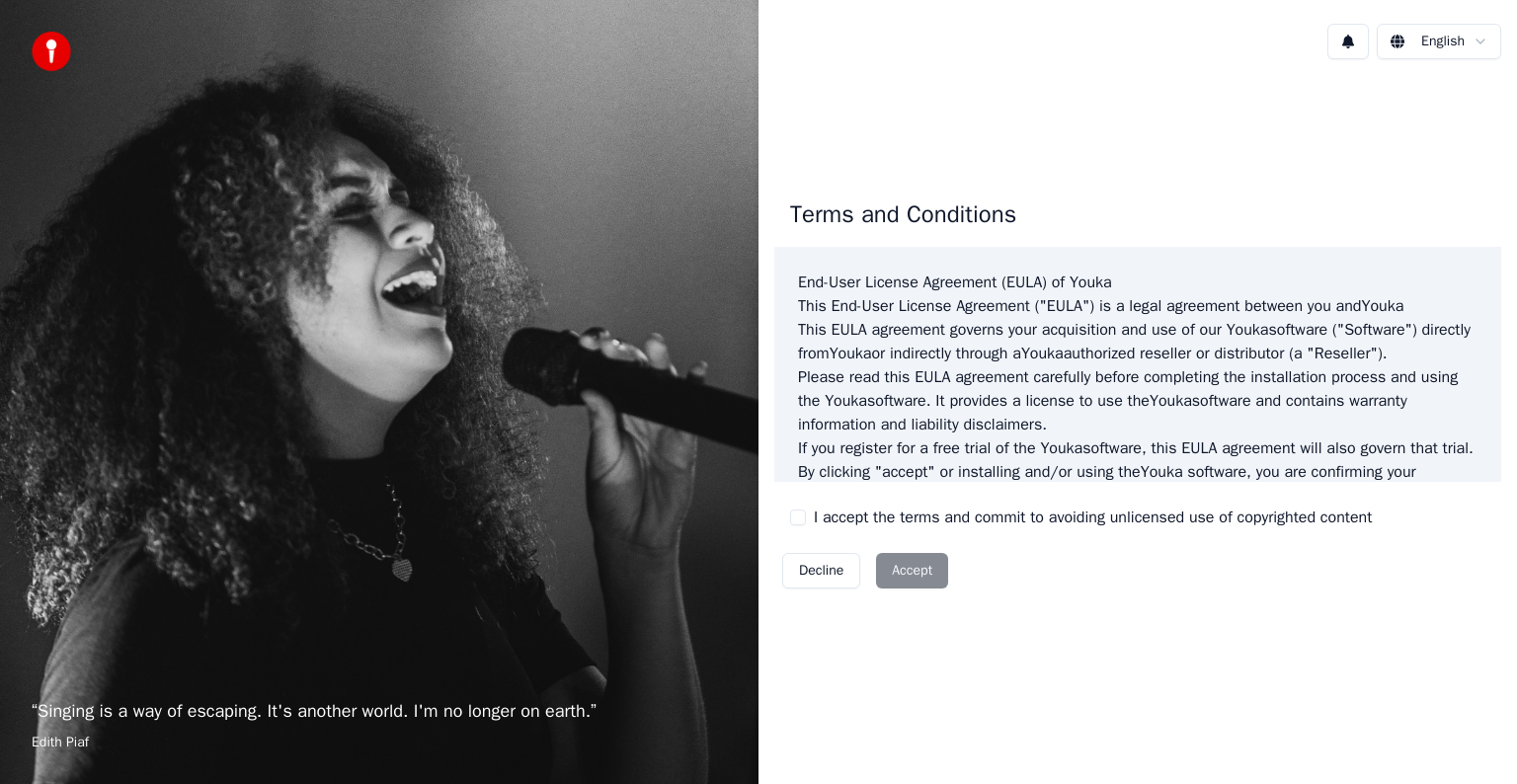scroll, scrollTop: 0, scrollLeft: 0, axis: both 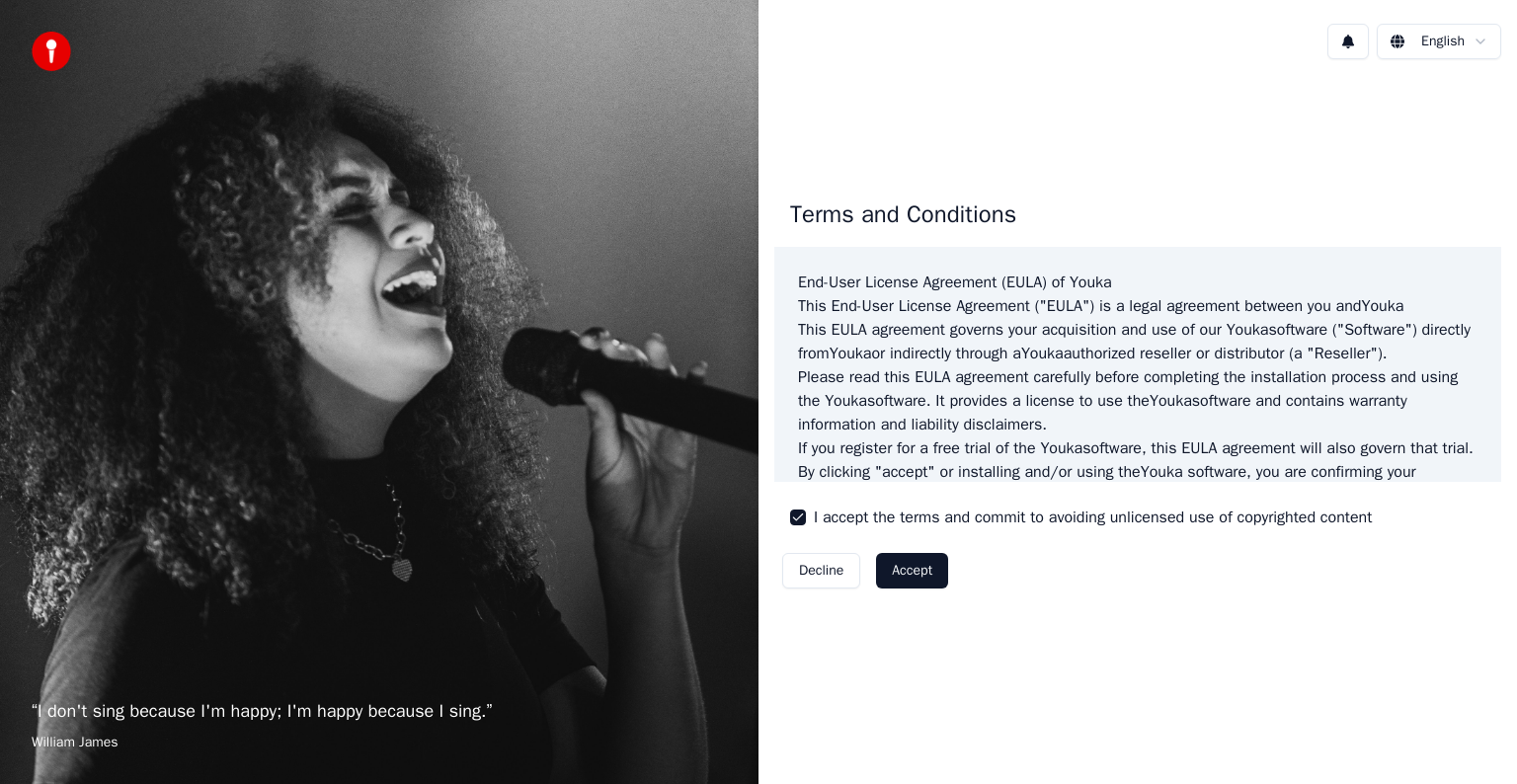 click on "Accept" at bounding box center (912, 571) 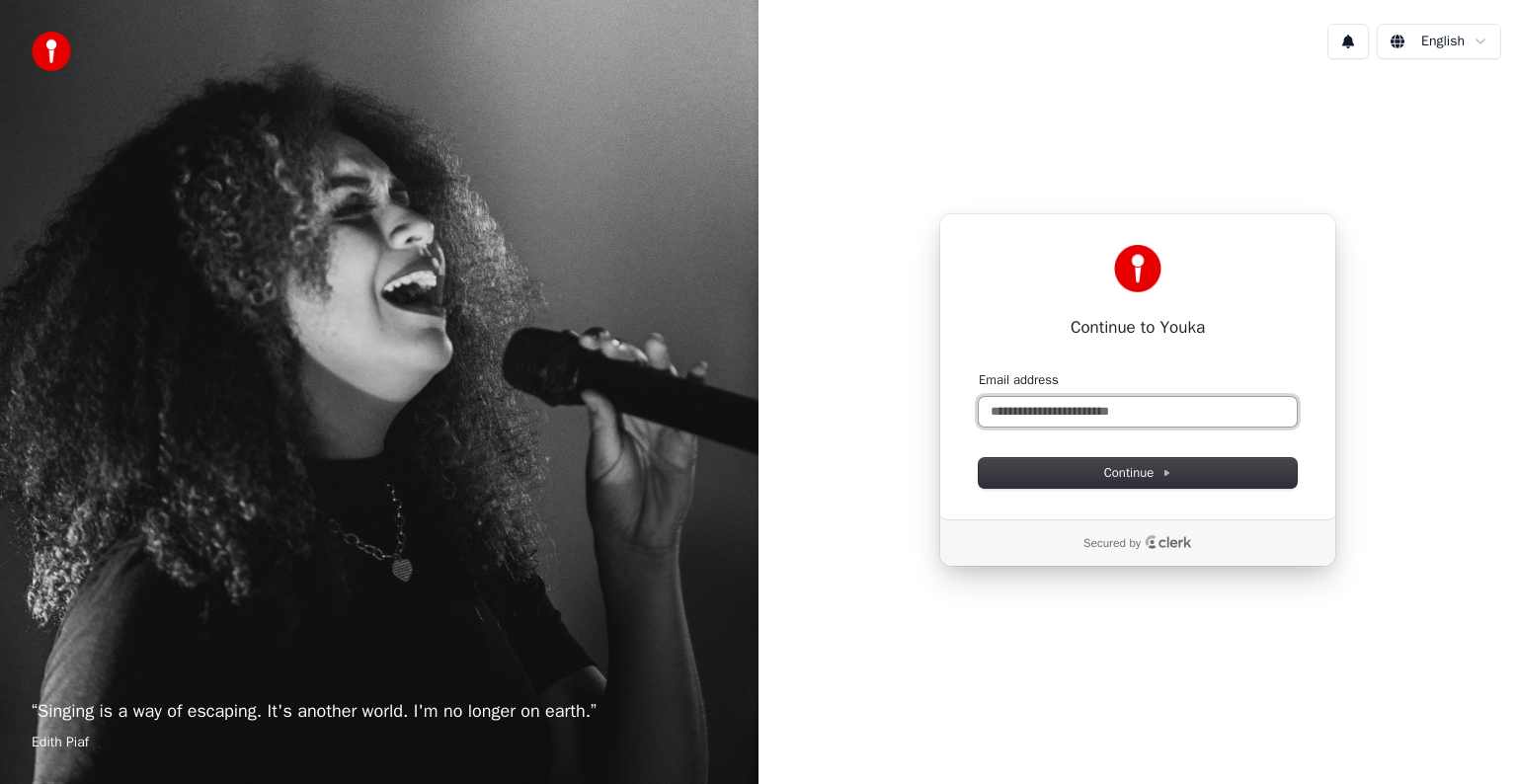 click on "Email address" at bounding box center (1138, 412) 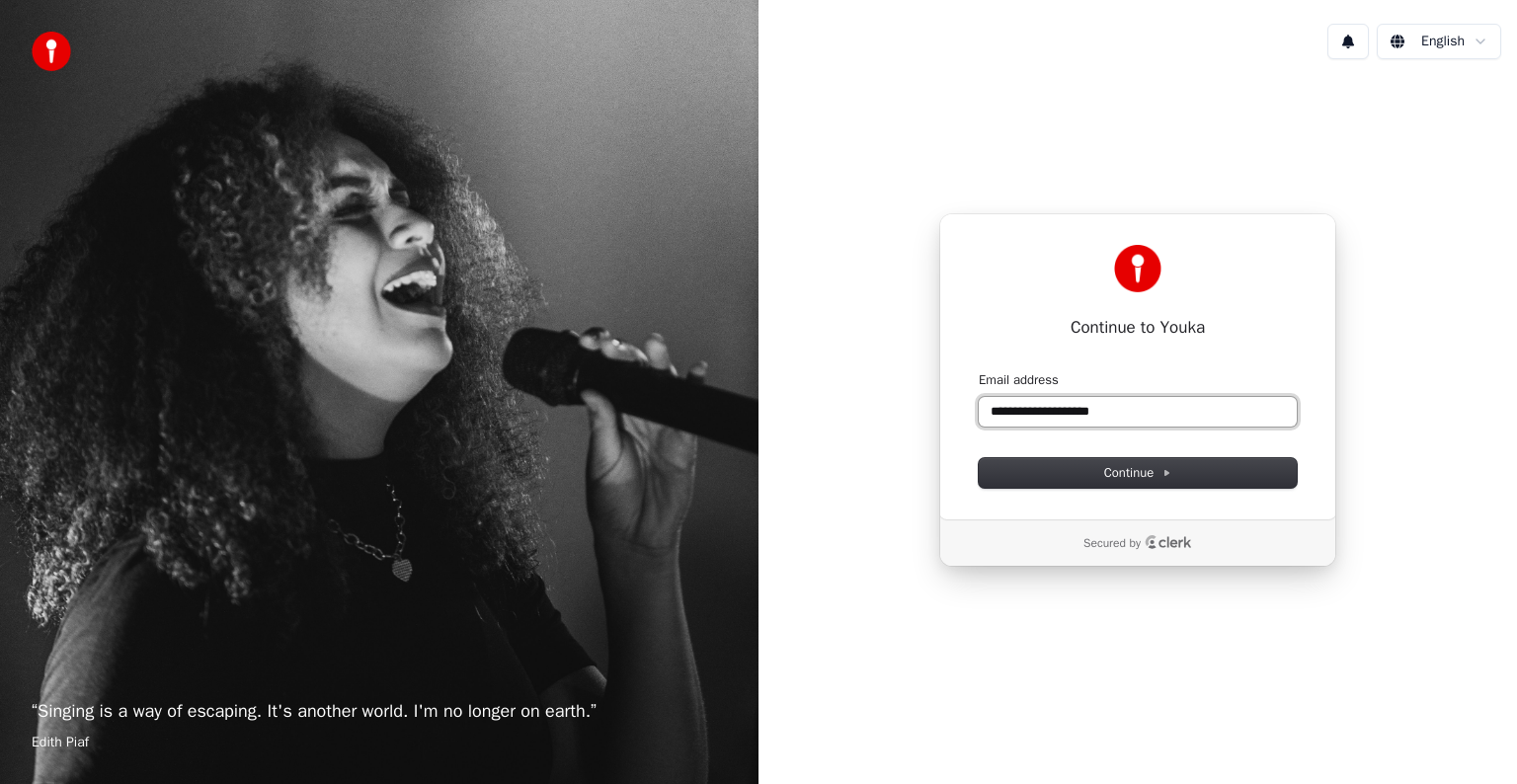 click at bounding box center (979, 371) 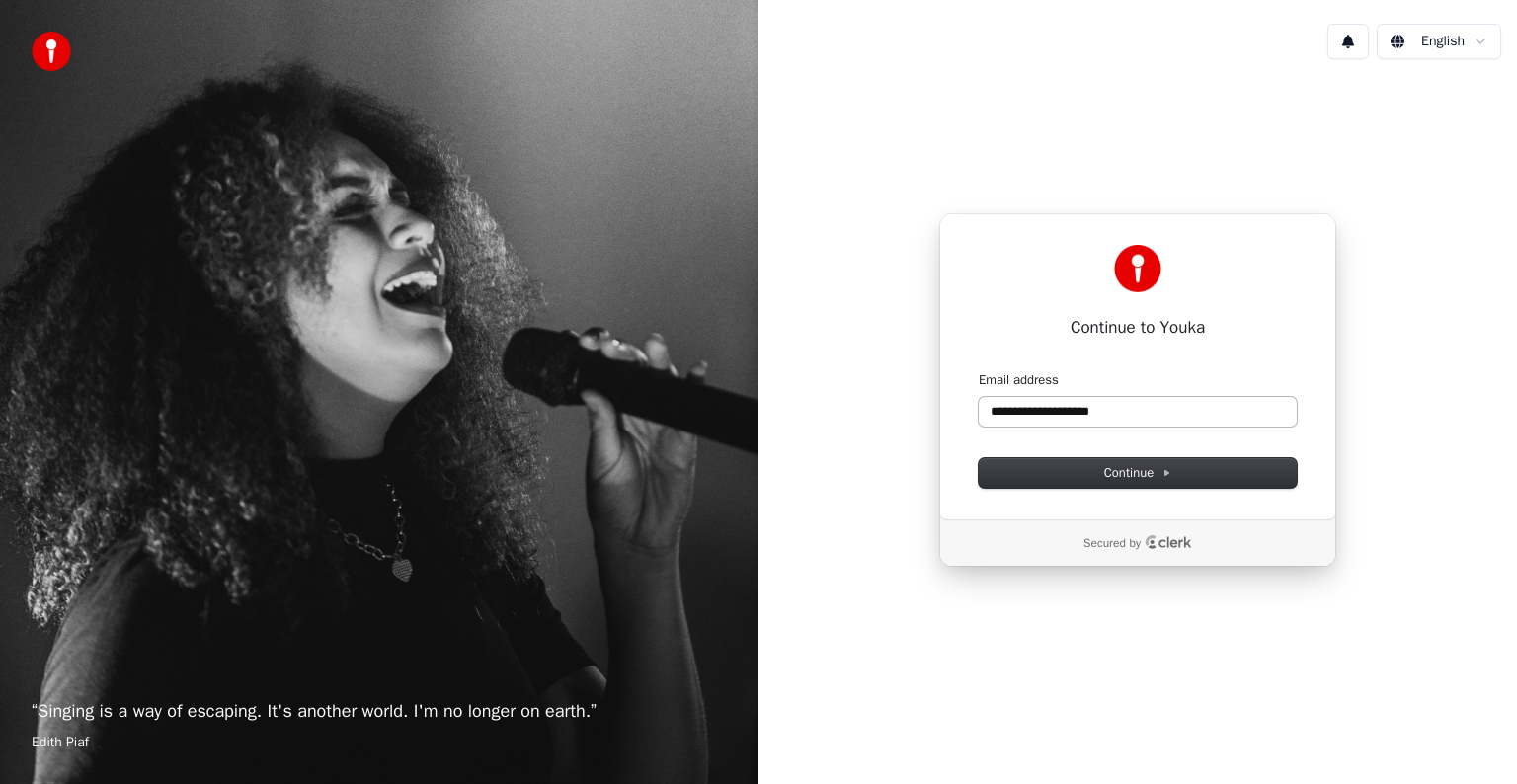 type on "**********" 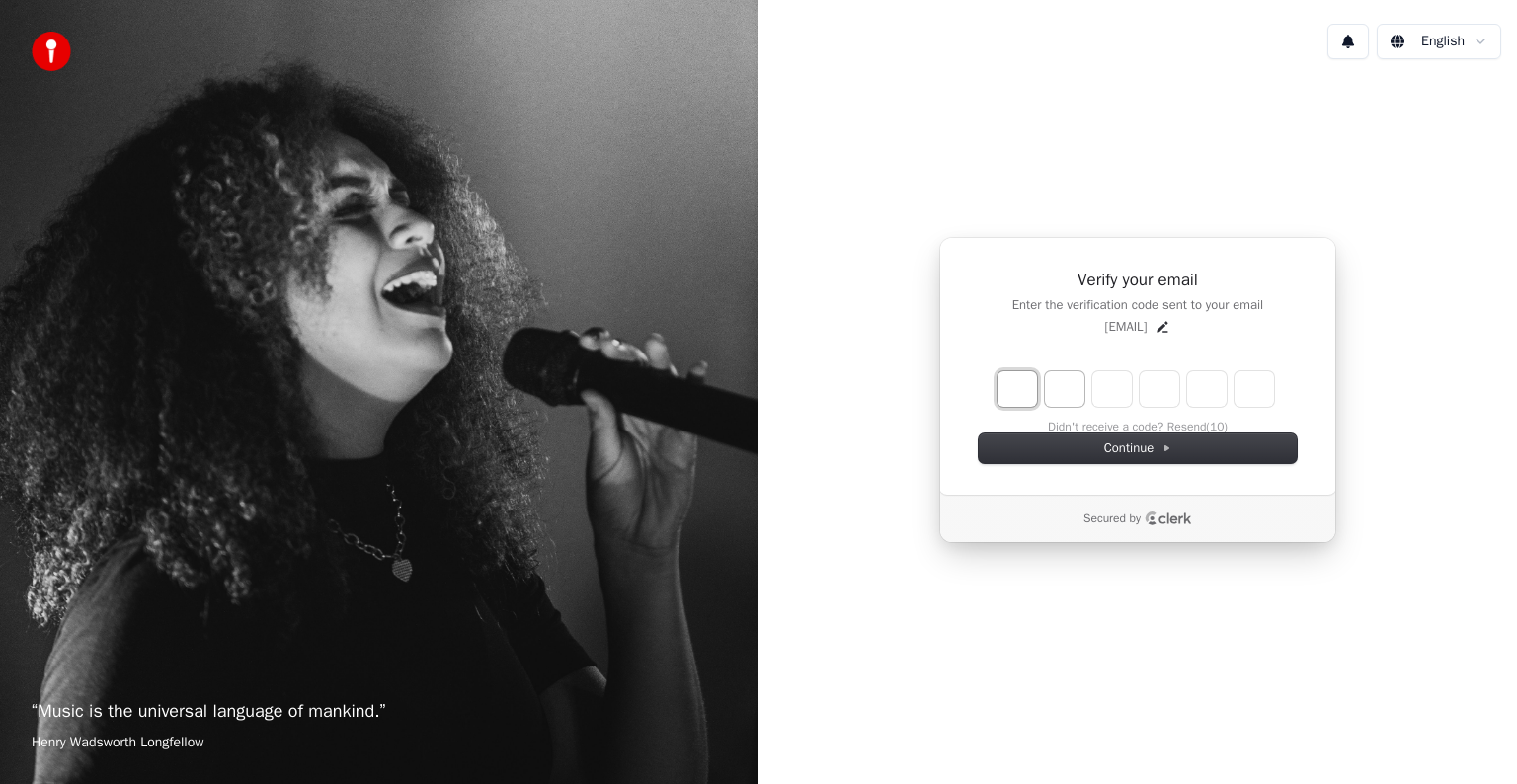 type on "*" 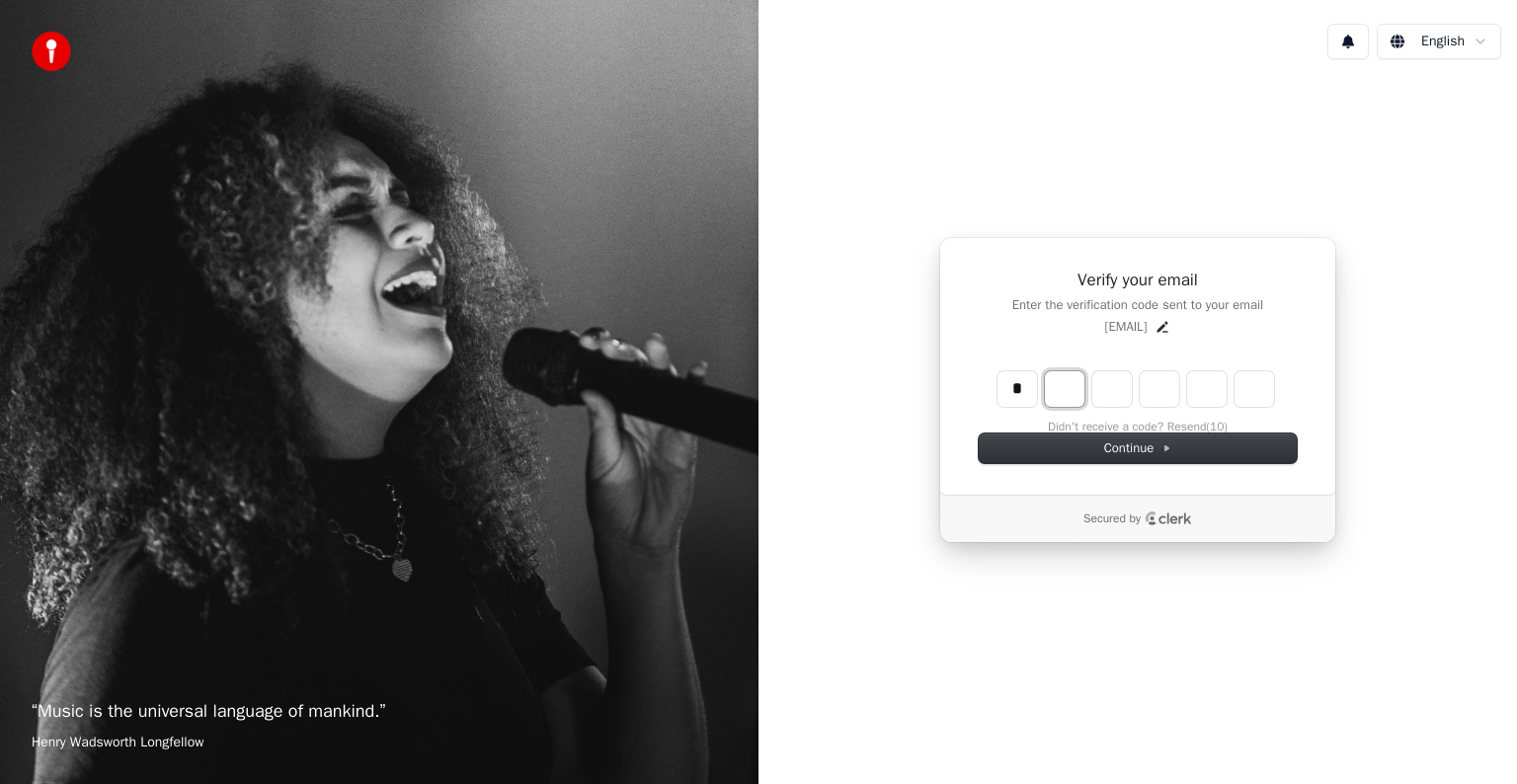 type on "*" 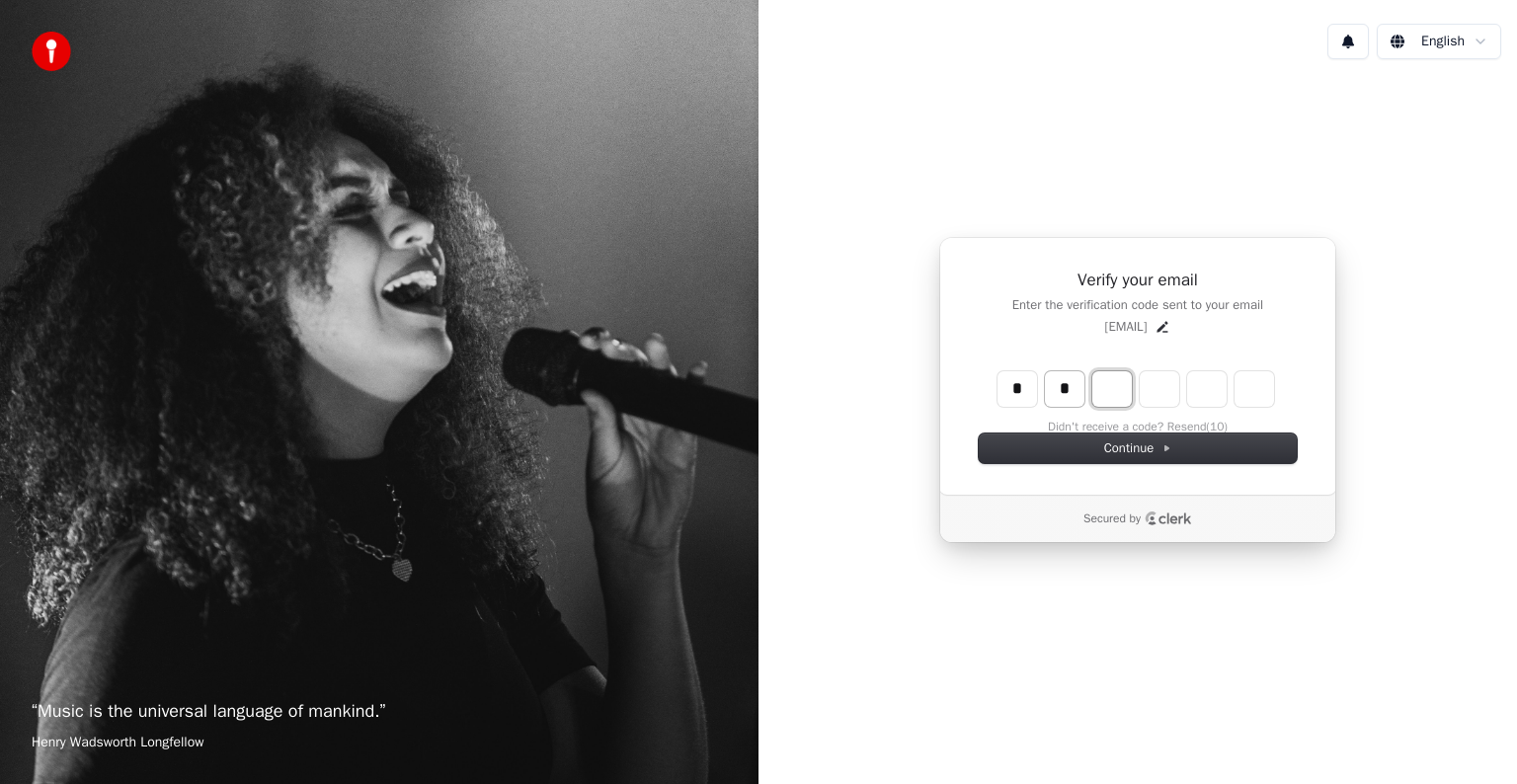 type on "**" 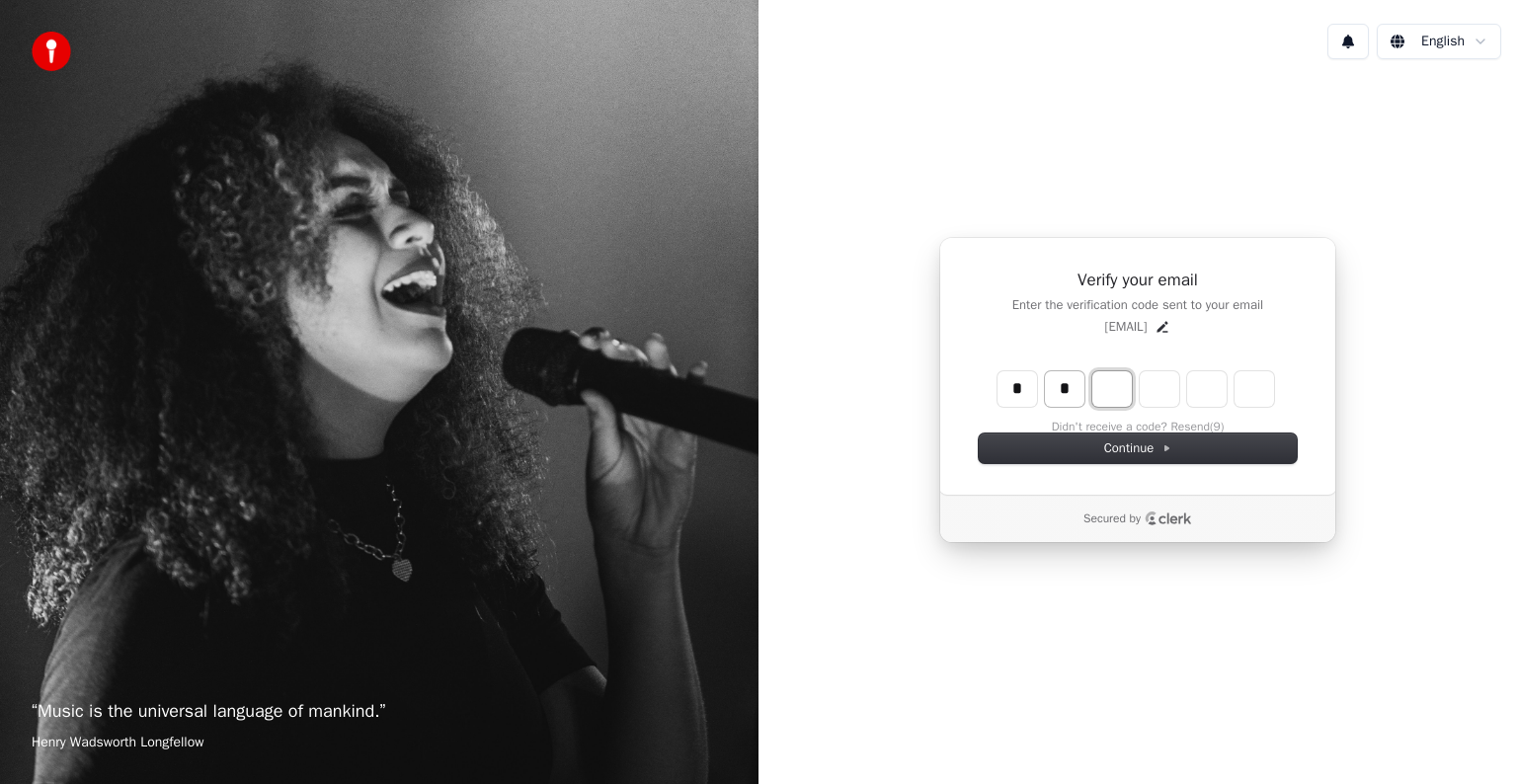 type on "*" 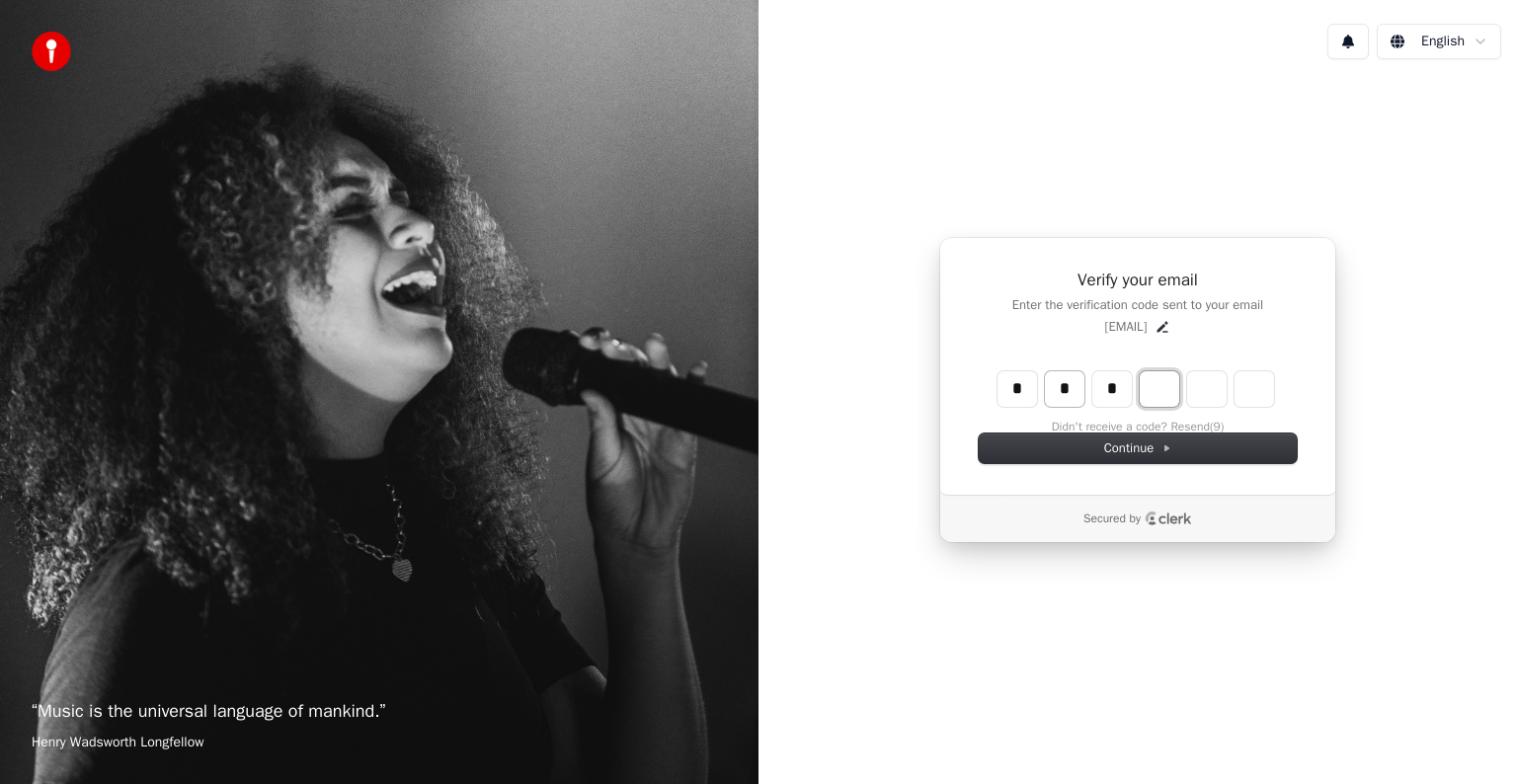 type on "***" 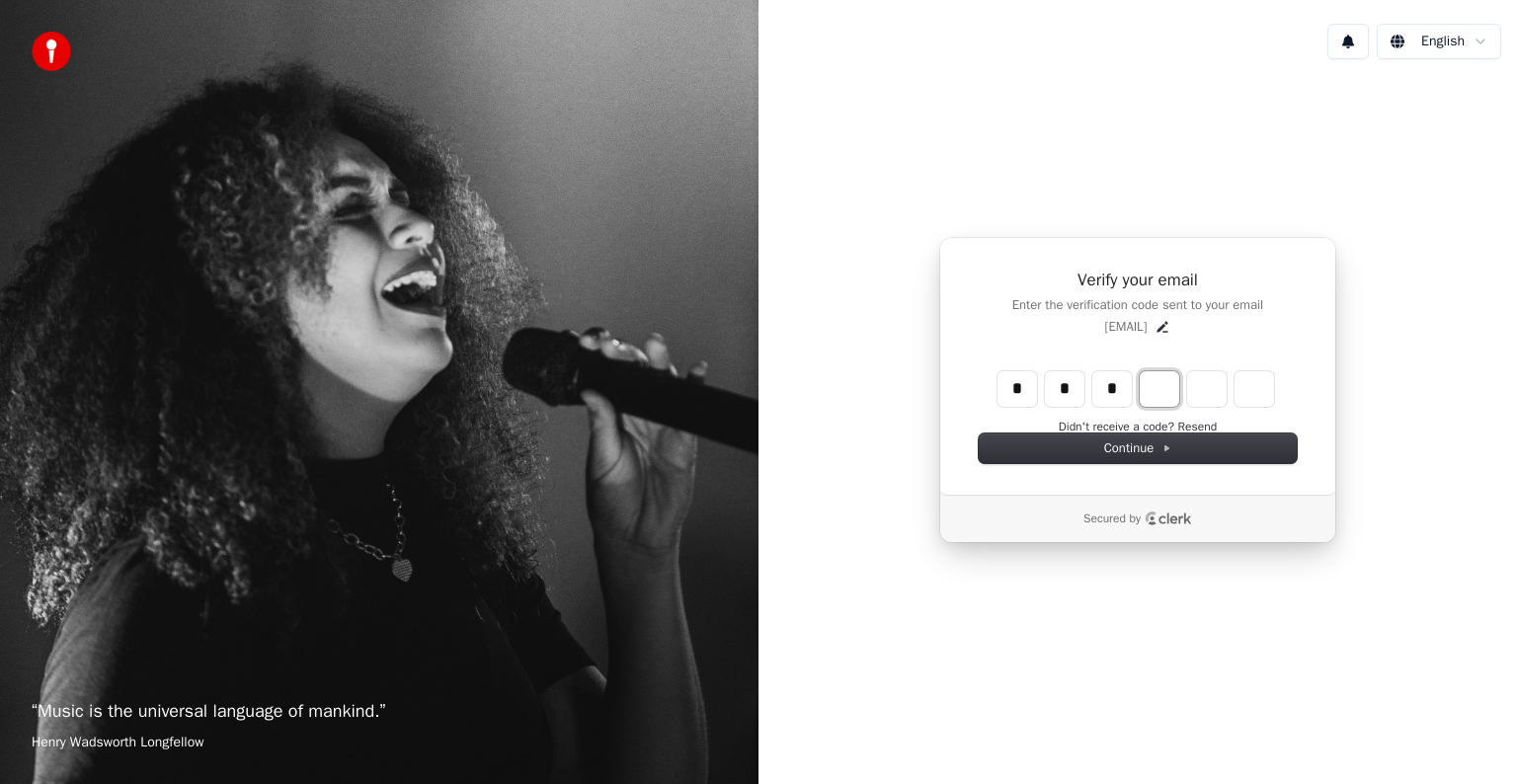 click at bounding box center [1159, 389] 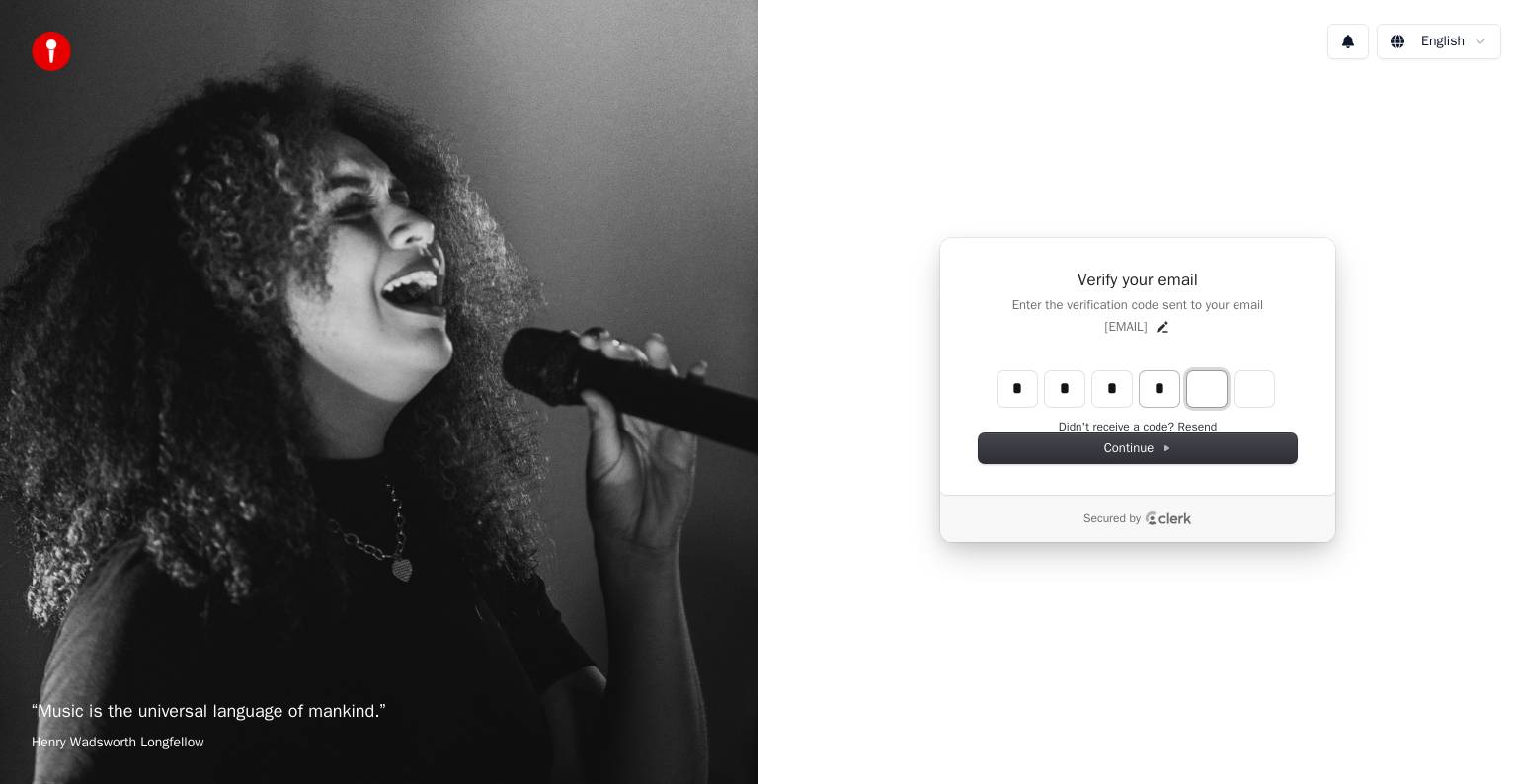 type on "****" 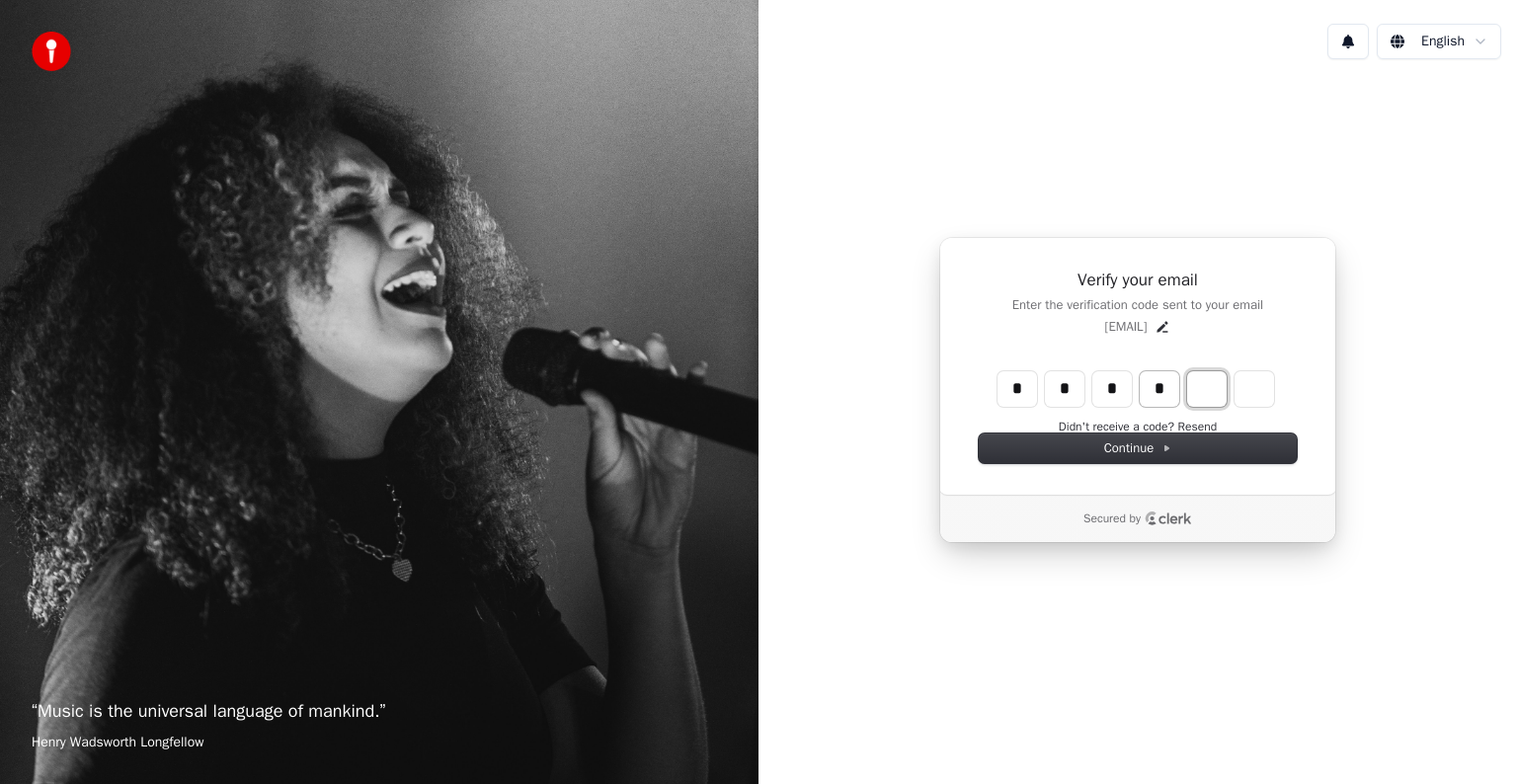 type on "*" 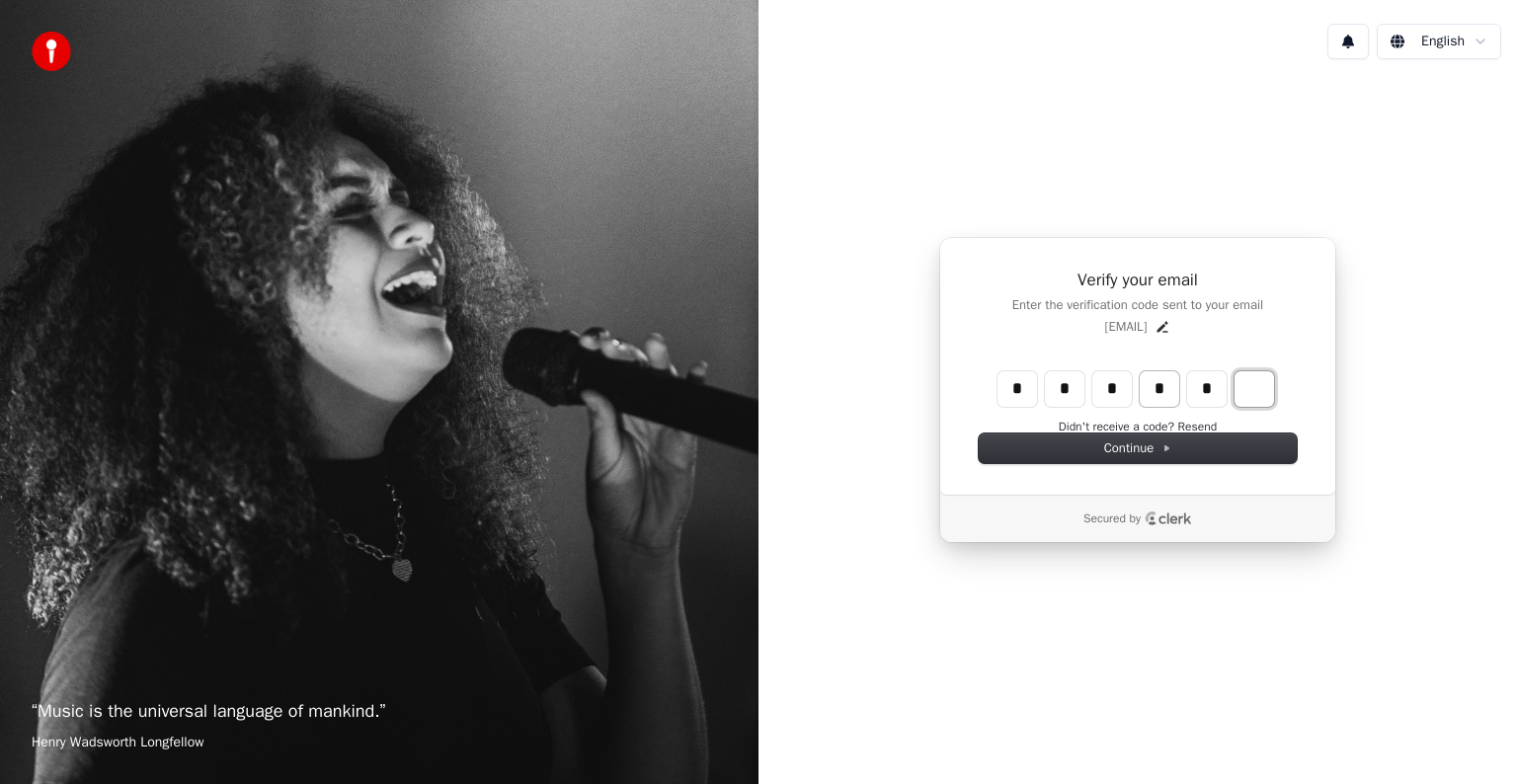 type on "******" 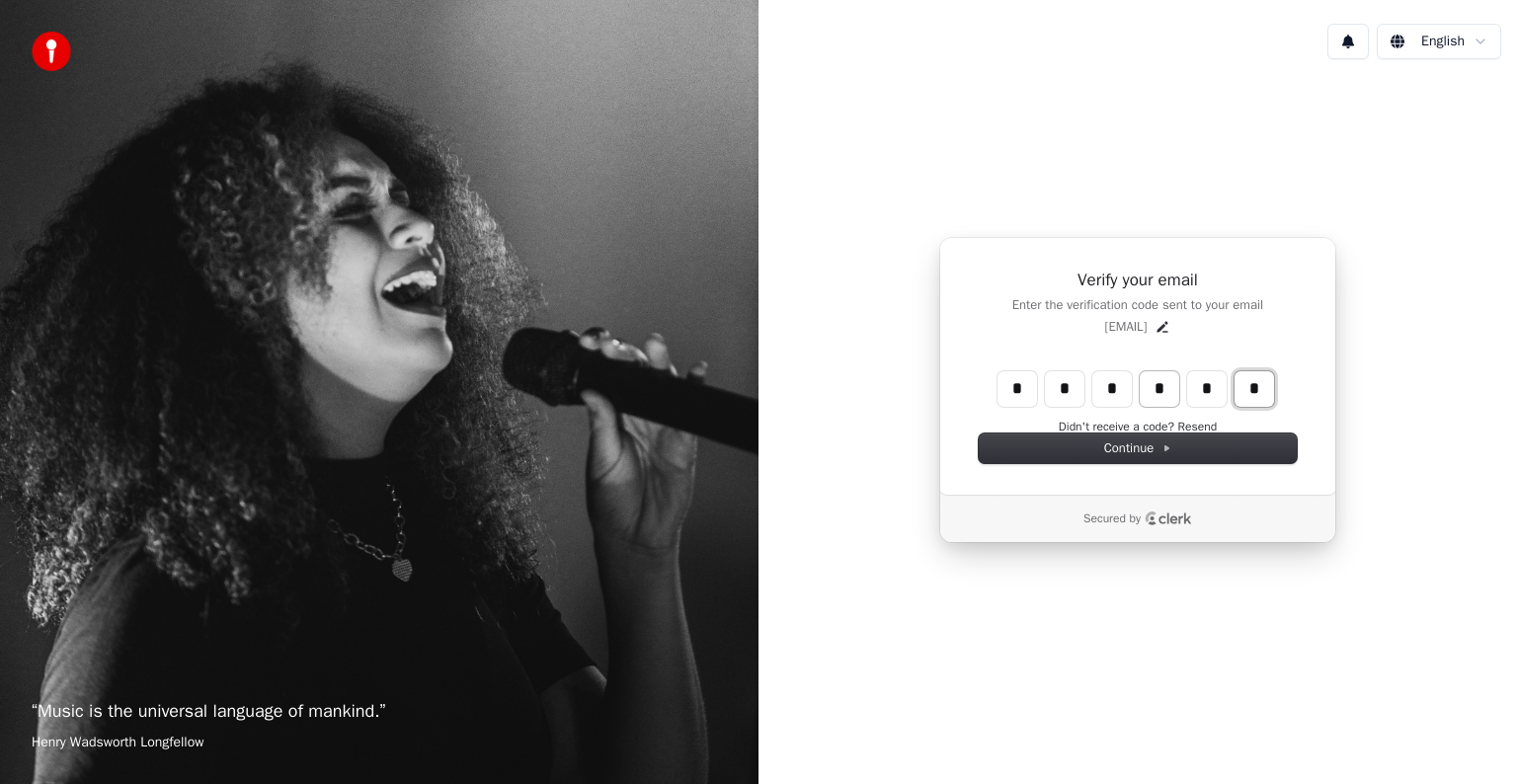 type on "*" 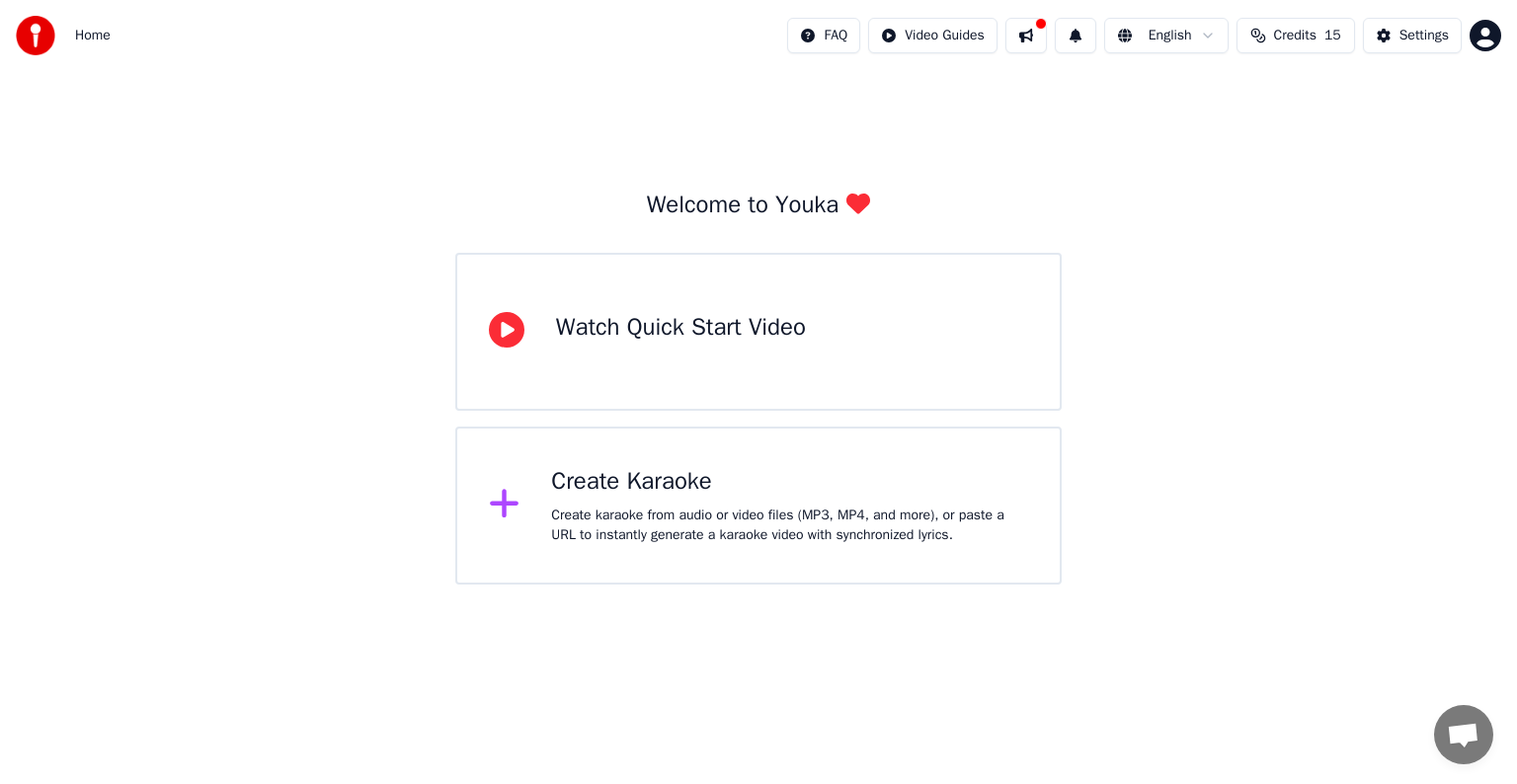 click on "Create Karaoke" at bounding box center (789, 482) 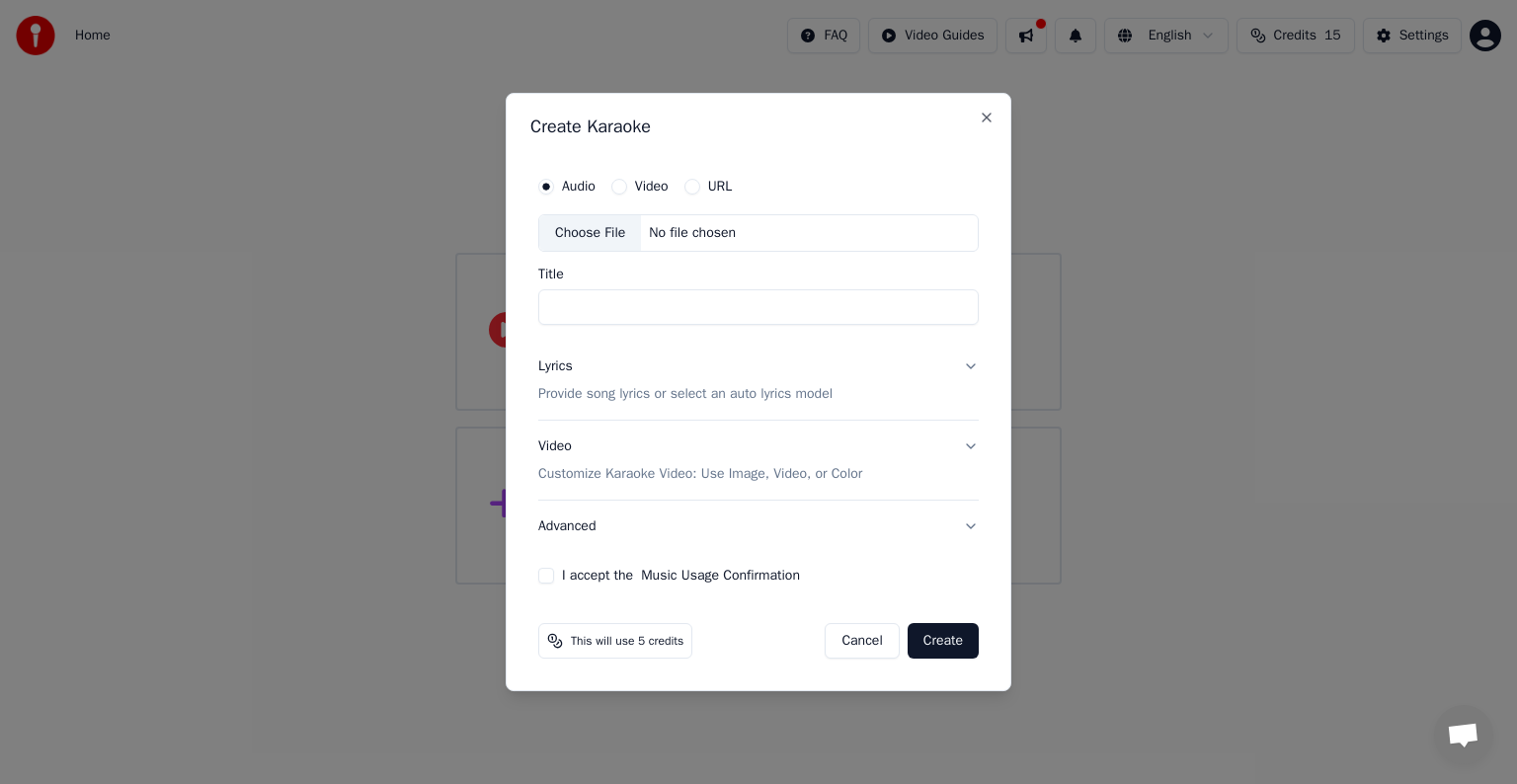 click on "Video" at bounding box center [652, 187] 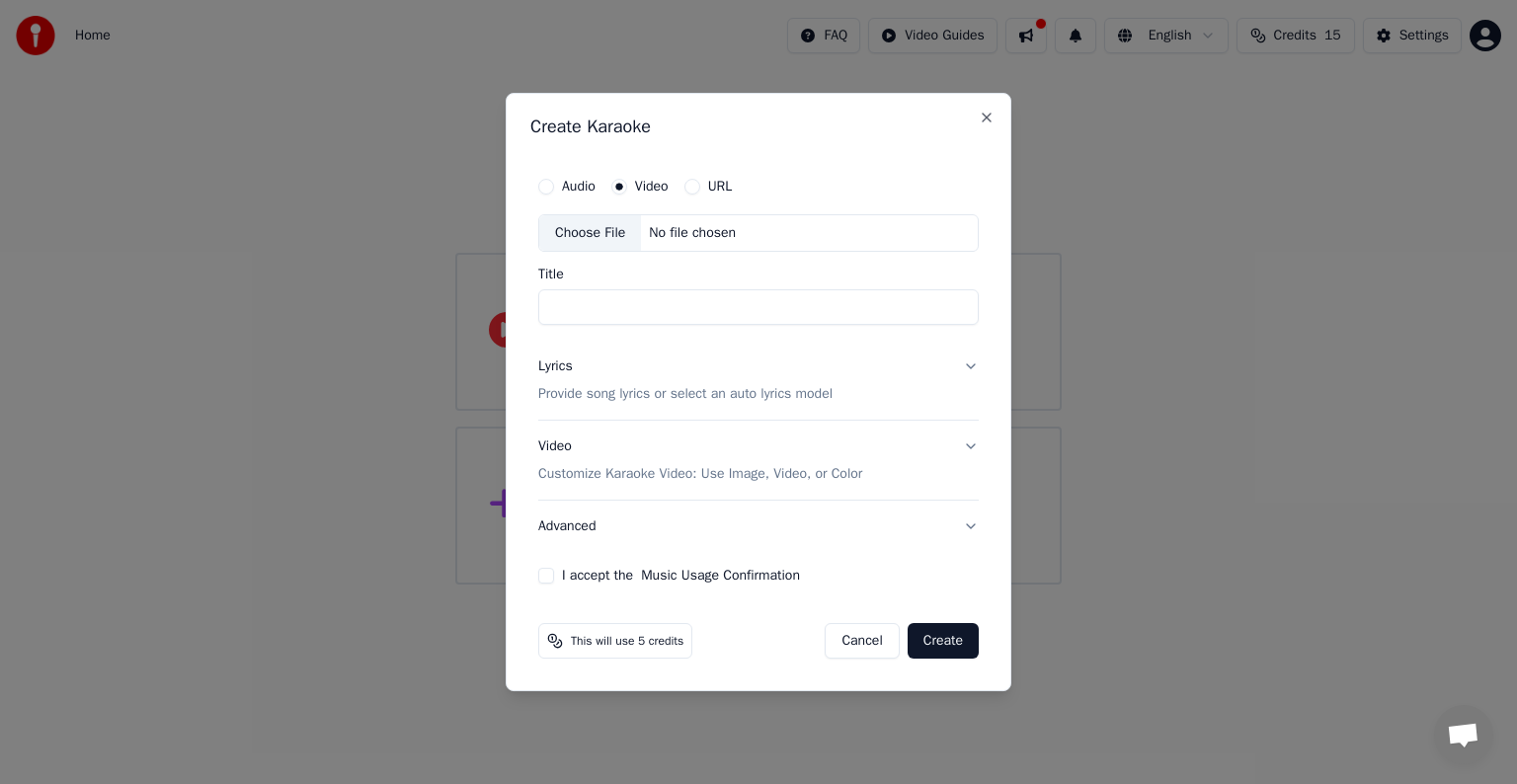 click on "Choose File" at bounding box center [590, 233] 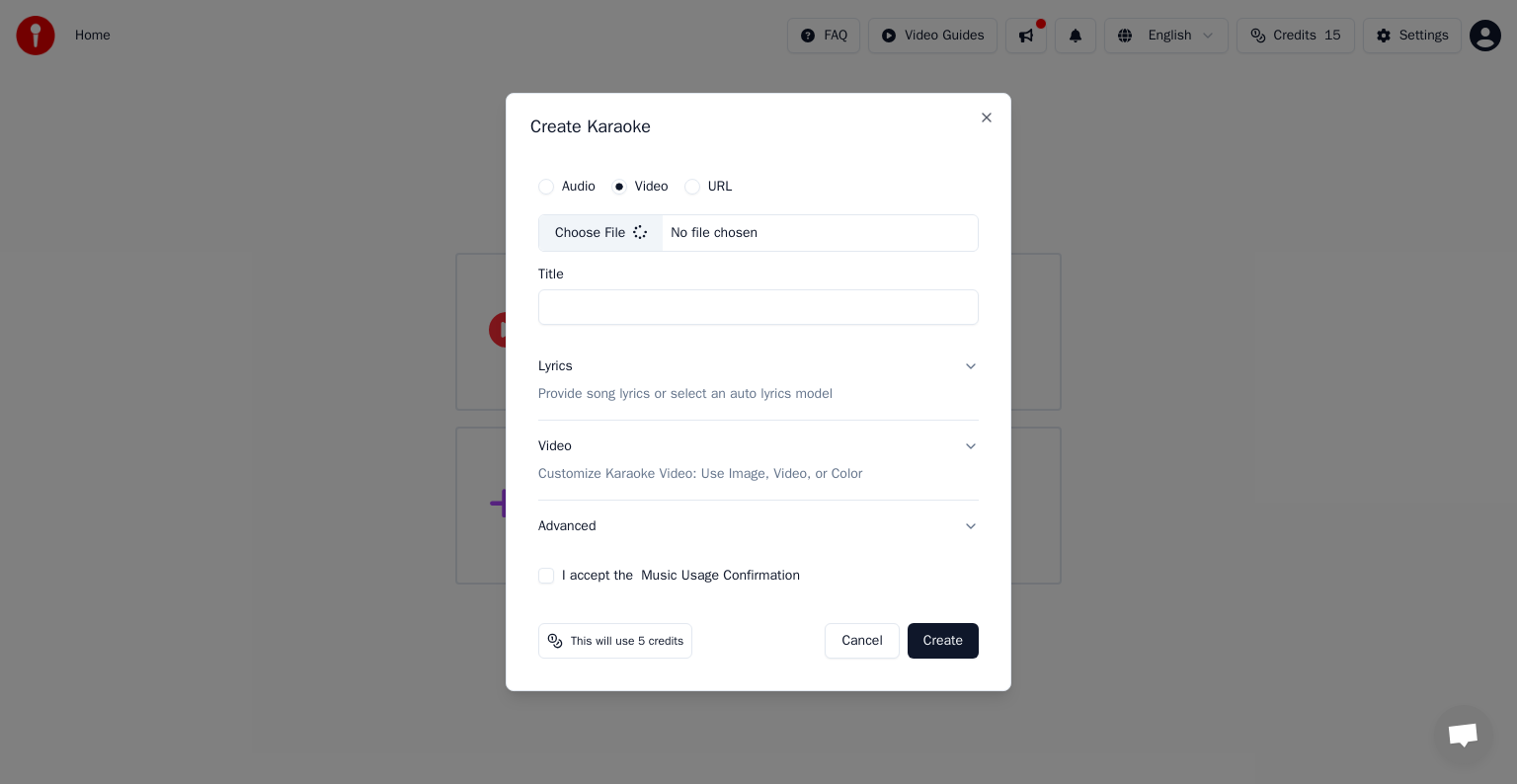 type on "**********" 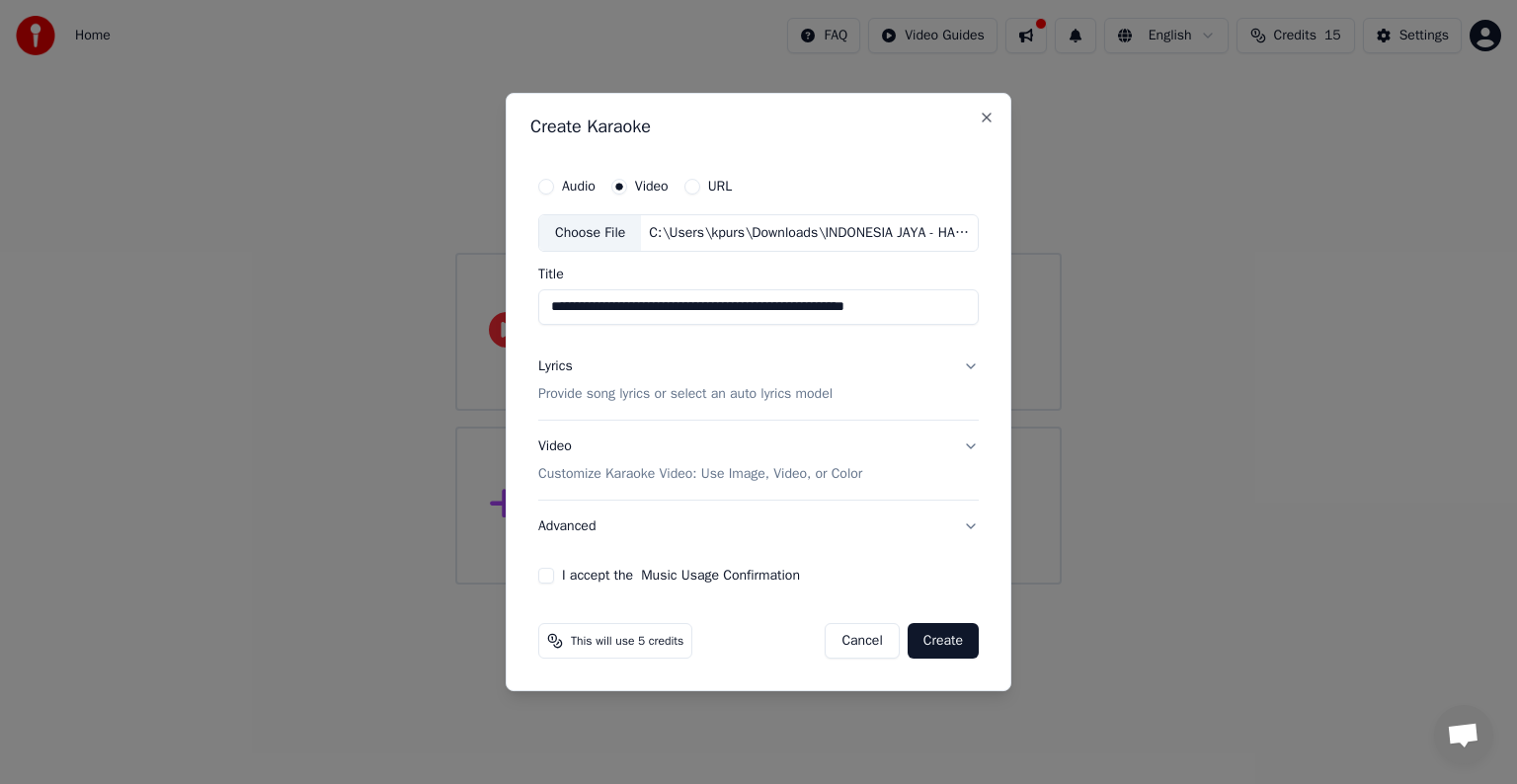 click on "Lyrics Provide song lyrics or select an auto lyrics model" at bounding box center (758, 380) 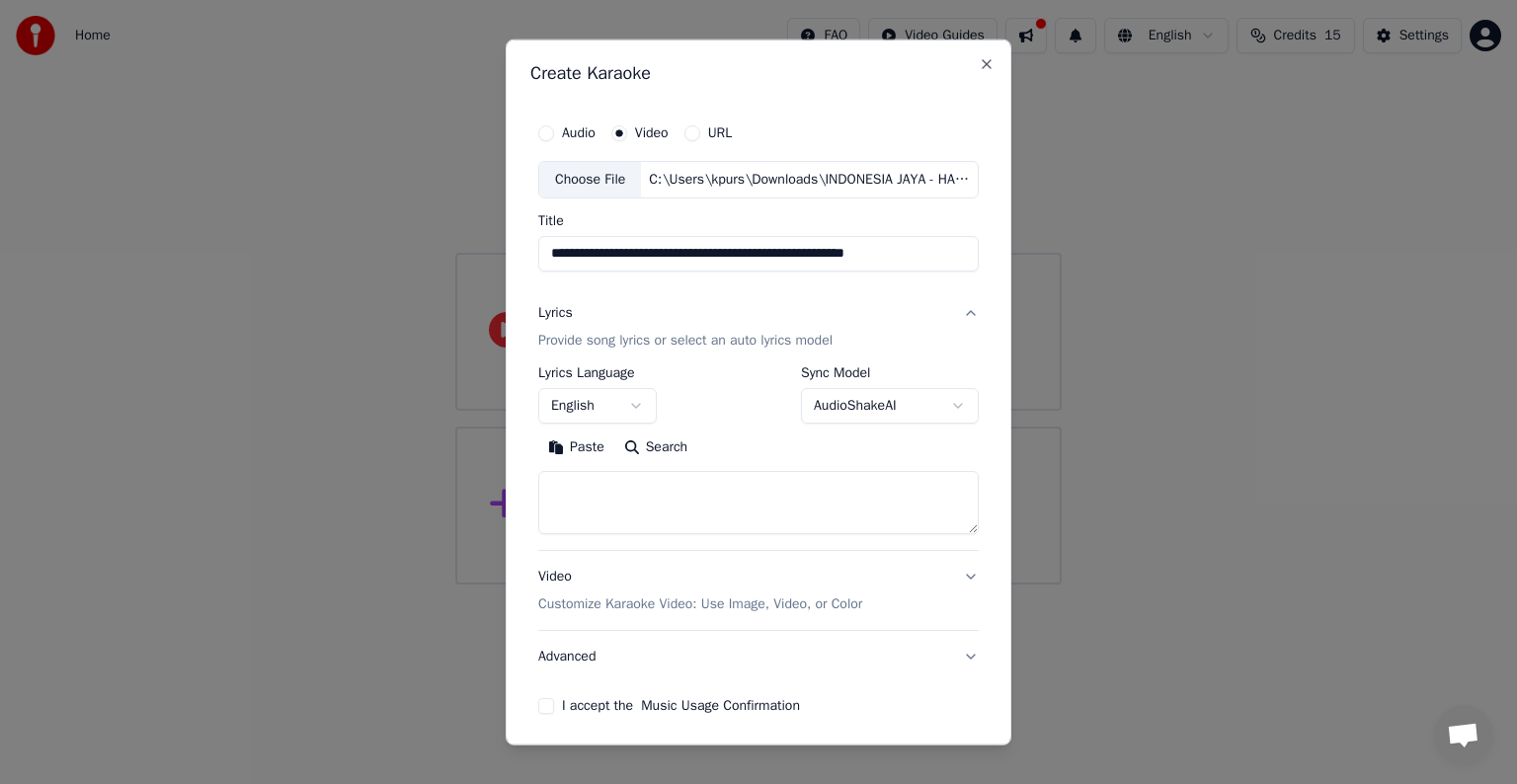 click on "English" at bounding box center [598, 406] 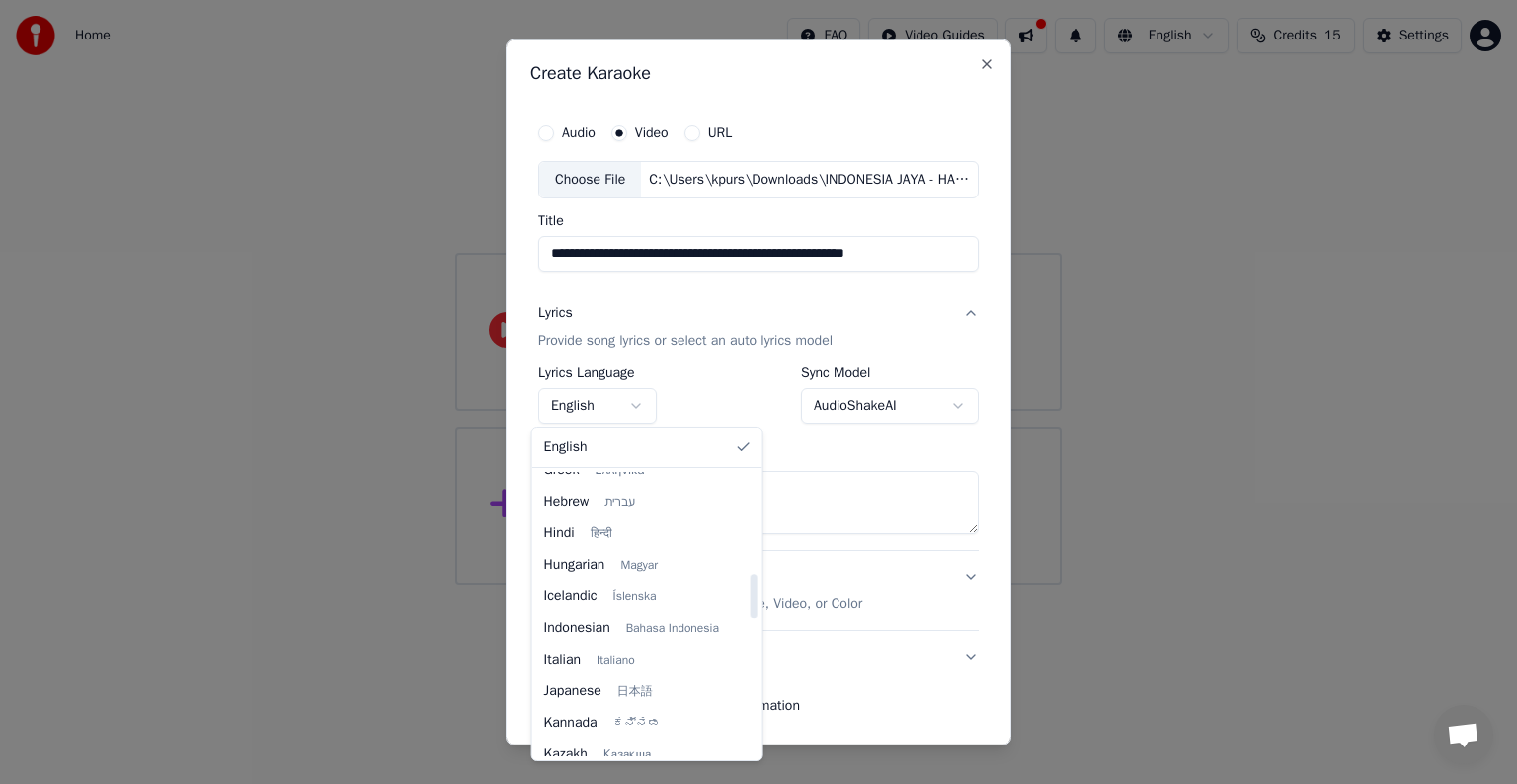 scroll, scrollTop: 644, scrollLeft: 0, axis: vertical 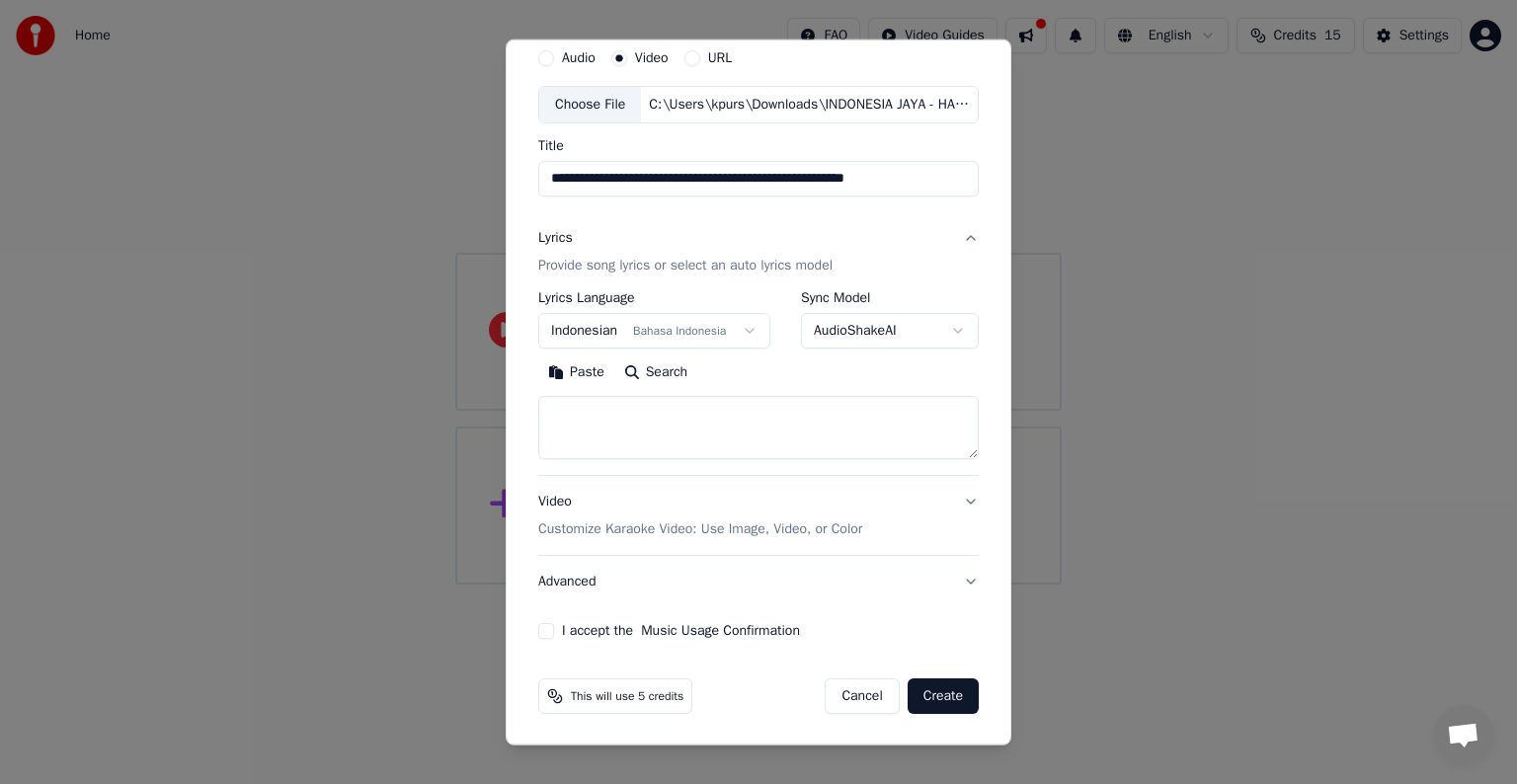 click on "I accept the   Music Usage Confirmation" at bounding box center [546, 631] 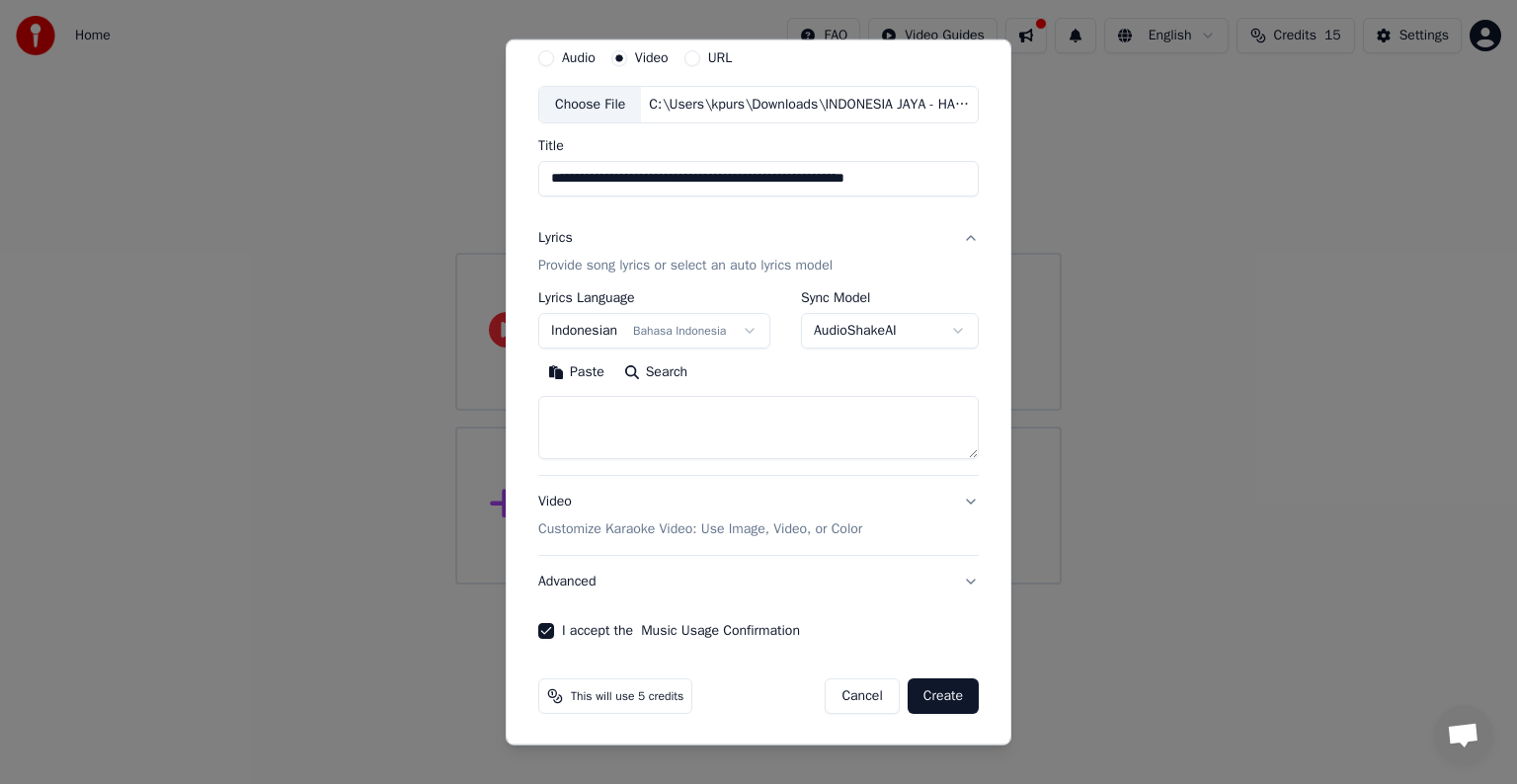 click on "Create" at bounding box center (943, 696) 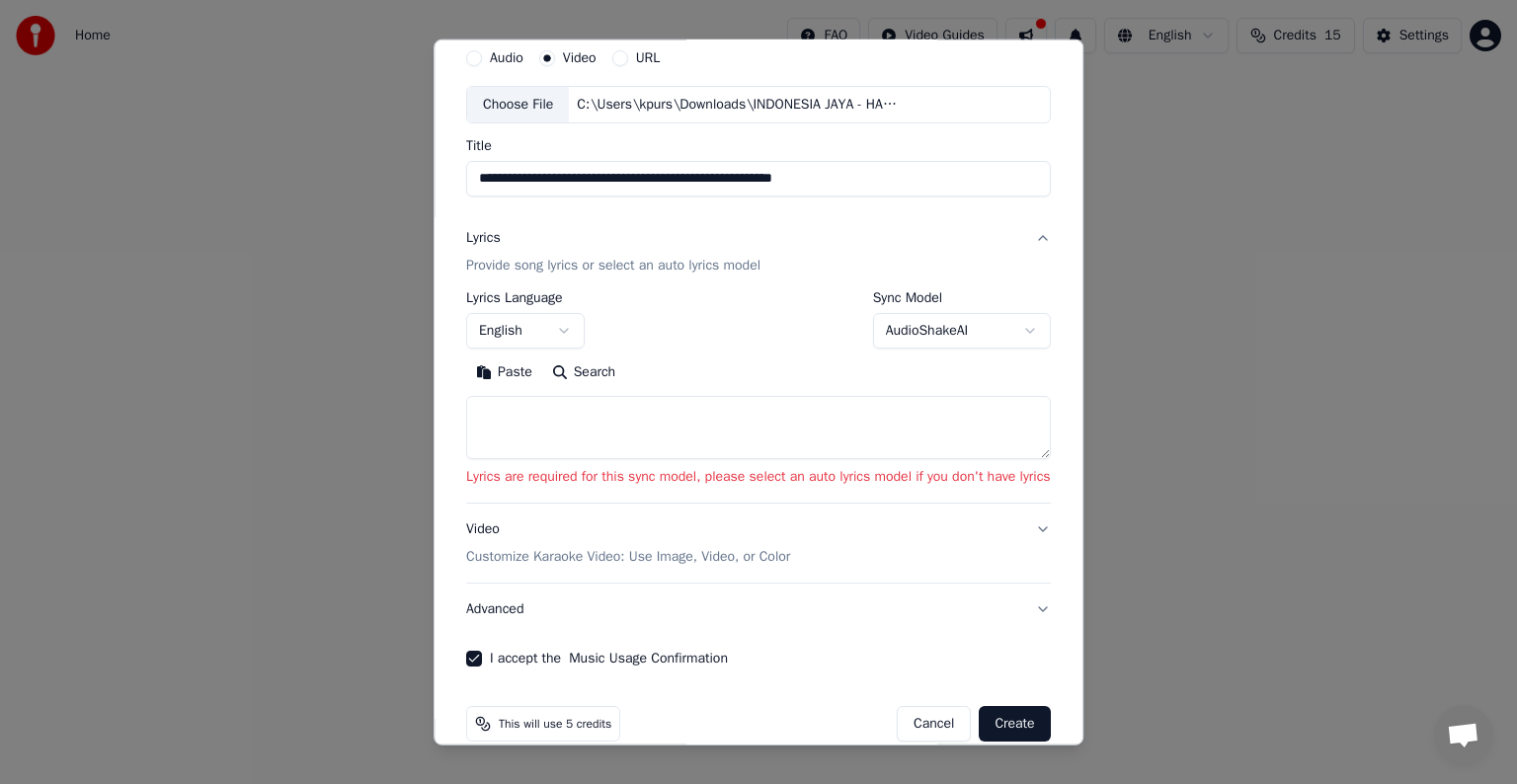 click on "**********" at bounding box center (758, 292) 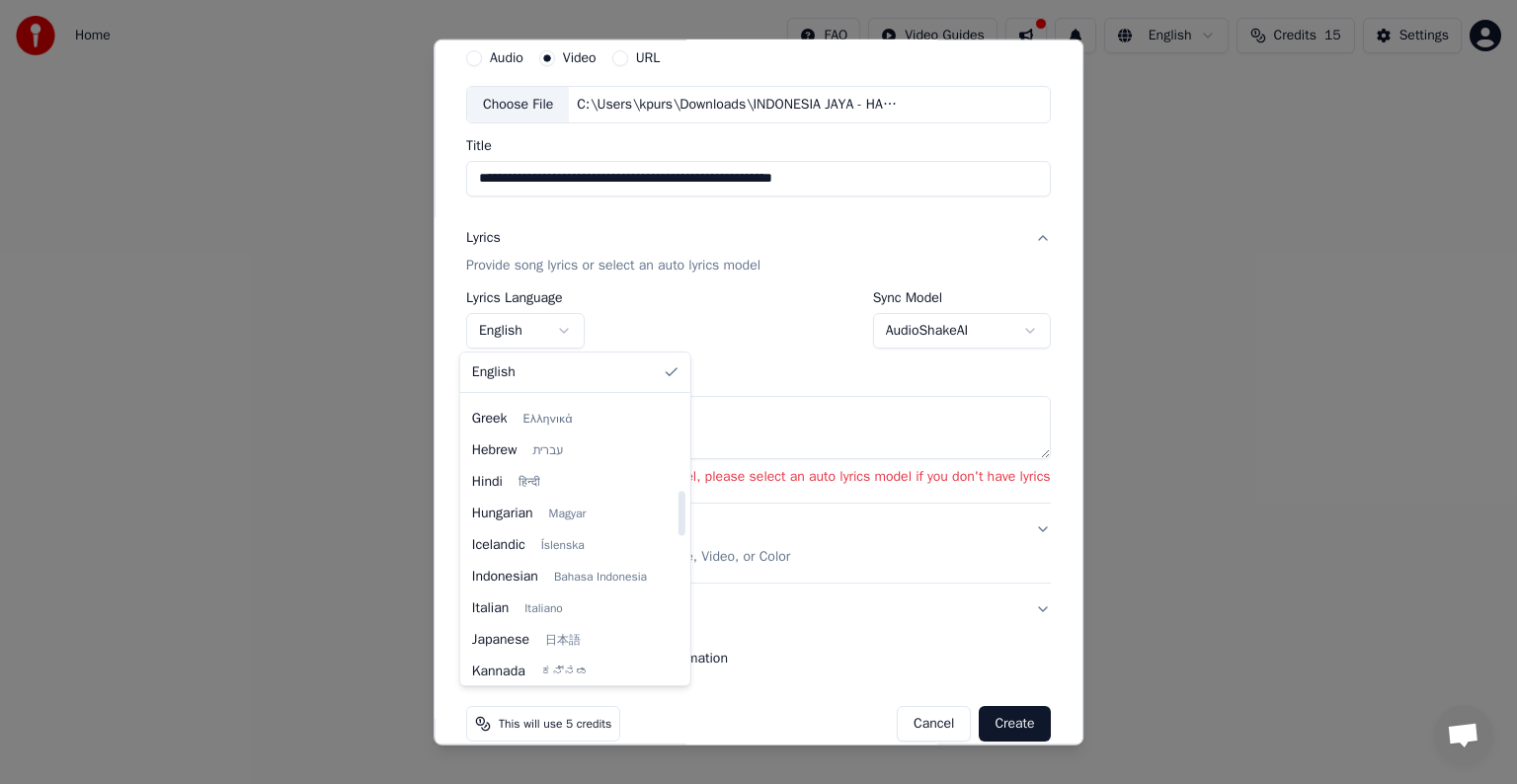 scroll, scrollTop: 595, scrollLeft: 0, axis: vertical 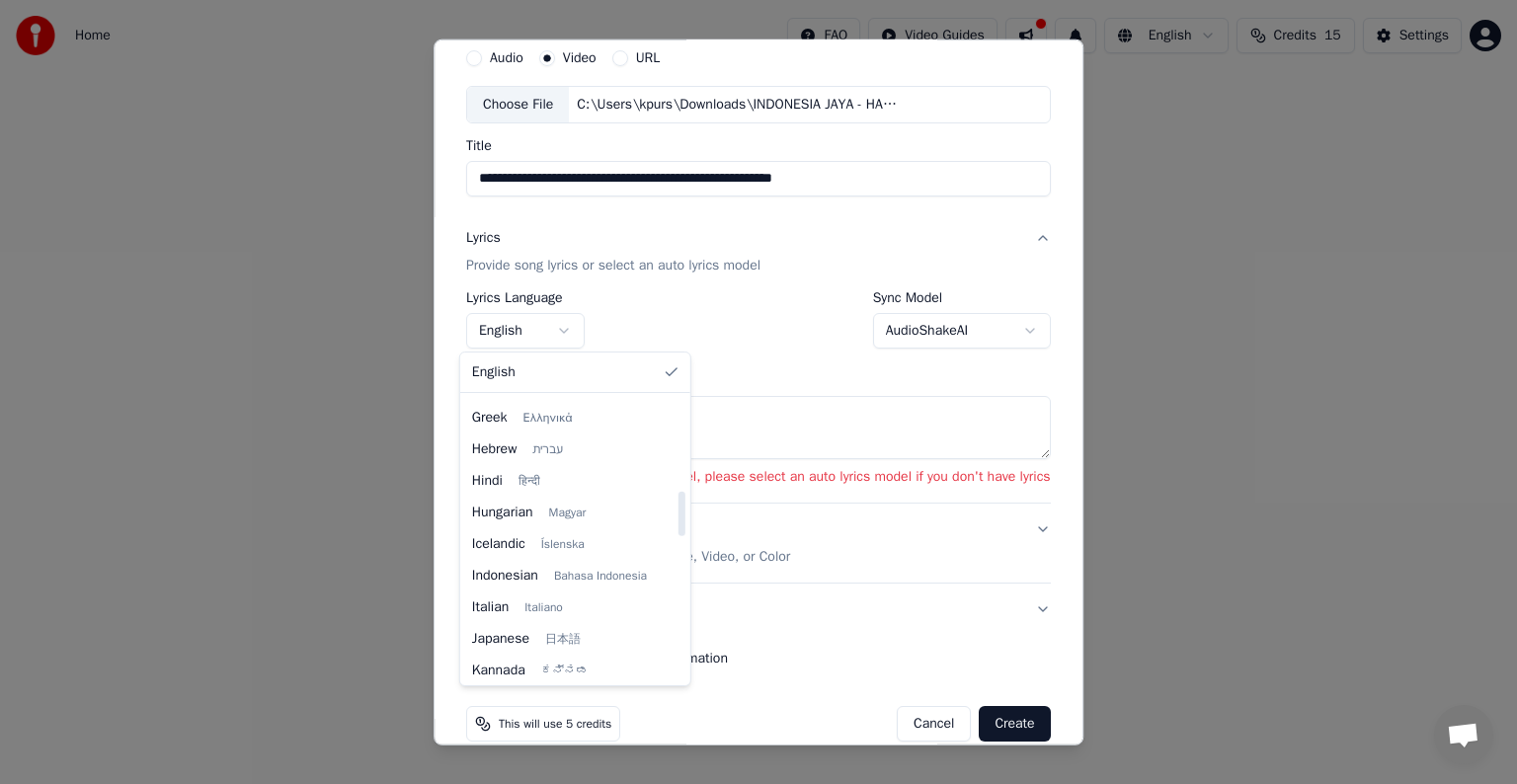 select on "**" 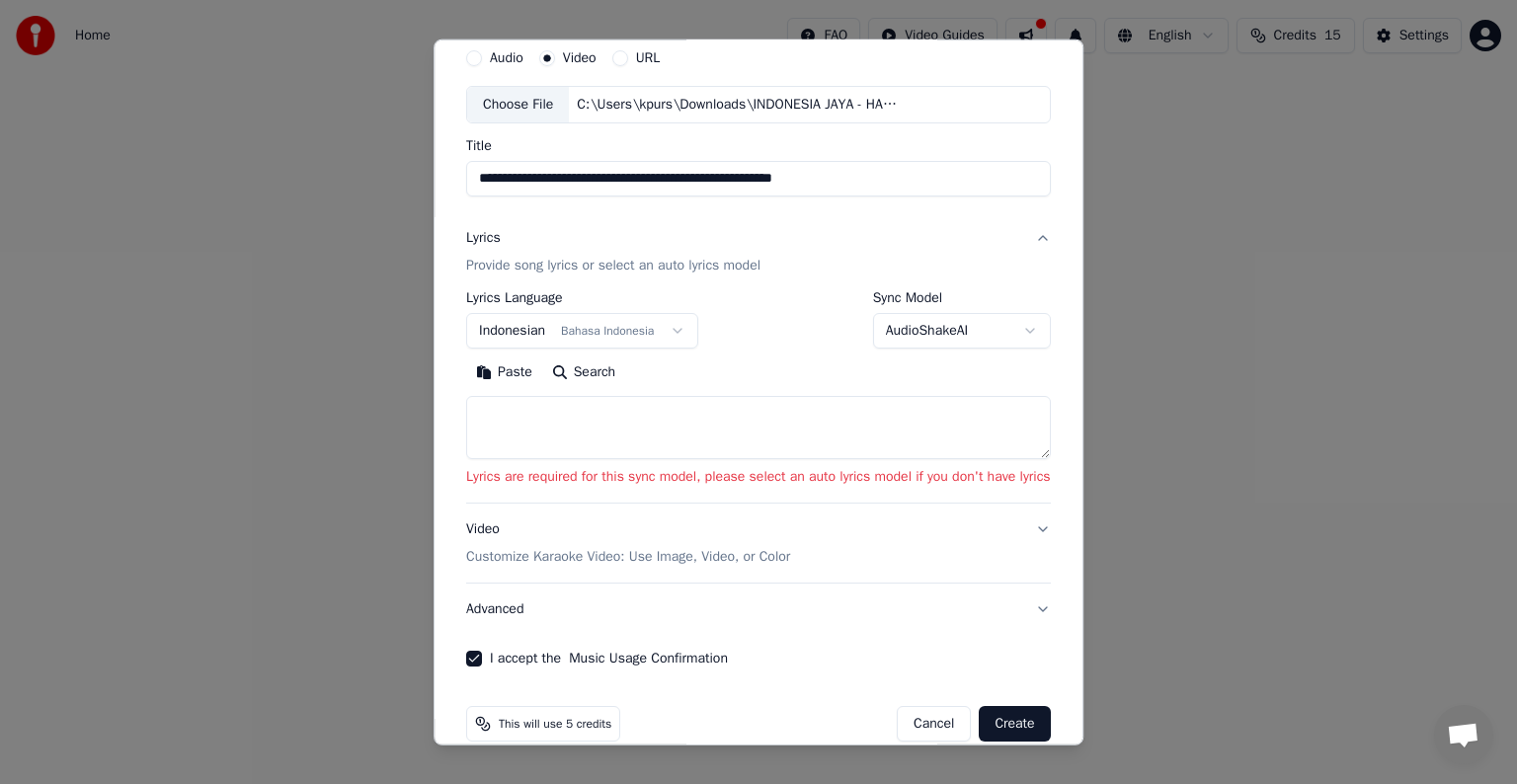 click at bounding box center [758, 428] 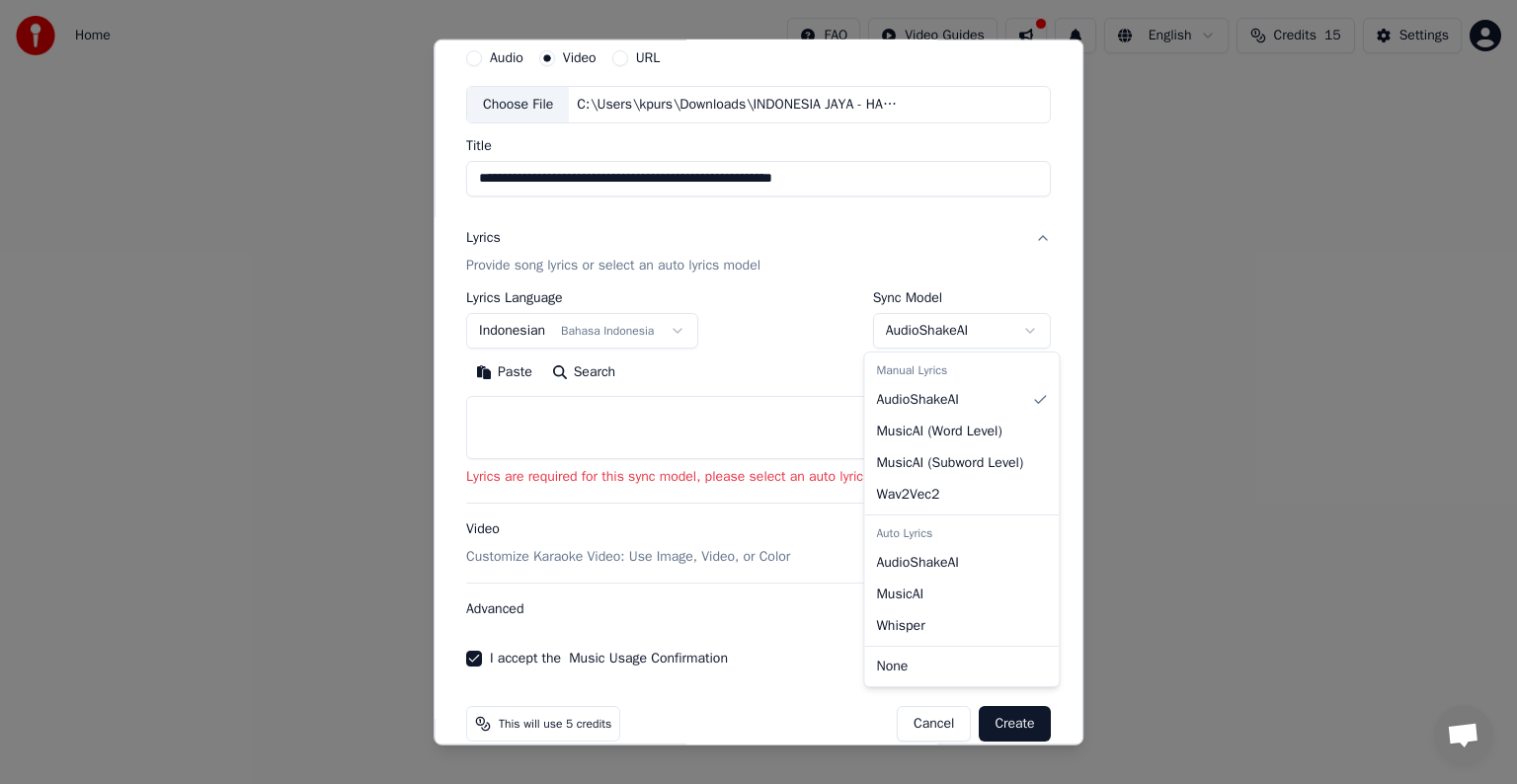 select on "**********" 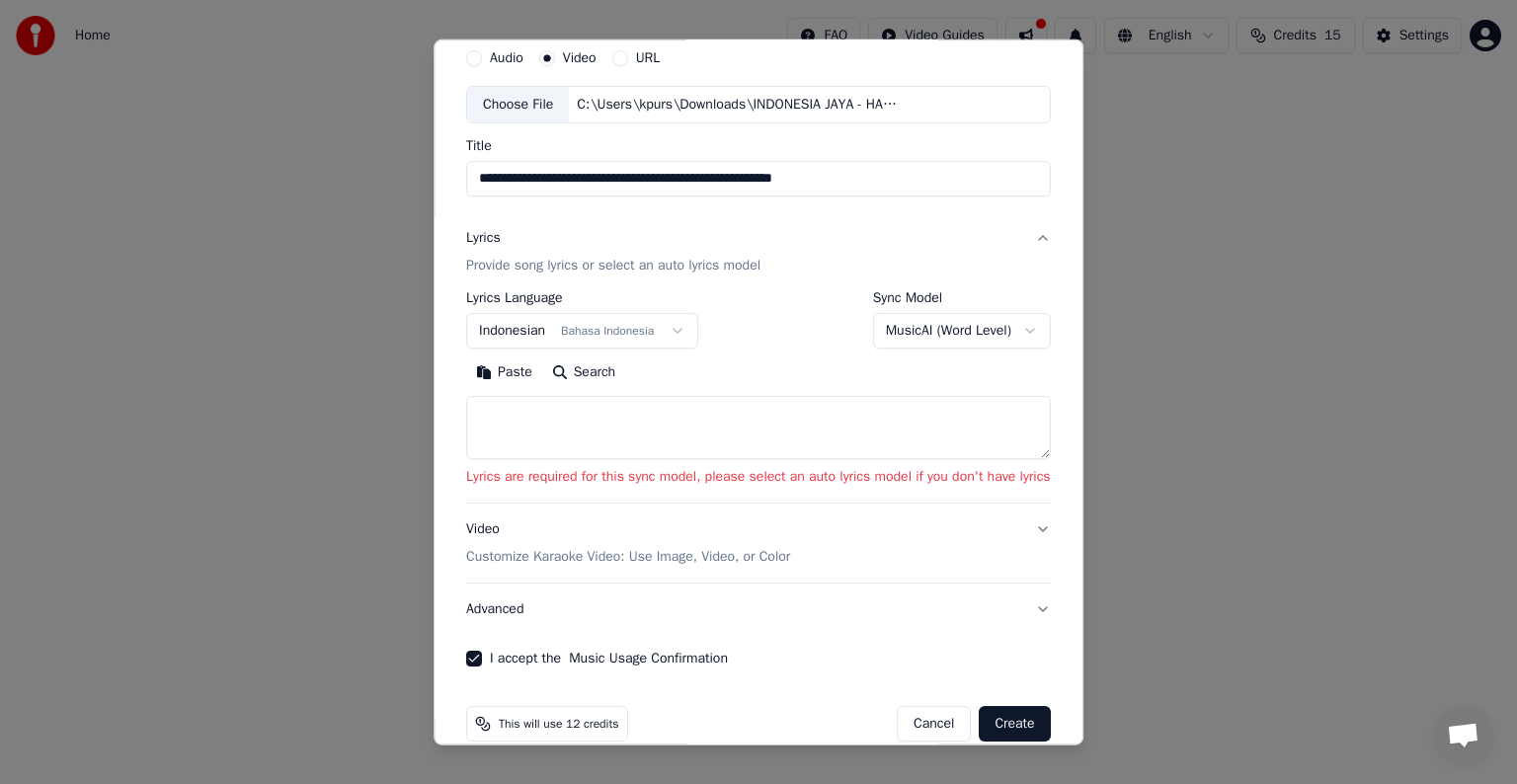 click on "Search" at bounding box center (584, 372) 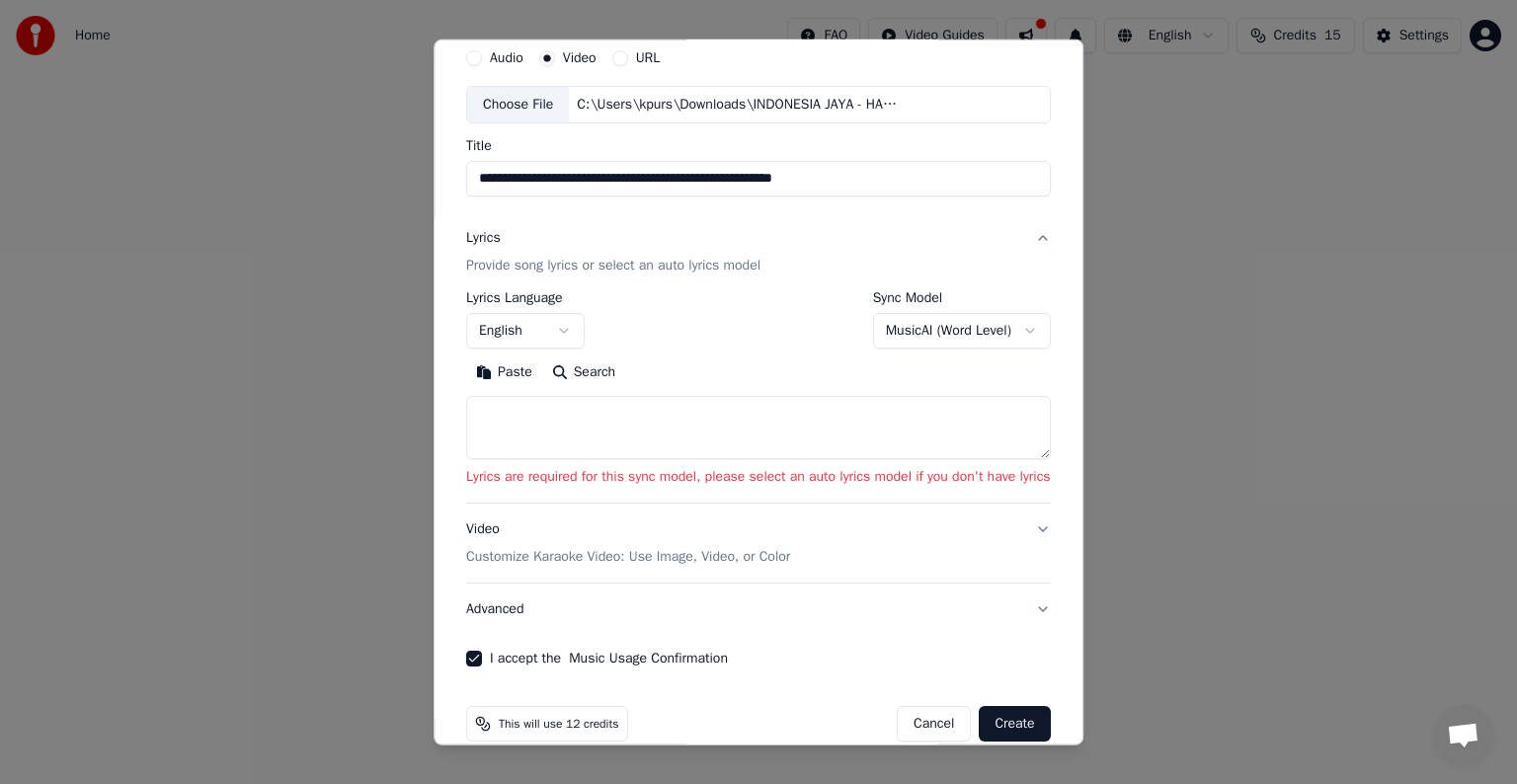 click at bounding box center (758, 428) 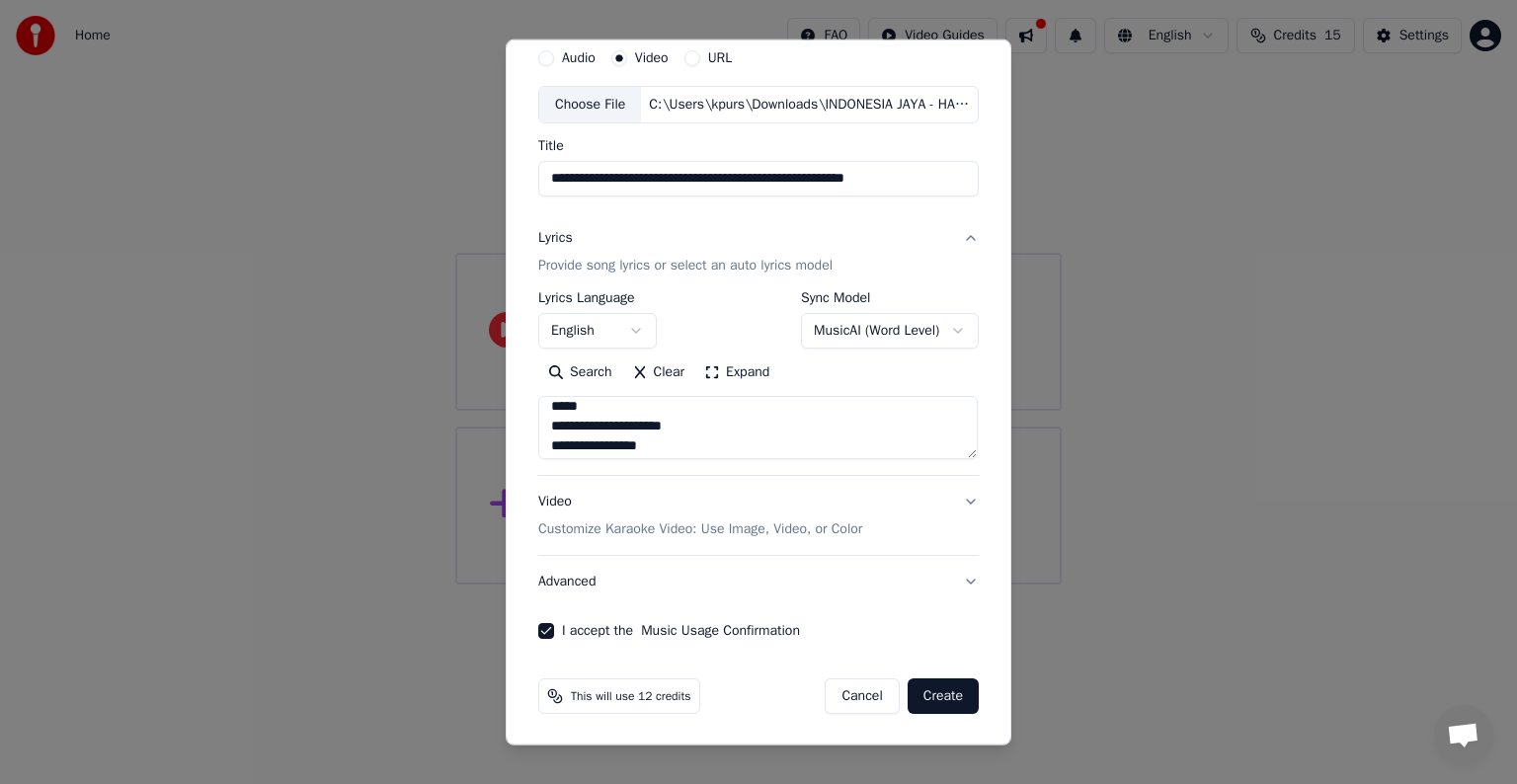 scroll, scrollTop: 217, scrollLeft: 0, axis: vertical 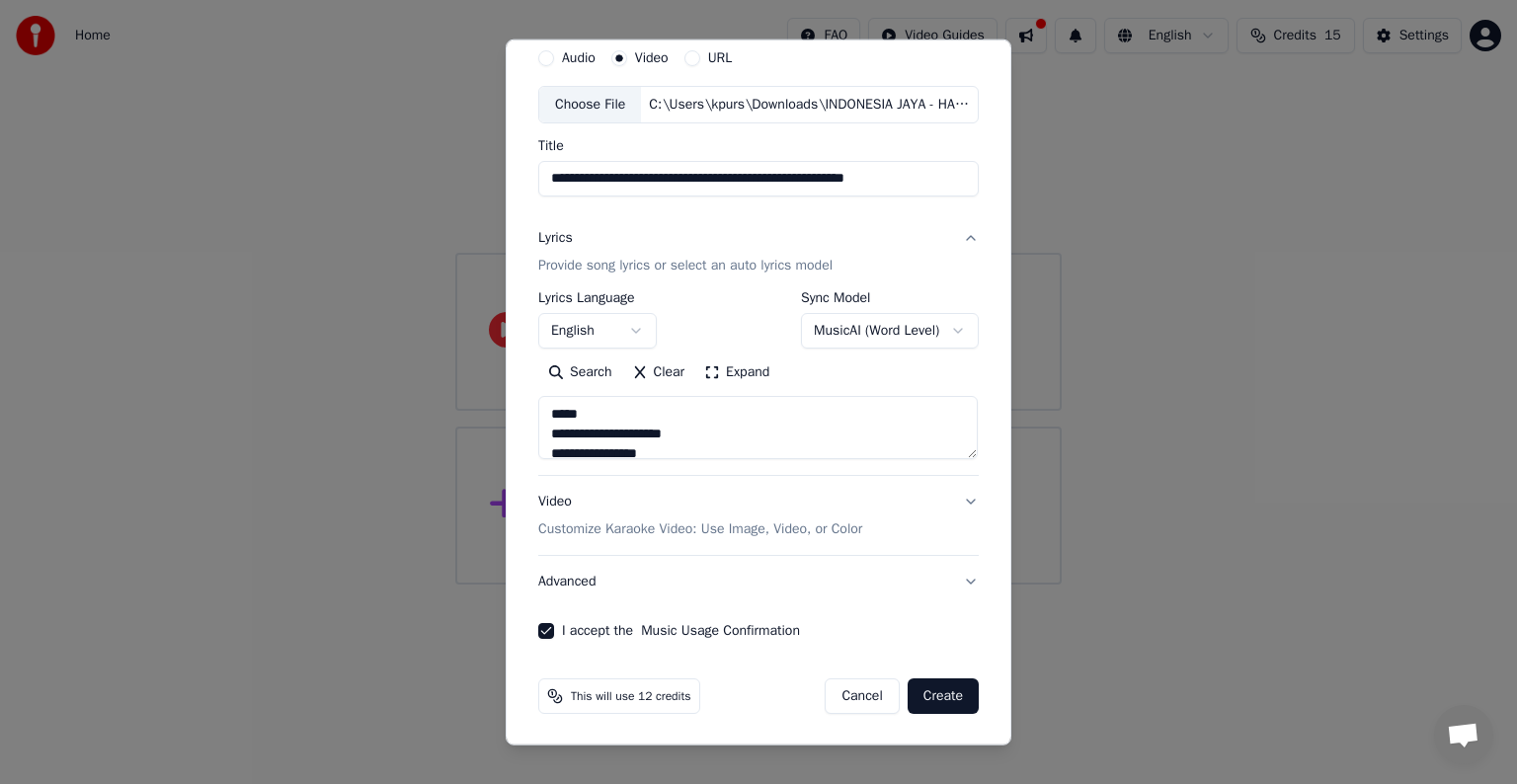 click on "**********" at bounding box center [758, 428] 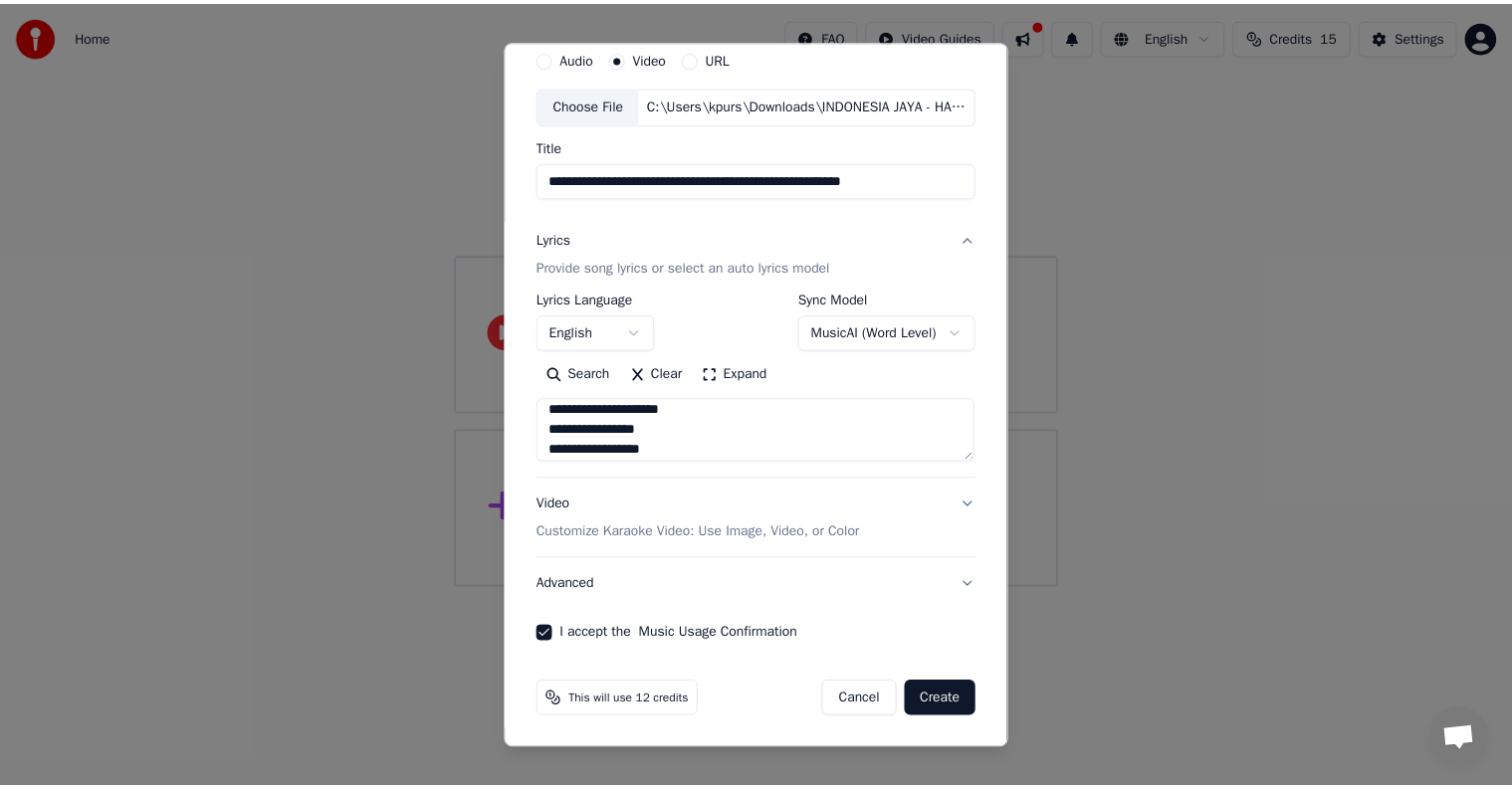 scroll, scrollTop: 186, scrollLeft: 0, axis: vertical 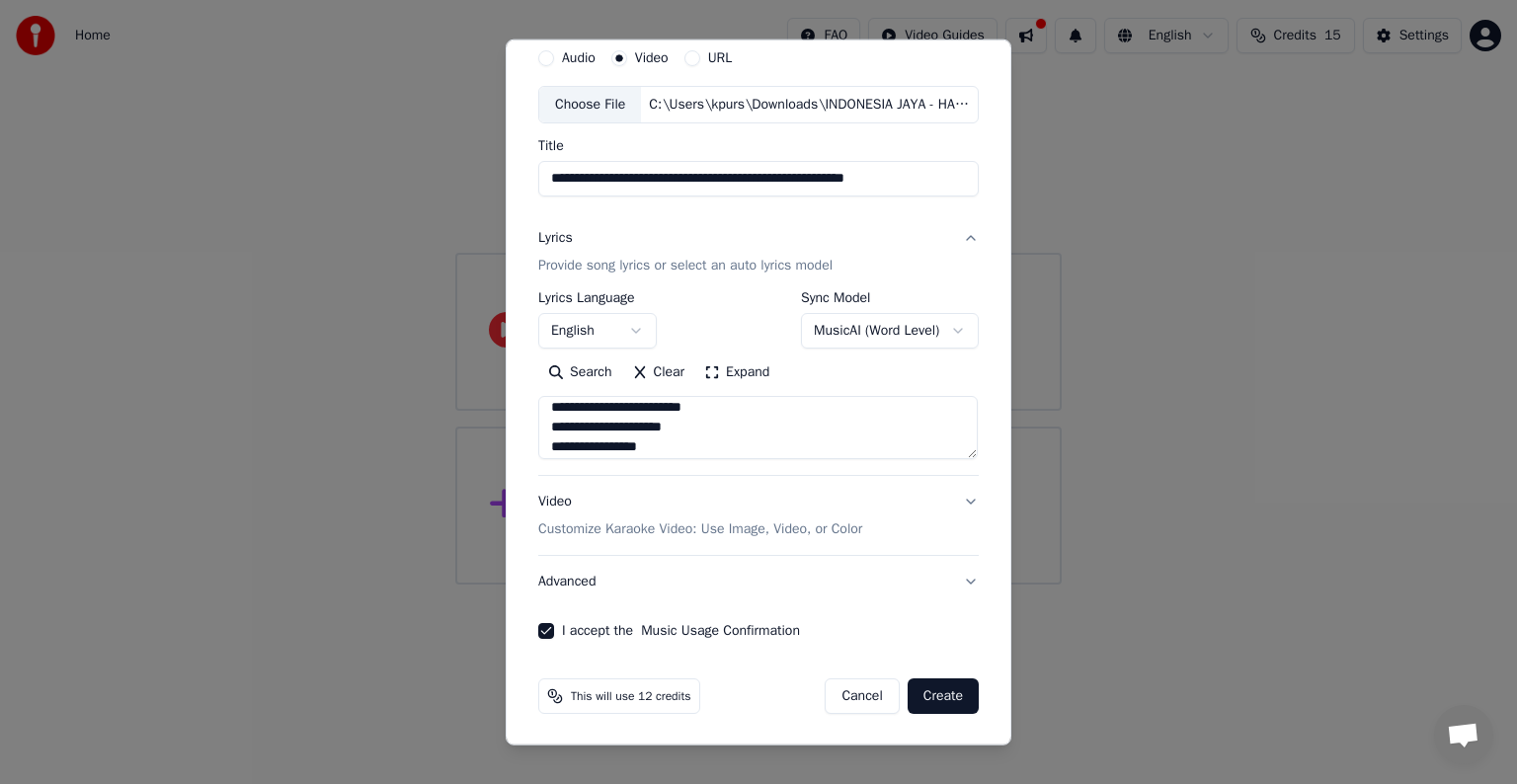 type on "**********" 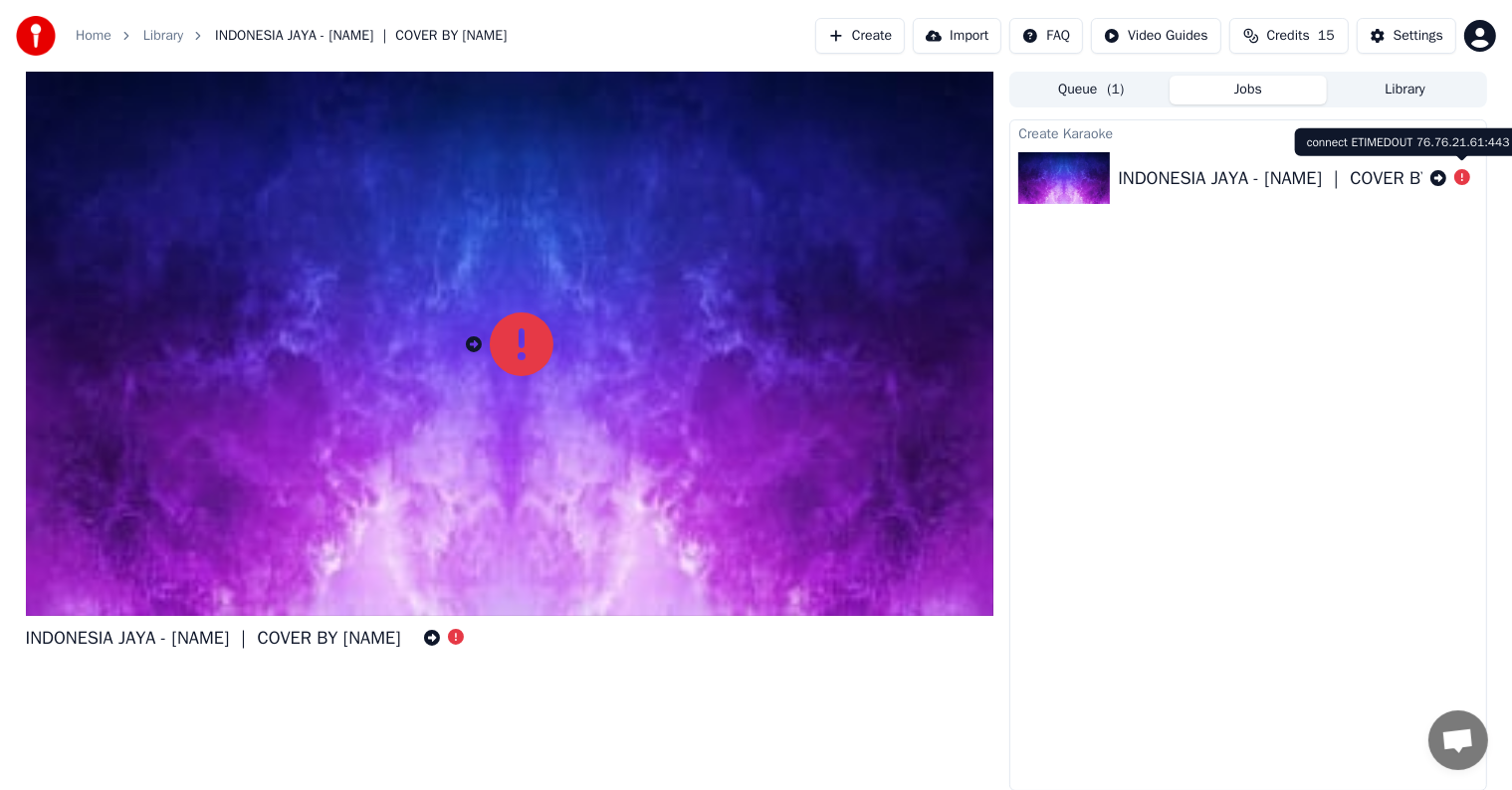 click 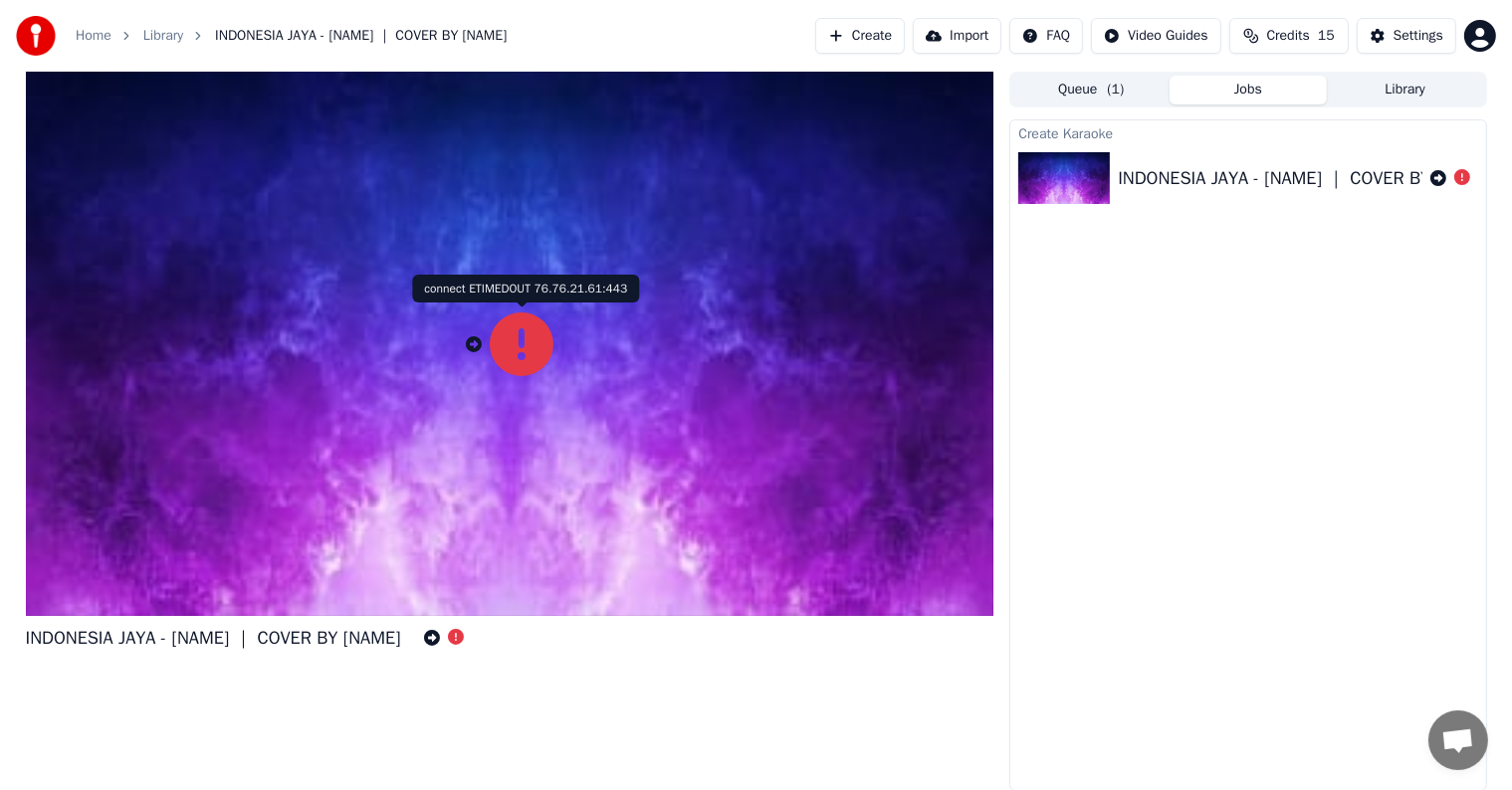 click 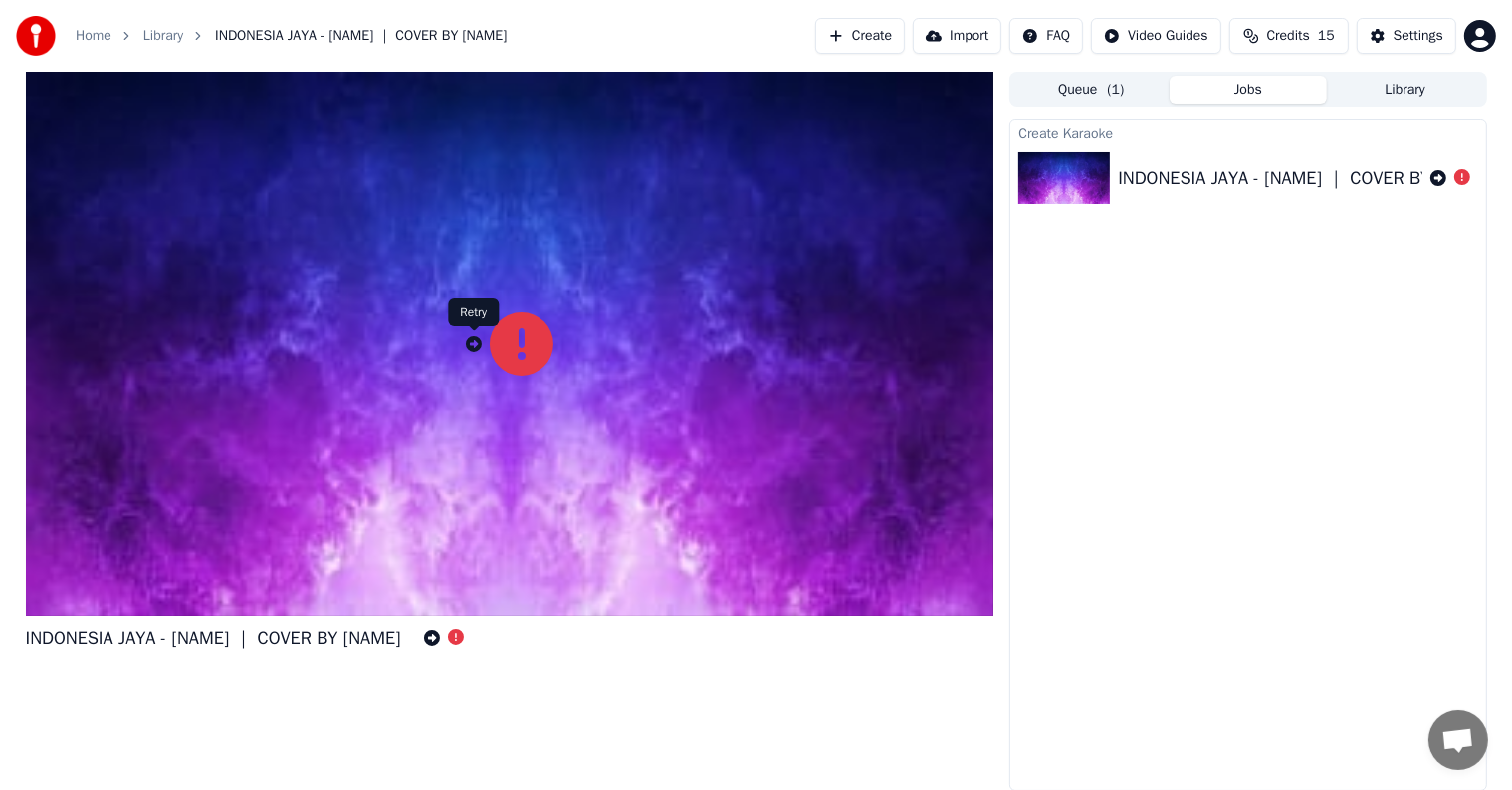 click at bounding box center (474, 331) 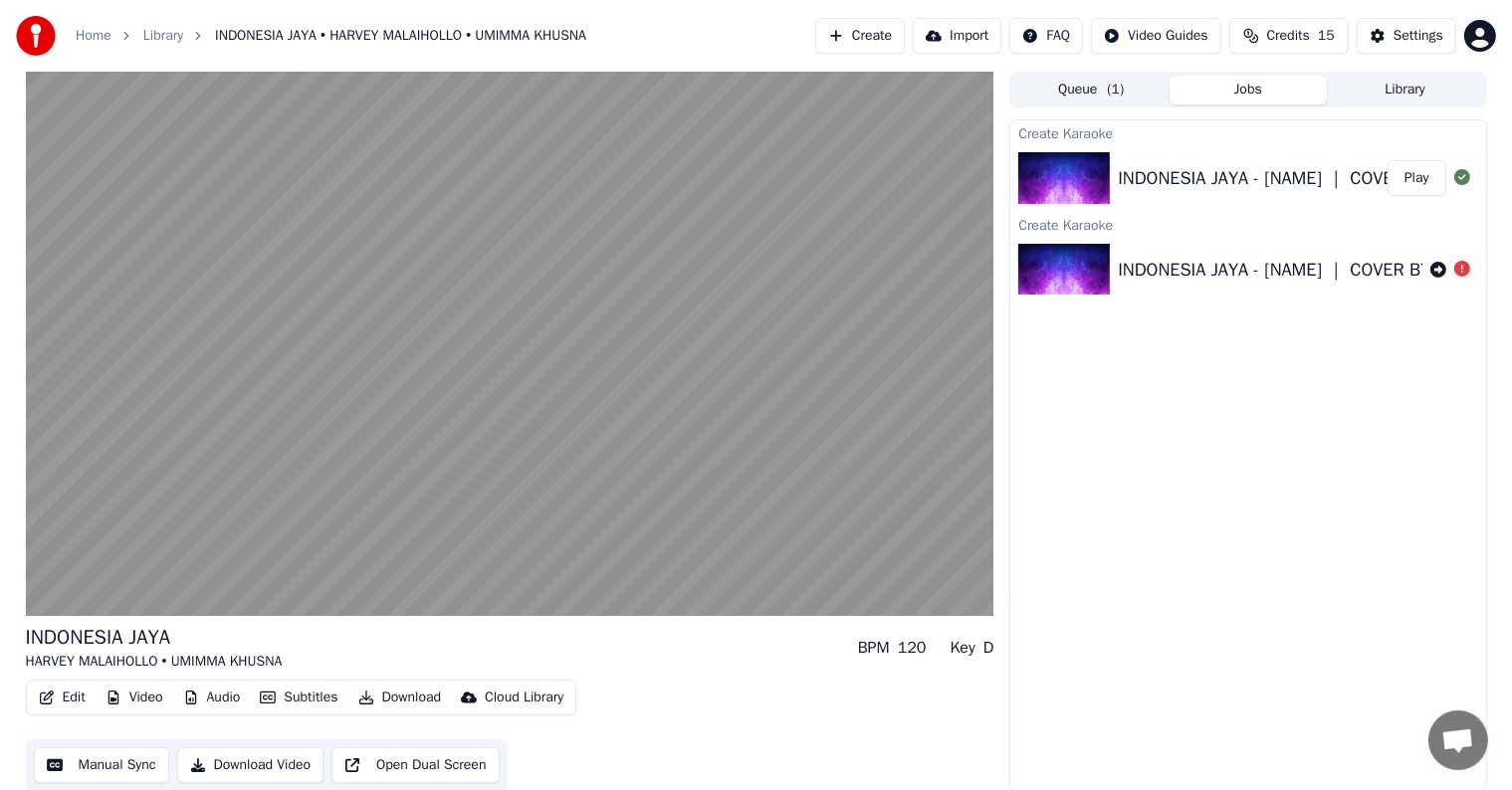 scroll, scrollTop: 1, scrollLeft: 0, axis: vertical 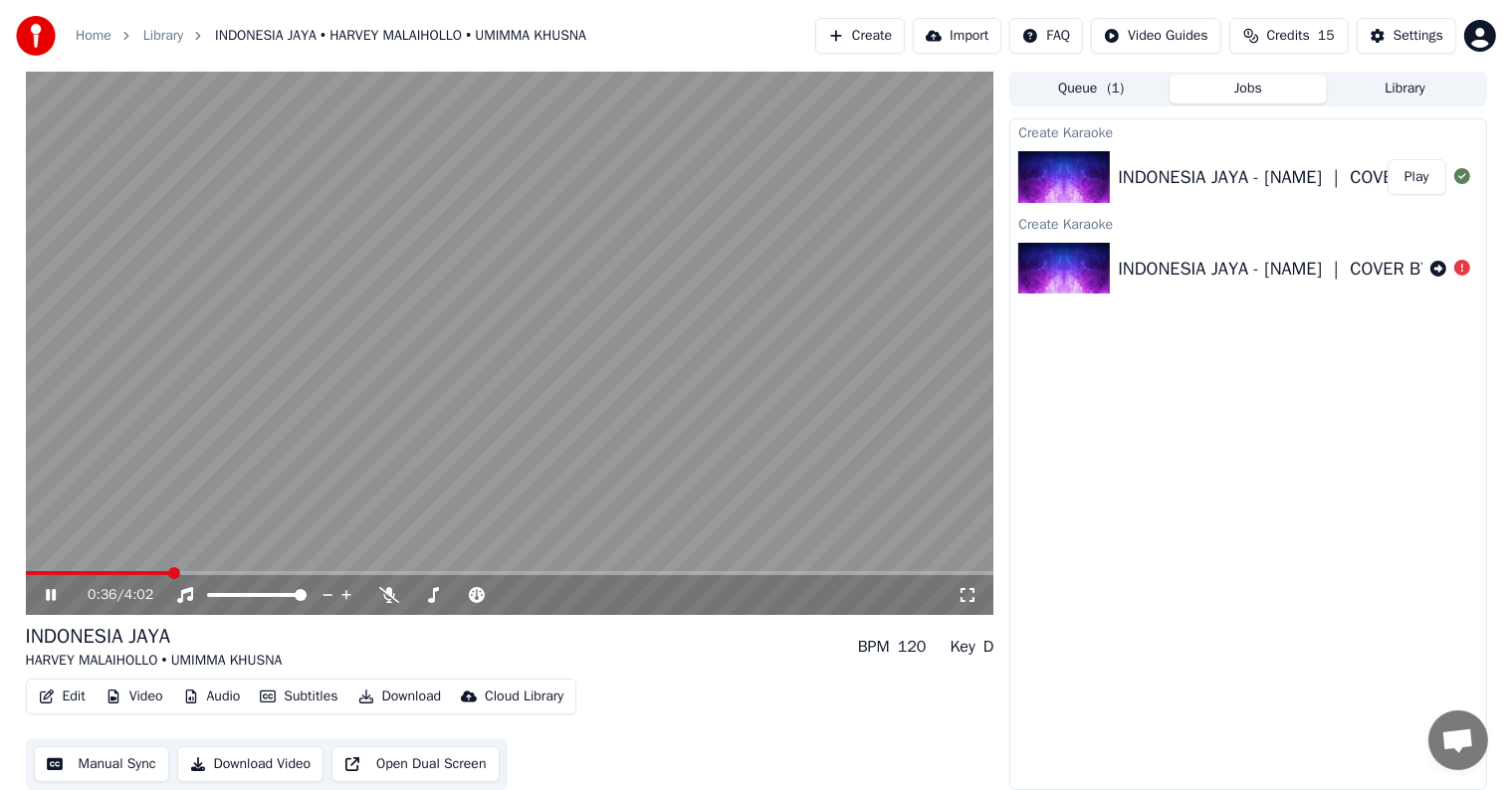 click on "Manual Sync" at bounding box center [102, 764] 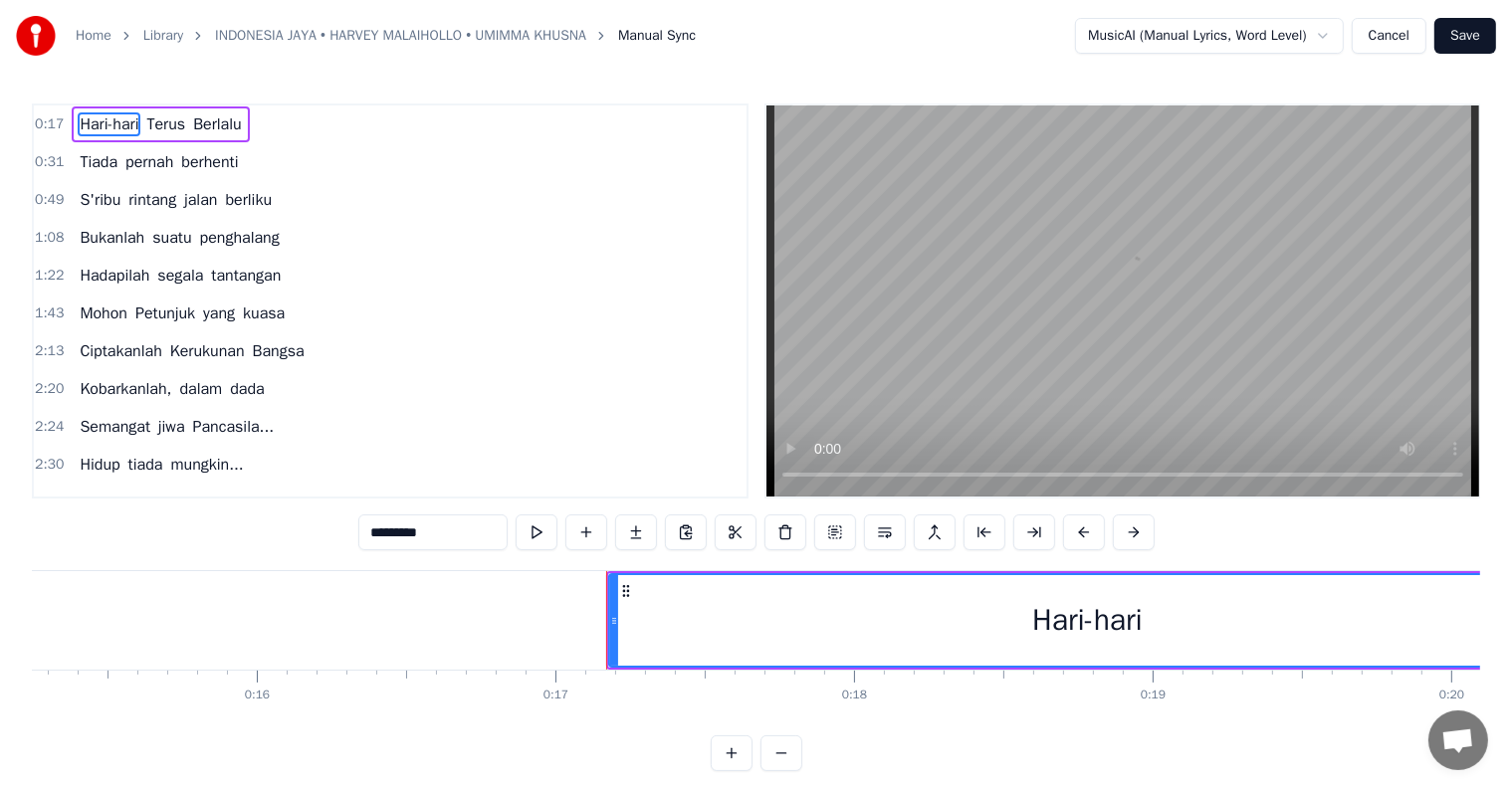 scroll, scrollTop: 0, scrollLeft: 5027, axis: horizontal 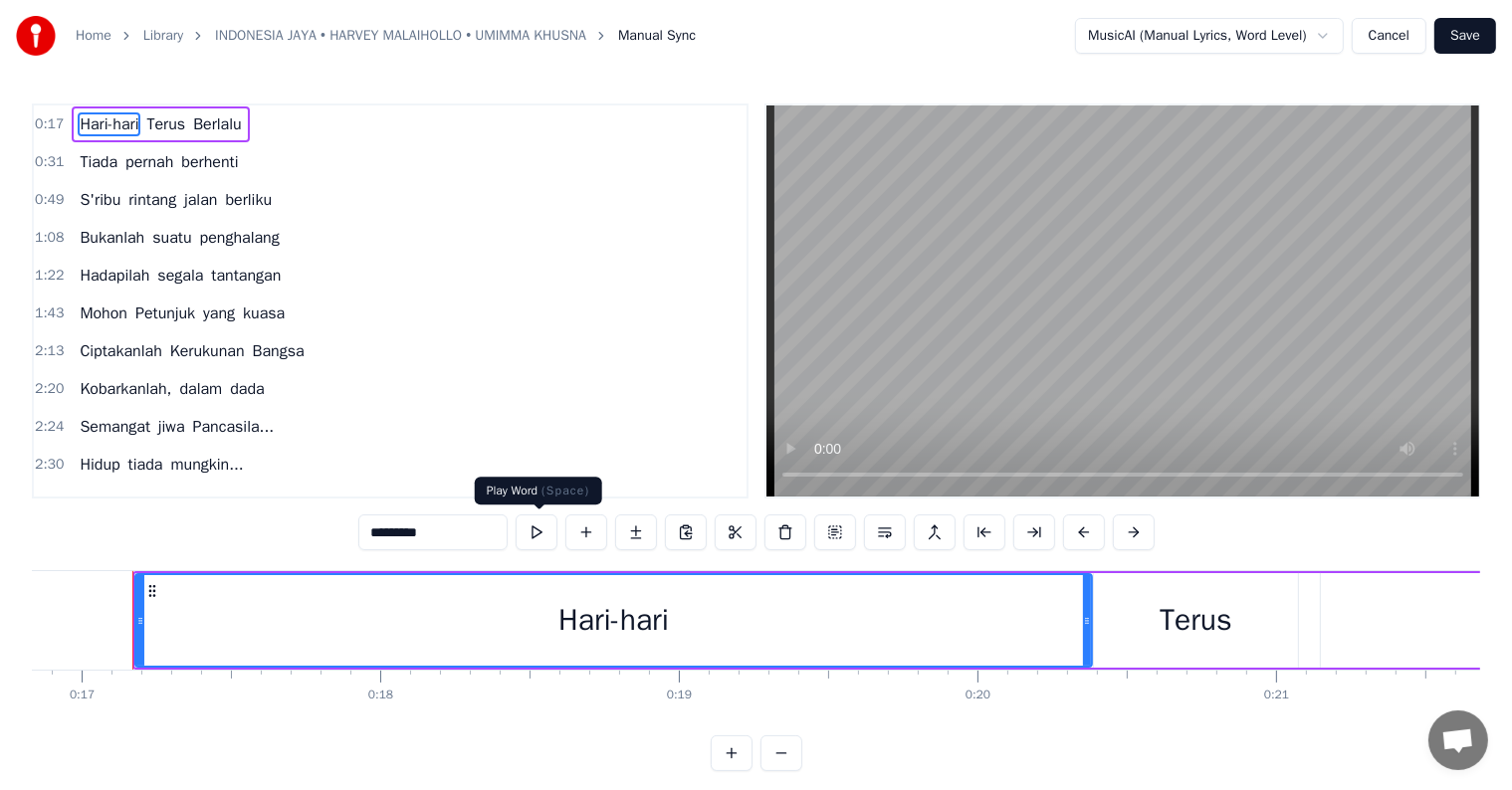 click at bounding box center (537, 532) 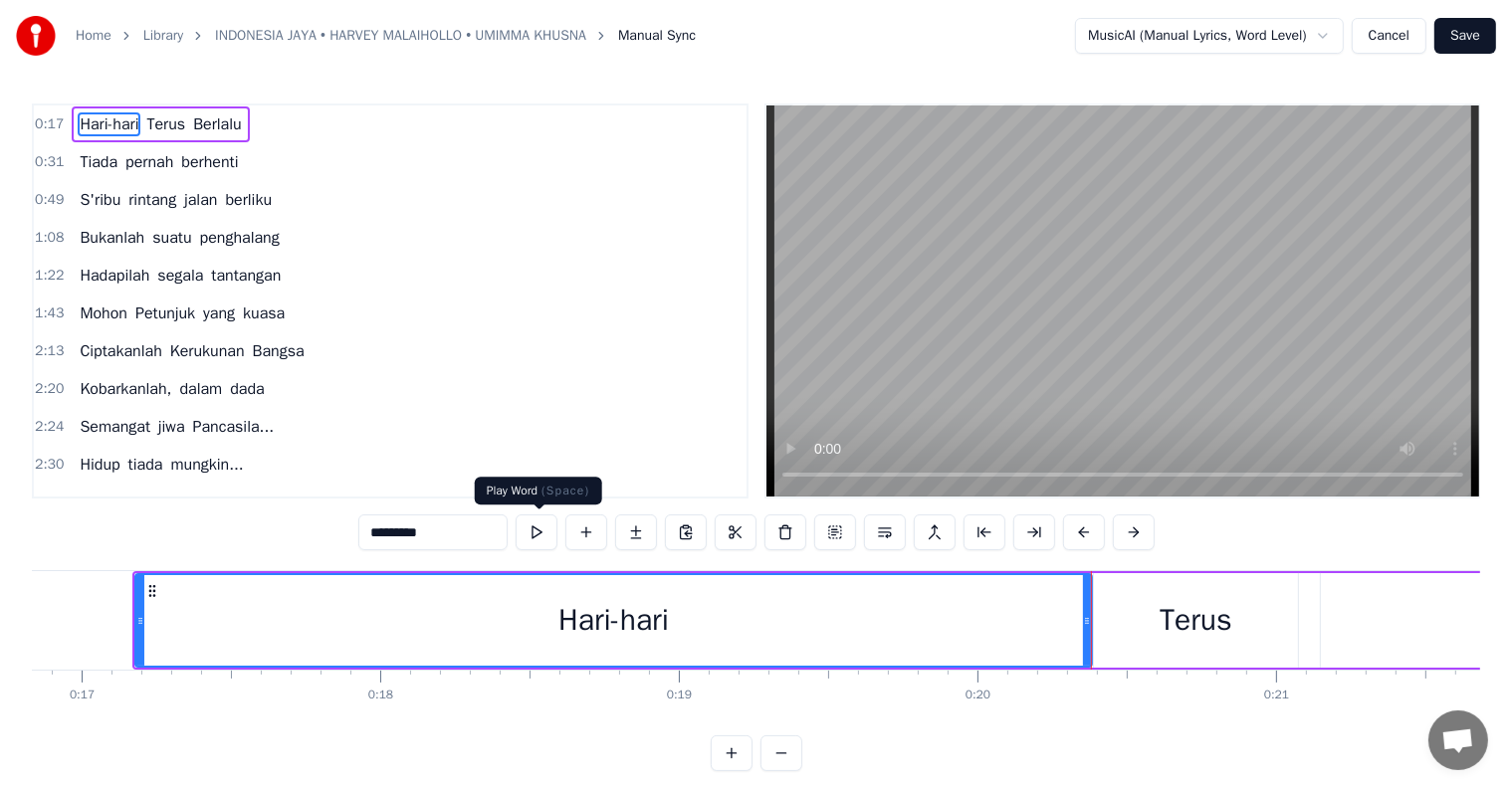 click at bounding box center (537, 532) 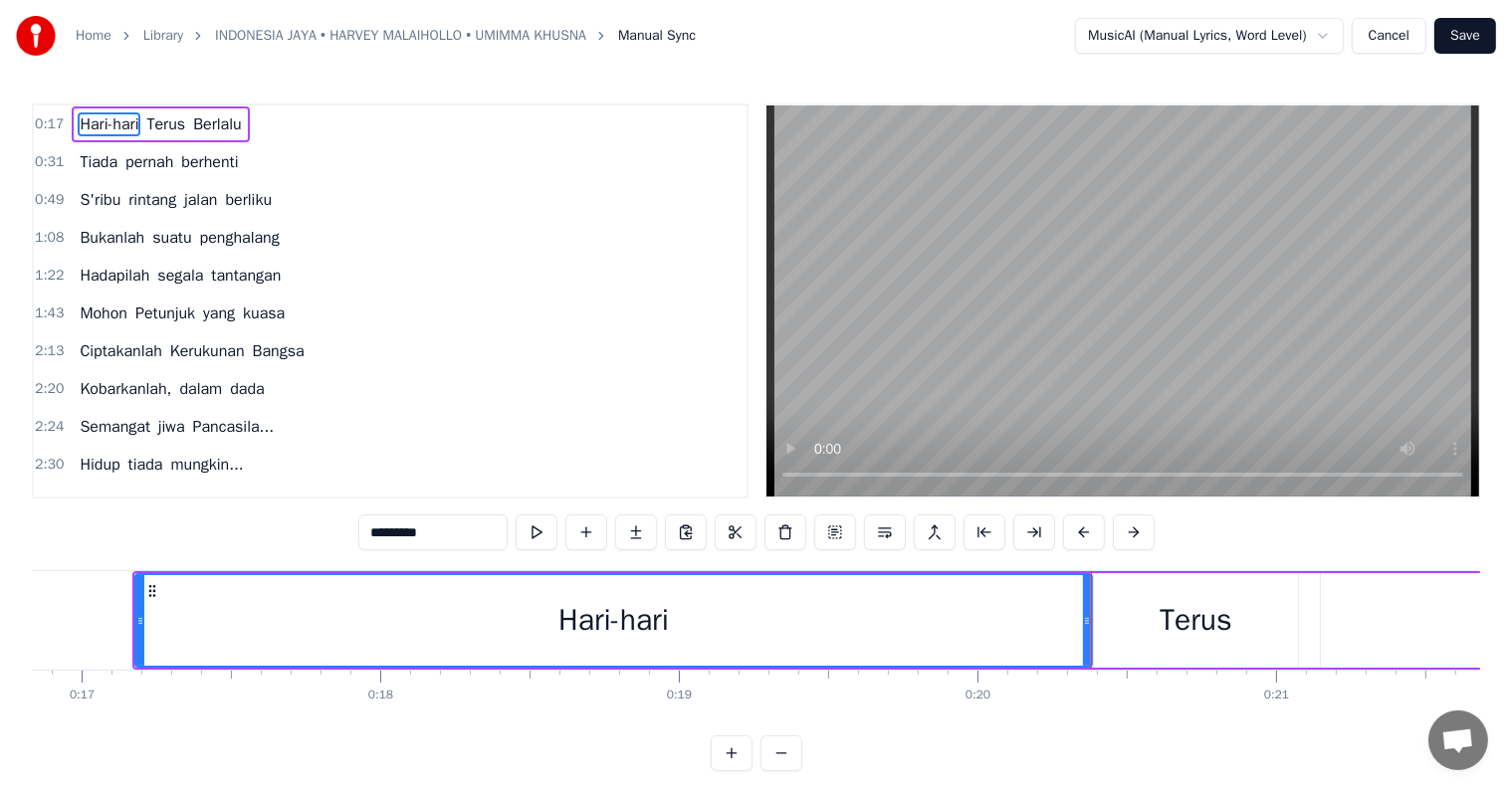 click on "Terus" at bounding box center (165, 124) 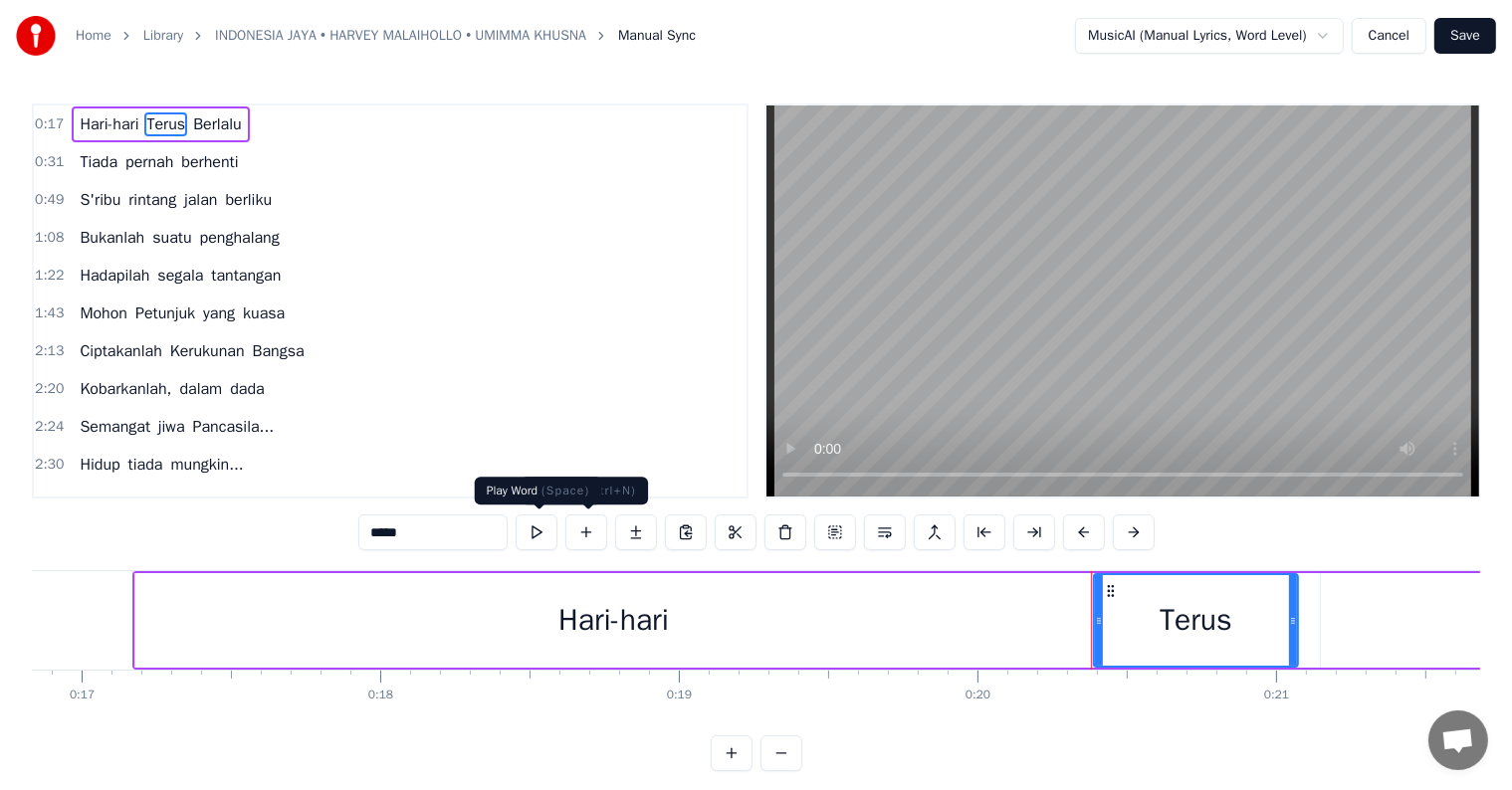 click at bounding box center (537, 532) 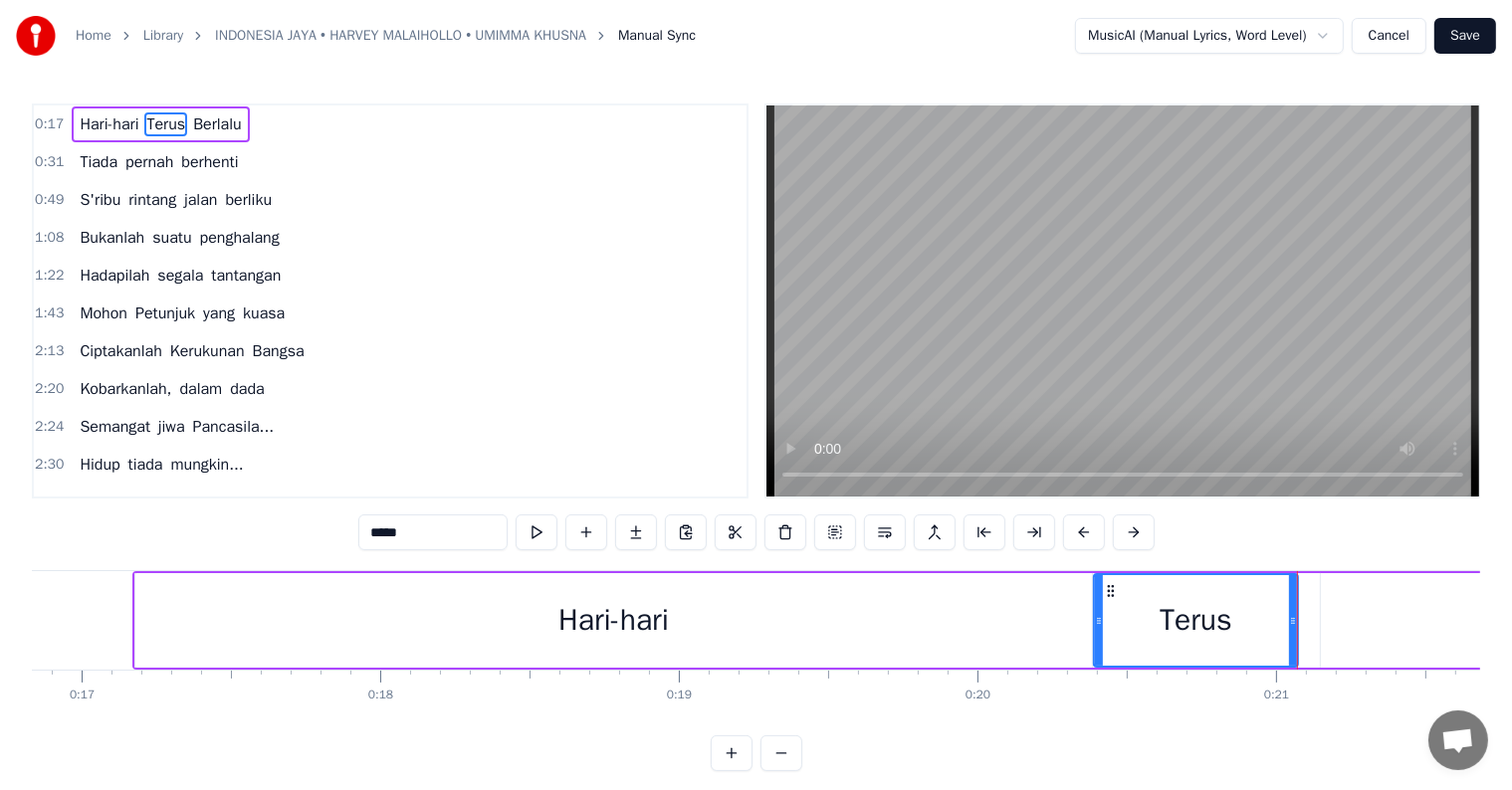 type 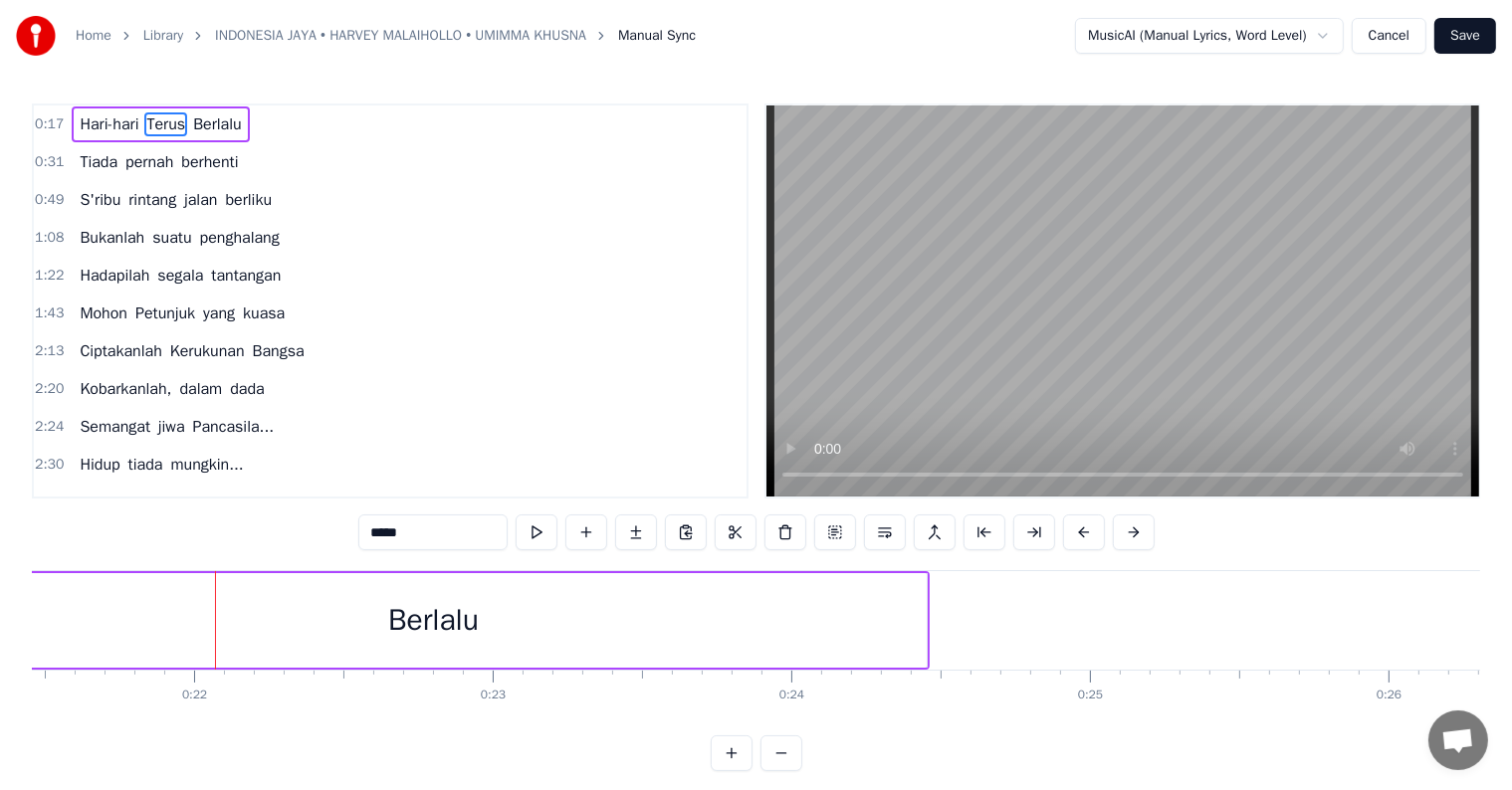 scroll, scrollTop: 0, scrollLeft: 6490, axis: horizontal 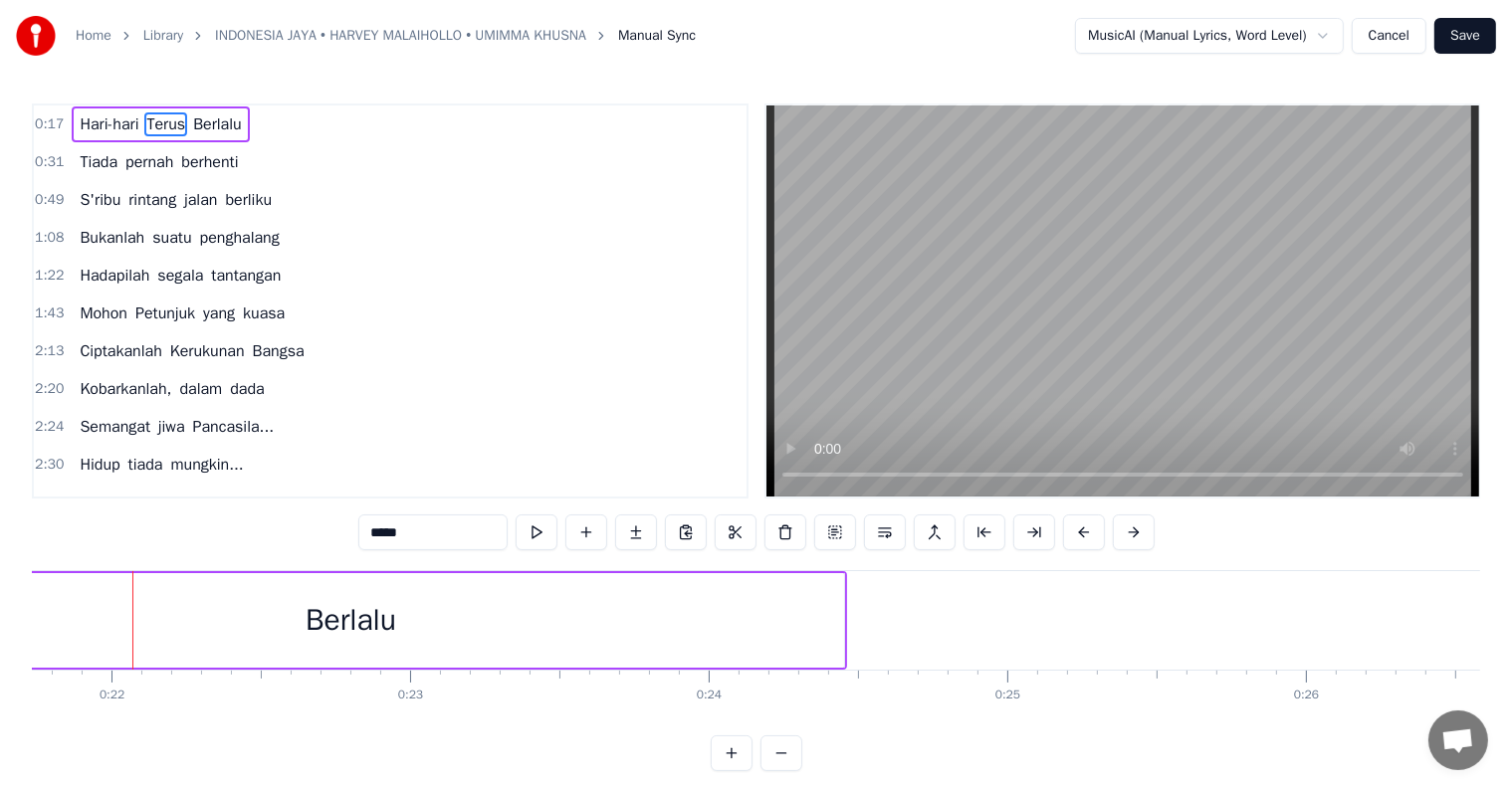click on "Berlalu" at bounding box center [350, 620] 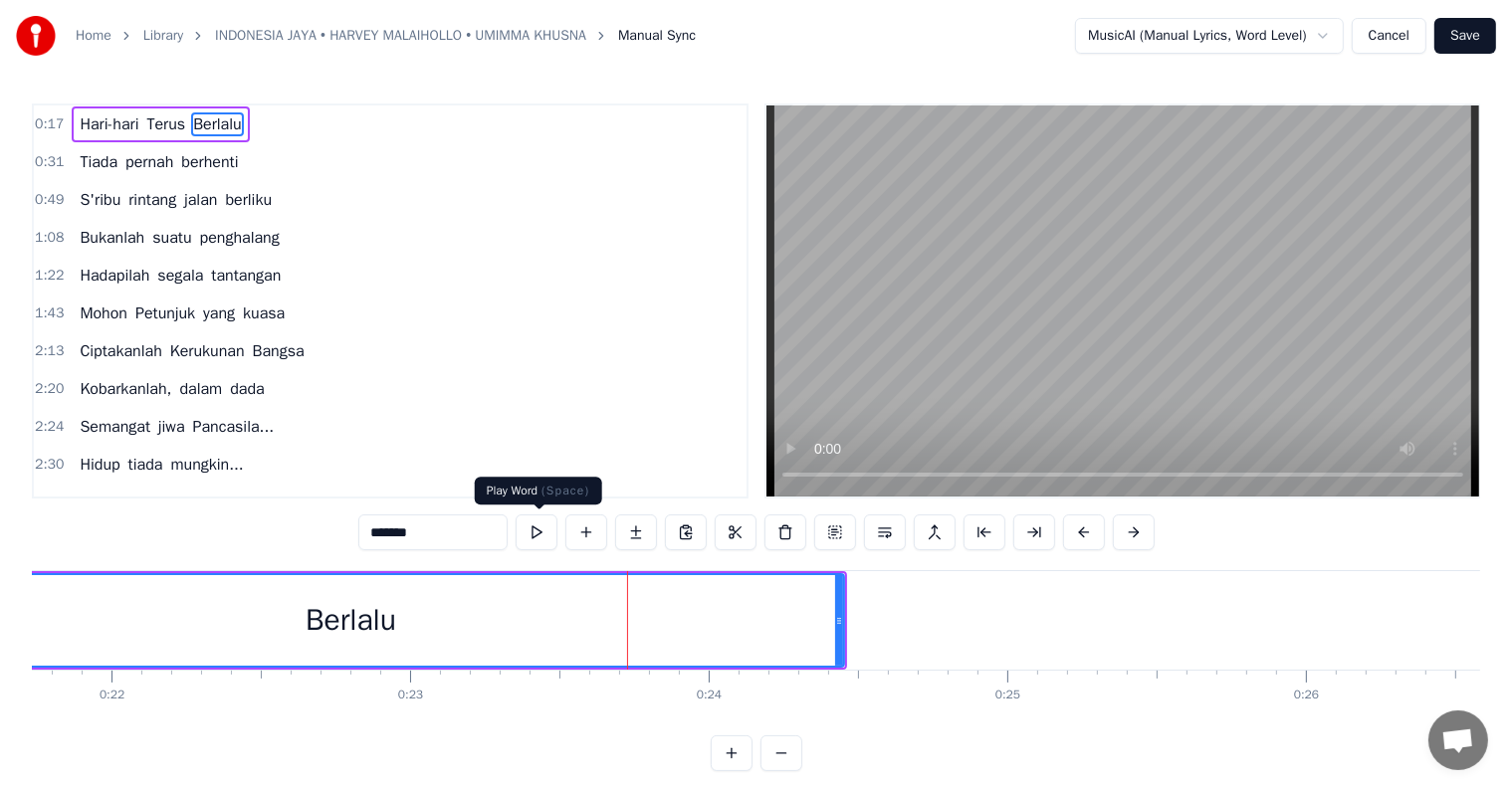 click at bounding box center (537, 532) 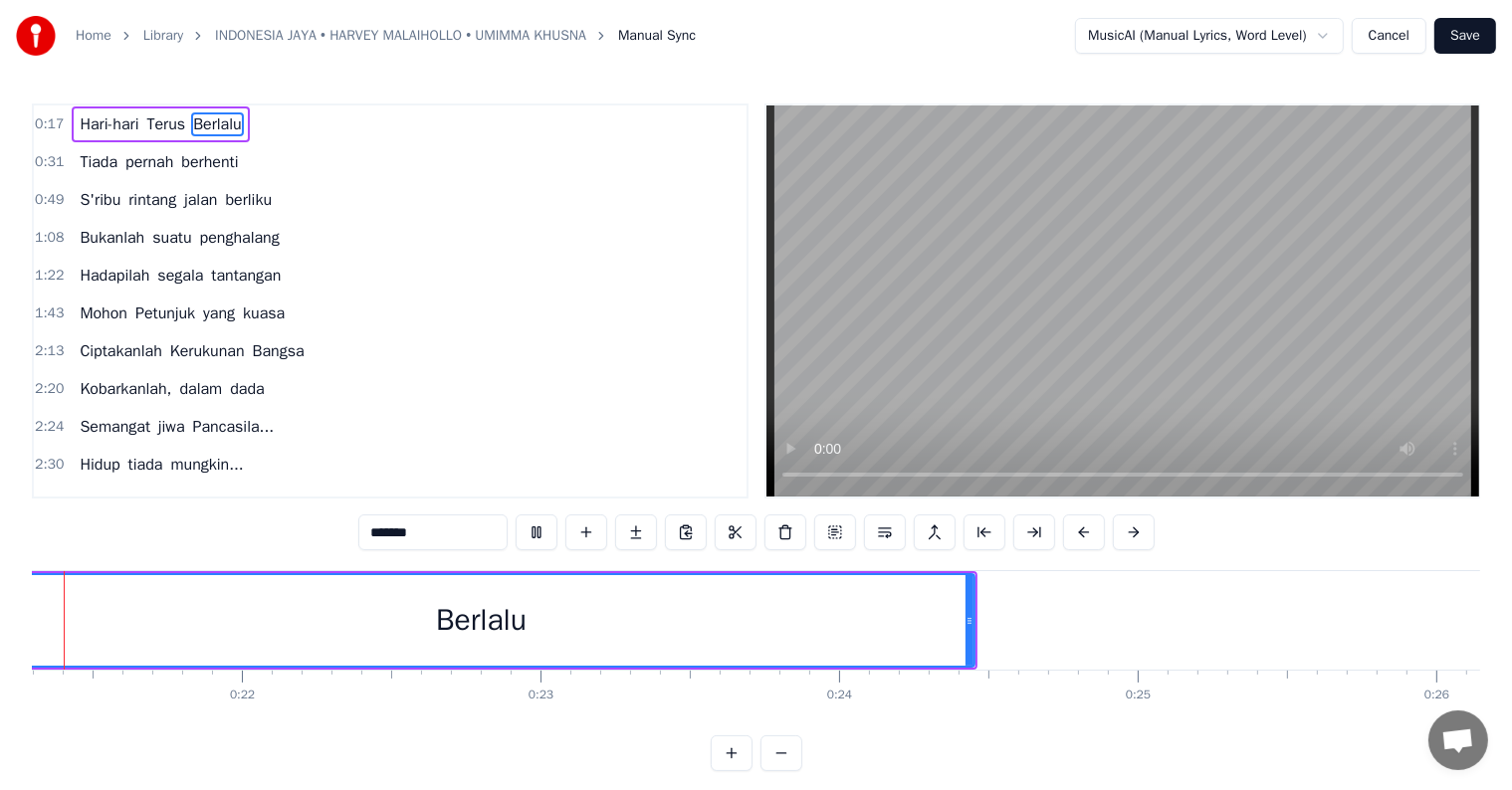 scroll, scrollTop: 0, scrollLeft: 6214, axis: horizontal 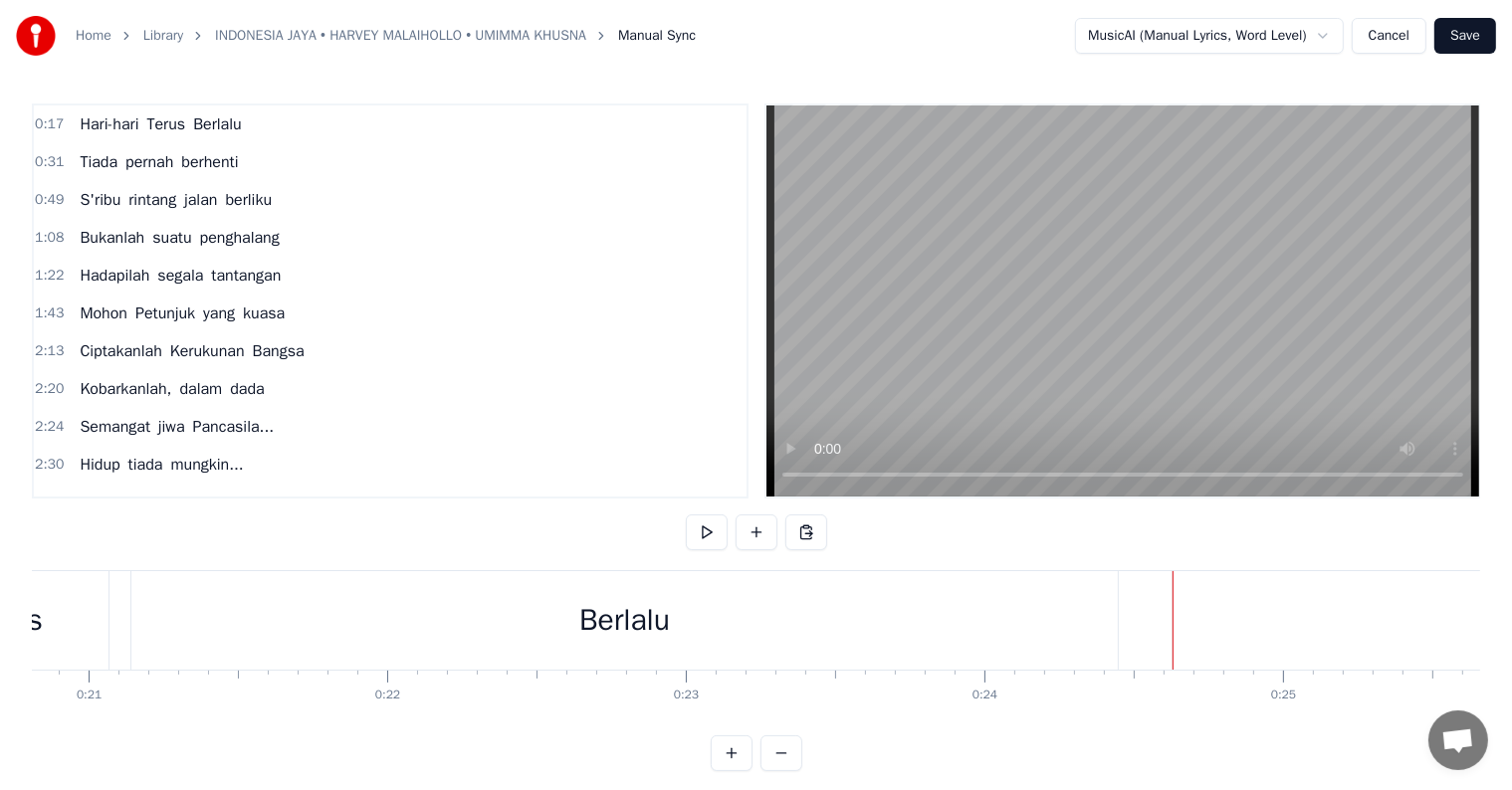 click at bounding box center [30089, 620] 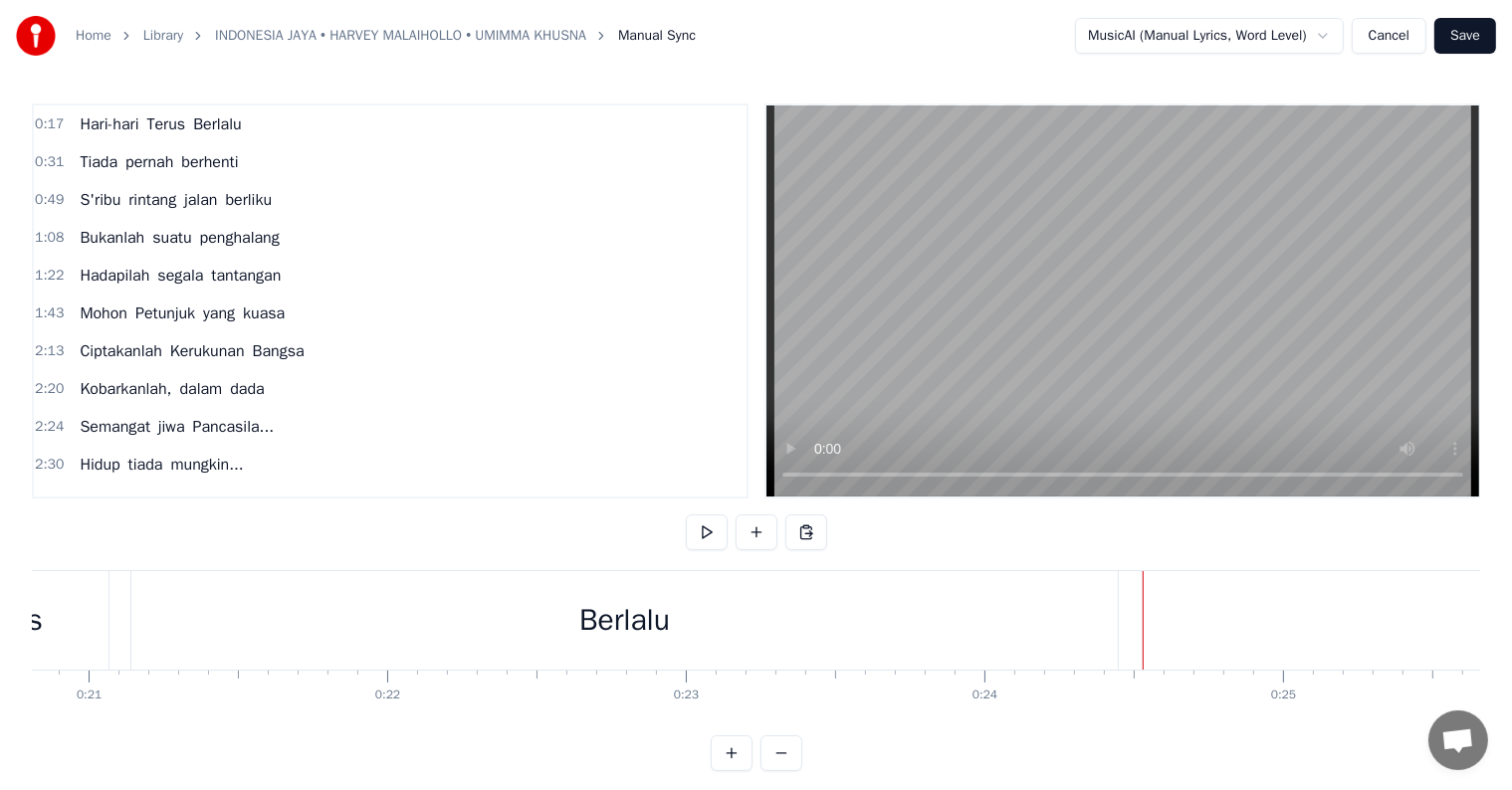 click on "berliku" at bounding box center [248, 200] 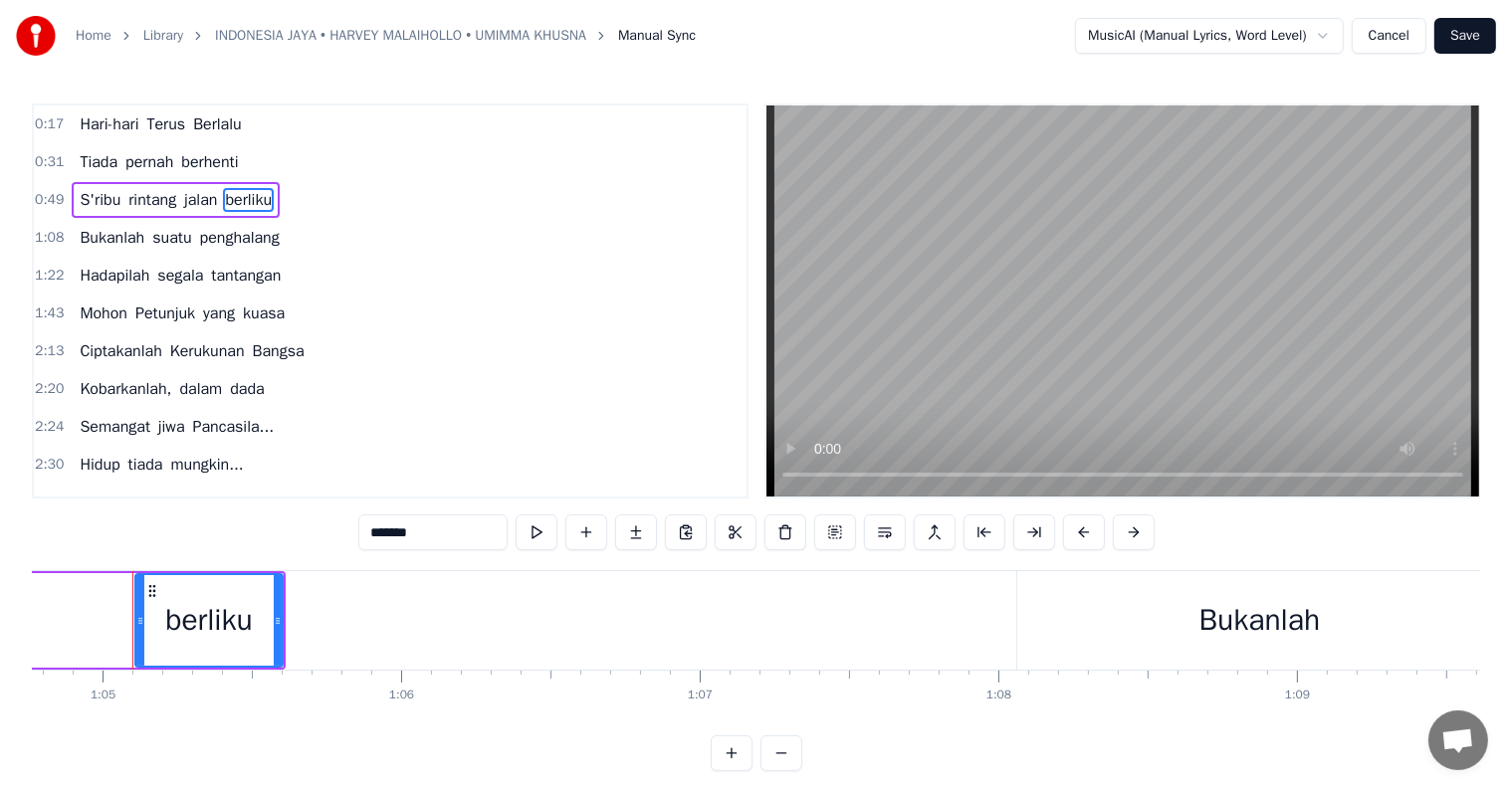 click on "S'ribu" at bounding box center (100, 200) 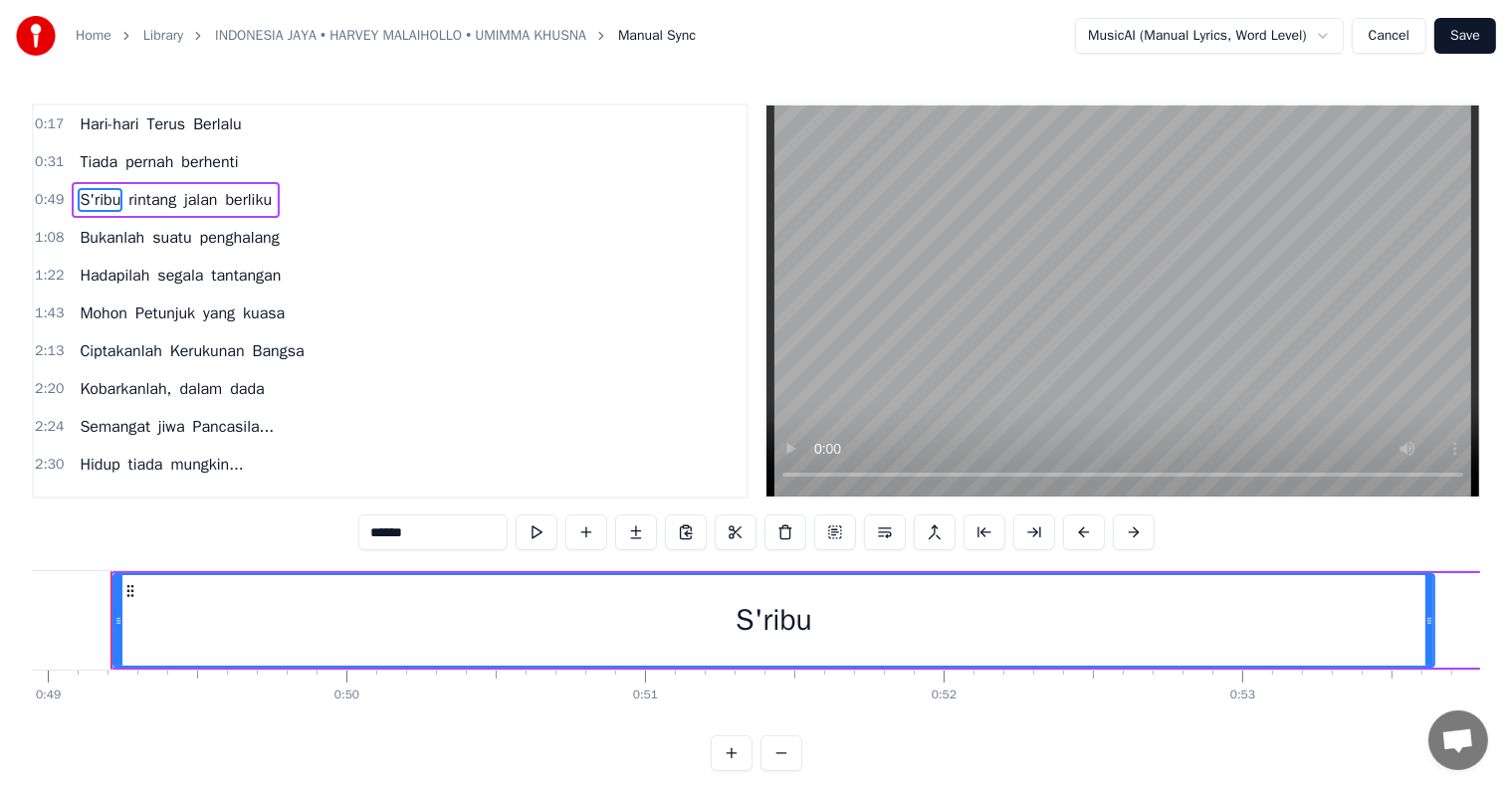 scroll, scrollTop: 0, scrollLeft: 14594, axis: horizontal 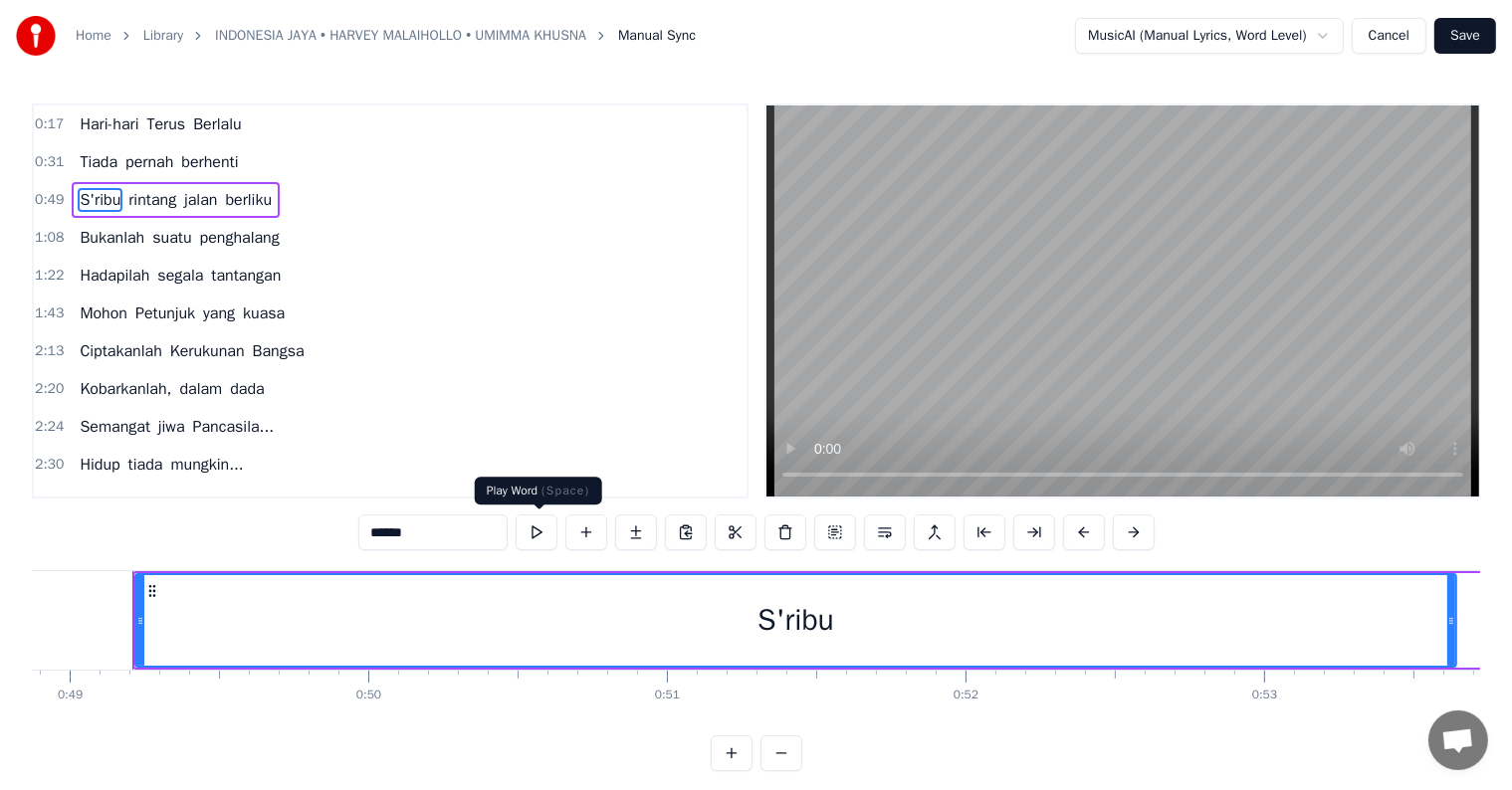 click at bounding box center [537, 532] 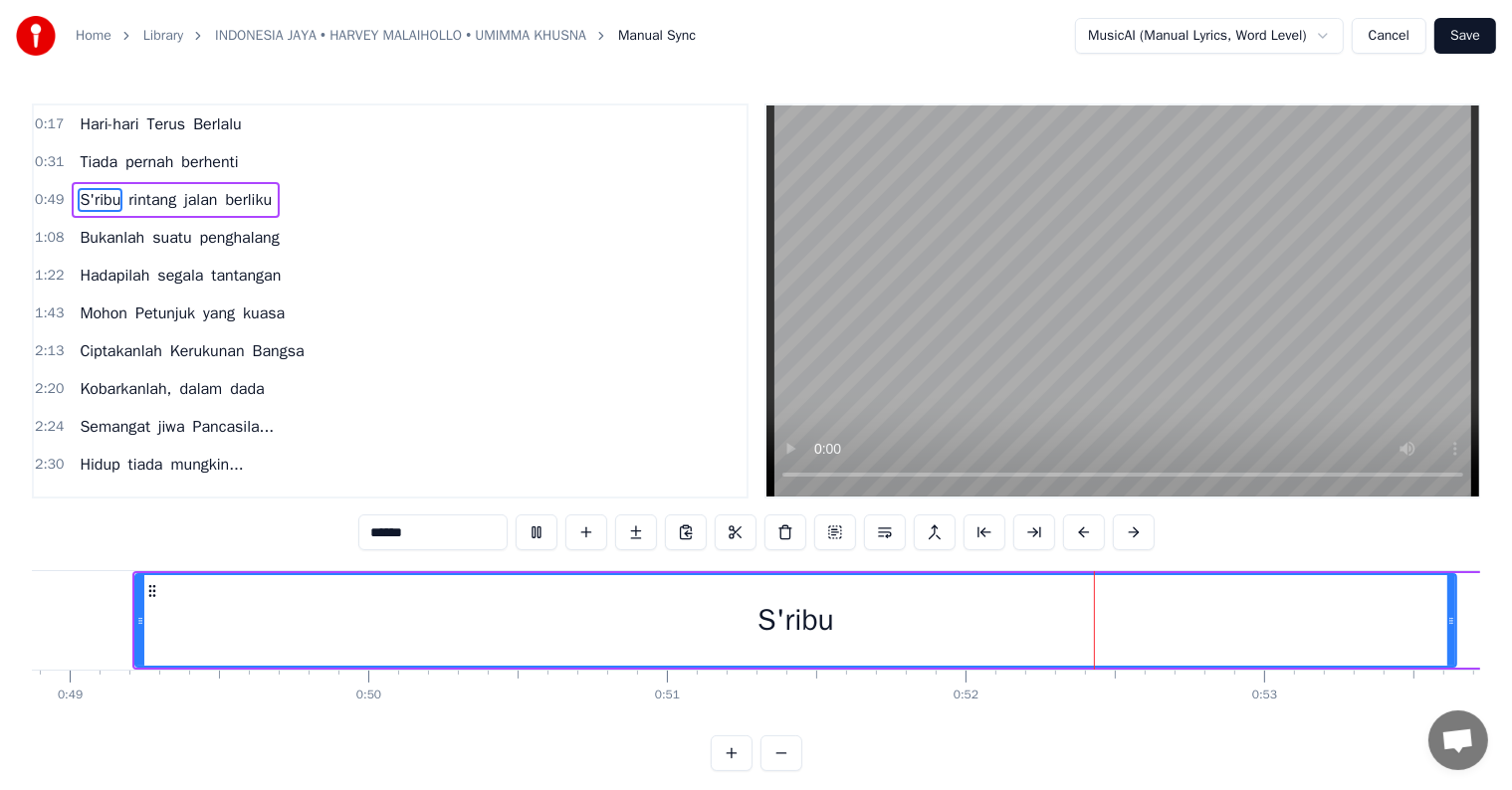 click at bounding box center (537, 532) 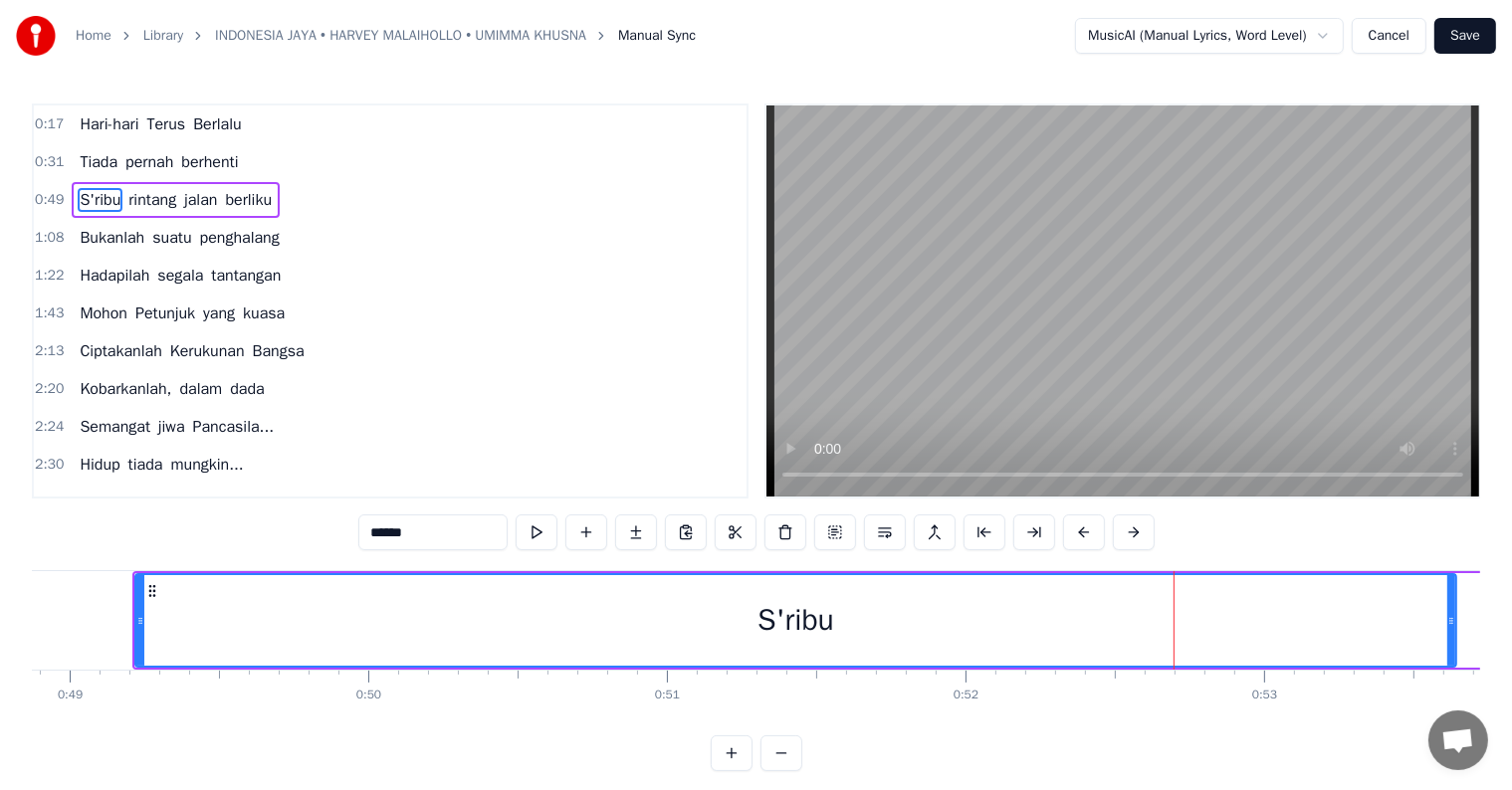click on "0:49" at bounding box center [49, 200] 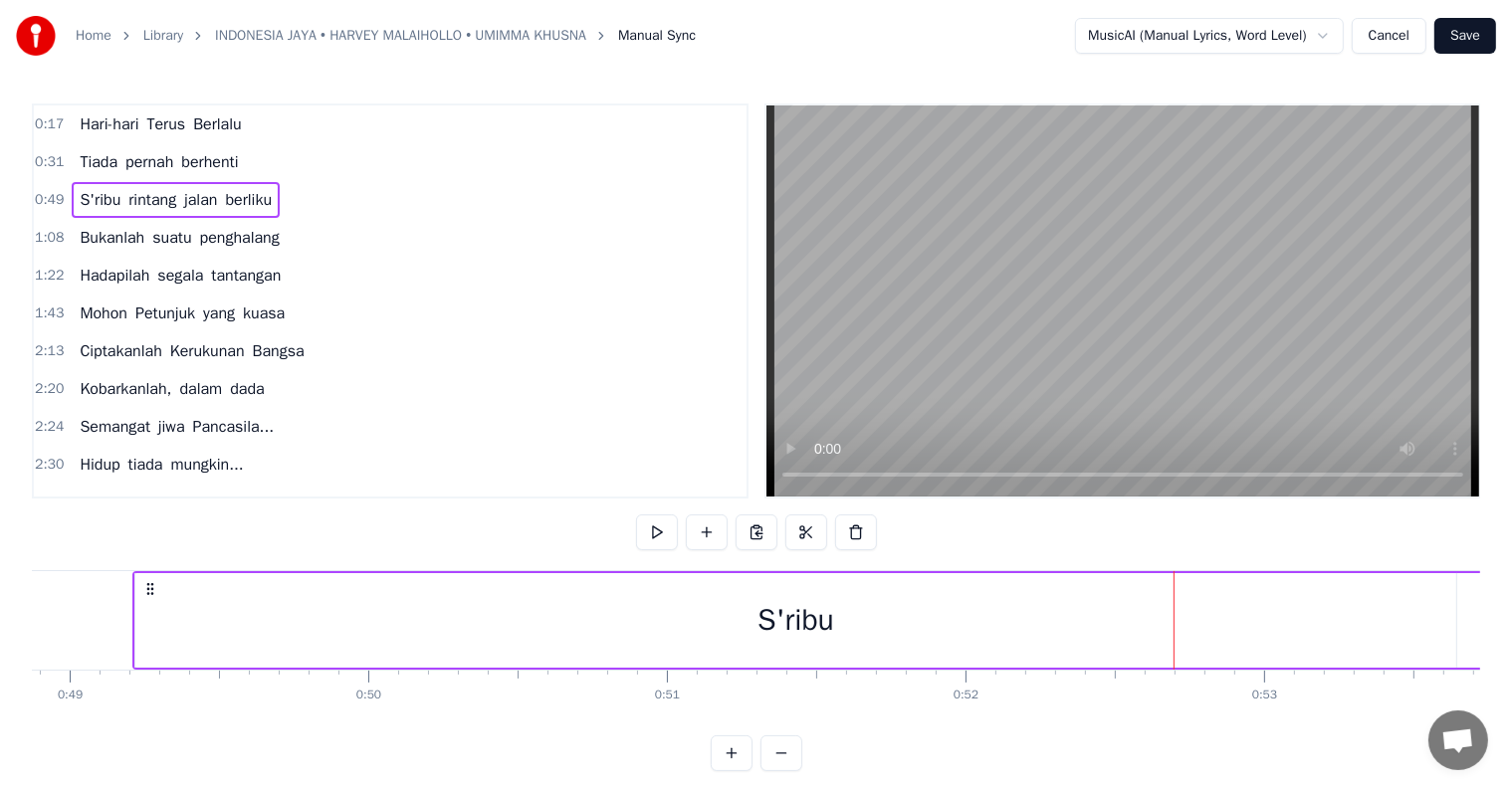 click on "S'ribu" at bounding box center (100, 200) 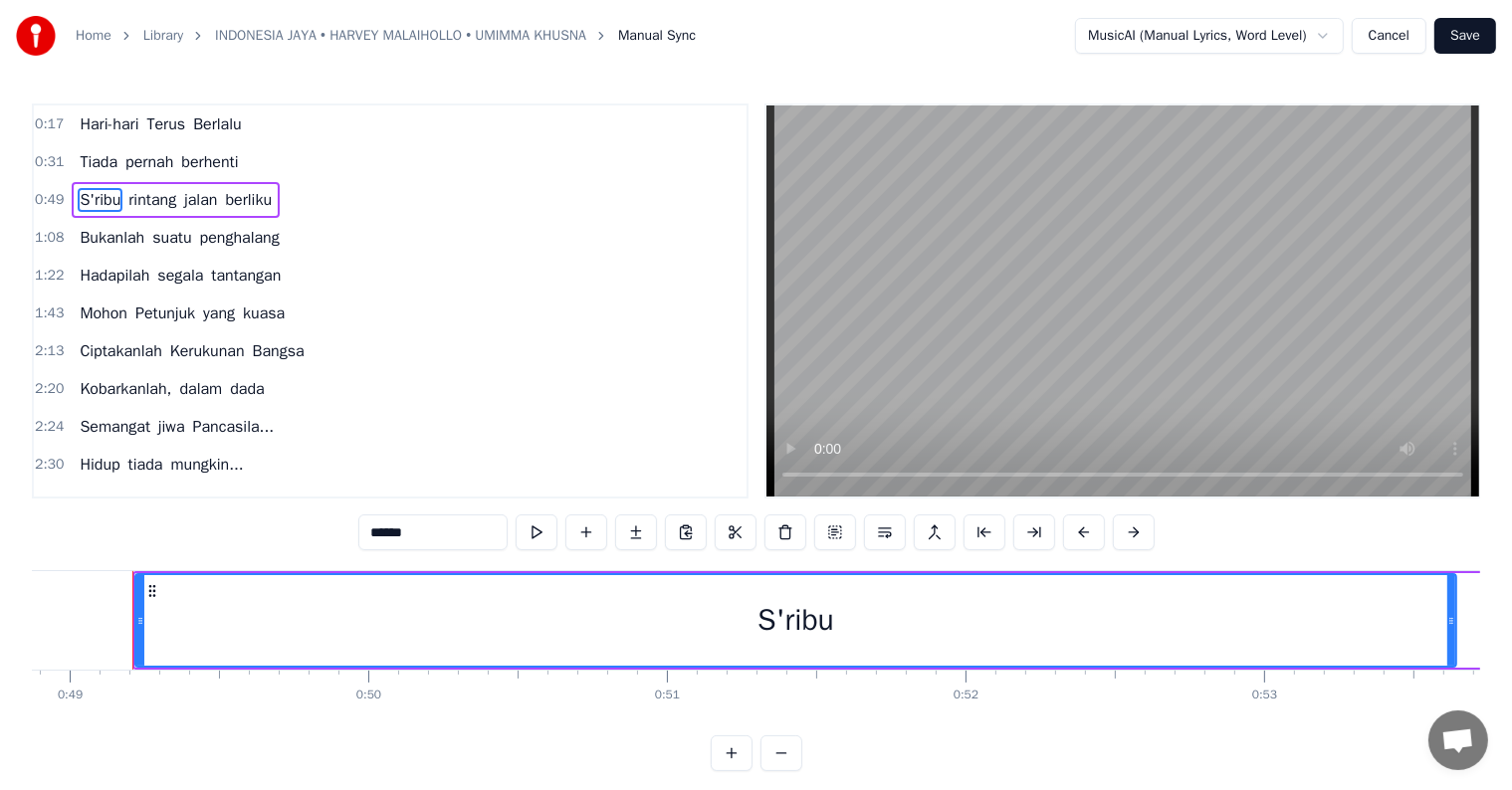 drag, startPoint x: 293, startPoint y: 604, endPoint x: 151, endPoint y: 604, distance: 142 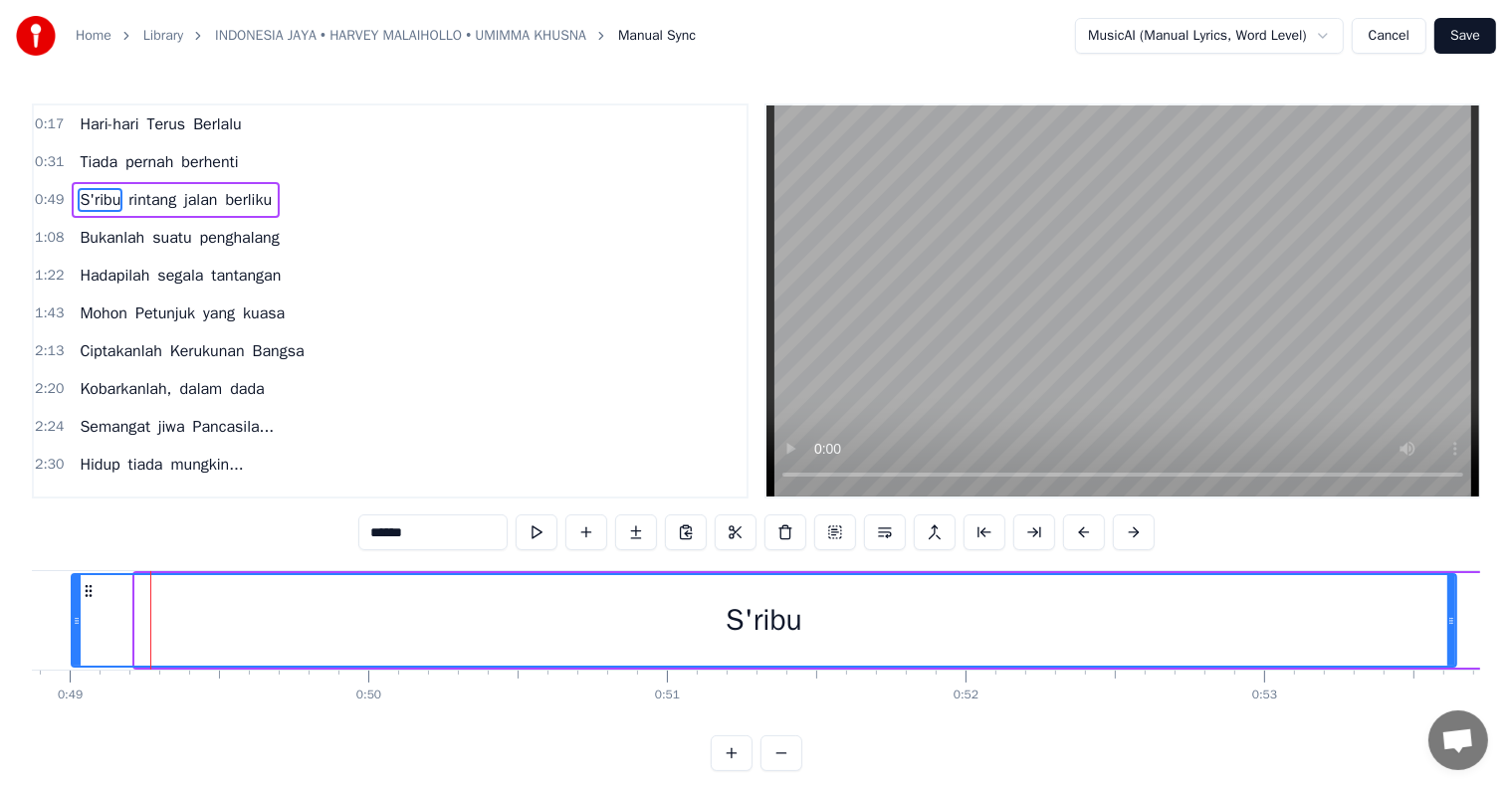drag, startPoint x: 138, startPoint y: 611, endPoint x: 69, endPoint y: 609, distance: 69.028979 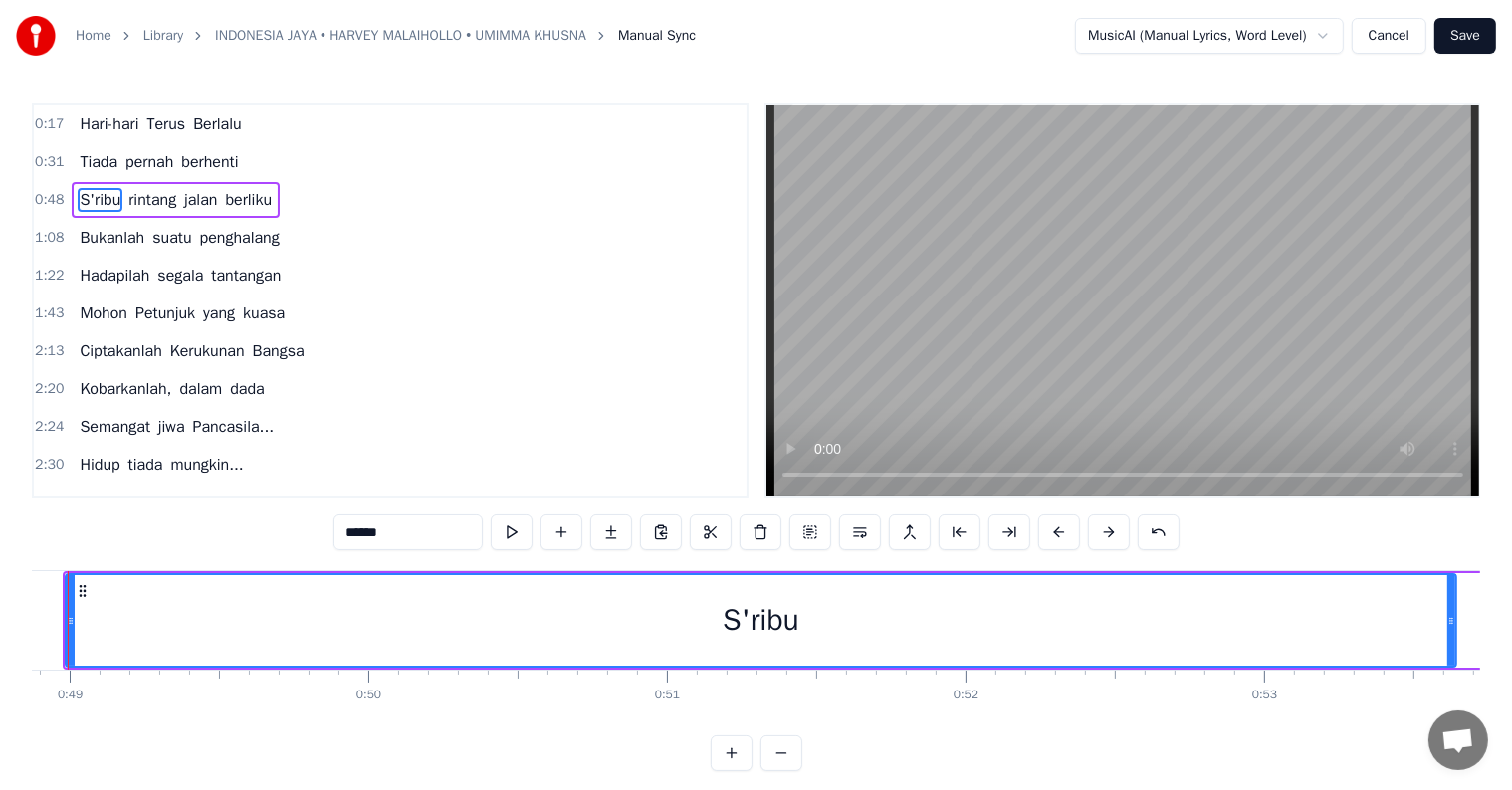 scroll, scrollTop: 0, scrollLeft: 14530, axis: horizontal 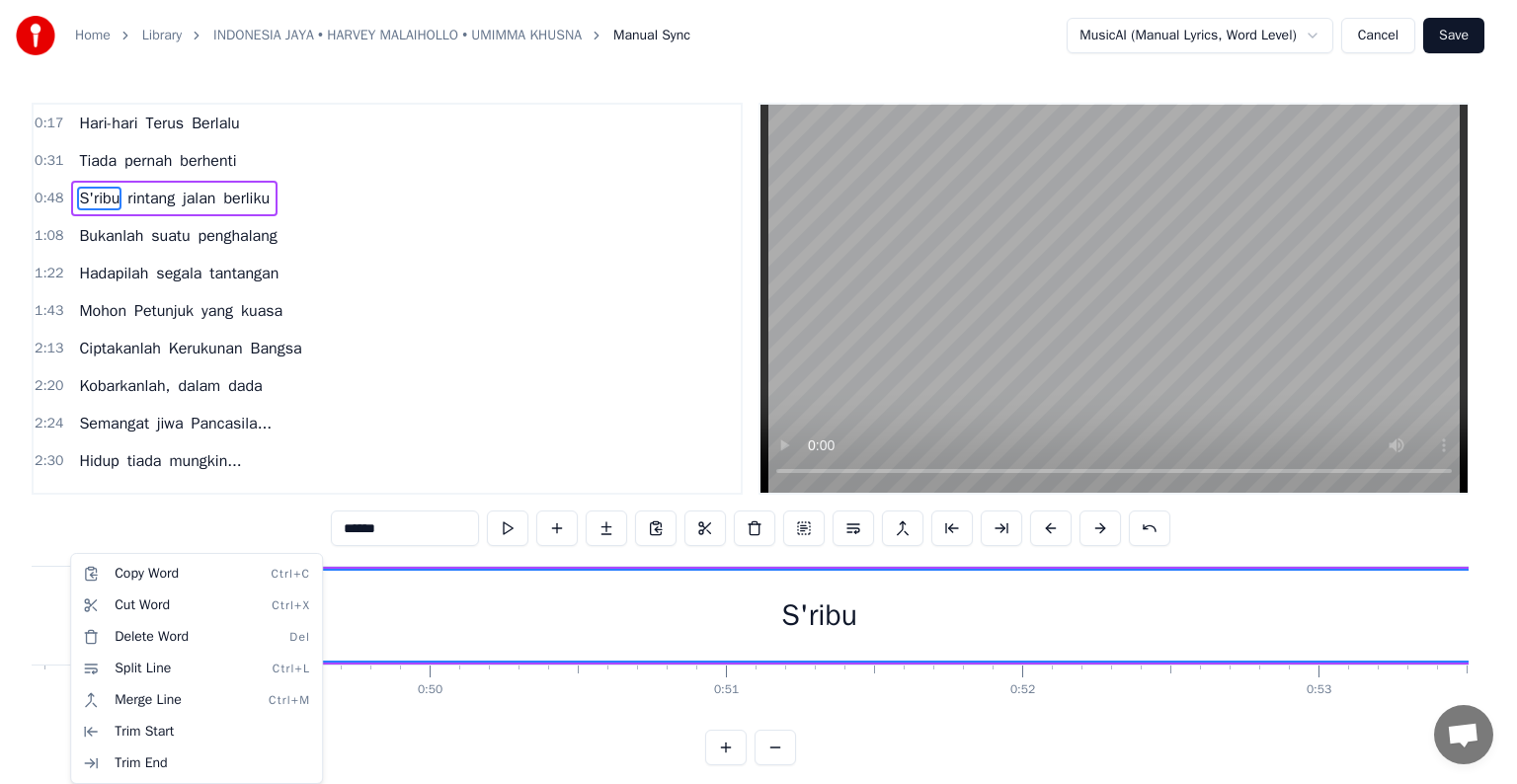 click on "Home Library INDONESIA JAYA • [PERSON] • [PERSON] Manual Sync MusicAI (Manual Lyrics, Word Level) Cancel Save 0:17 Hari-hari Terus Berlalu 0:31 Tiada pernah berhenti 0:48 S'ribu rintang jalan berliku 1:08 Bukanlah suatu penghalang 1:22 Hadapilah segala tantangan 1:43 Mohon Petunjuk yang kuasa 2:13 Ciptakanlah Kerukunan Bangsa 2:20 Kobarkanlah, dalam dada 2:24 Semangat jiwa Pancasila... 2:30 Hidup tiada mungkin... 2:34 Tanpa perjuangan, 2:44 Tanpa pengorbanan, 2:51 Mulia adanya 3:02 Berpegangan tangan... 3:08 Dalam satu cita... 3:22 Demi masa depan... 3:40 Indonesia Jaya ****** Hari-hari Terus Berlalu Tiada pernah berhenti S'ribu rintang jalan berliku Bukanlah suatu penghalang Hadapilah segala tantangan Mohon Petunjuk yang kuasa Ciptakanlah Kerukunan Bangsa Kobarkanlah, dalam dada Semangat jiwa Pancasila... Hidup tiada mungkin... Tanpa perjuangan, Tanpa pengorbanan, Mulia adanya Berpegangan tangan... Dalam satu cita... Demi masa depan... Indonesia Jaya 0 0:01 0:02 0:03 0:04 0:05 0:06 0:07" at bounding box center (758, 398) 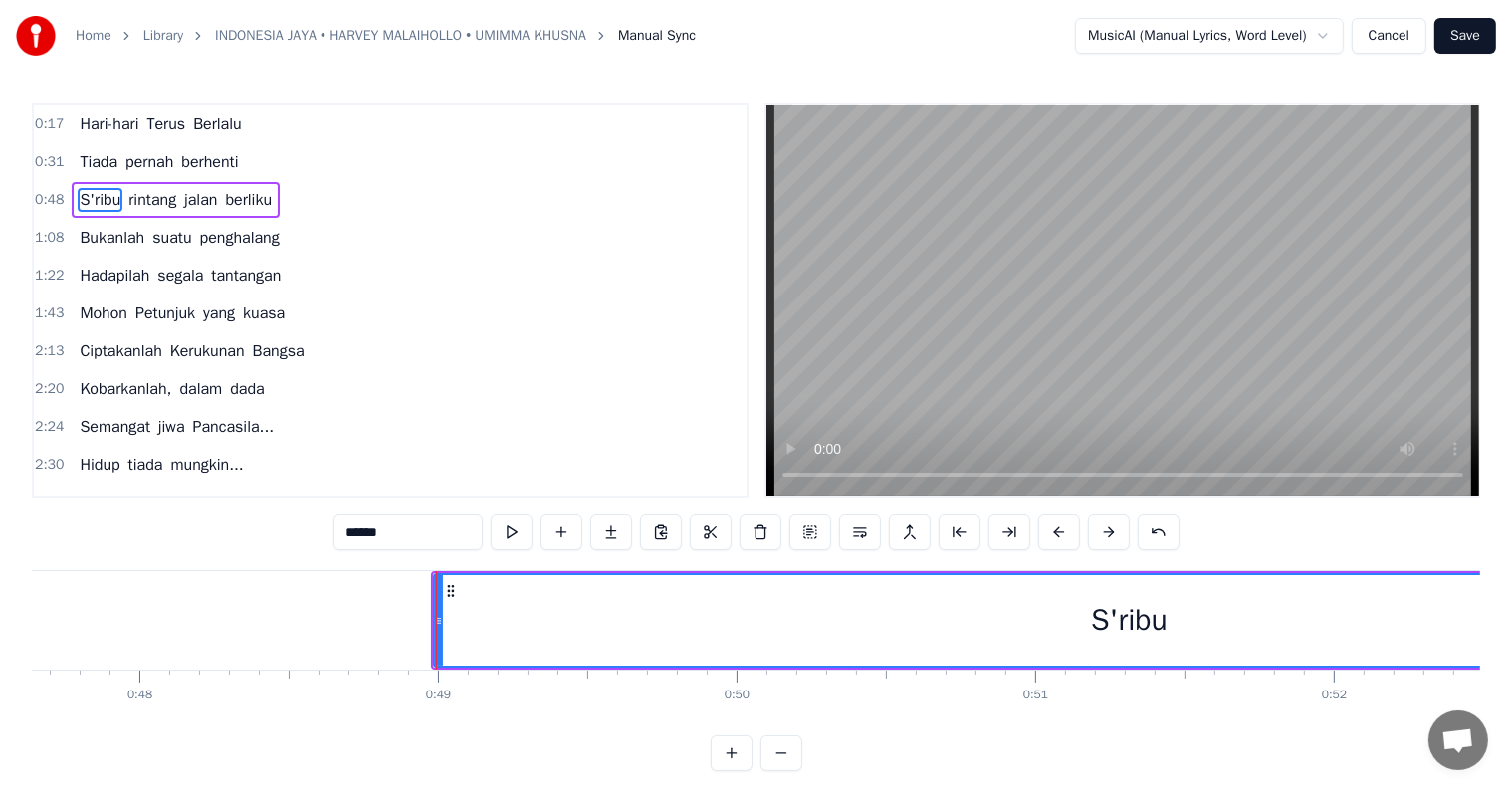 scroll, scrollTop: 0, scrollLeft: 14202, axis: horizontal 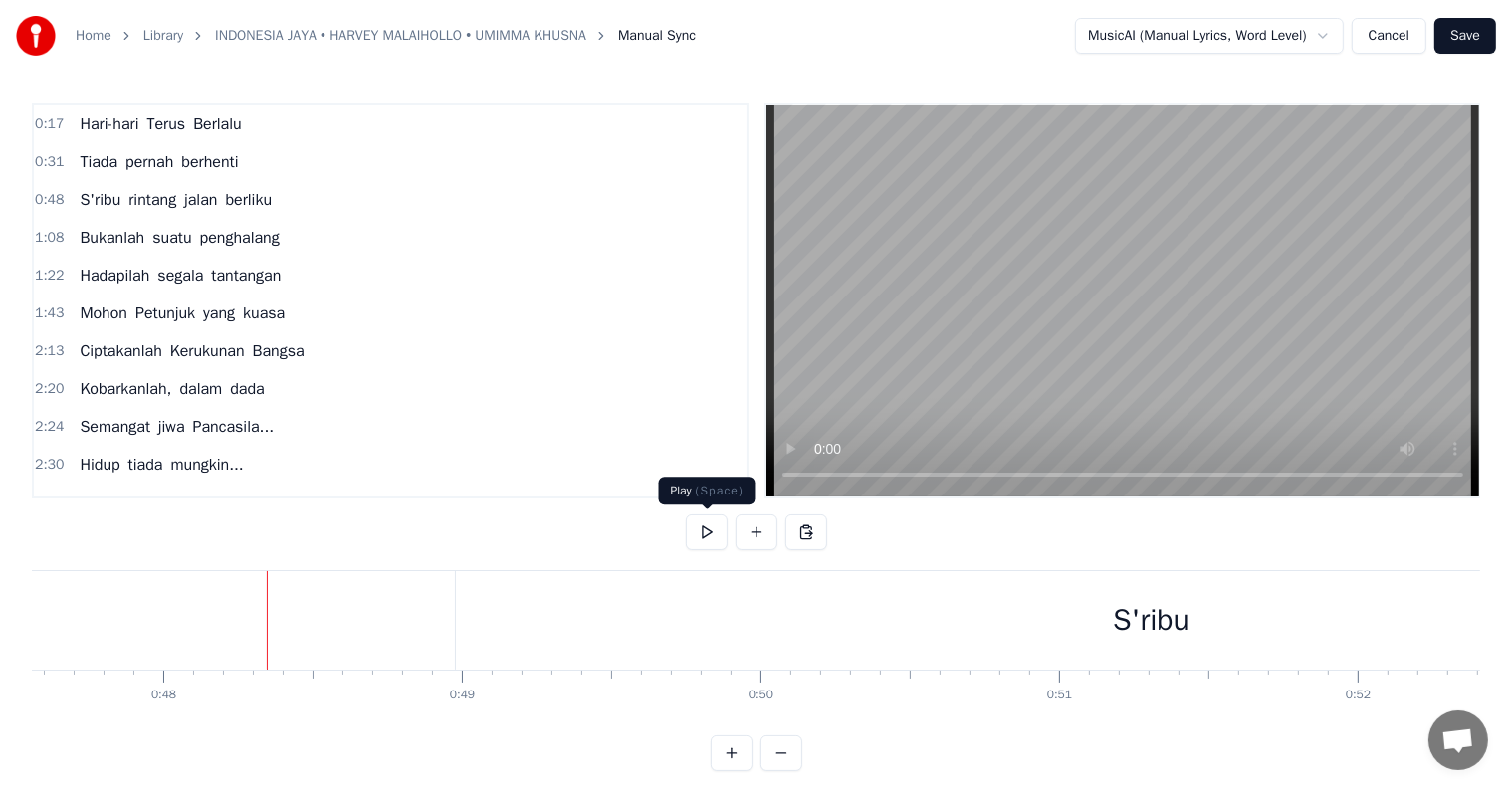 click at bounding box center [707, 532] 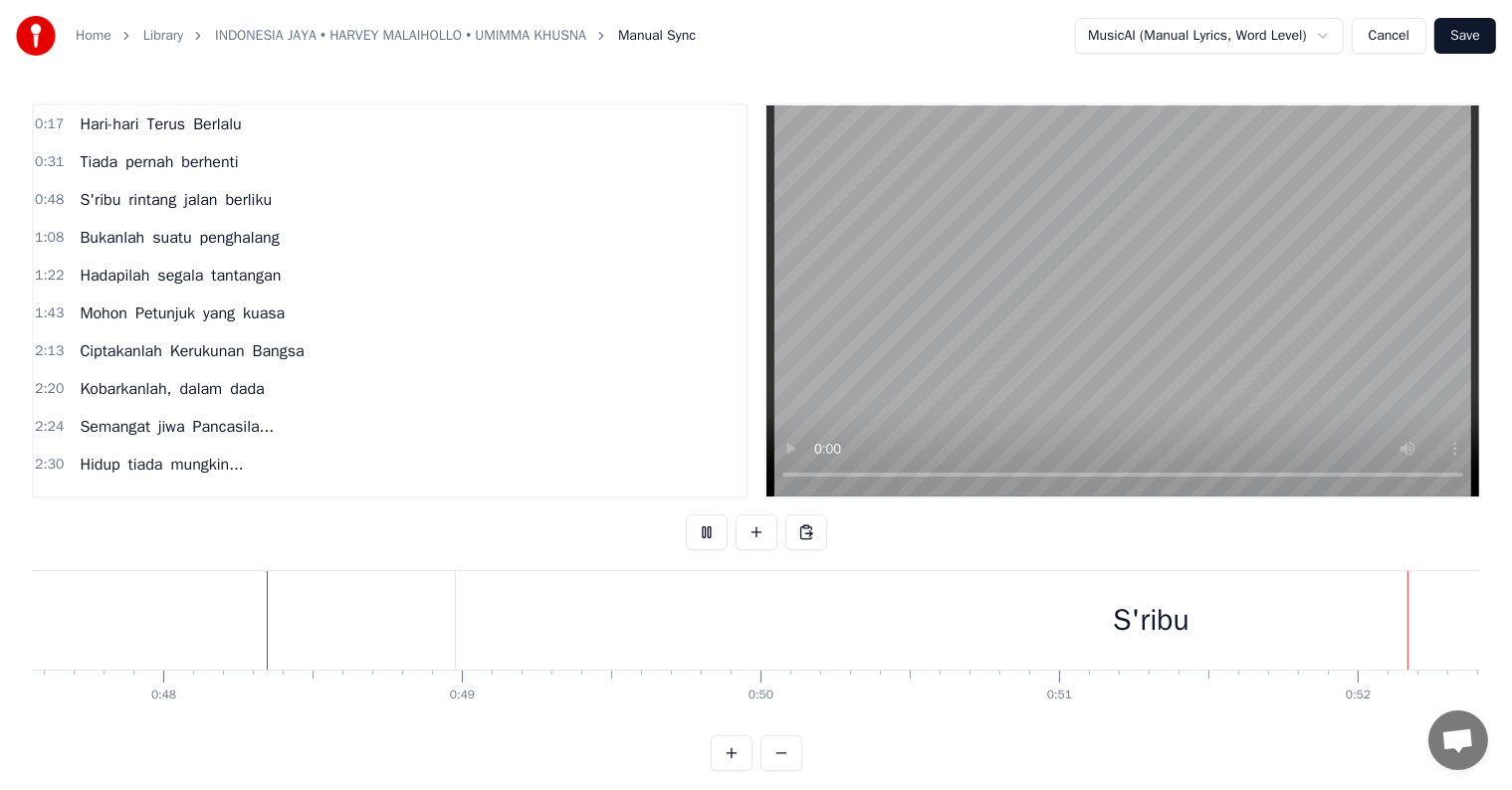 click on "S'ribu" at bounding box center (1151, 620) 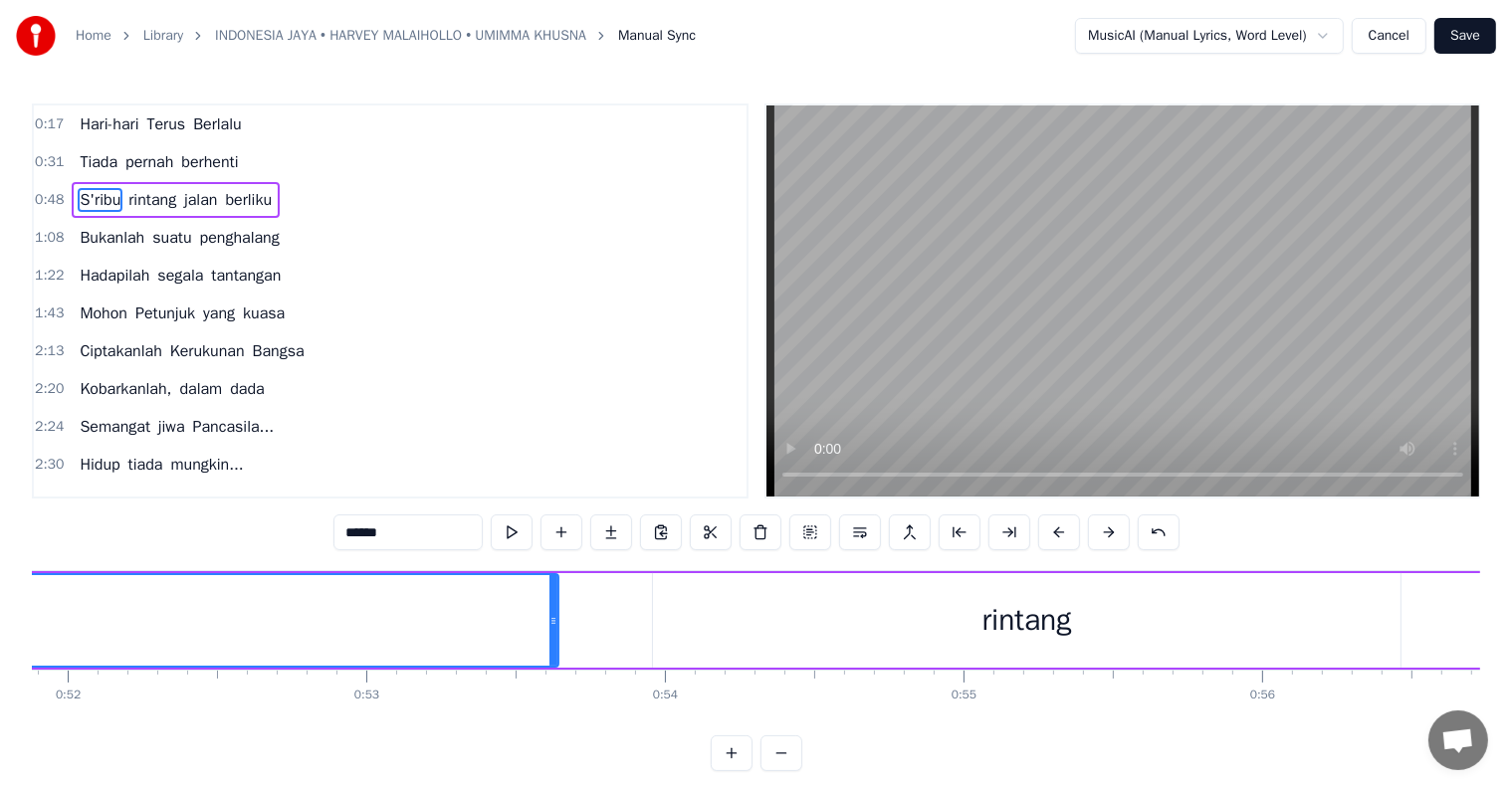 scroll, scrollTop: 0, scrollLeft: 15495, axis: horizontal 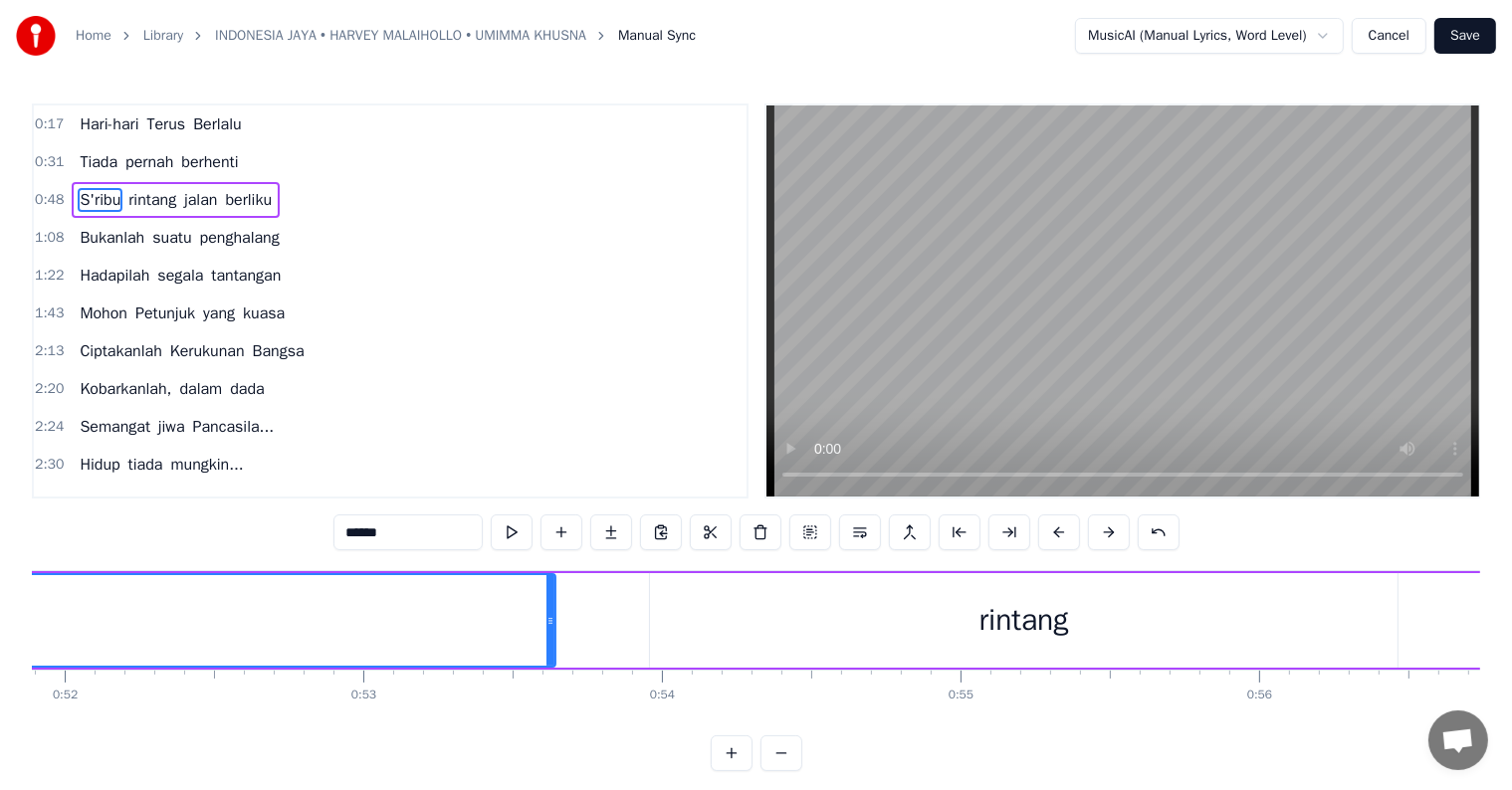 drag, startPoint x: 454, startPoint y: 621, endPoint x: 96, endPoint y: 615, distance: 358.05 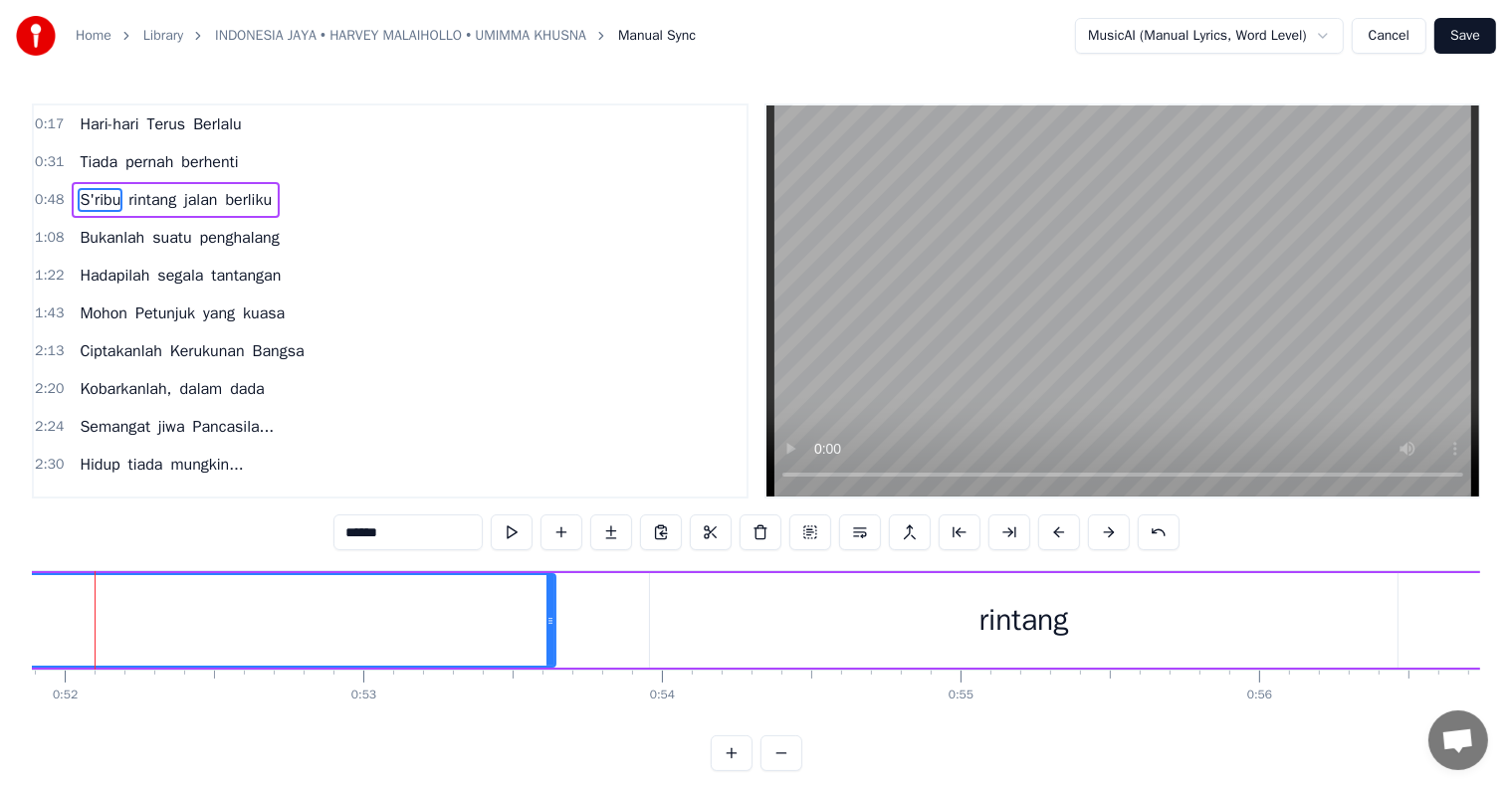 scroll, scrollTop: 0, scrollLeft: 15457, axis: horizontal 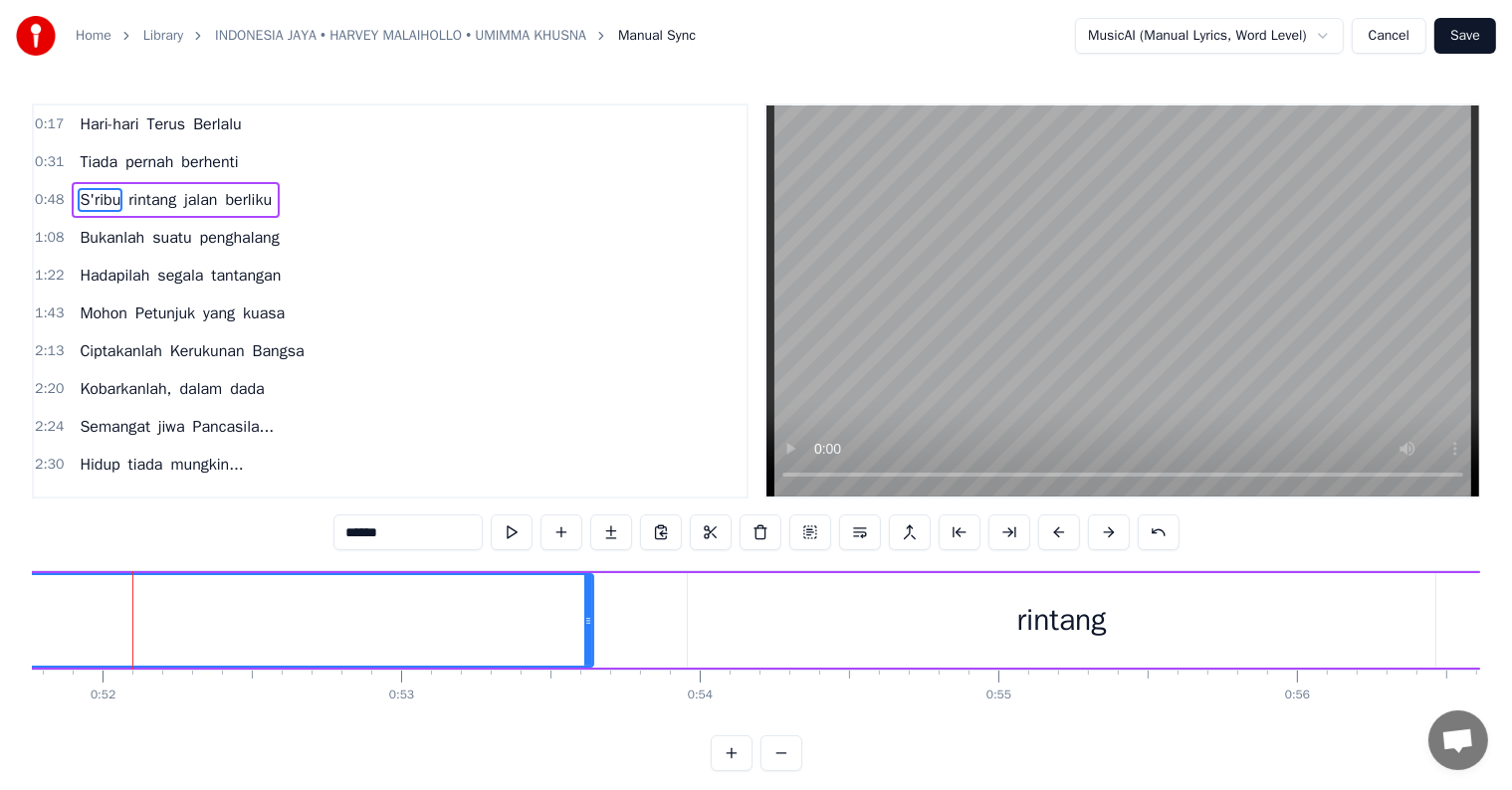 click on "Hari-hari" at bounding box center [108, 124] 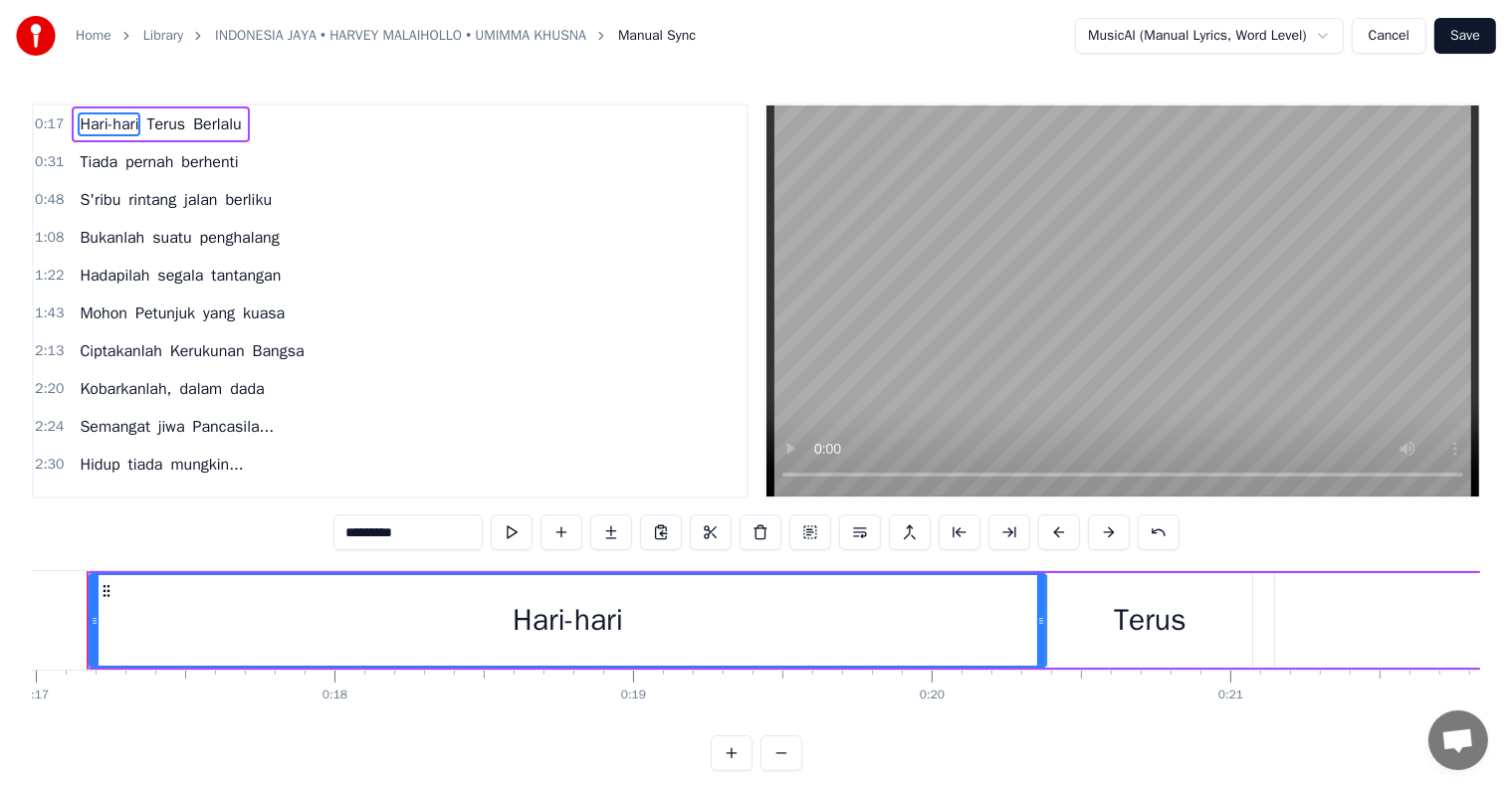 scroll, scrollTop: 0, scrollLeft: 5027, axis: horizontal 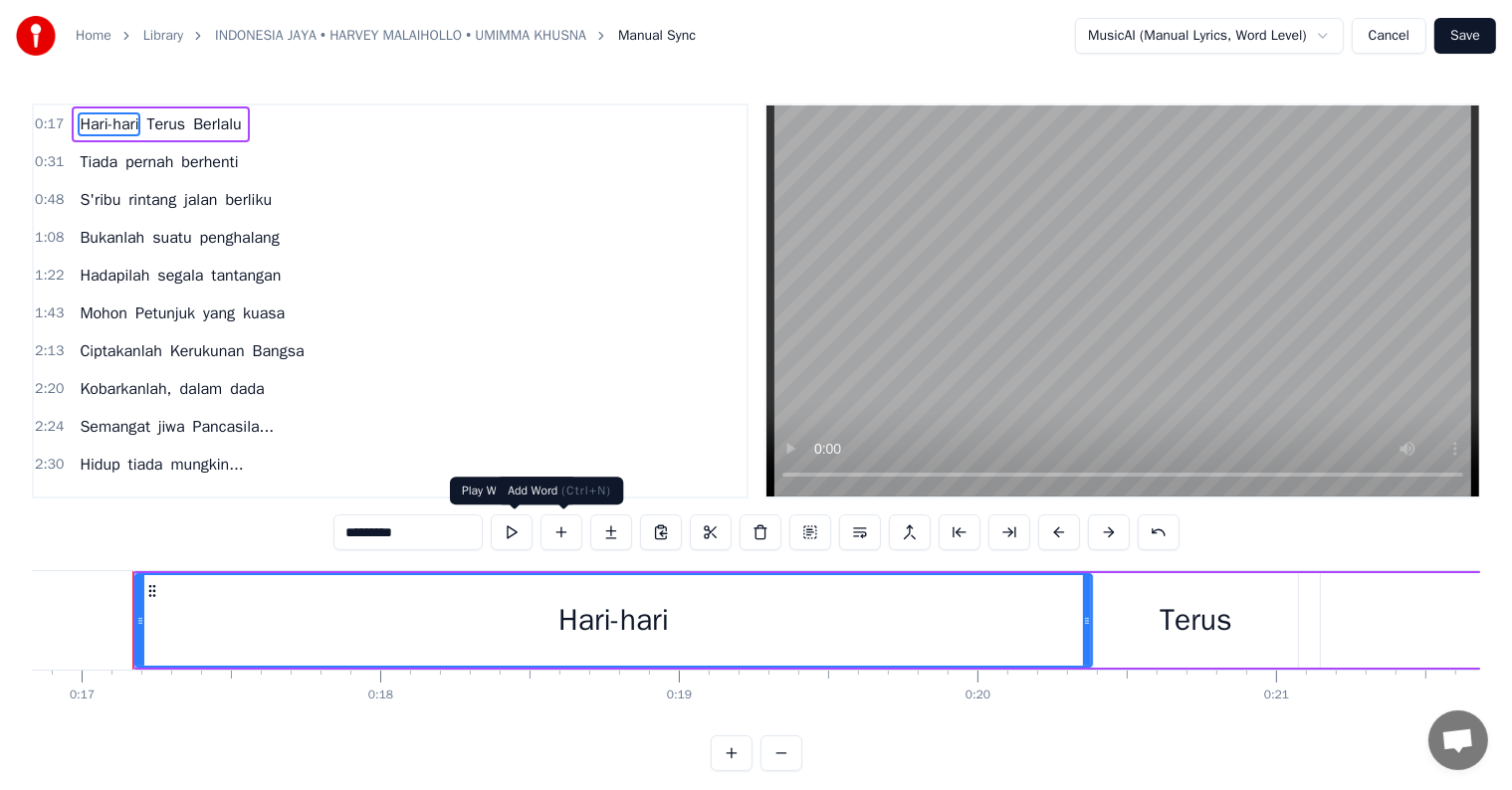 click at bounding box center [512, 532] 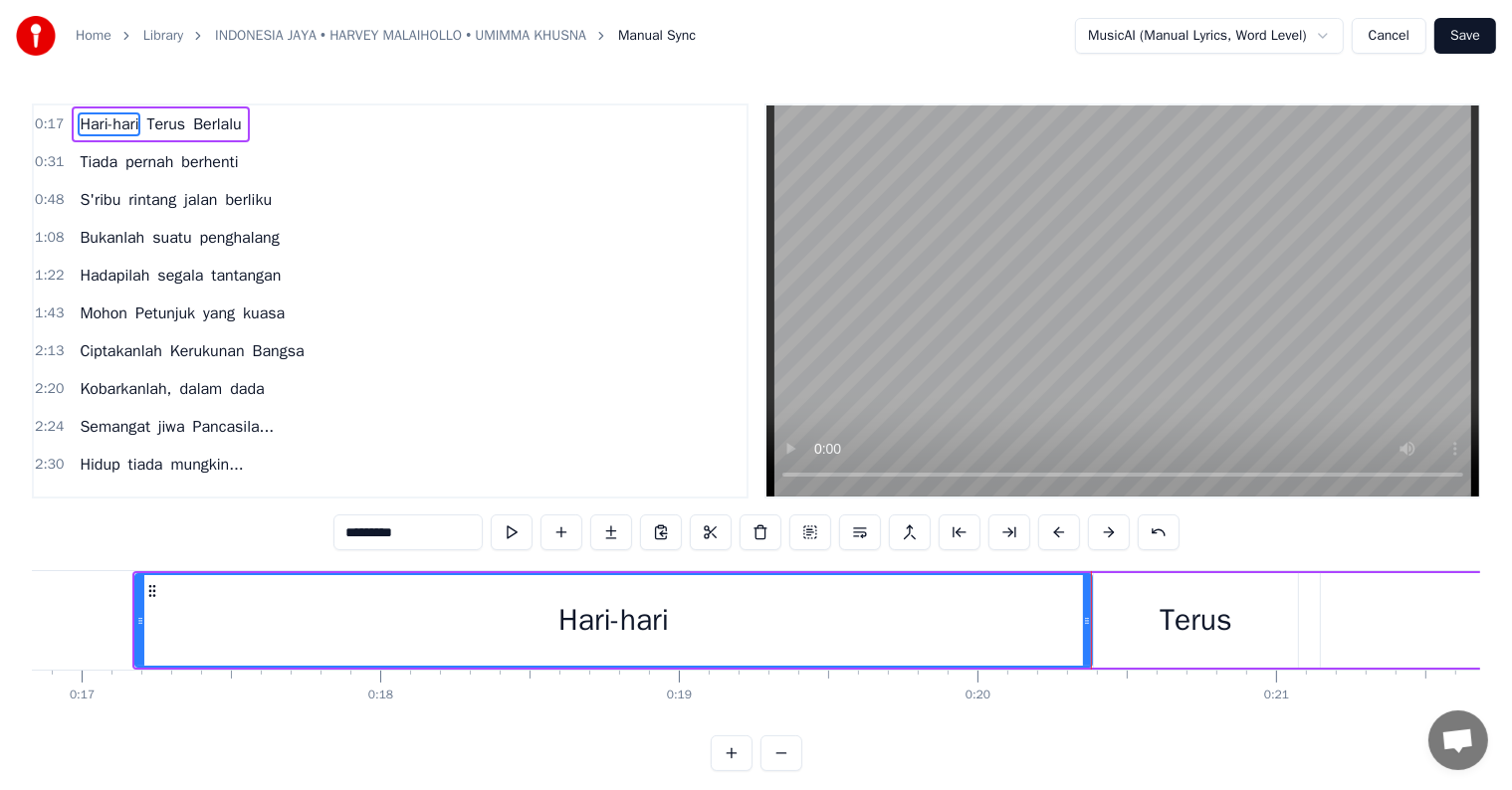 click on "Terus" at bounding box center (165, 124) 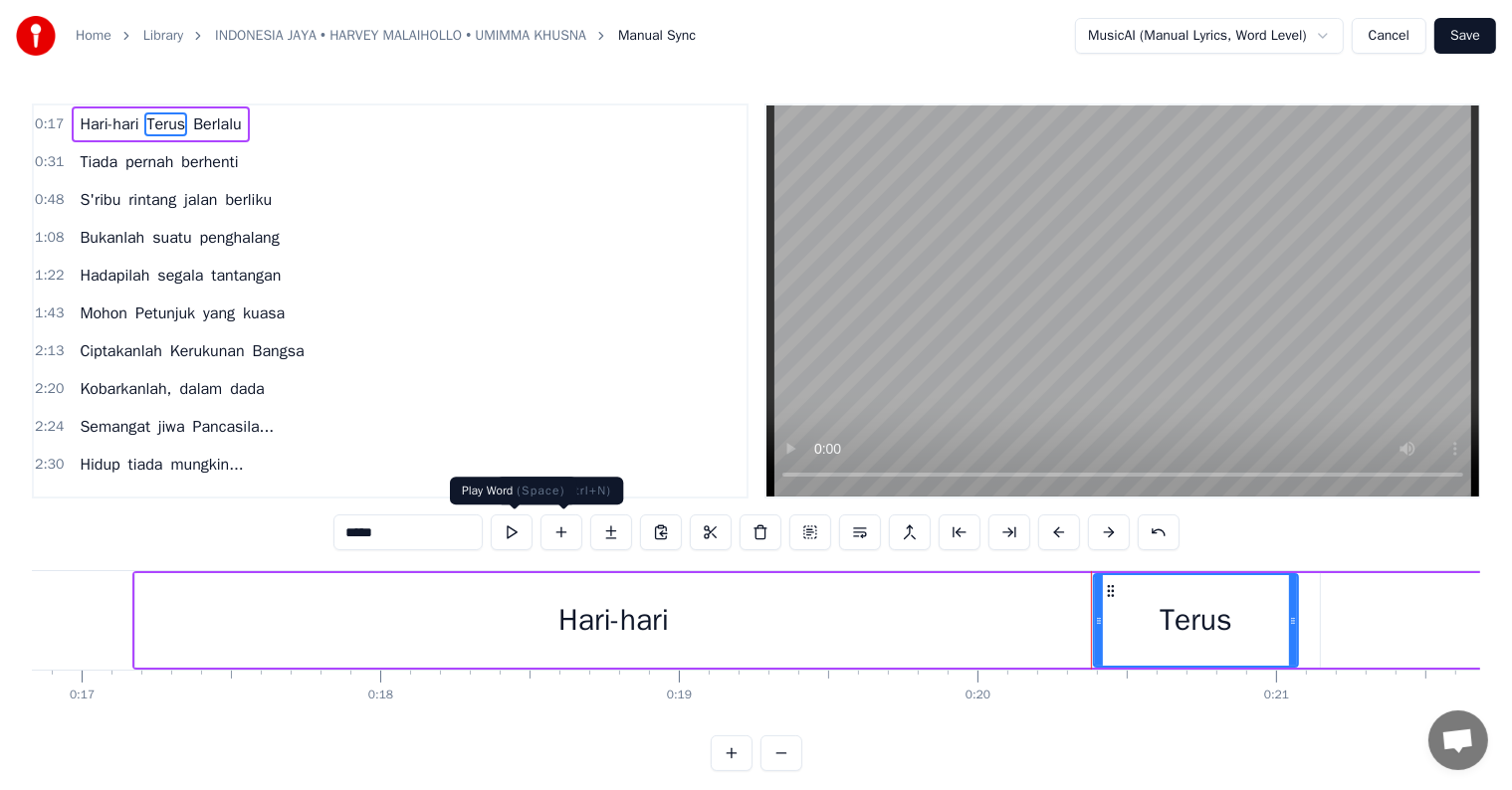 click at bounding box center [512, 532] 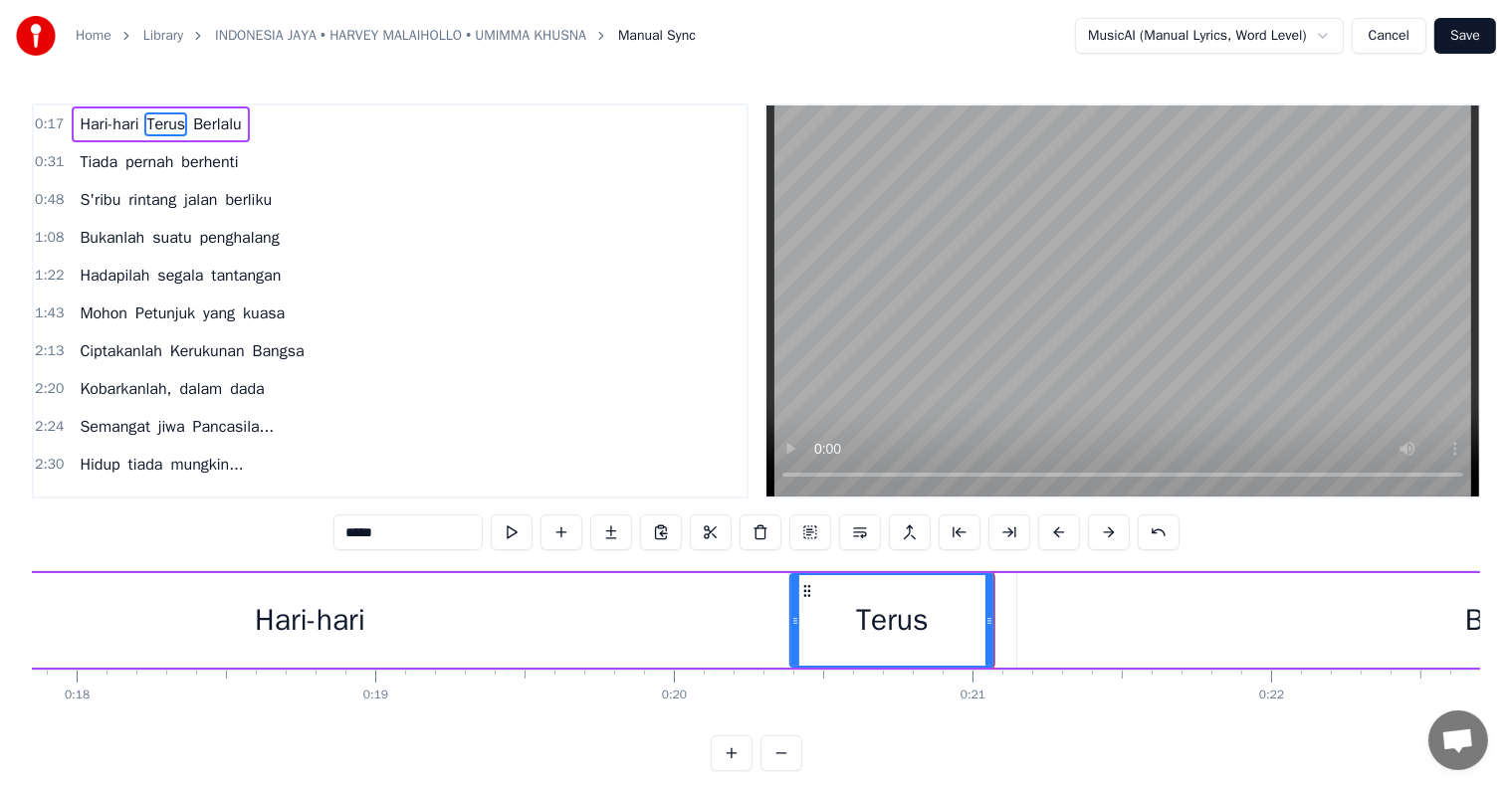 scroll, scrollTop: 0, scrollLeft: 5333, axis: horizontal 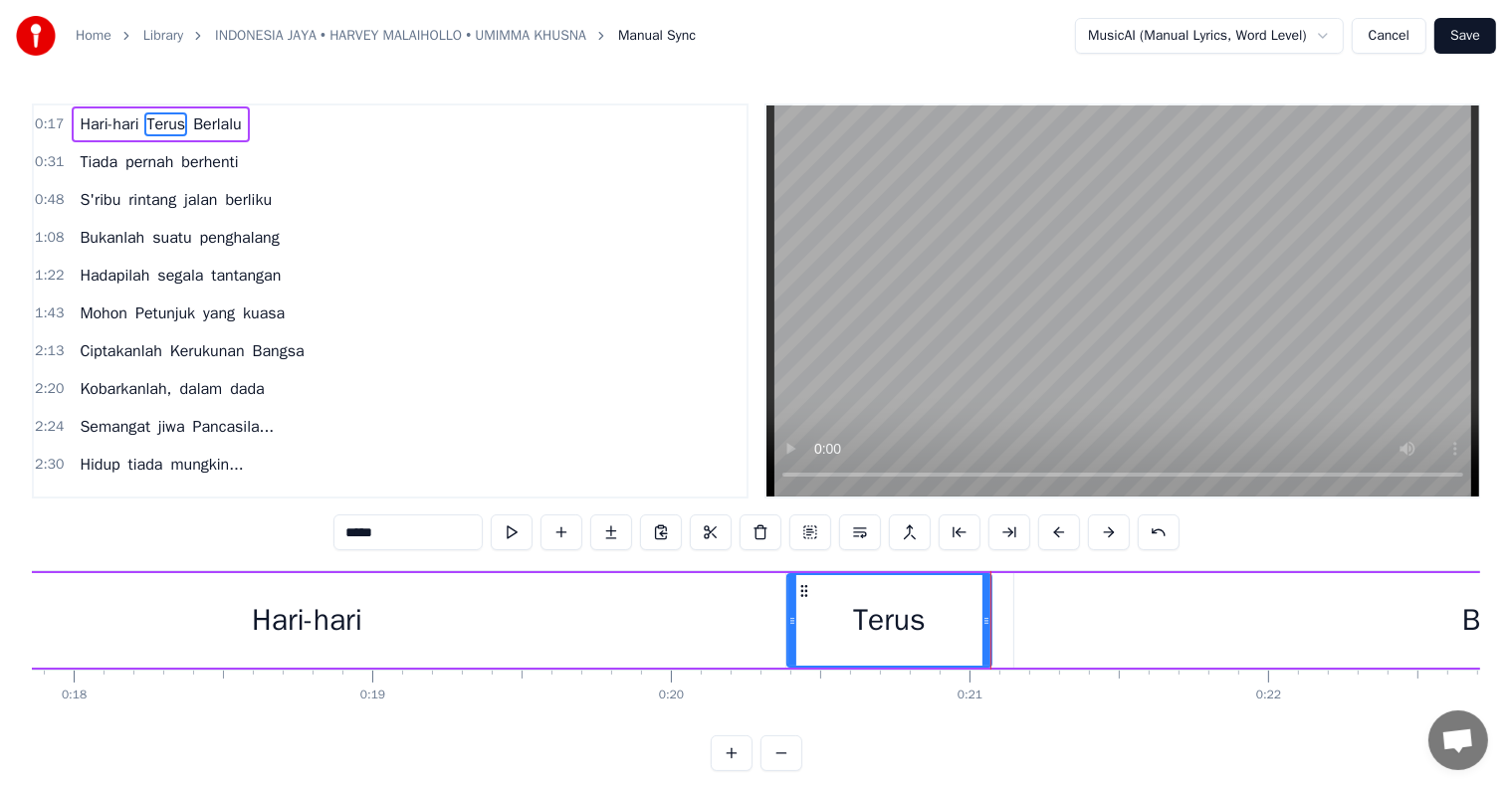 click on "Hari-hari Terus Berlalu" at bounding box center [915, 620] 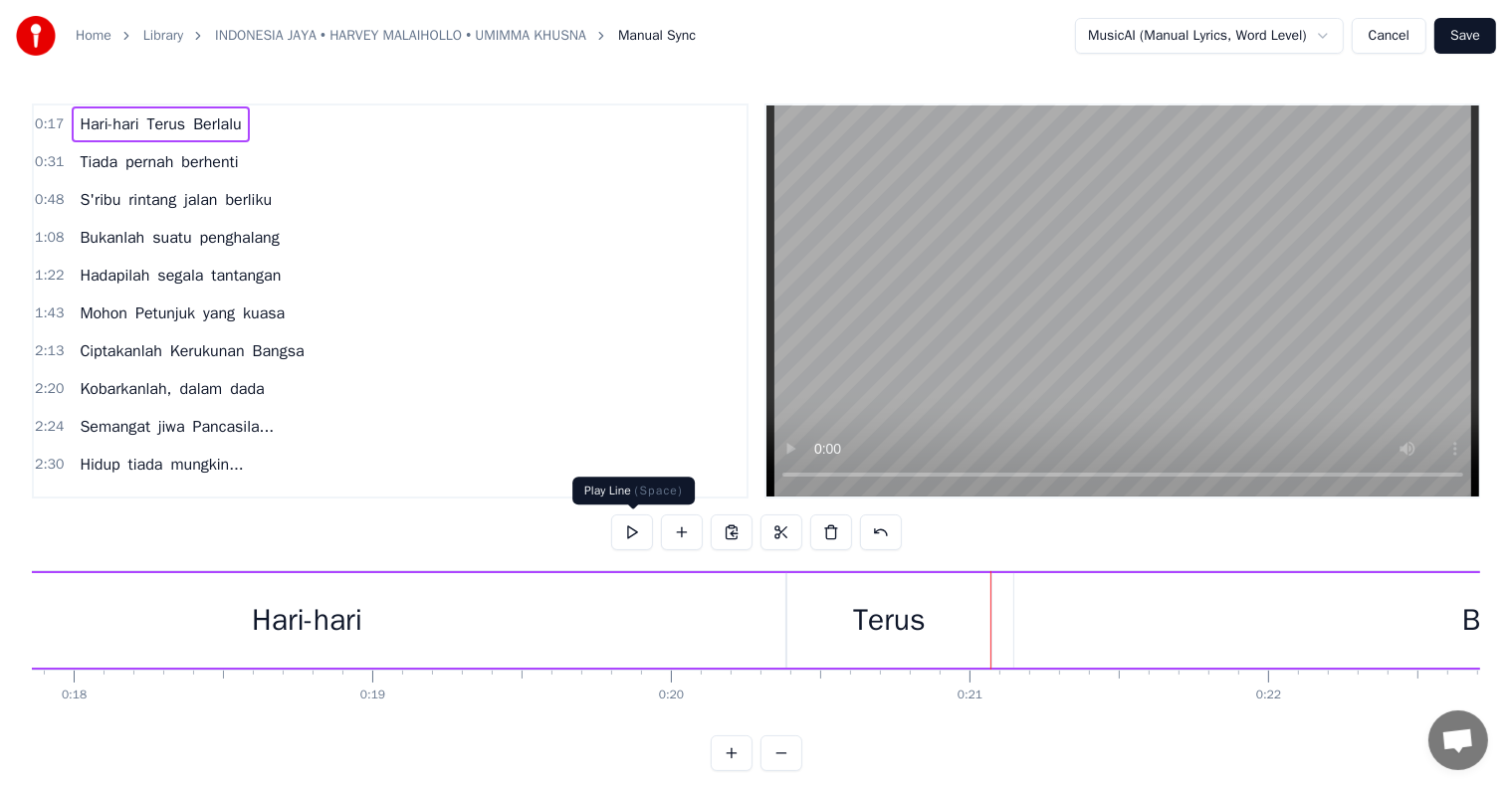 click at bounding box center [632, 532] 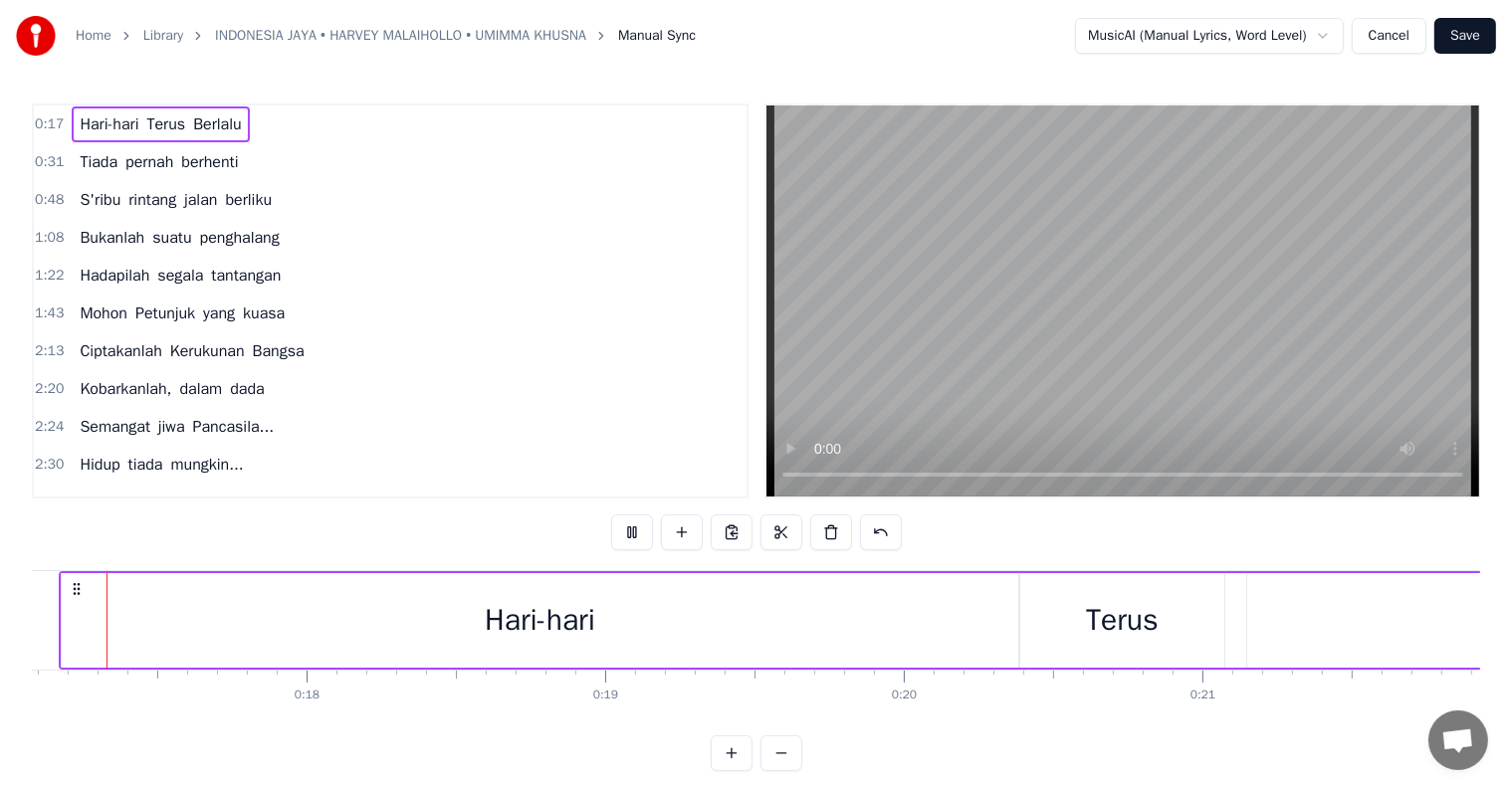 scroll, scrollTop: 0, scrollLeft: 5030, axis: horizontal 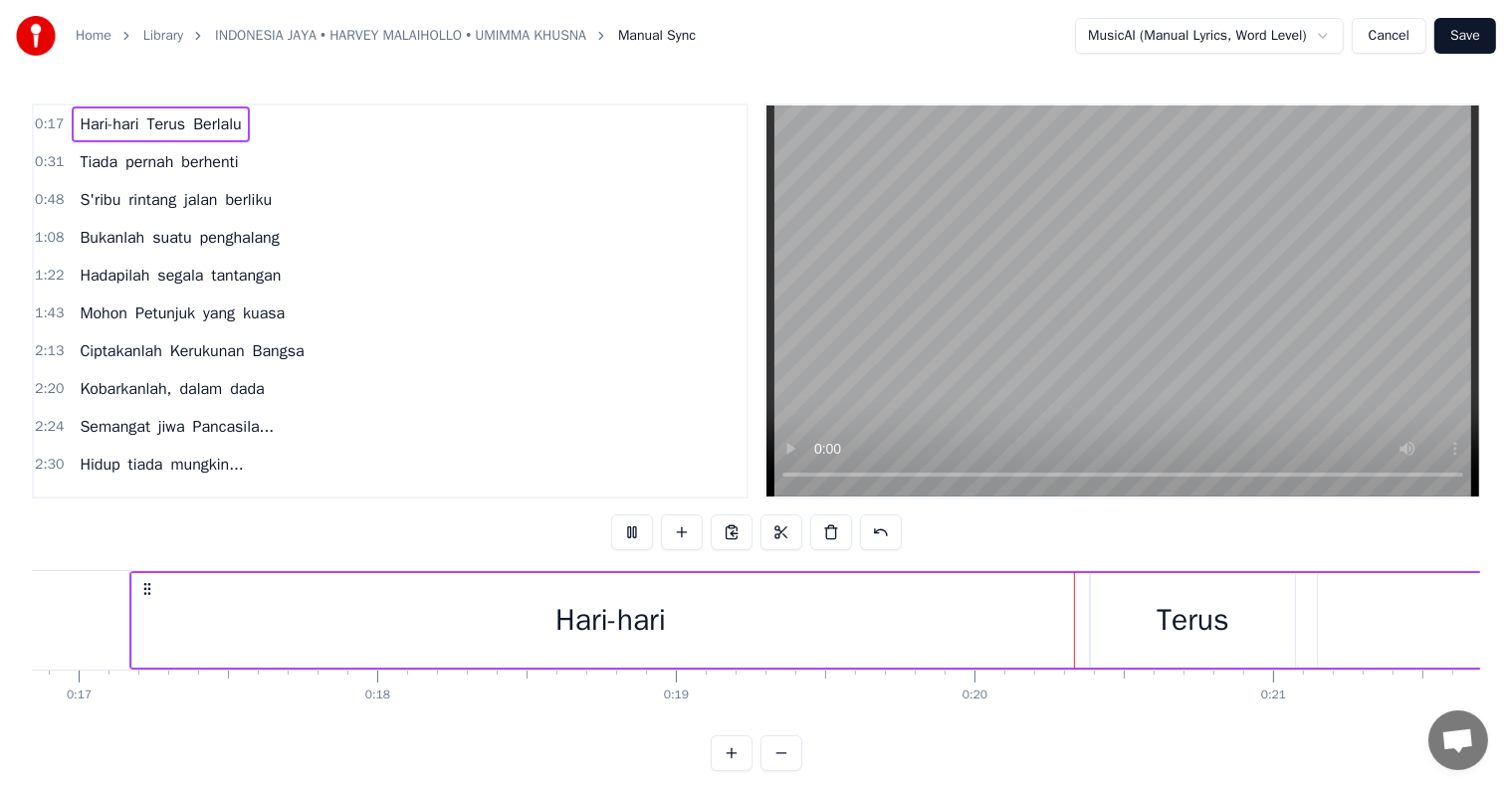 type 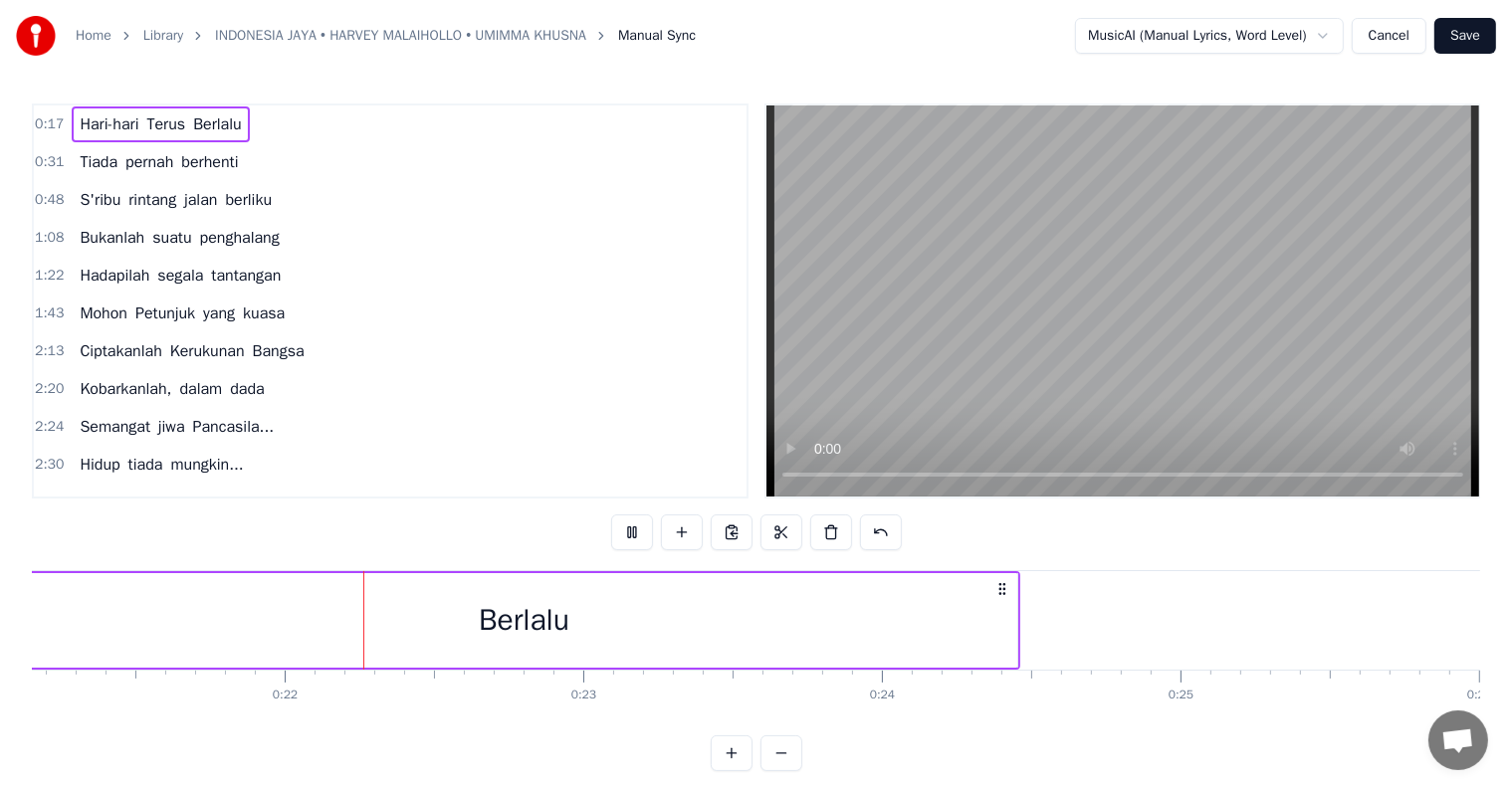 scroll, scrollTop: 0, scrollLeft: 6353, axis: horizontal 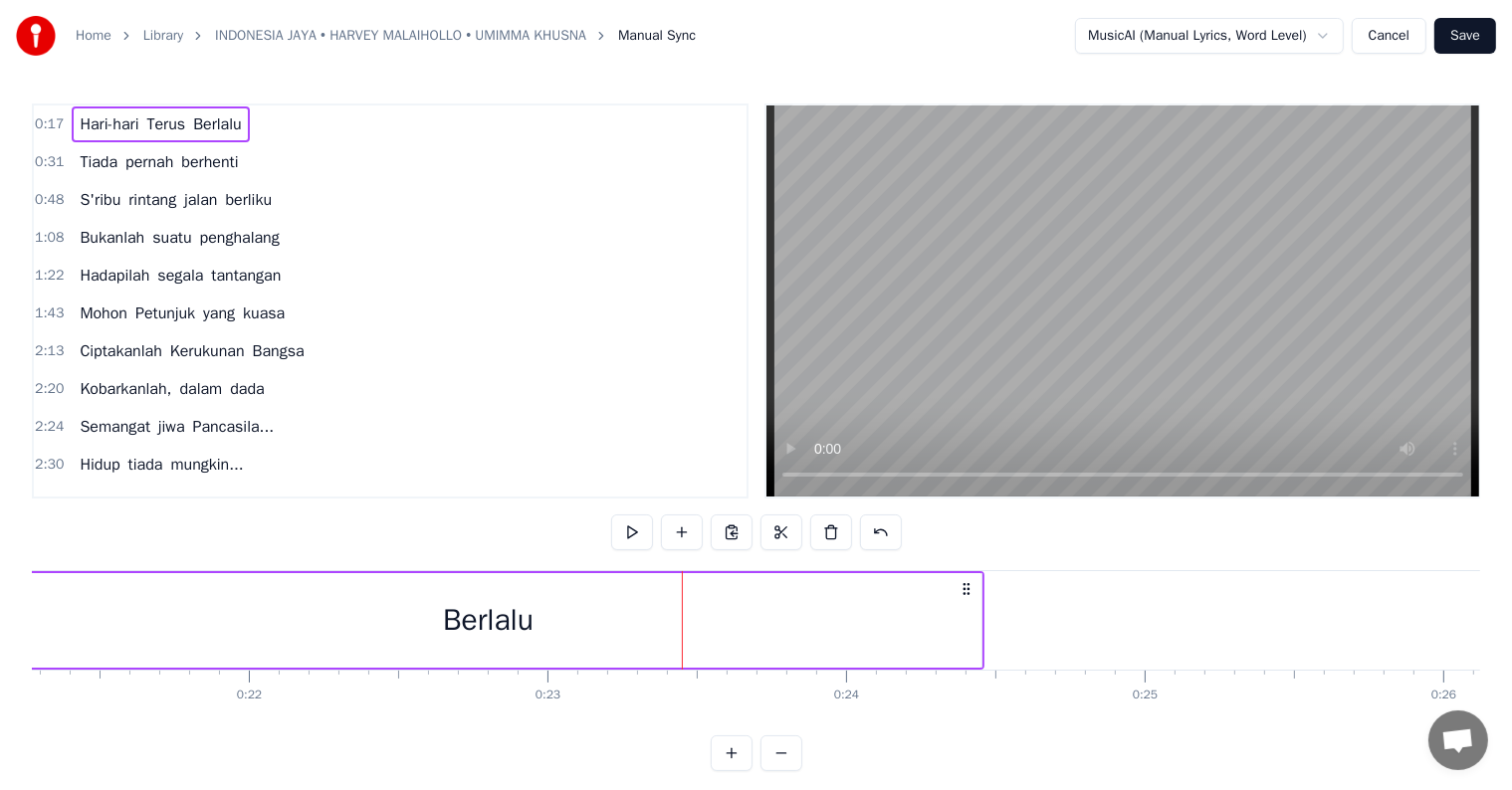 click on "berhenti" at bounding box center [209, 162] 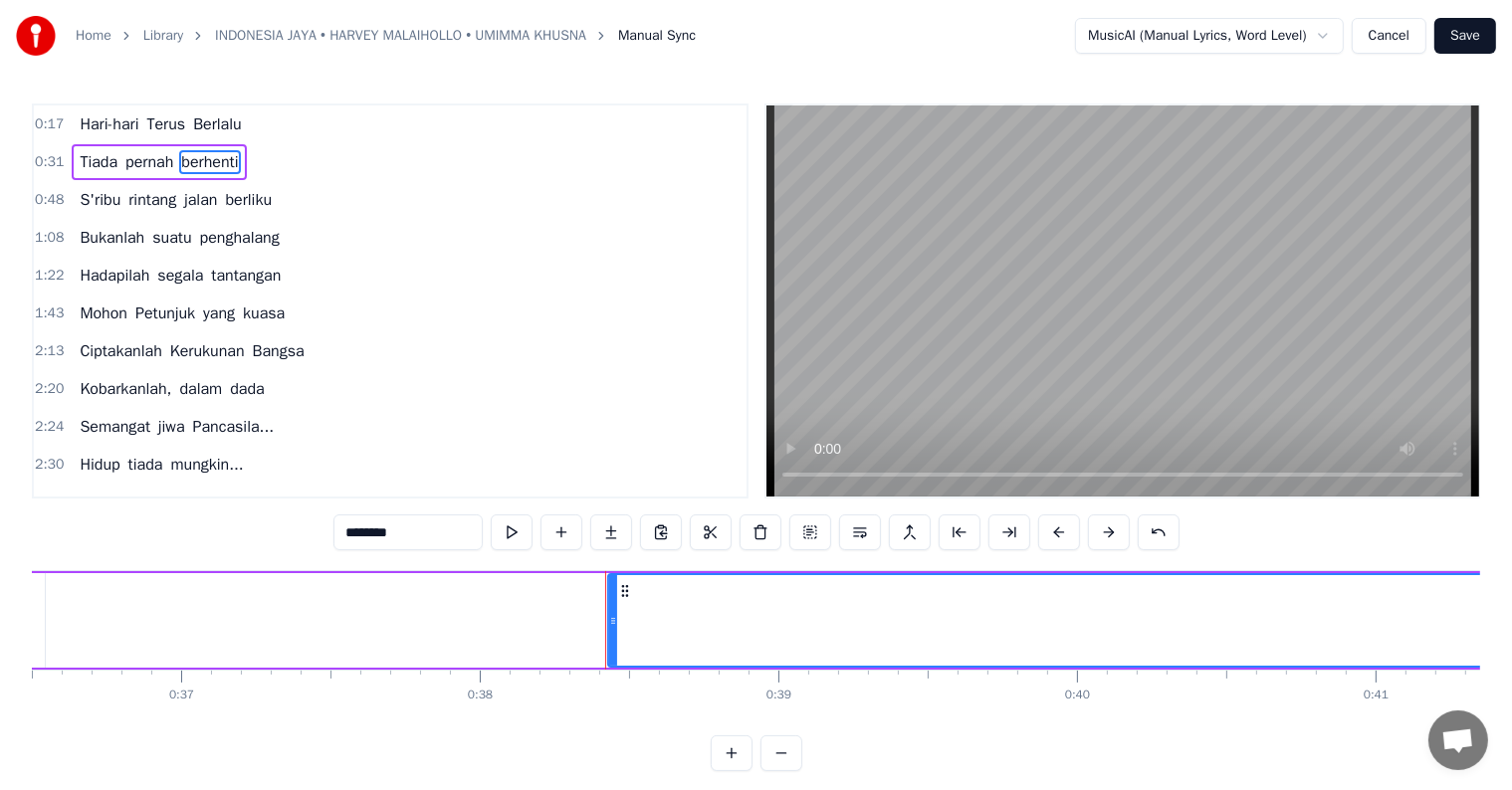 scroll, scrollTop: 0, scrollLeft: 11372, axis: horizontal 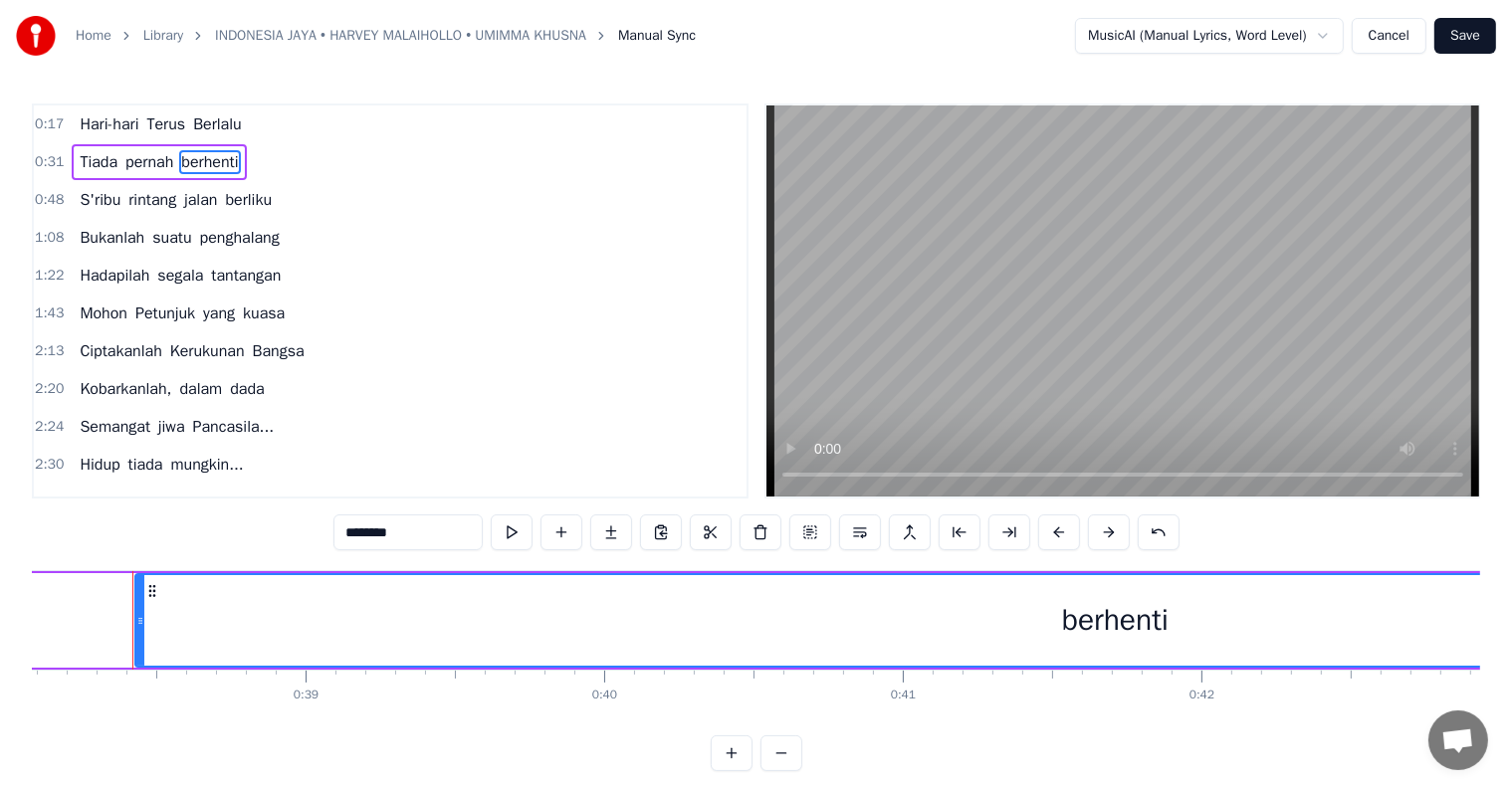 click on "Tiada" at bounding box center [99, 162] 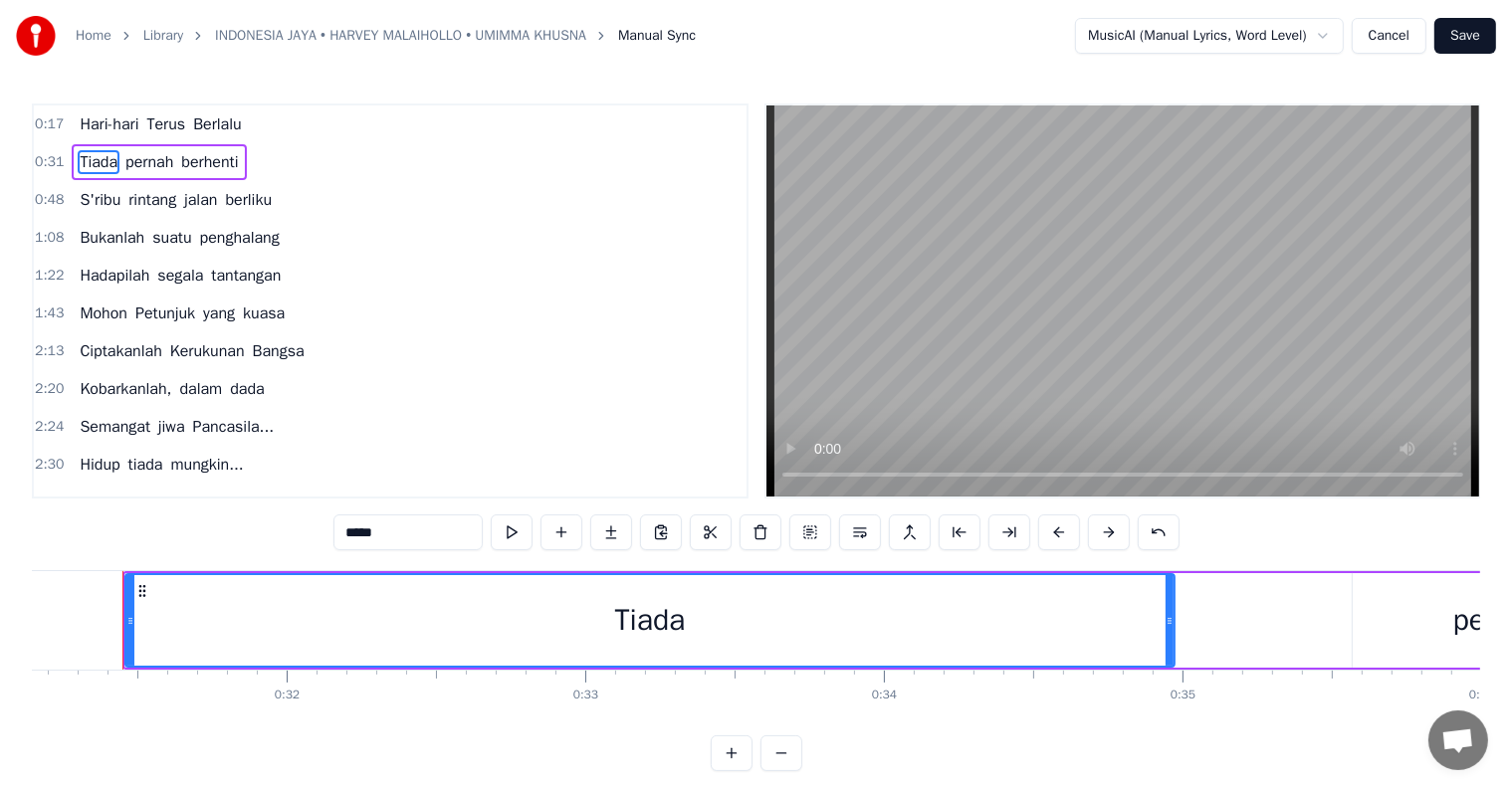 scroll, scrollTop: 0, scrollLeft: 9291, axis: horizontal 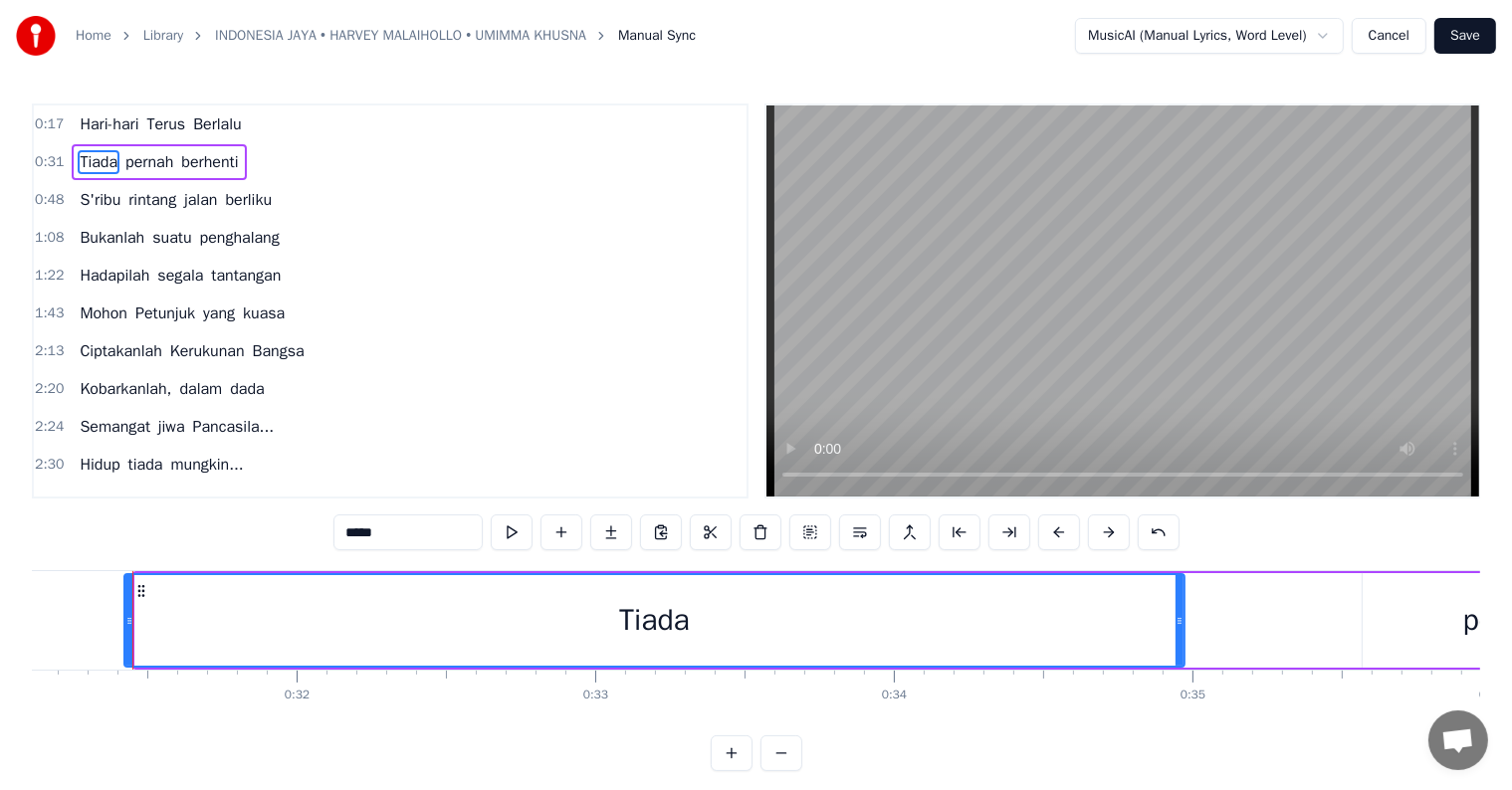 drag, startPoint x: 134, startPoint y: 605, endPoint x: 130, endPoint y: 575, distance: 30.265492 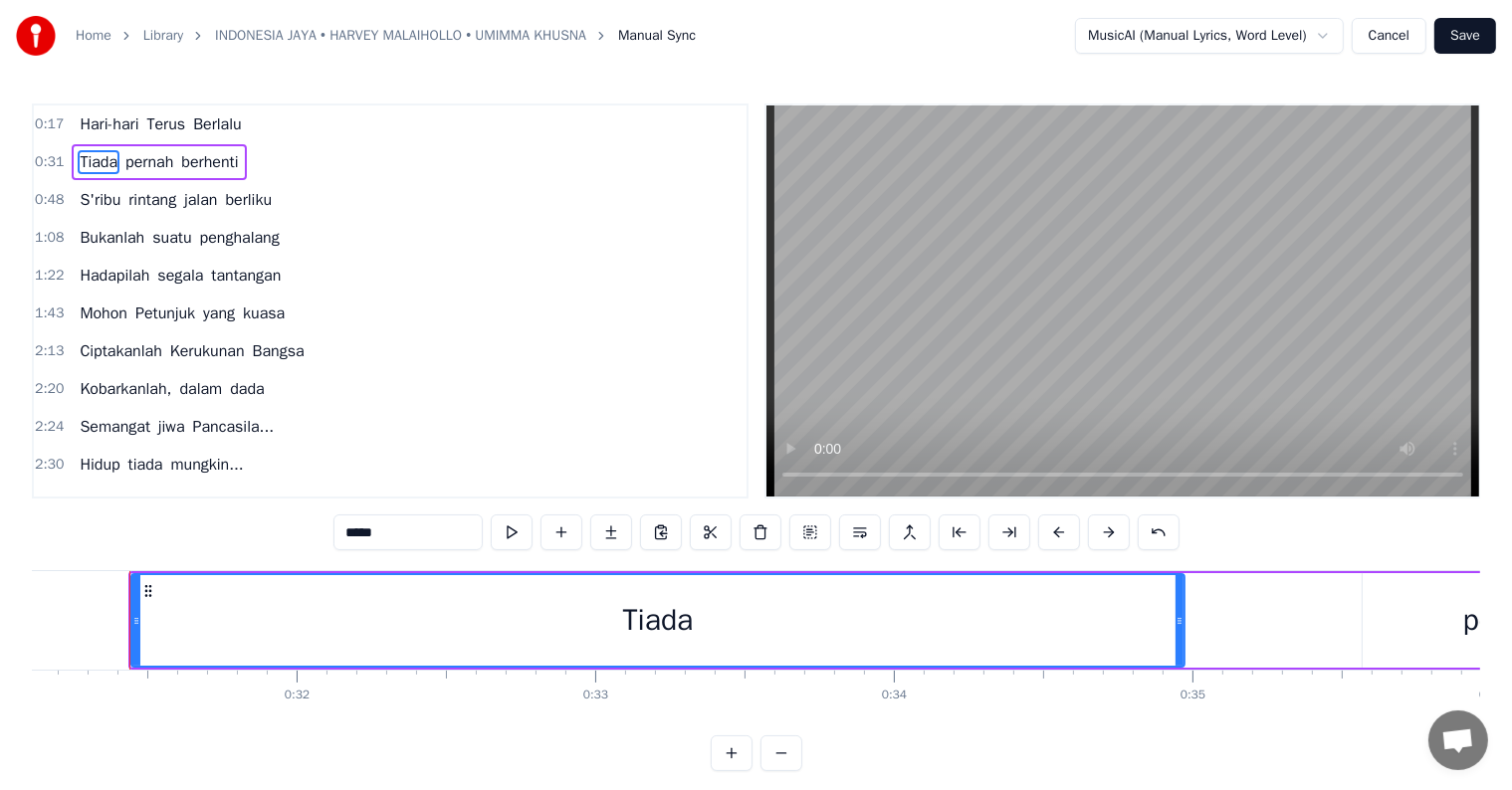 scroll, scrollTop: 0, scrollLeft: 9288, axis: horizontal 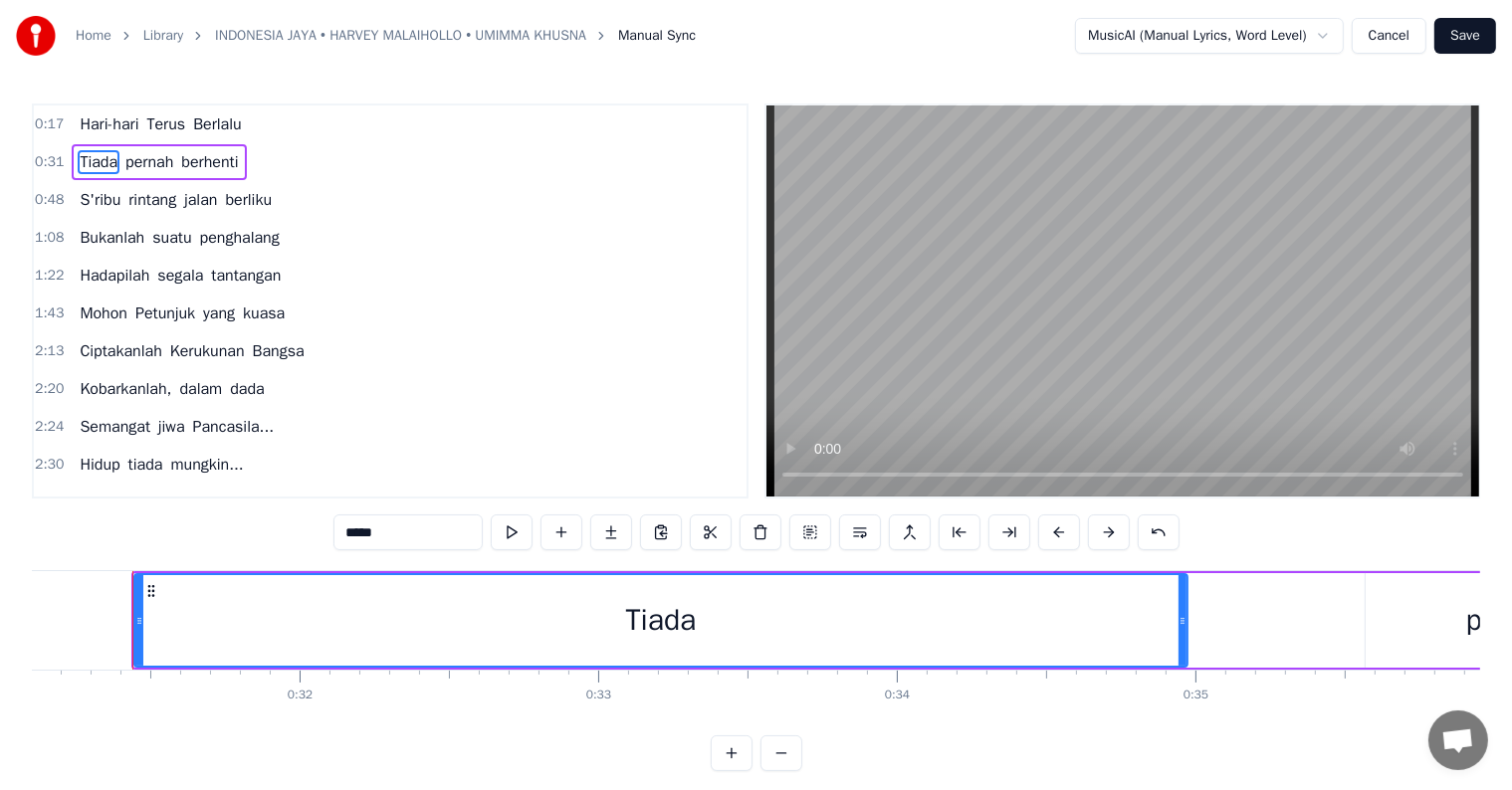 drag, startPoint x: 390, startPoint y: 583, endPoint x: 315, endPoint y: 581, distance: 75.02666 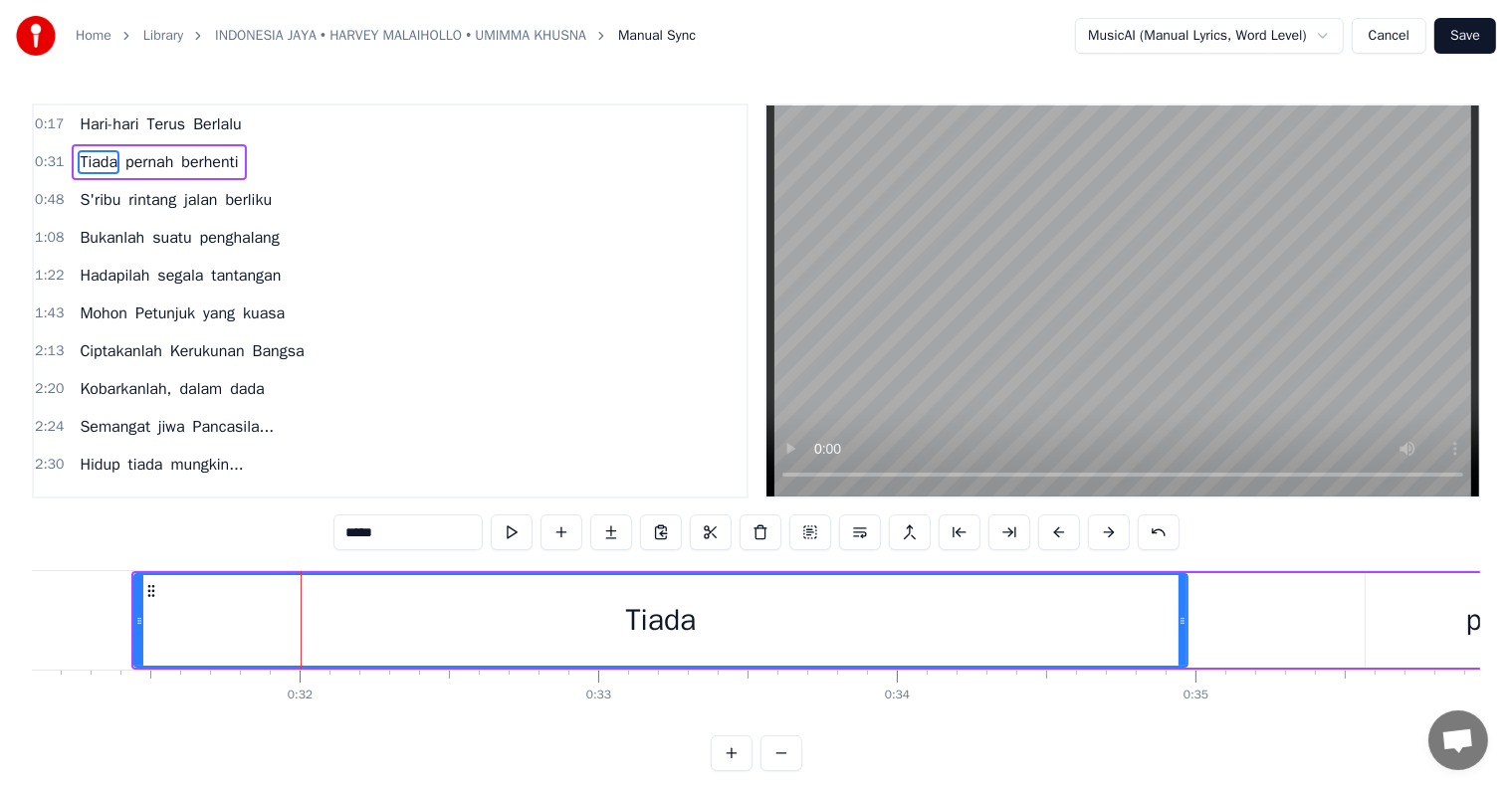 click on "Tiada" at bounding box center [661, 620] 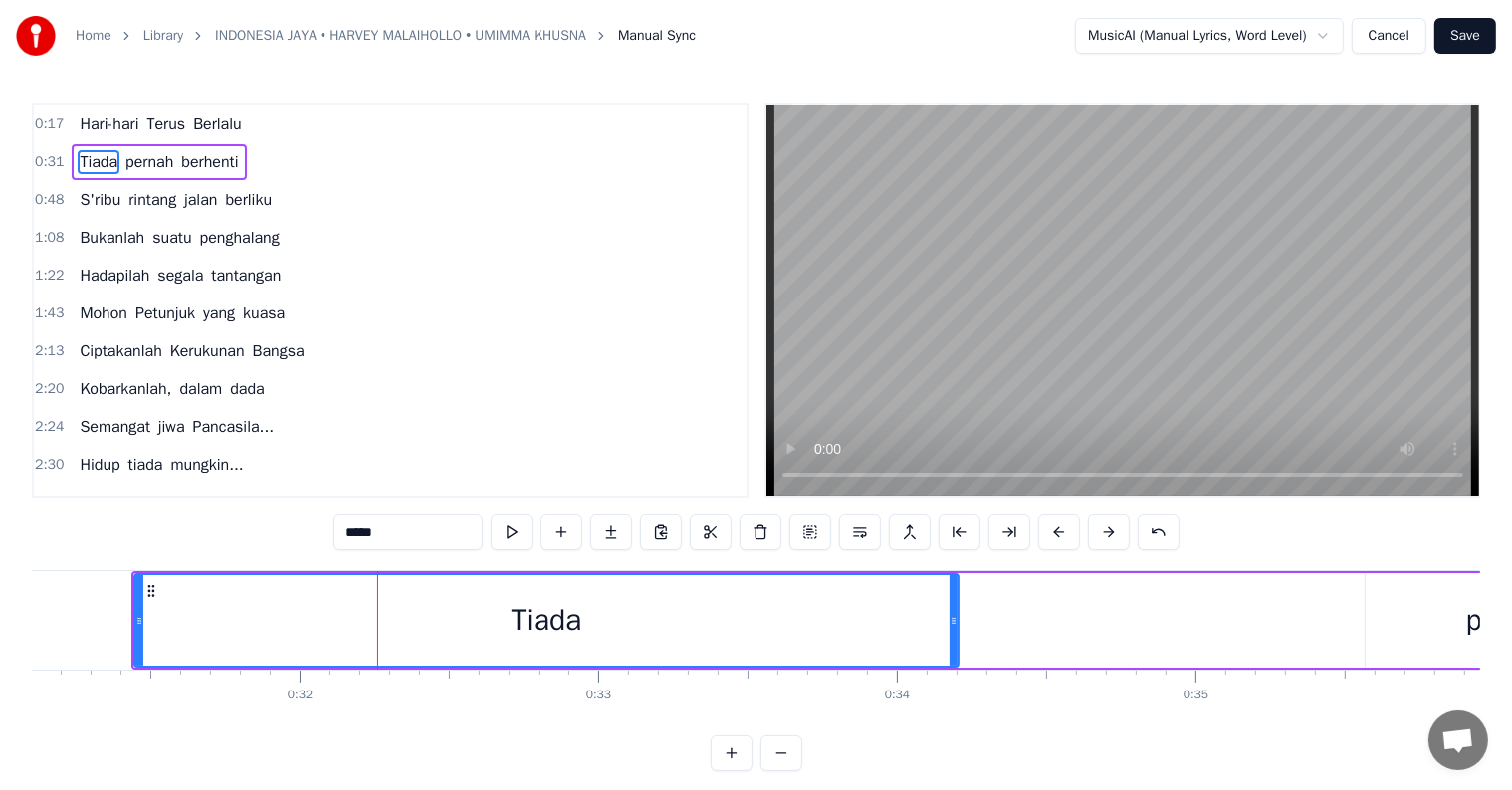 drag, startPoint x: 1183, startPoint y: 610, endPoint x: 954, endPoint y: 609, distance: 229.00218 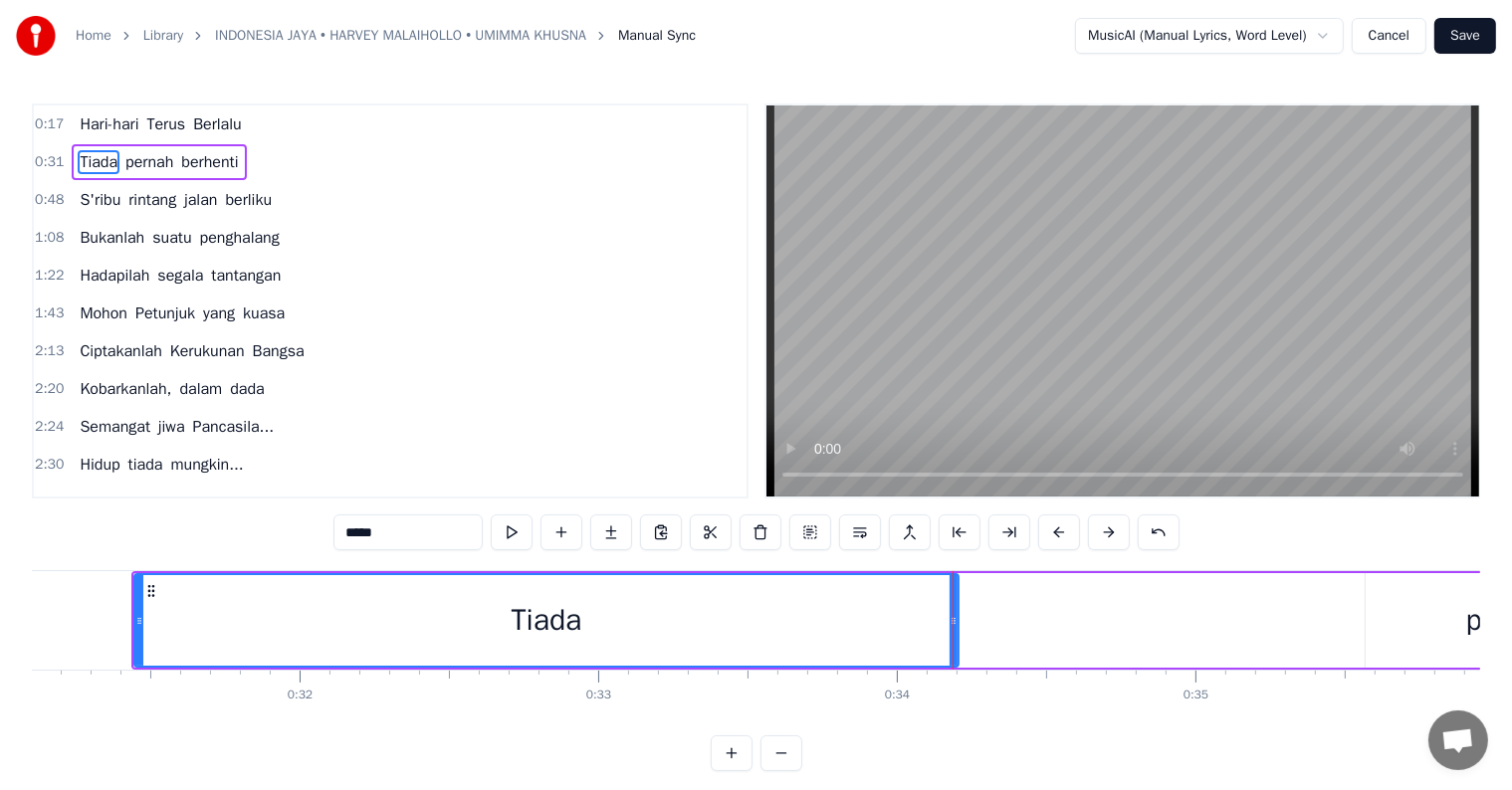 click on "0:31" at bounding box center (49, 162) 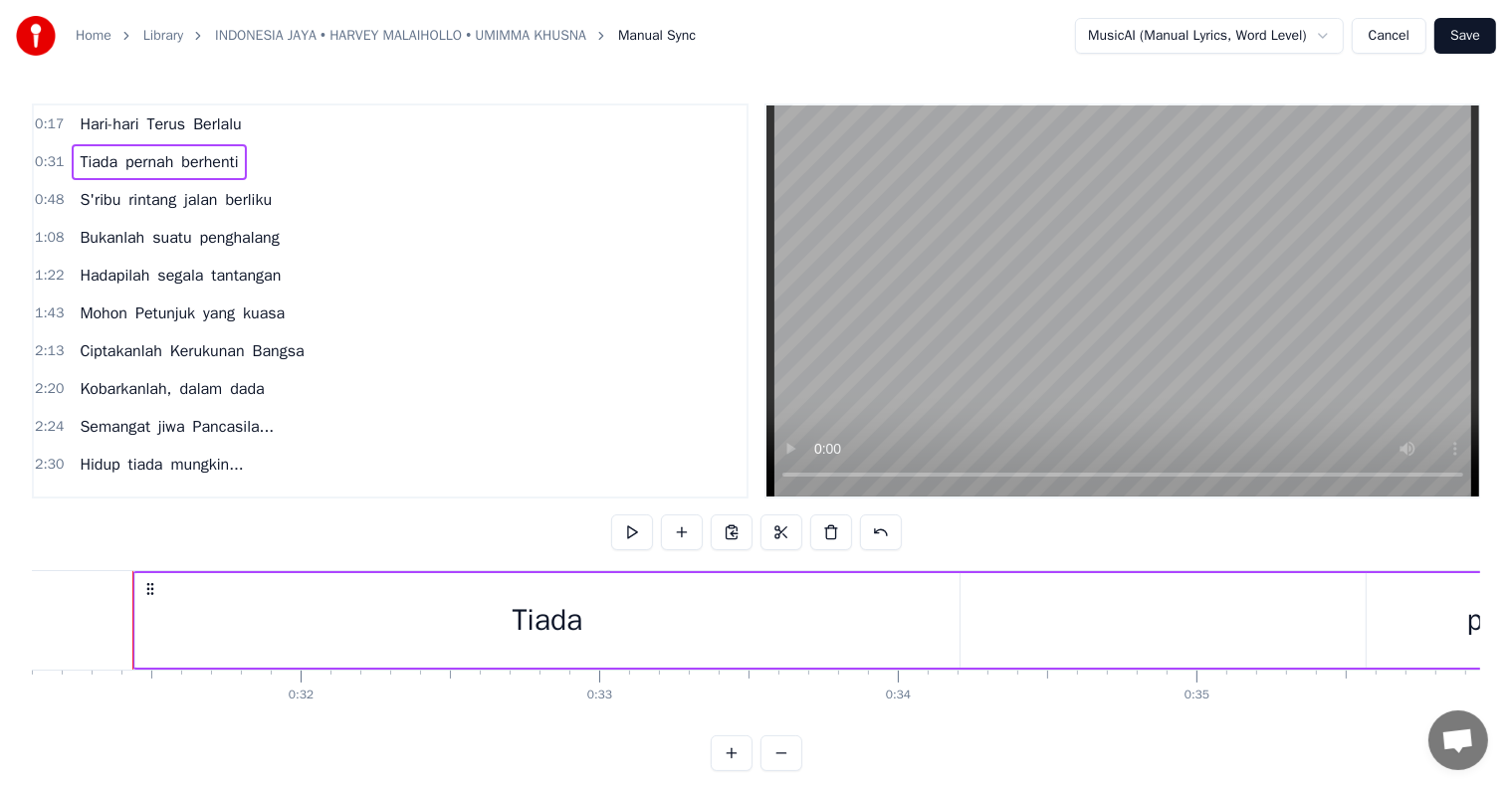 click on "Tiada" at bounding box center (99, 162) 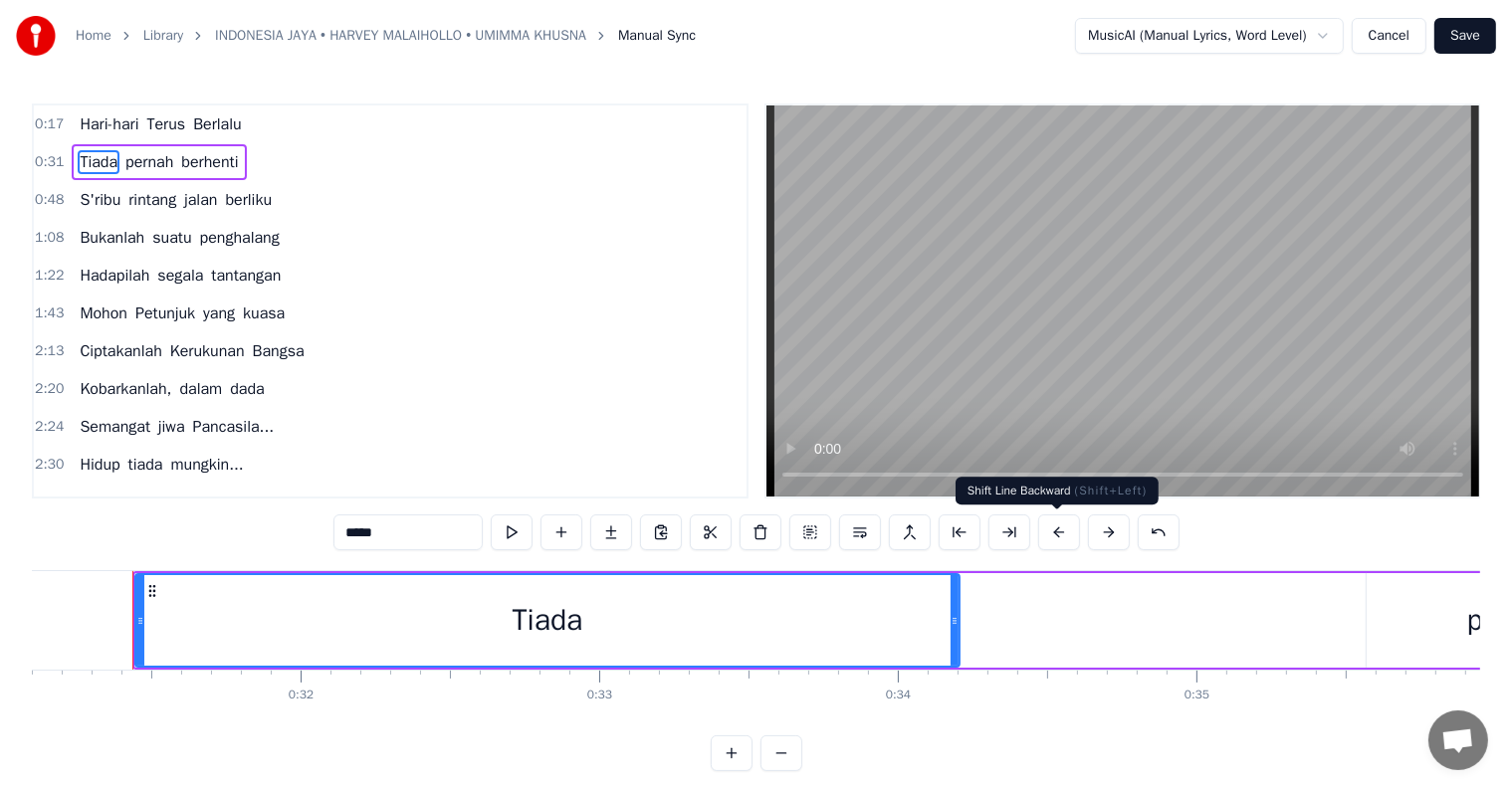 click at bounding box center [1059, 532] 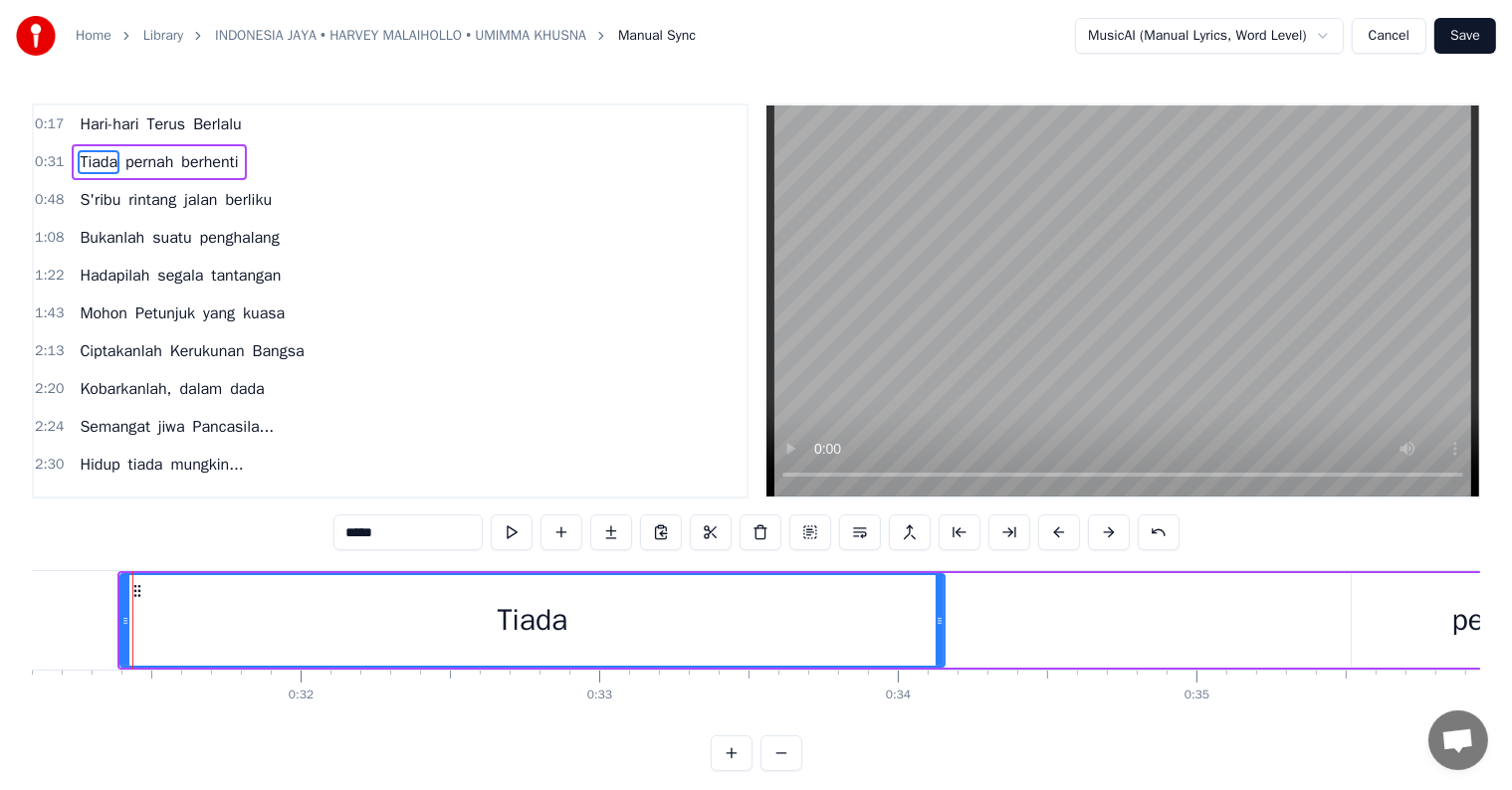 click at bounding box center [1059, 532] 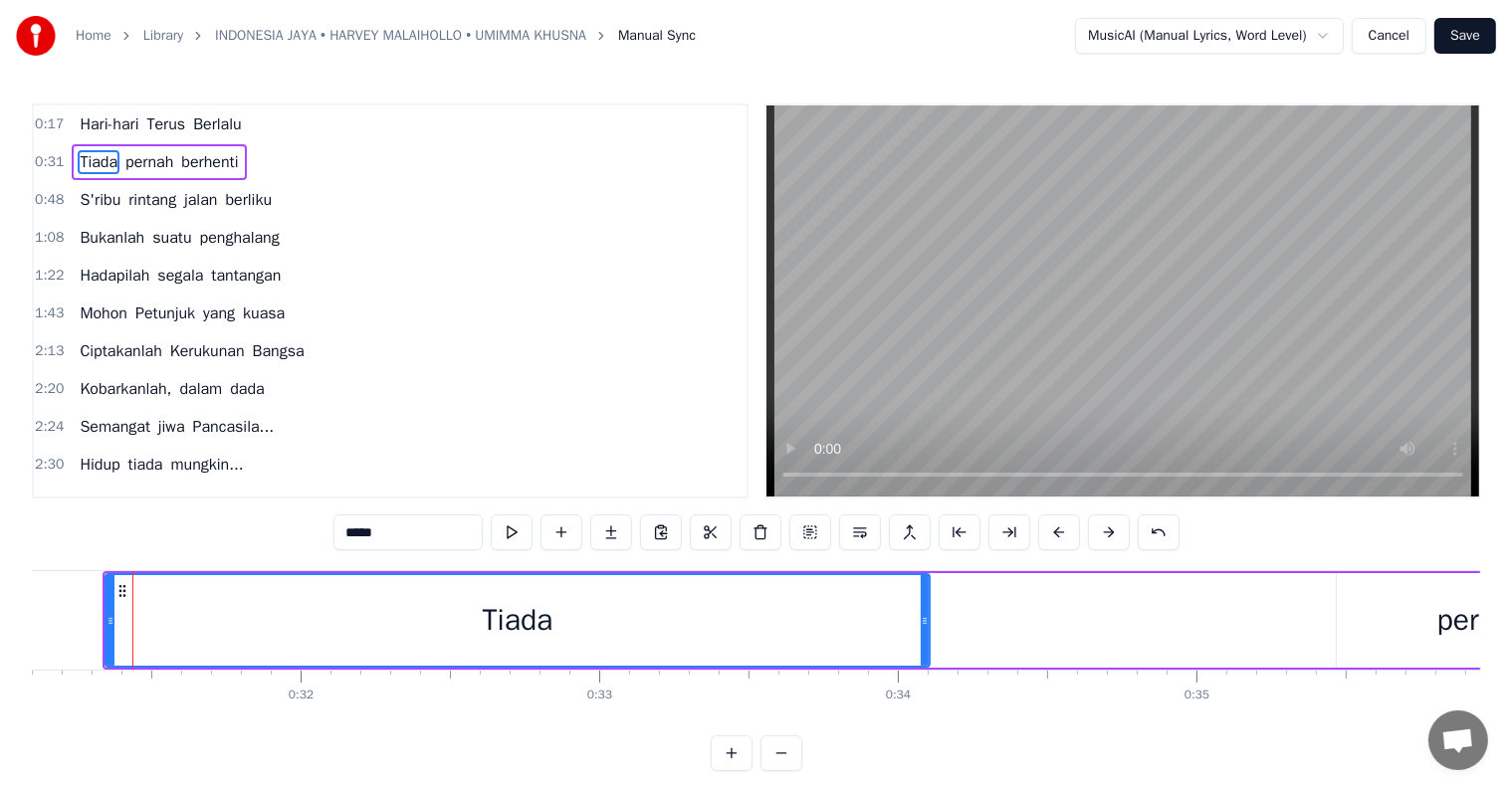click at bounding box center (1059, 532) 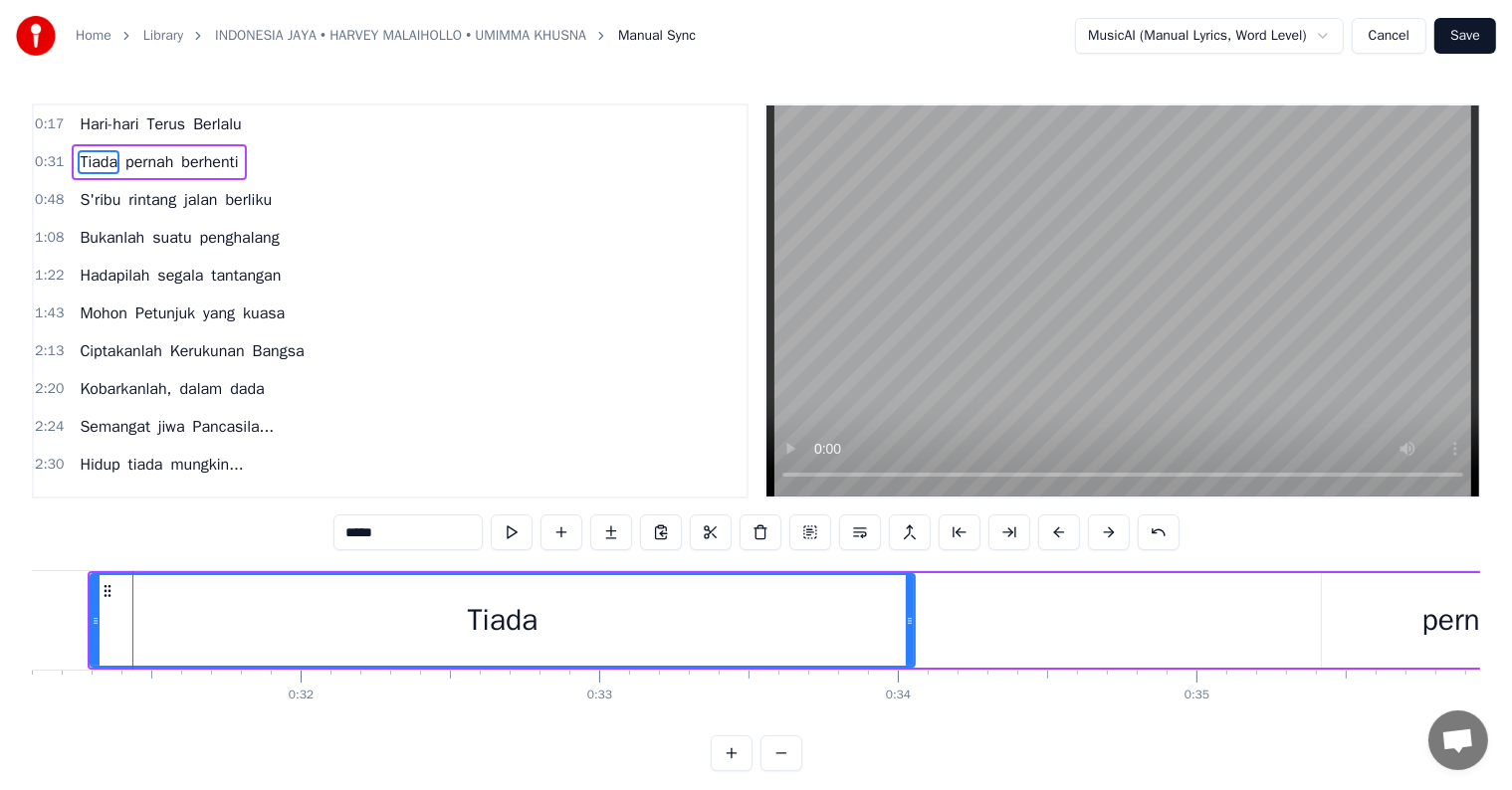 click at bounding box center (1059, 532) 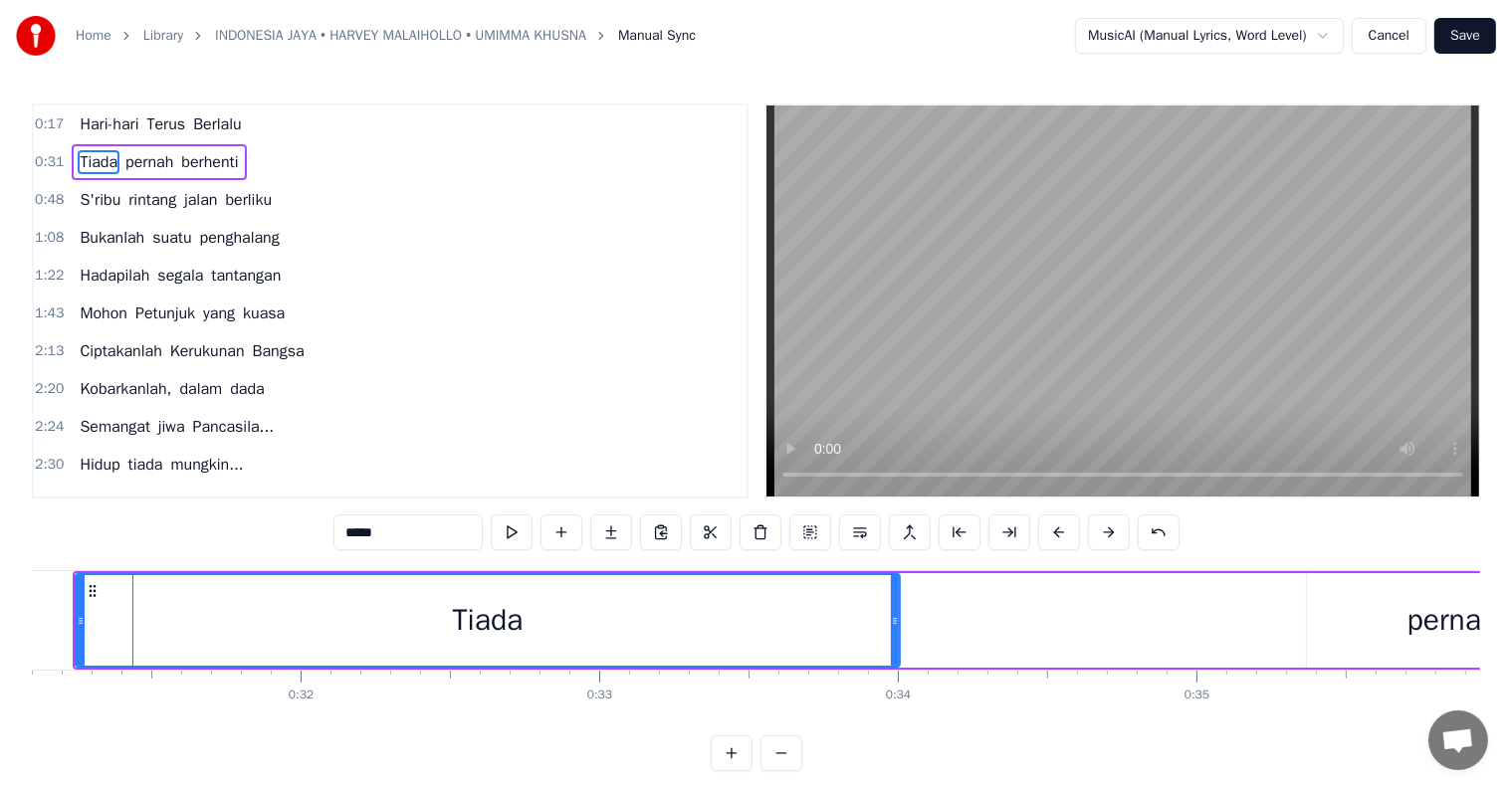 click at bounding box center [1059, 532] 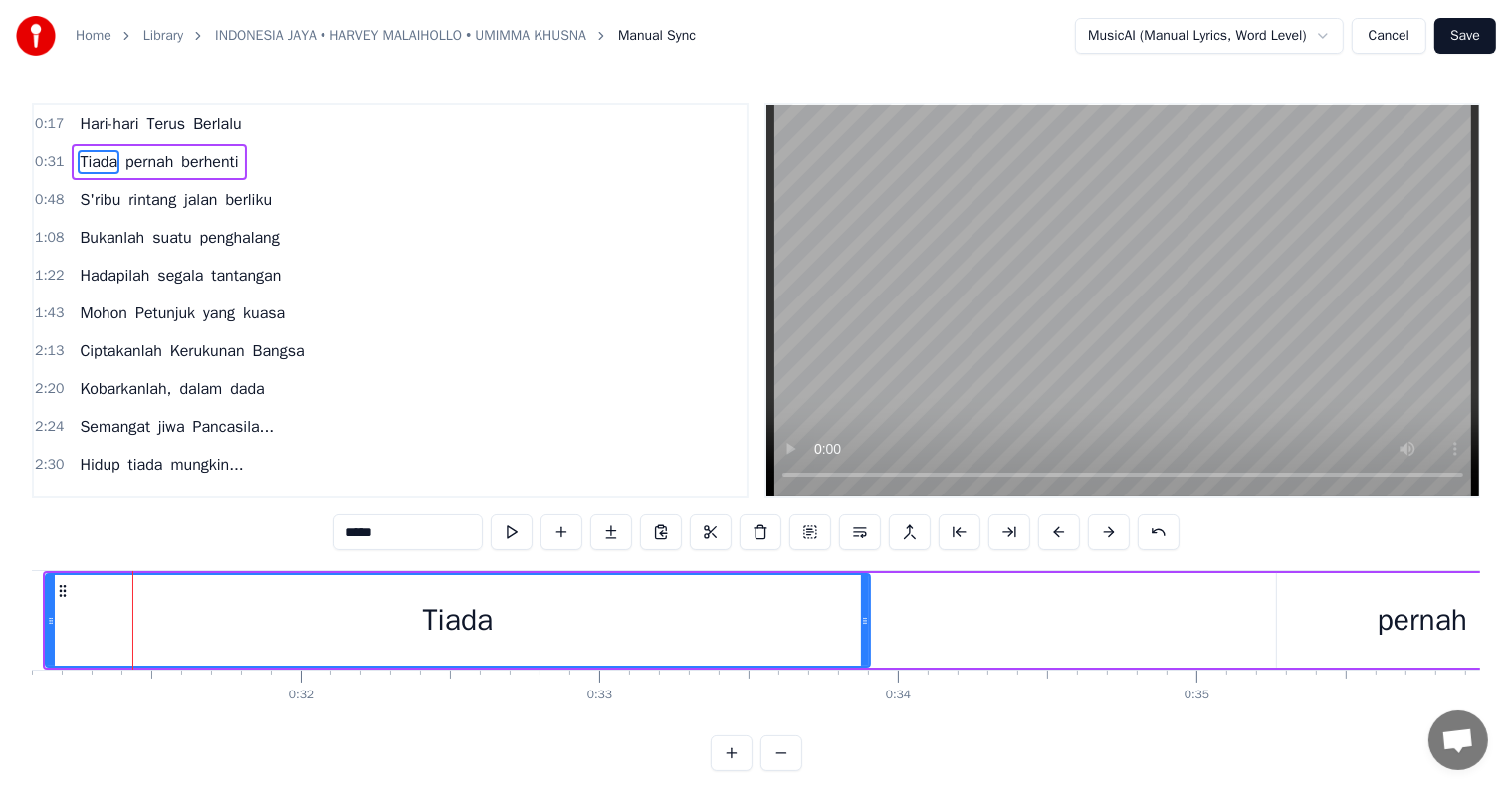 click at bounding box center [1059, 532] 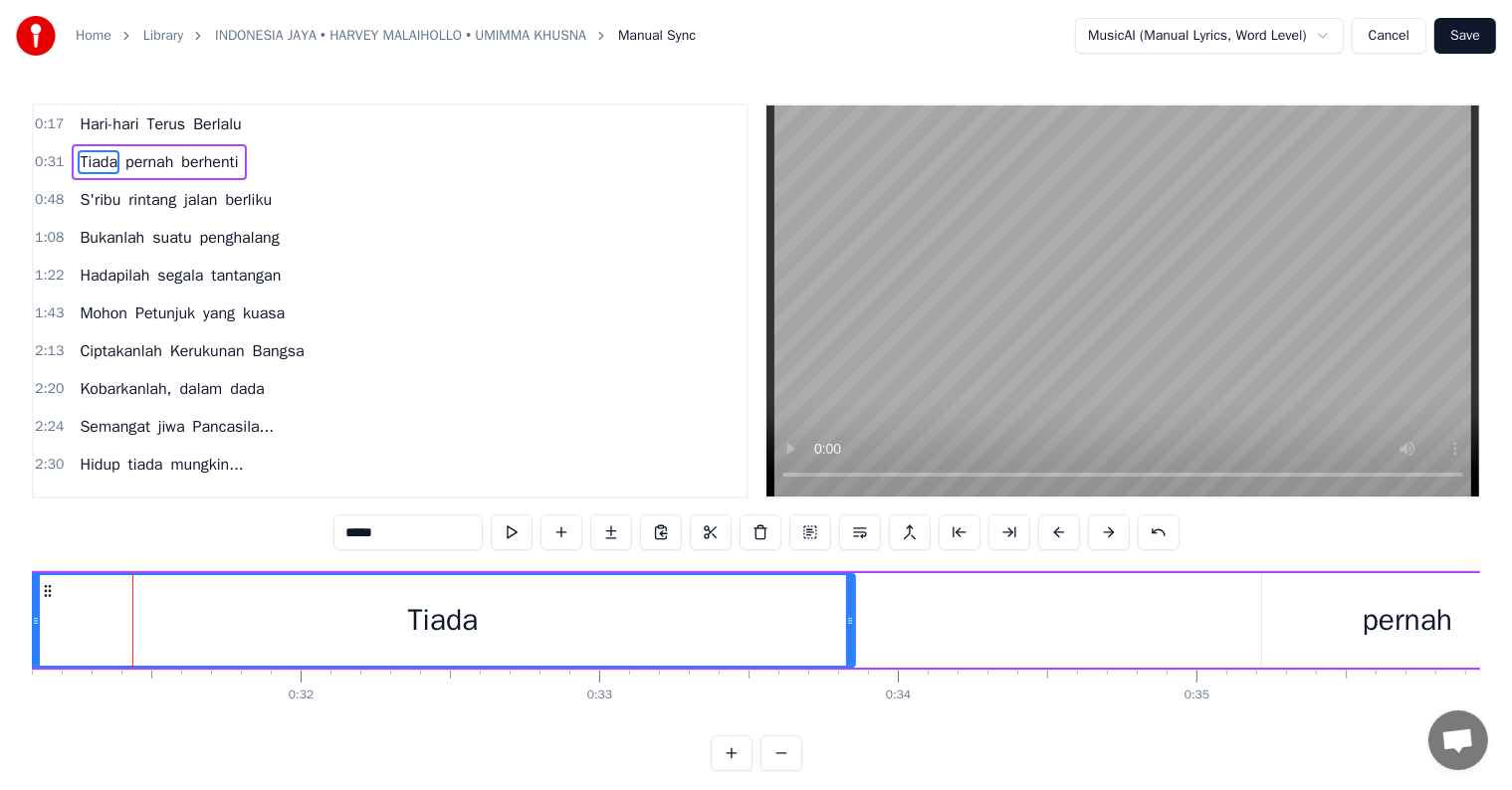 click at bounding box center [1059, 532] 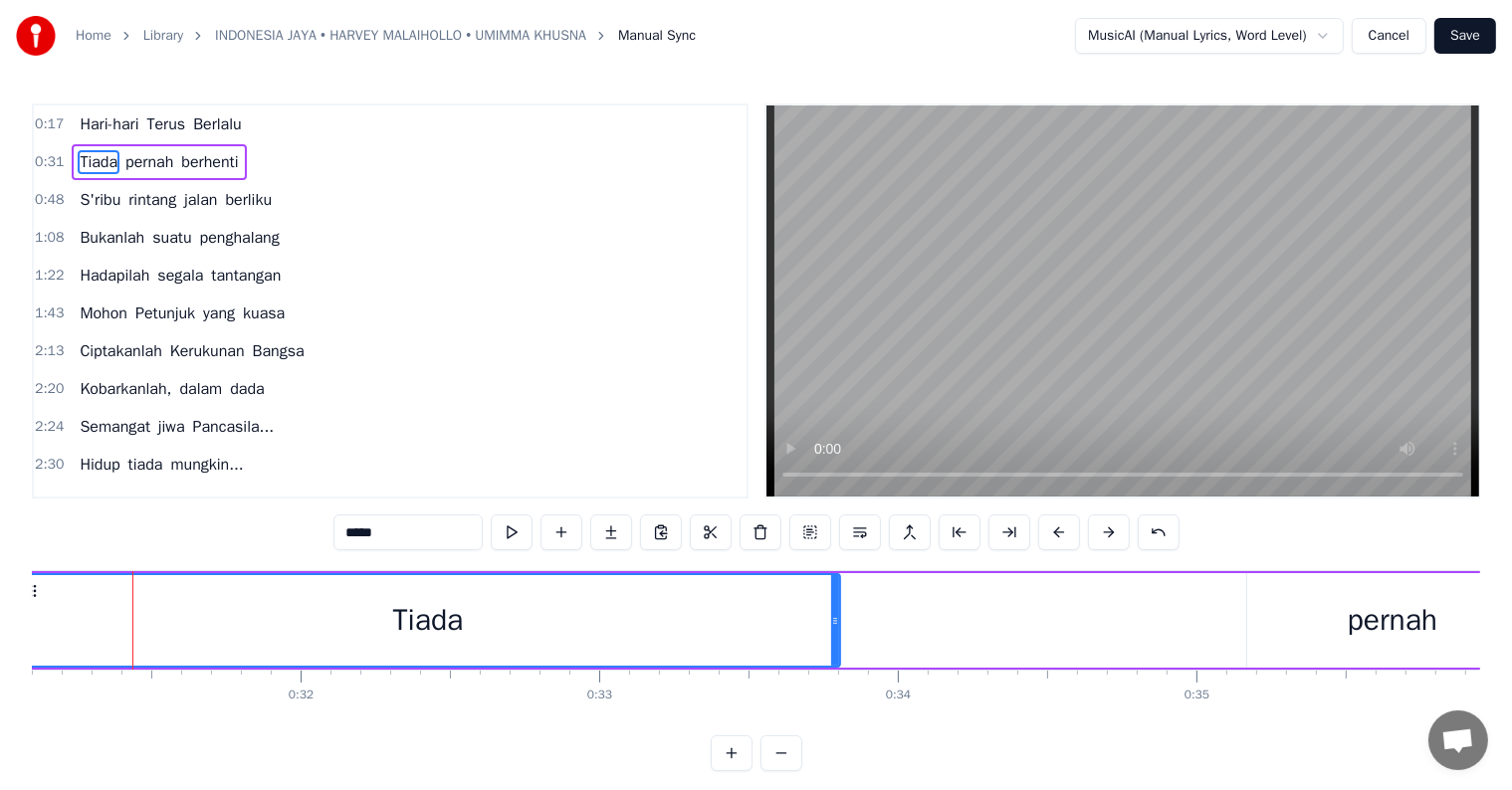 click at bounding box center [1059, 532] 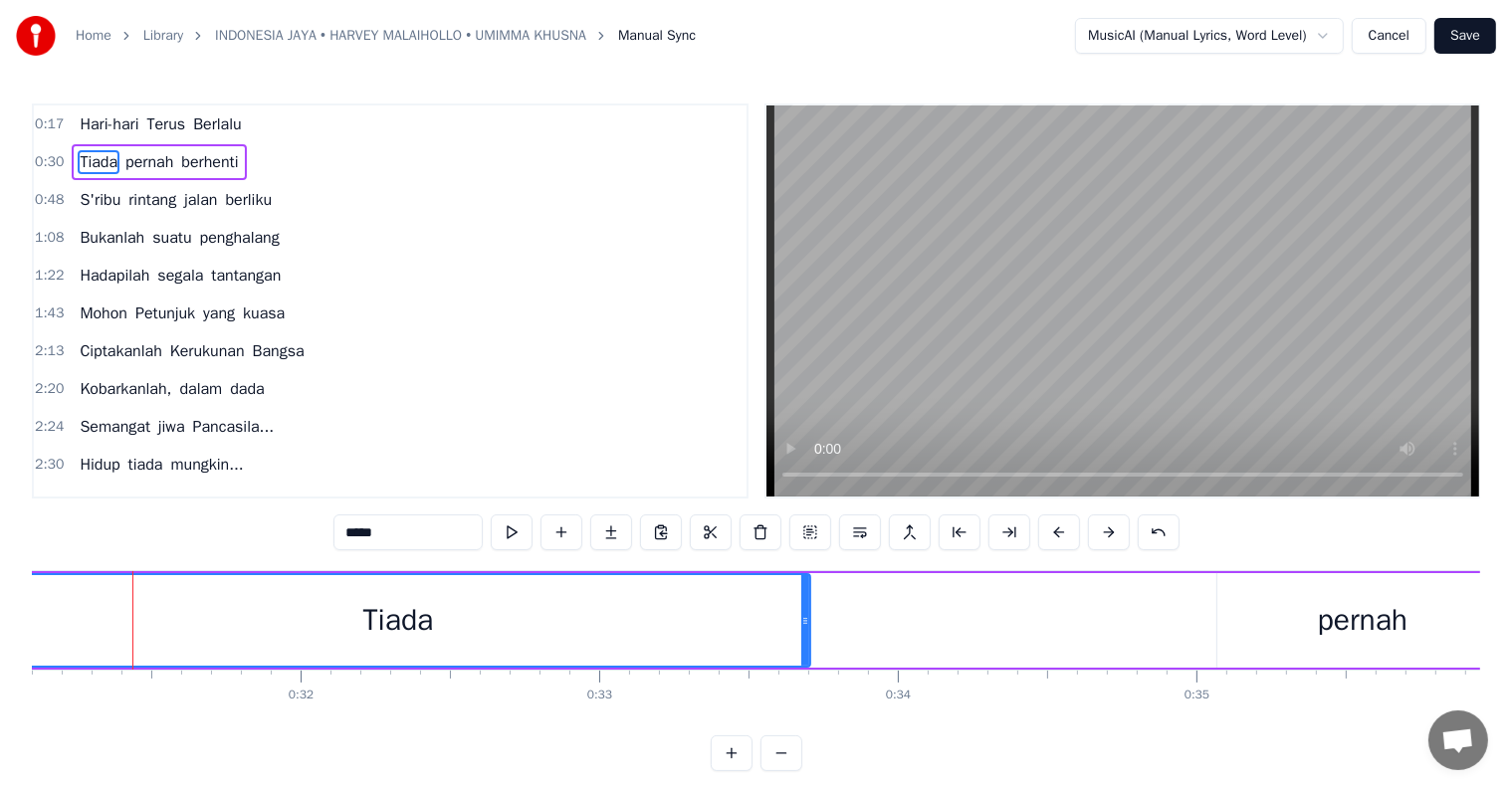 click at bounding box center [1059, 532] 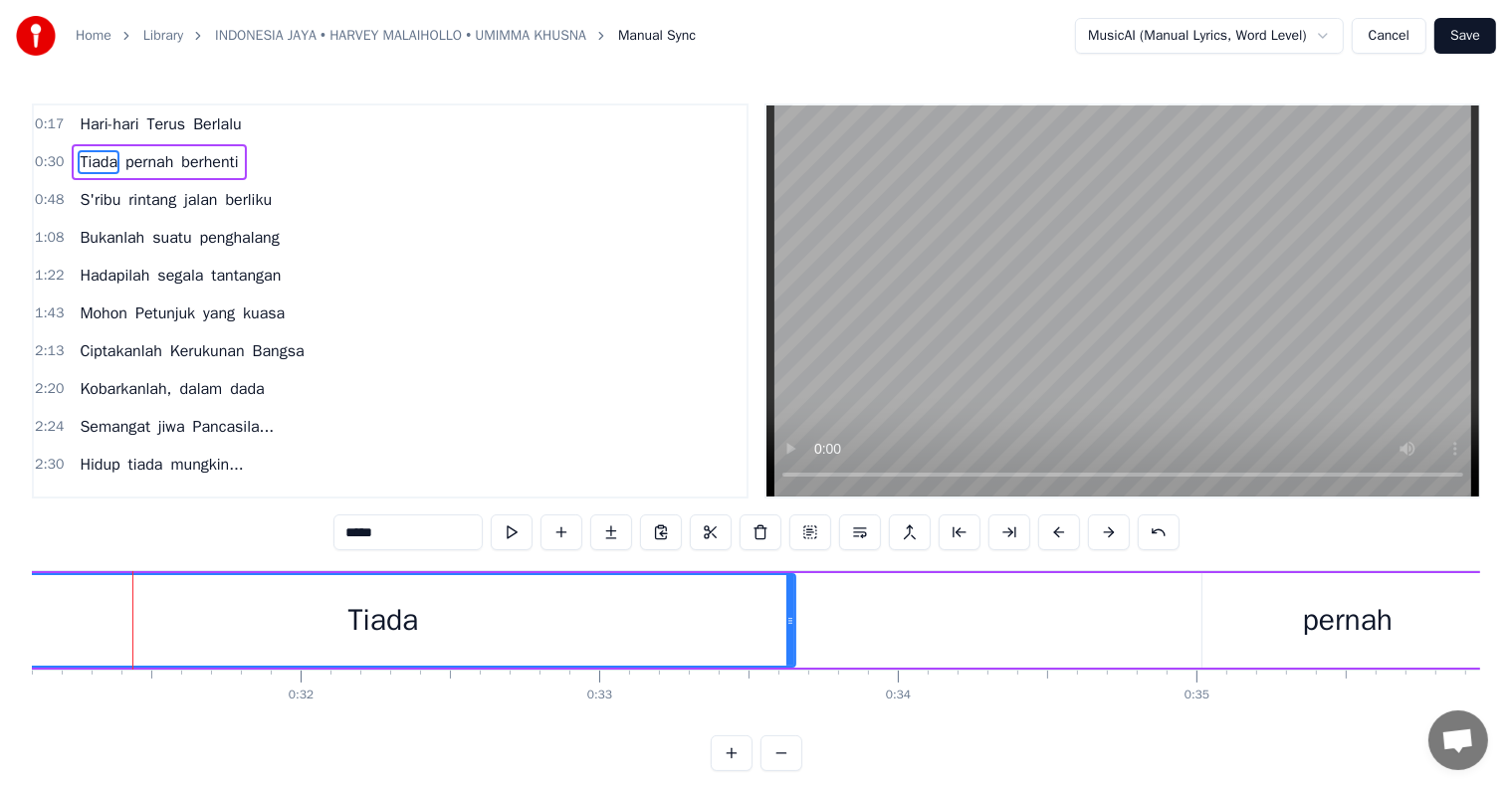 click at bounding box center [1059, 532] 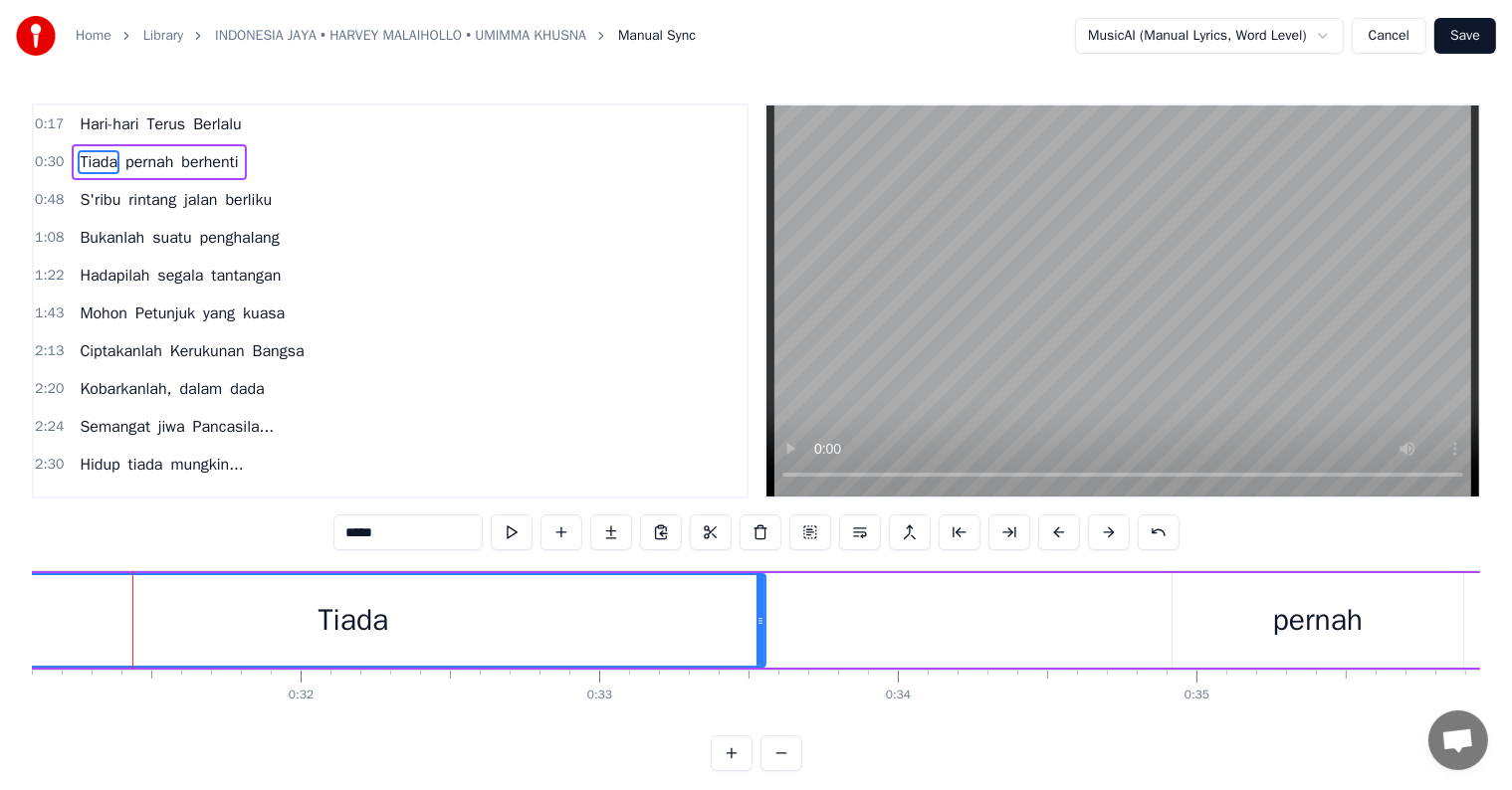 click at bounding box center [1059, 532] 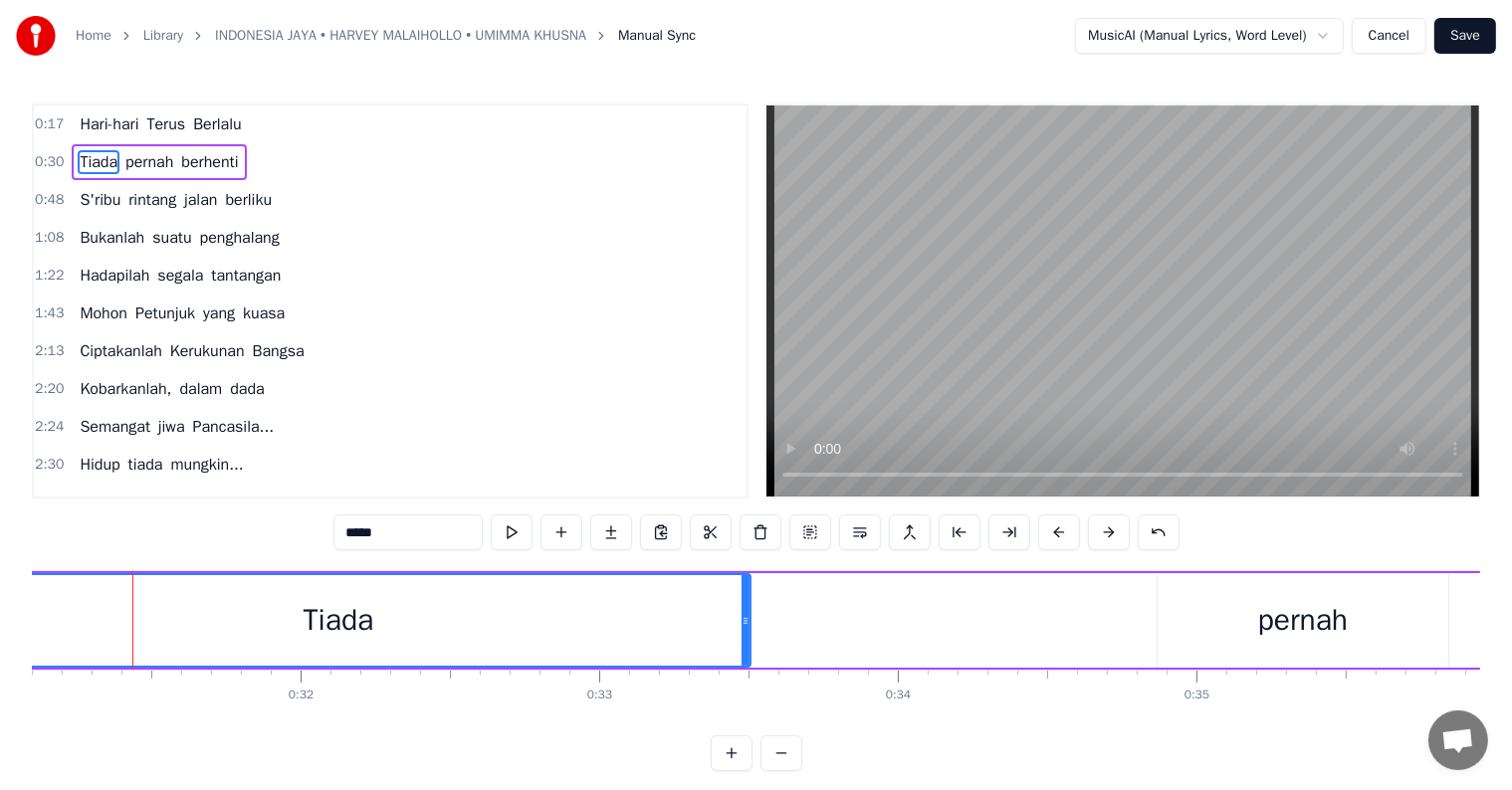 click at bounding box center (1059, 532) 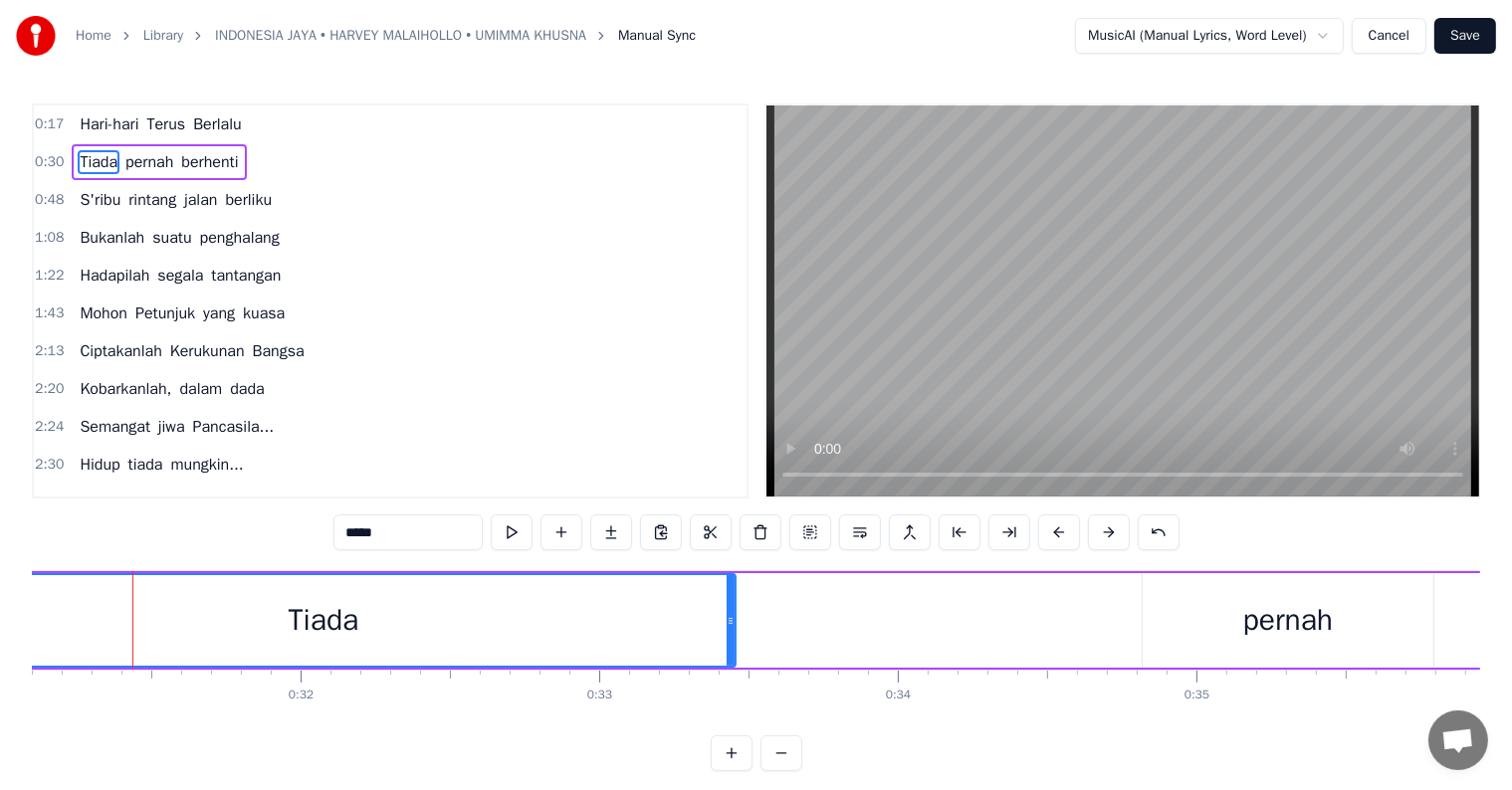 click at bounding box center [1059, 532] 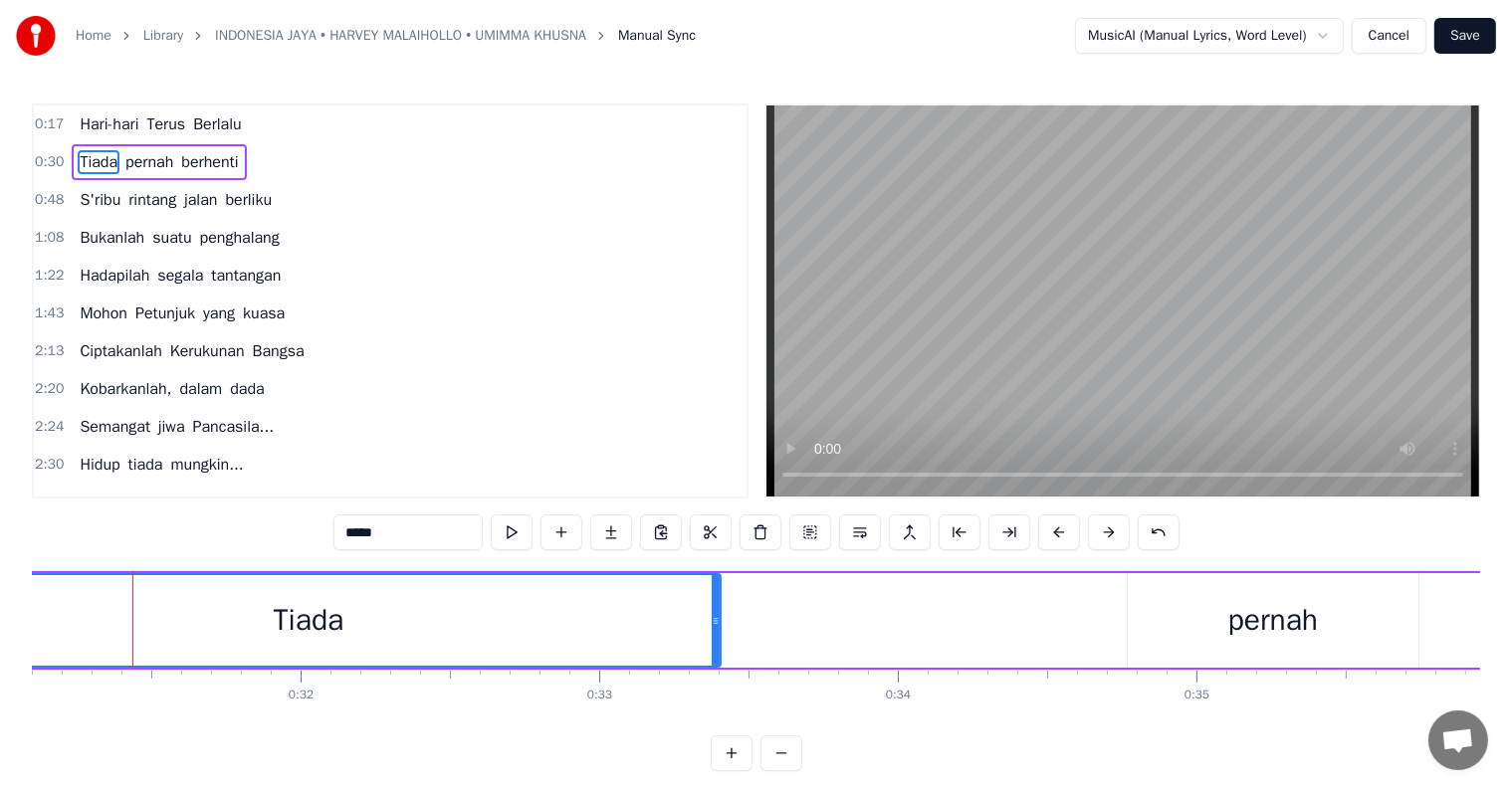 click at bounding box center (1059, 532) 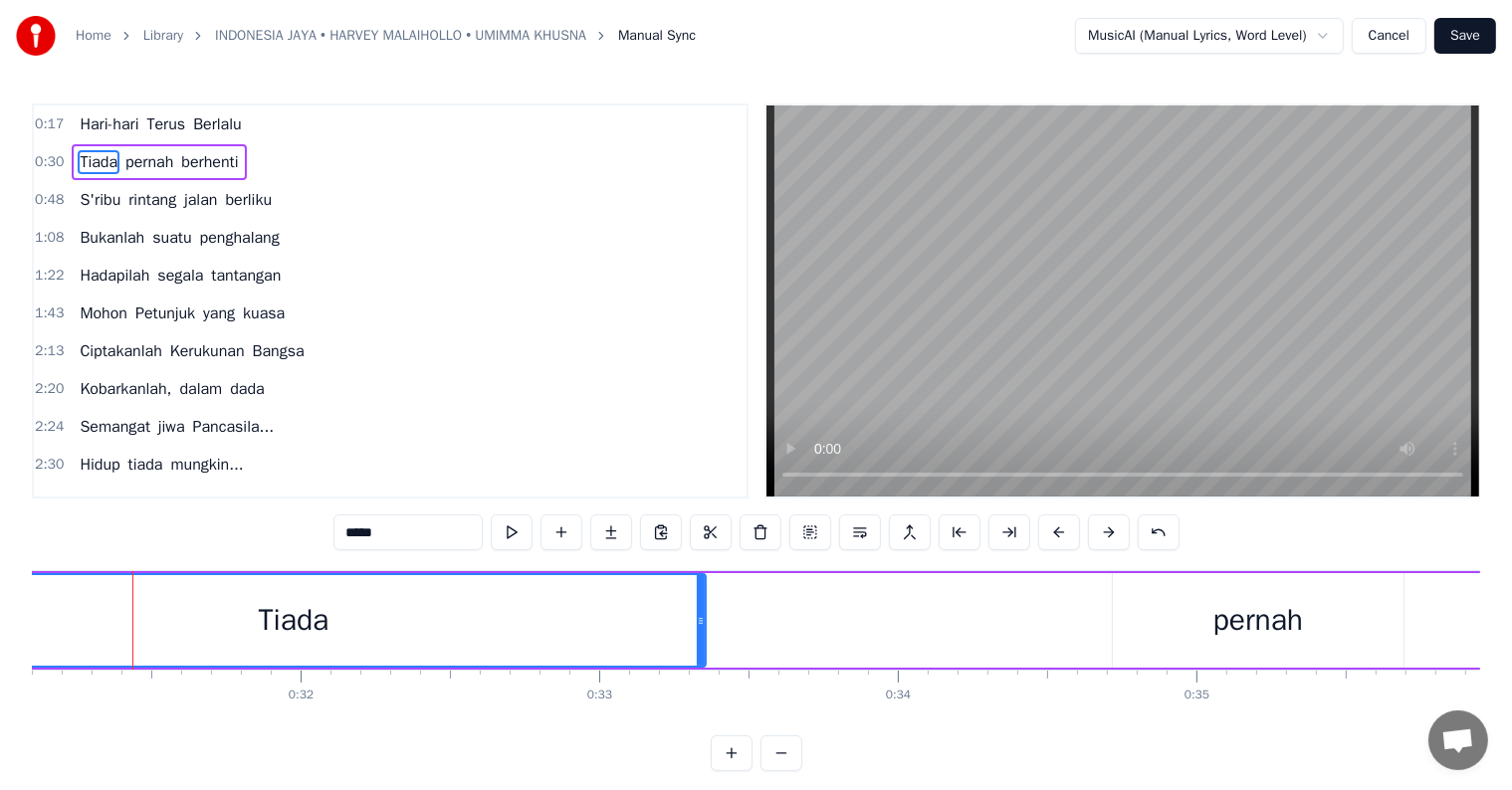 click at bounding box center (1059, 532) 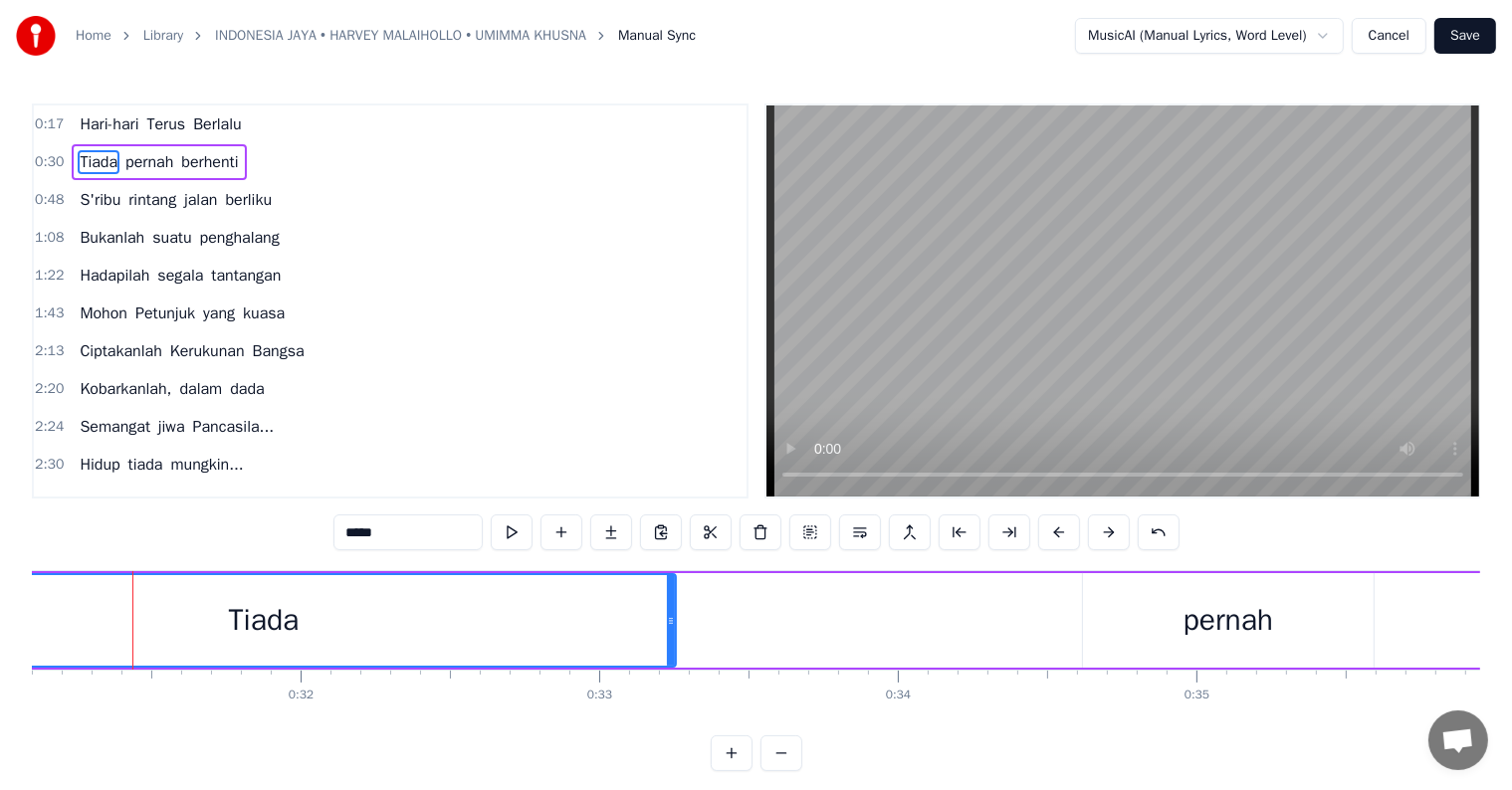 click at bounding box center (1059, 532) 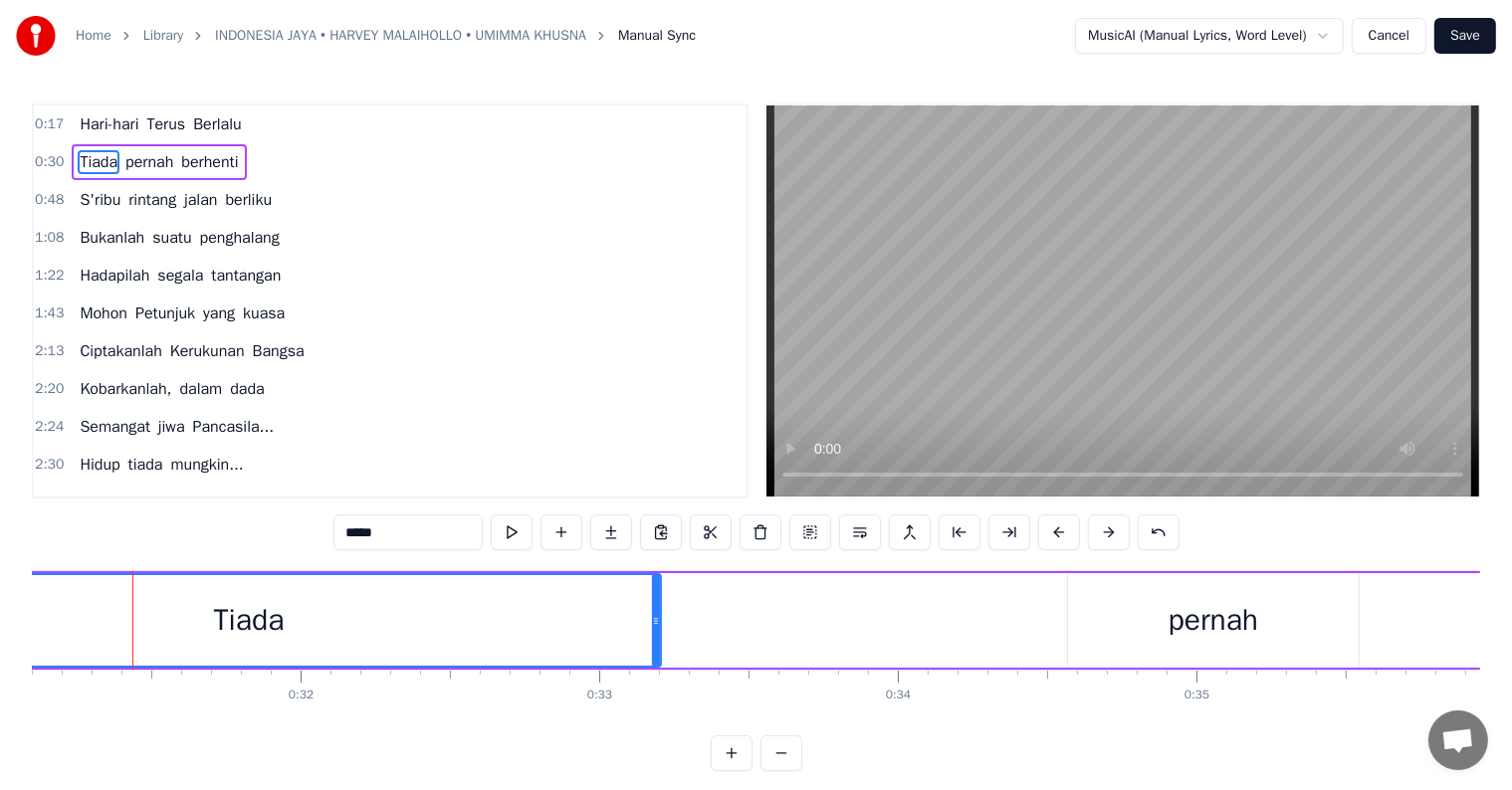click at bounding box center (1059, 532) 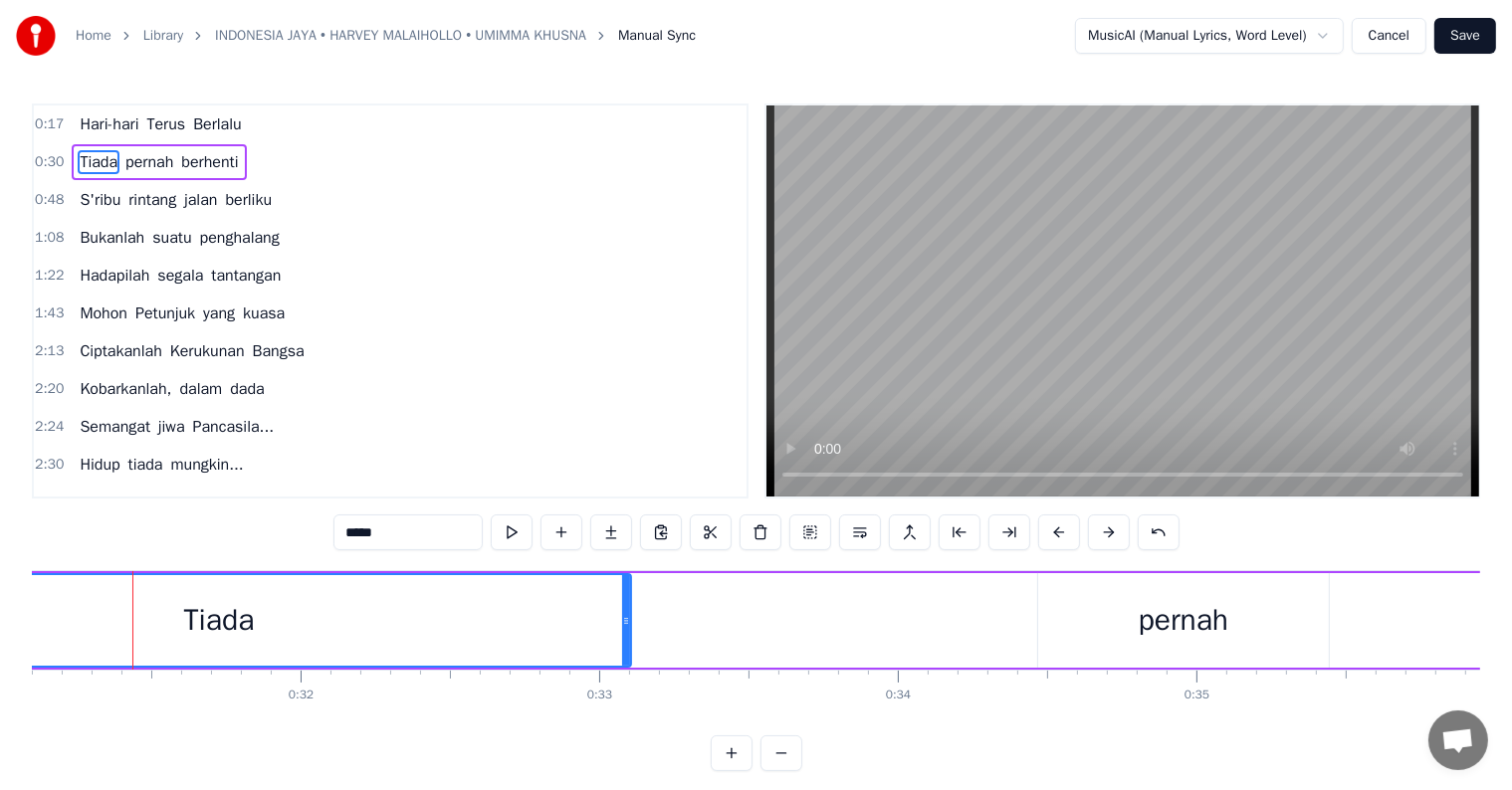 click at bounding box center (1059, 532) 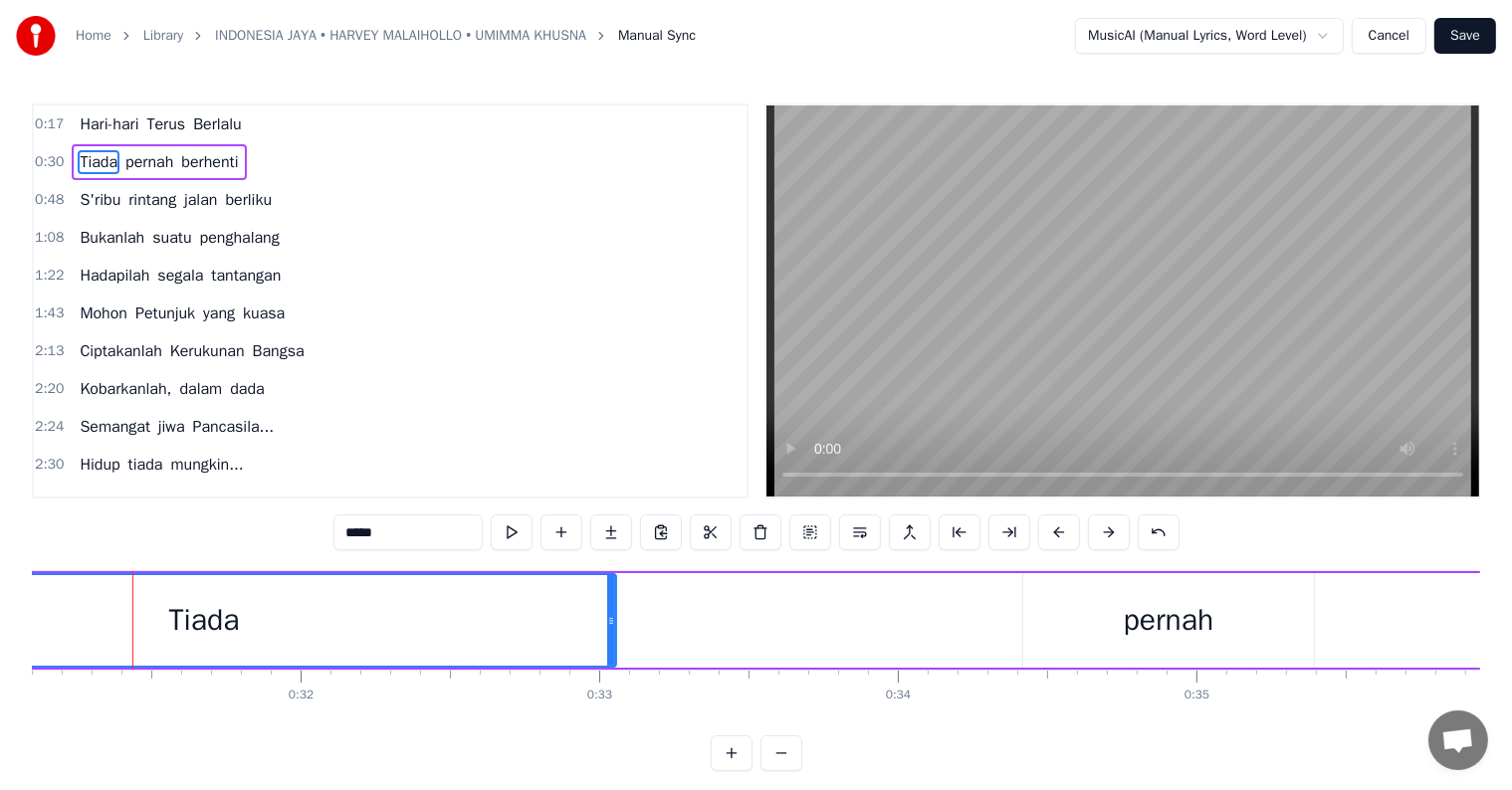 click at bounding box center [1059, 532] 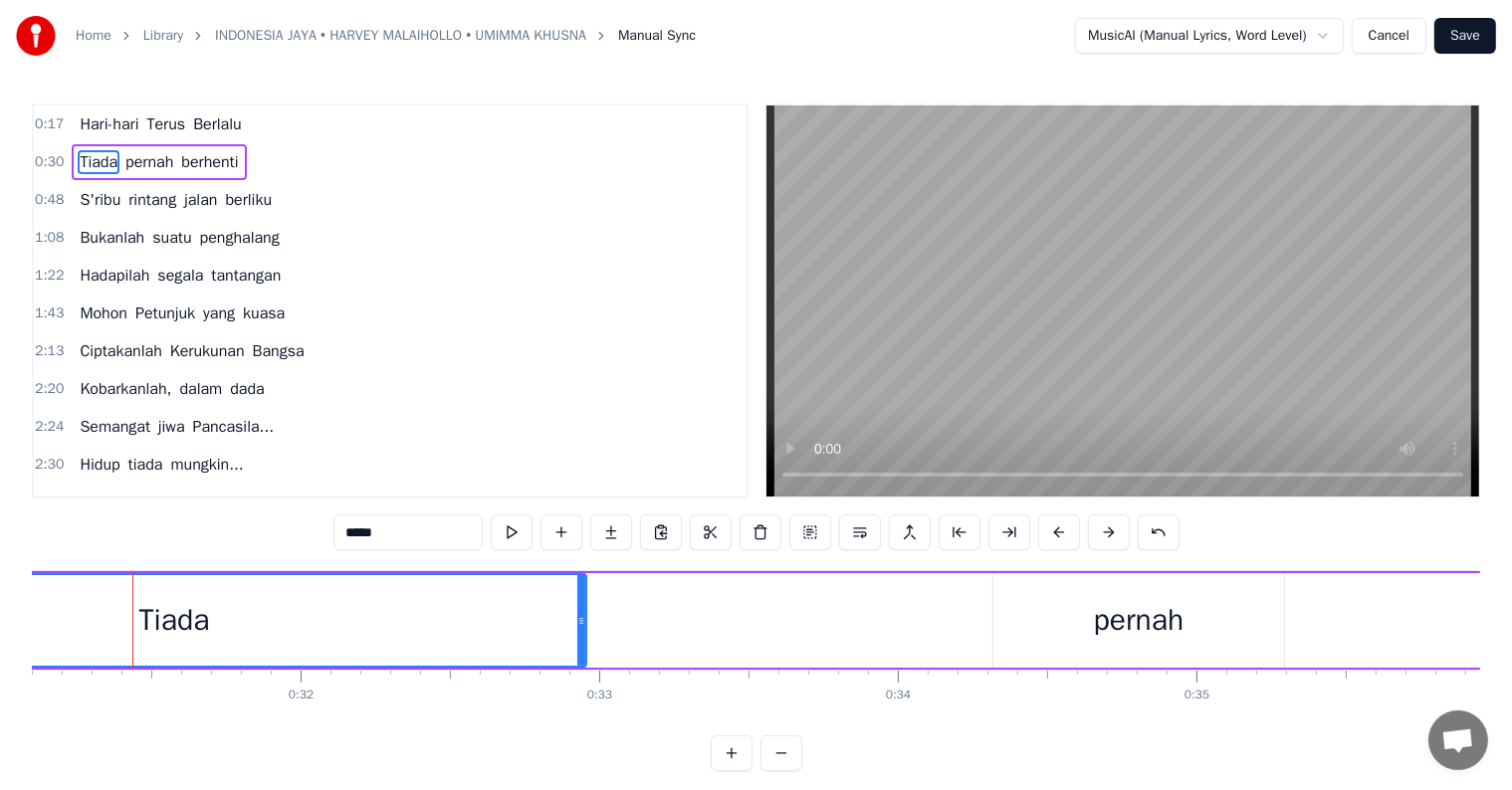click at bounding box center [1059, 532] 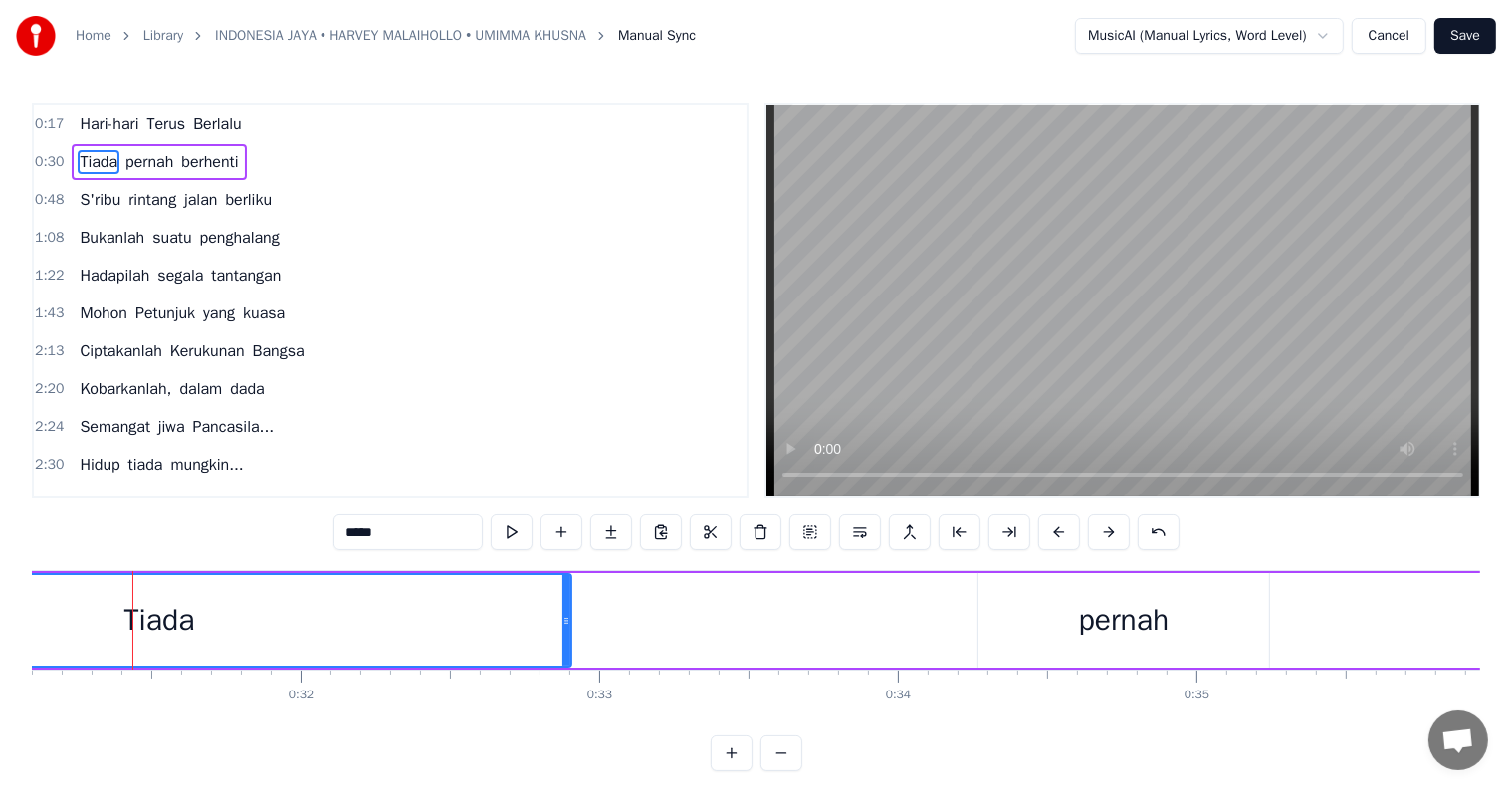 click at bounding box center (1059, 532) 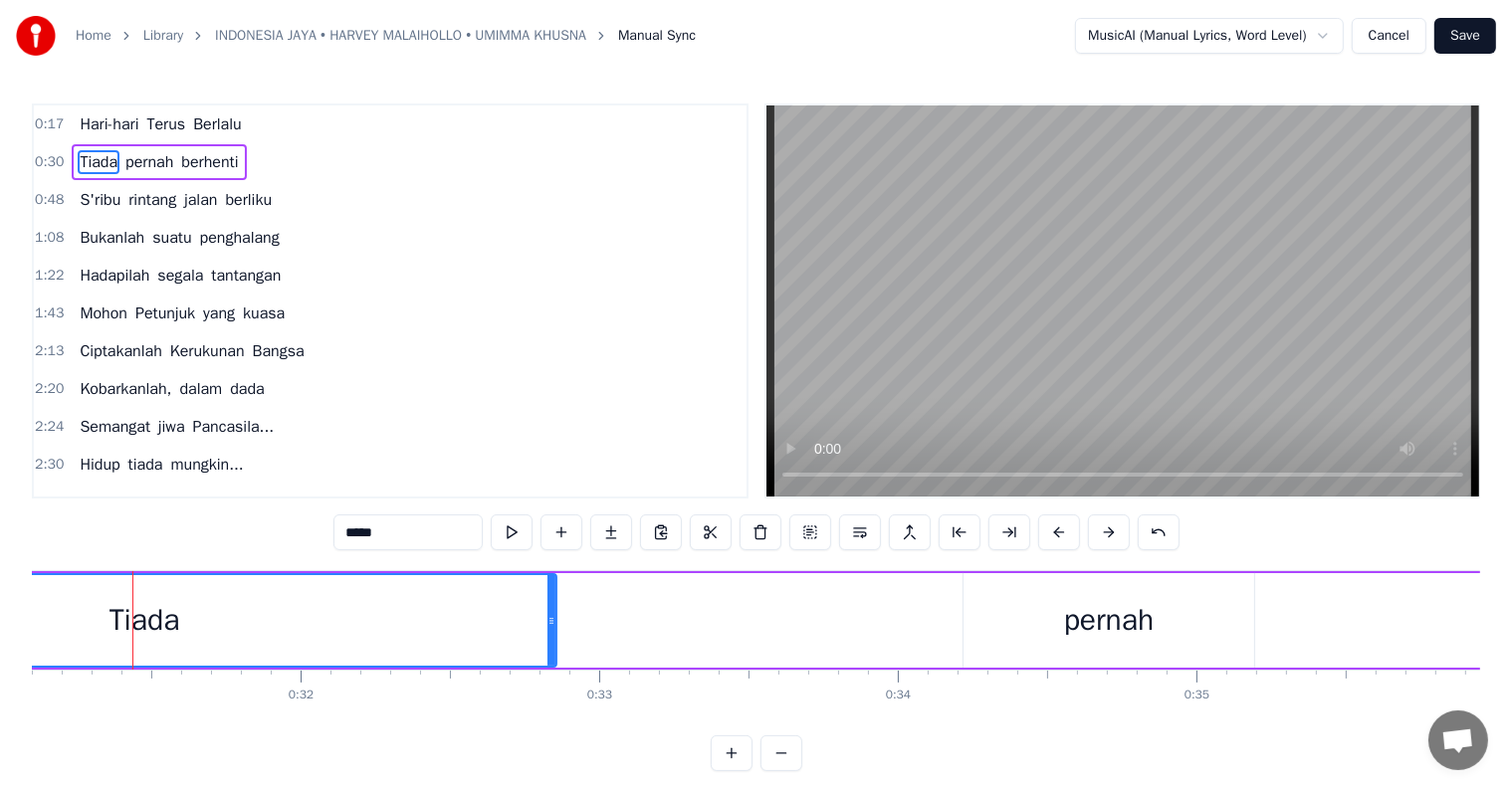 click at bounding box center (1059, 532) 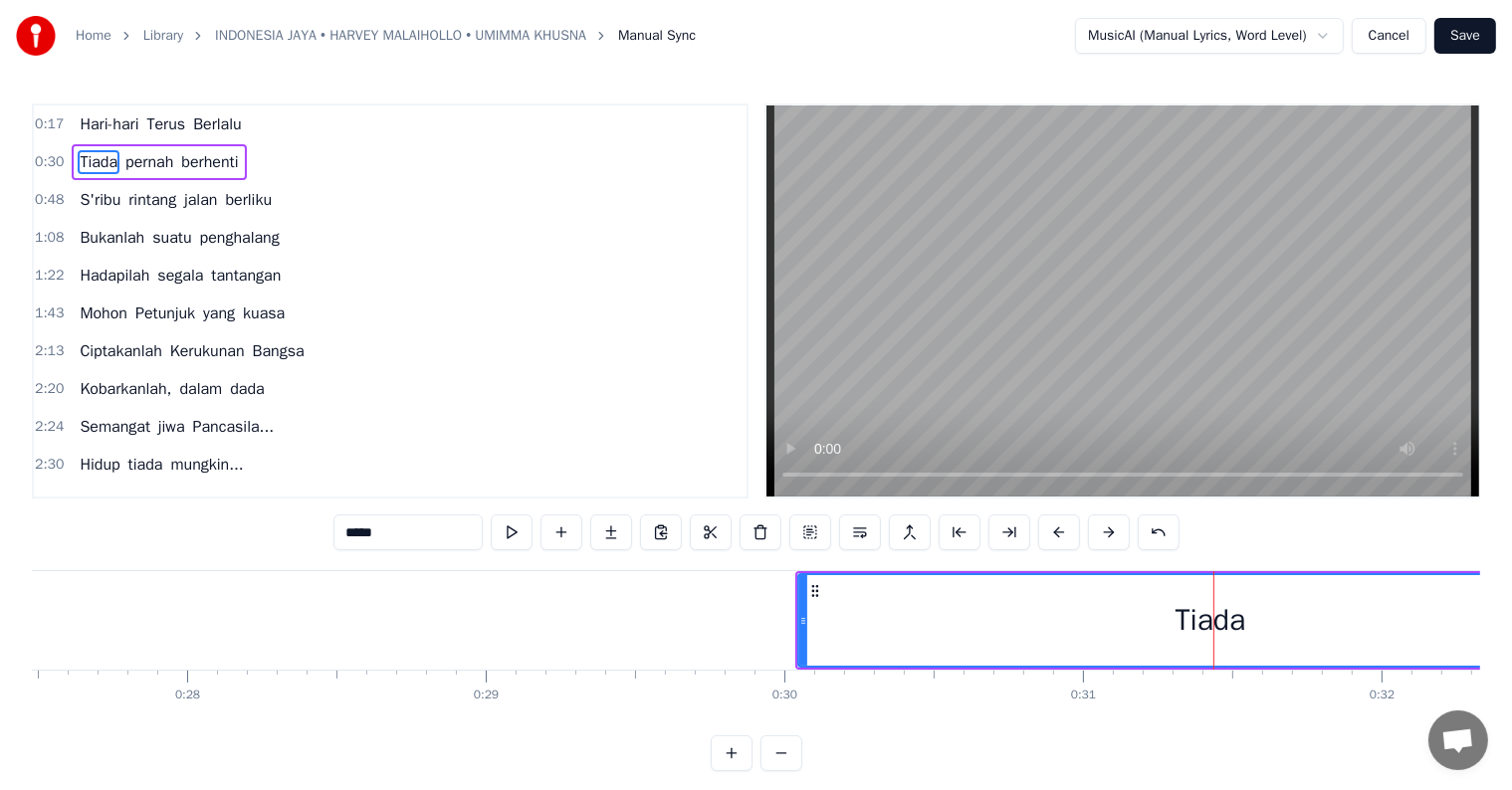 scroll, scrollTop: 0, scrollLeft: 8202, axis: horizontal 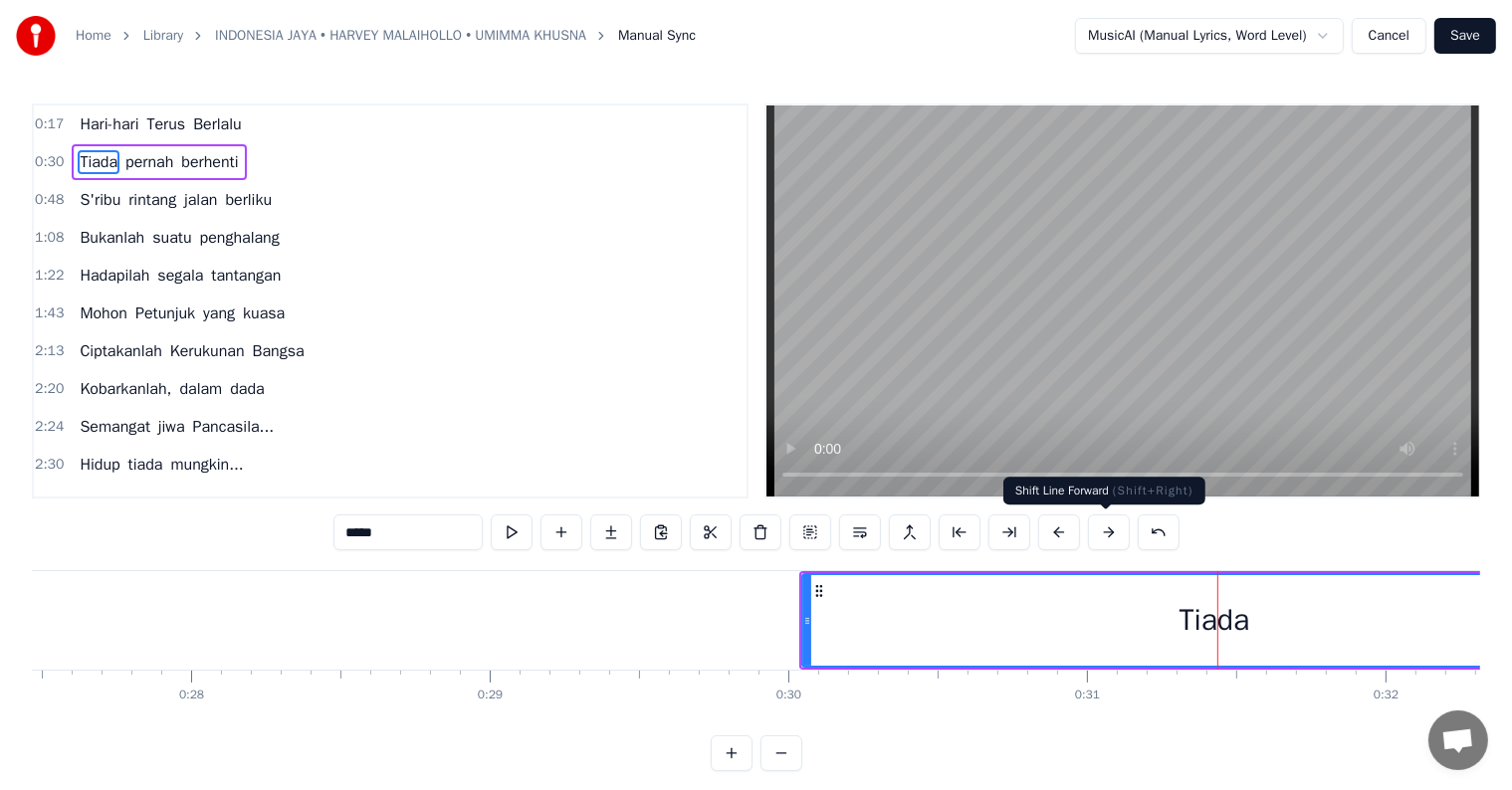 click at bounding box center (1059, 532) 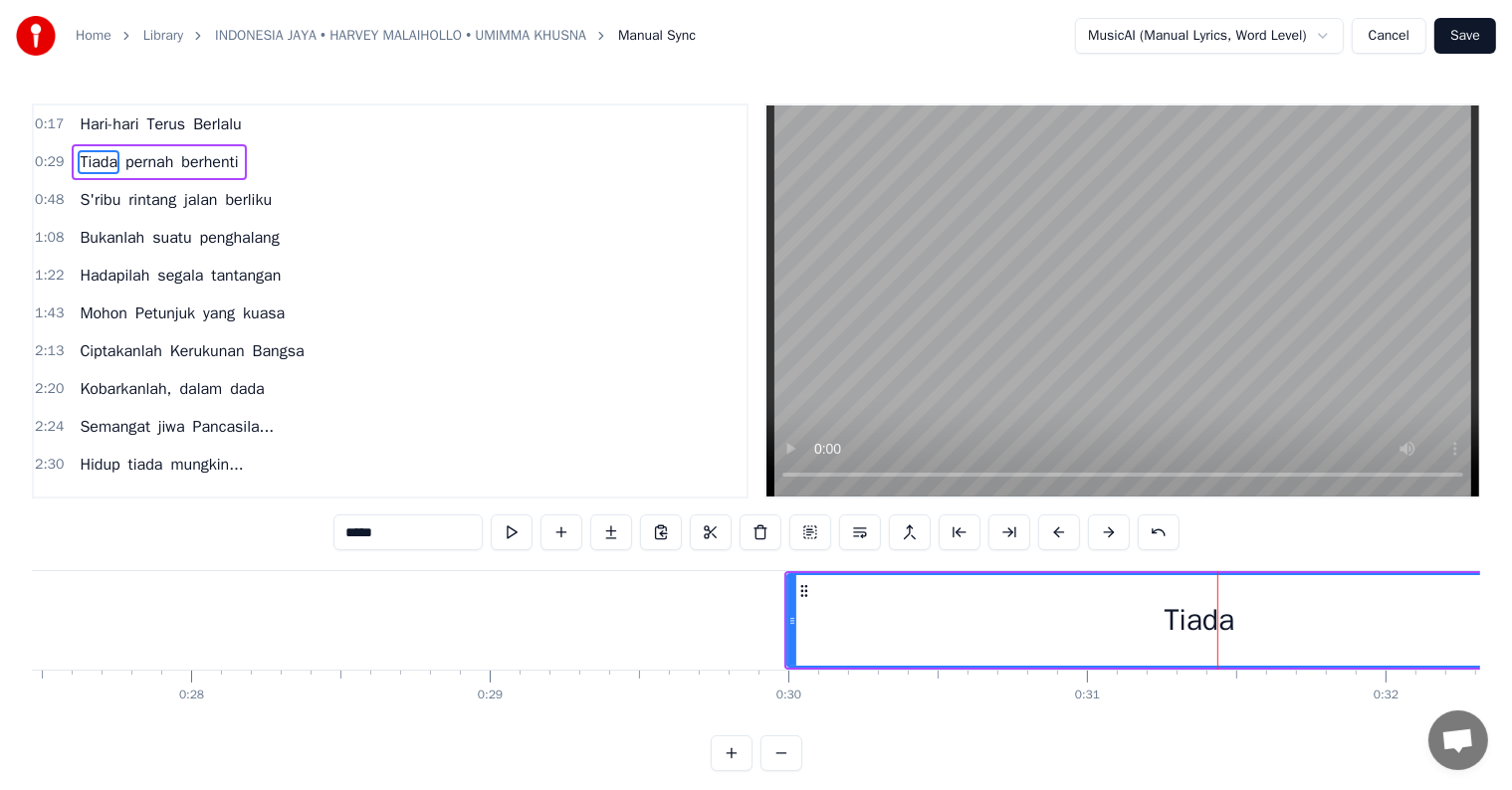 click at bounding box center [1059, 532] 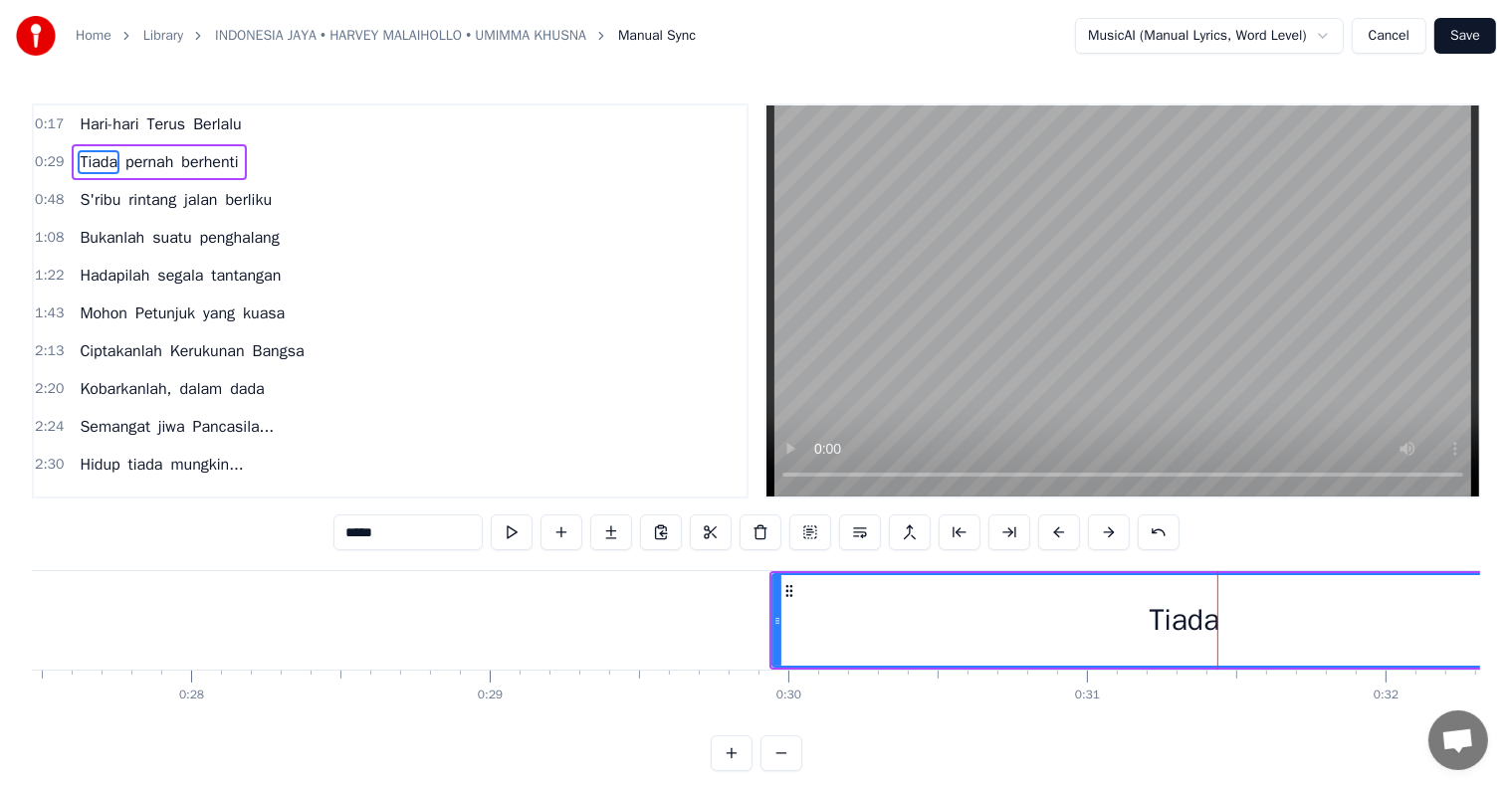 click at bounding box center (1059, 532) 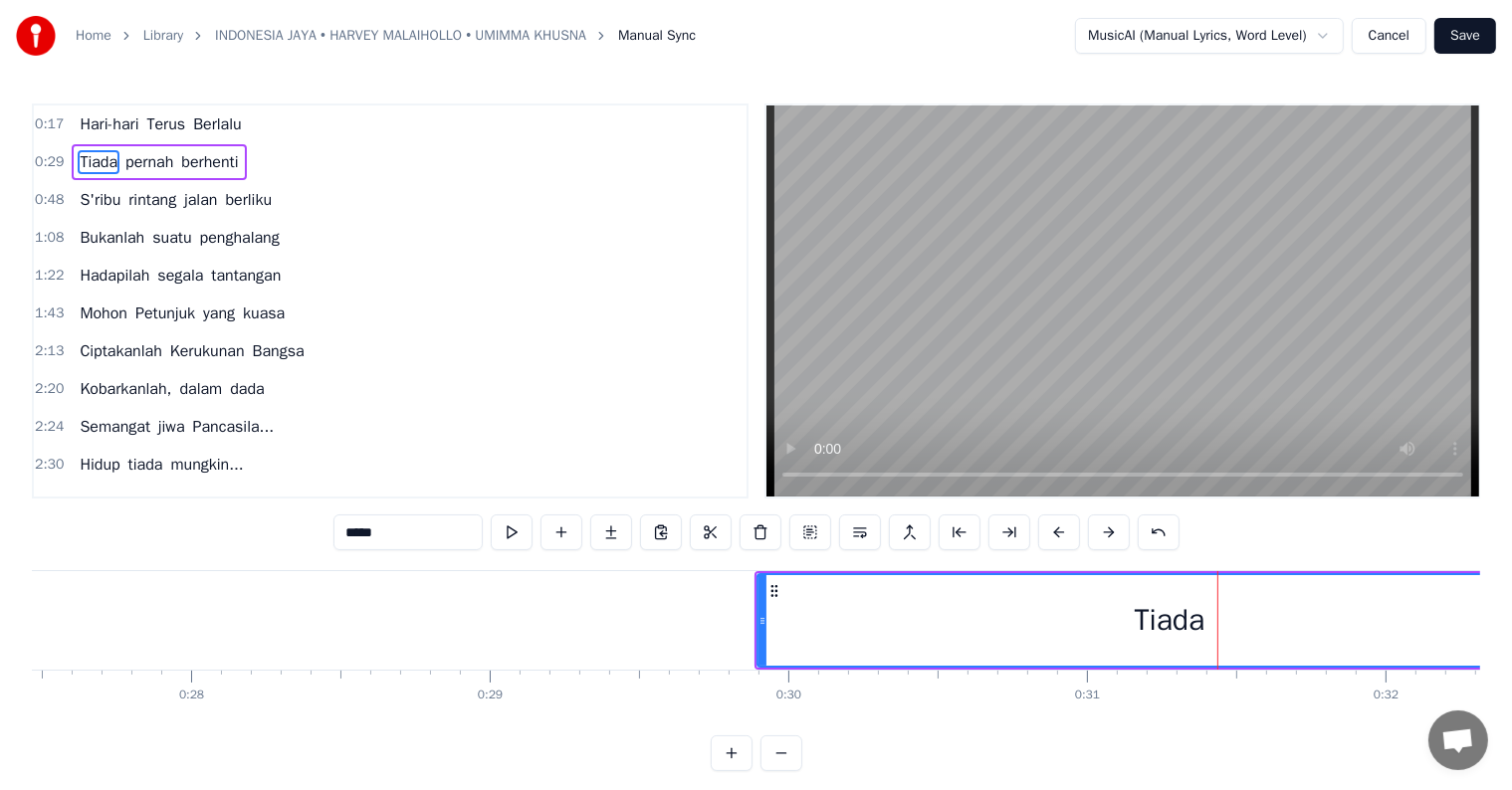 click at bounding box center (1059, 532) 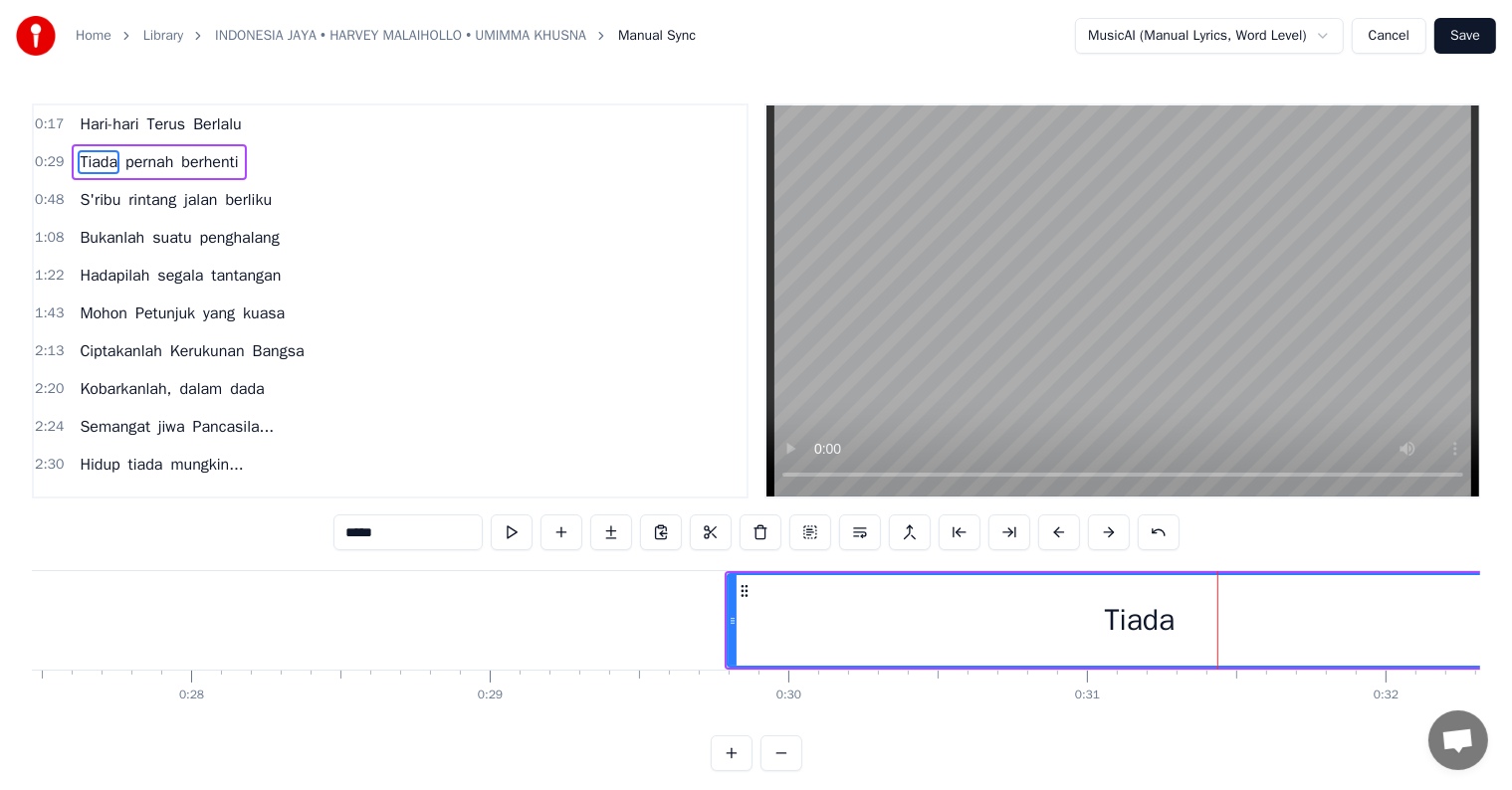 click at bounding box center (1059, 532) 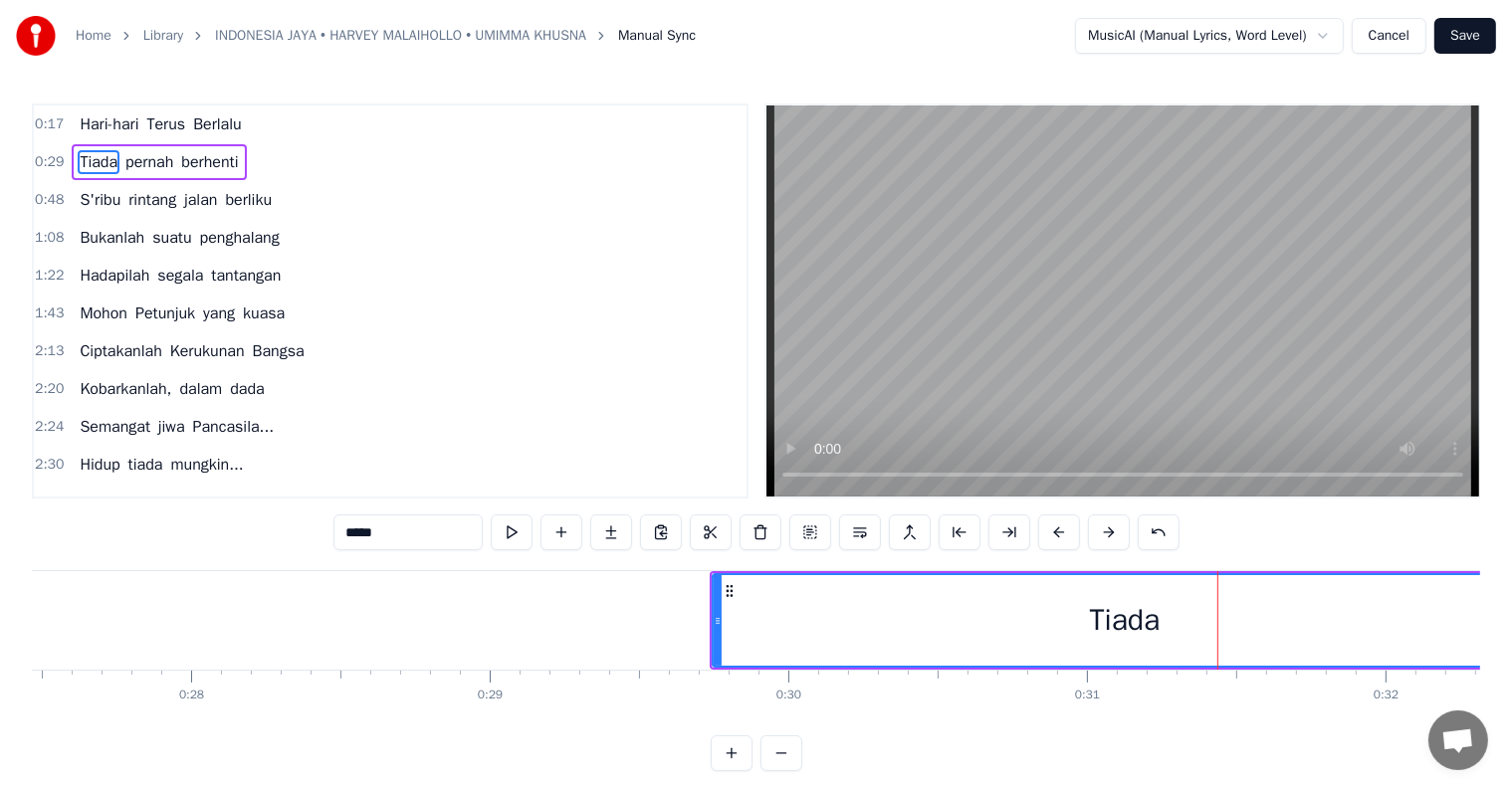 click at bounding box center (1059, 532) 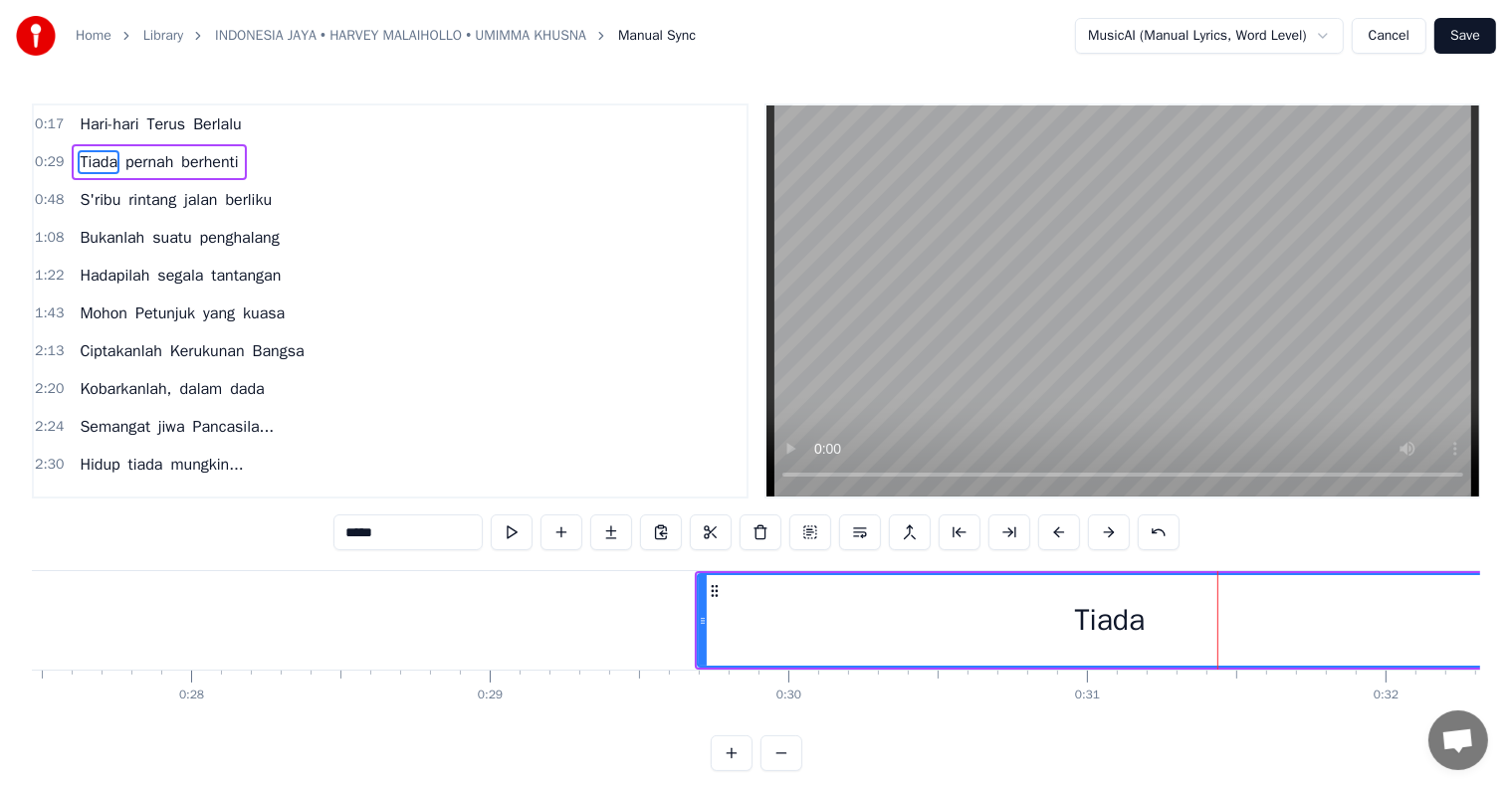 click at bounding box center (1059, 532) 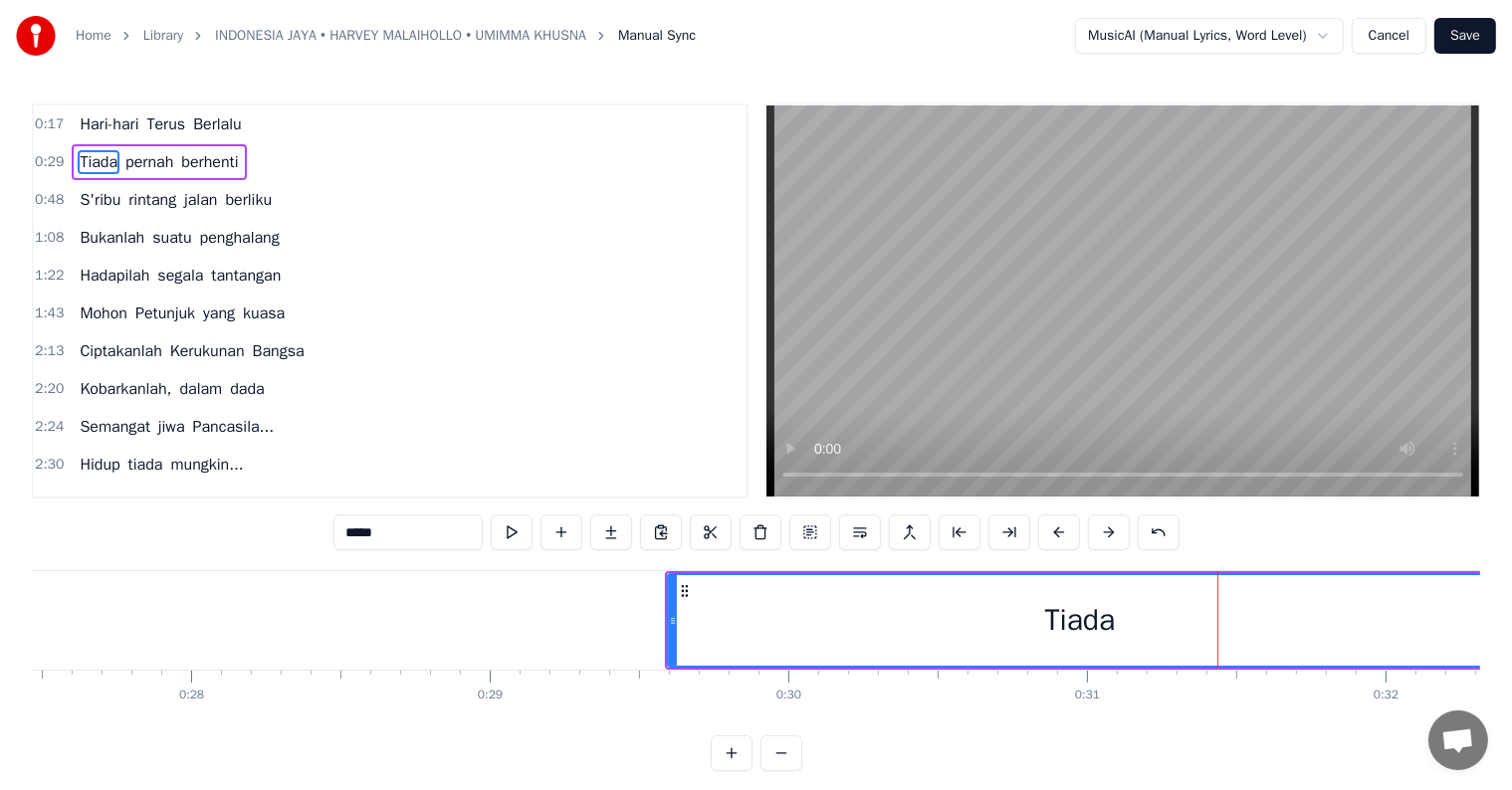 click at bounding box center [1059, 532] 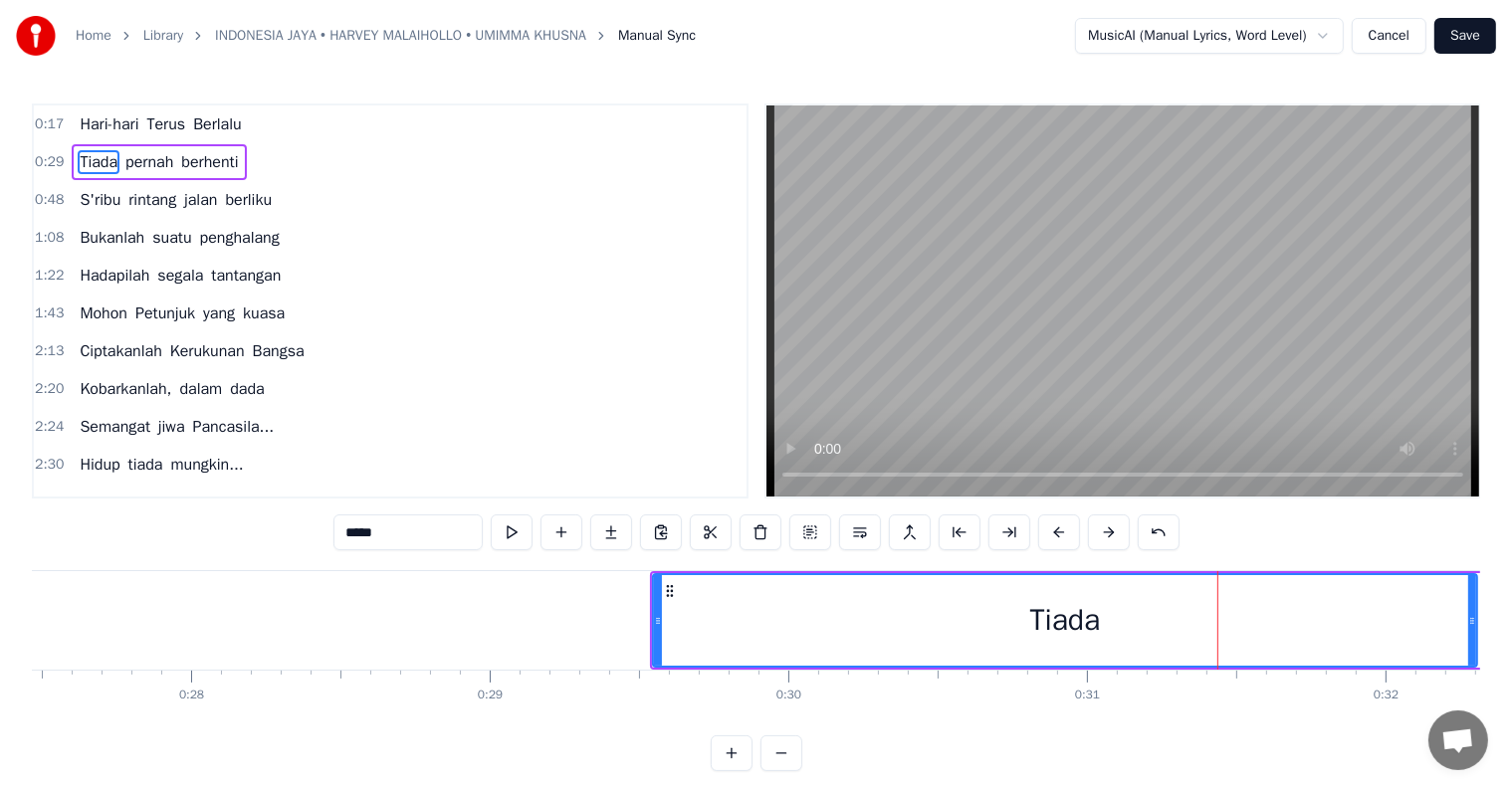 click at bounding box center (1059, 532) 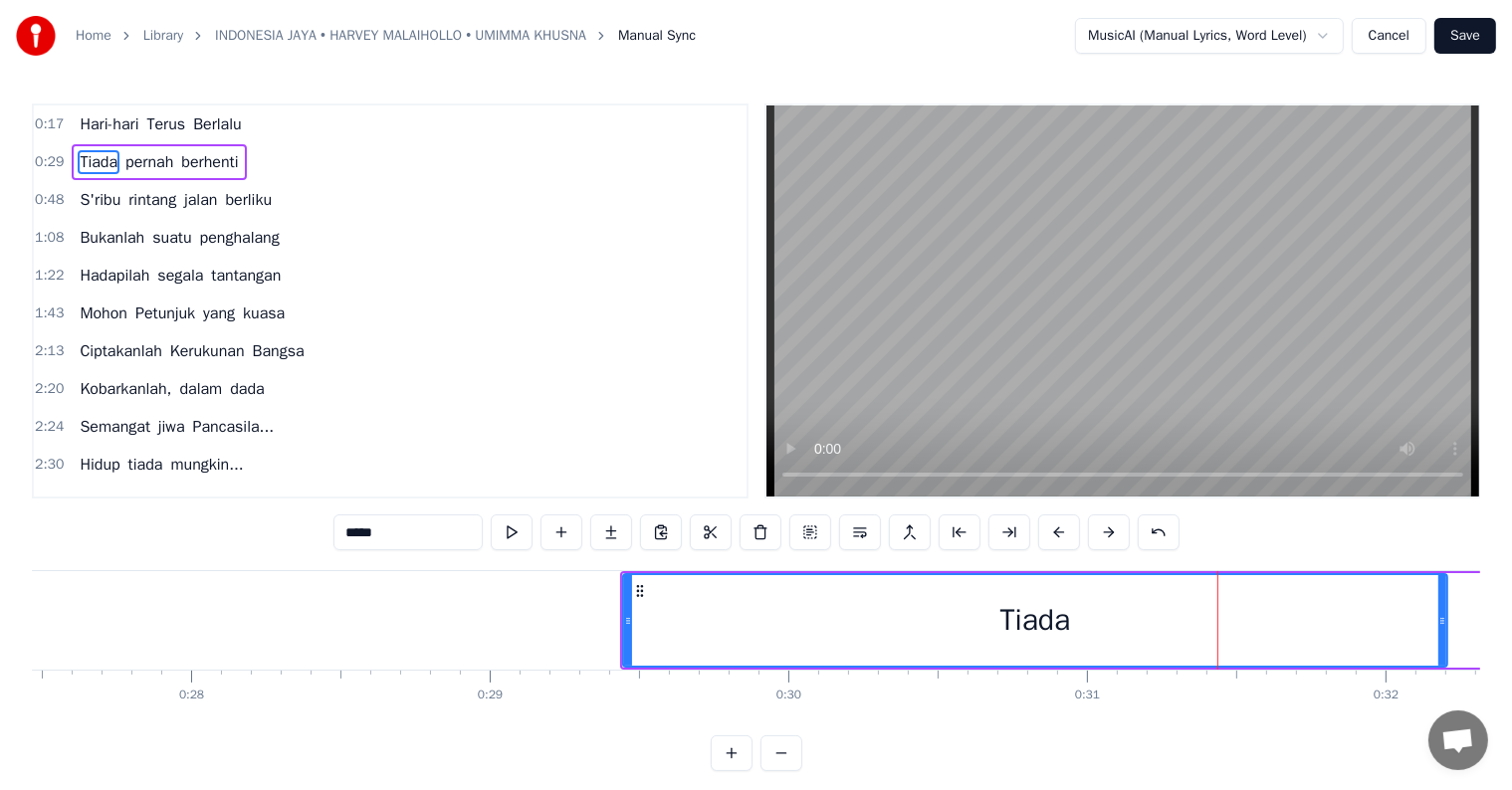 click at bounding box center [1059, 532] 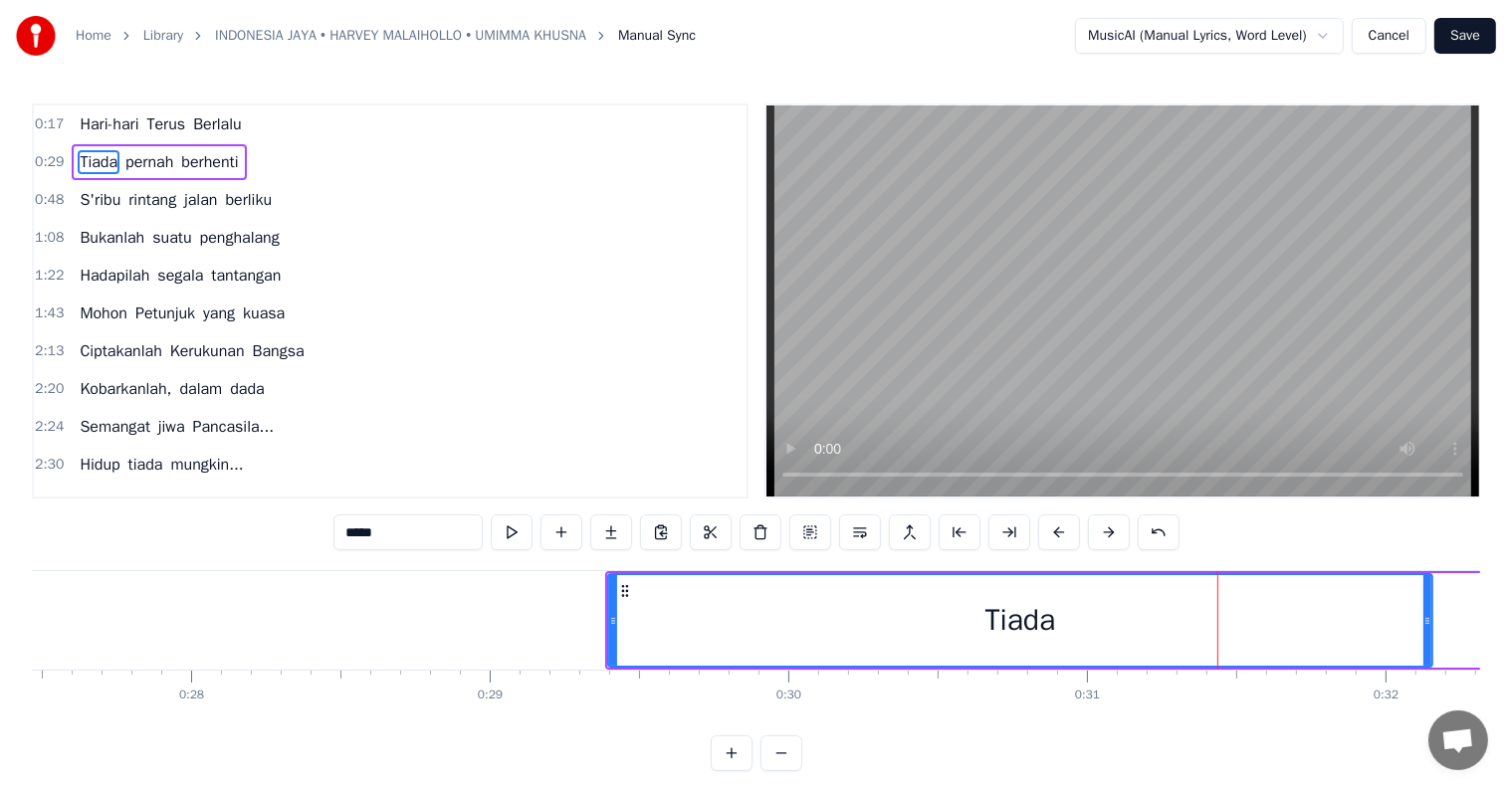 click at bounding box center [1059, 532] 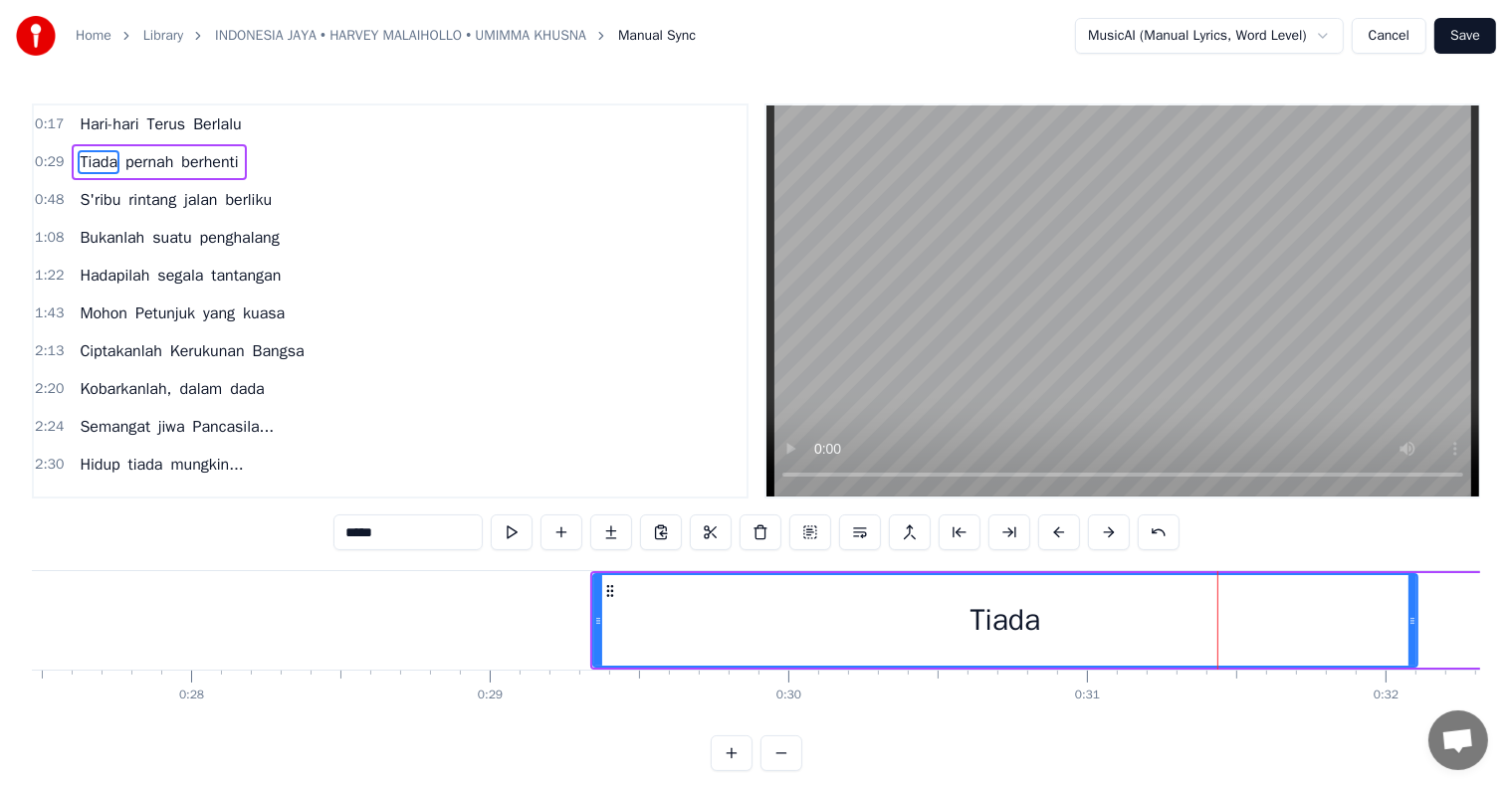 click at bounding box center (1059, 532) 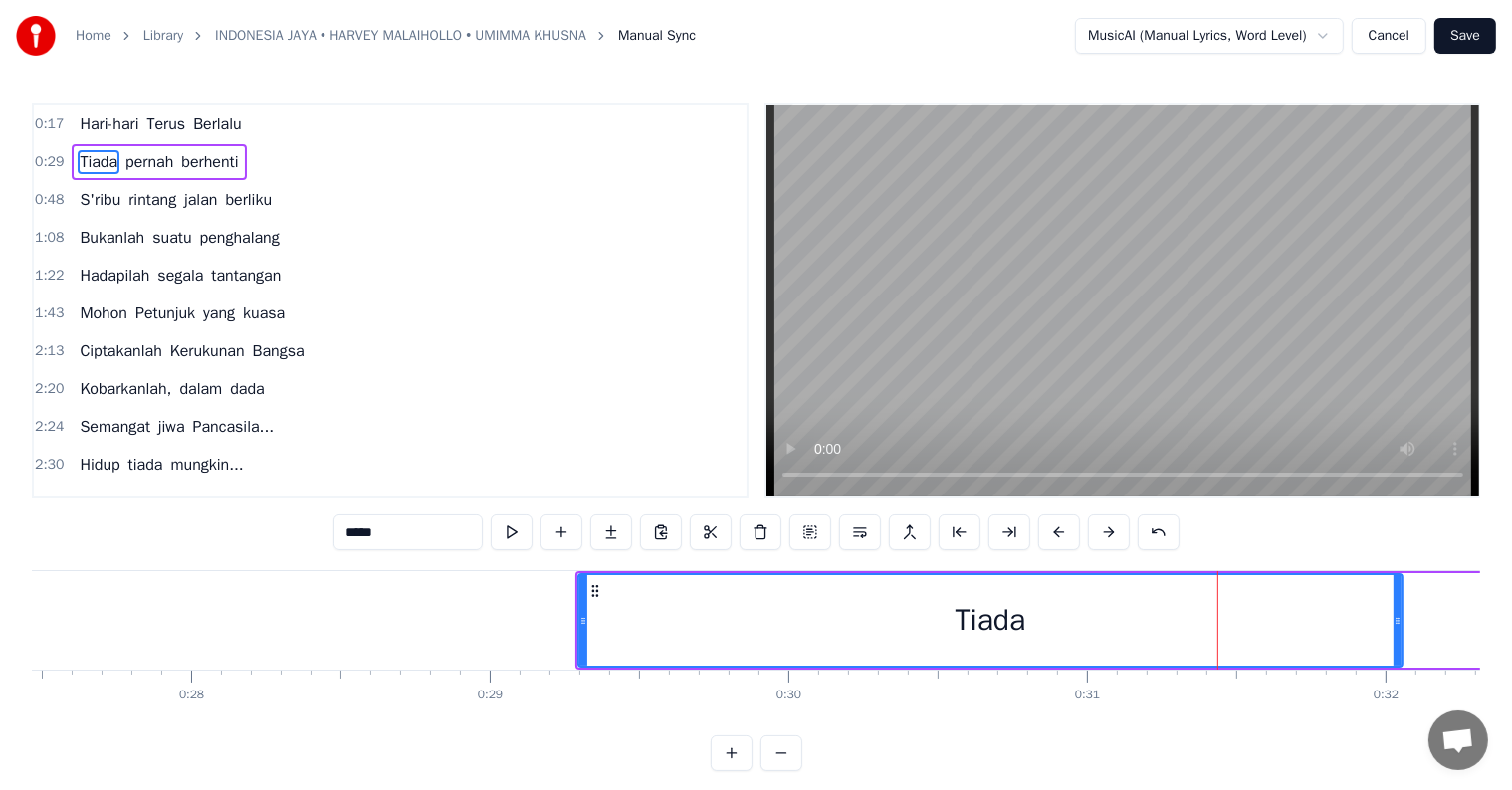 click at bounding box center [1059, 532] 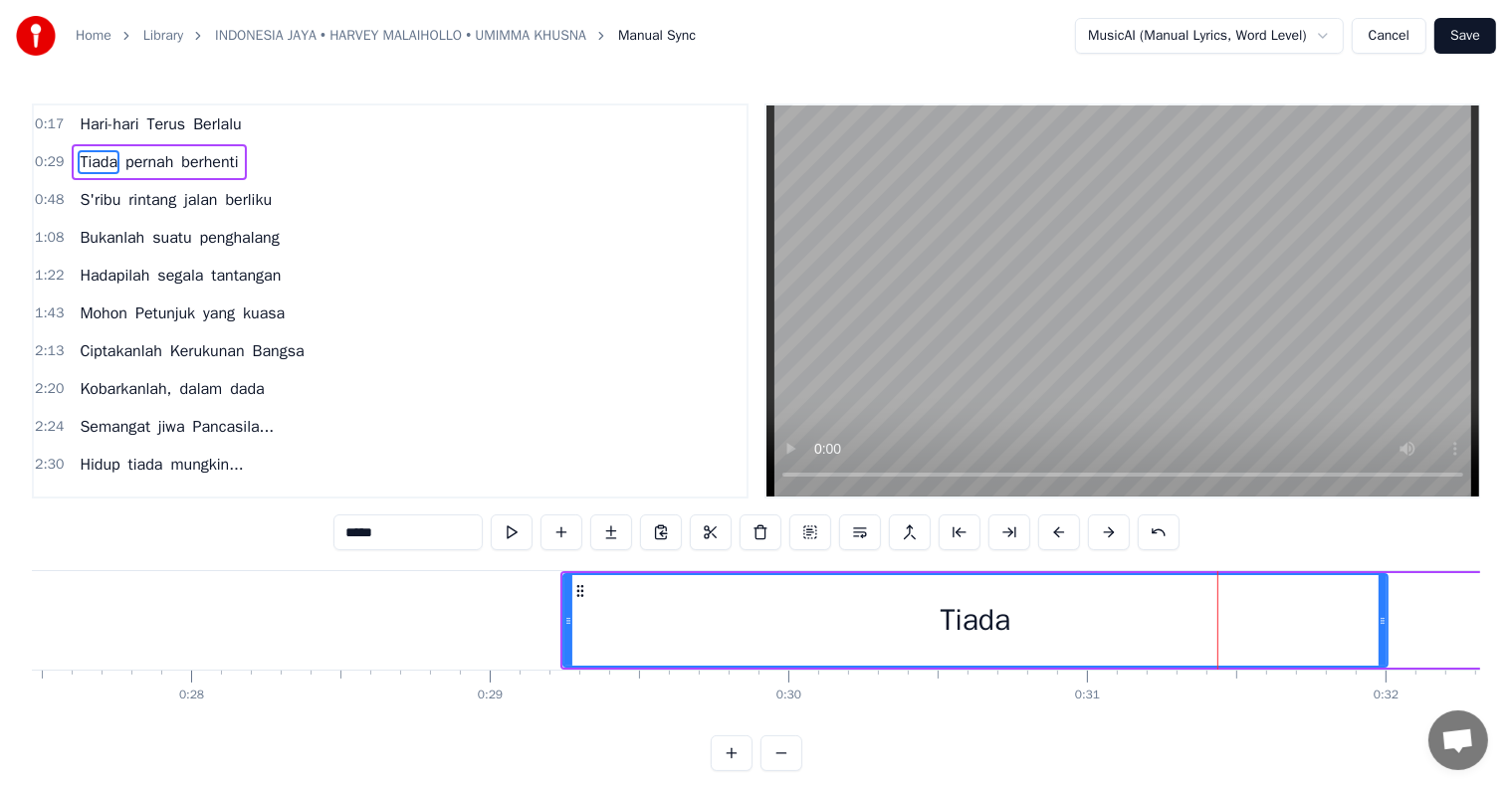 click at bounding box center [1059, 532] 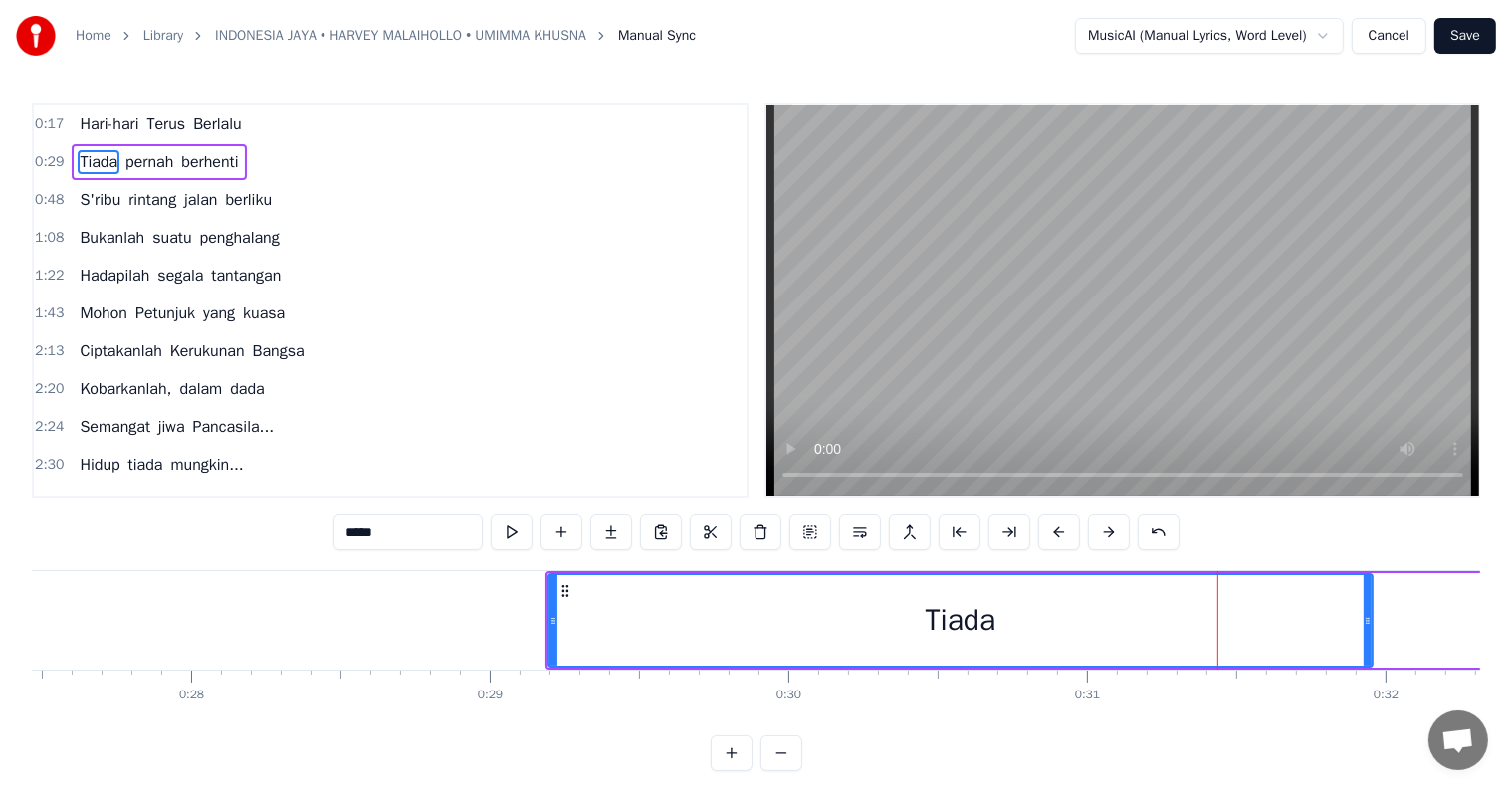 click at bounding box center (1059, 532) 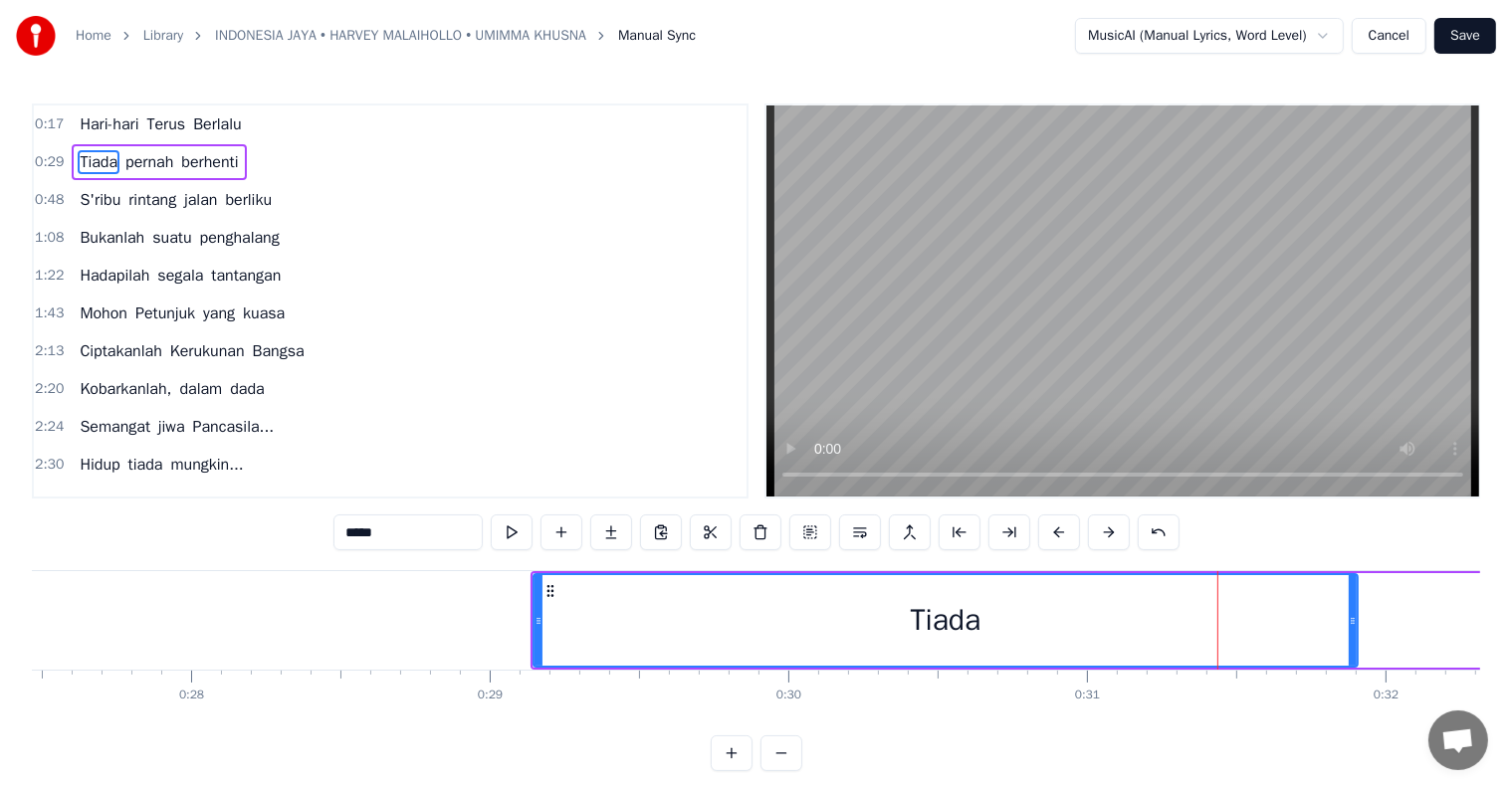 click at bounding box center (1059, 532) 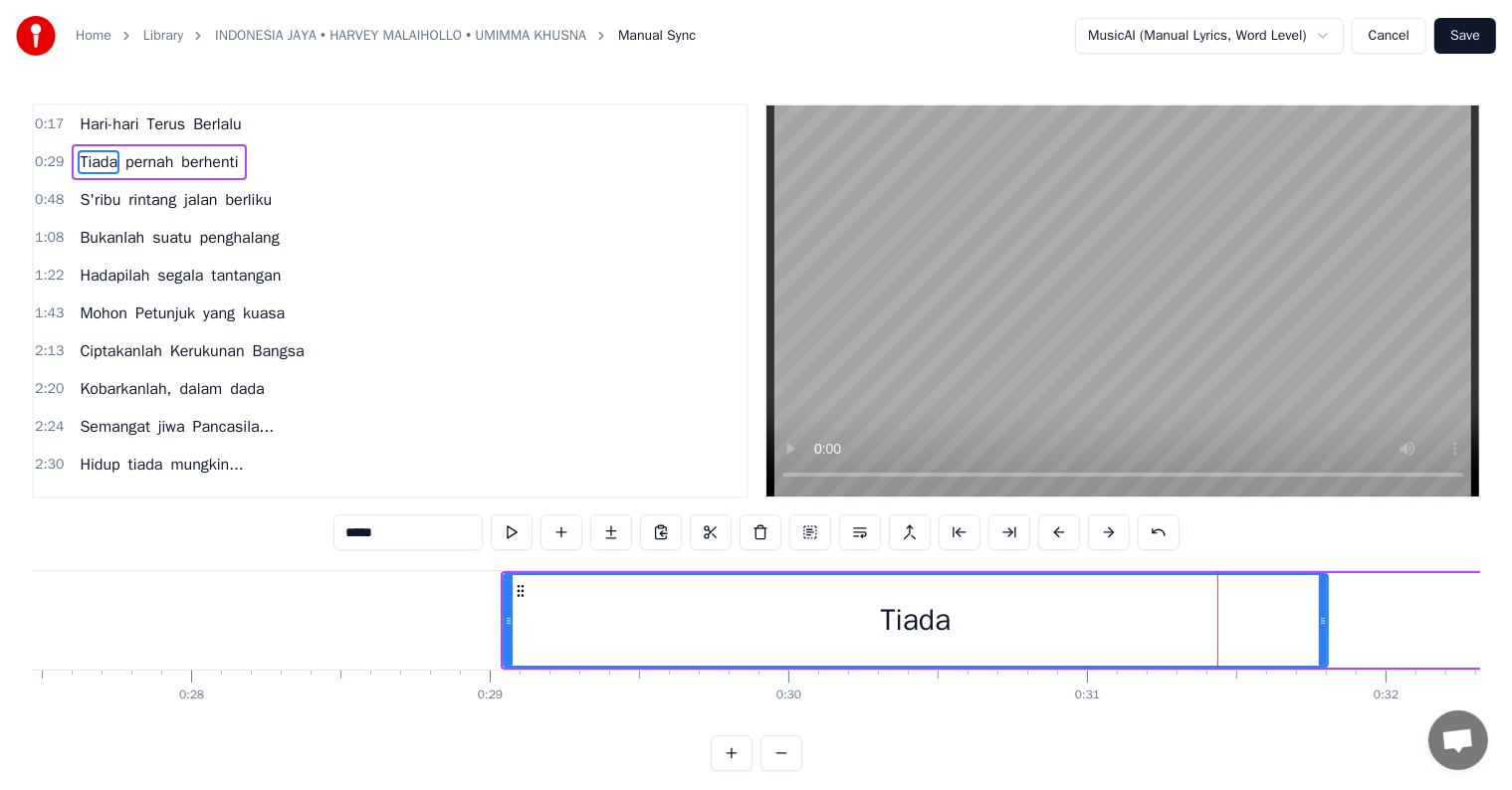 click at bounding box center (1059, 532) 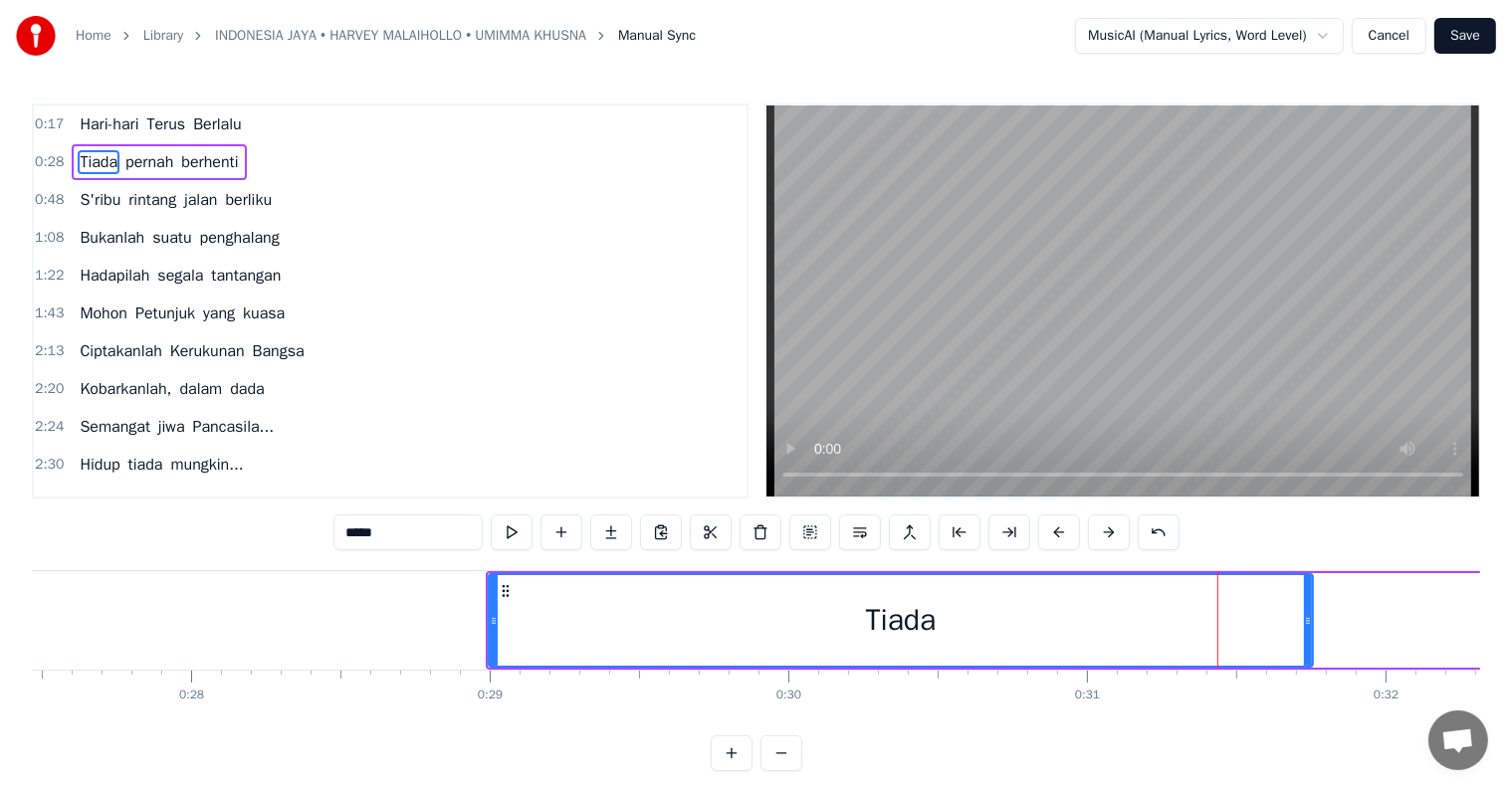 click at bounding box center (1059, 532) 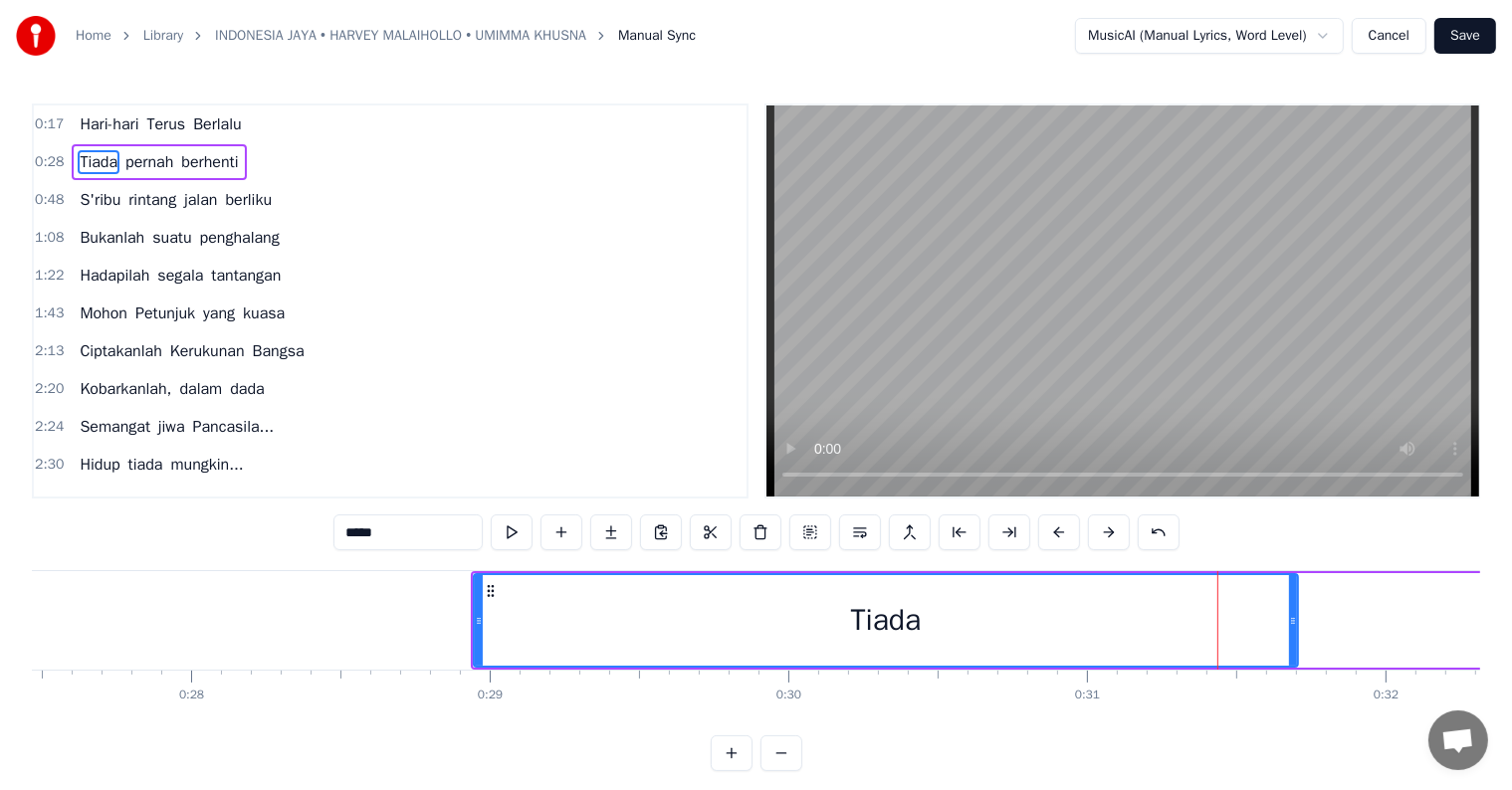 click at bounding box center (1059, 532) 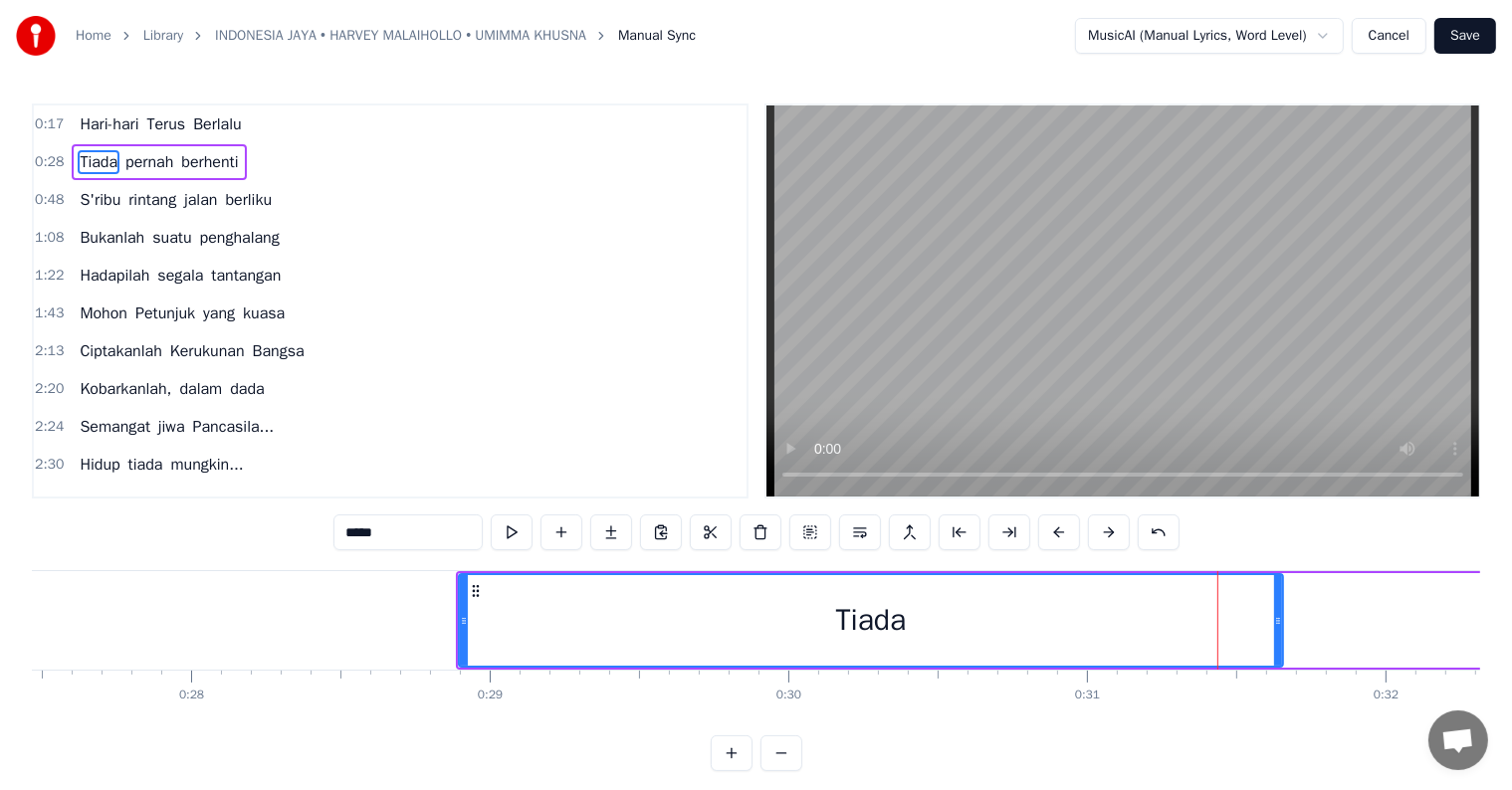 click at bounding box center [1059, 532] 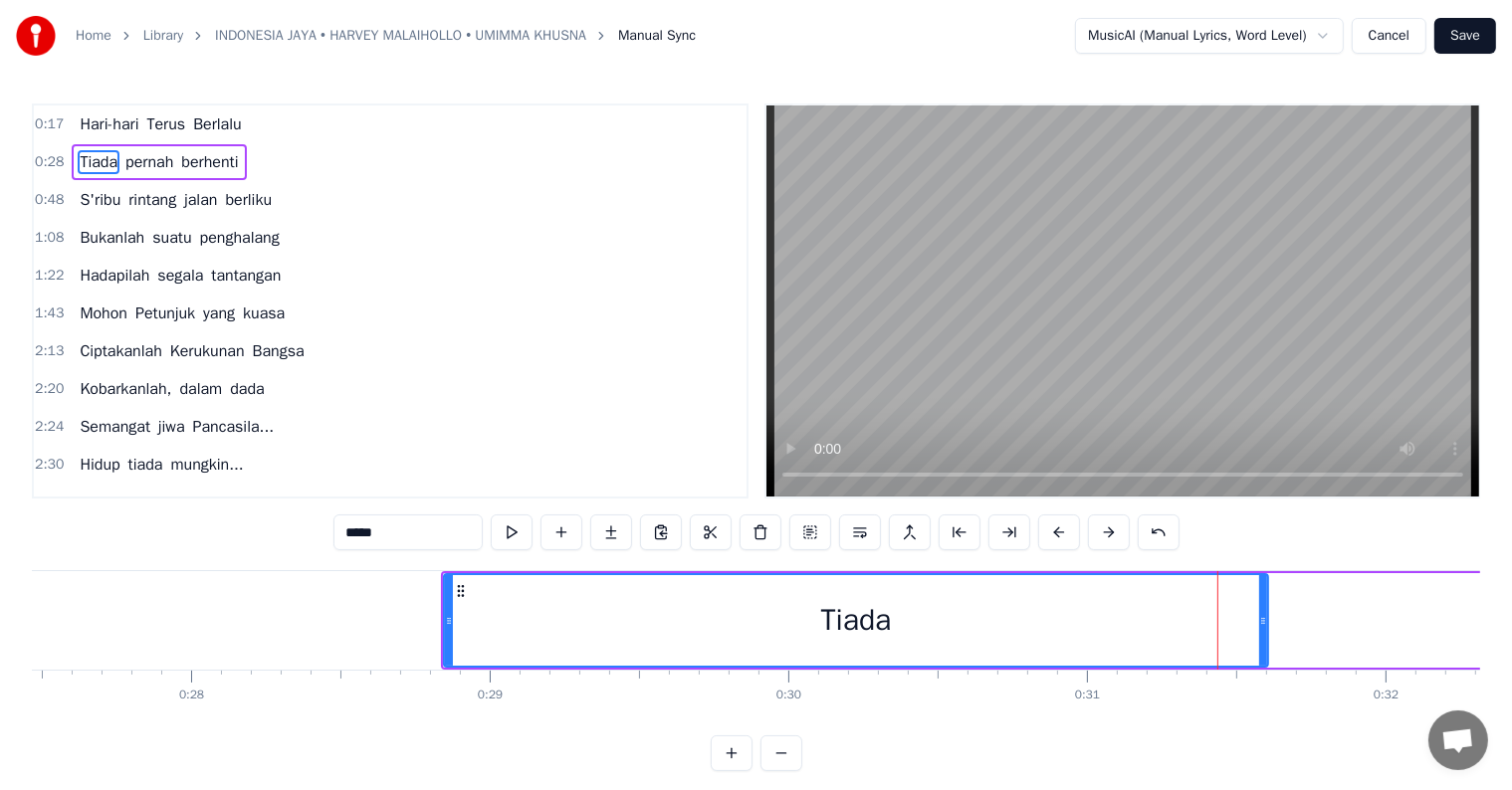 click at bounding box center [1059, 532] 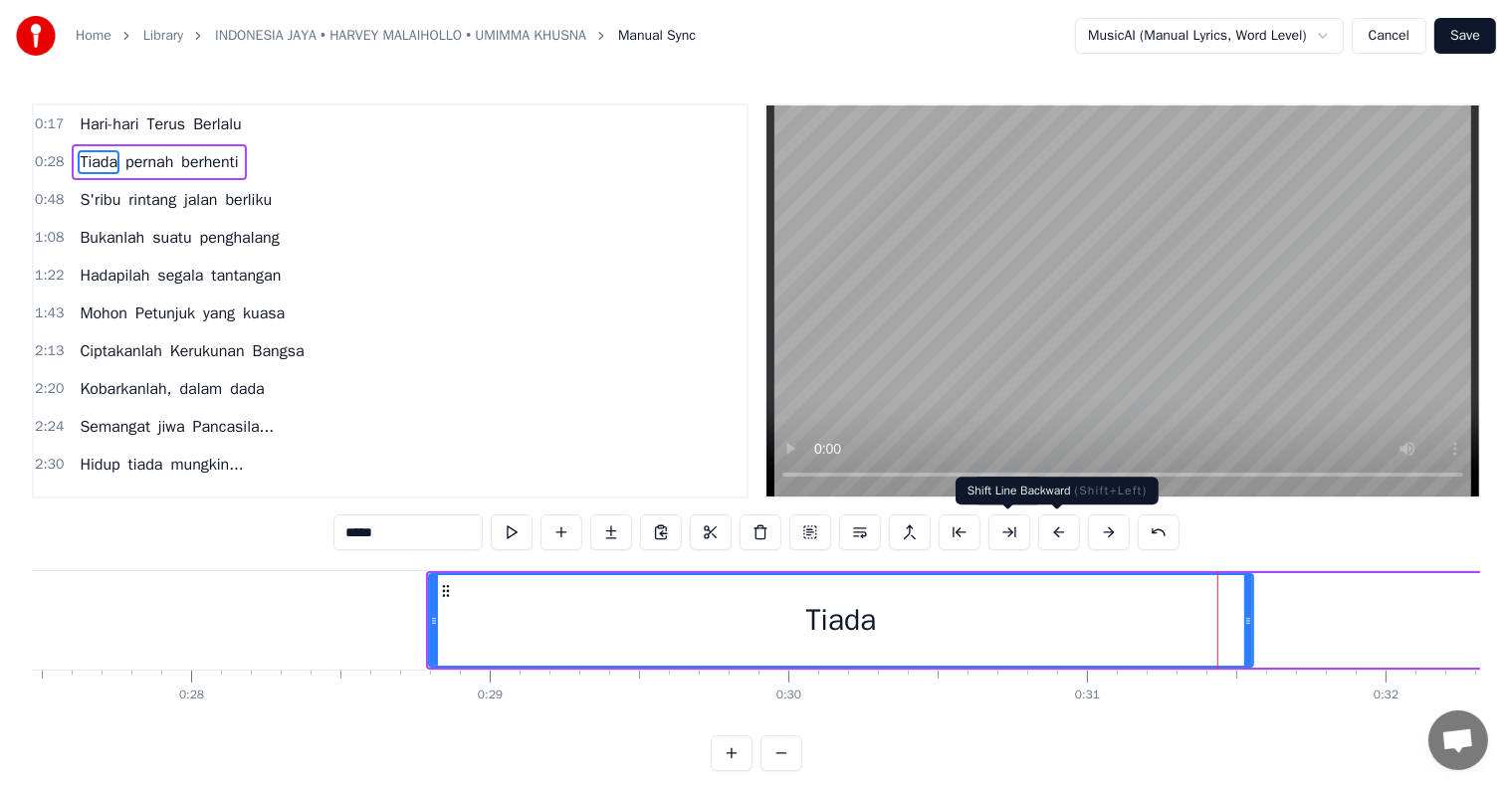 click at bounding box center (1059, 532) 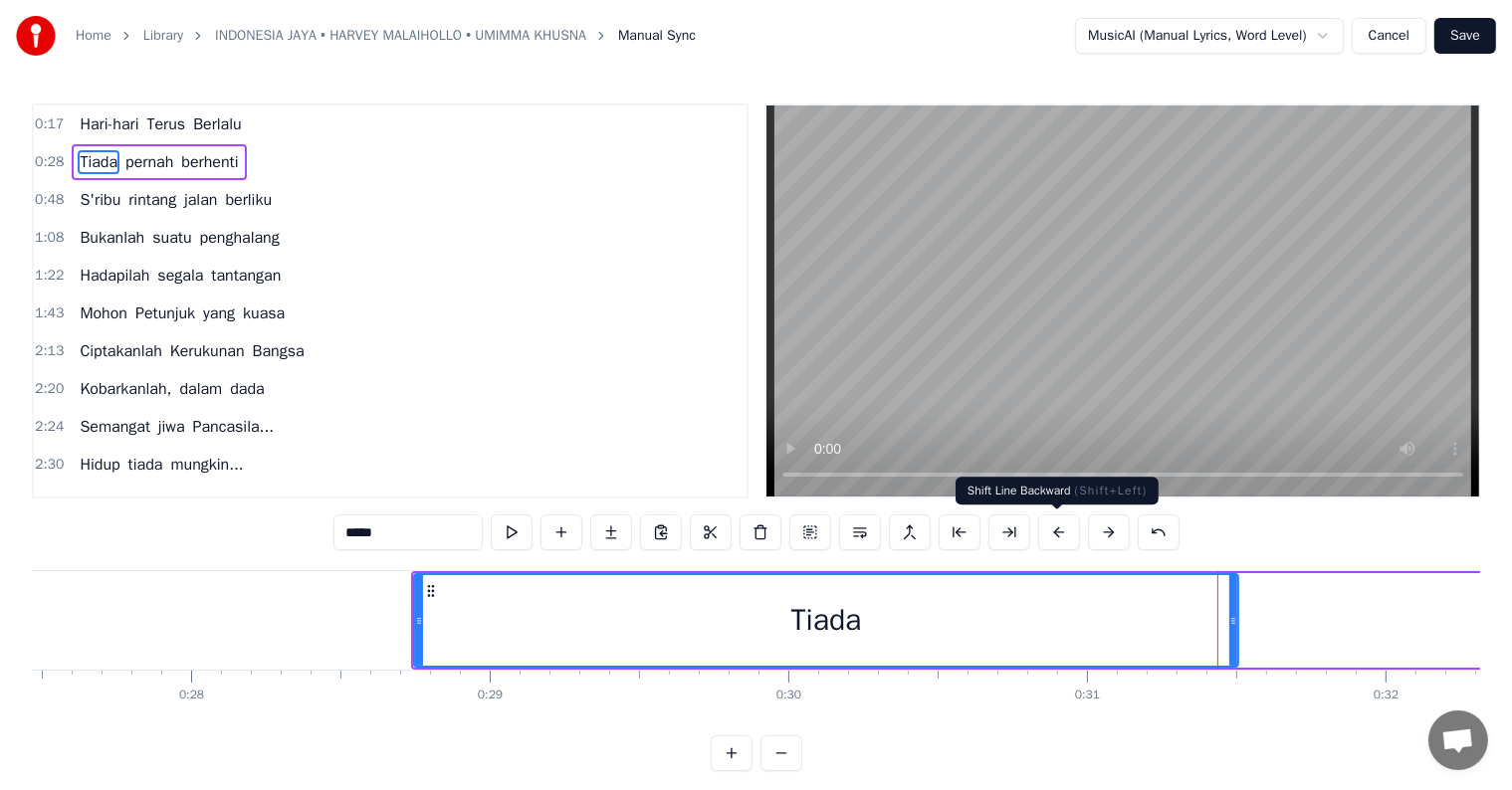 click at bounding box center (1059, 532) 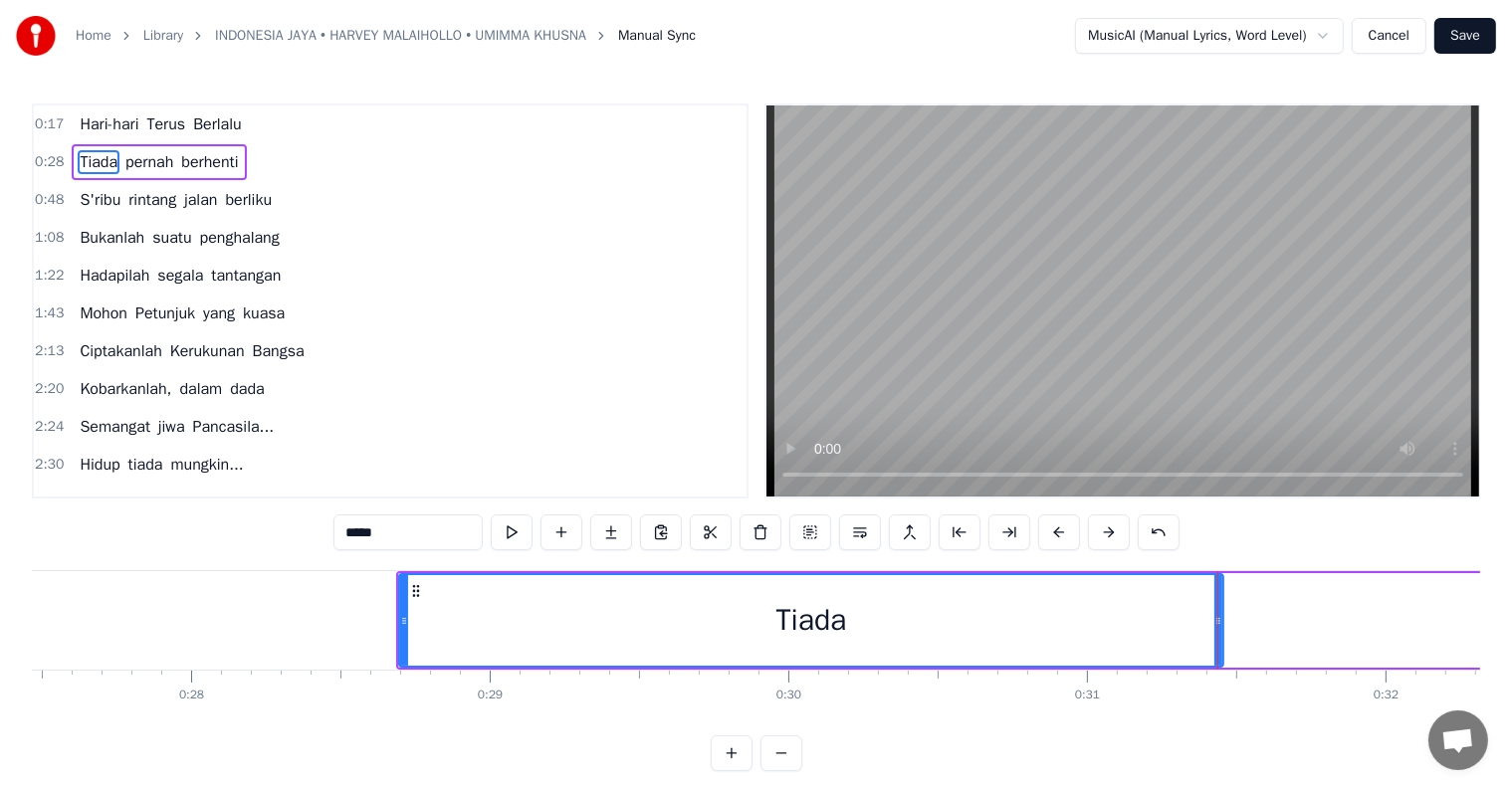 click at bounding box center [1059, 532] 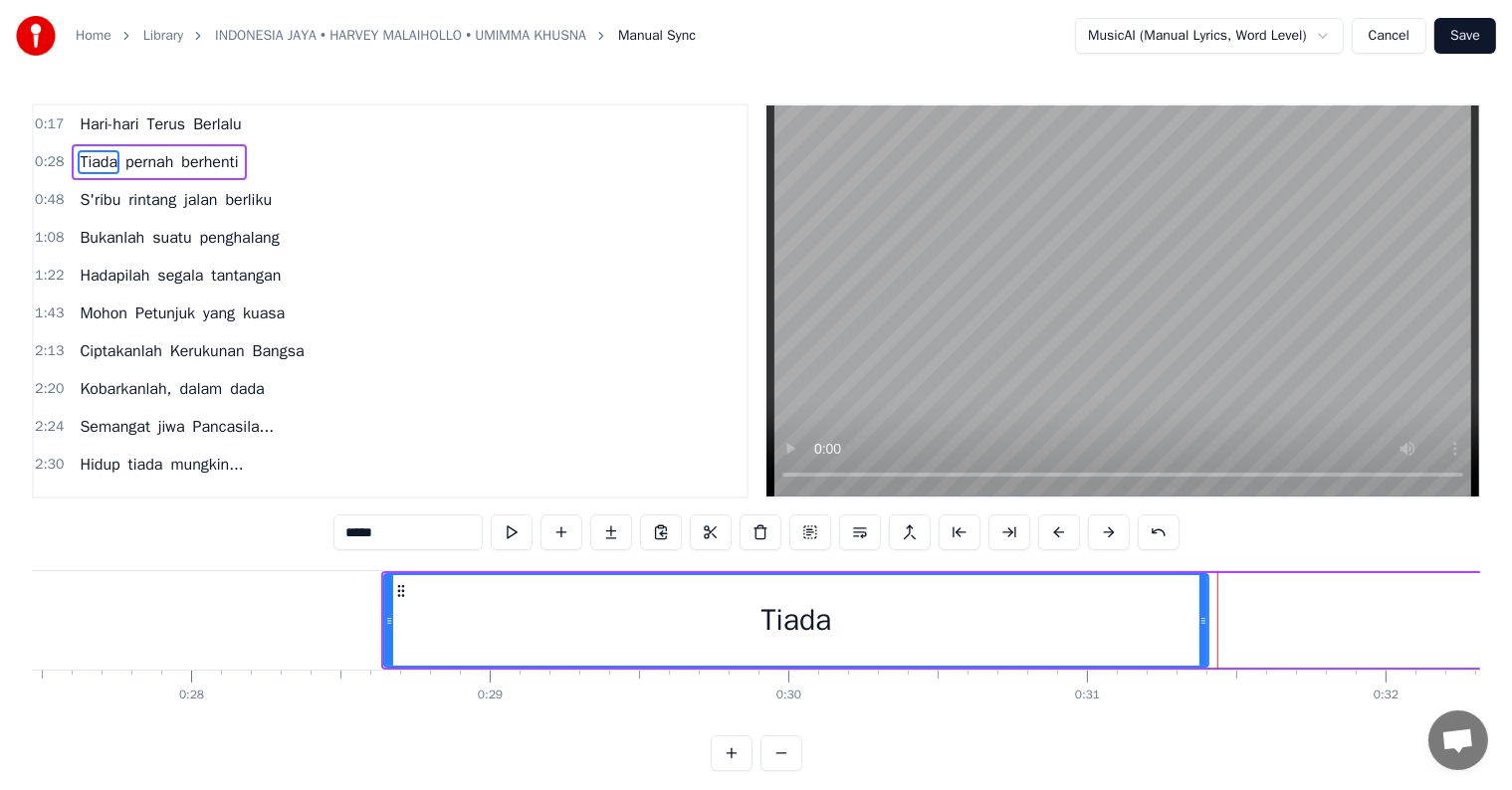click at bounding box center (1059, 532) 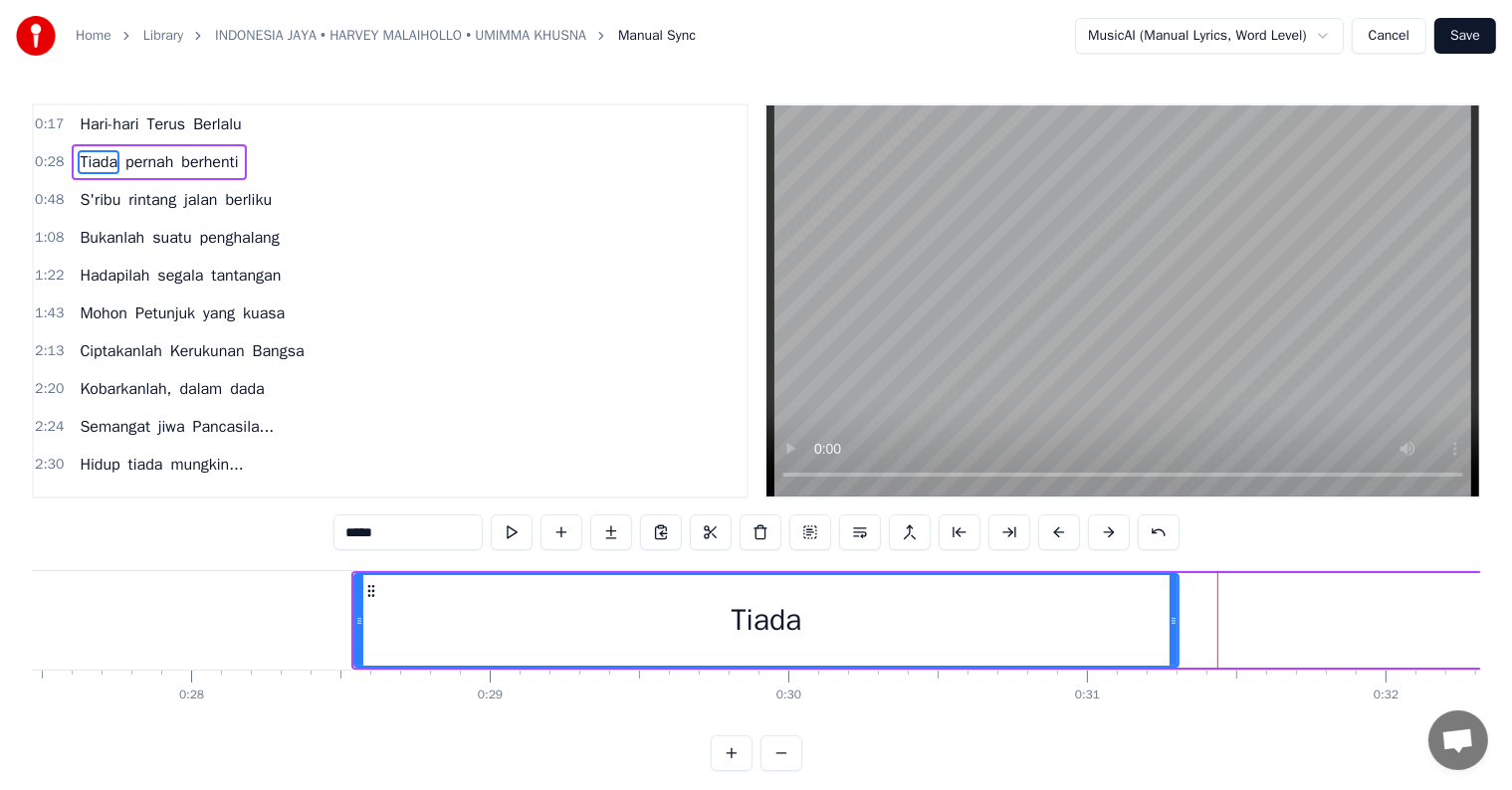 click at bounding box center [1059, 532] 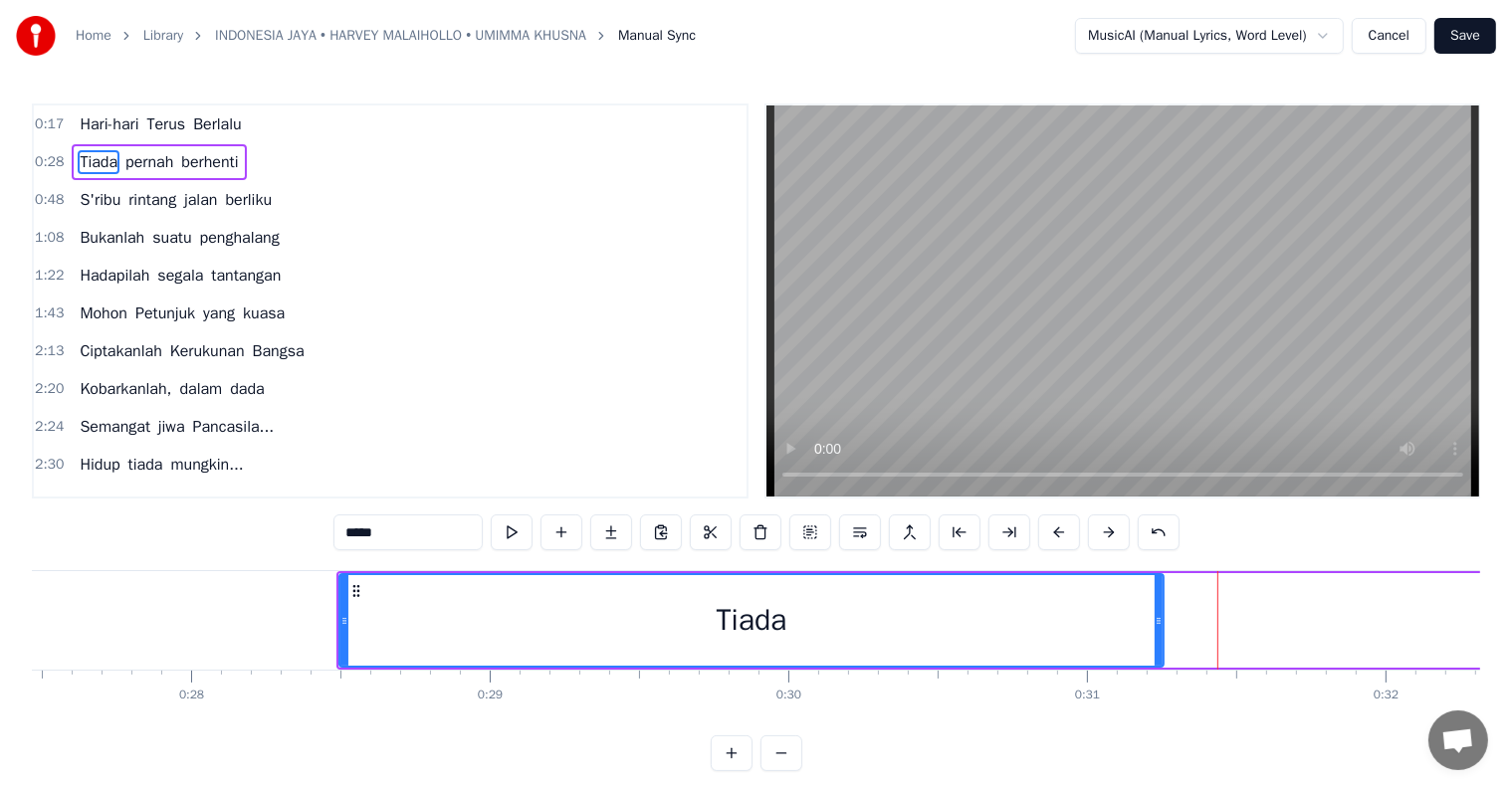 click at bounding box center [1059, 532] 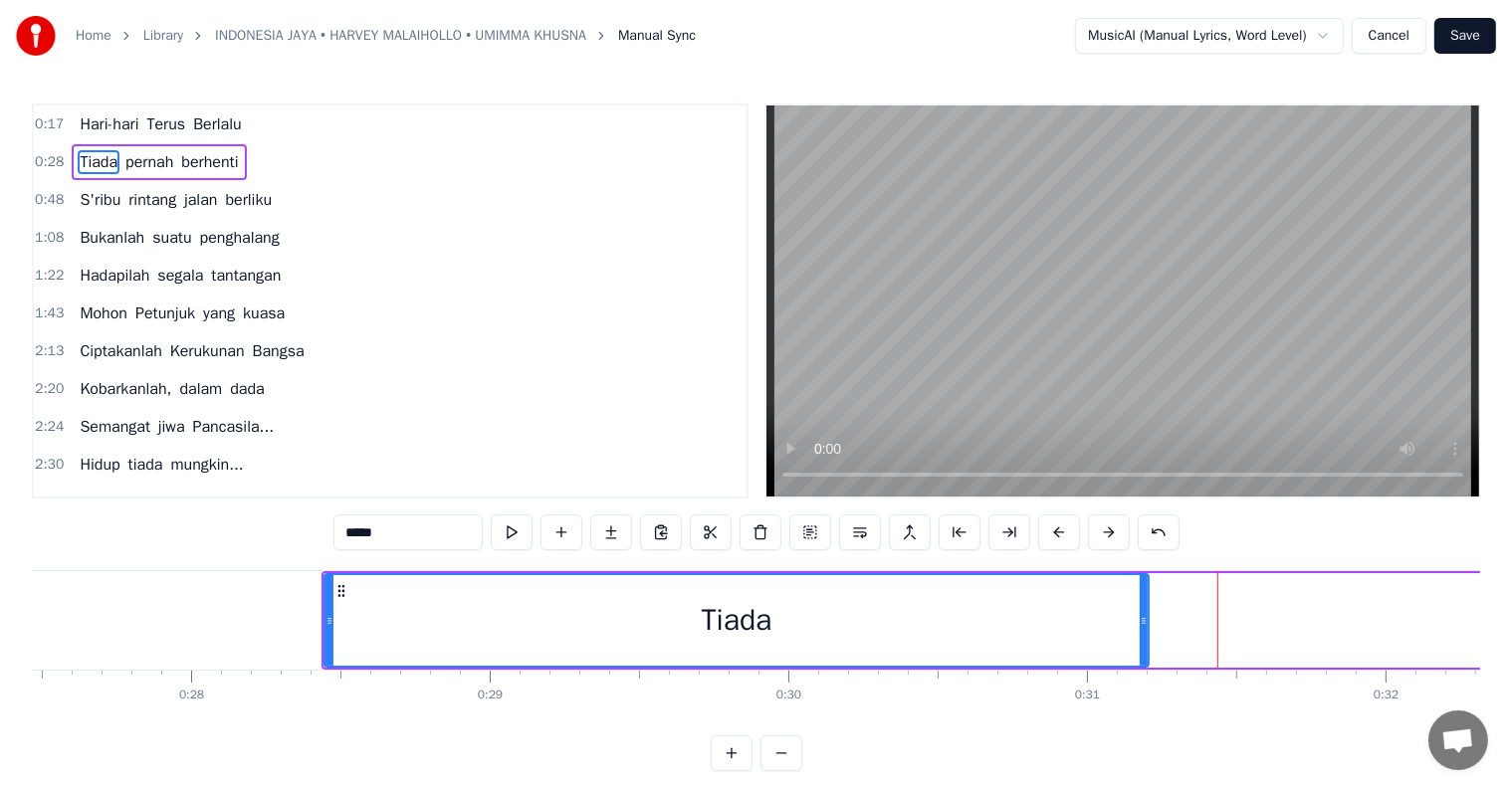 click at bounding box center [1059, 532] 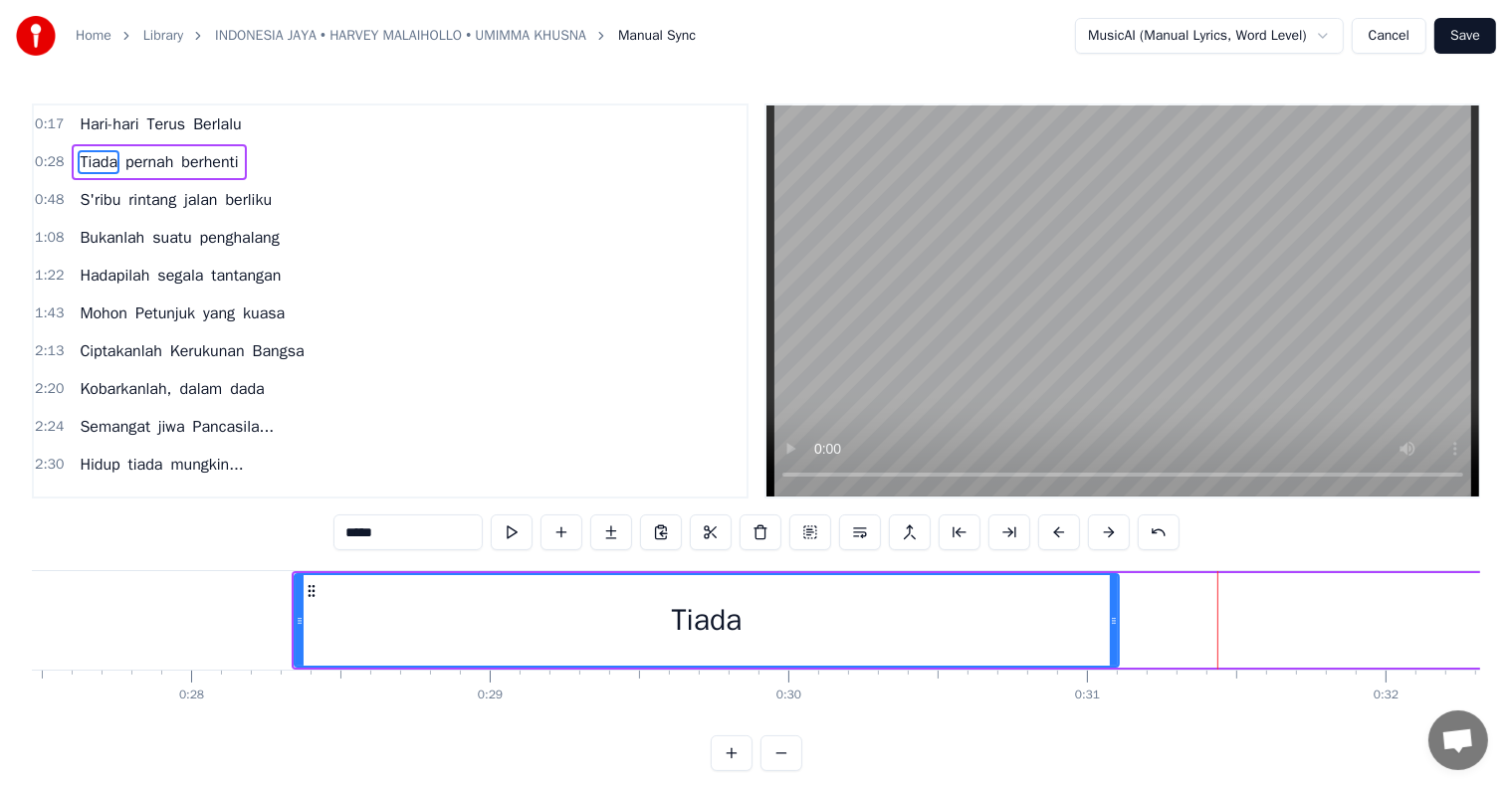 click at bounding box center [1059, 532] 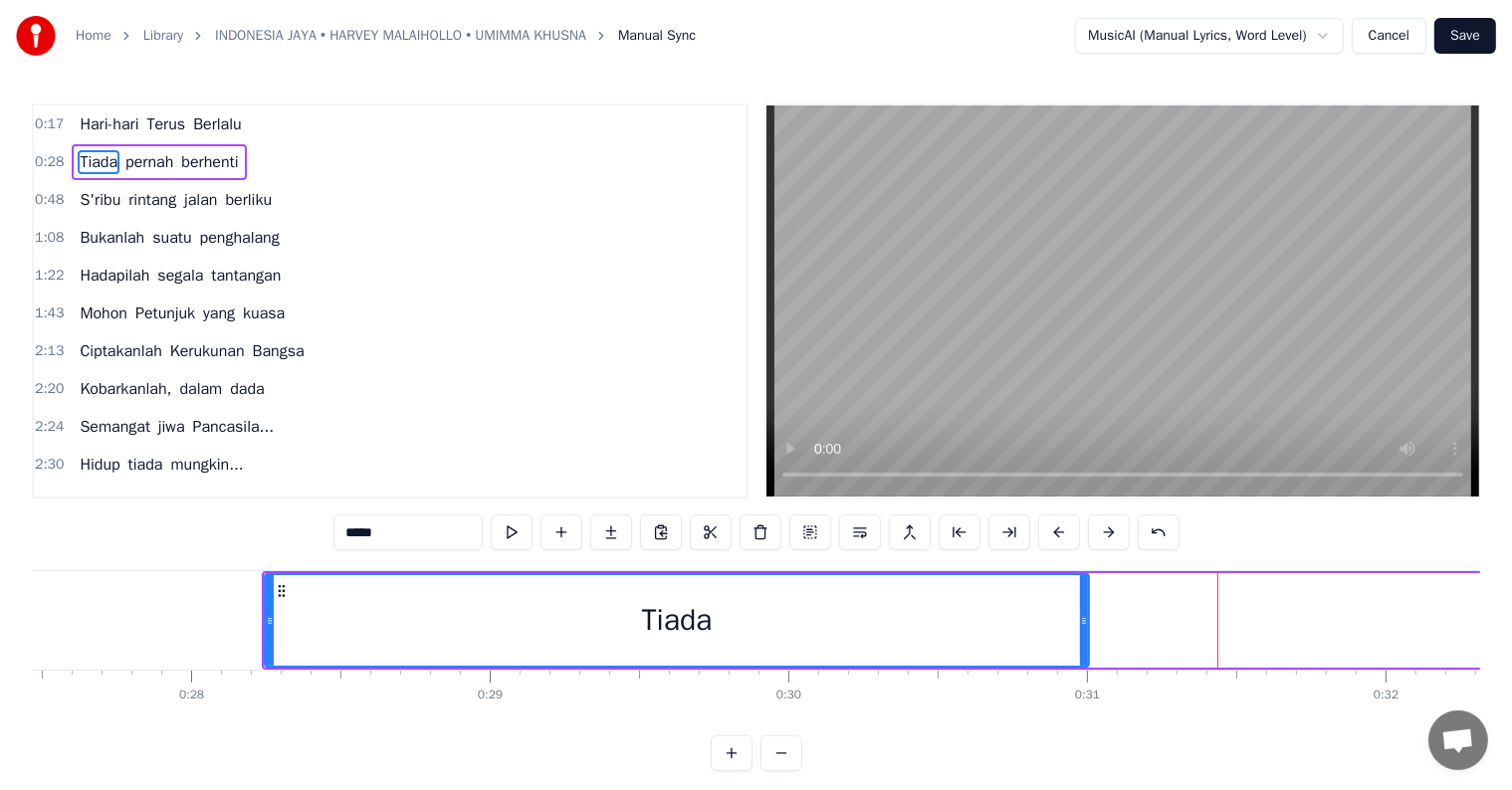 click at bounding box center [1059, 532] 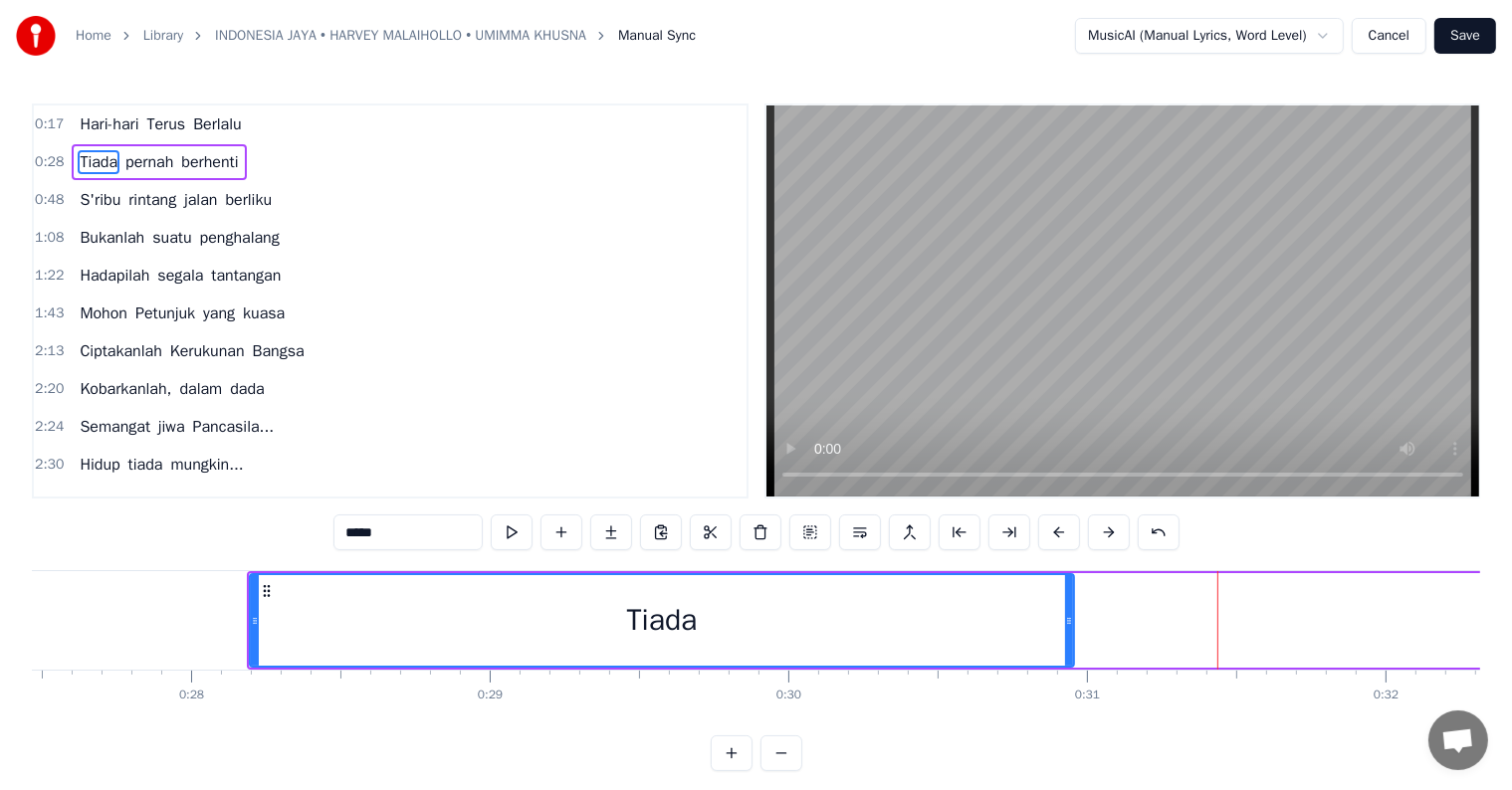 click at bounding box center (1059, 532) 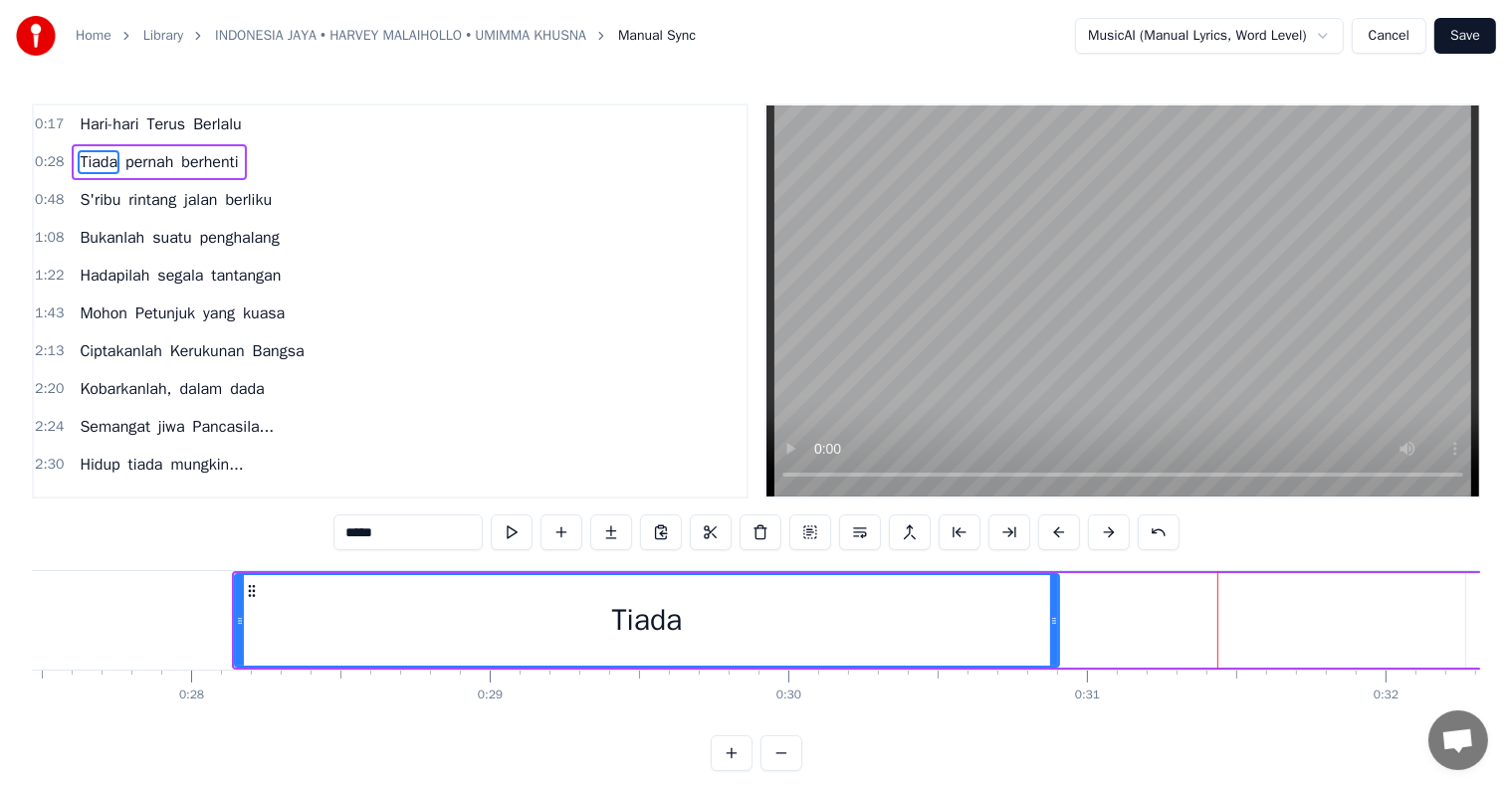 click at bounding box center [1059, 532] 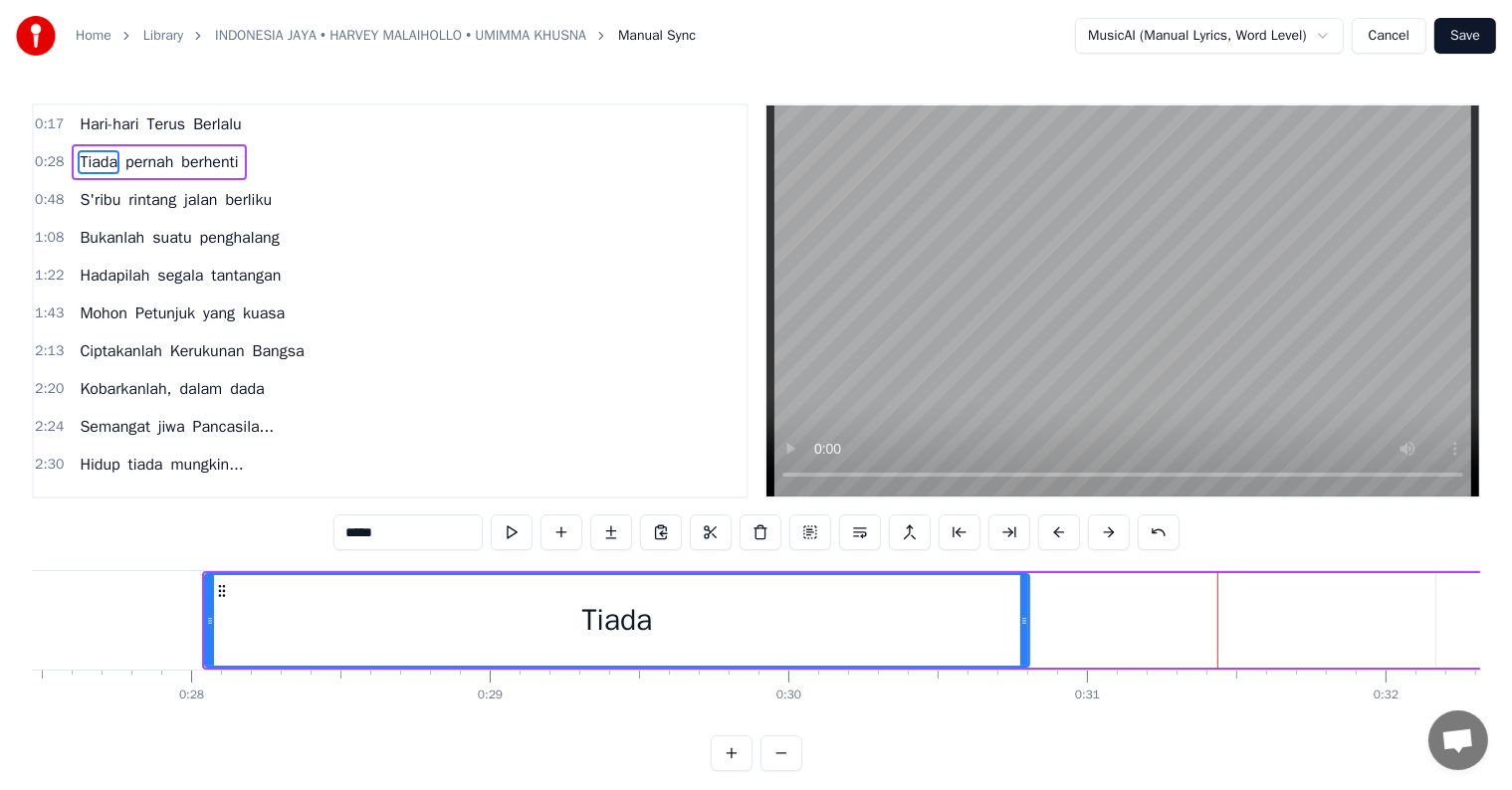 click at bounding box center [1059, 532] 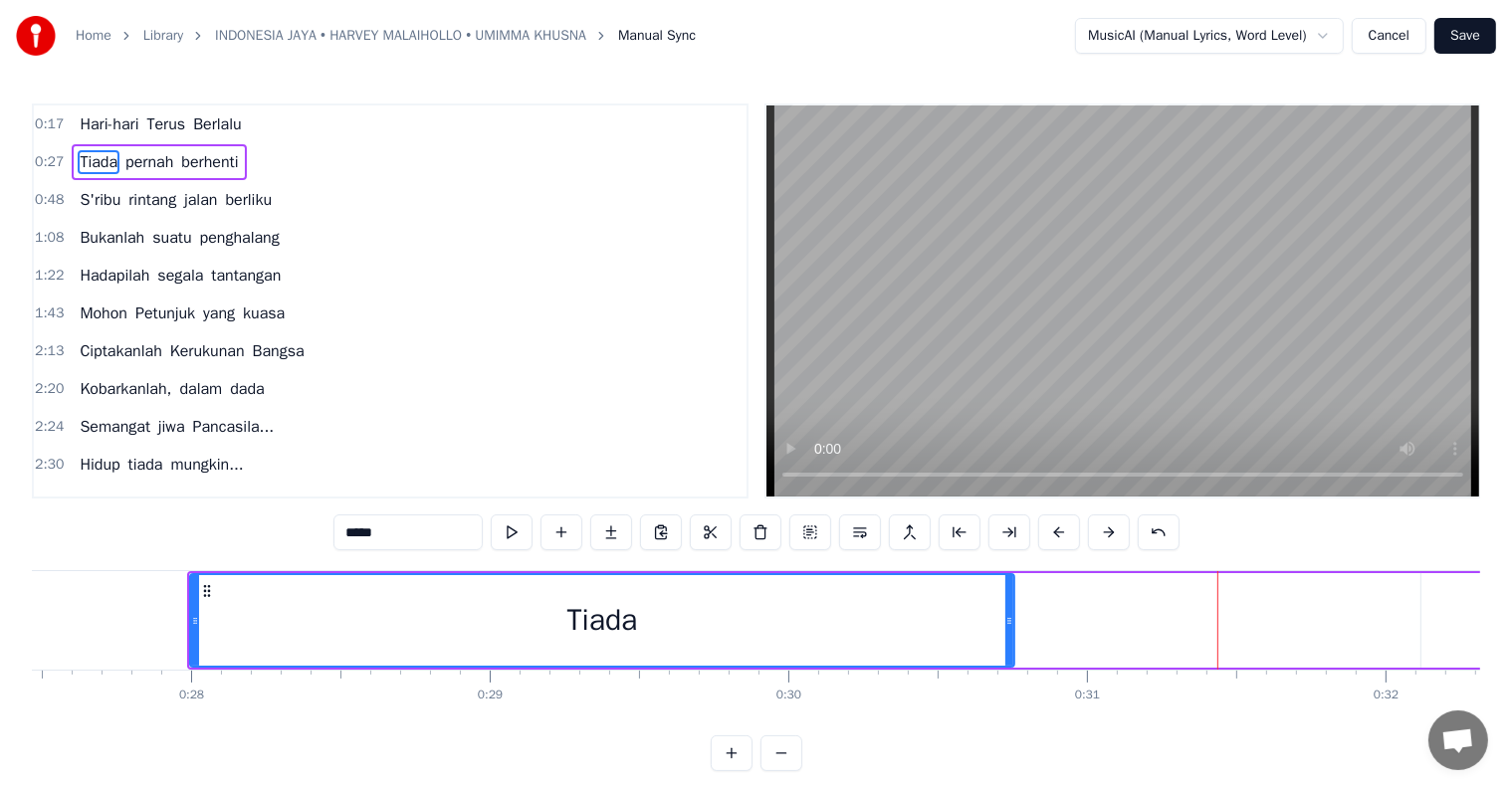 click at bounding box center [1059, 532] 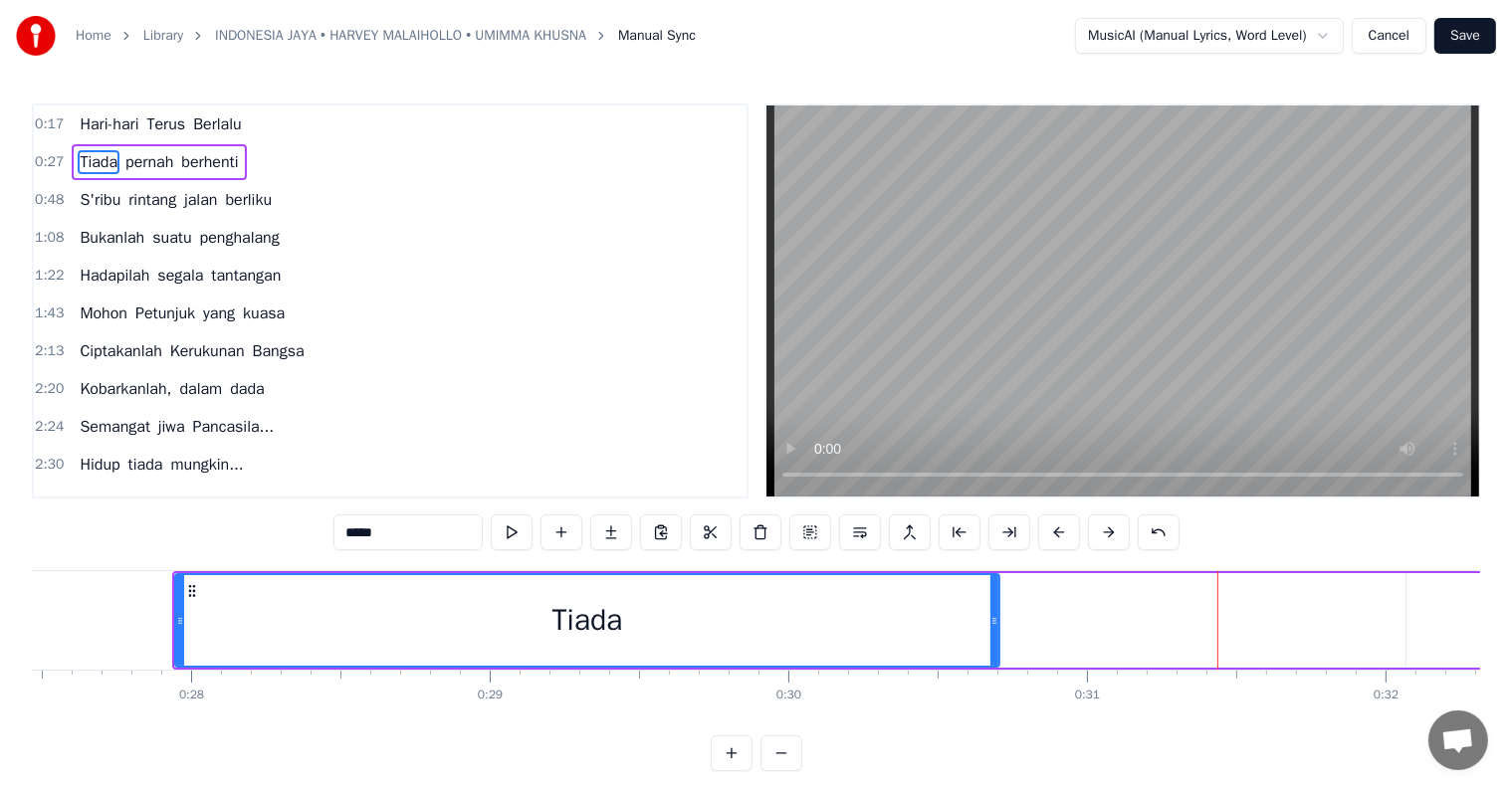click at bounding box center (1059, 532) 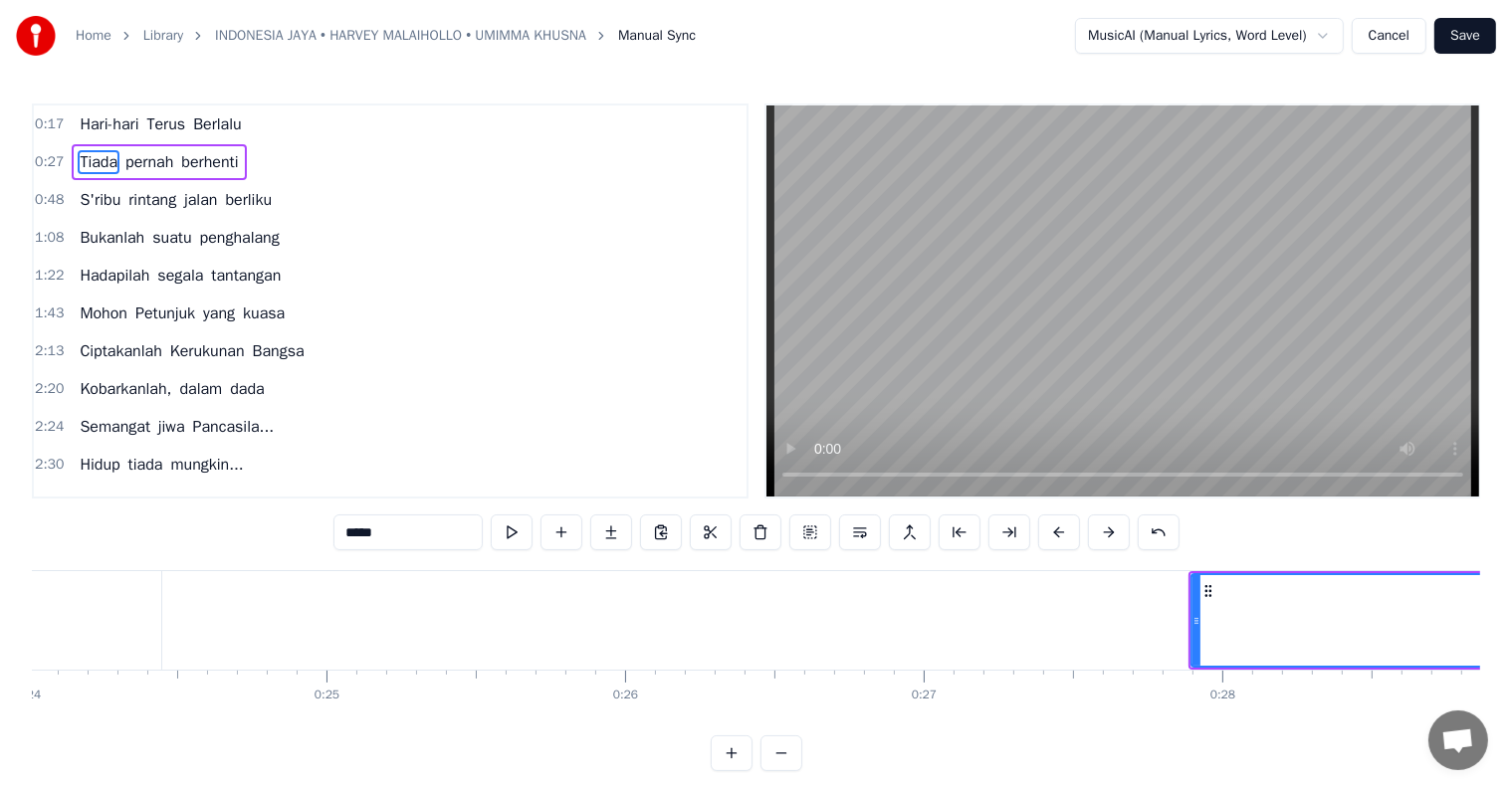 scroll, scrollTop: 0, scrollLeft: 7159, axis: horizontal 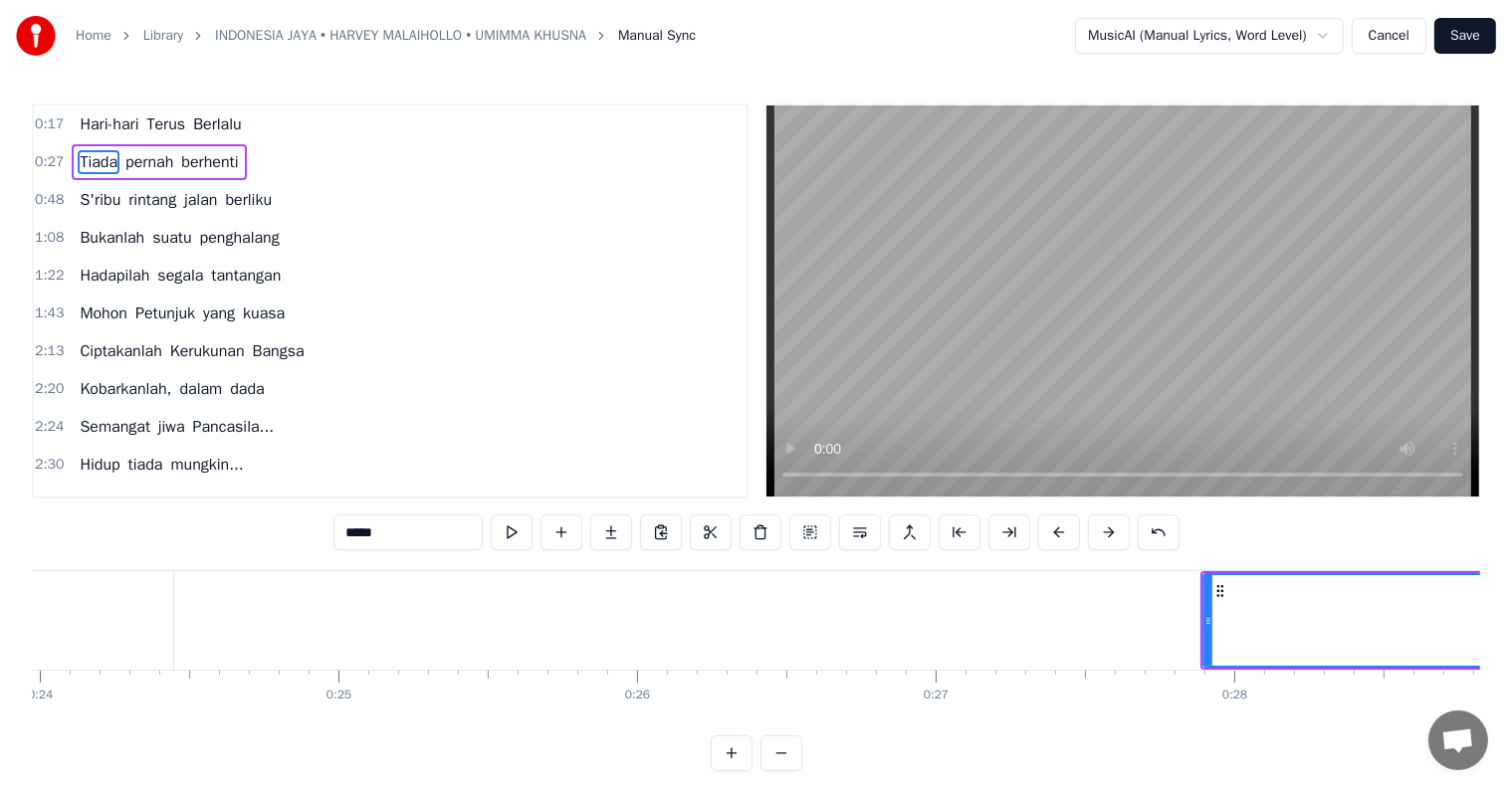 click at bounding box center [29144, 620] 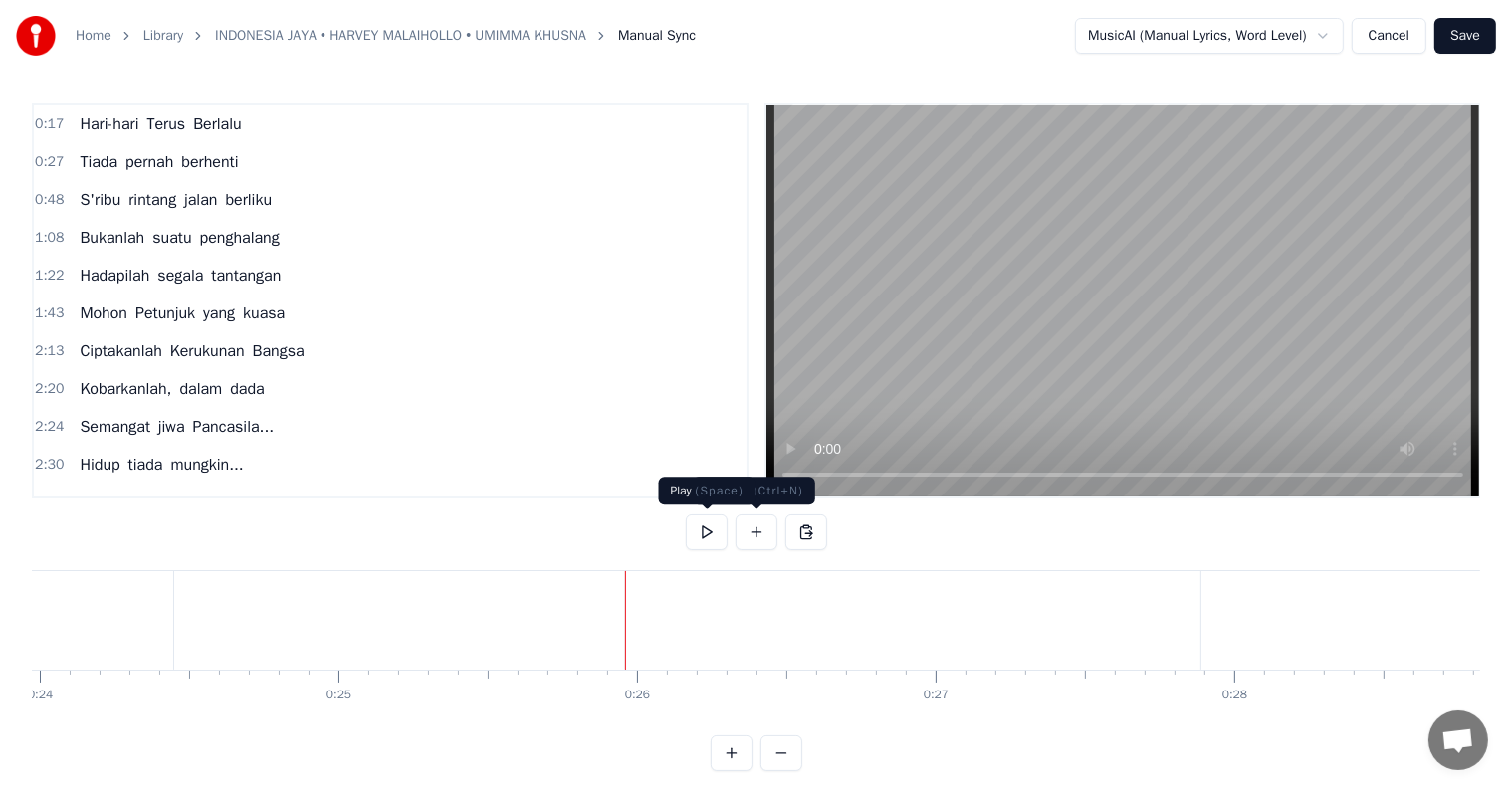 click at bounding box center [707, 532] 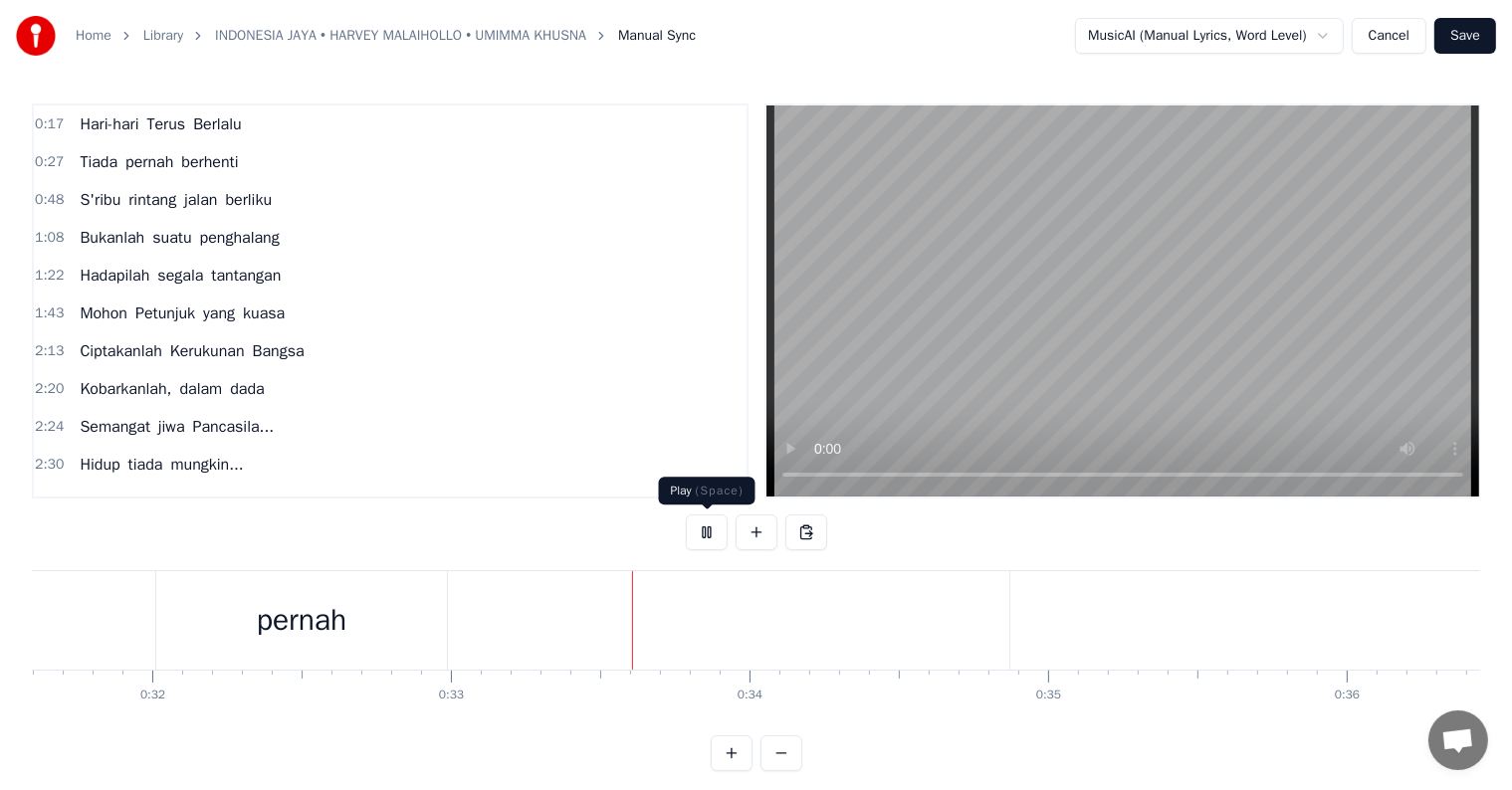 scroll, scrollTop: 0, scrollLeft: 9775, axis: horizontal 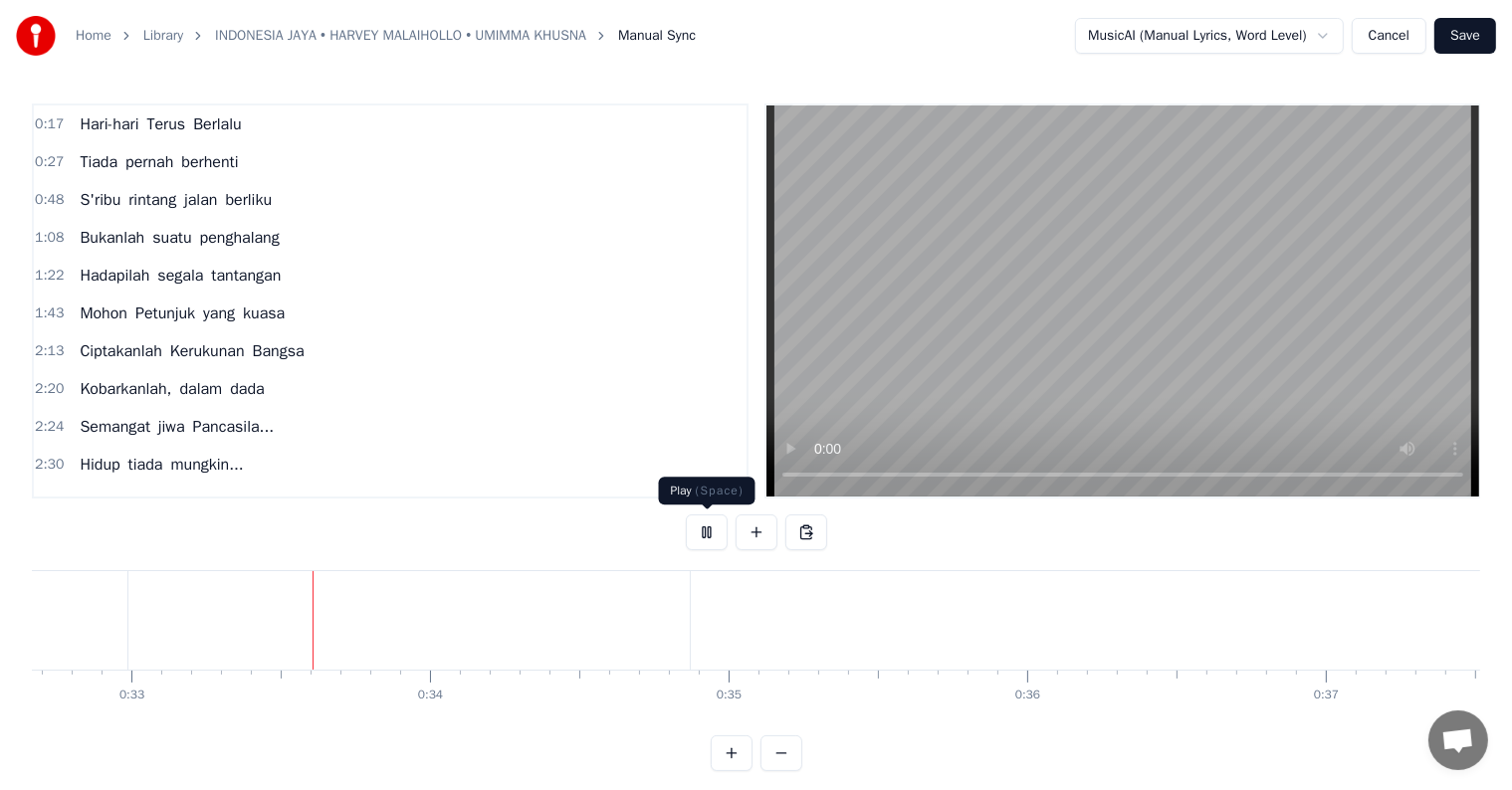 click at bounding box center [707, 532] 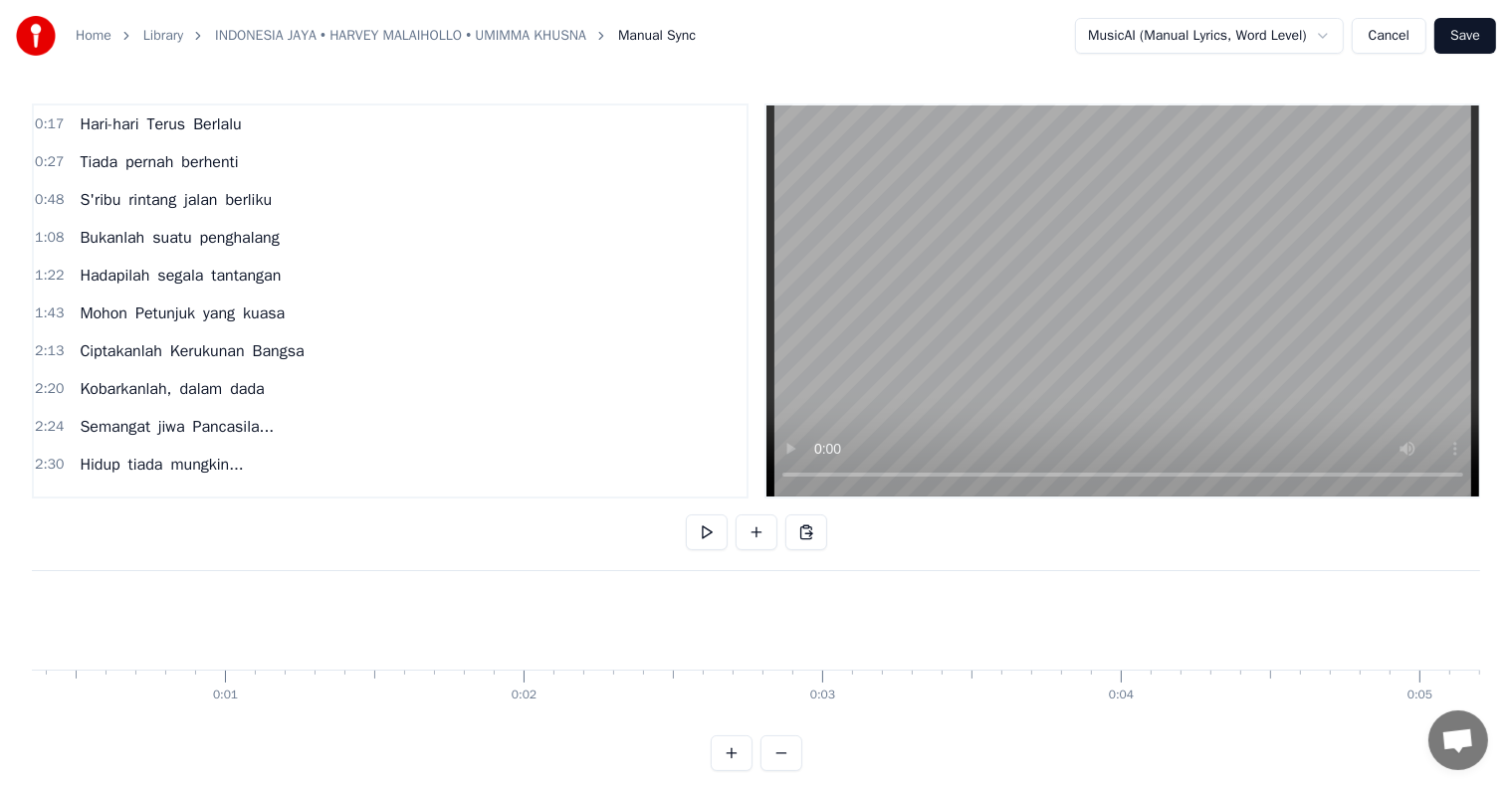 scroll, scrollTop: 0, scrollLeft: 19, axis: horizontal 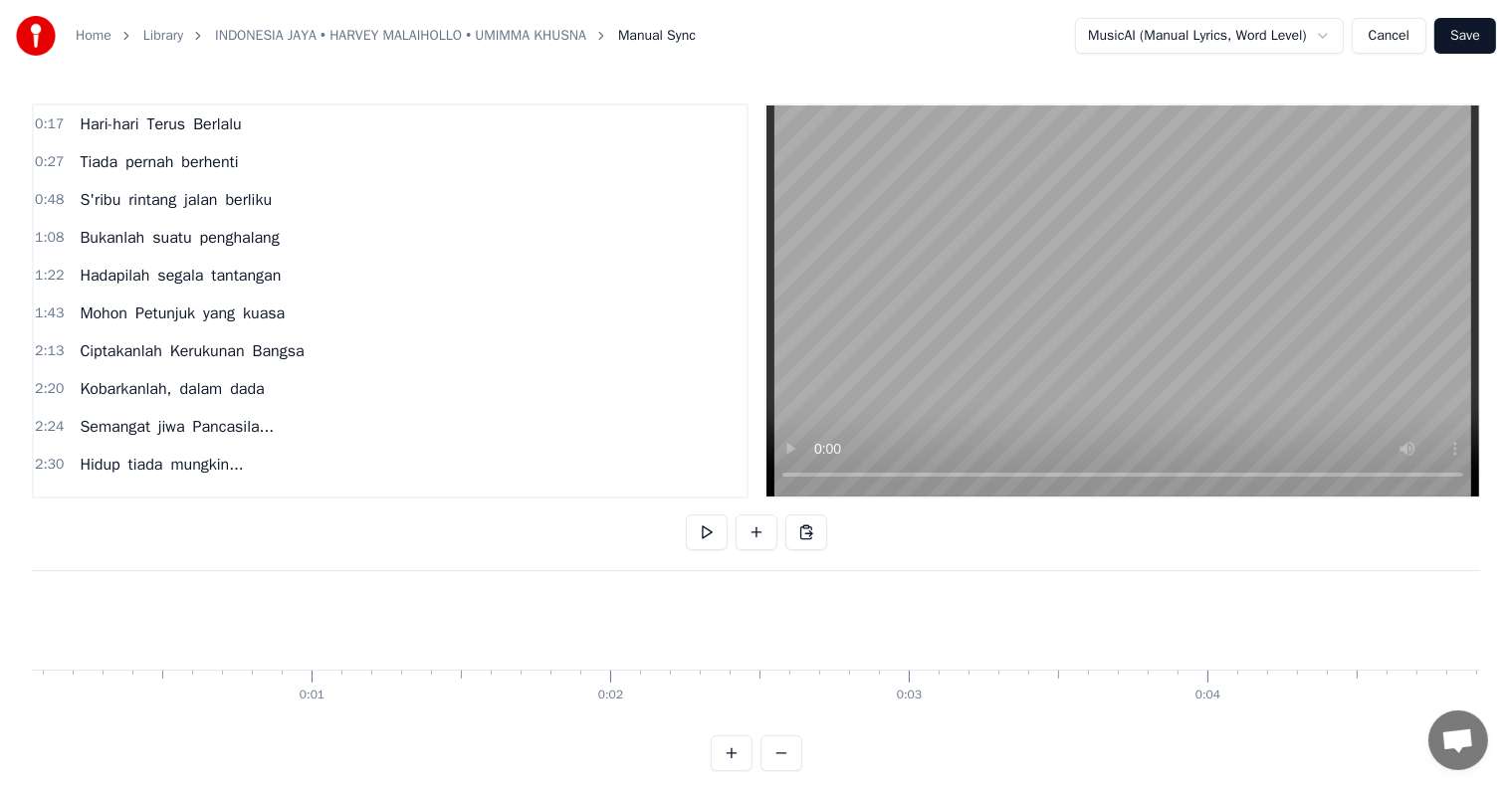 click on "Terus" at bounding box center [165, 124] 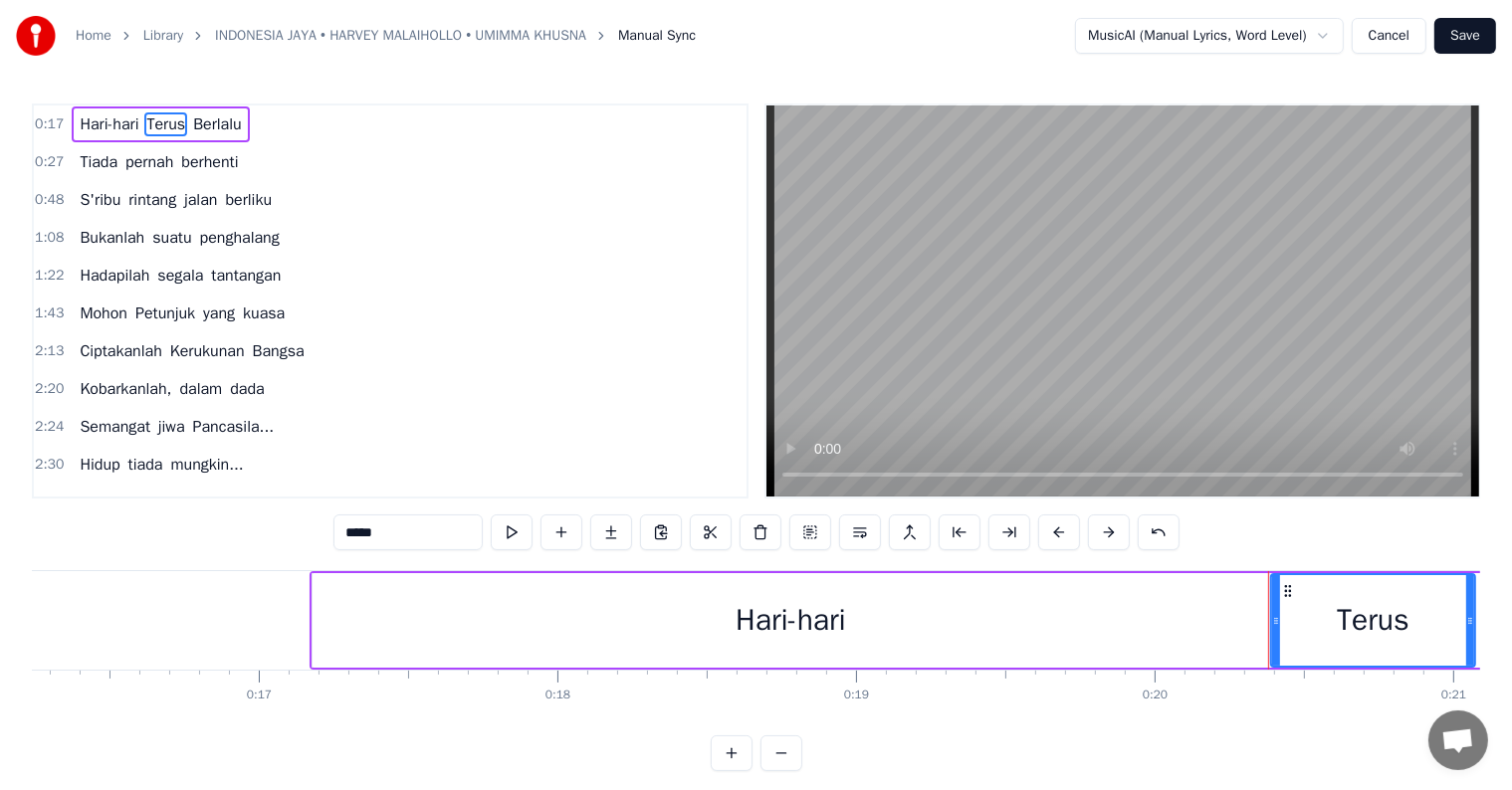 click on "Hari-hari Terus Berlalu" at bounding box center (160, 124) 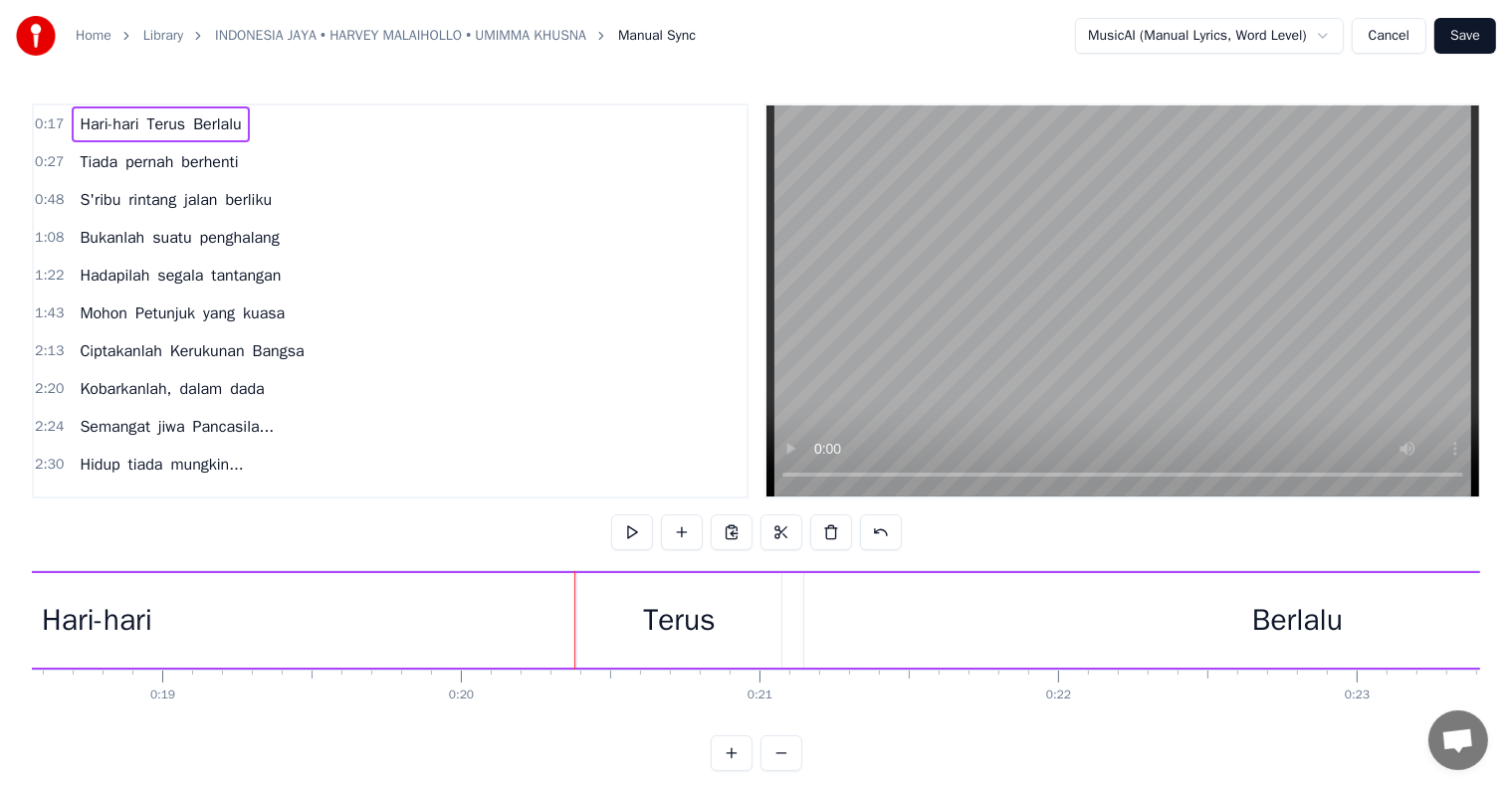 scroll, scrollTop: 0, scrollLeft: 5985, axis: horizontal 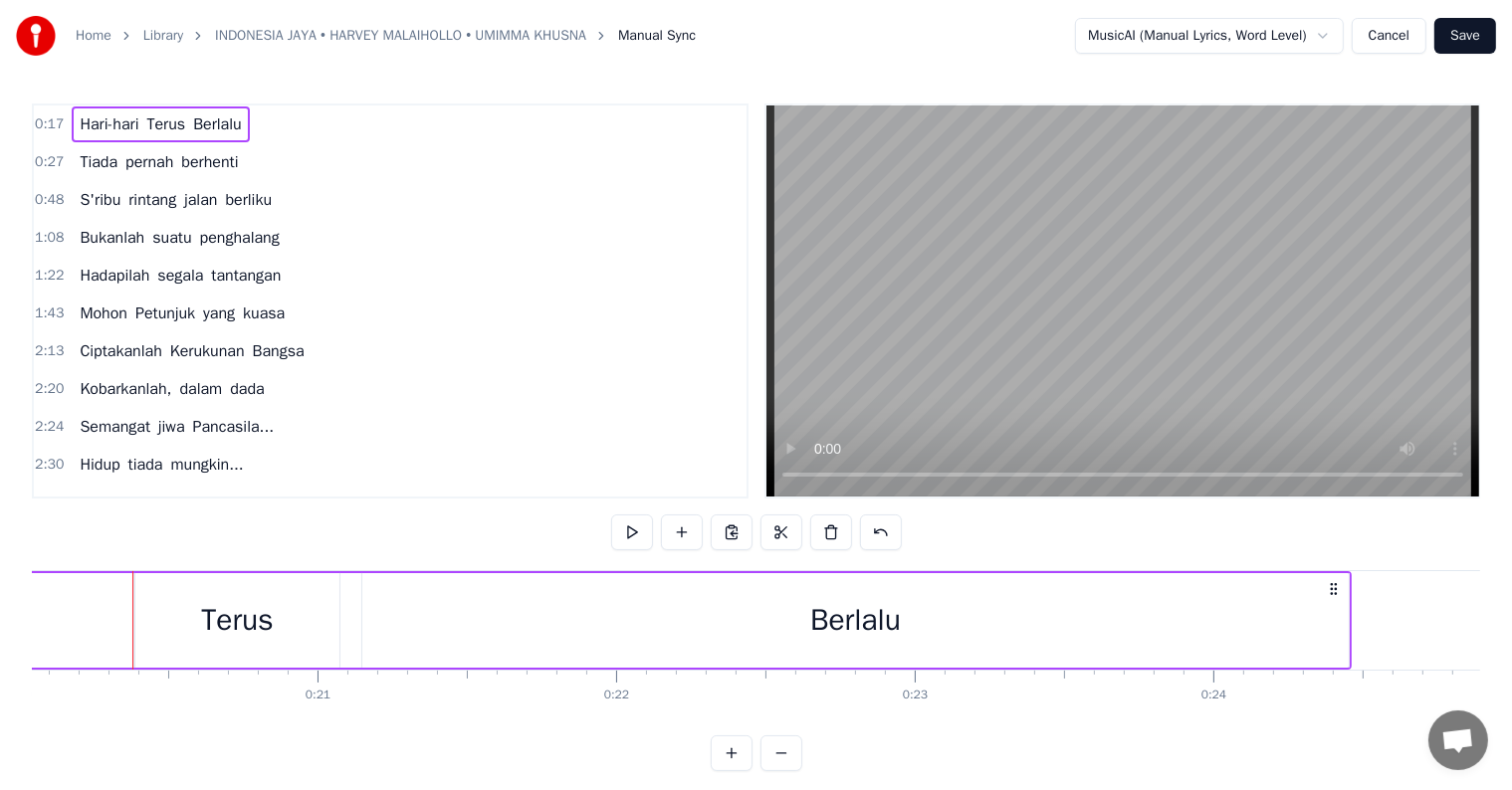 click on "Hari-hari" at bounding box center (108, 124) 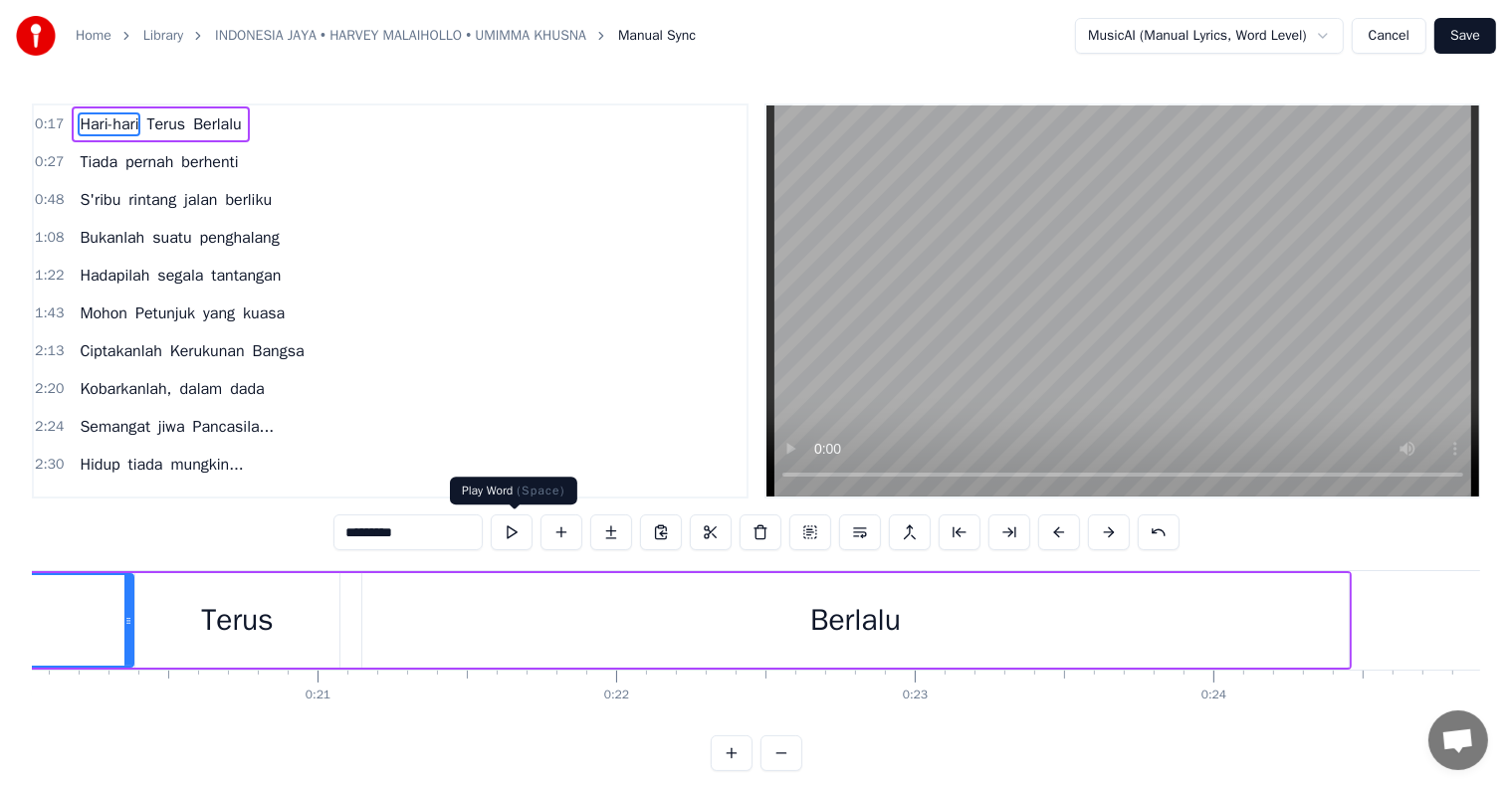 click at bounding box center (512, 532) 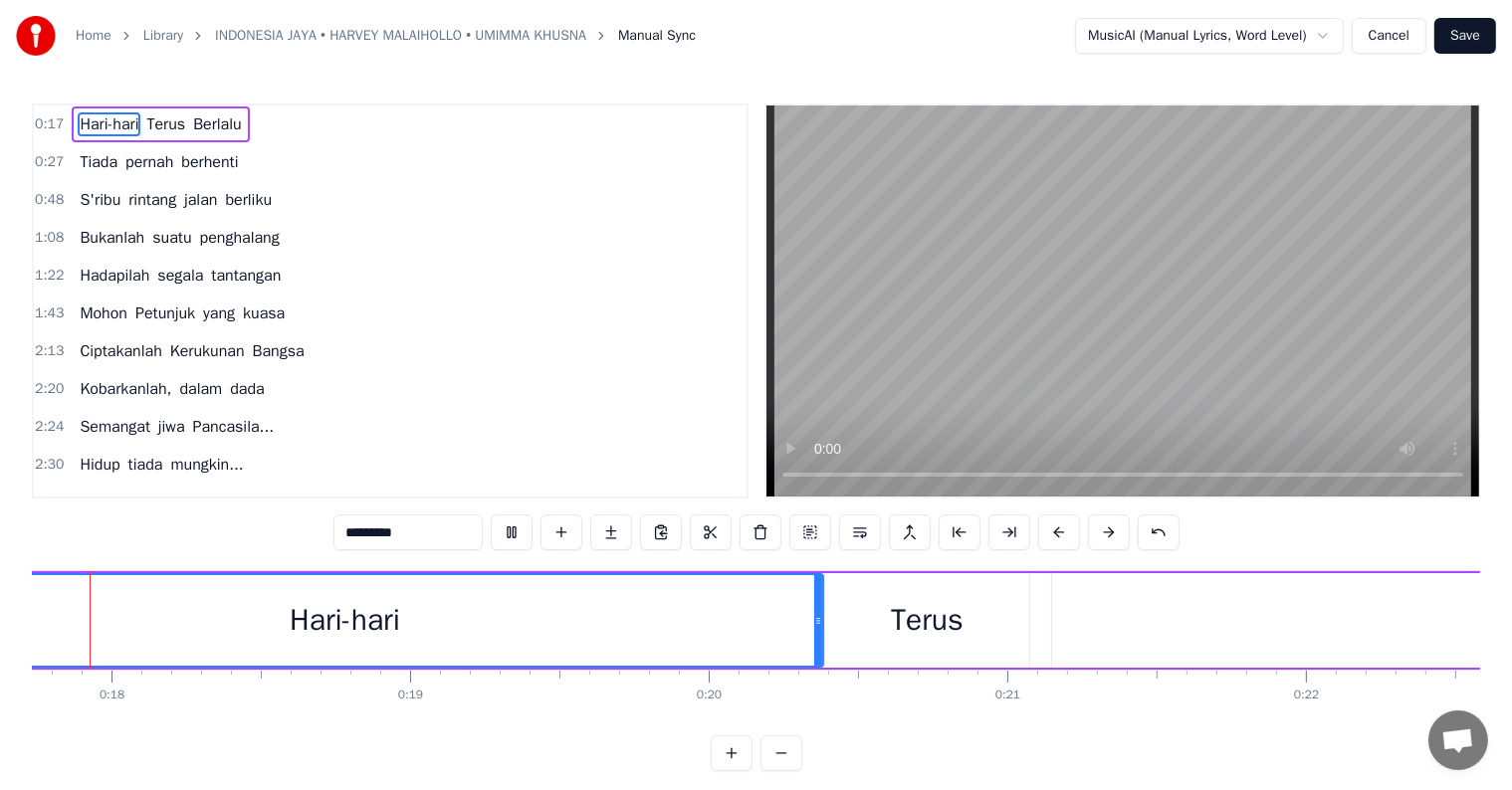scroll, scrollTop: 0, scrollLeft: 5256, axis: horizontal 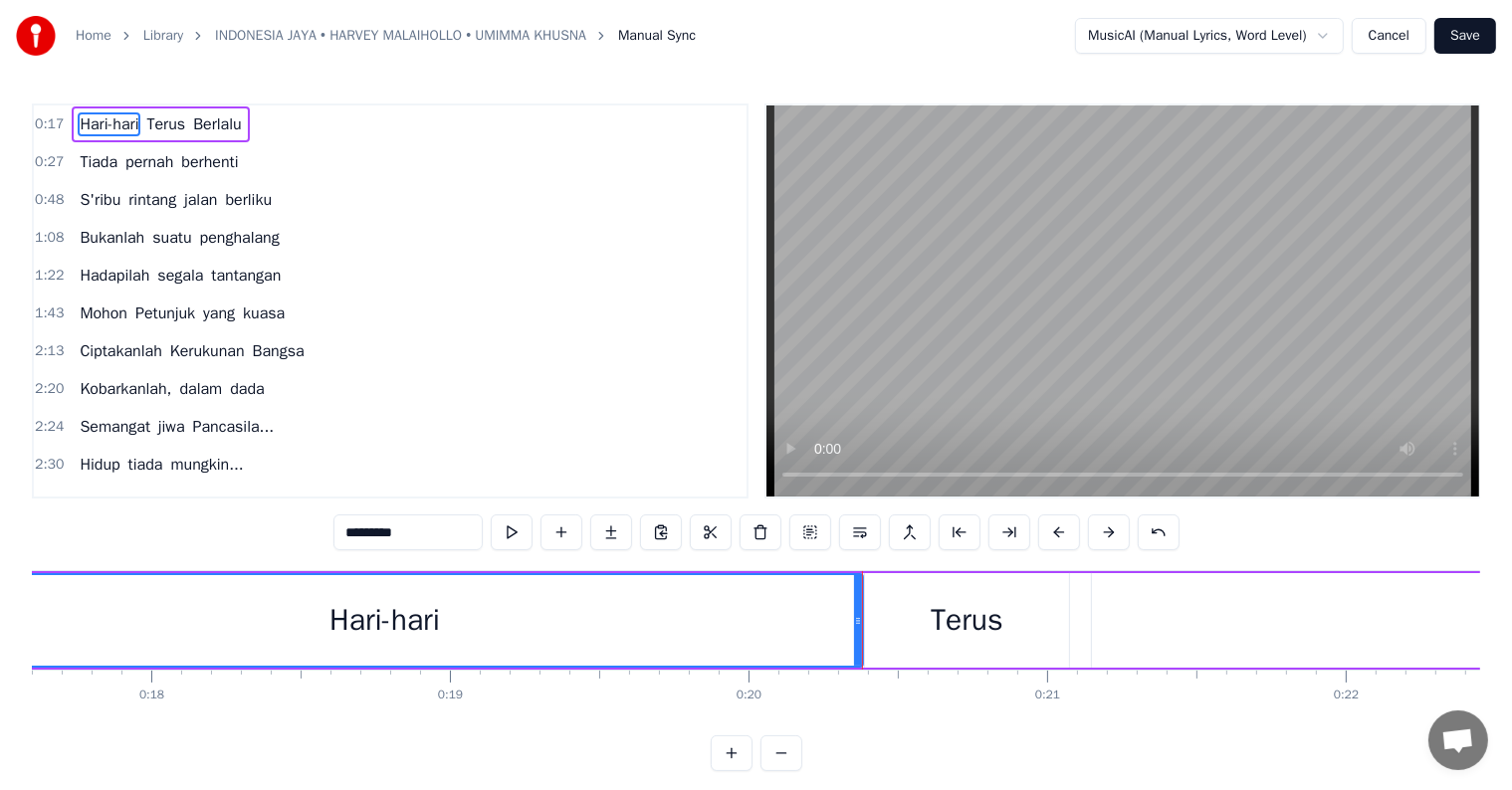 type 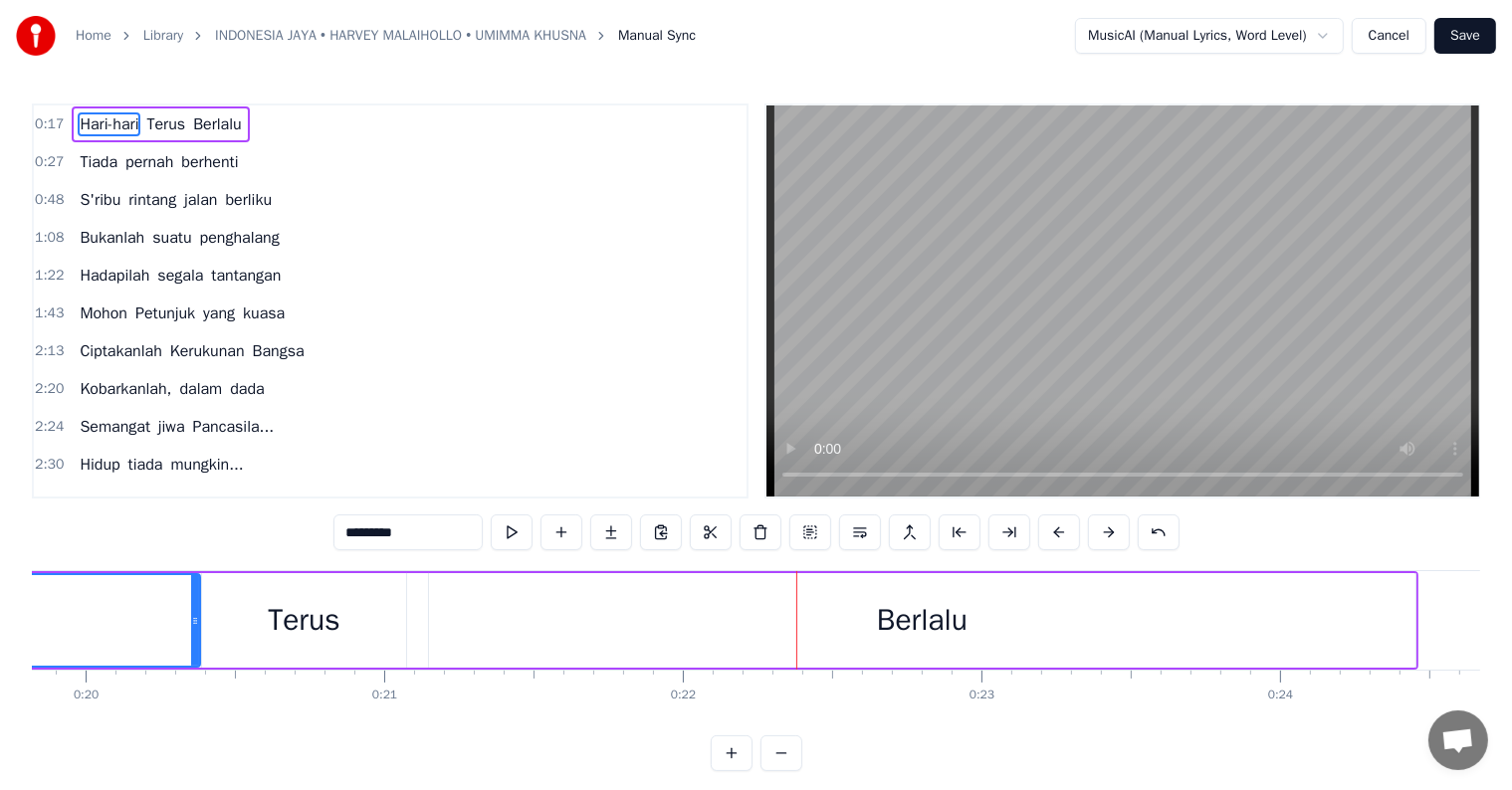 scroll, scrollTop: 0, scrollLeft: 5904, axis: horizontal 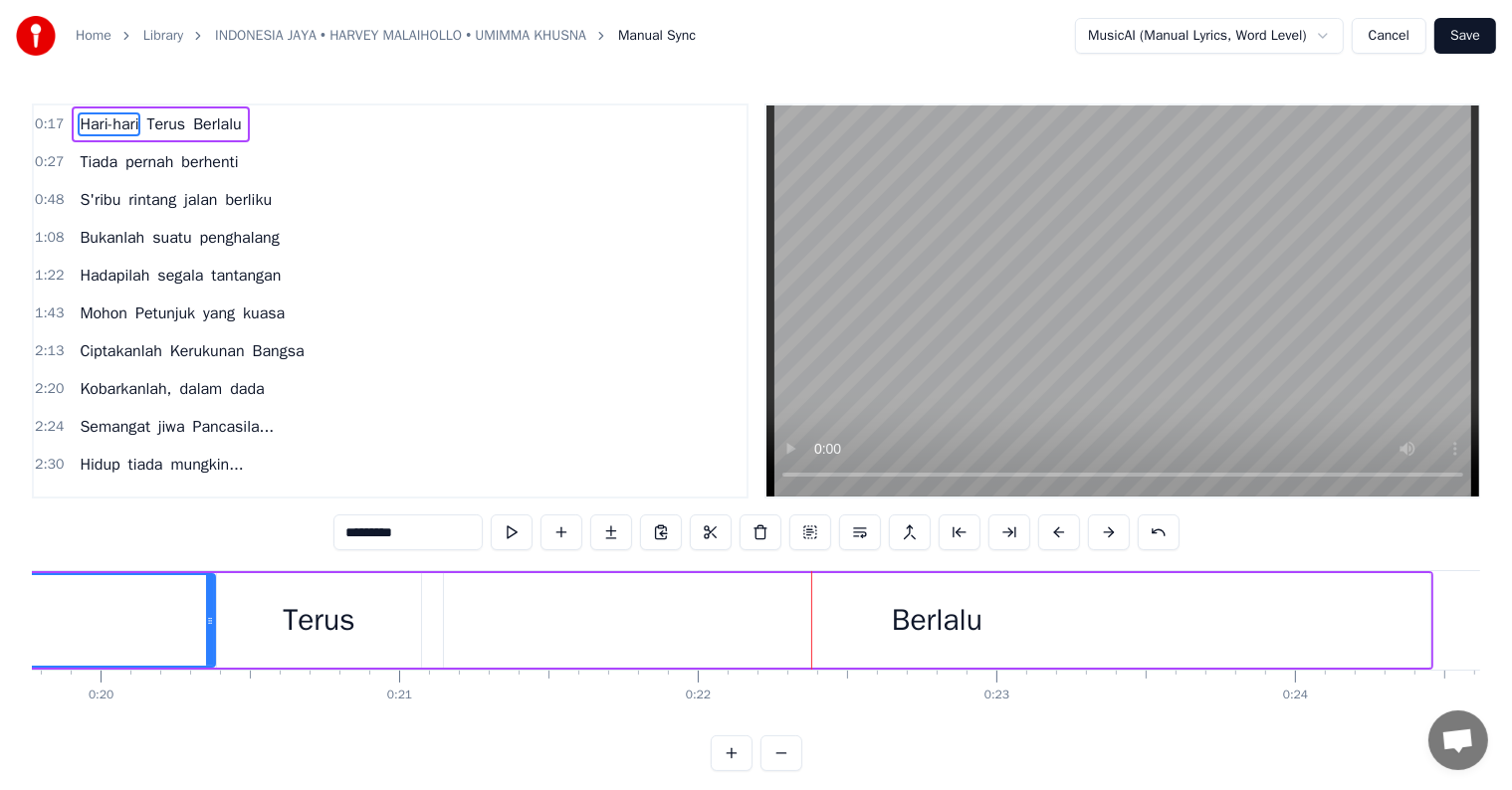 click on "Terus" at bounding box center [319, 620] 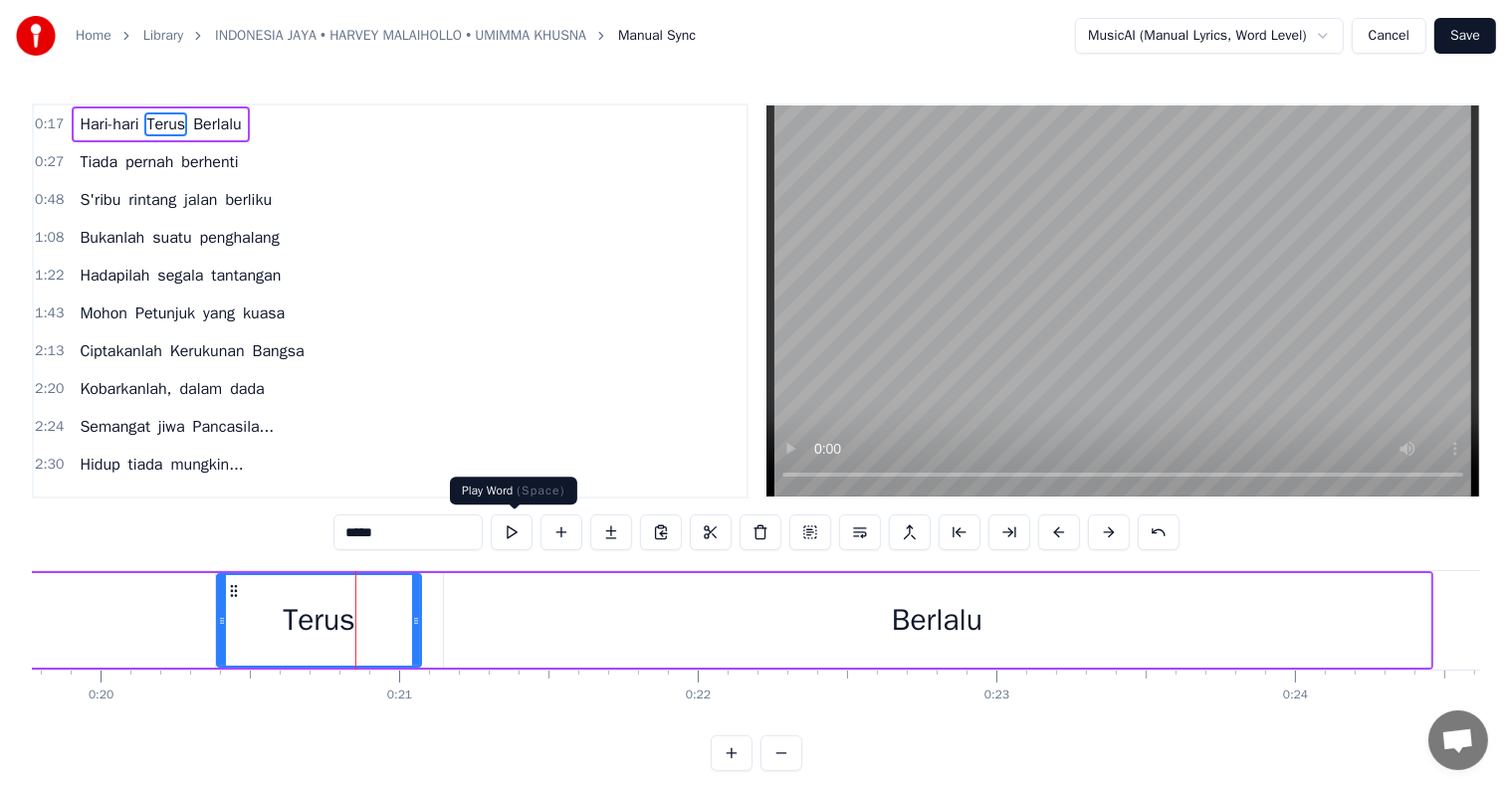 click at bounding box center [512, 532] 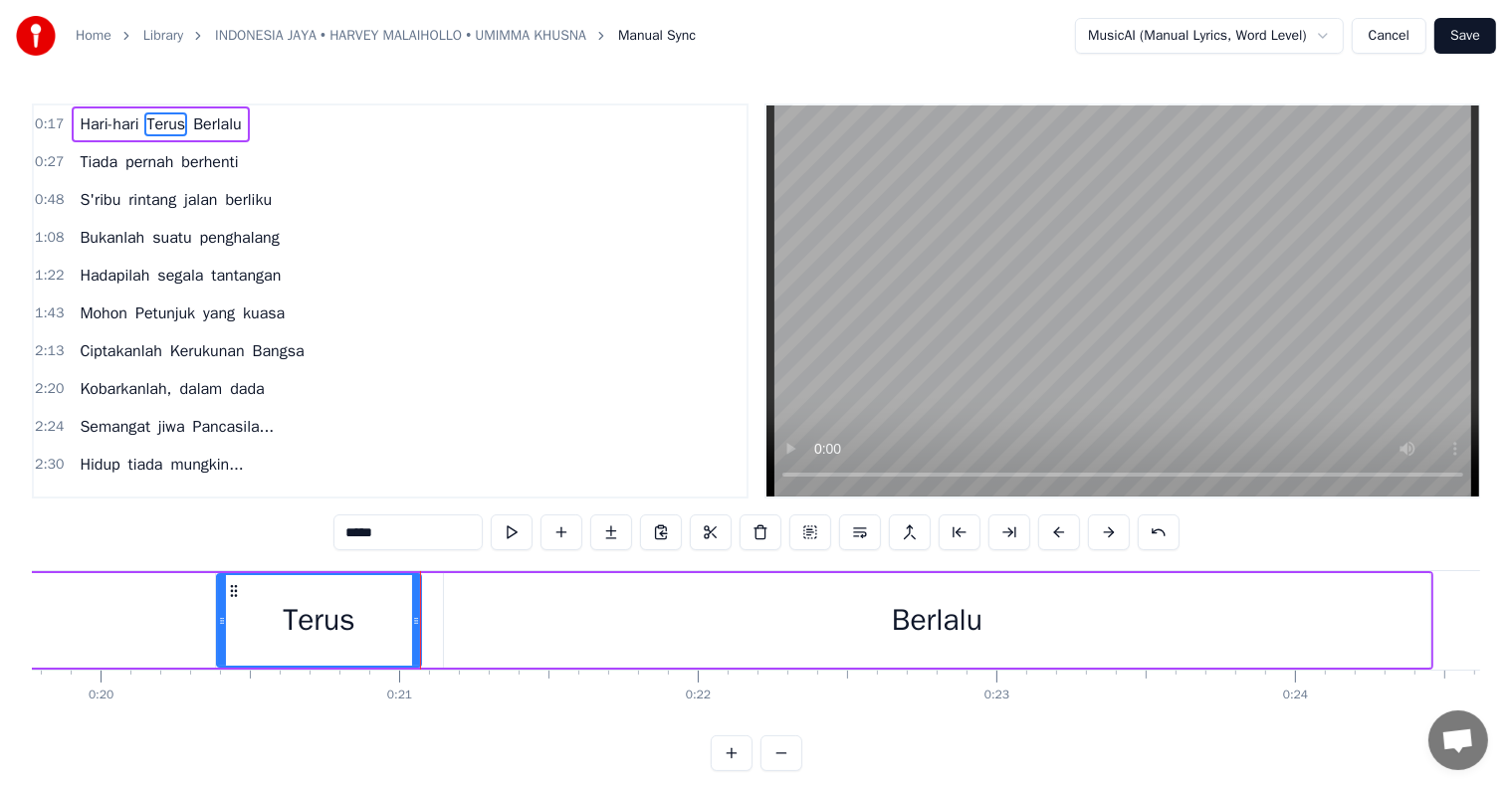 click at bounding box center (512, 532) 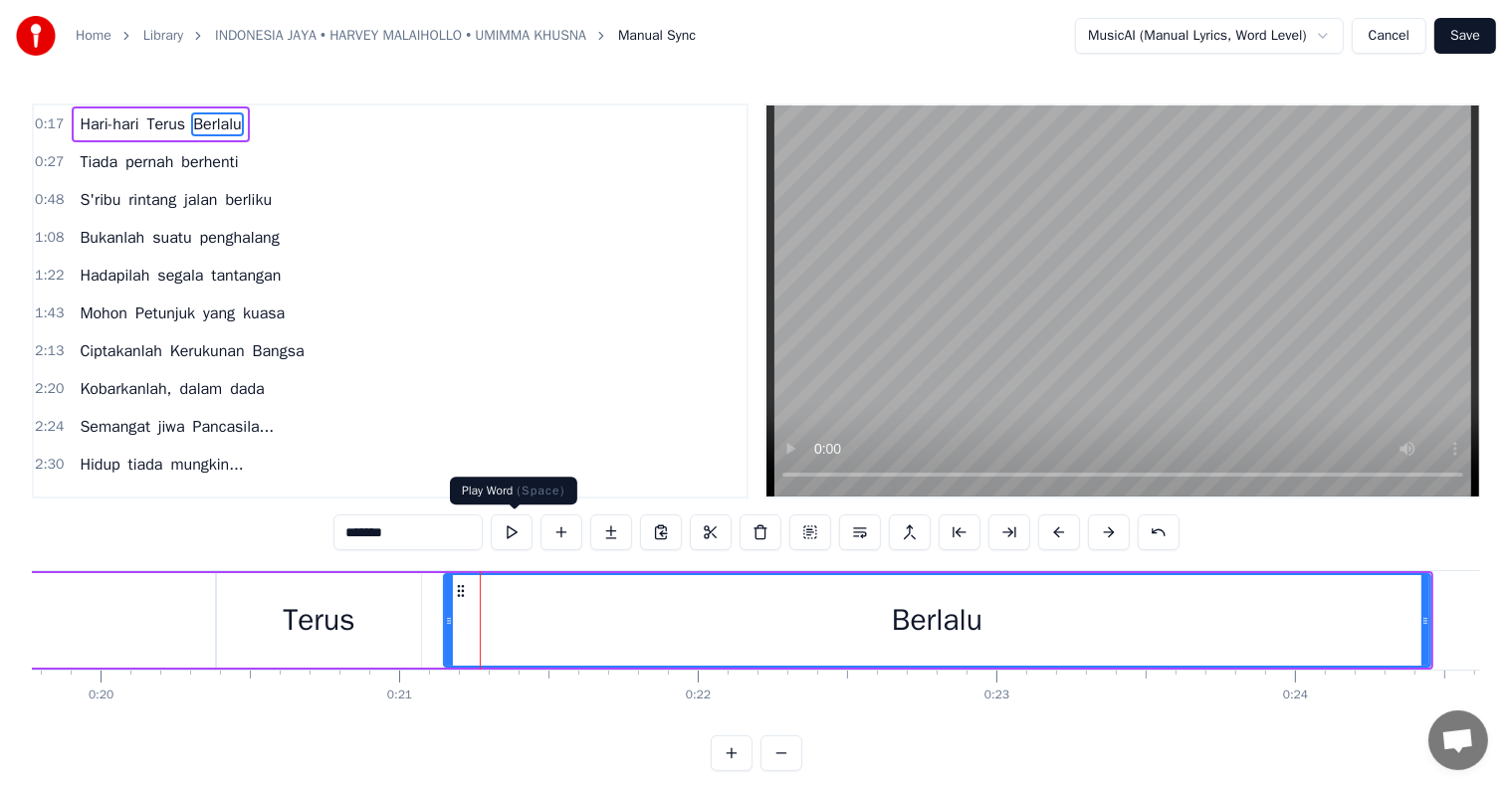 click at bounding box center [512, 532] 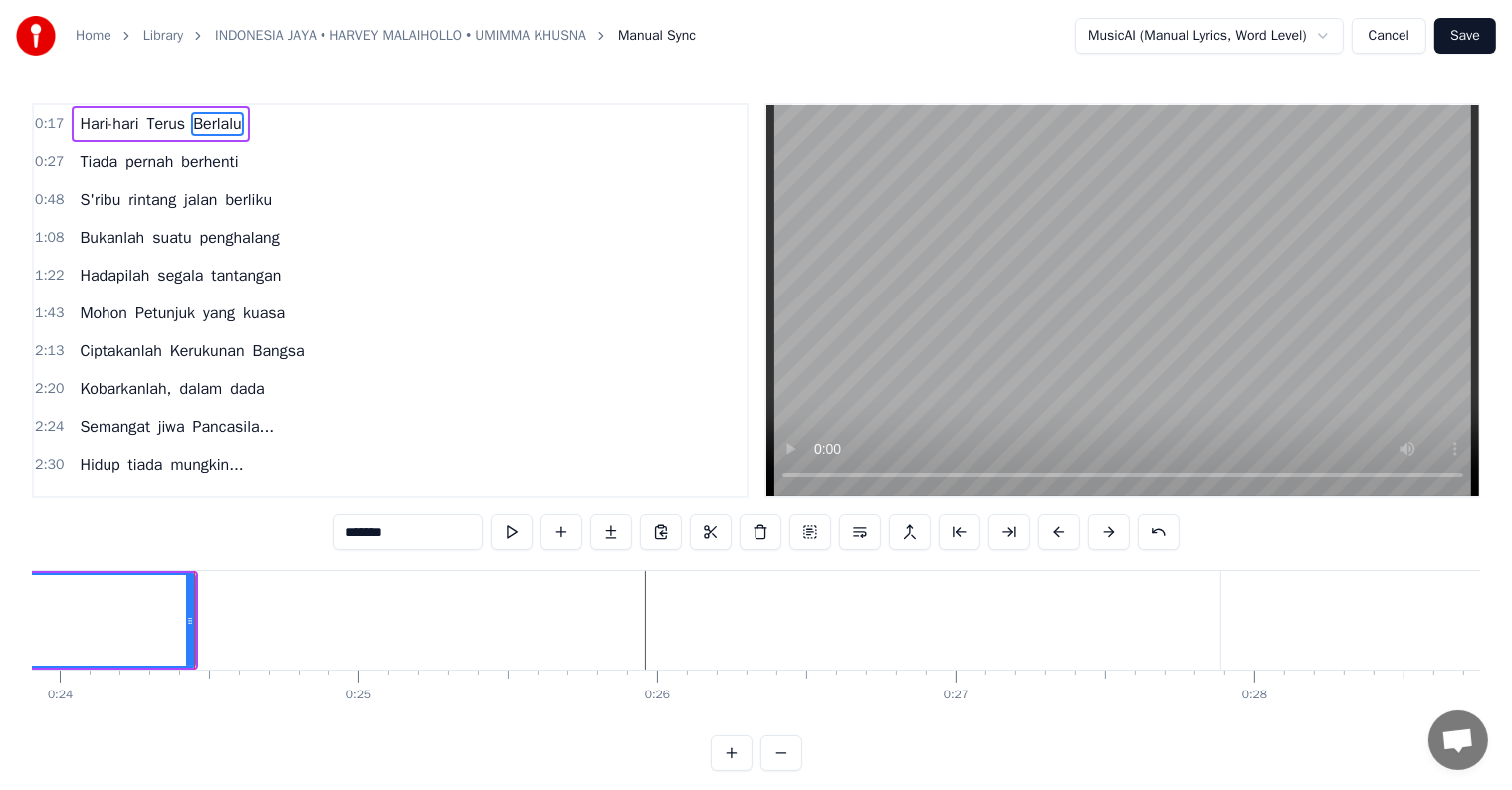 scroll, scrollTop: 0, scrollLeft: 7162, axis: horizontal 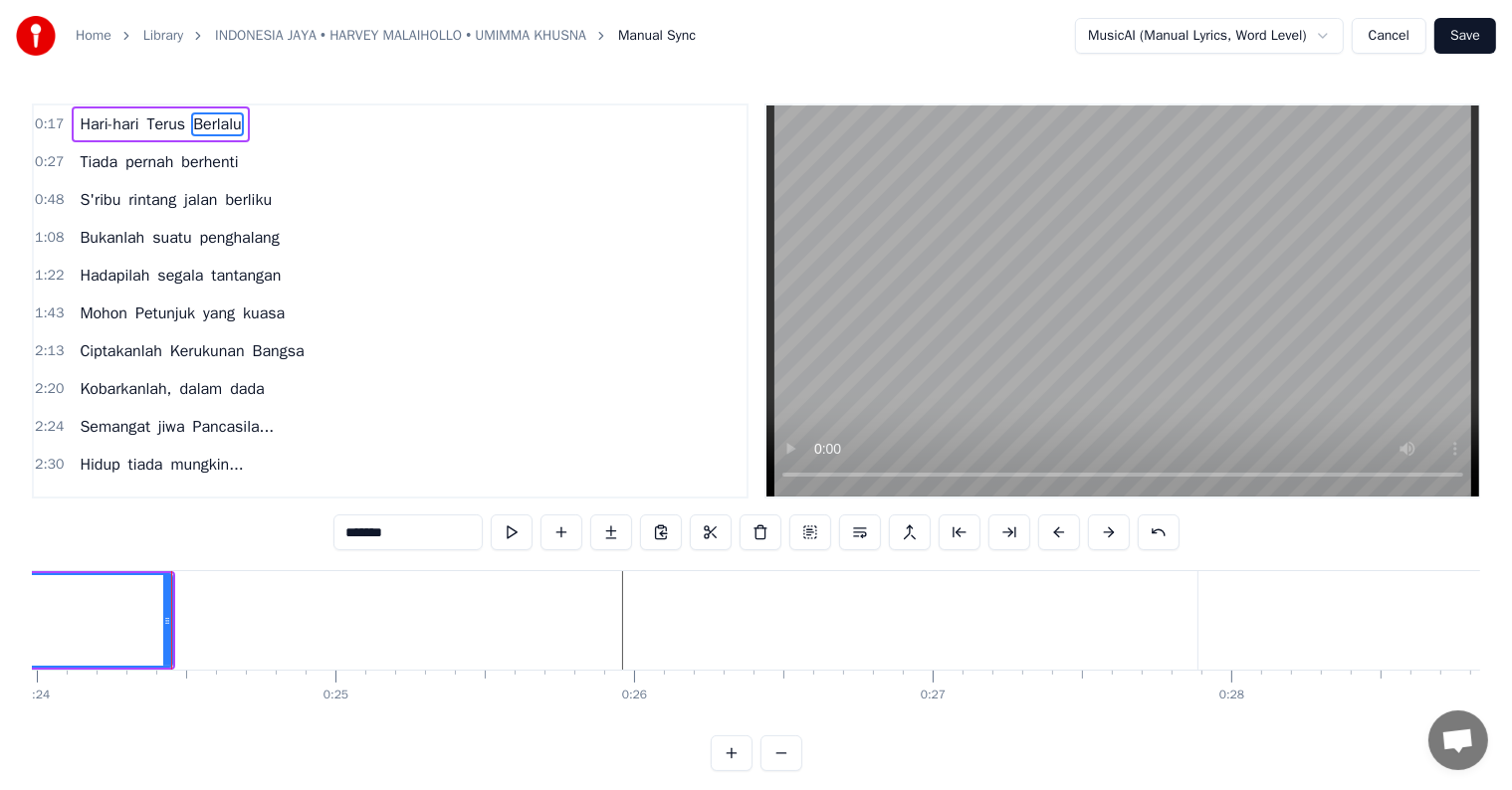 click on "Tiada" at bounding box center (99, 162) 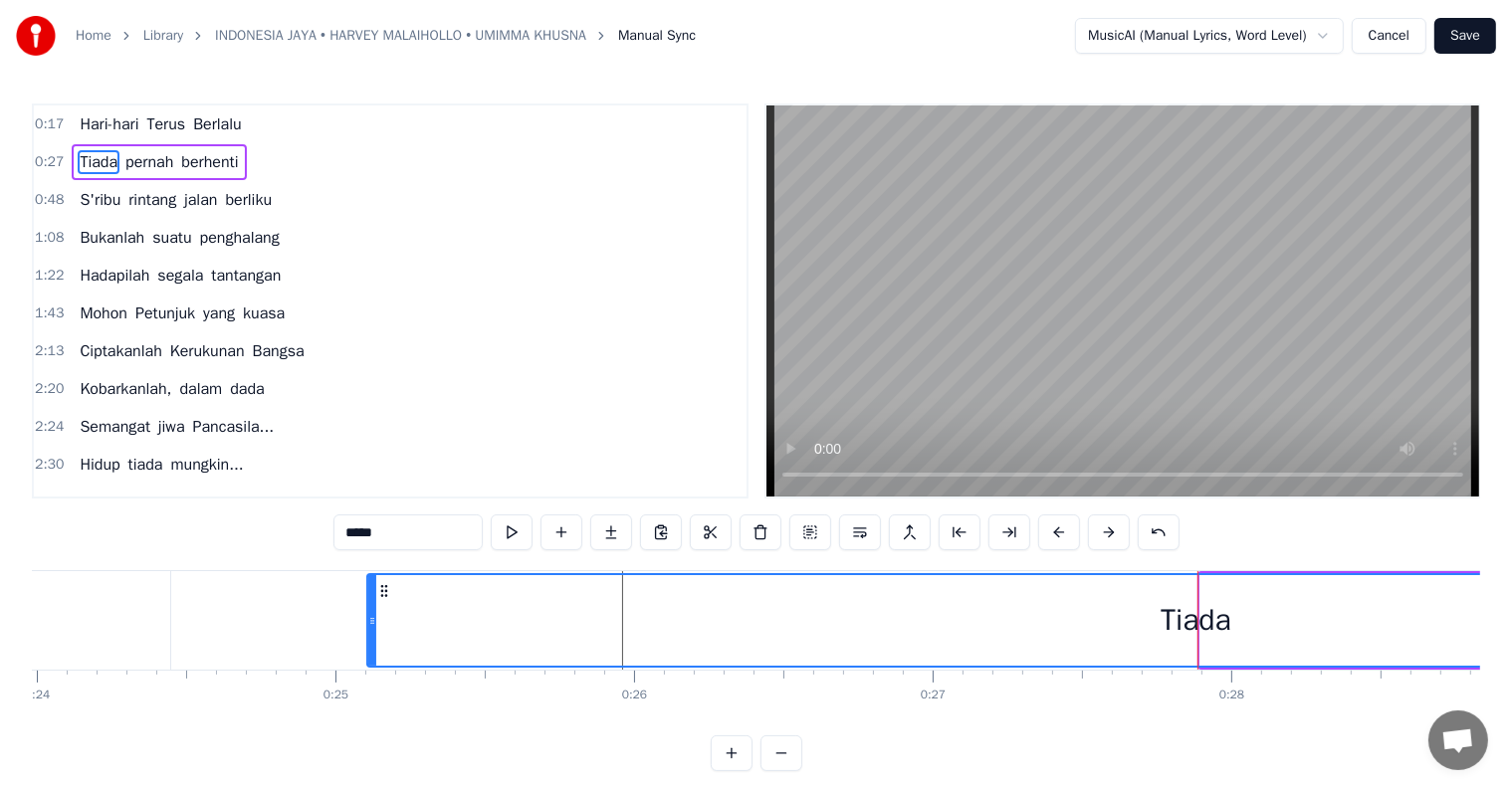 drag, startPoint x: 1203, startPoint y: 622, endPoint x: 355, endPoint y: 546, distance: 851.39885 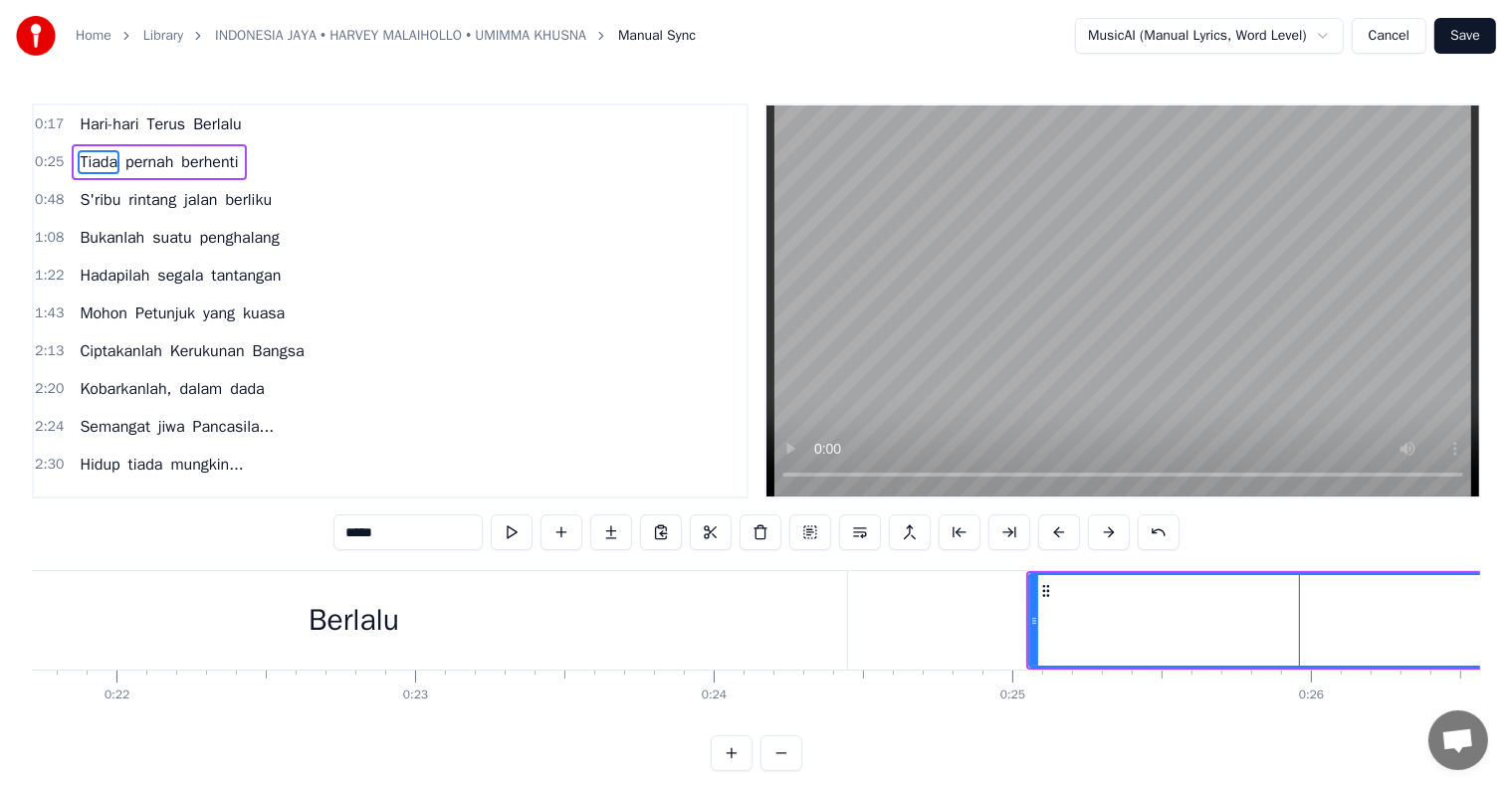 scroll, scrollTop: 0, scrollLeft: 6471, axis: horizontal 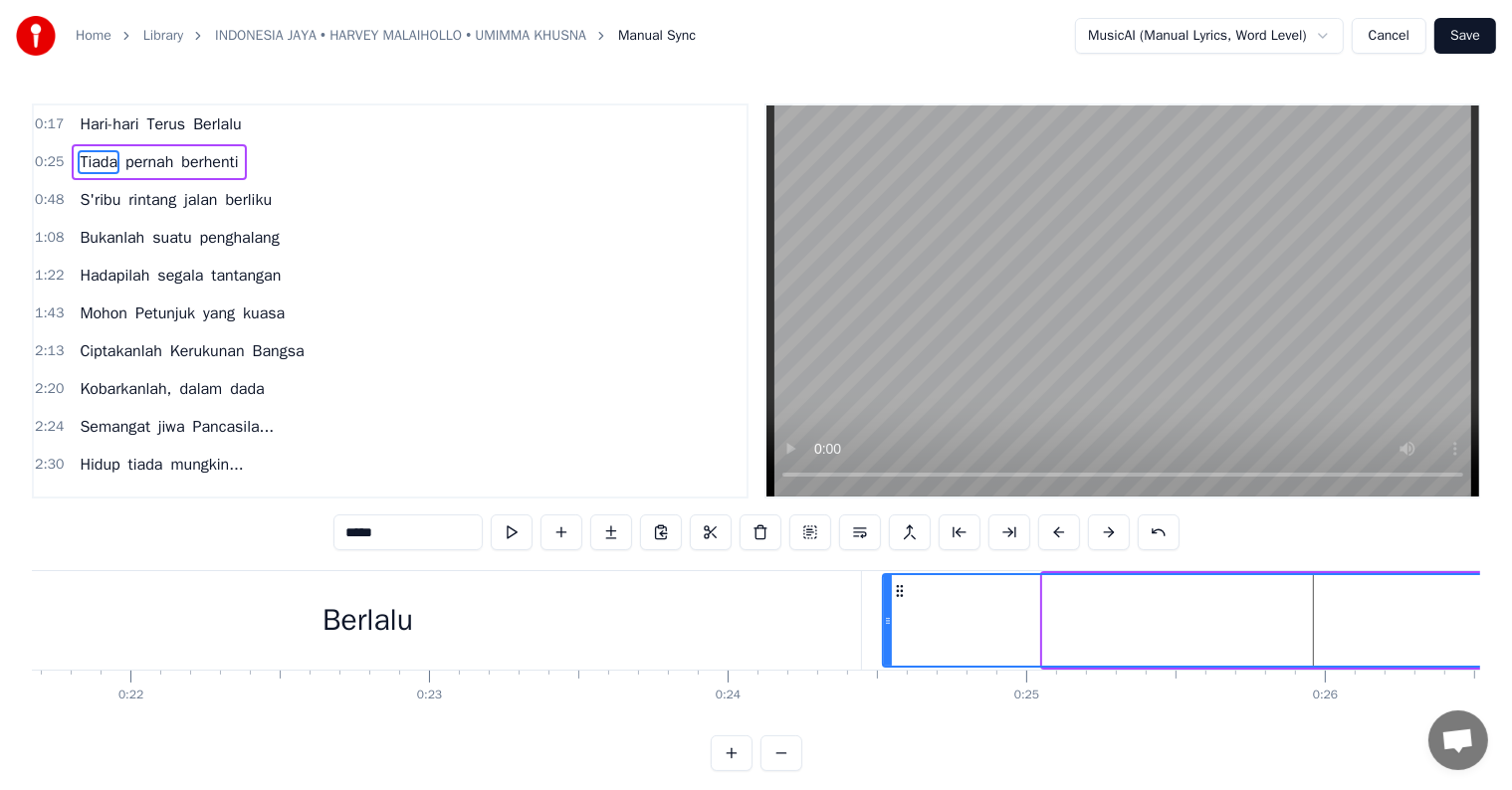drag, startPoint x: 1043, startPoint y: 618, endPoint x: 883, endPoint y: 606, distance: 160.44937 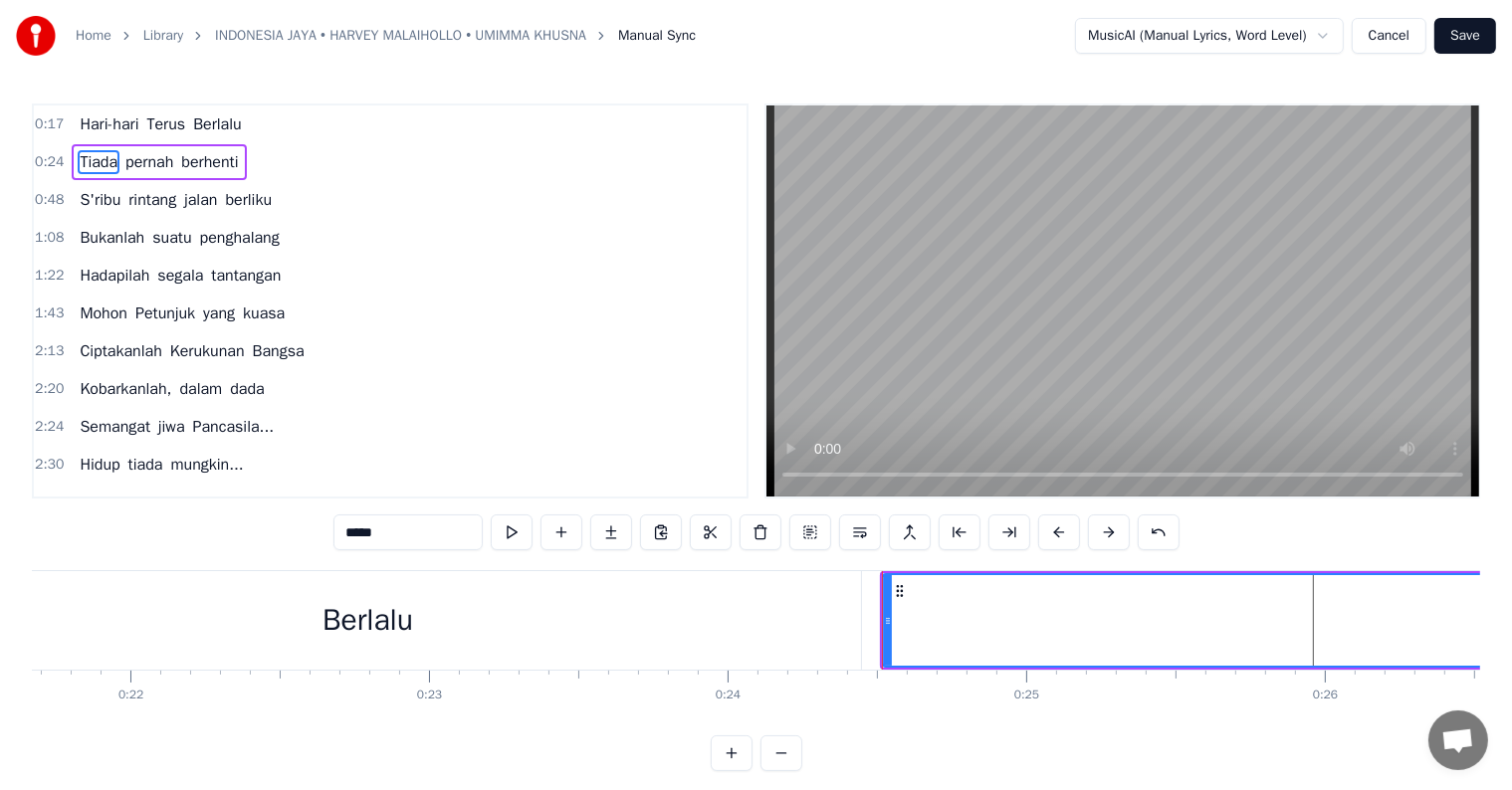 click on "Berlalu" at bounding box center (367, 620) 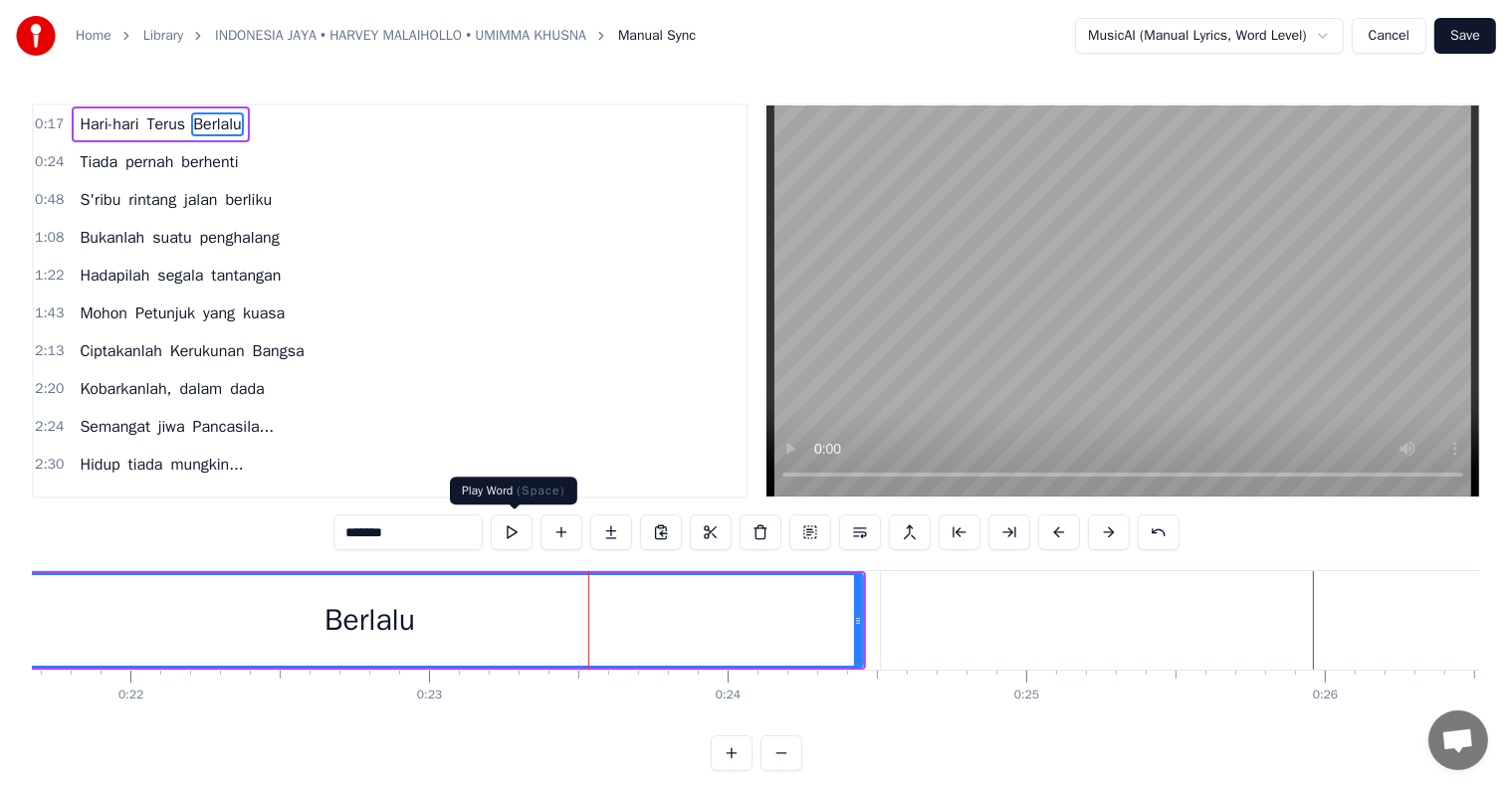 click at bounding box center [512, 532] 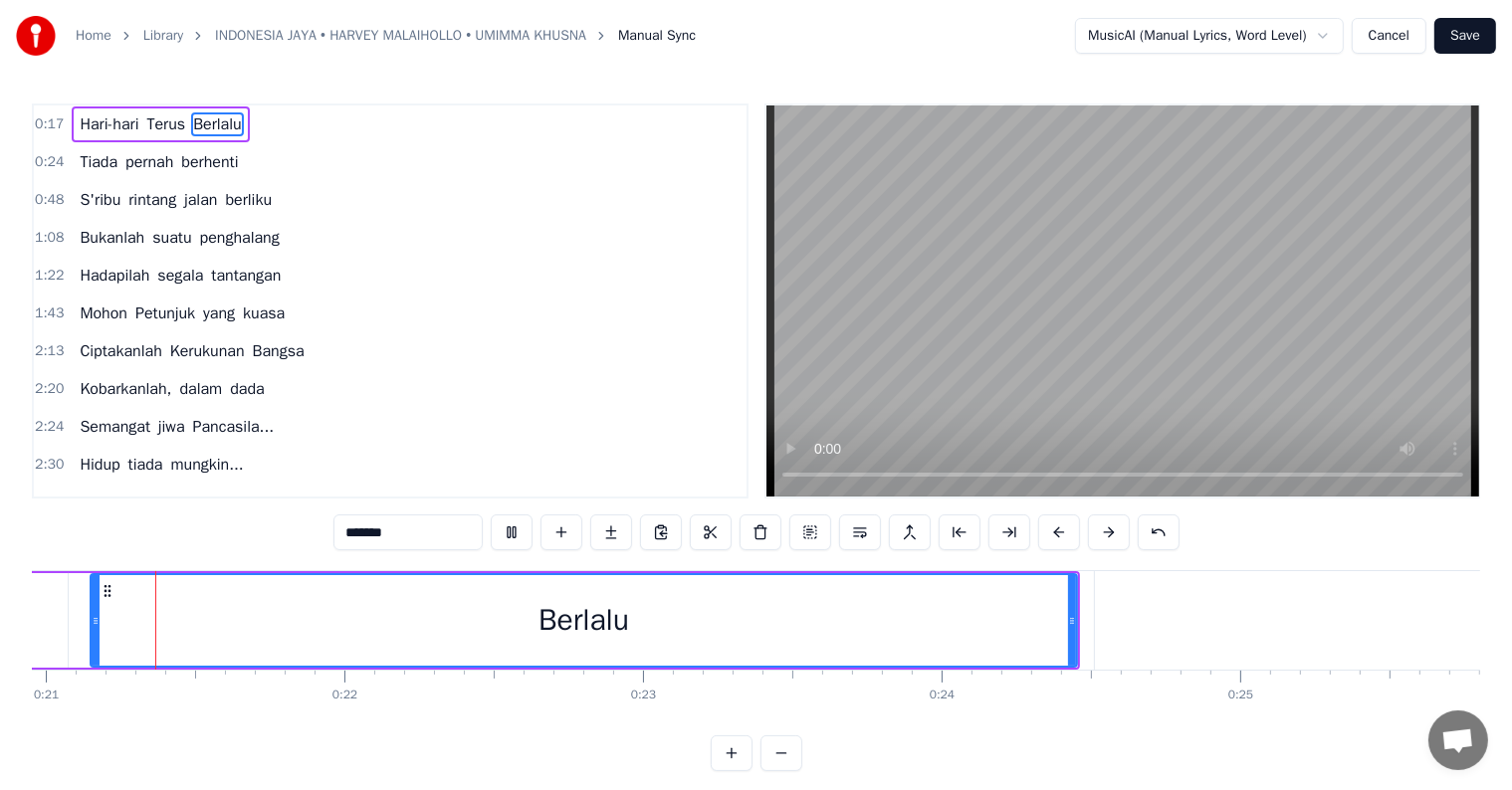 scroll, scrollTop: 0, scrollLeft: 6270, axis: horizontal 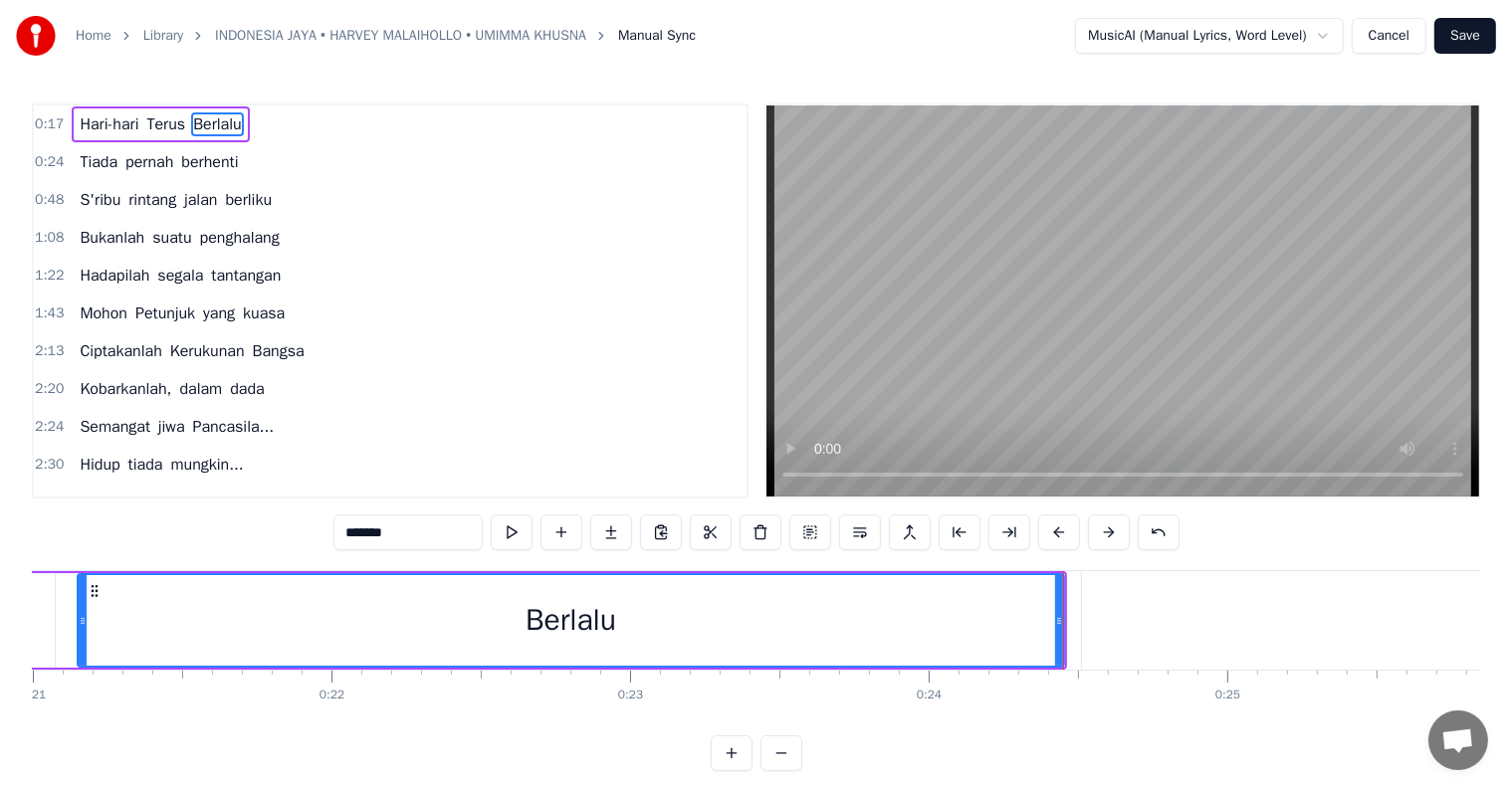 drag, startPoint x: 1135, startPoint y: 614, endPoint x: 1057, endPoint y: 617, distance: 78.05767 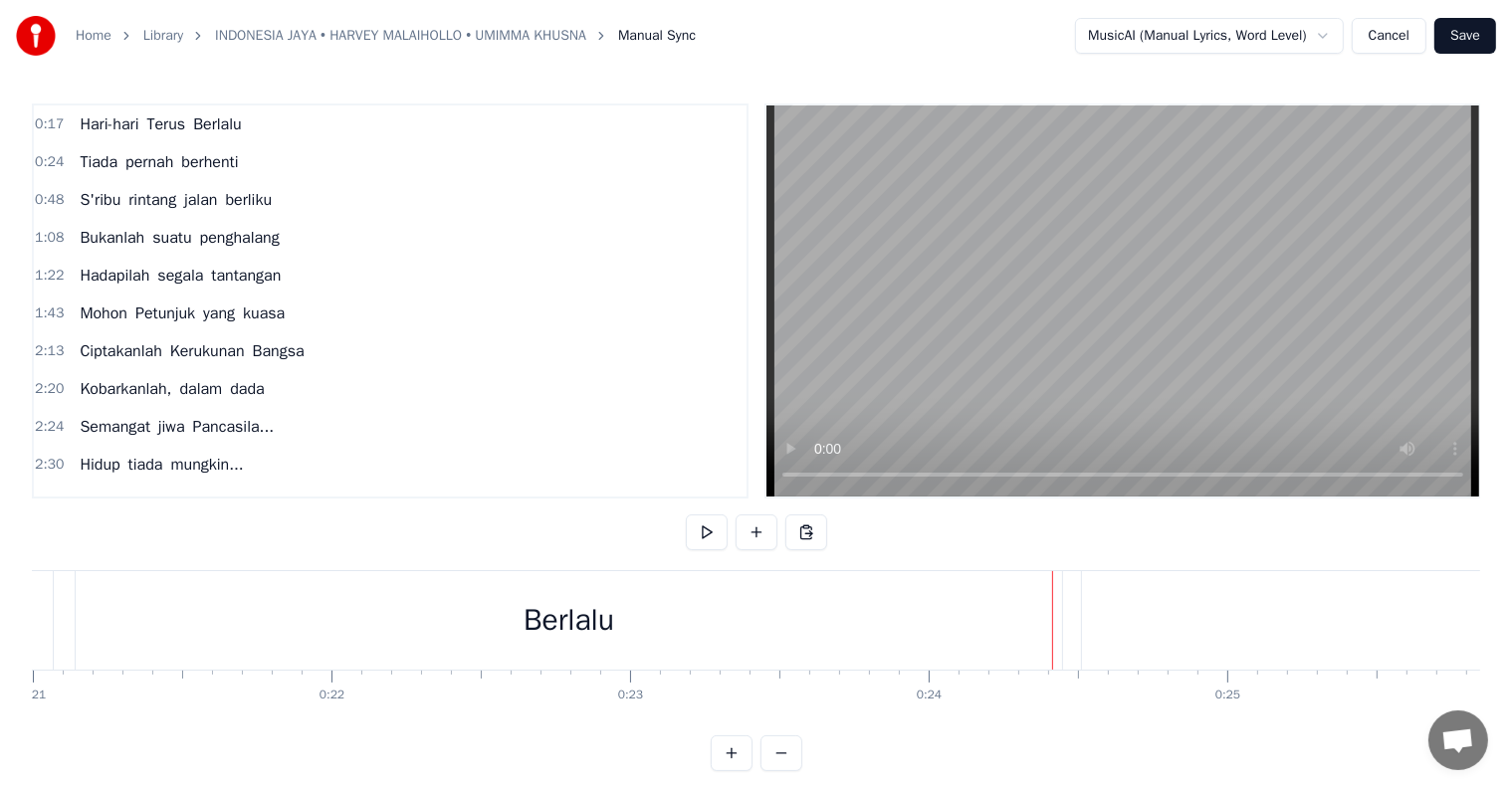 click on "Tiada" at bounding box center (1998, 620) 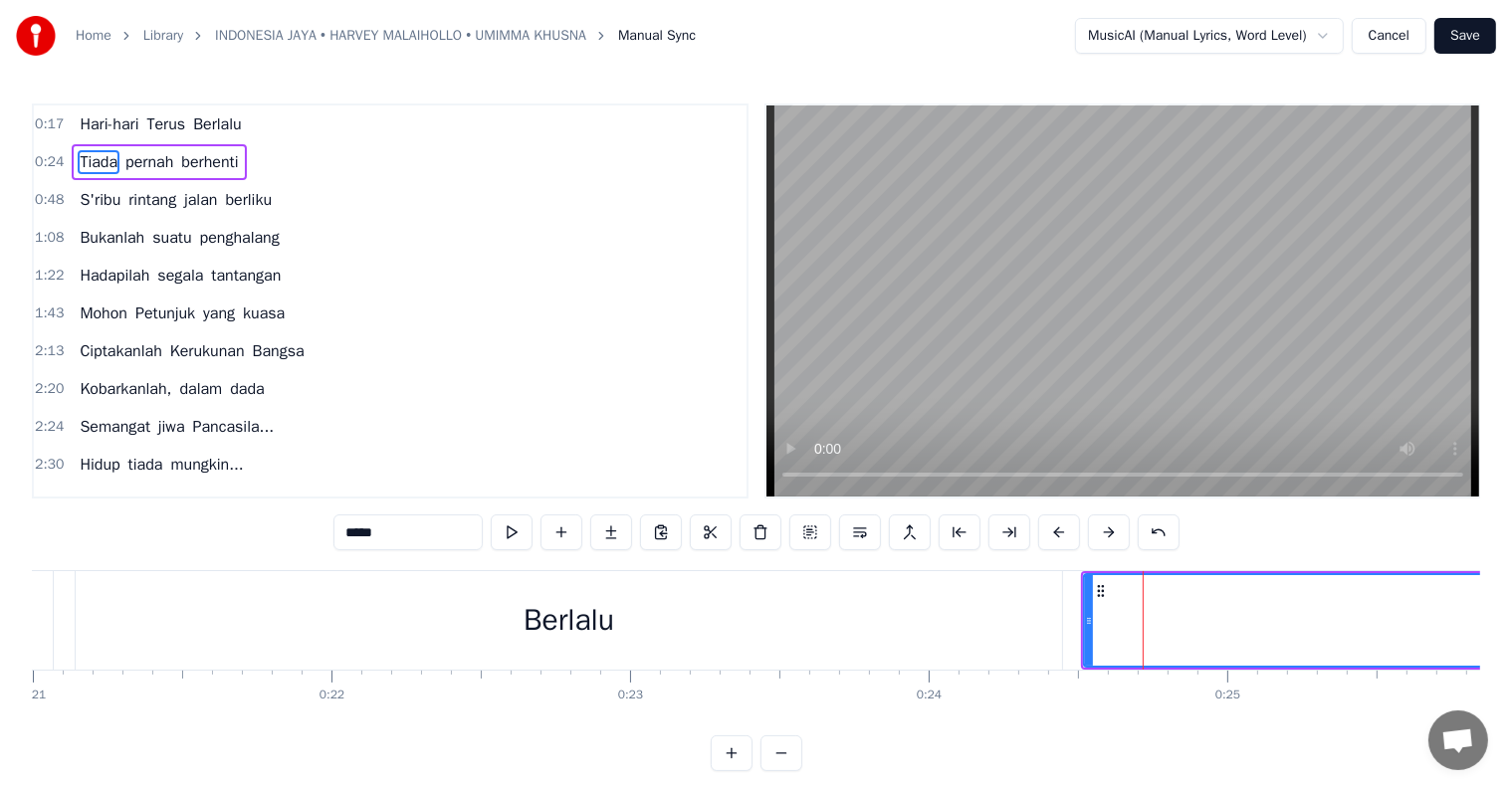 drag, startPoint x: 1143, startPoint y: 618, endPoint x: 1073, endPoint y: 617, distance: 70.00714 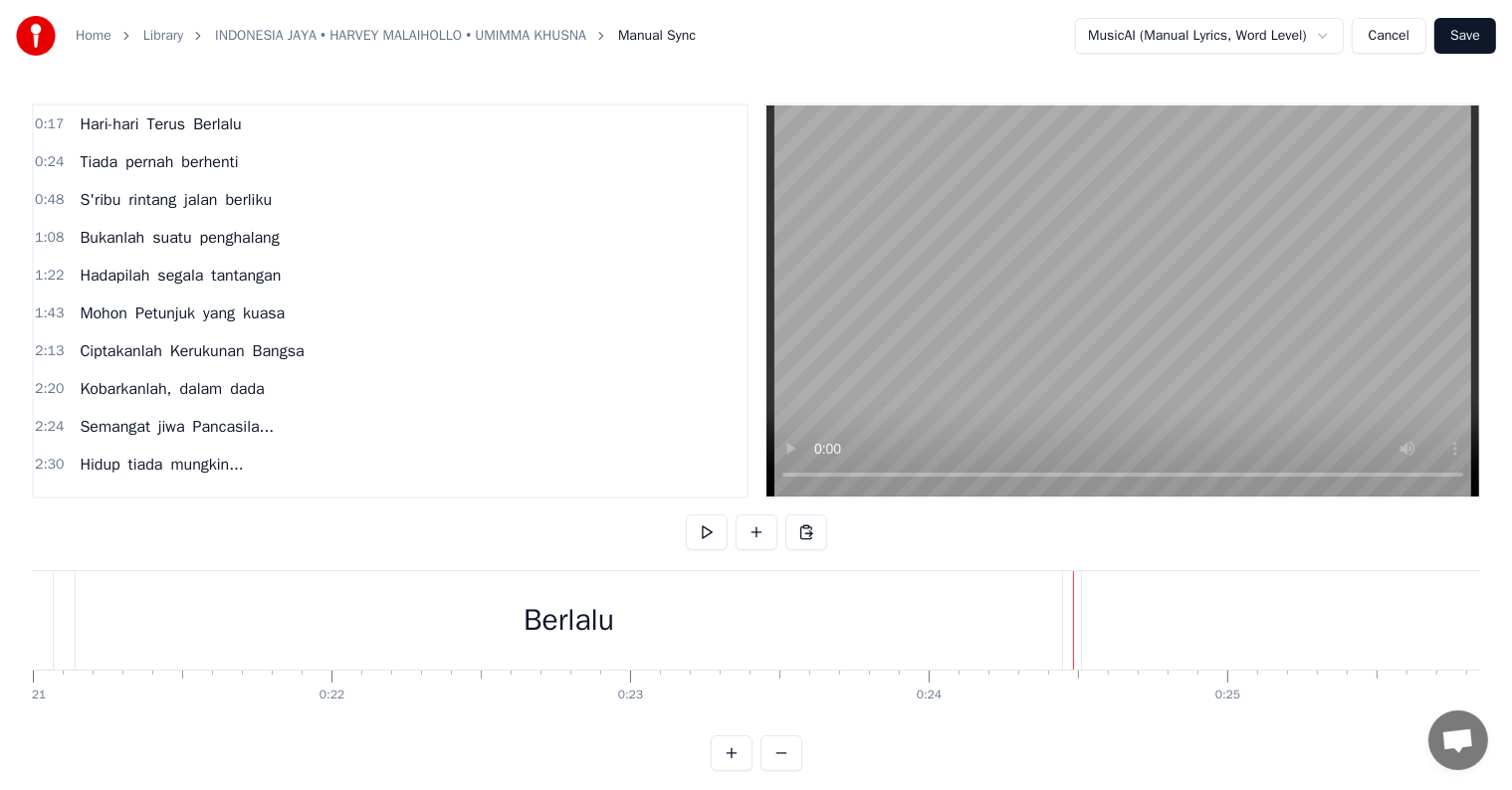 click on "Tiada" at bounding box center (1998, 620) 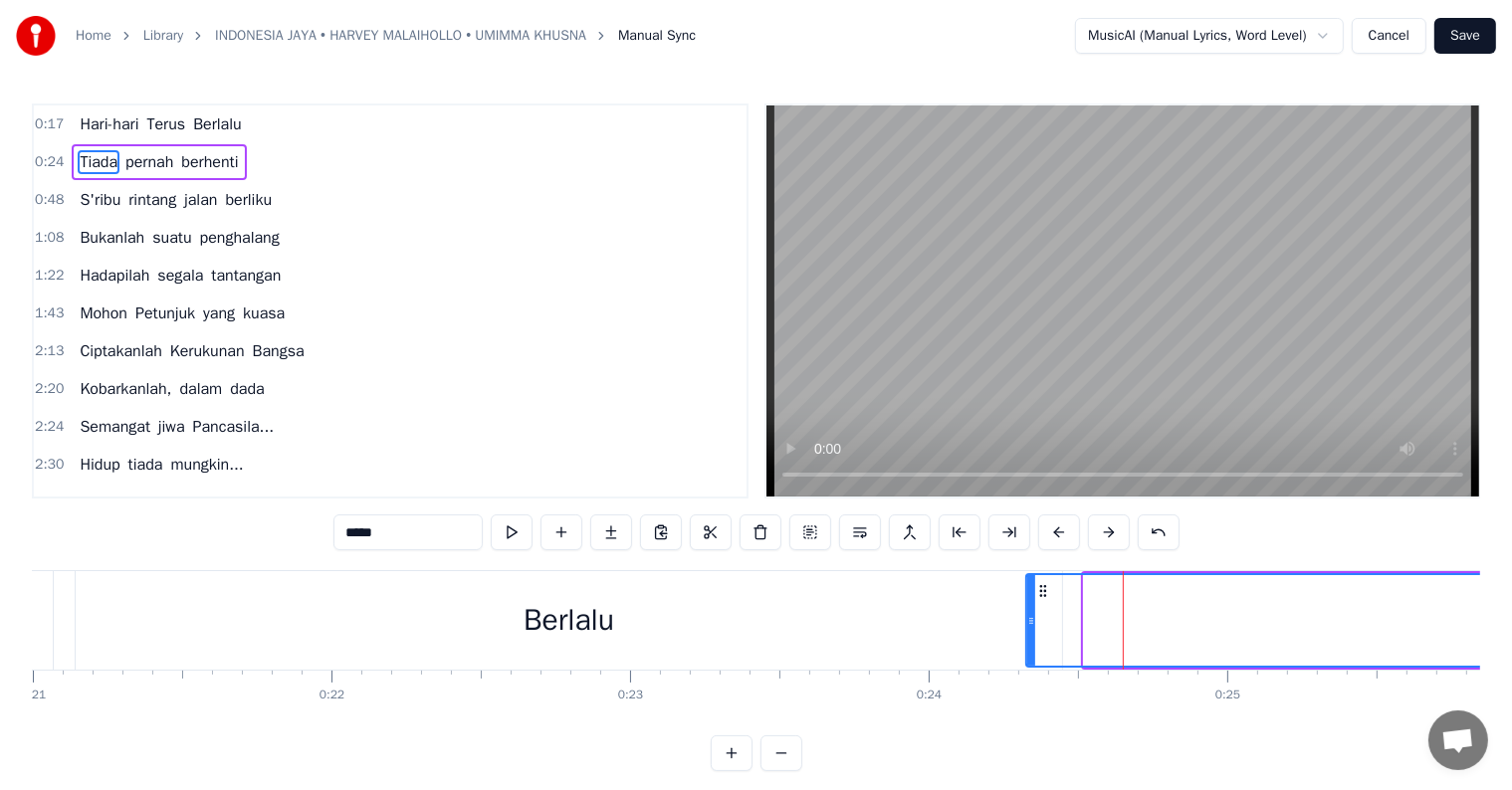 drag, startPoint x: 1084, startPoint y: 613, endPoint x: 1026, endPoint y: 613, distance: 58 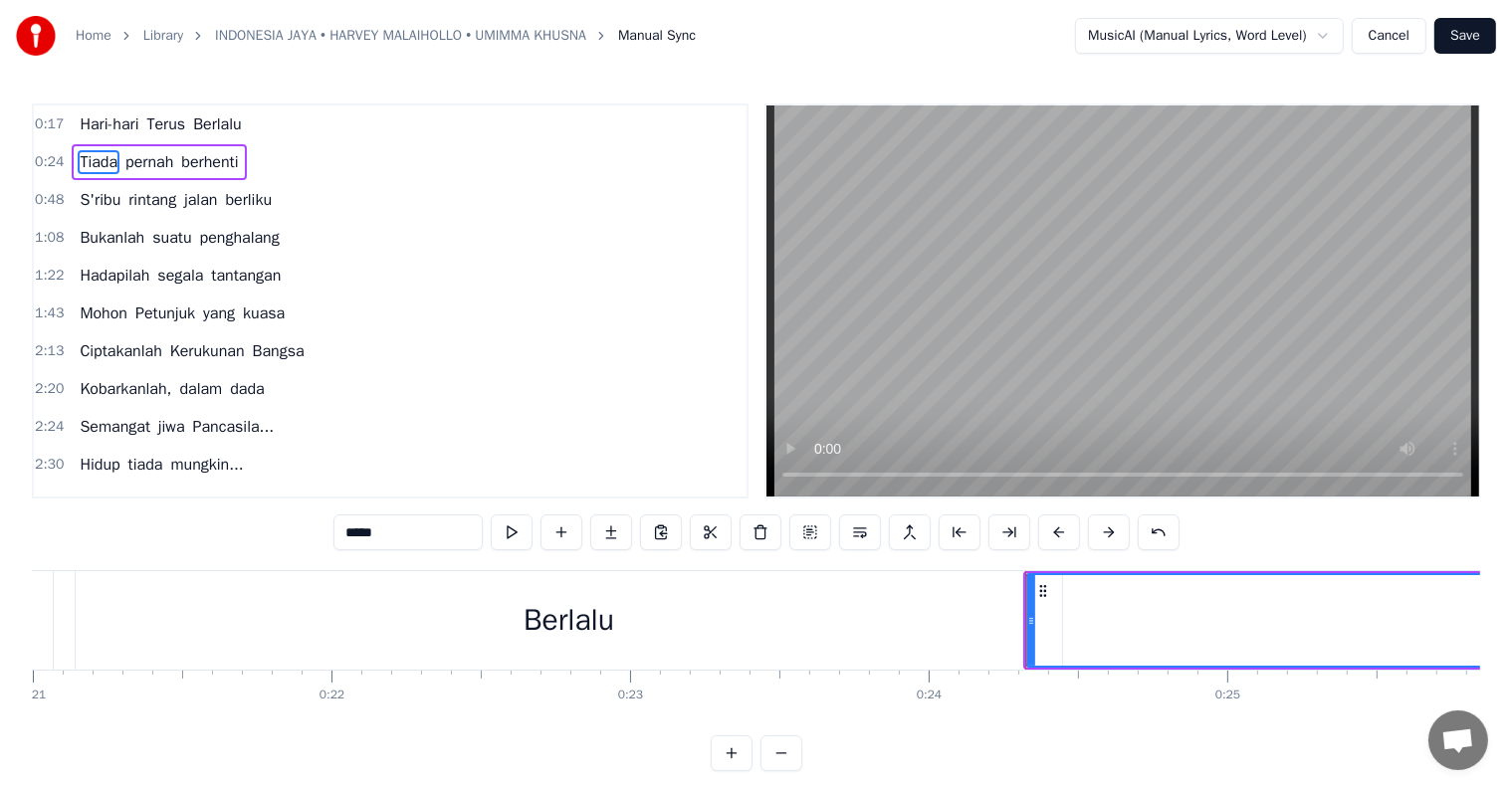click on "Berlalu" at bounding box center (568, 620) 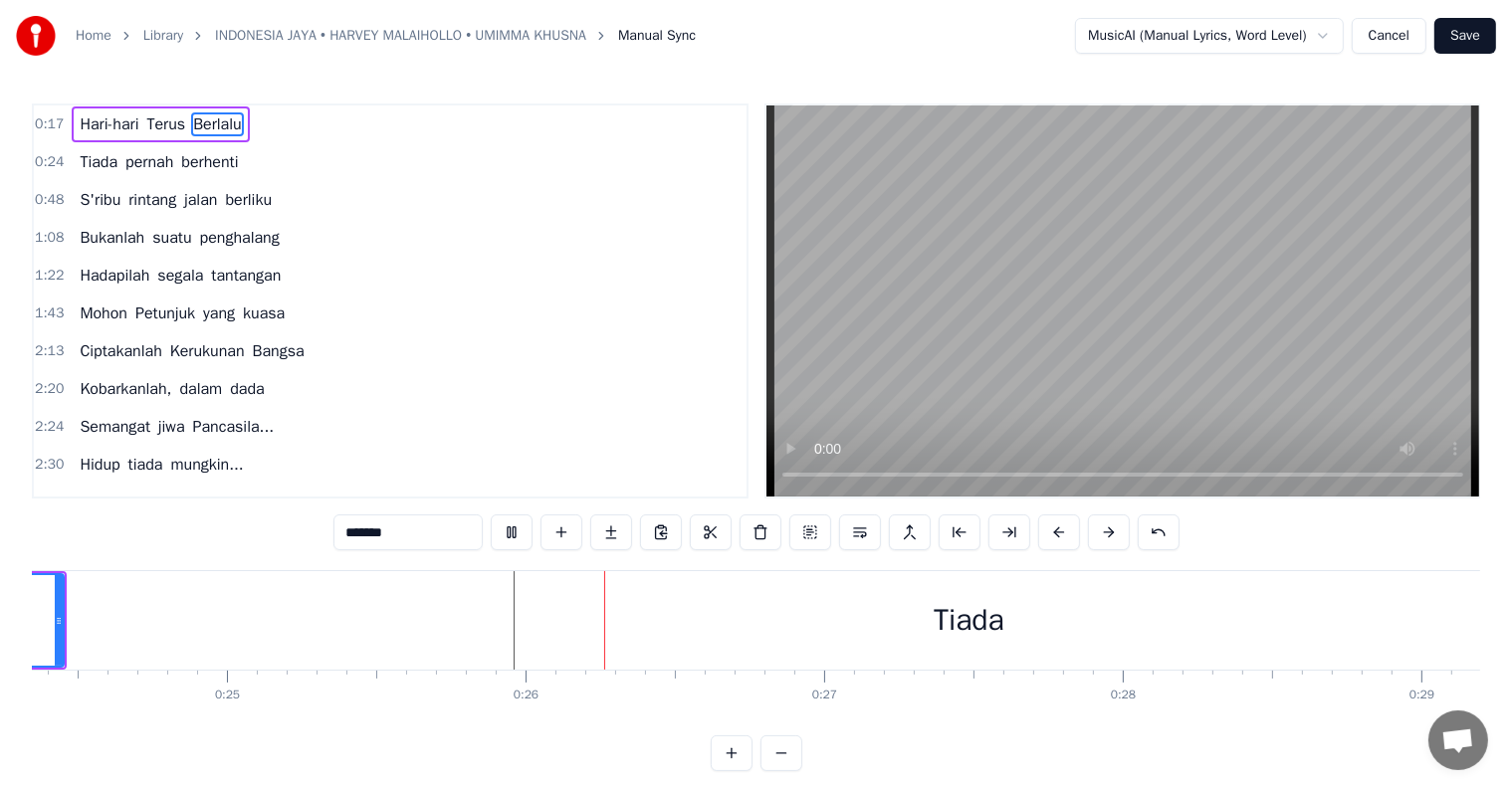 scroll, scrollTop: 0, scrollLeft: 7569, axis: horizontal 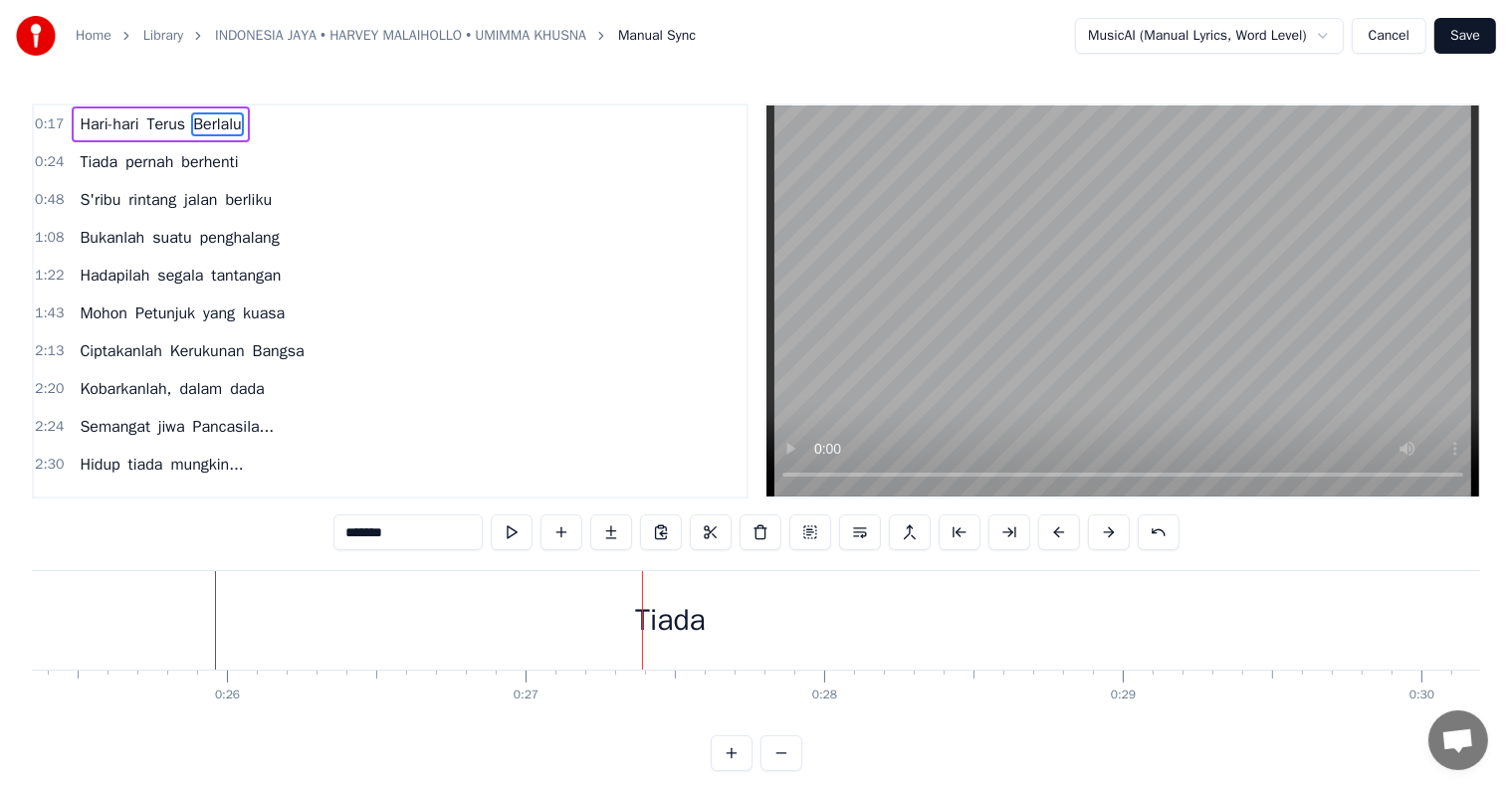 click on "Tiada" at bounding box center (670, 620) 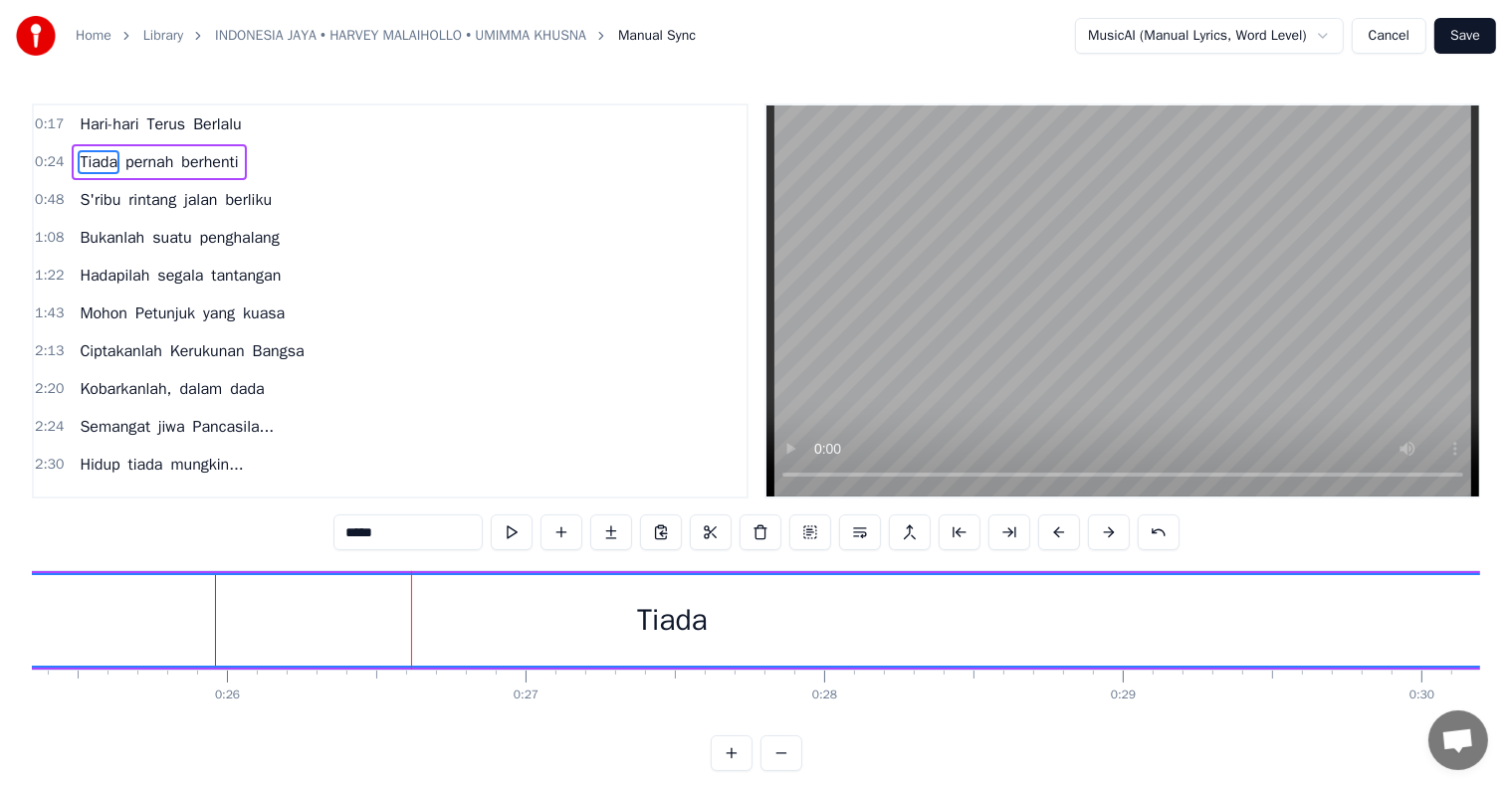 click on "Berlalu" at bounding box center [217, 124] 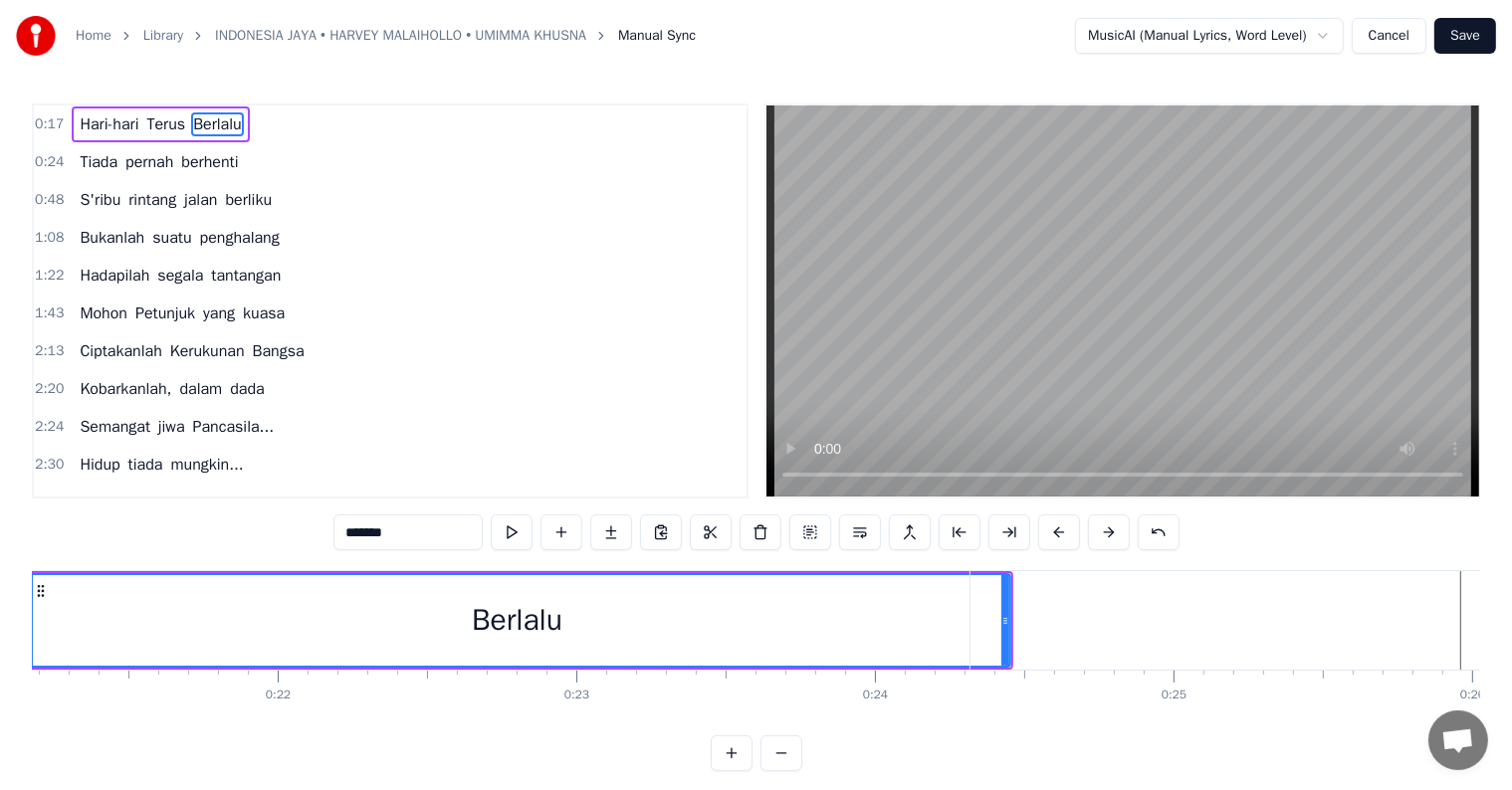 scroll, scrollTop: 0, scrollLeft: 6212, axis: horizontal 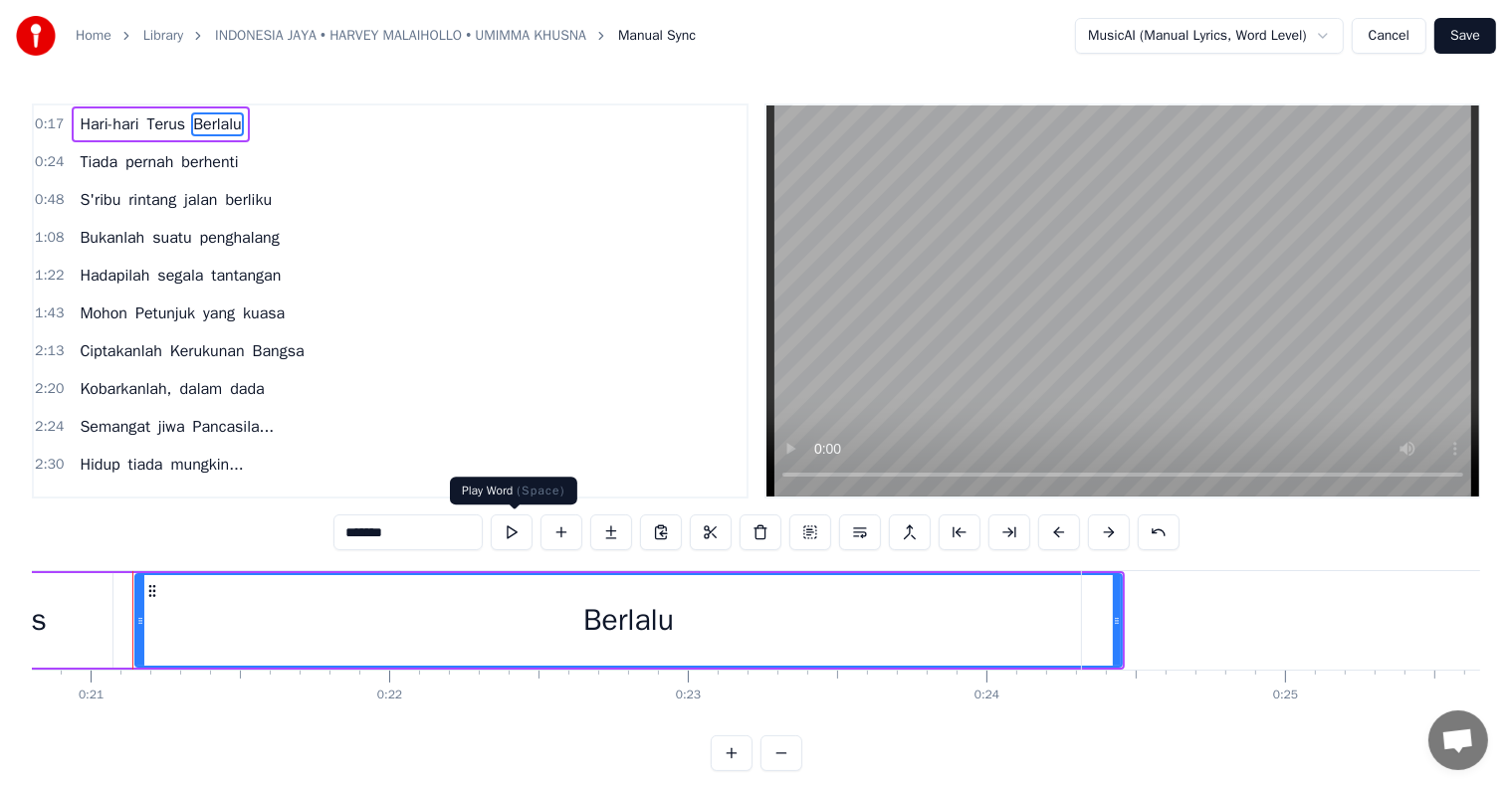 click at bounding box center (512, 532) 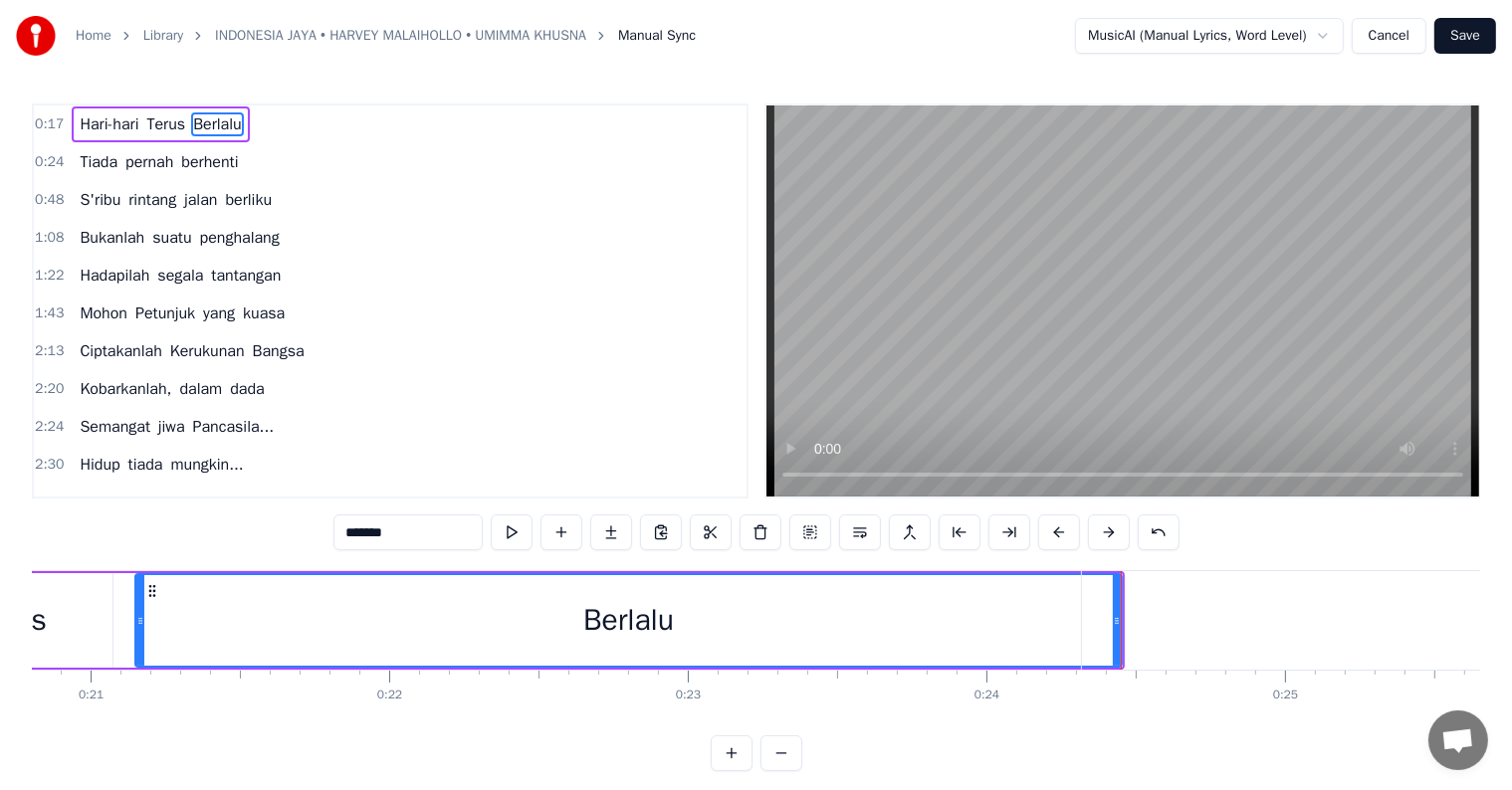 click on "Tiada" at bounding box center [2027, 620] 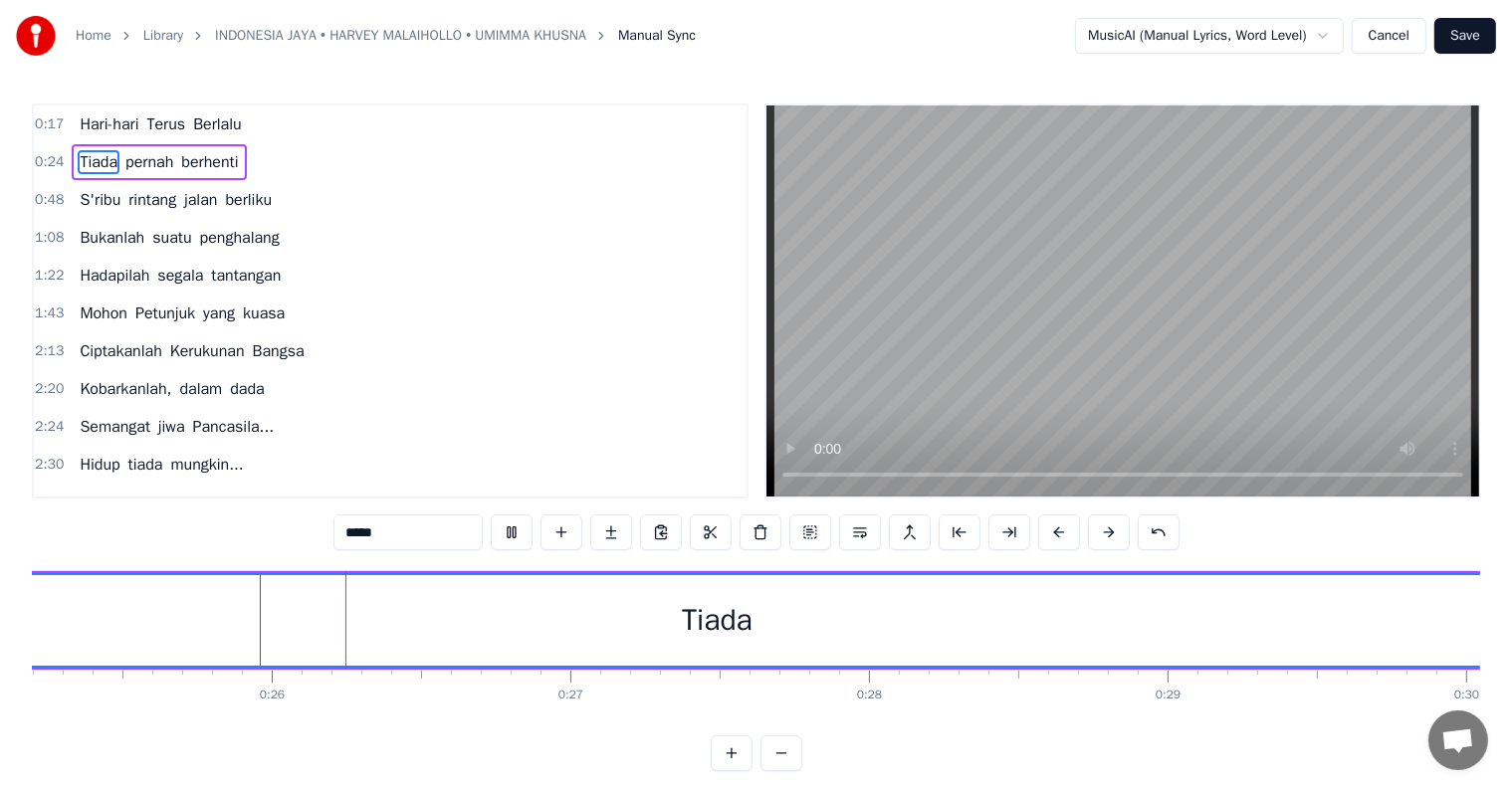 scroll, scrollTop: 0, scrollLeft: 7536, axis: horizontal 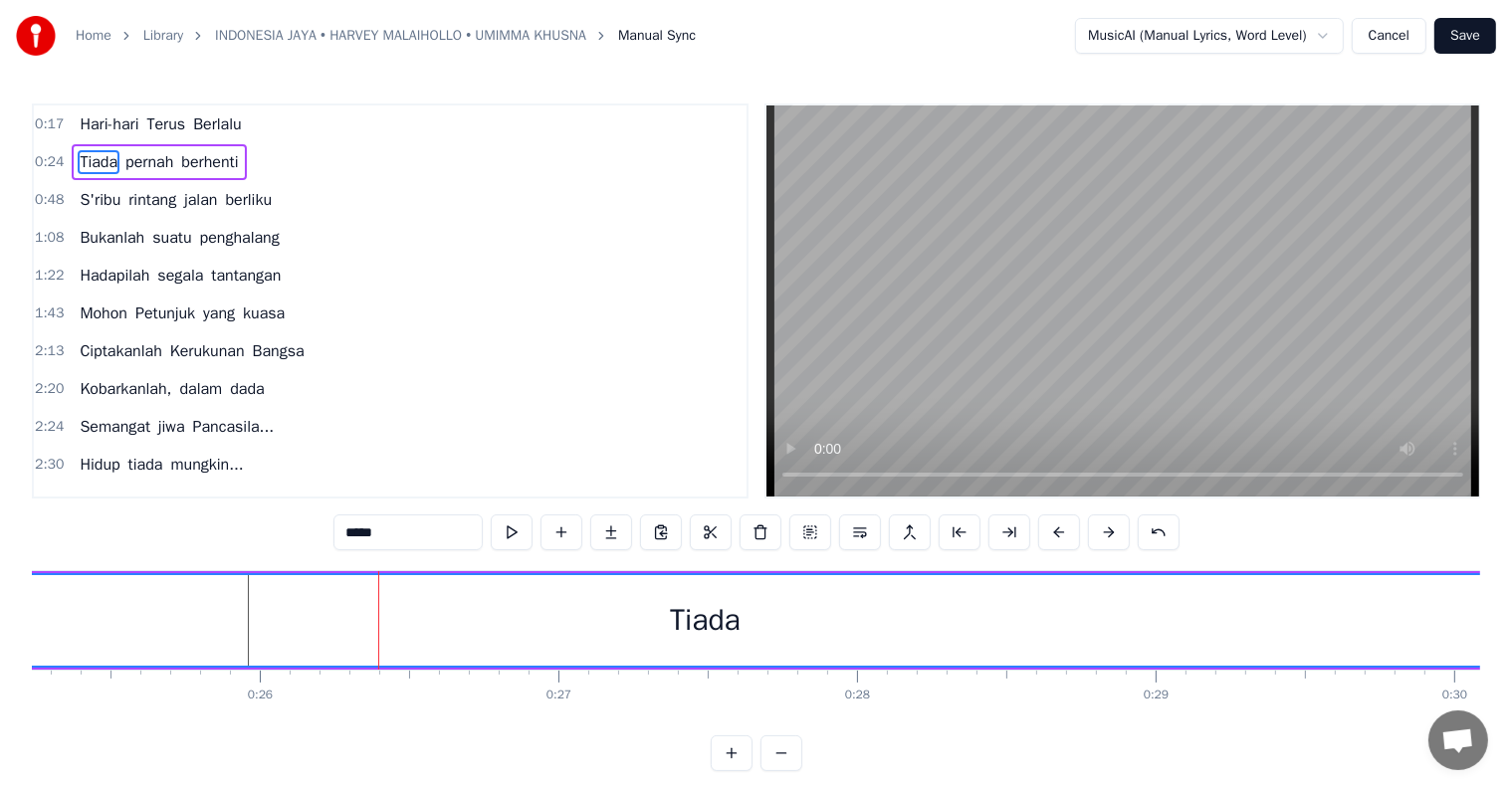 click on "Tiada" at bounding box center [705, 620] 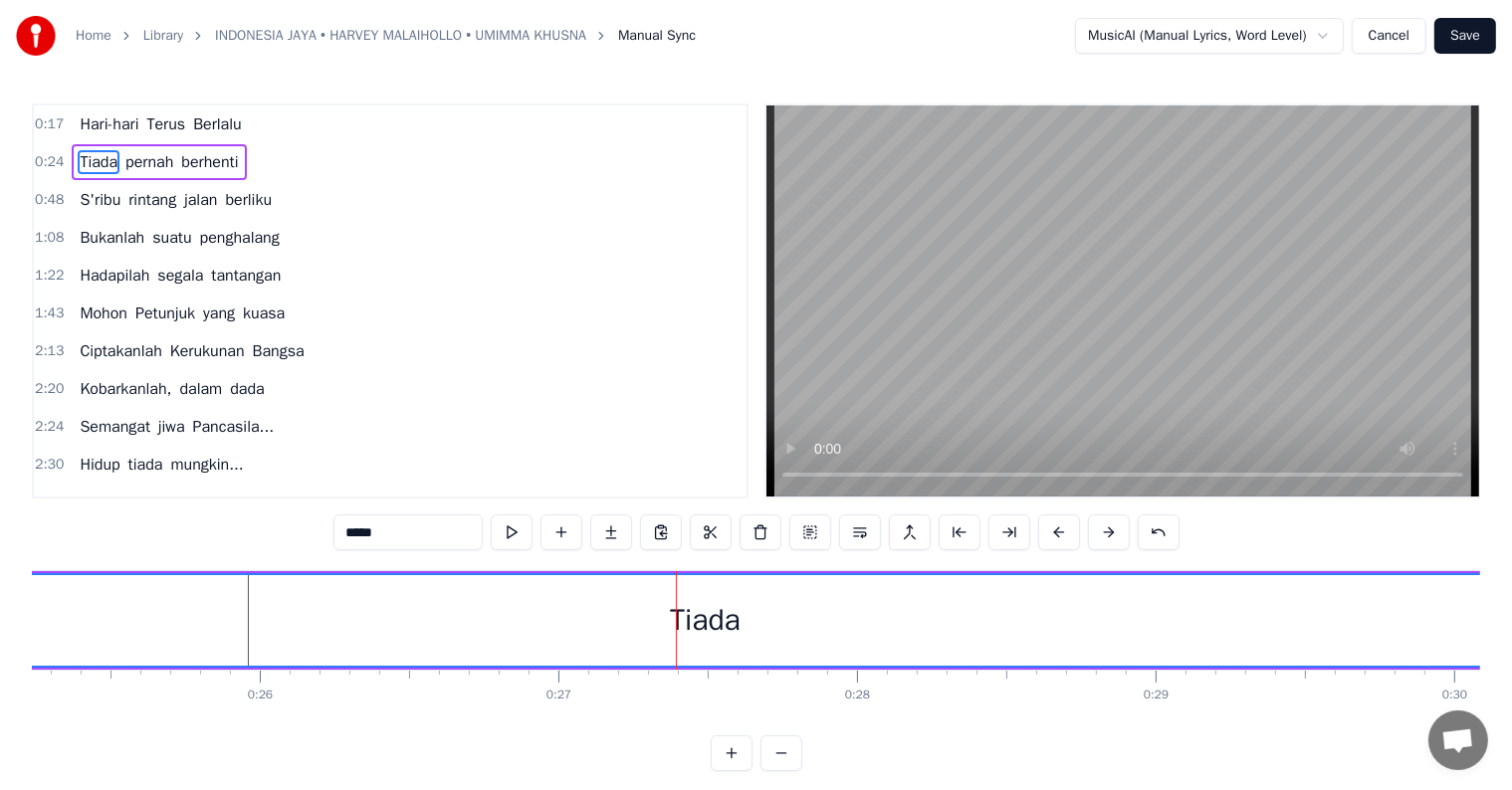 click on "pernah" at bounding box center (149, 162) 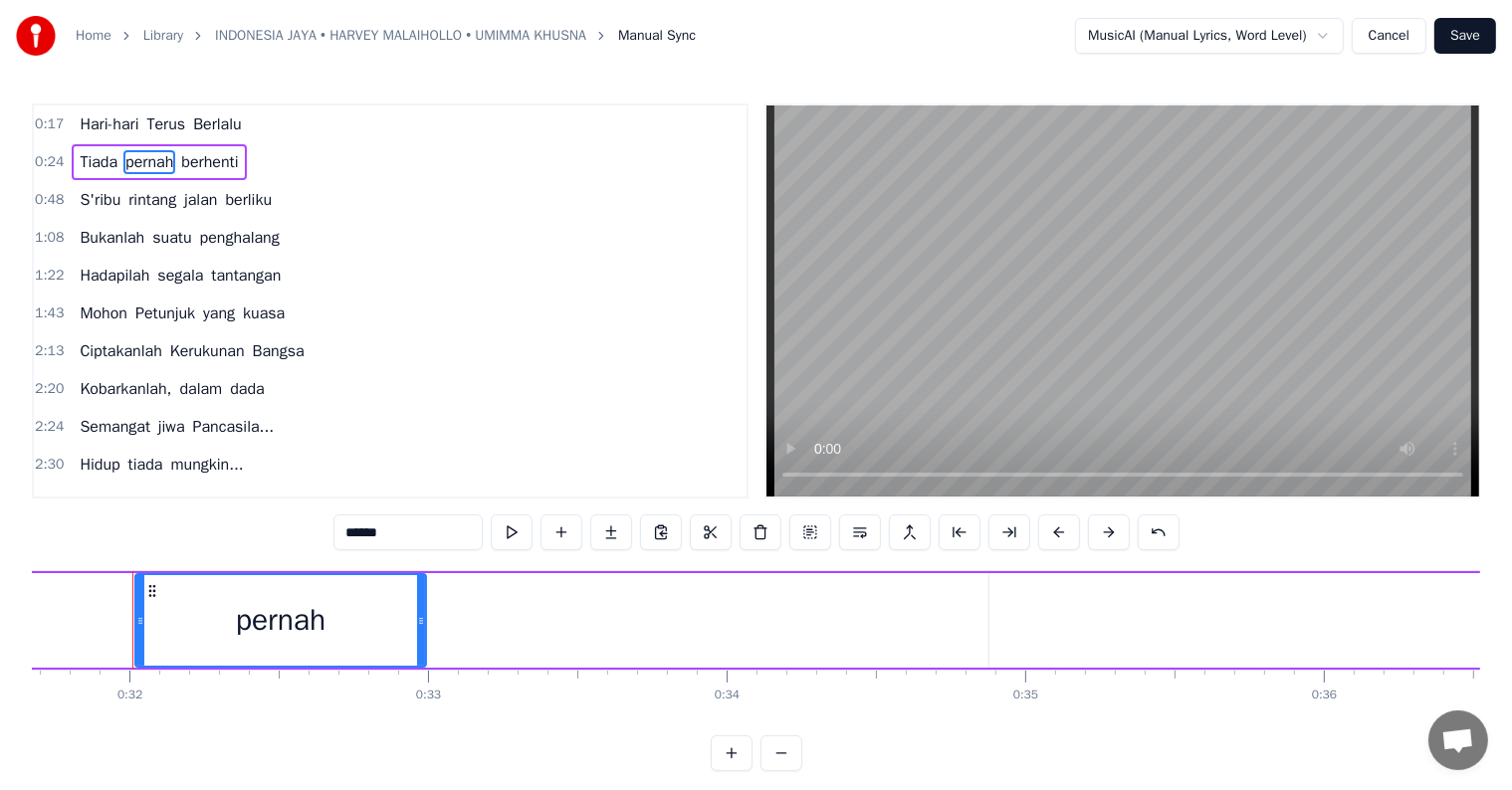 click on "Tiada" at bounding box center (99, 162) 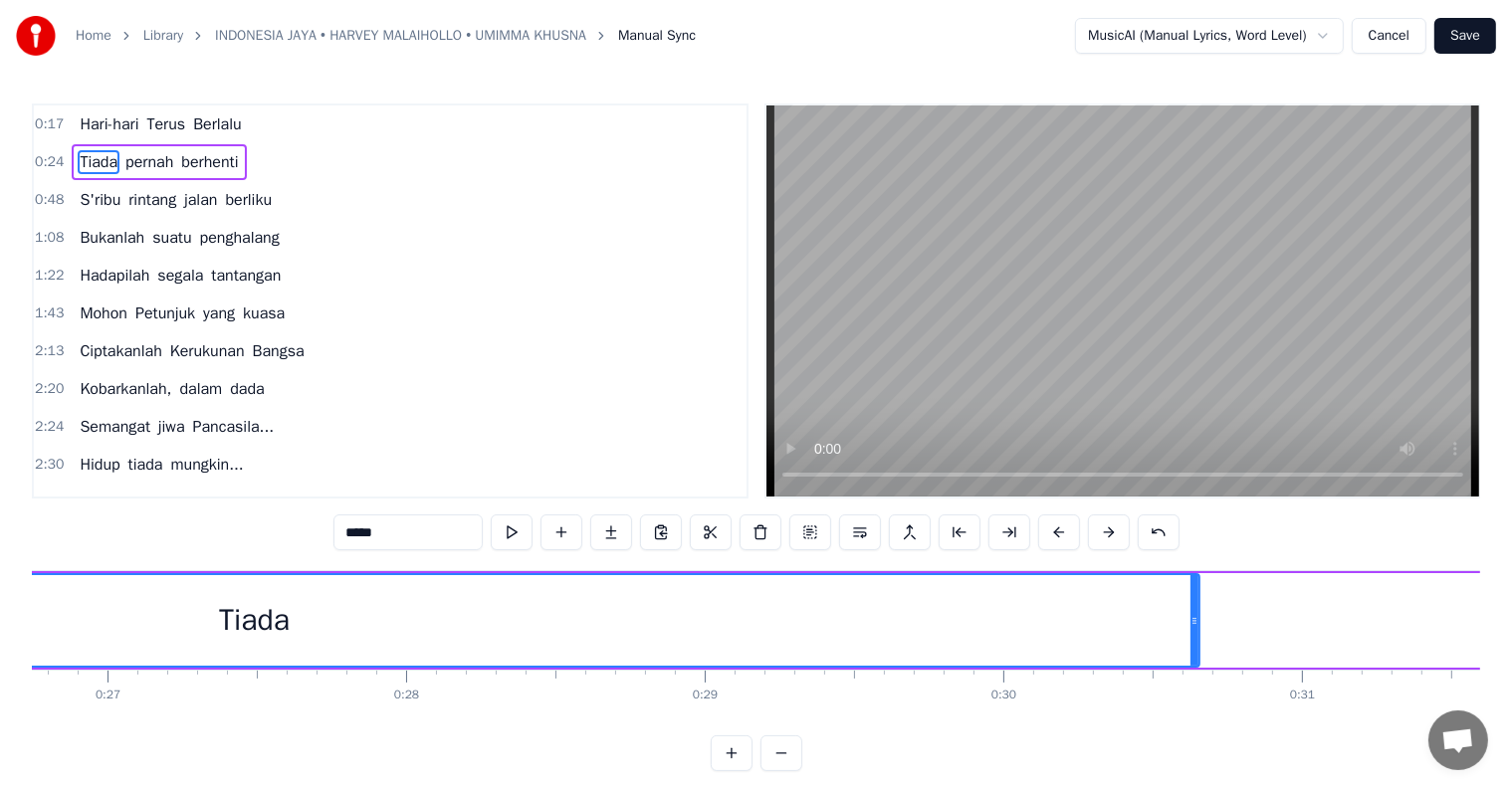 scroll, scrollTop: 0, scrollLeft: 8054, axis: horizontal 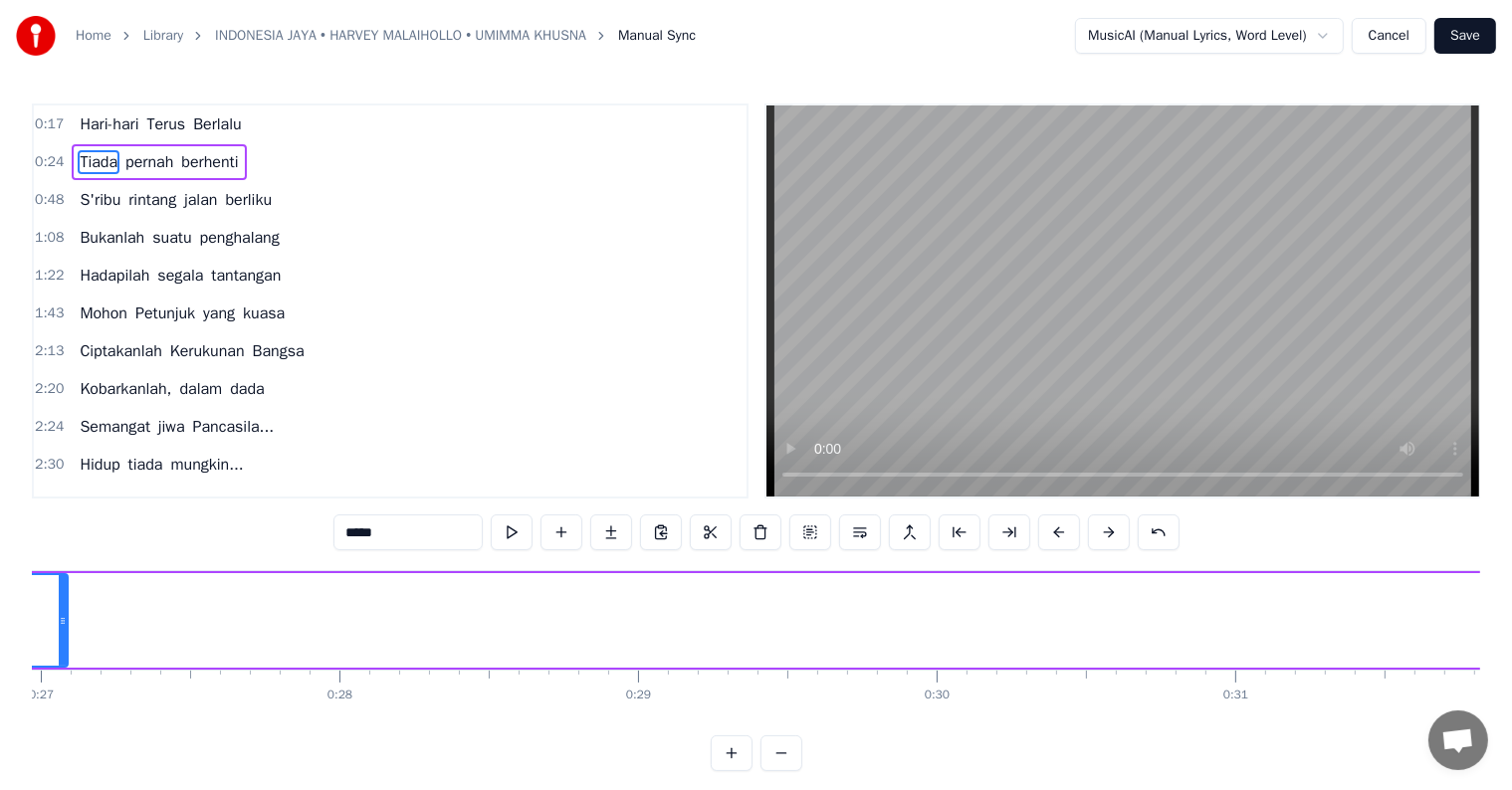 drag, startPoint x: 1127, startPoint y: 617, endPoint x: 60, endPoint y: 541, distance: 1069.7032 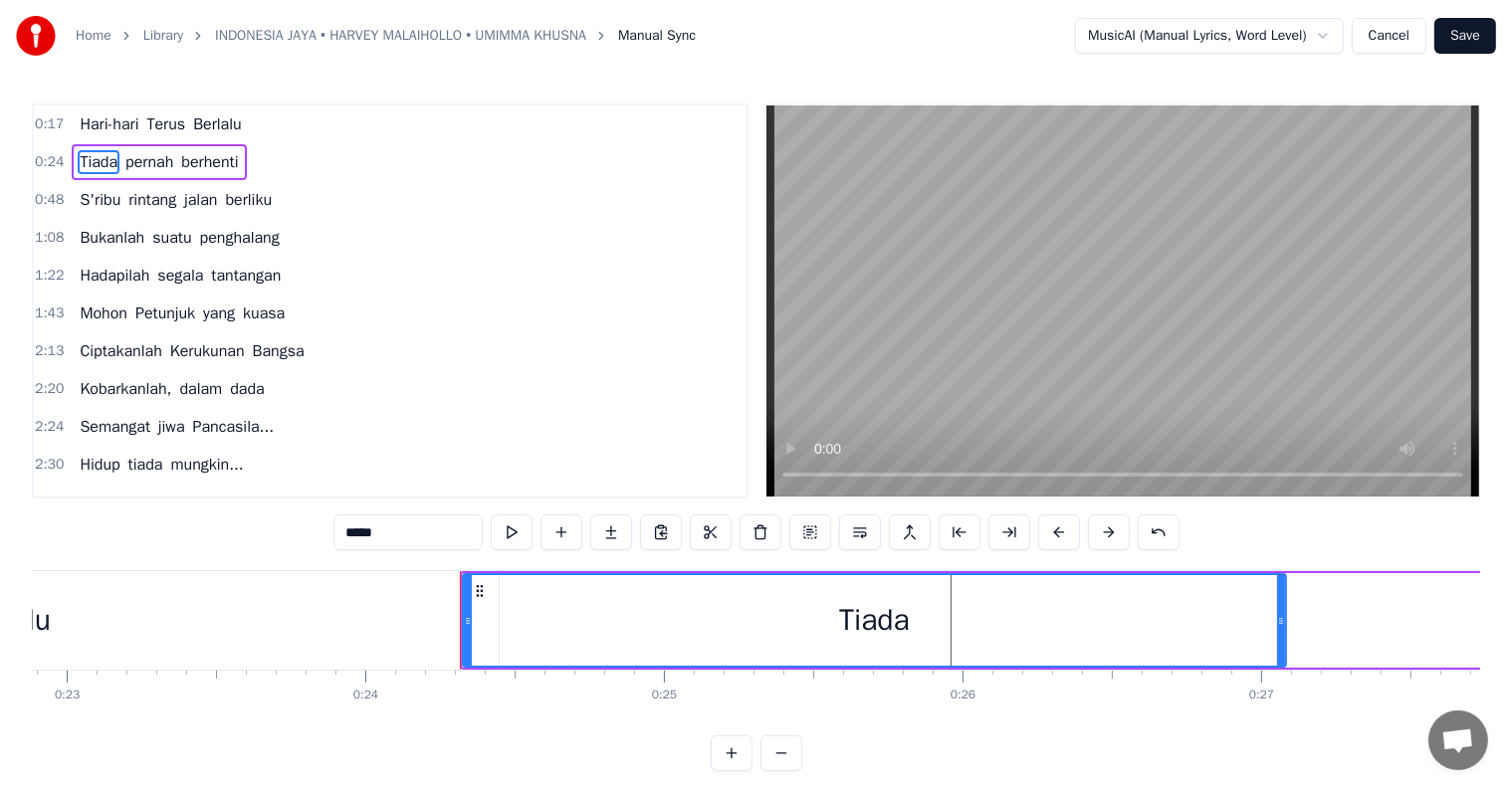 scroll, scrollTop: 0, scrollLeft: 6827, axis: horizontal 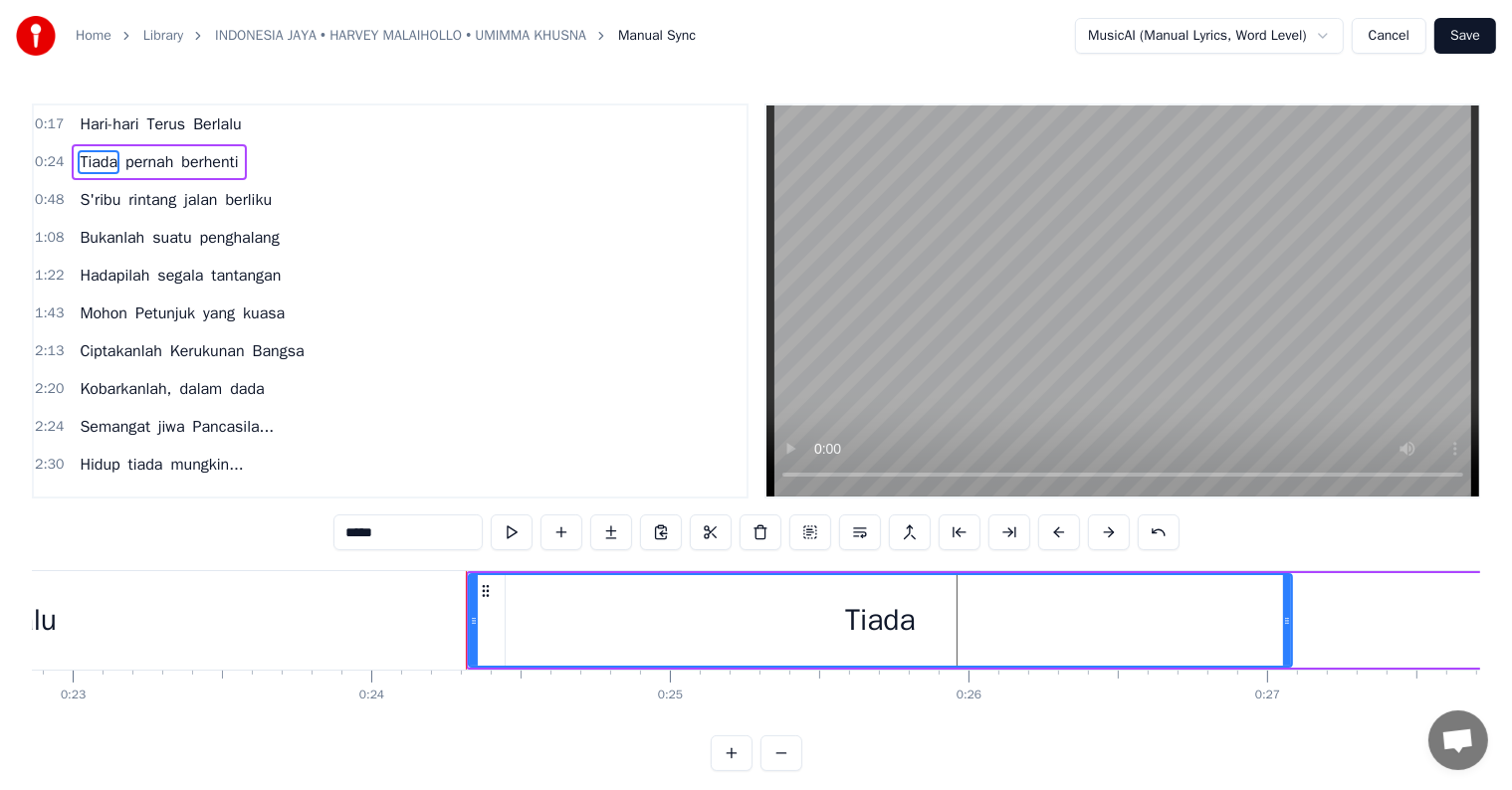 click at bounding box center (466, 620) 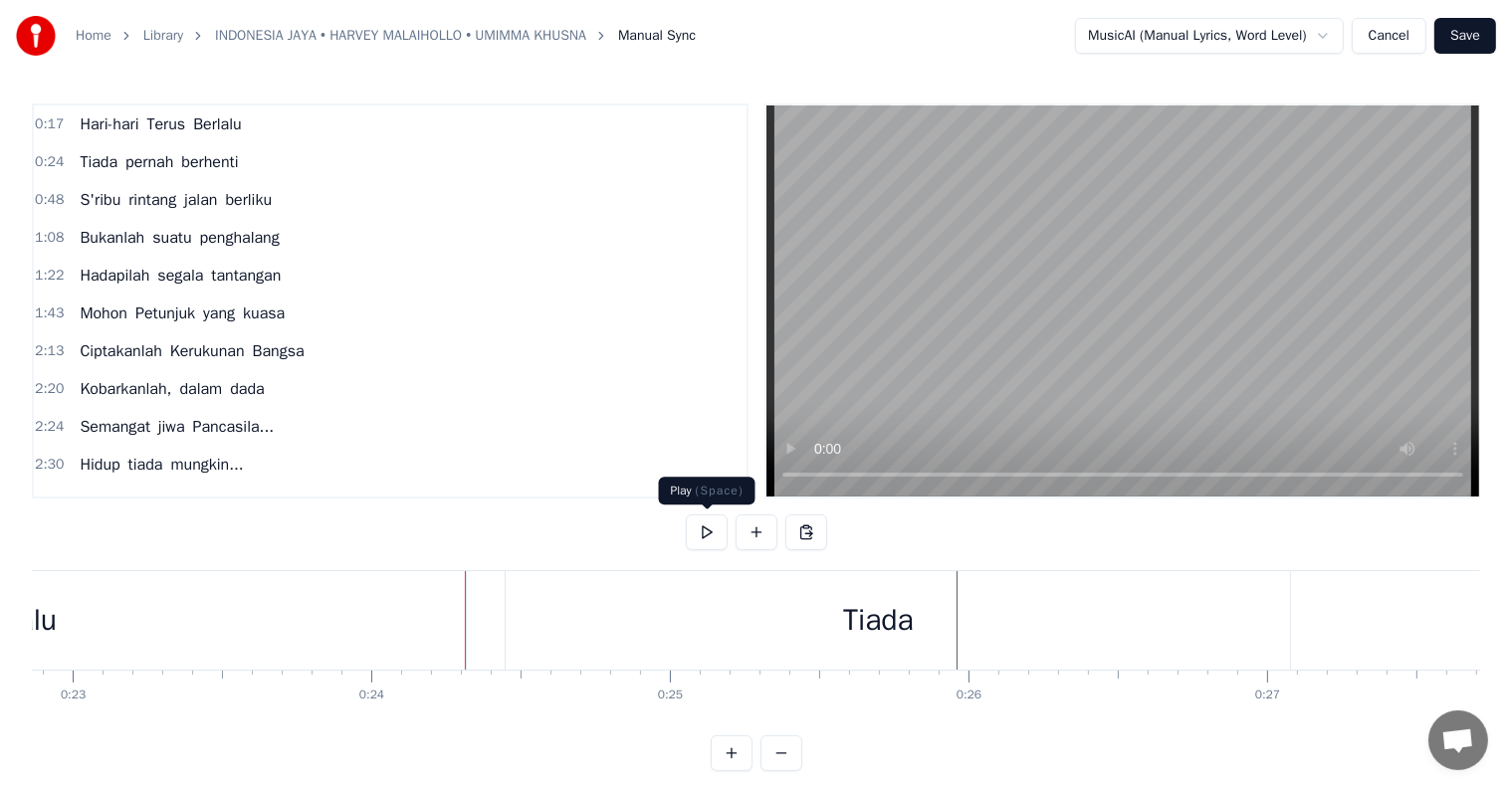 click at bounding box center (707, 532) 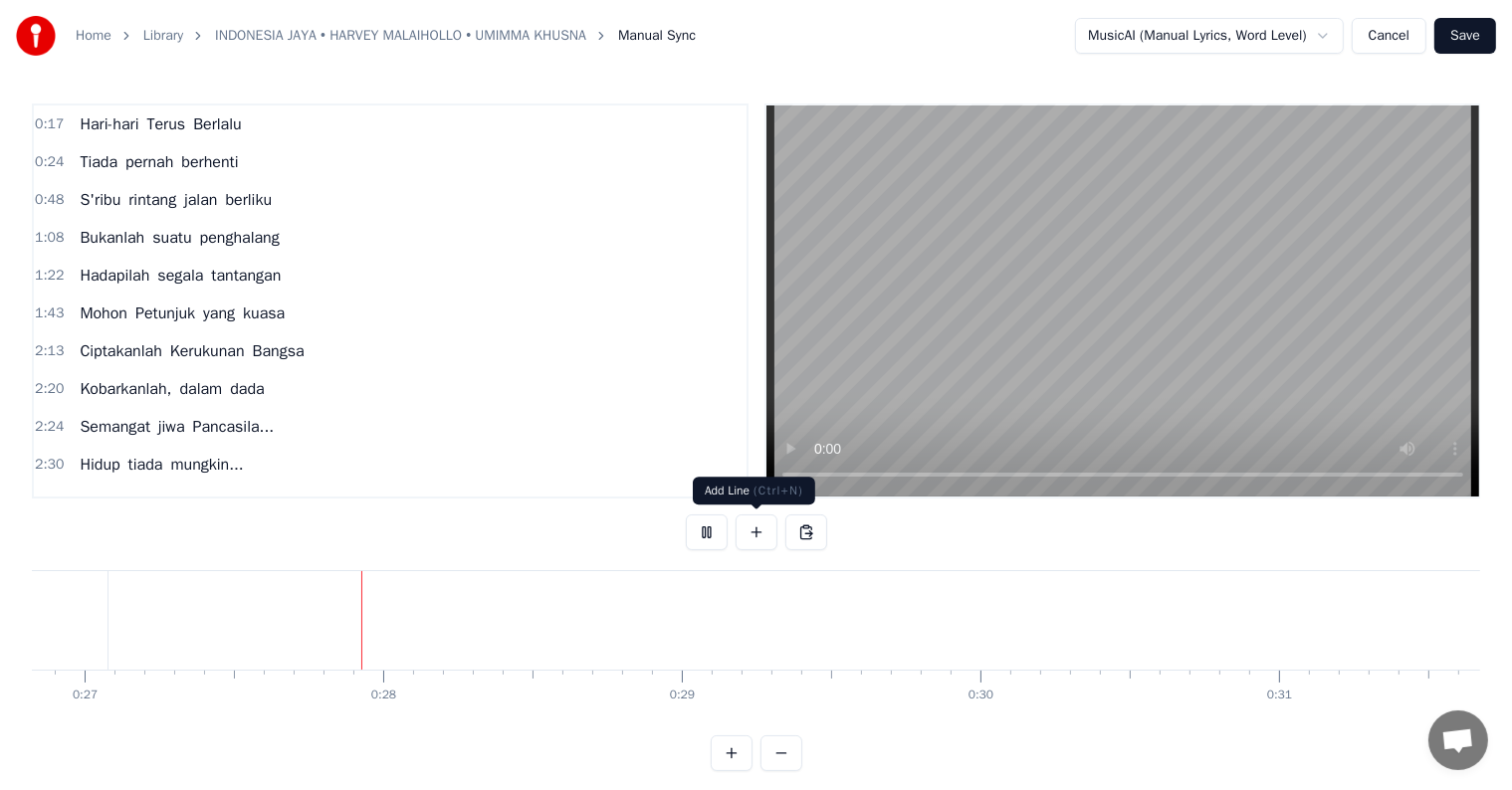 scroll, scrollTop: 0, scrollLeft: 8083, axis: horizontal 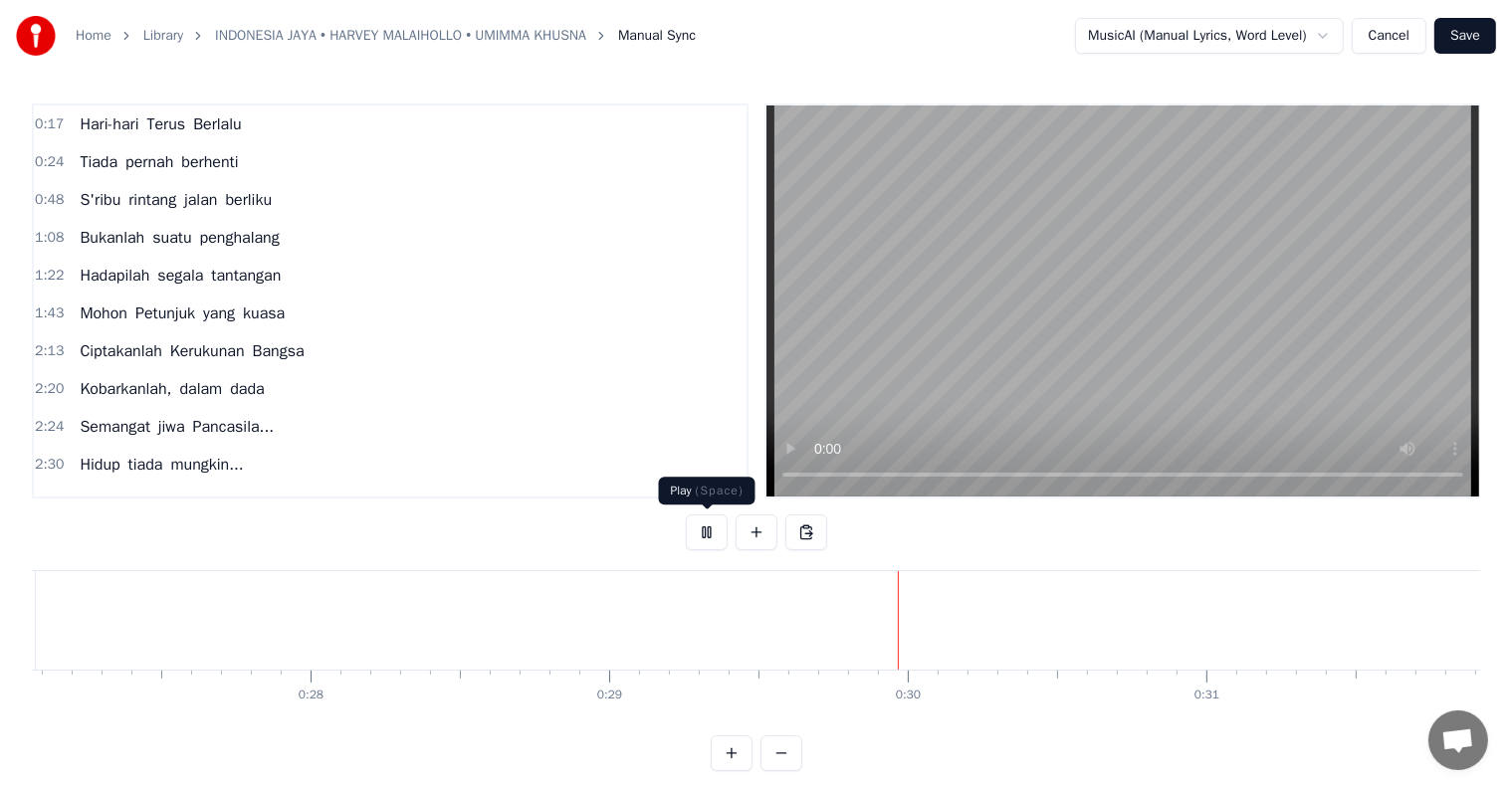 click at bounding box center (707, 532) 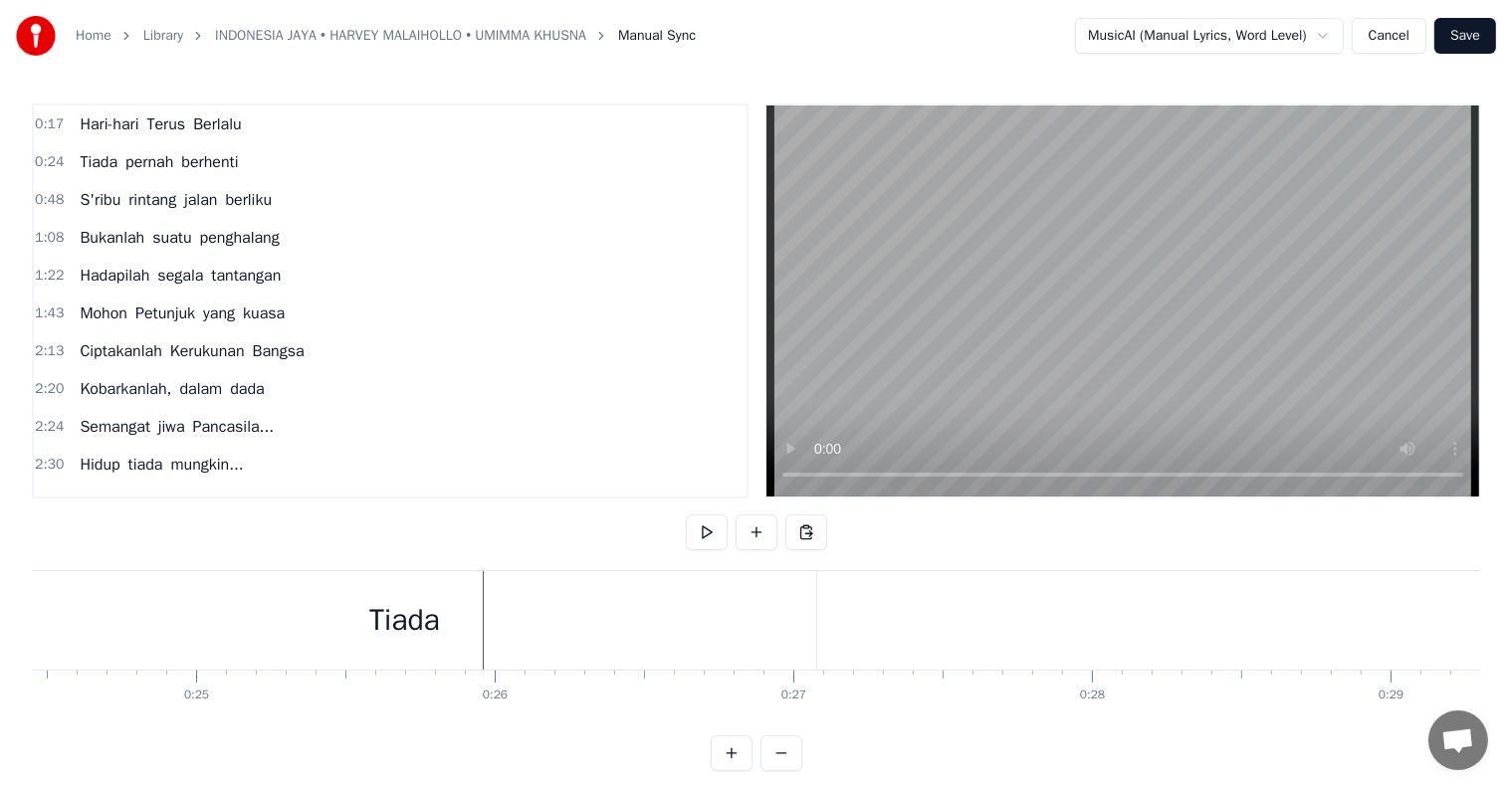 scroll, scrollTop: 0, scrollLeft: 7300, axis: horizontal 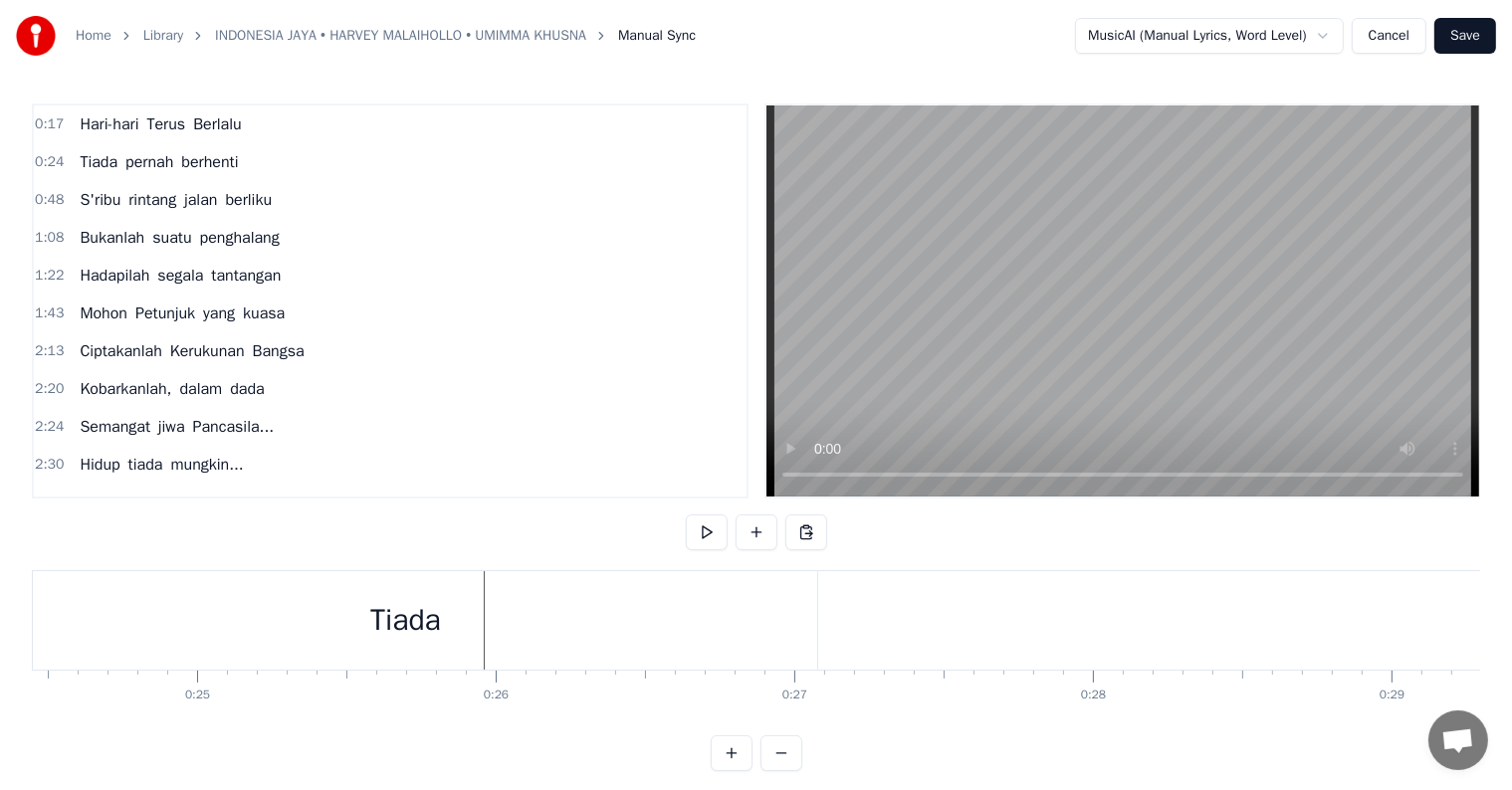 click on "Tiada" at bounding box center [405, 620] 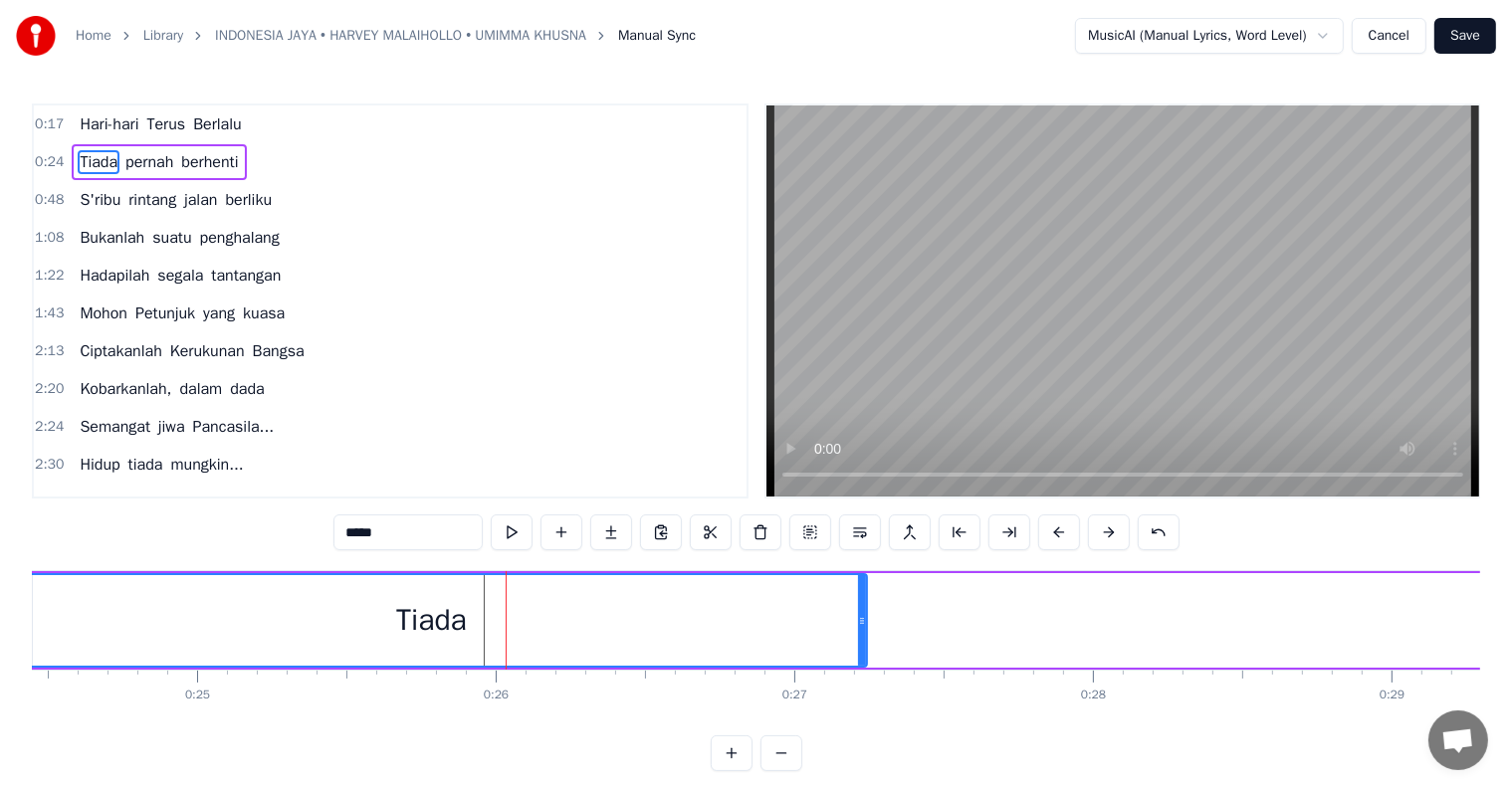 drag, startPoint x: 814, startPoint y: 621, endPoint x: 862, endPoint y: 625, distance: 48.166378 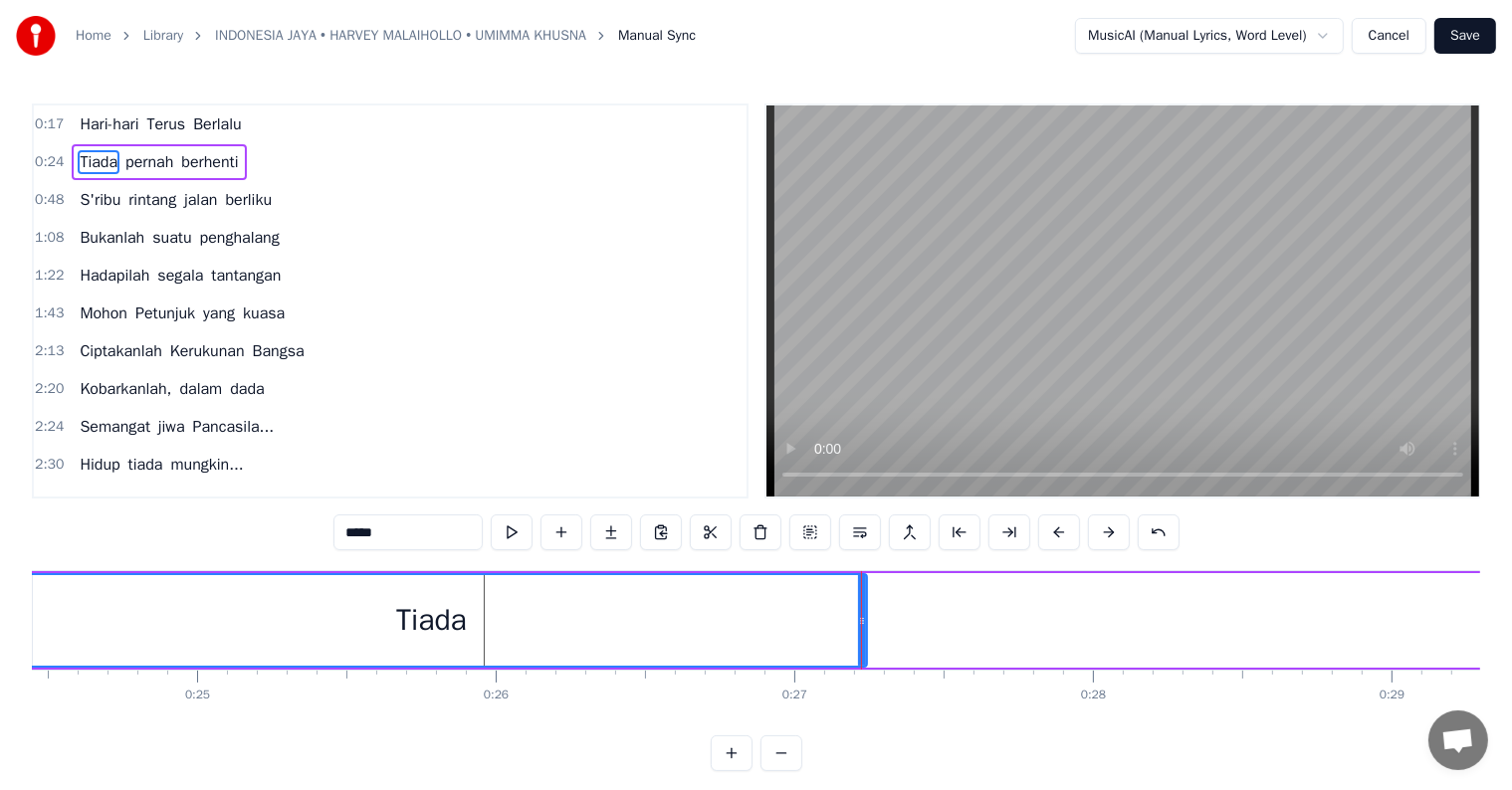 click on "Tiada" at bounding box center (431, 620) 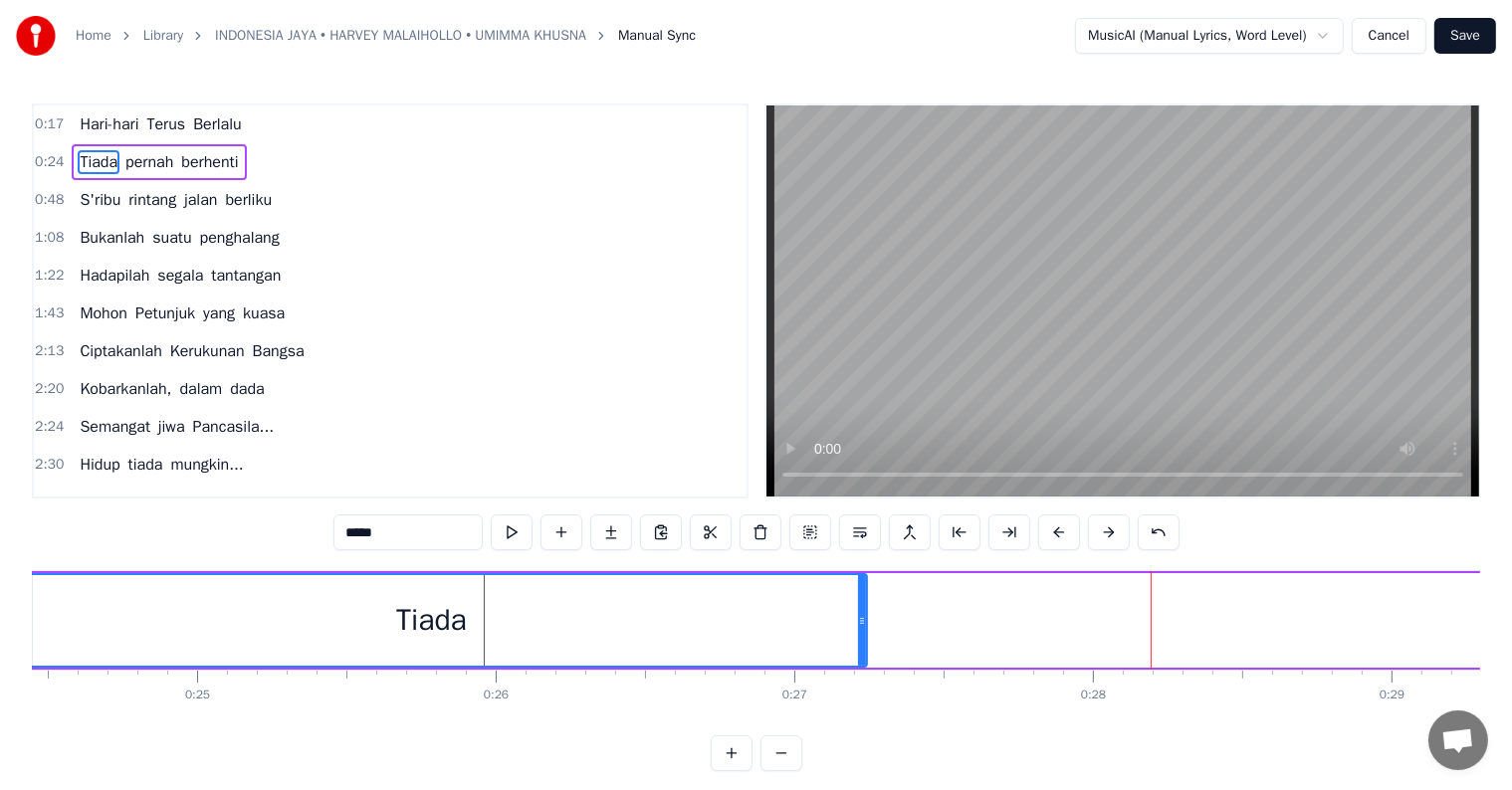 click on "Tiada" at bounding box center [431, 620] 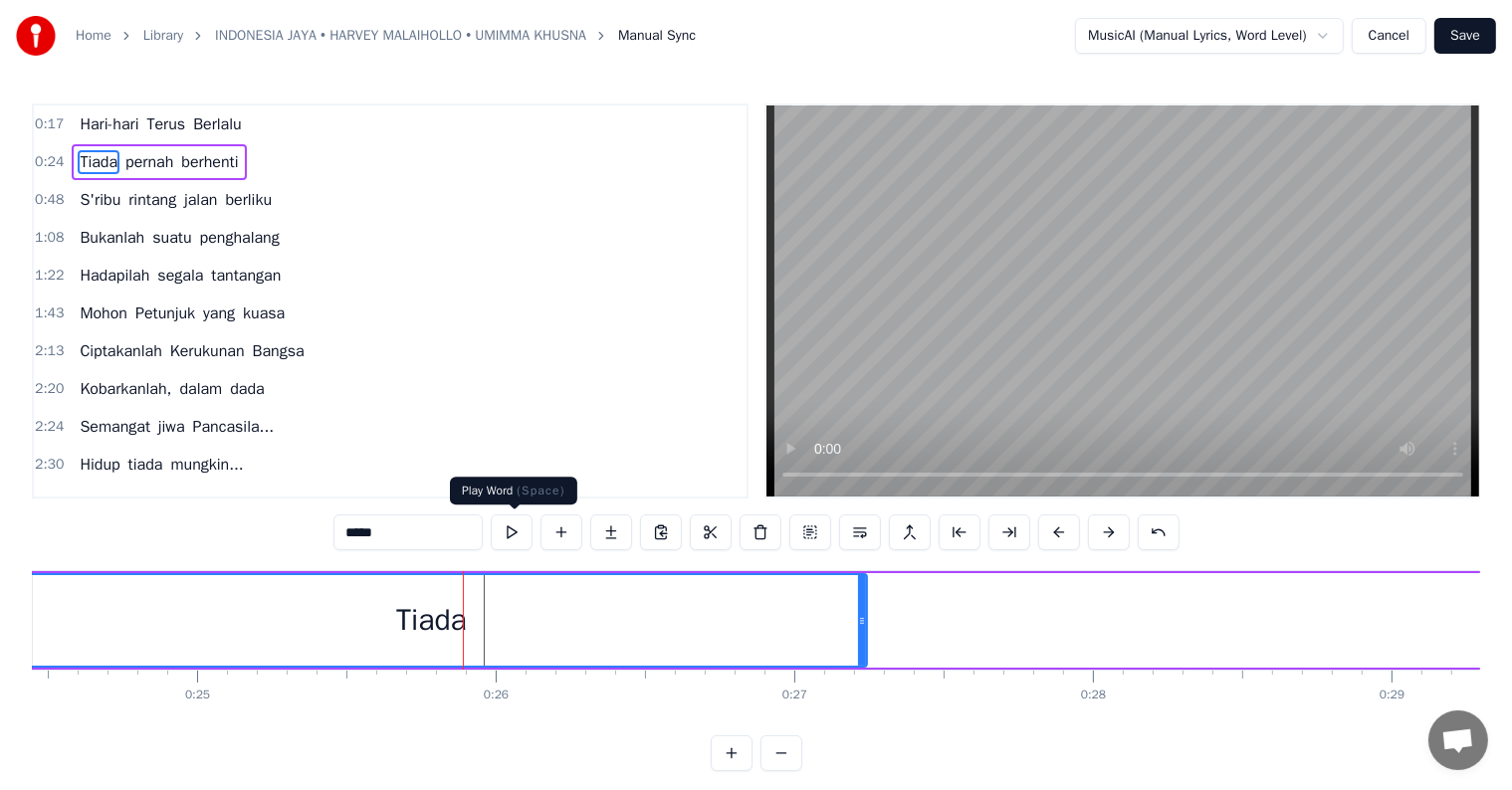click at bounding box center (512, 532) 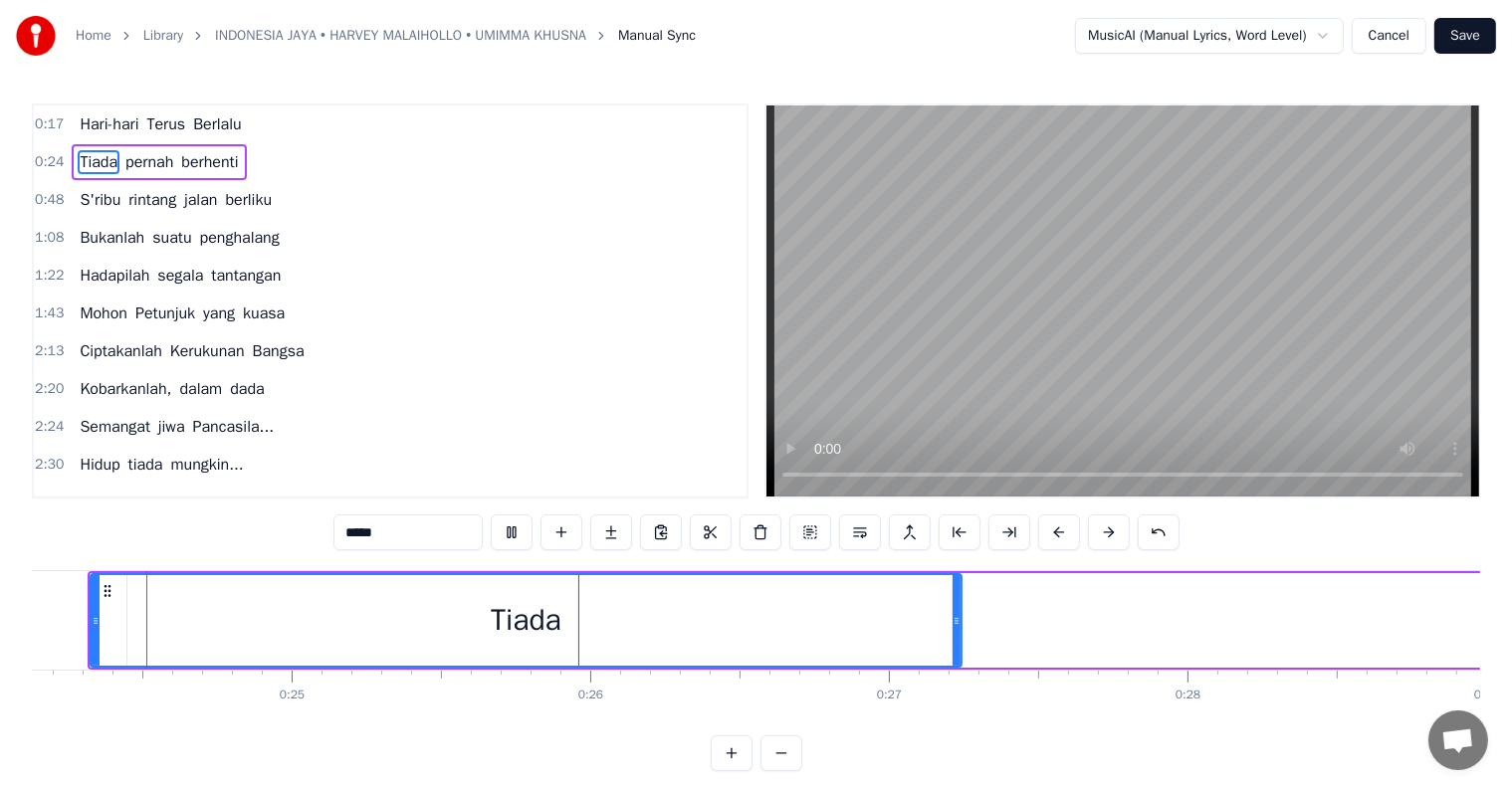 scroll, scrollTop: 0, scrollLeft: 7161, axis: horizontal 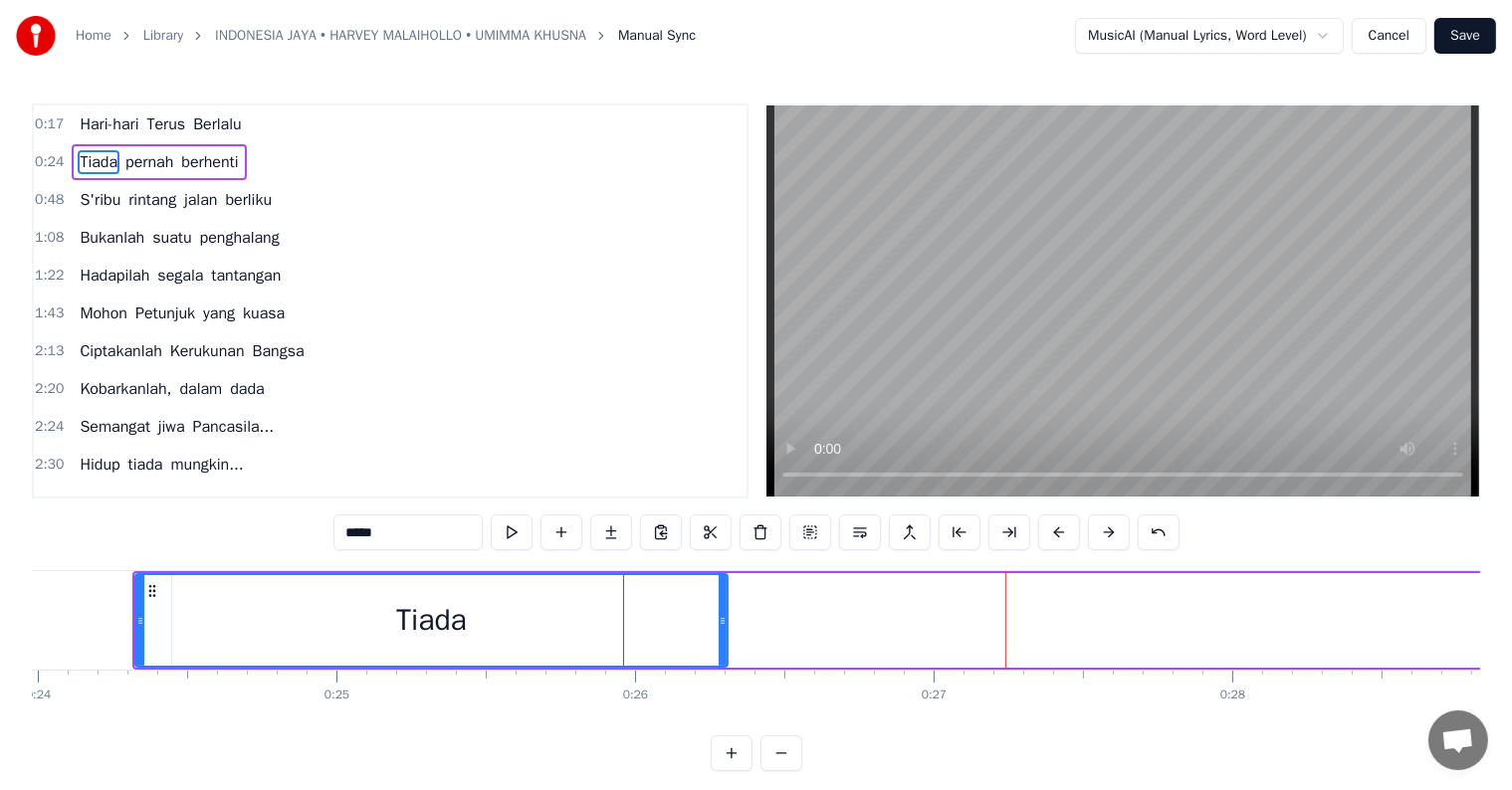 drag, startPoint x: 1003, startPoint y: 637, endPoint x: 725, endPoint y: 610, distance: 279.30807 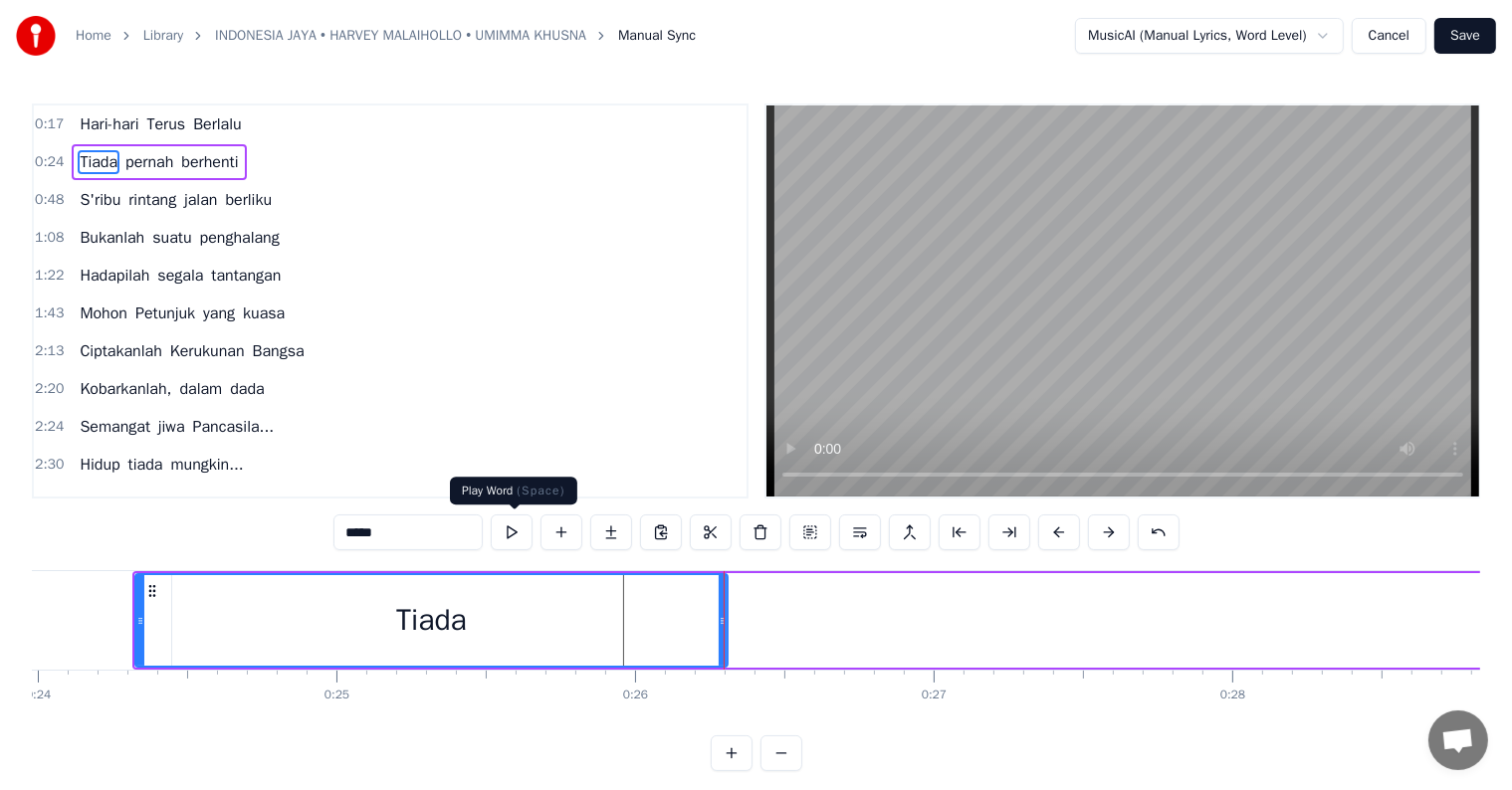 click at bounding box center (512, 532) 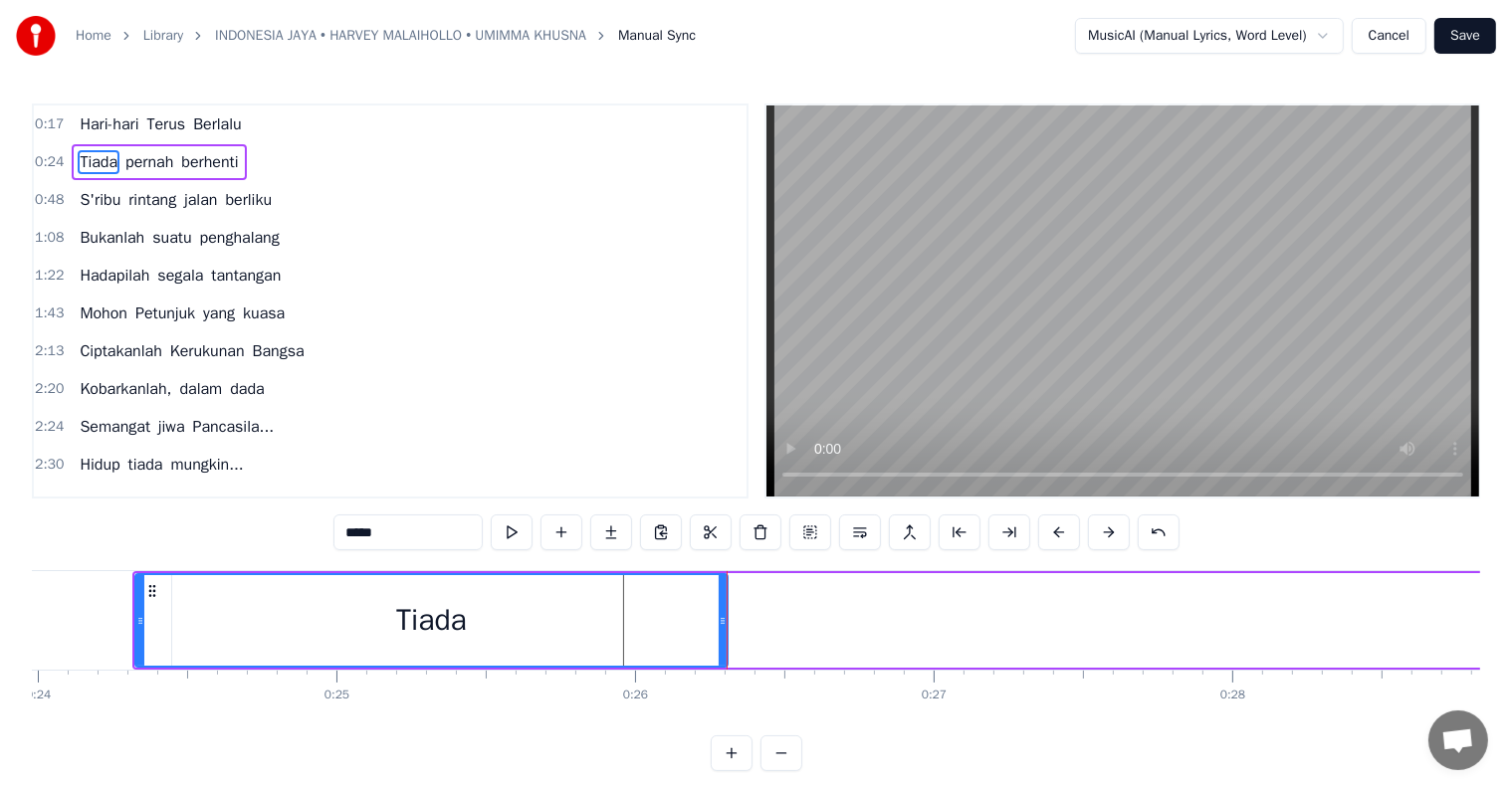 click at bounding box center [512, 532] 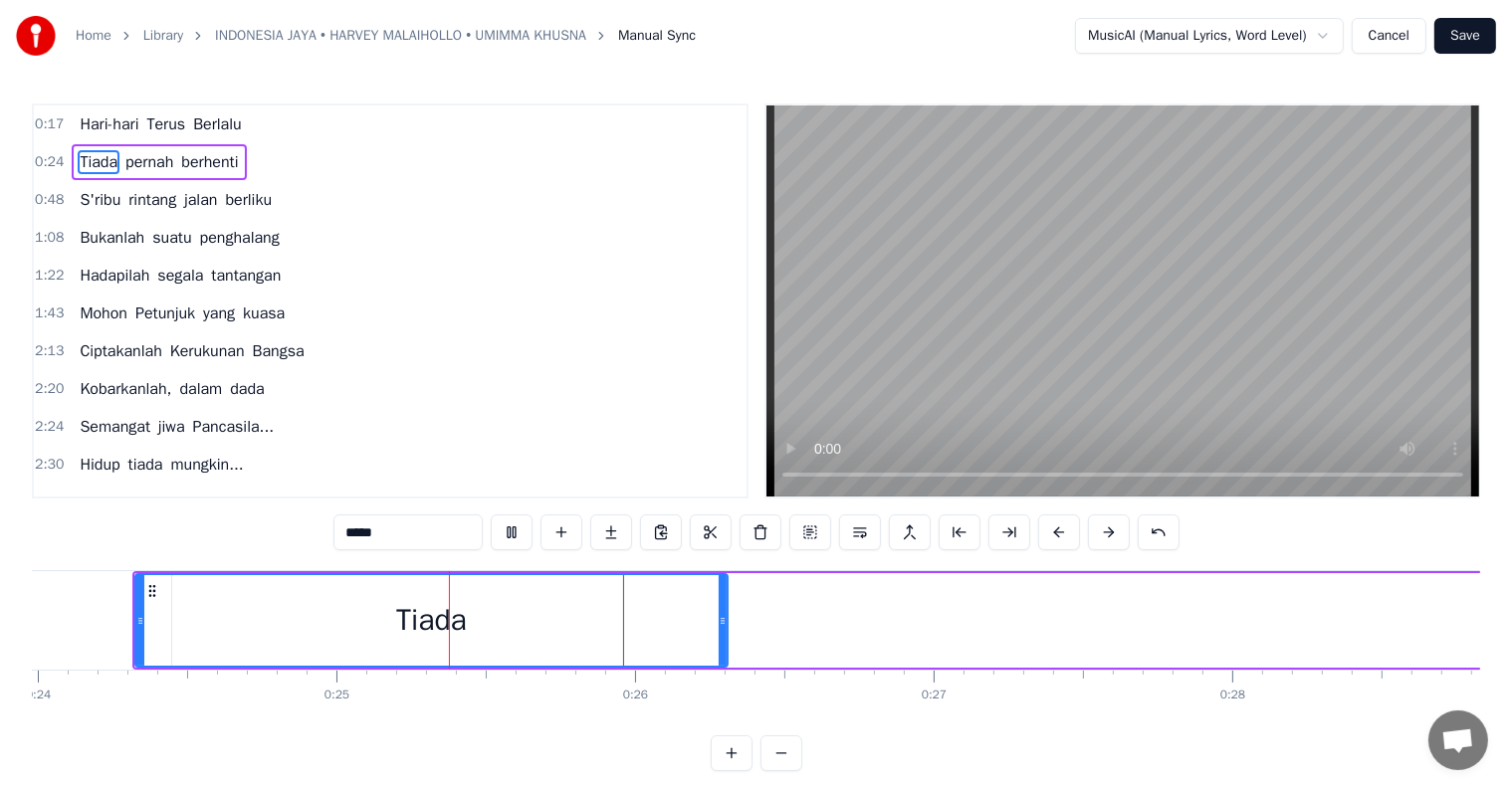click at bounding box center [512, 532] 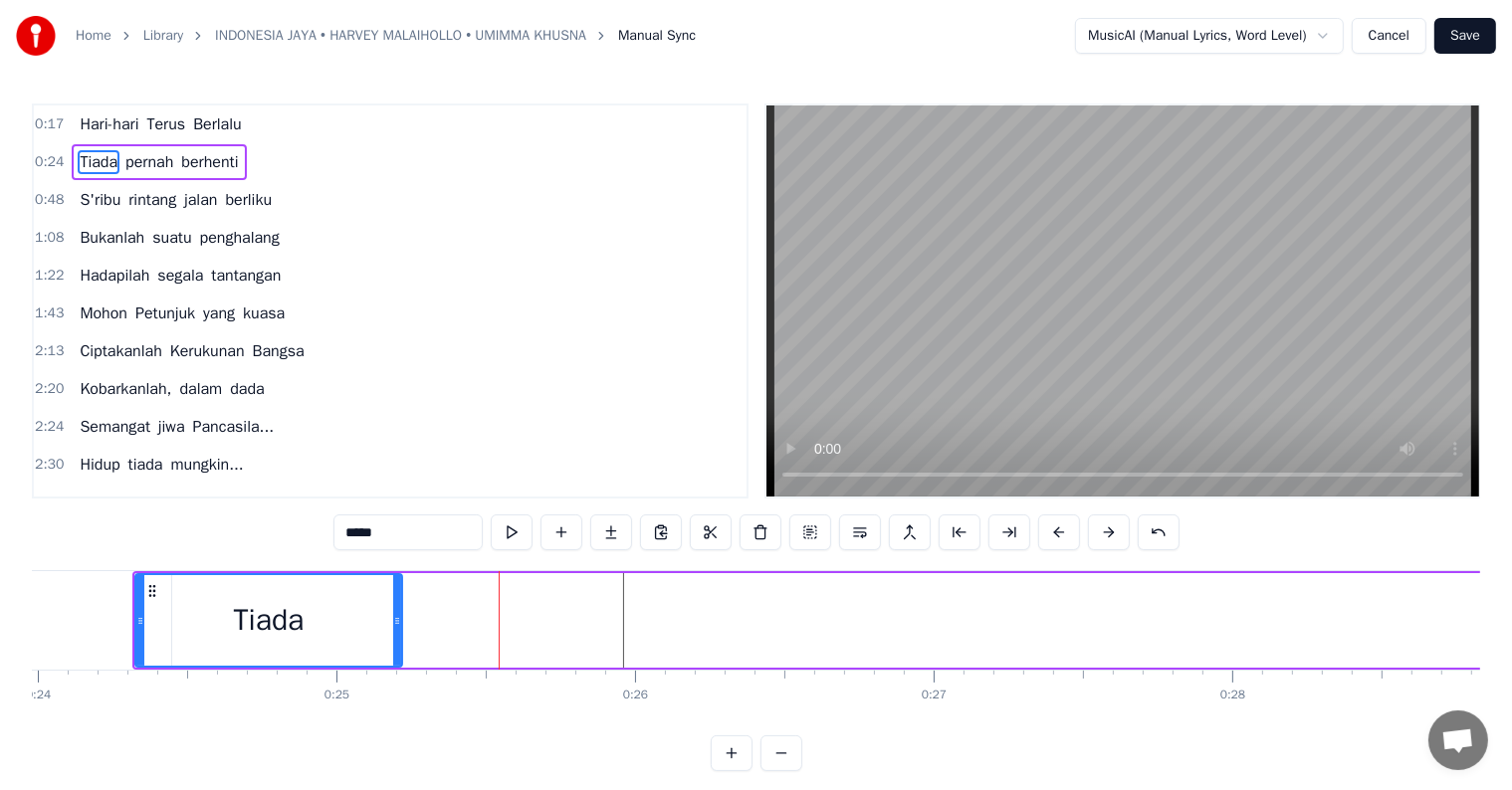 drag, startPoint x: 721, startPoint y: 625, endPoint x: 395, endPoint y: 577, distance: 329.51479 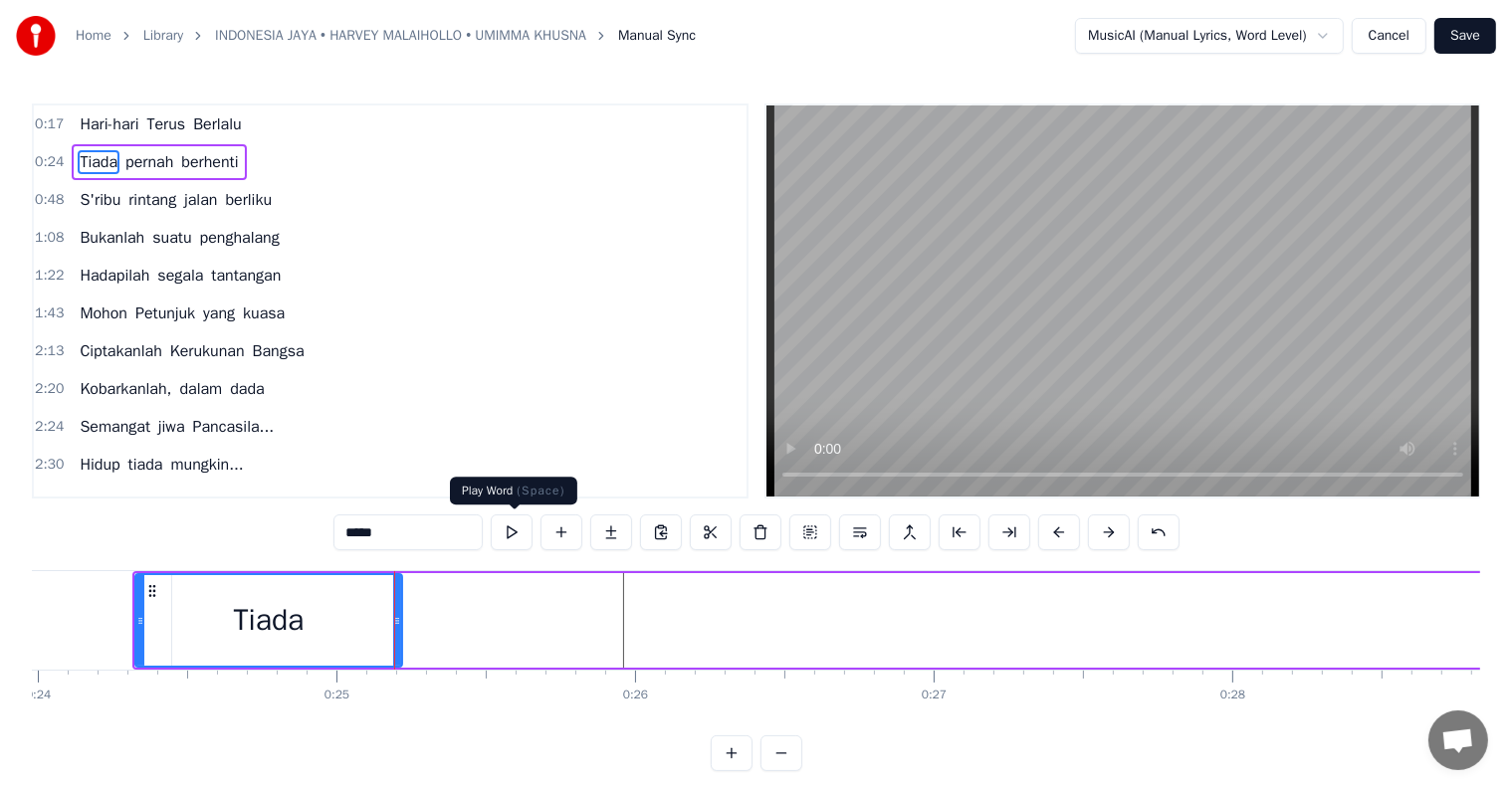 click at bounding box center (512, 532) 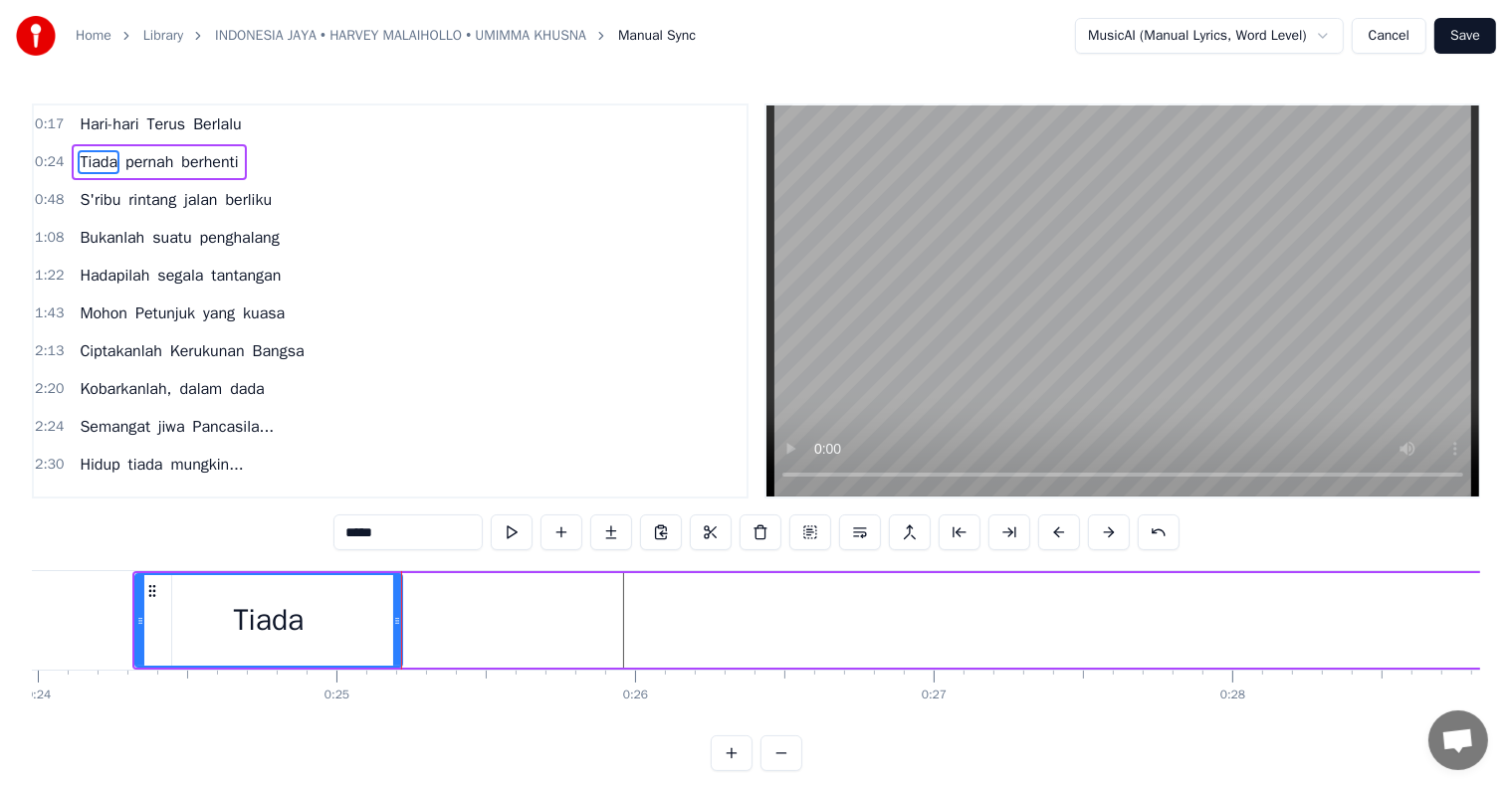 click at bounding box center (512, 532) 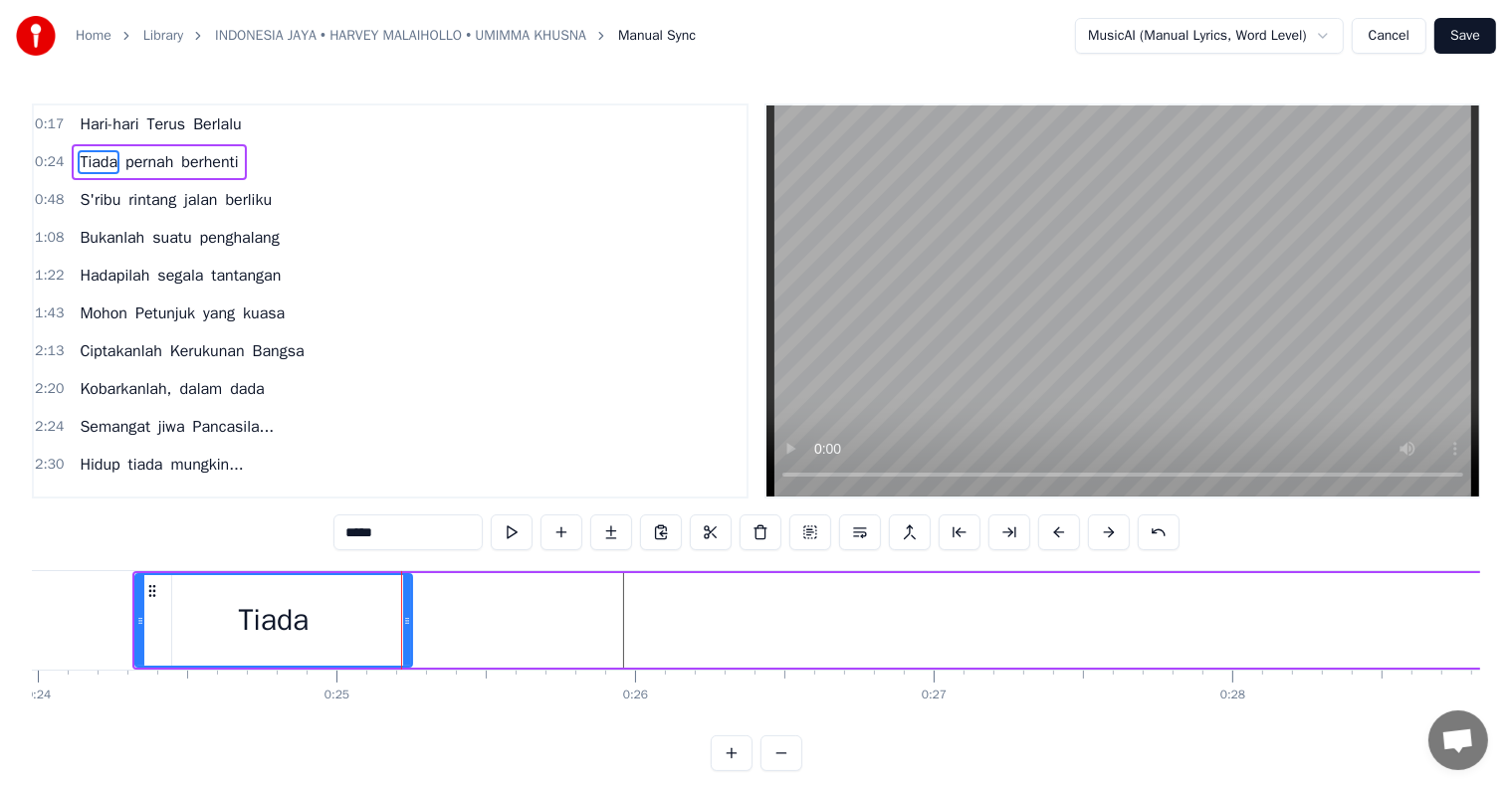 click 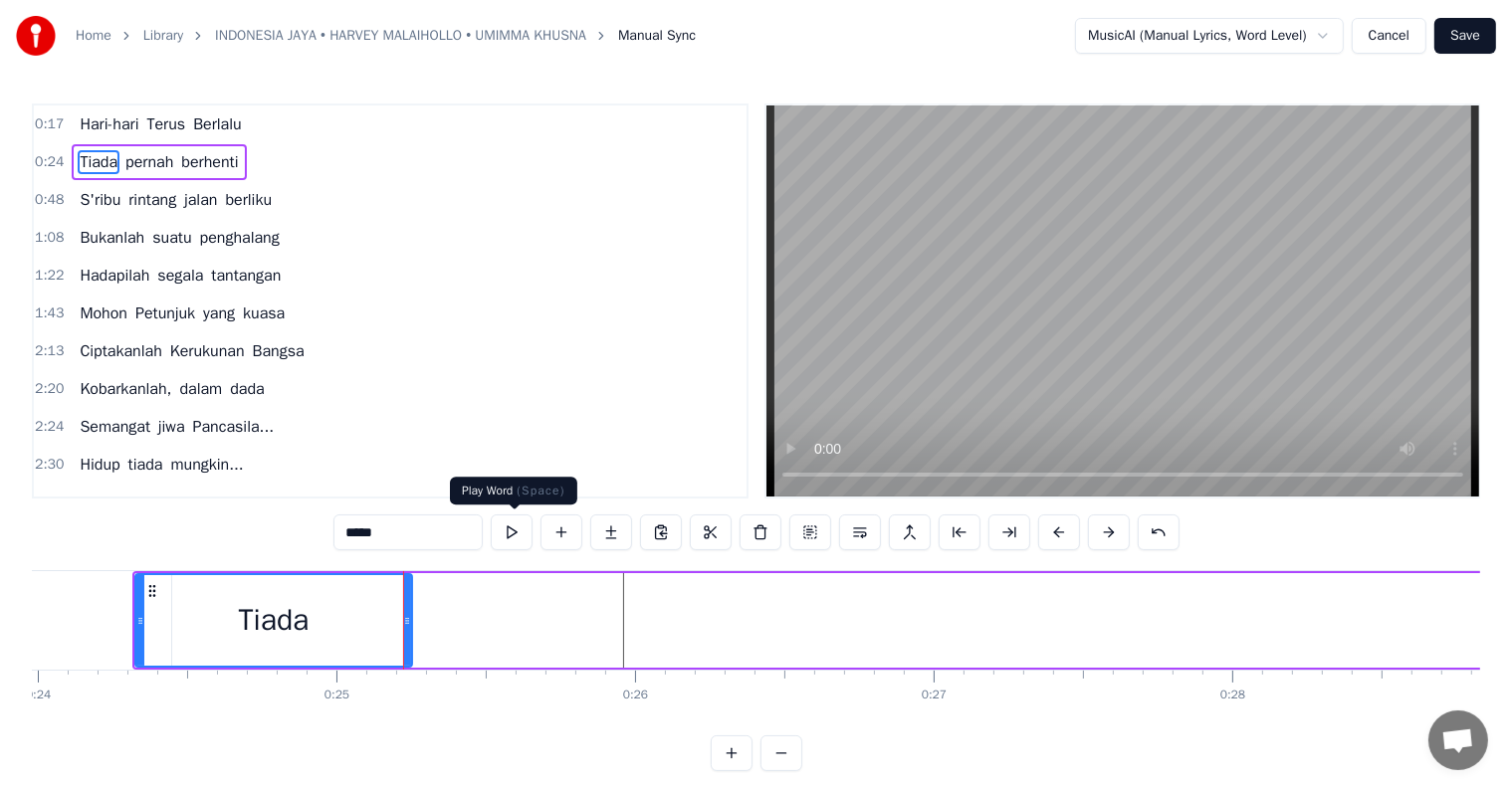 click at bounding box center [512, 532] 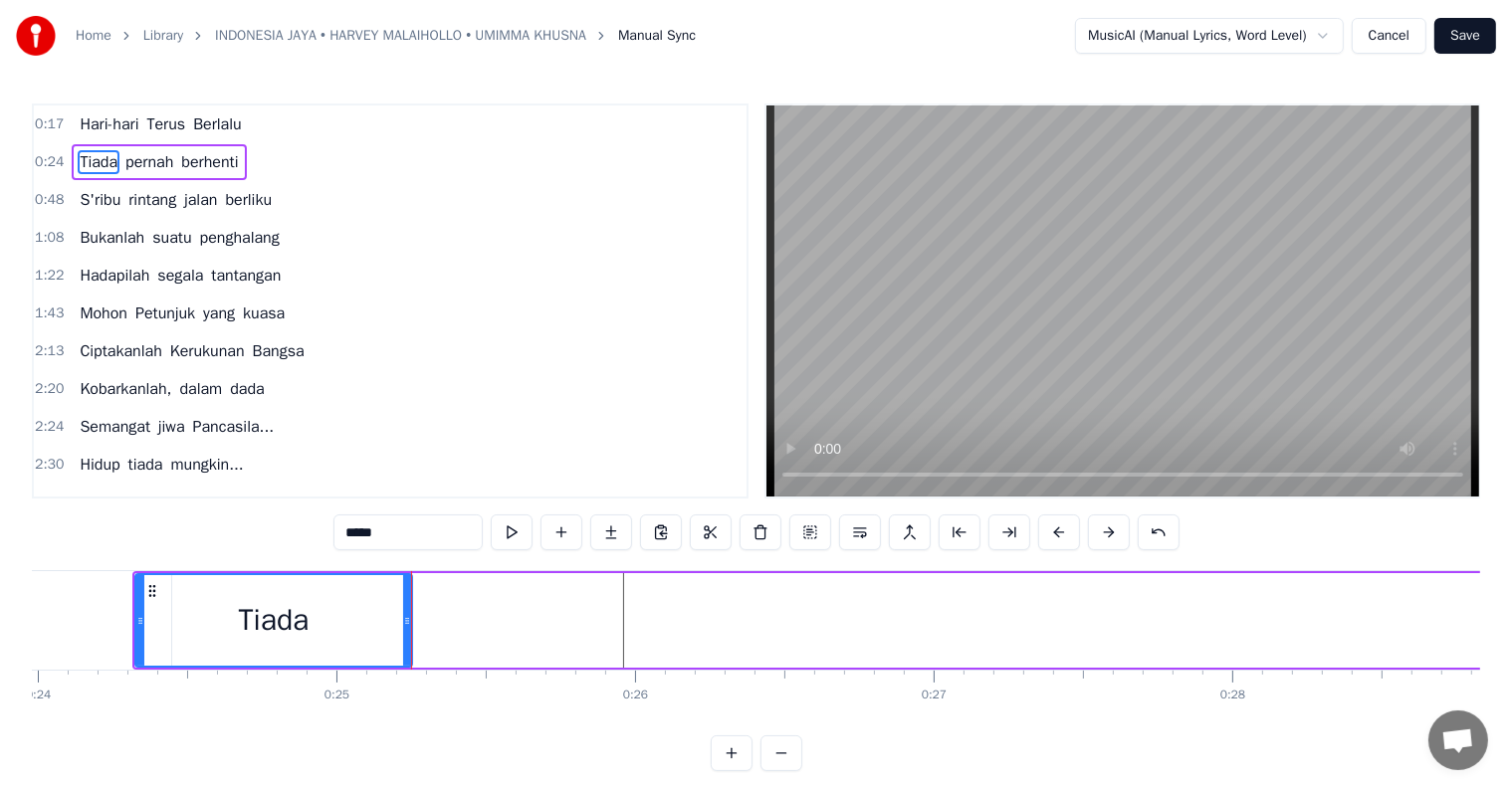 click on "pernah" at bounding box center [149, 162] 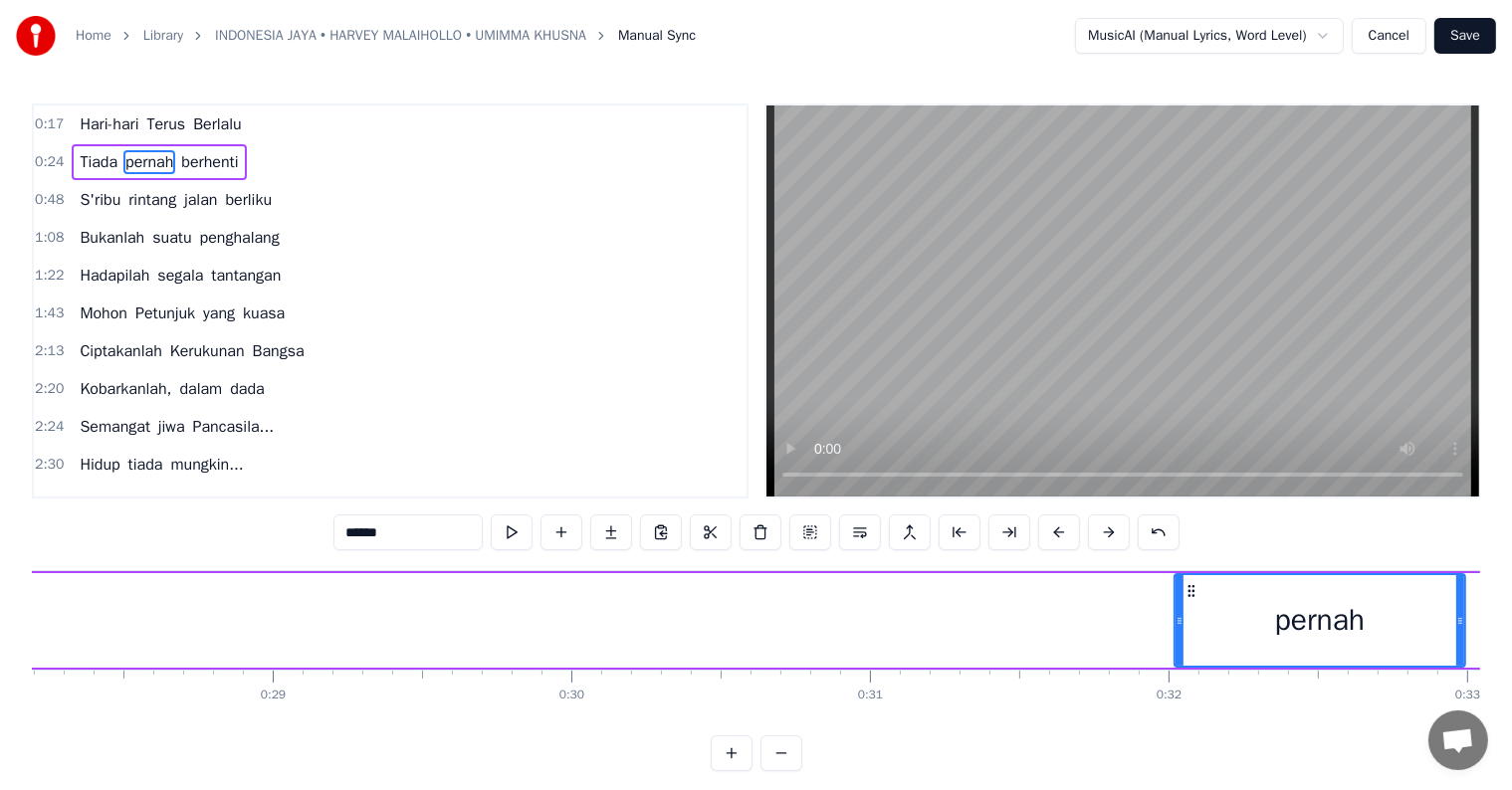 scroll, scrollTop: 0, scrollLeft: 8421, axis: horizontal 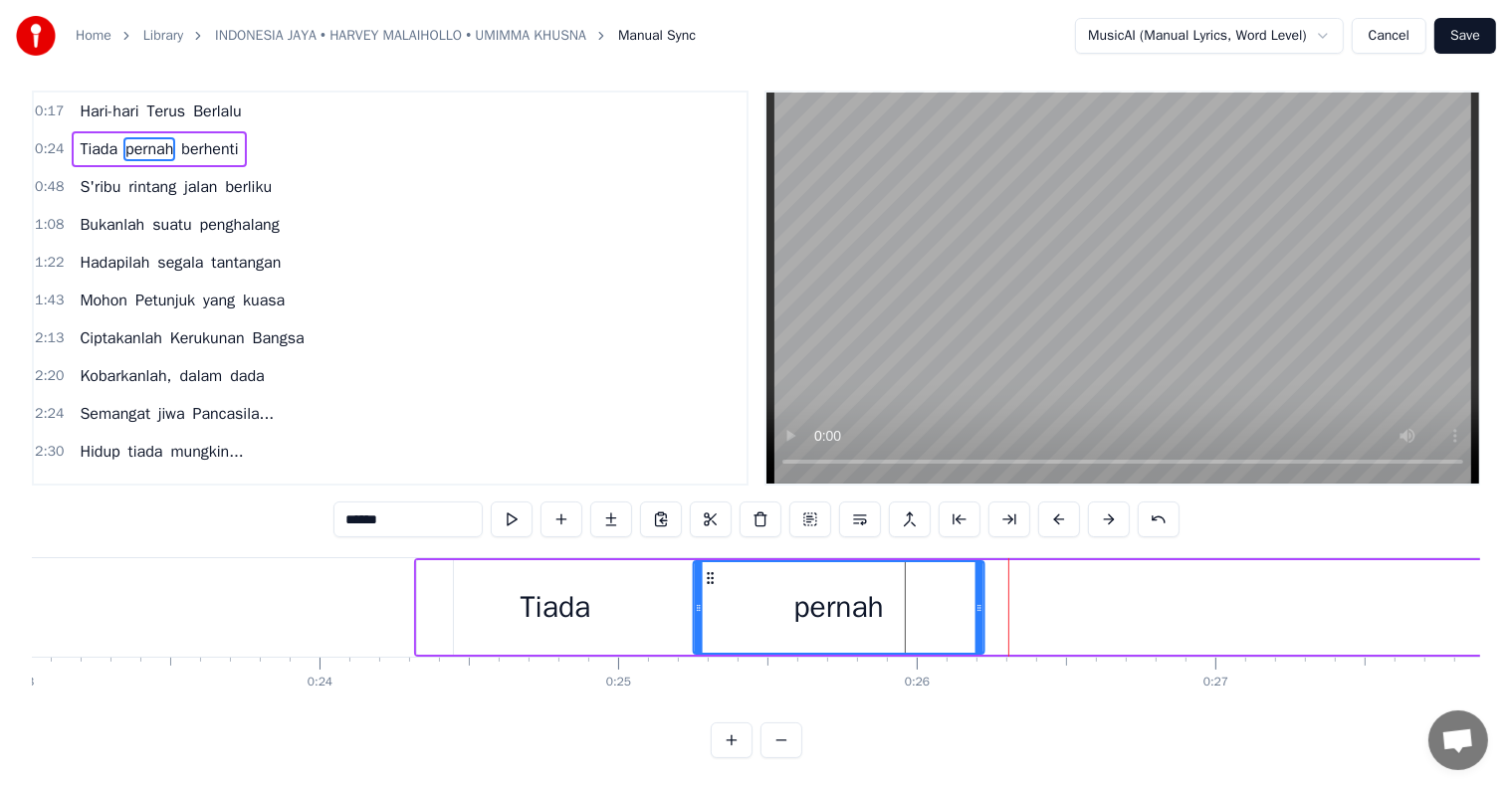 drag, startPoint x: 1189, startPoint y: 588, endPoint x: 850, endPoint y: 591, distance: 339.01327 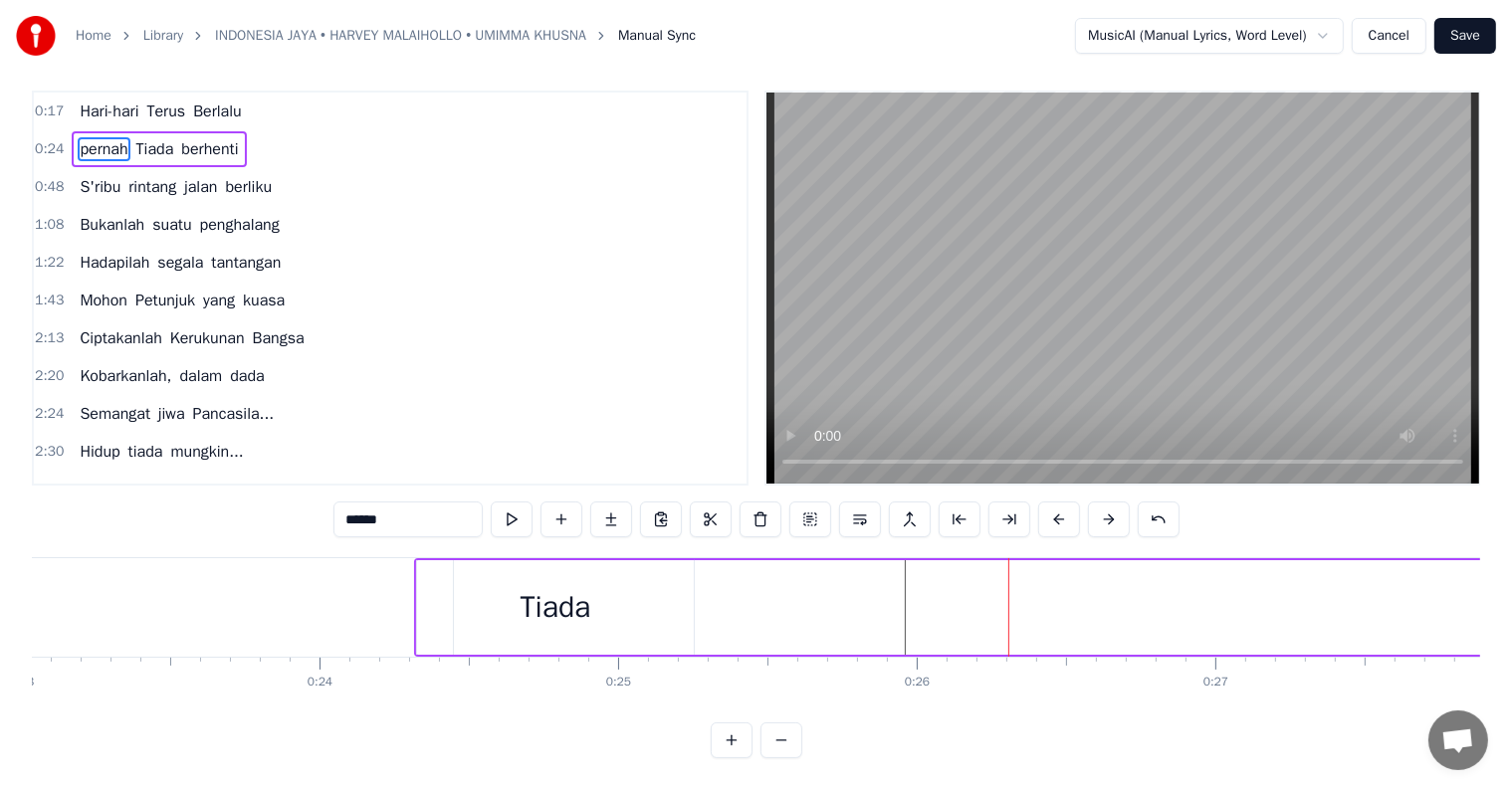 click on "Tiada" at bounding box center (555, 607) 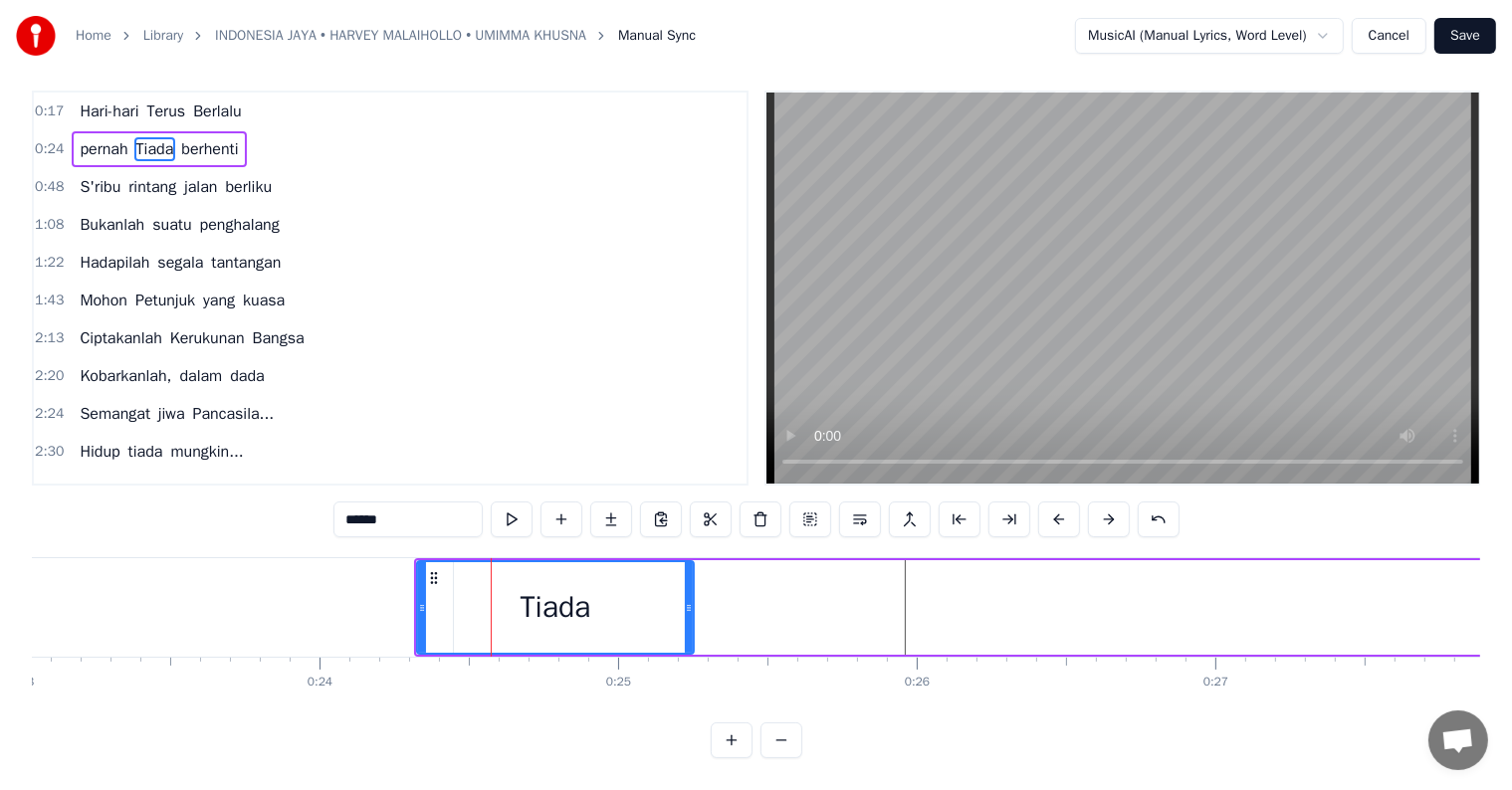 type on "*****" 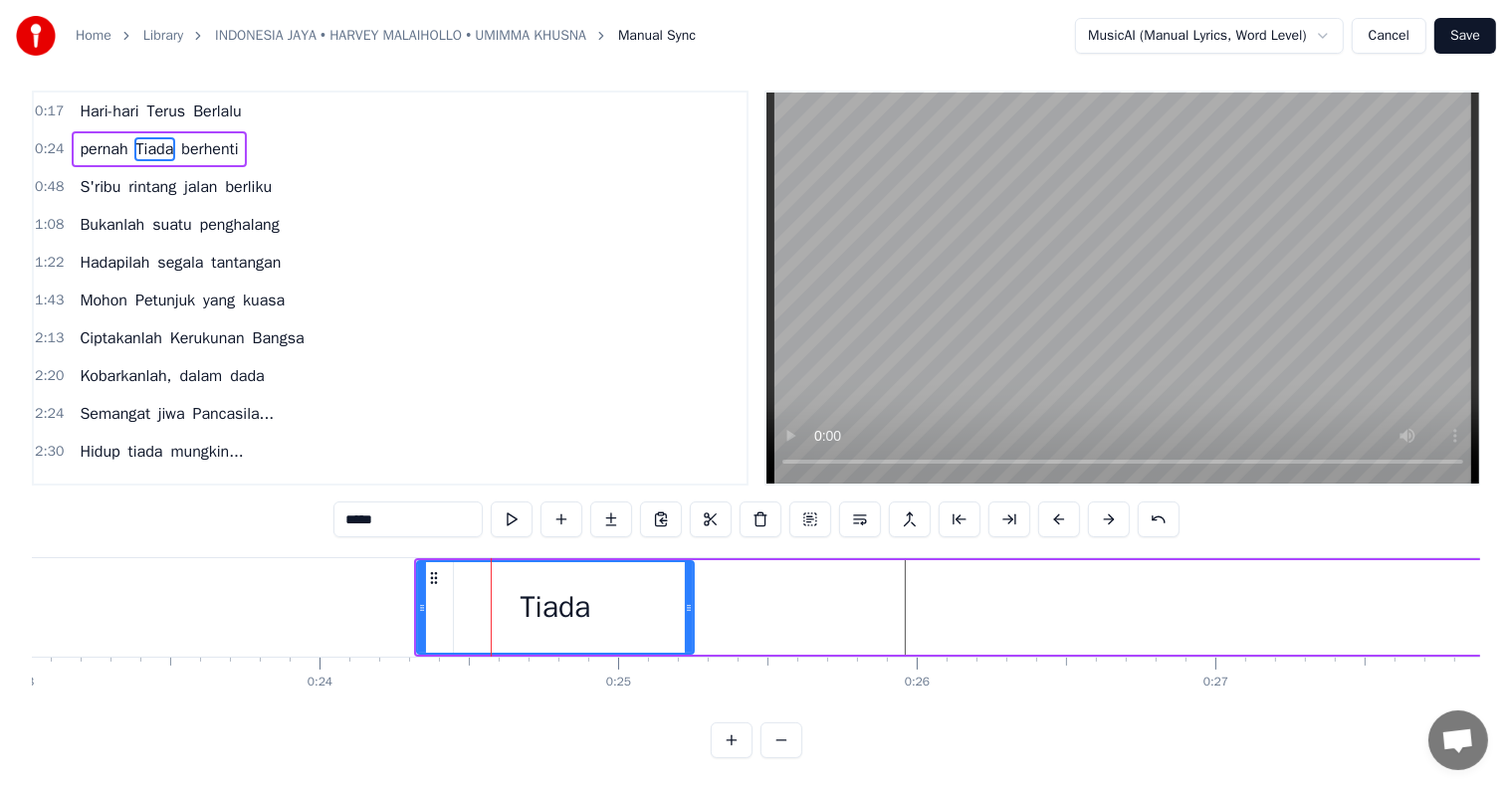 scroll, scrollTop: 0, scrollLeft: 0, axis: both 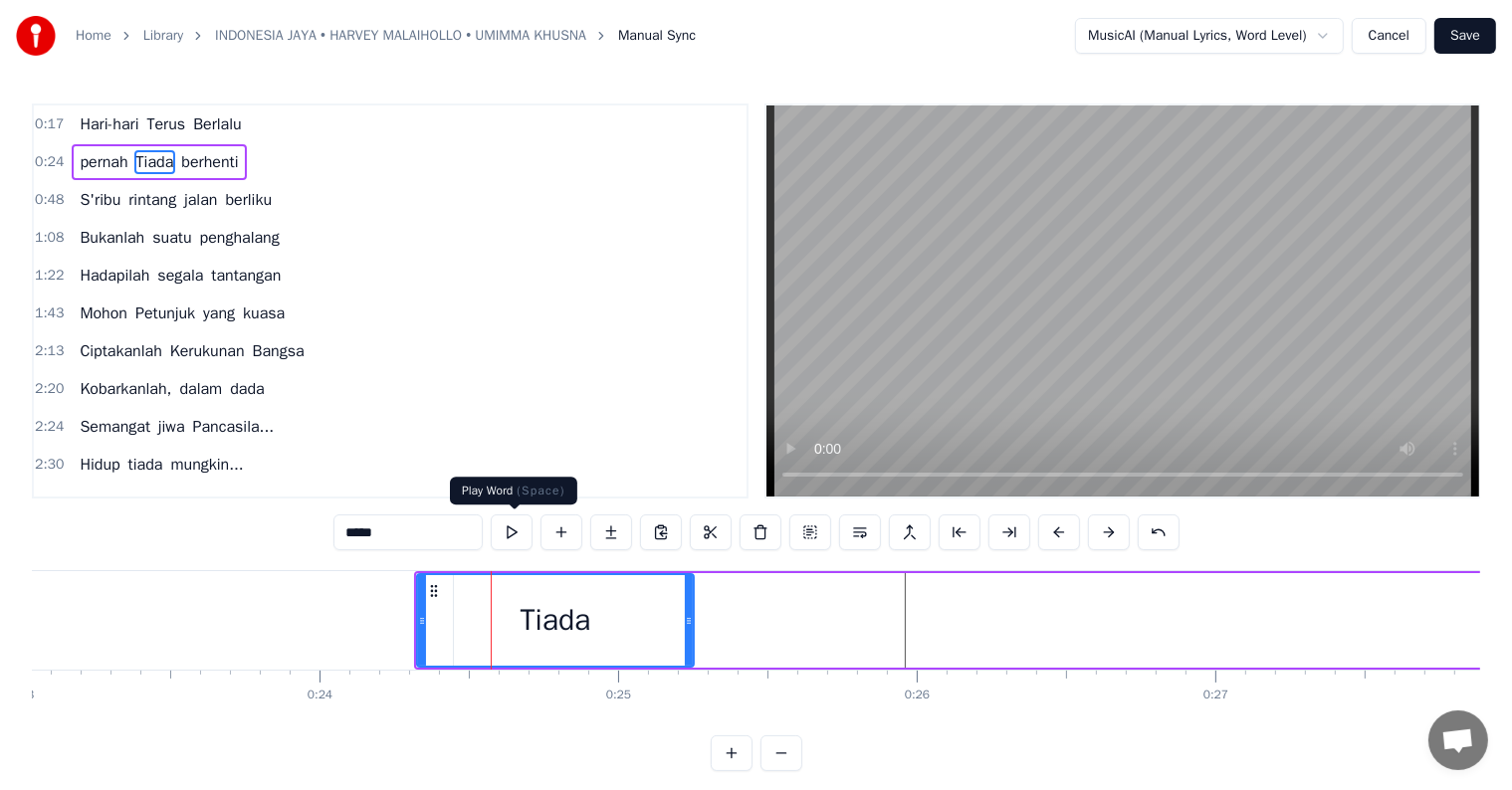 click at bounding box center (512, 532) 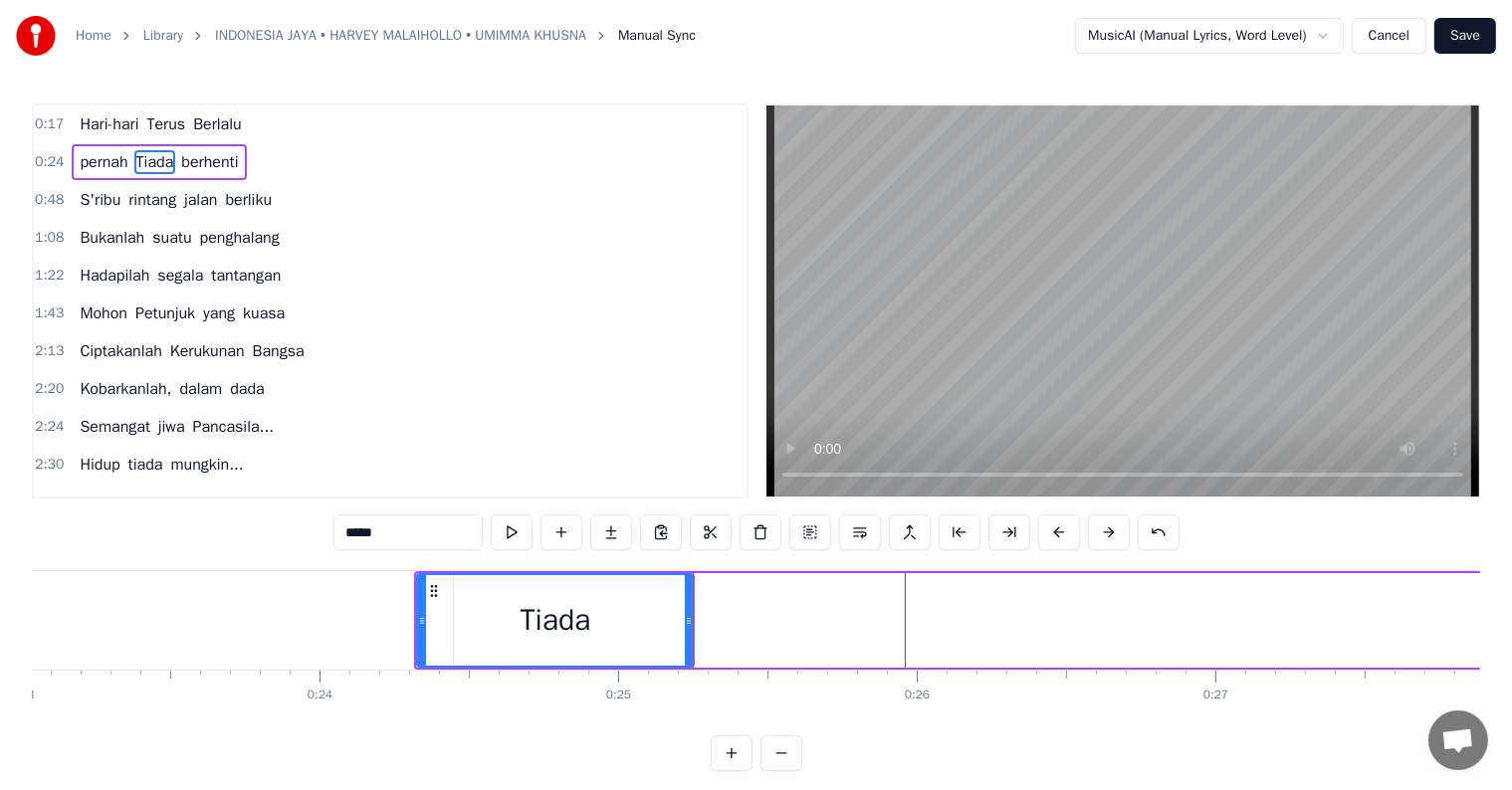click on "pernah Tiada berhenti" at bounding box center [2972, 620] 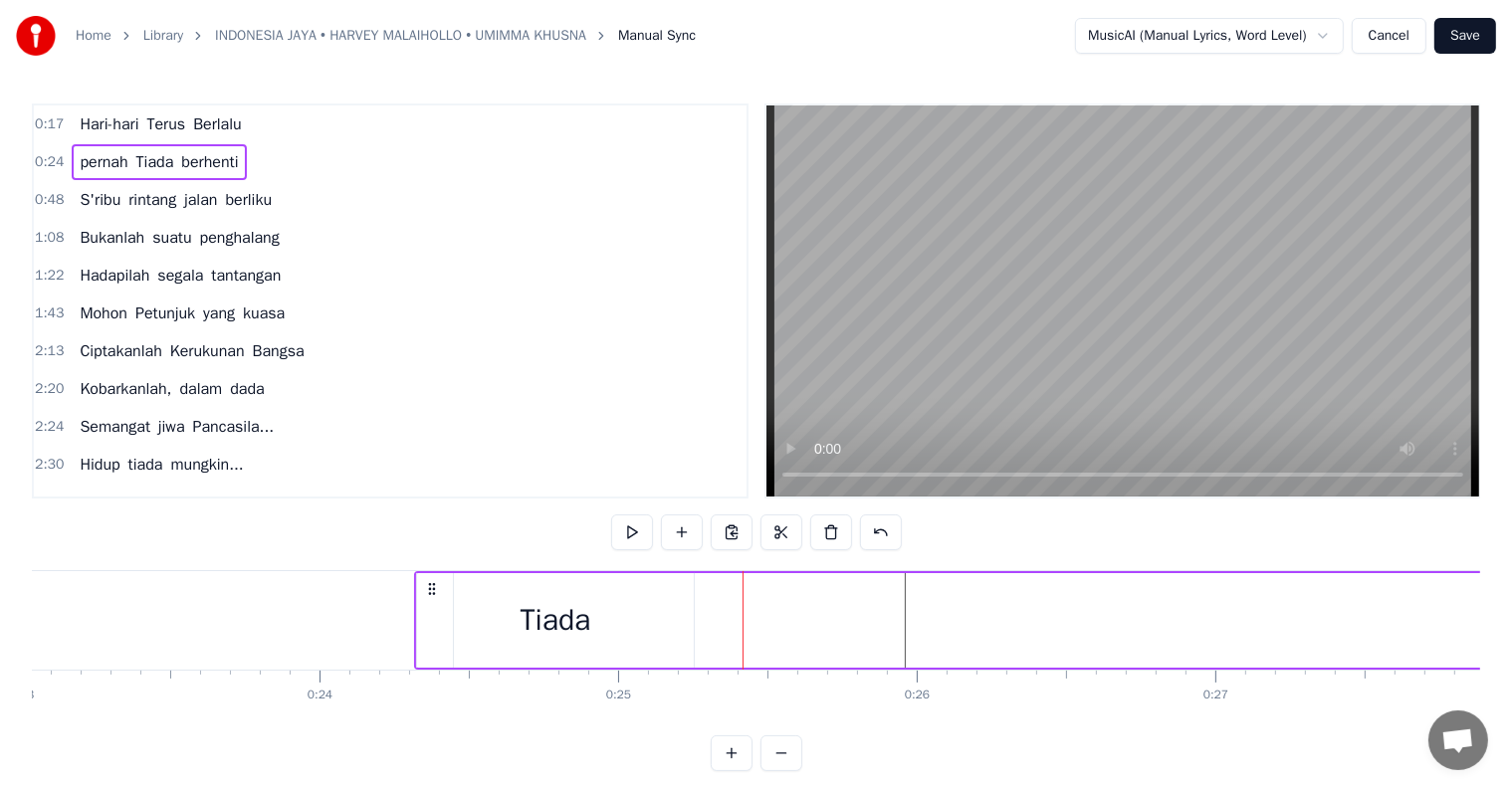 click on "pernah Tiada berhenti" at bounding box center [2972, 620] 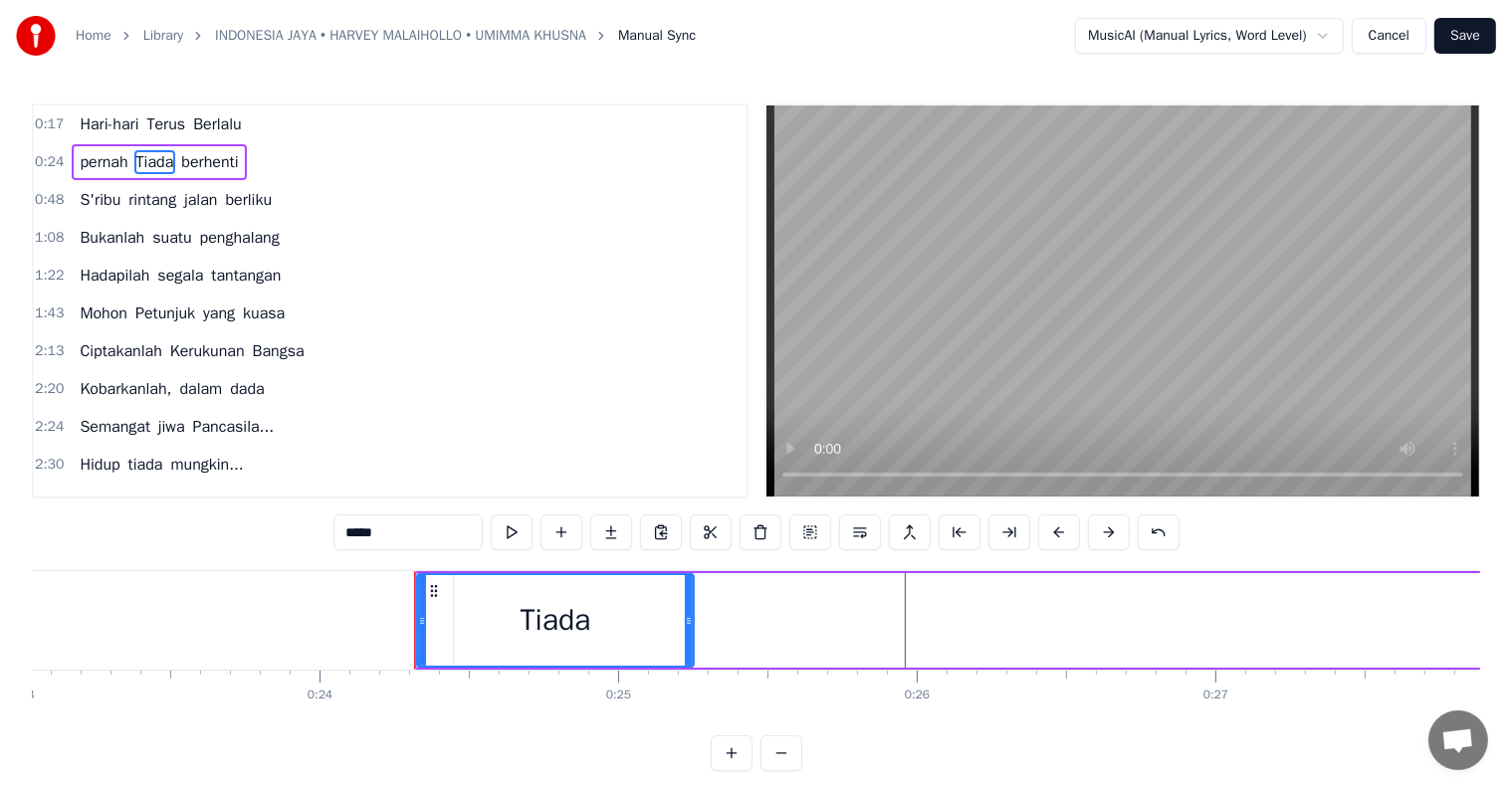 click on "pernah" at bounding box center (104, 162) 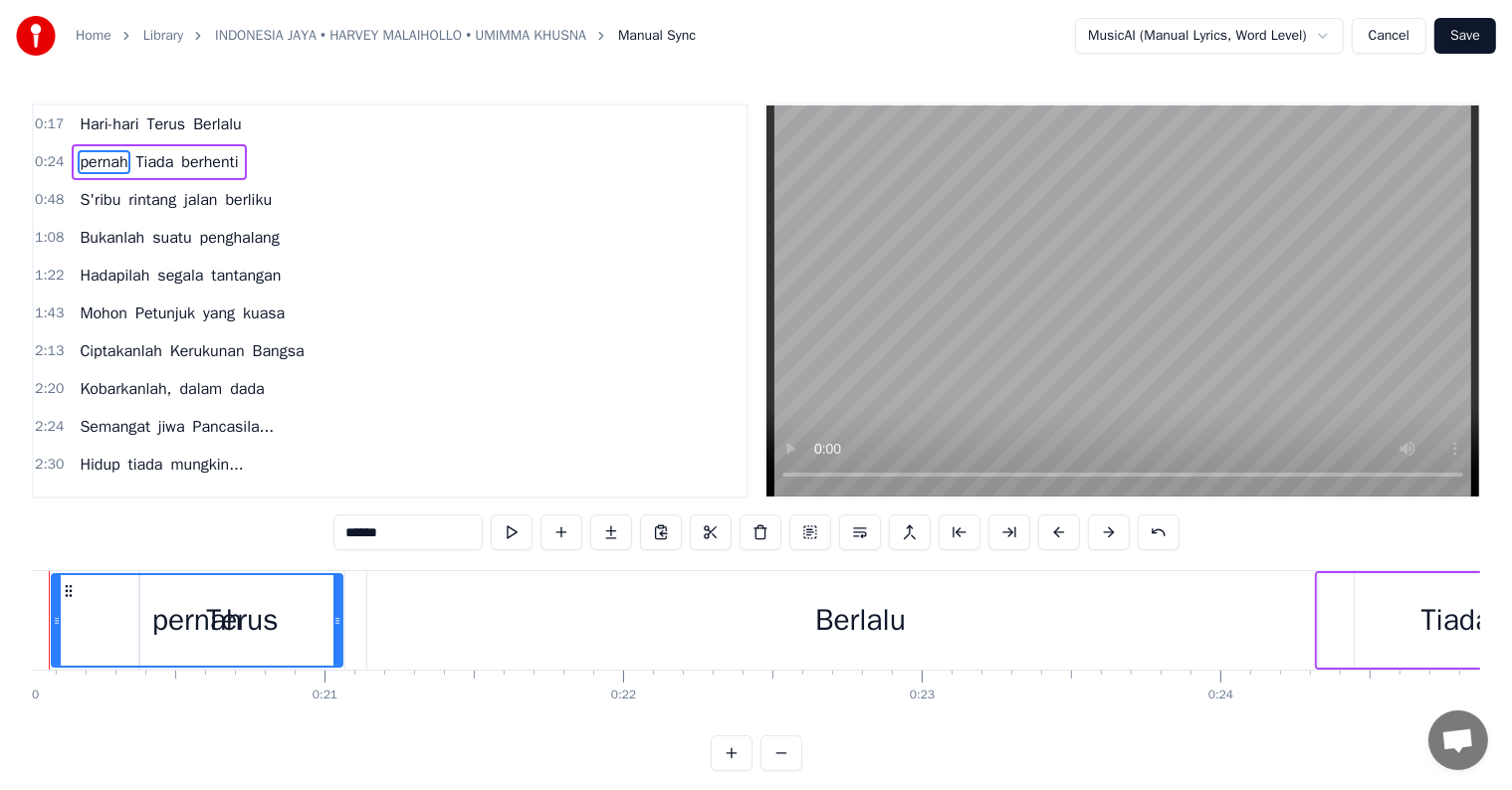scroll, scrollTop: 0, scrollLeft: 5895, axis: horizontal 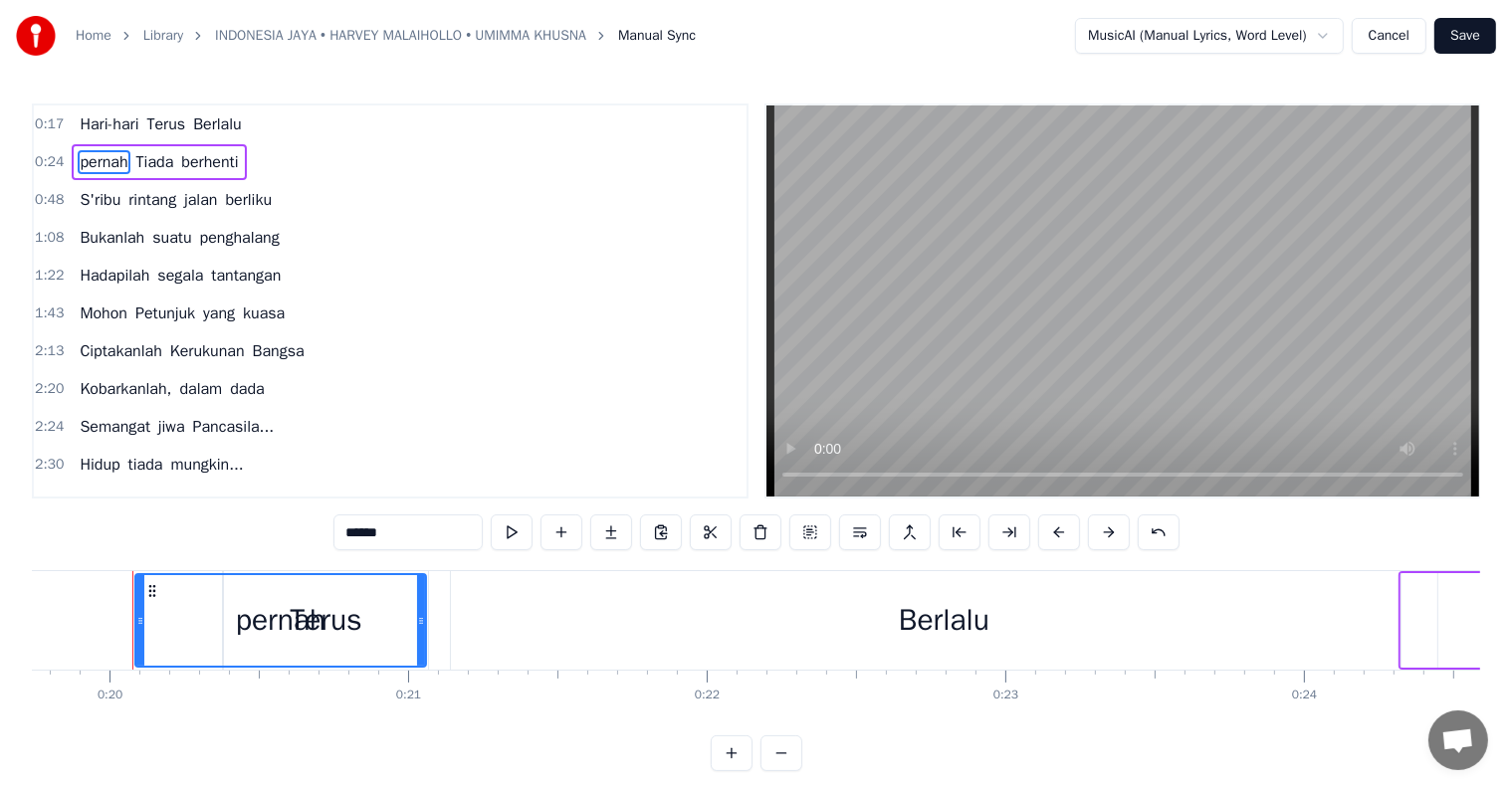 drag, startPoint x: 107, startPoint y: 169, endPoint x: 154, endPoint y: 175, distance: 47.381431 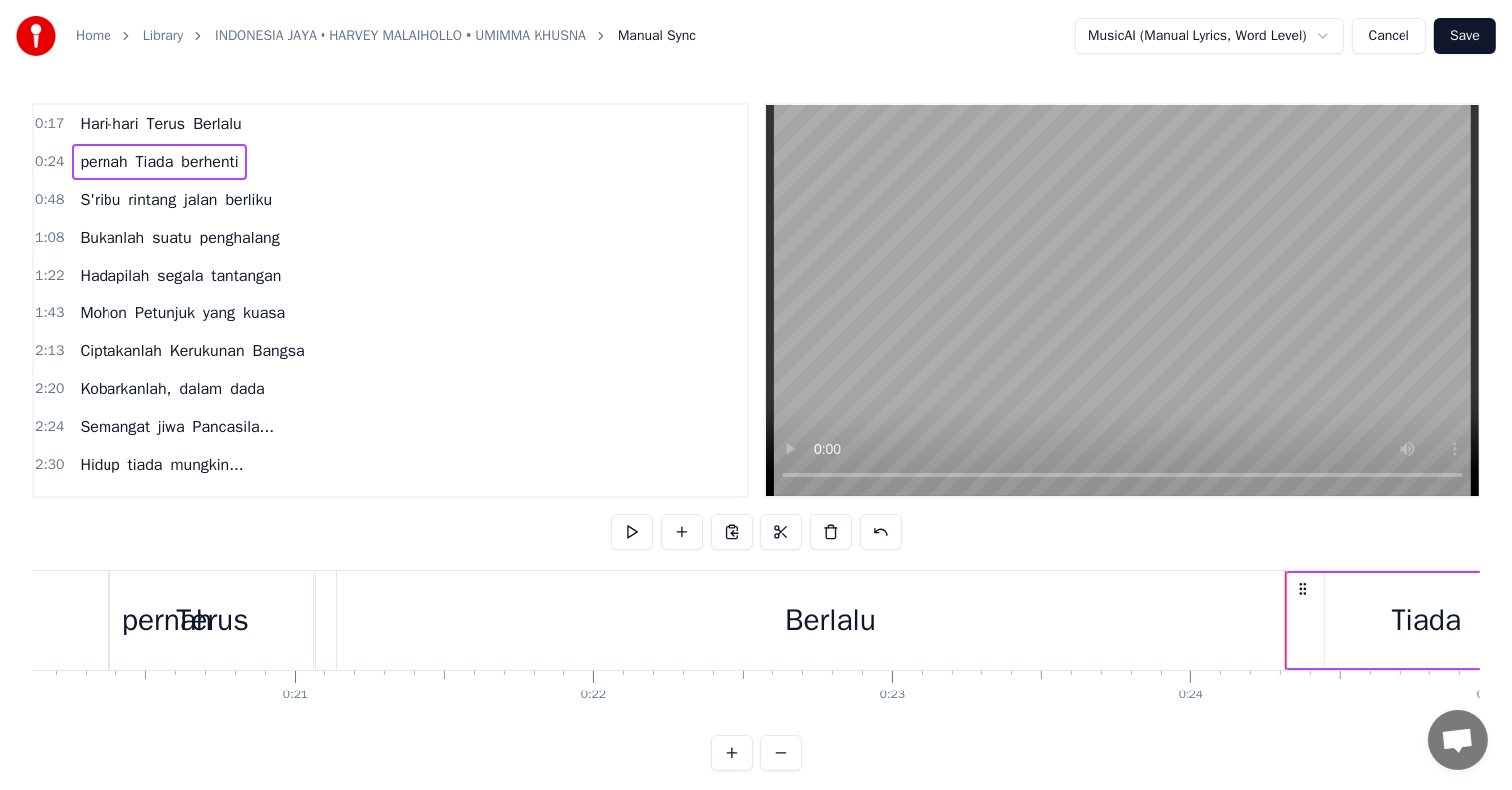 scroll, scrollTop: 0, scrollLeft: 6008, axis: horizontal 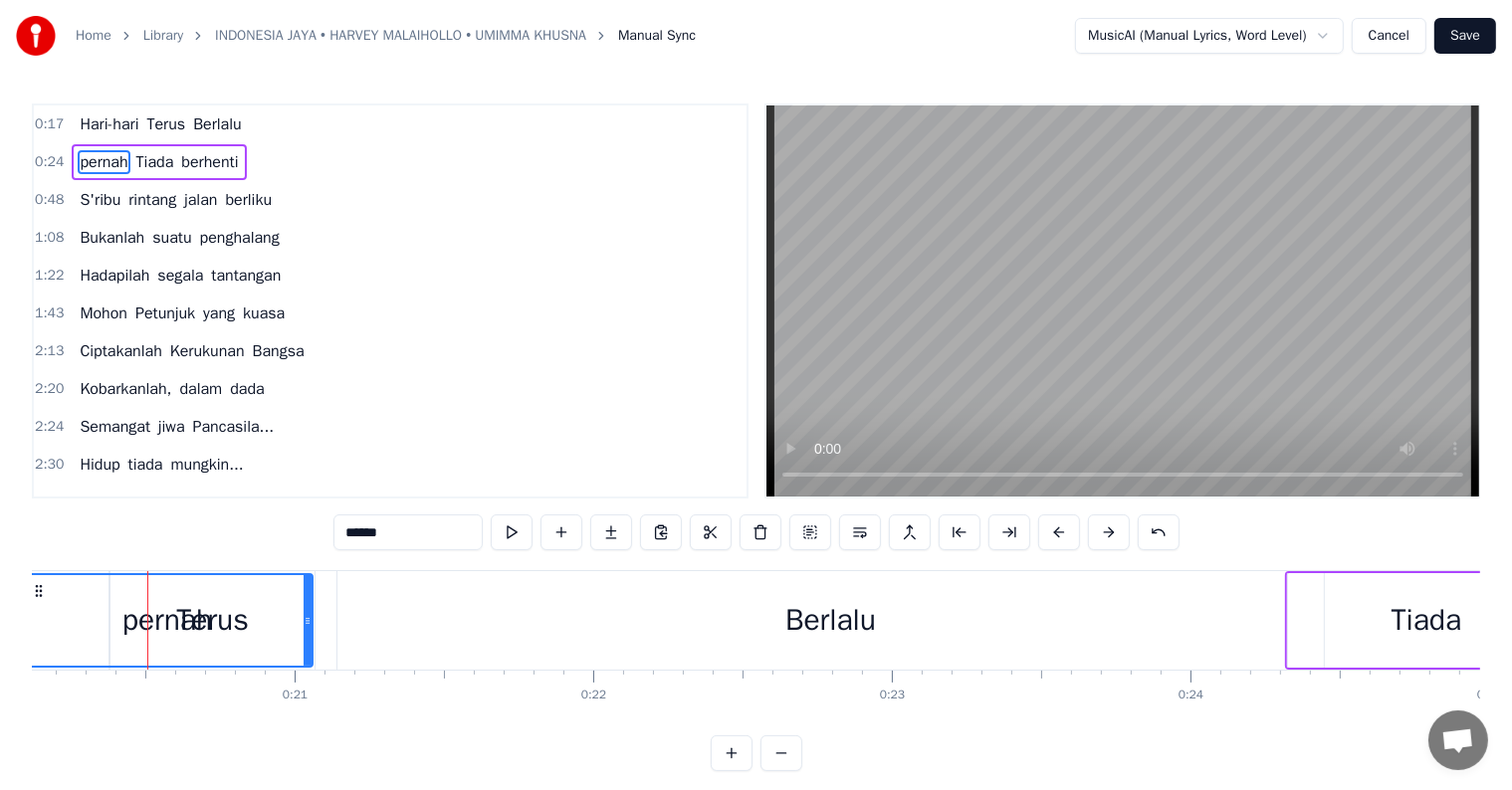 drag, startPoint x: 70, startPoint y: 606, endPoint x: 259, endPoint y: 632, distance: 190.77998 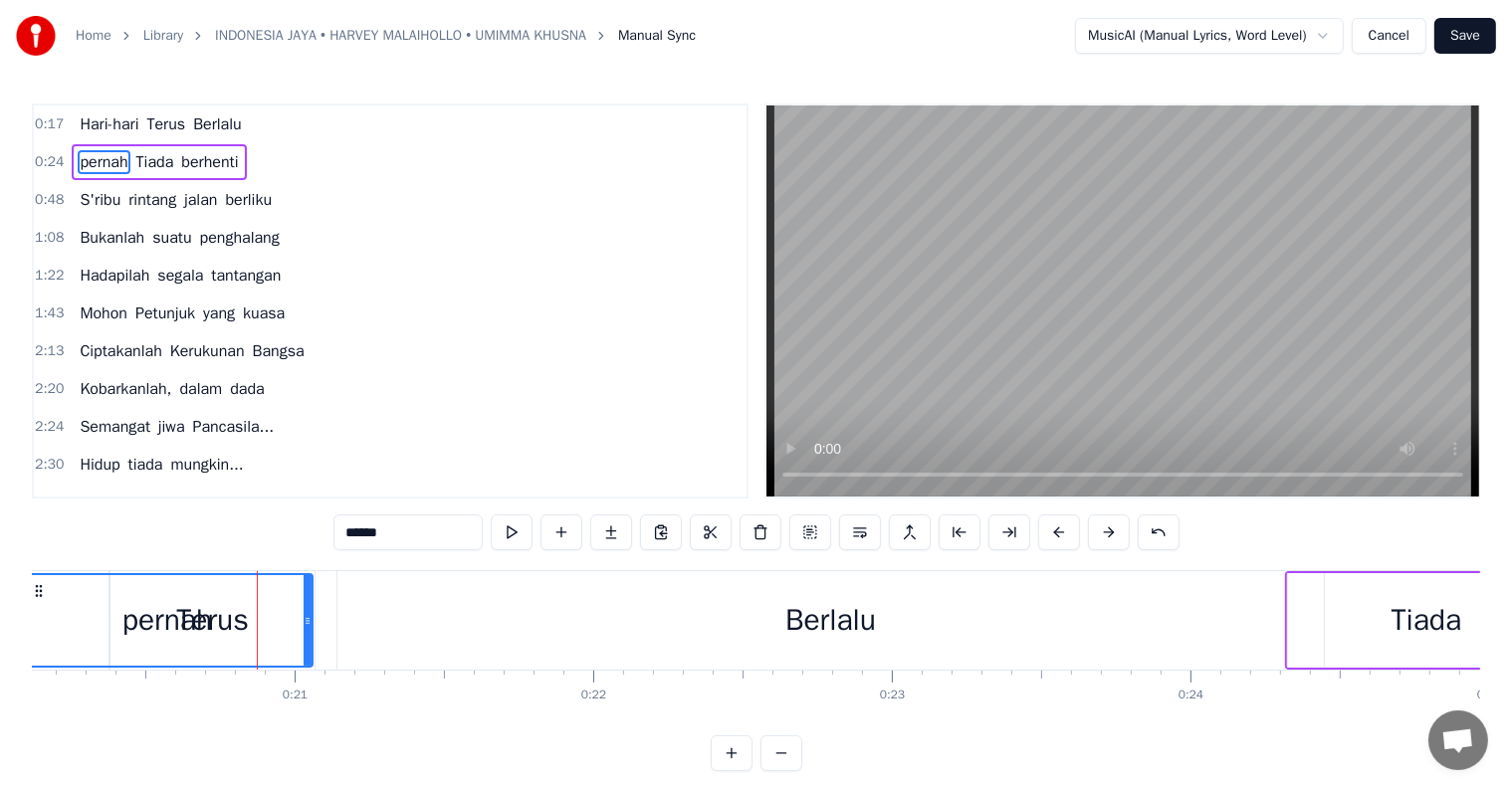 click 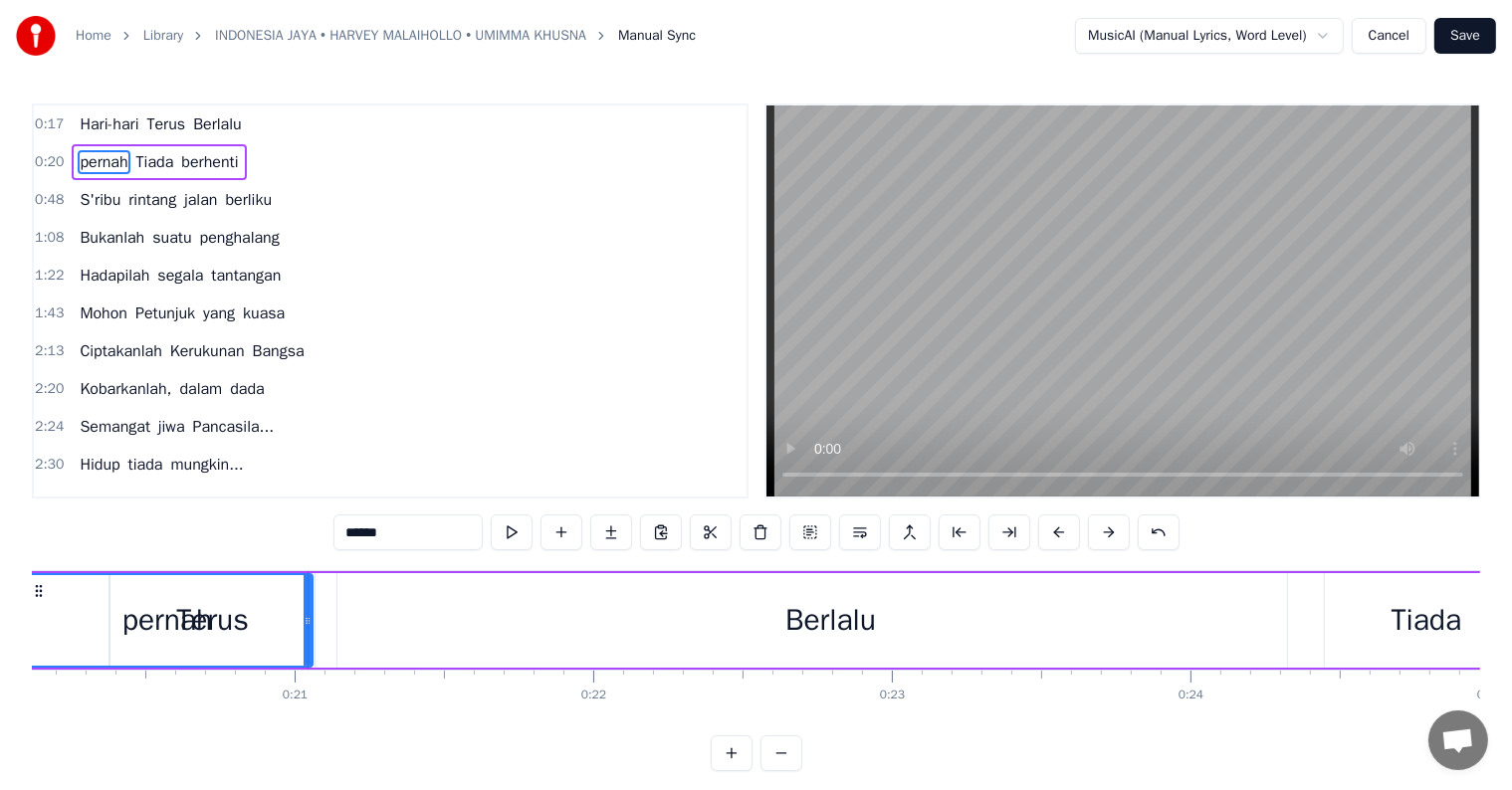 click on "pernah" at bounding box center (104, 162) 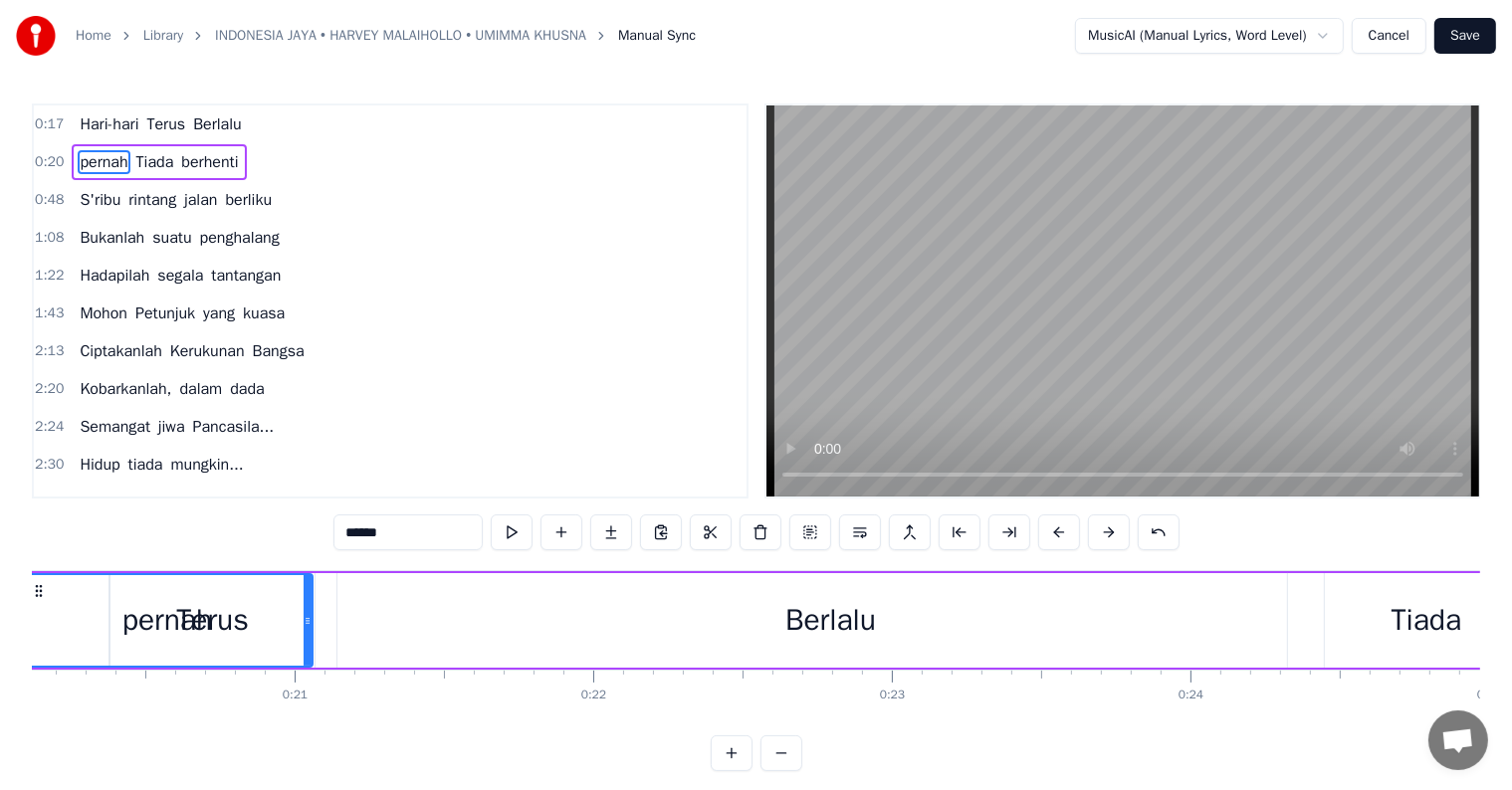 scroll, scrollTop: 0, scrollLeft: 5895, axis: horizontal 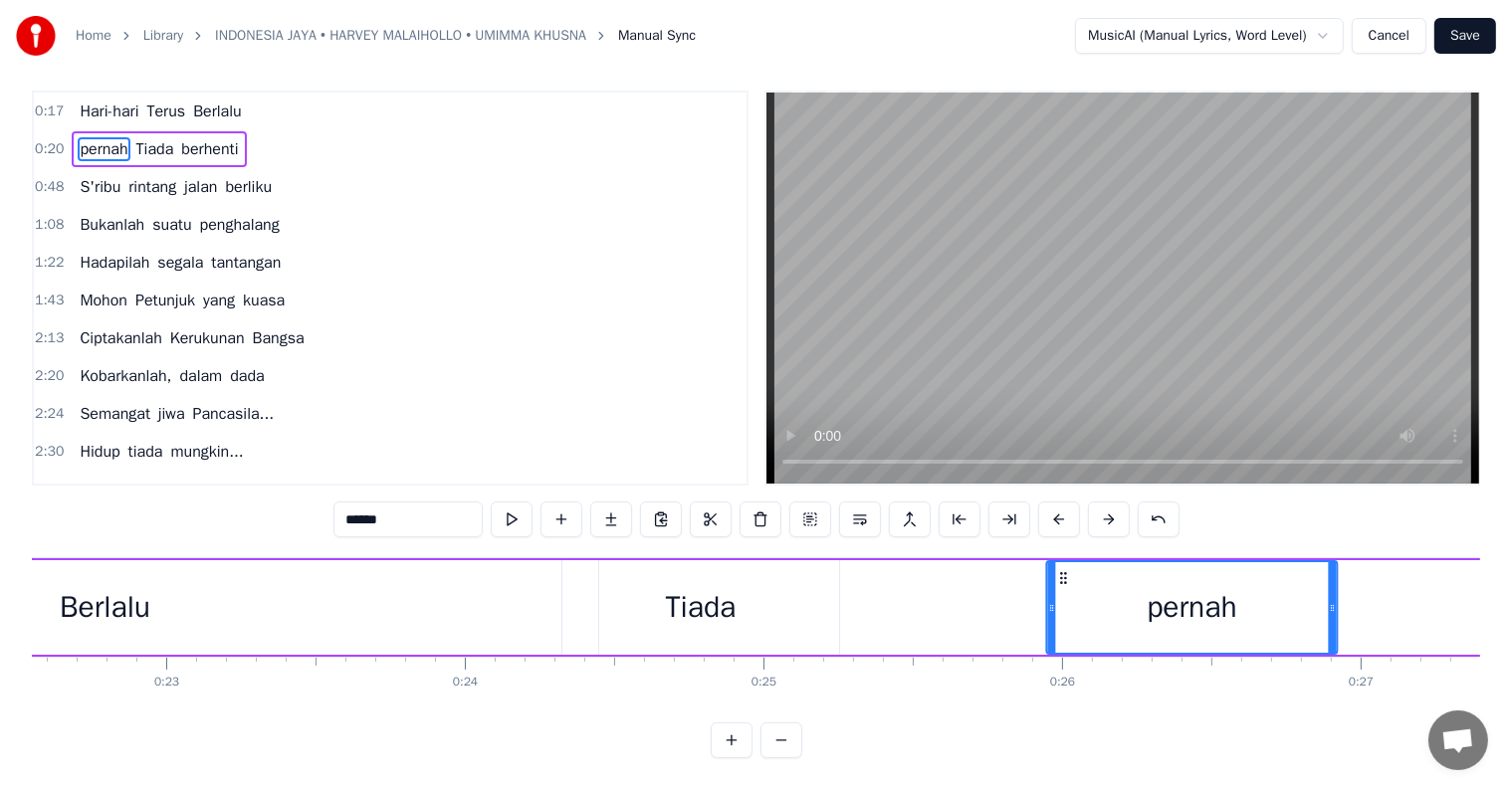 drag, startPoint x: 150, startPoint y: 583, endPoint x: 1038, endPoint y: 596, distance: 888.0952 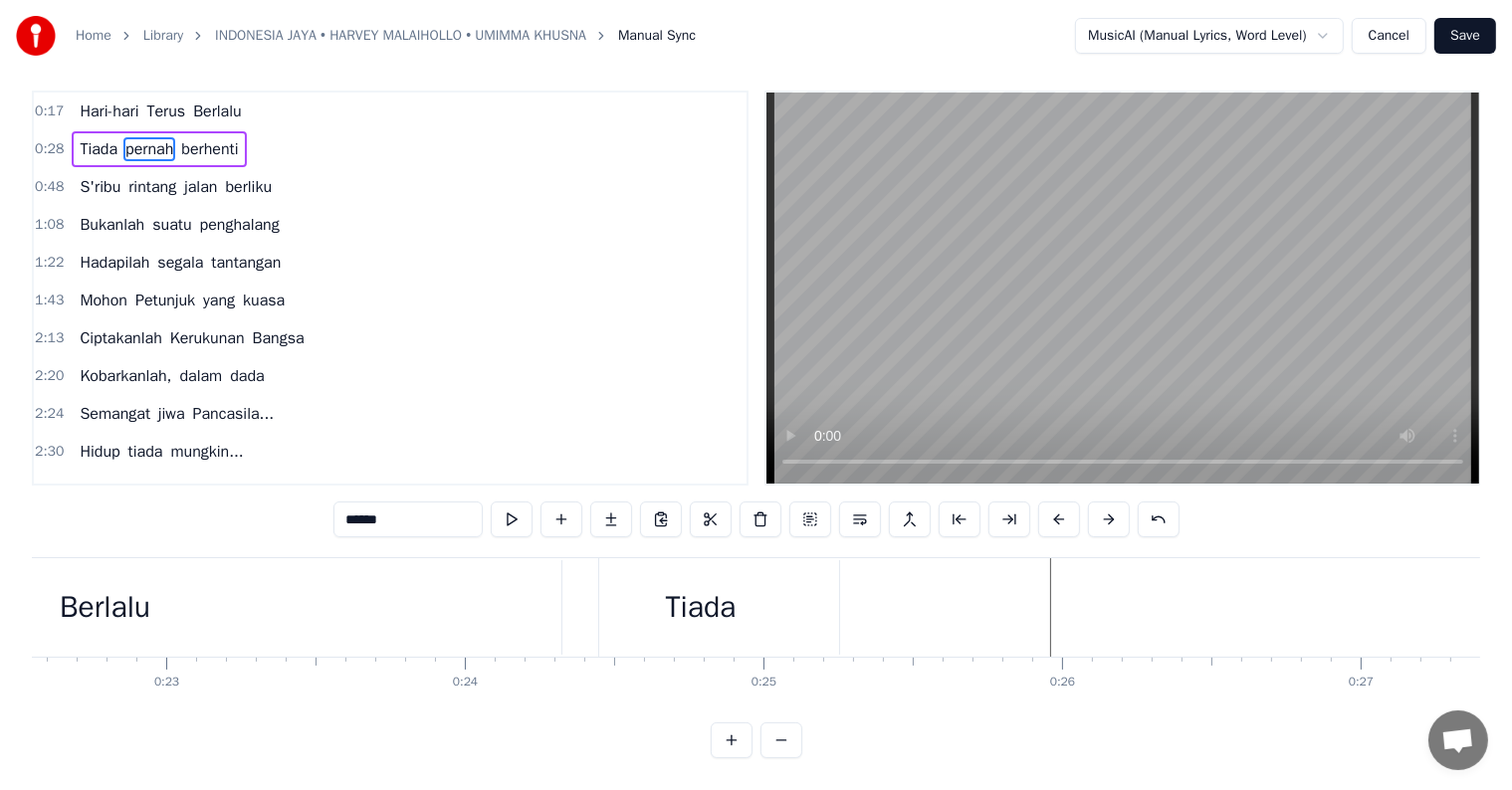 click on "pernah" at bounding box center (149, 149) 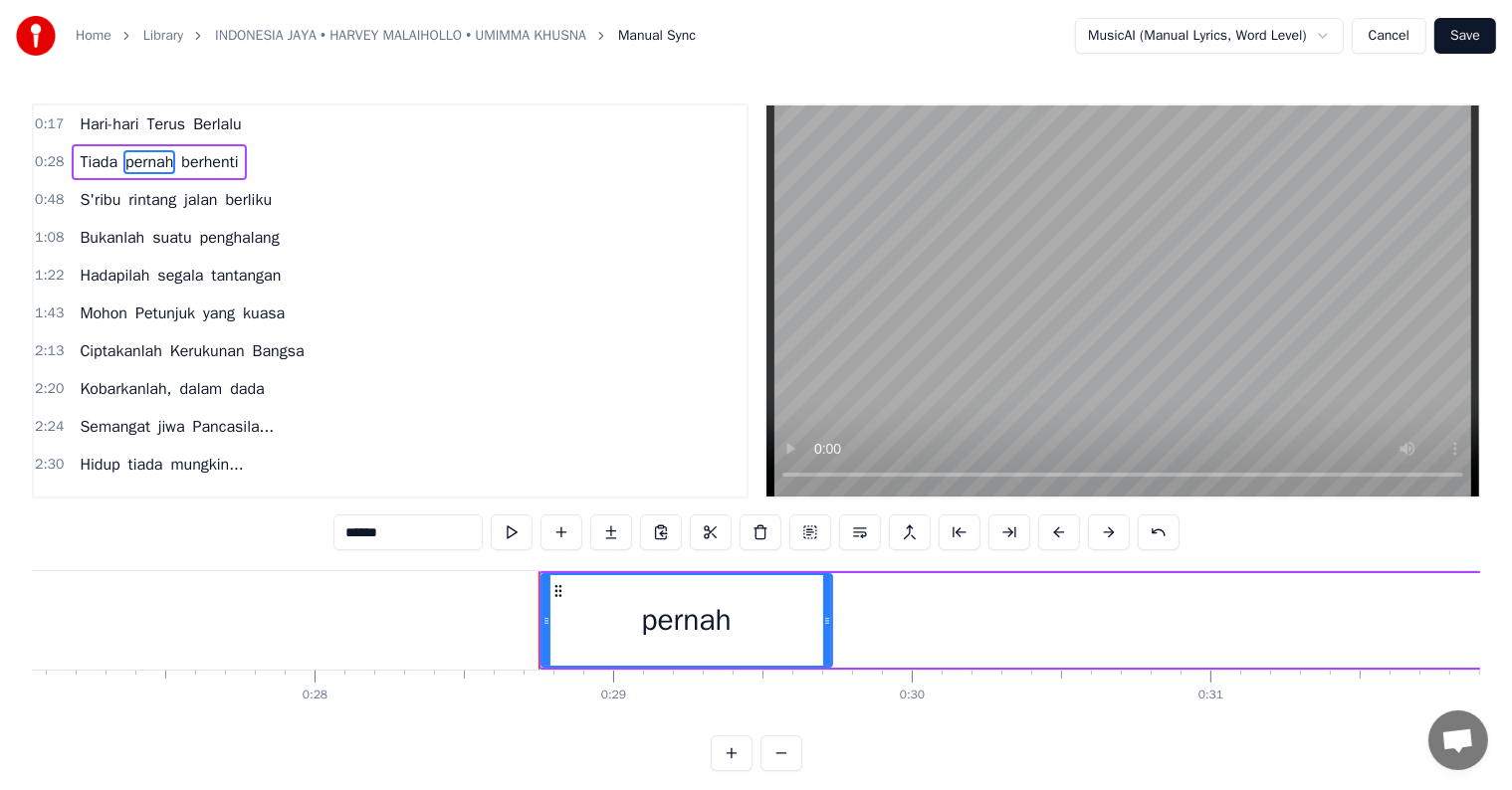 scroll, scrollTop: 0, scrollLeft: 8485, axis: horizontal 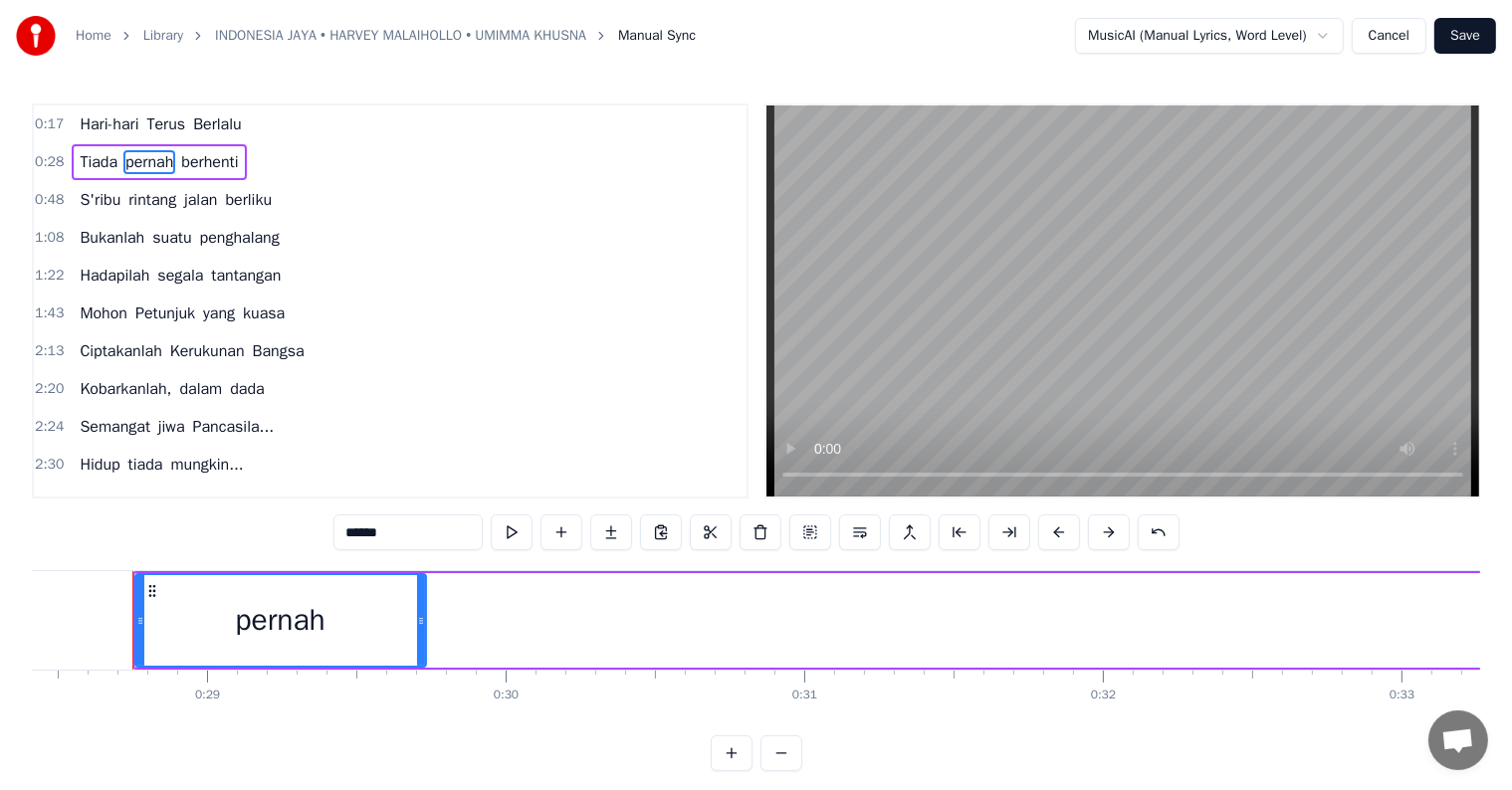 drag, startPoint x: 394, startPoint y: 605, endPoint x: 166, endPoint y: 581, distance: 229.25968 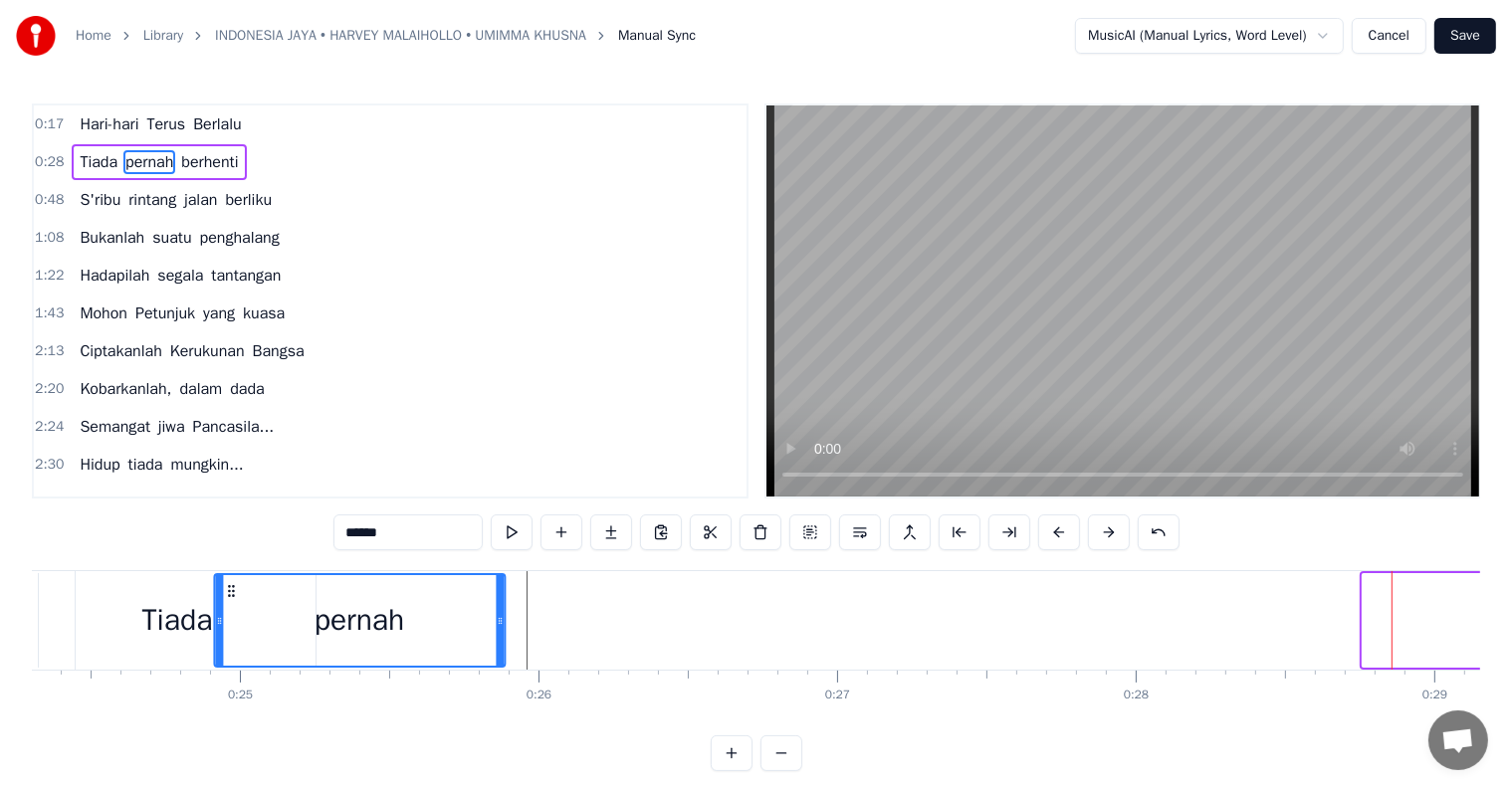 scroll, scrollTop: 0, scrollLeft: 7254, axis: horizontal 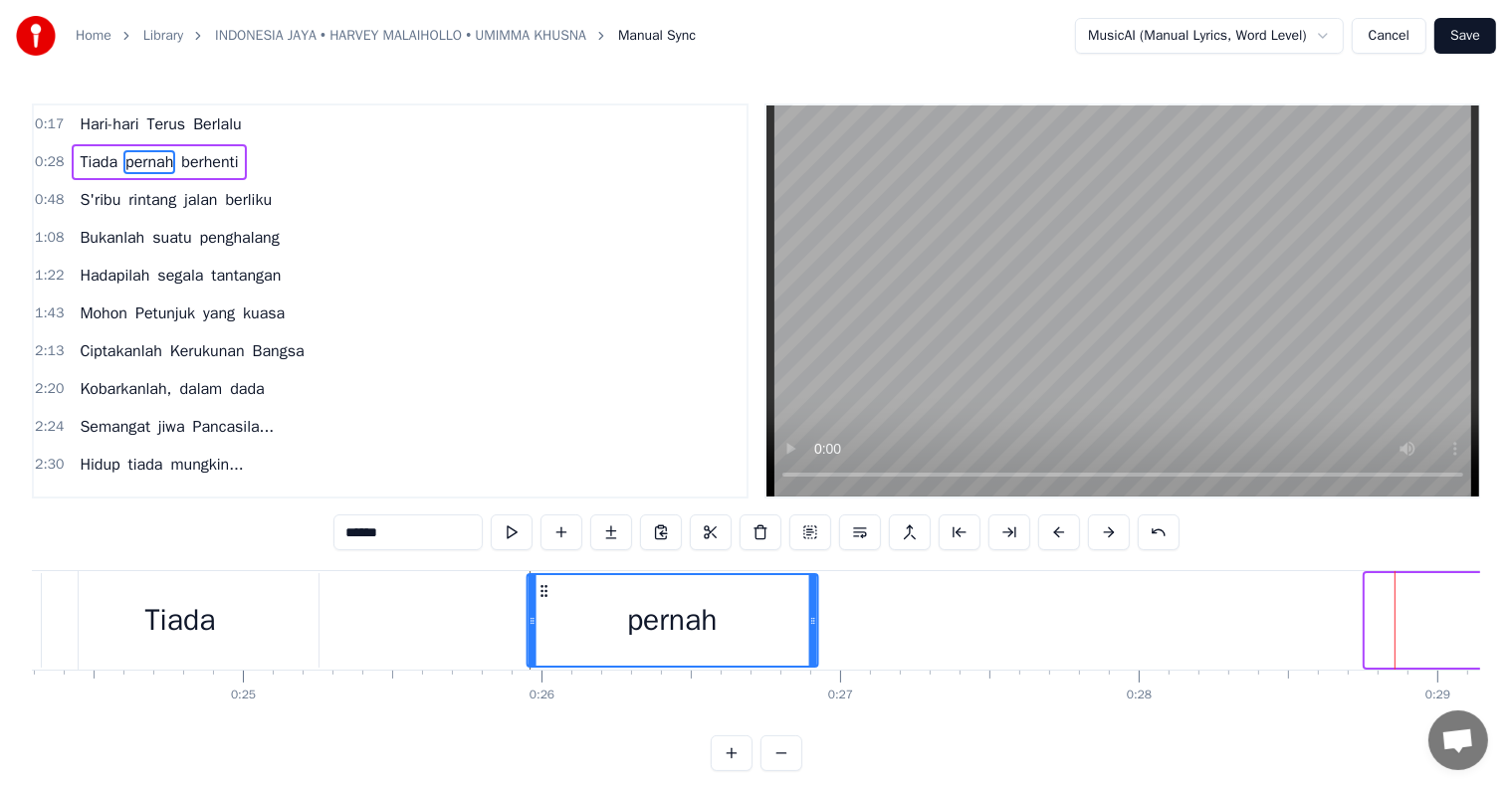 drag, startPoint x: 147, startPoint y: 589, endPoint x: 541, endPoint y: 577, distance: 394.1827 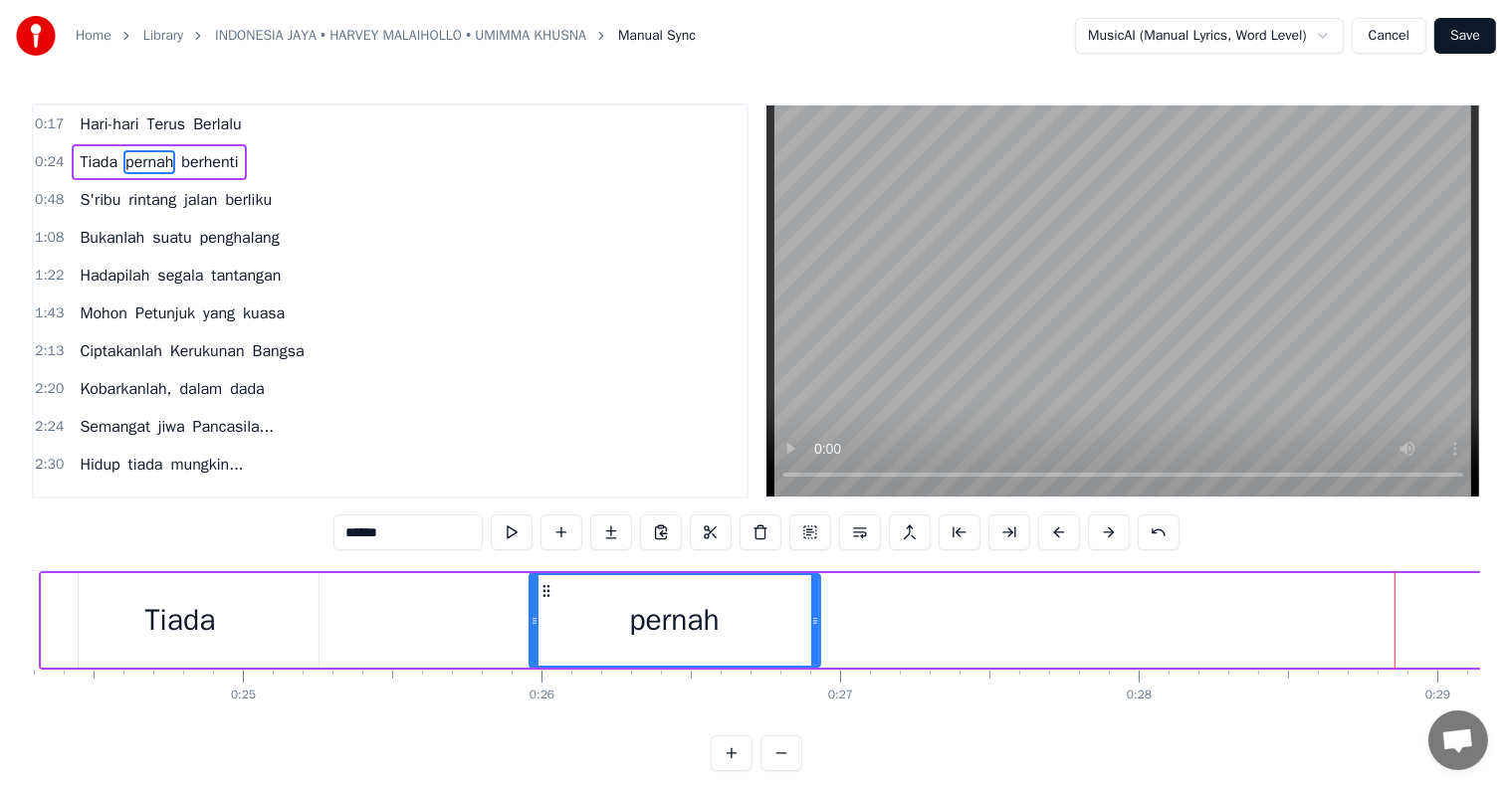 click on "Tiada" at bounding box center [180, 620] 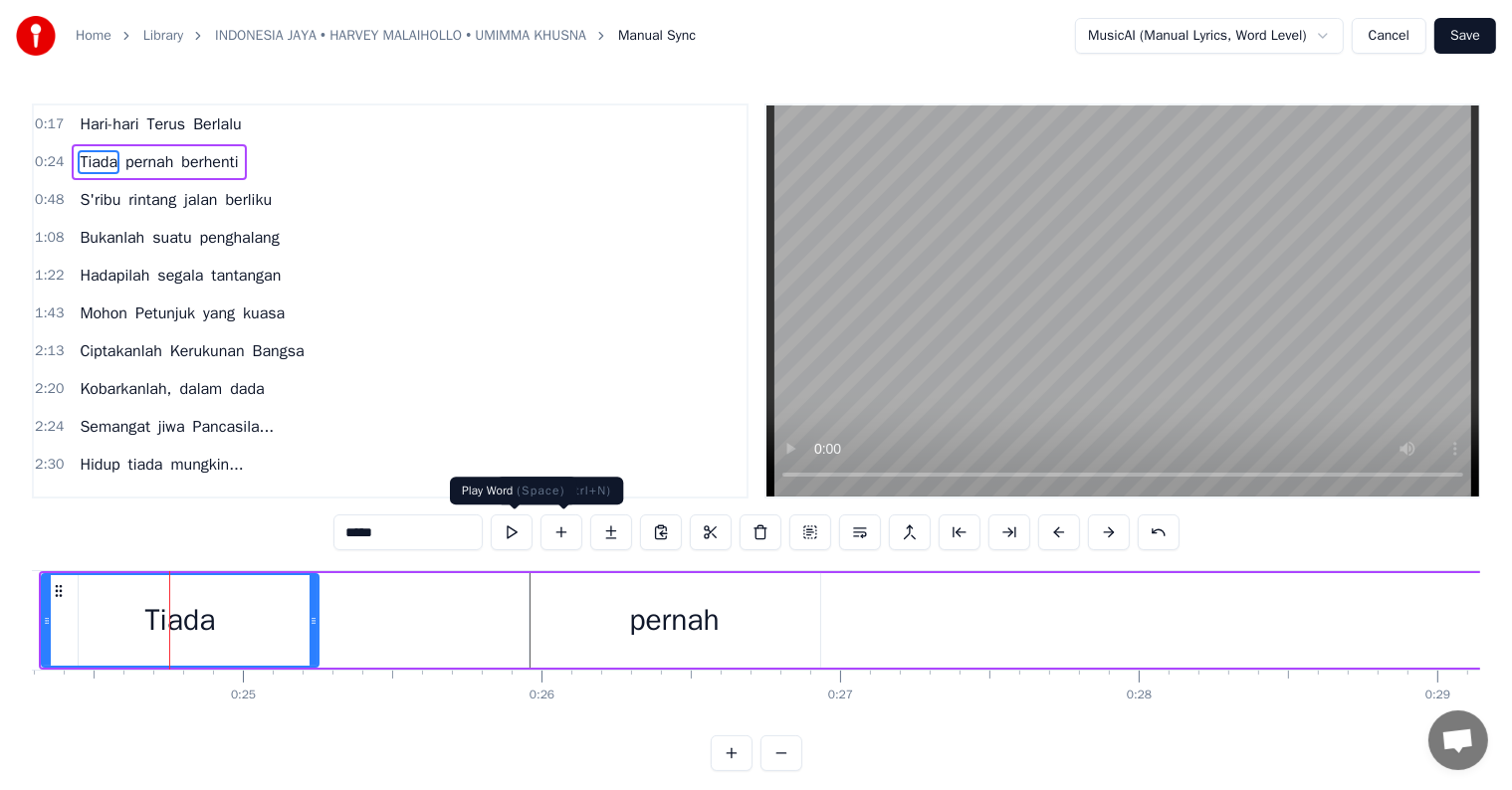 click at bounding box center (512, 532) 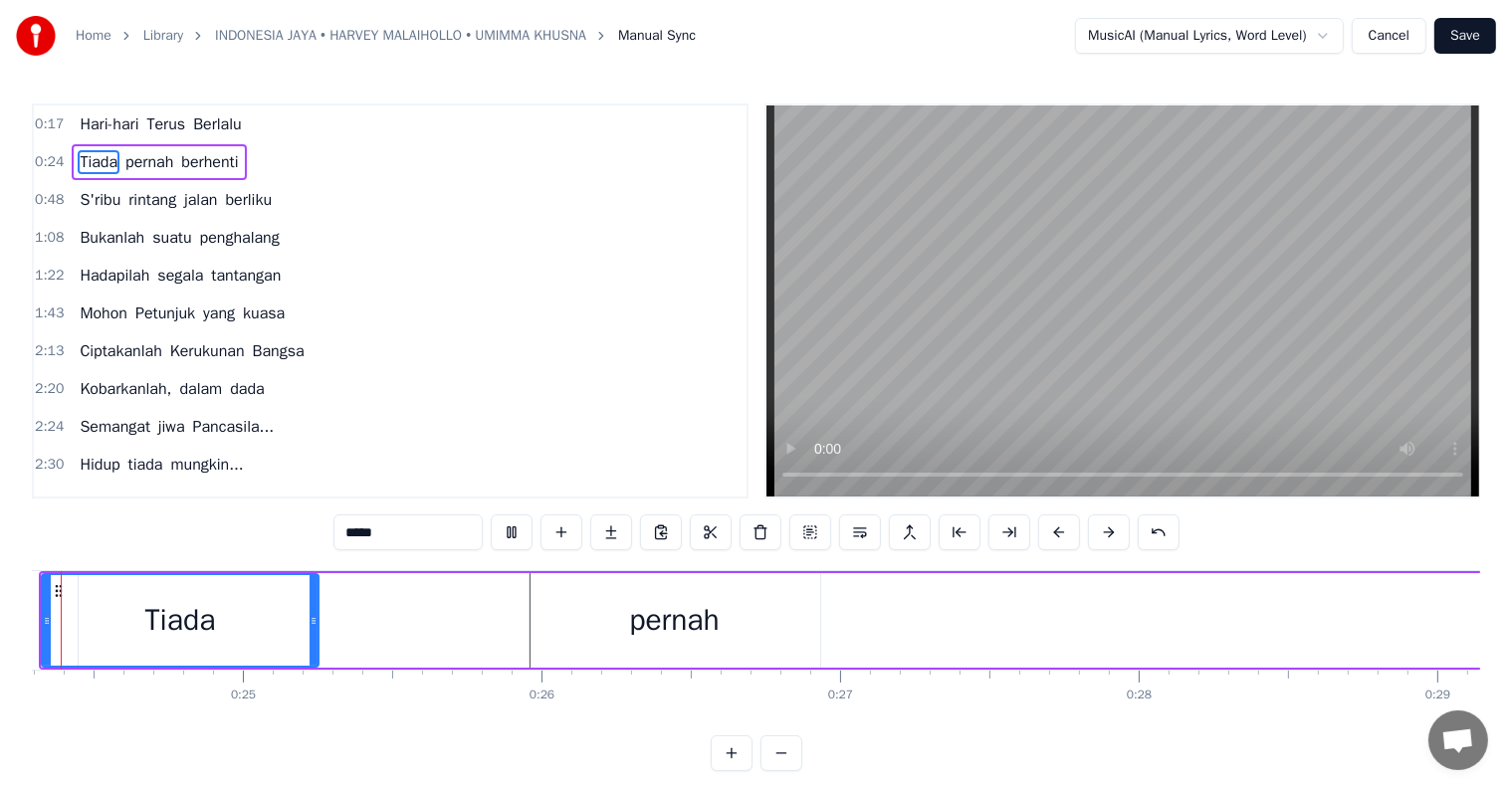 scroll, scrollTop: 0, scrollLeft: 7162, axis: horizontal 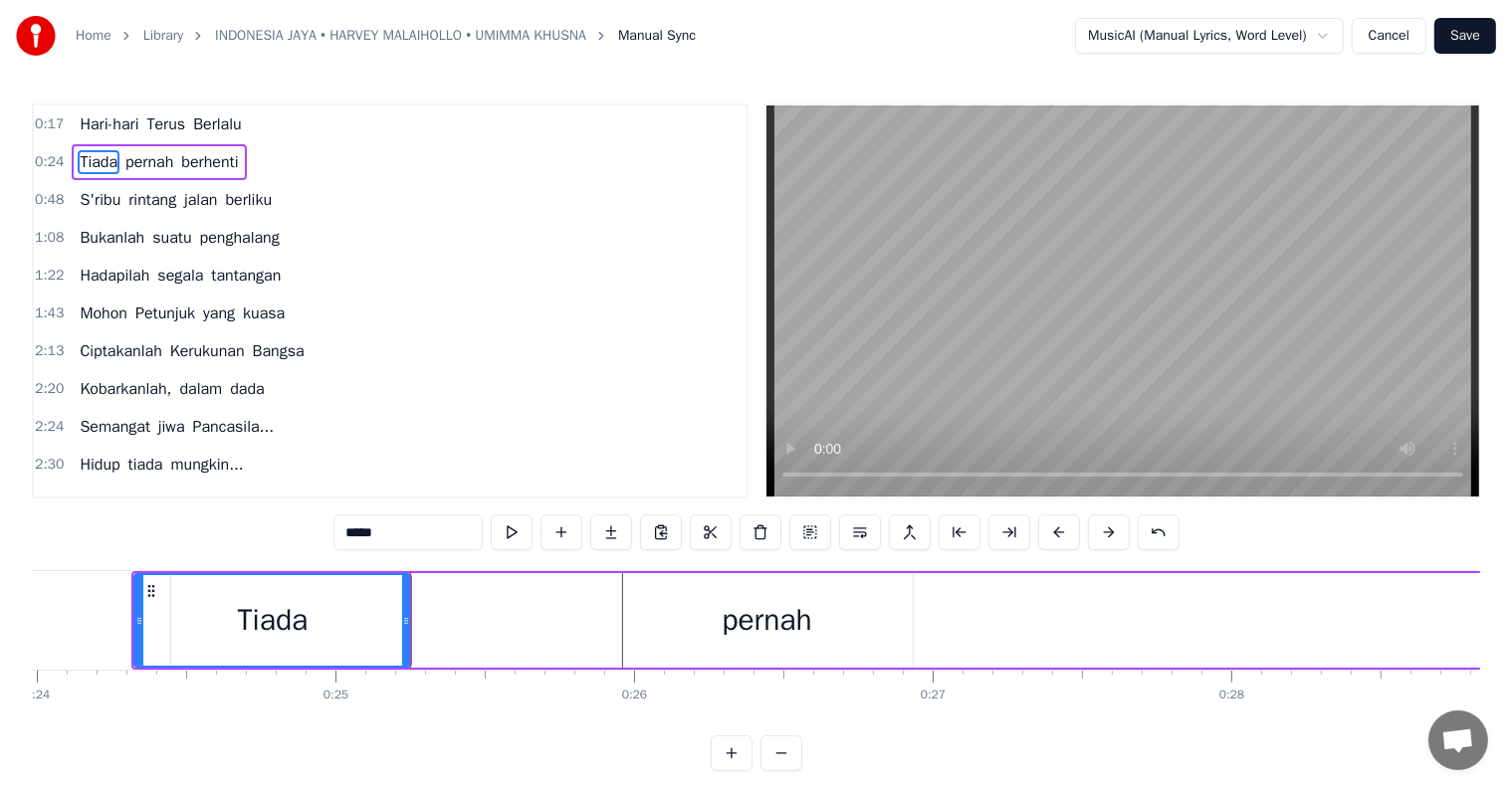 click on "pernah" at bounding box center (767, 620) 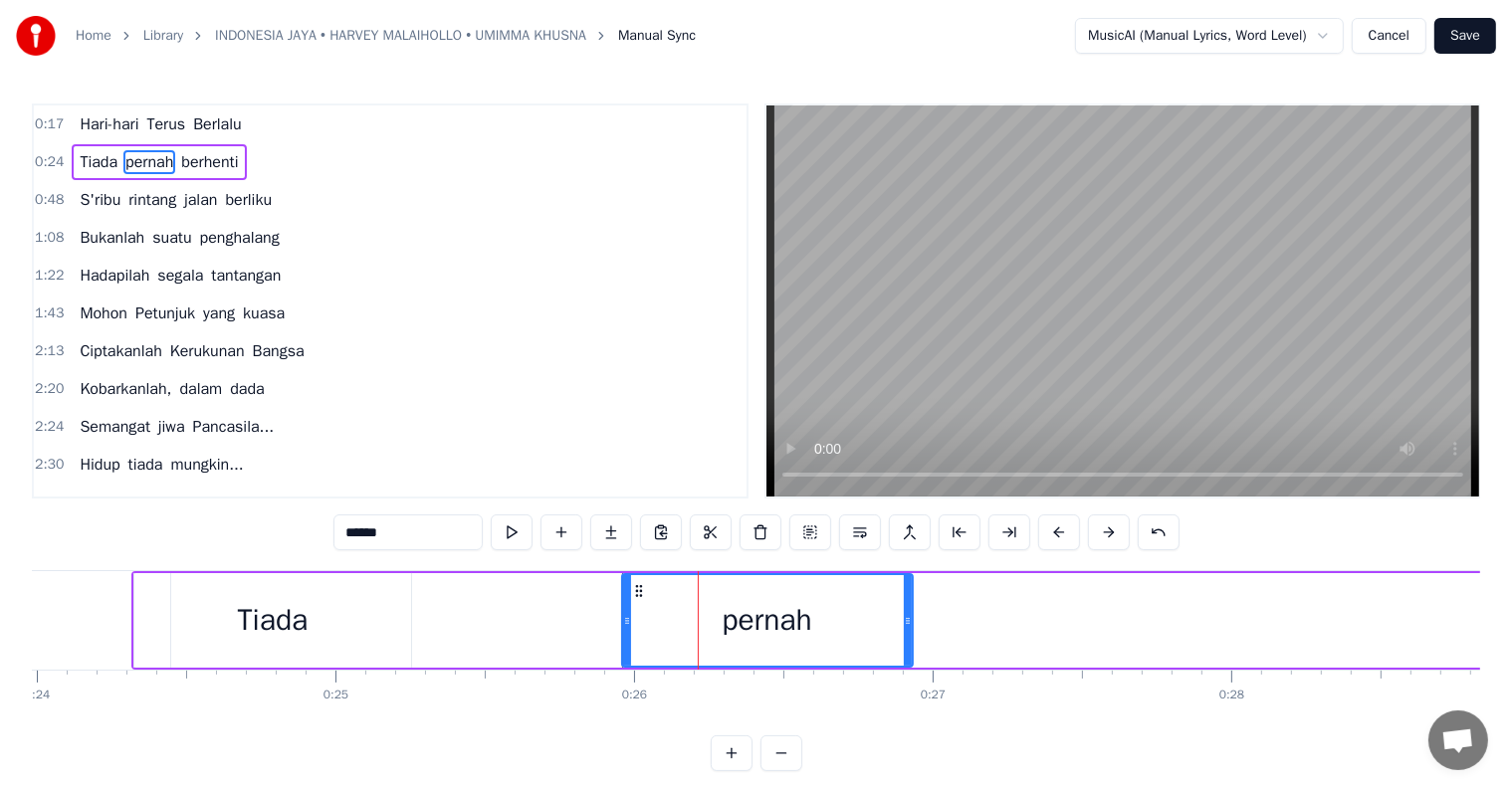 drag, startPoint x: 699, startPoint y: 609, endPoint x: 637, endPoint y: 608, distance: 62.008064 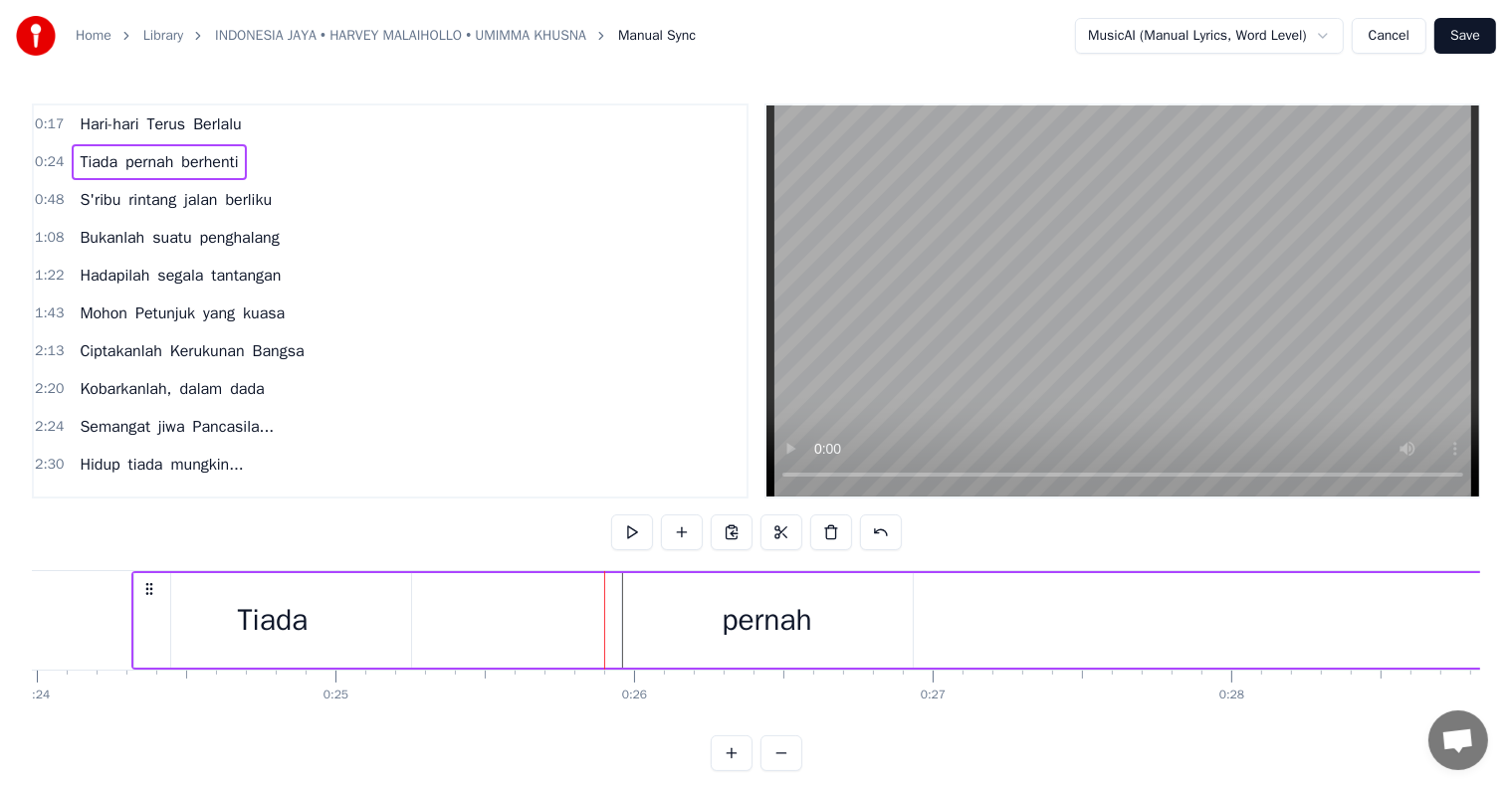 click on "pernah" at bounding box center (767, 620) 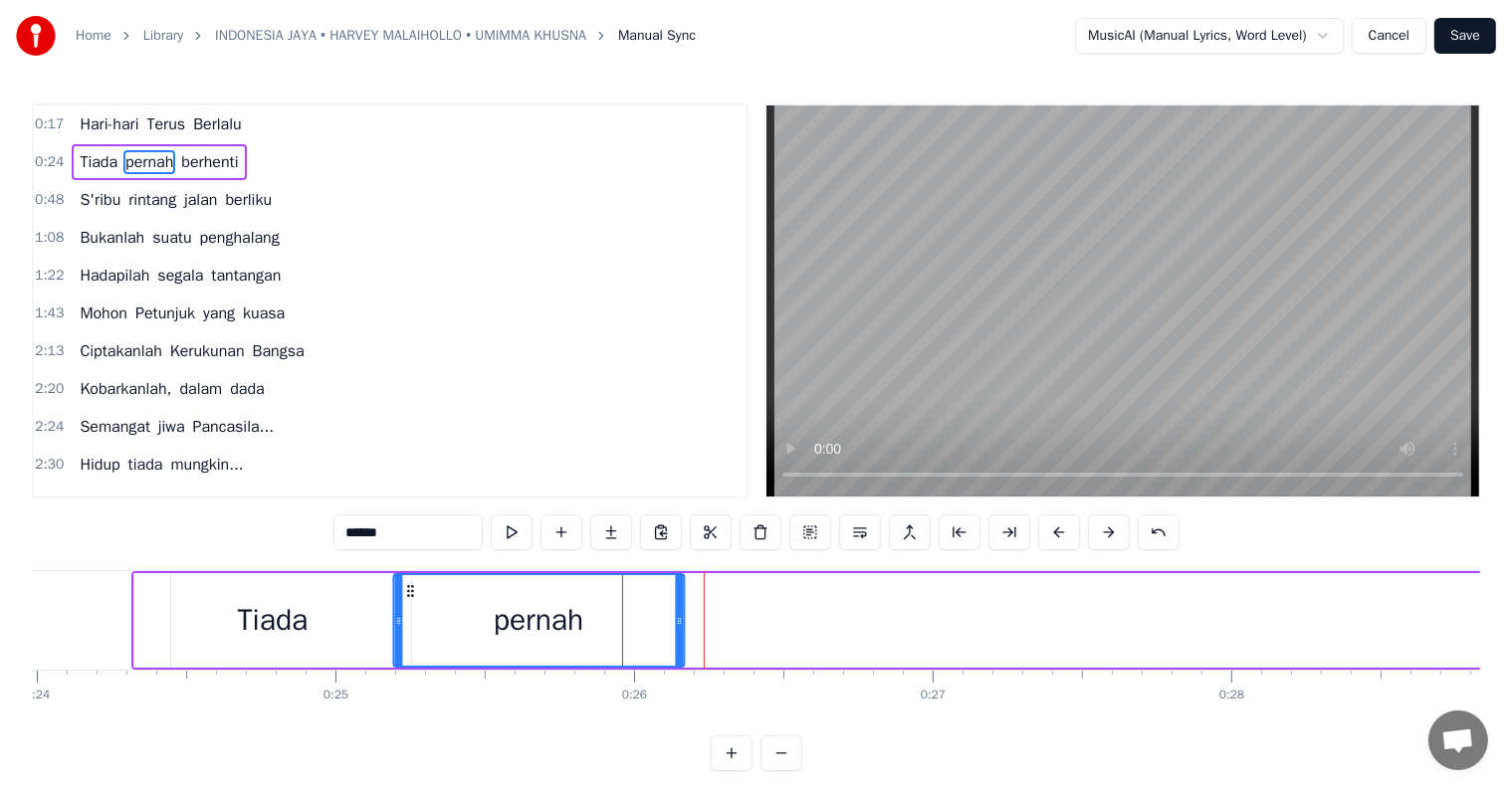 drag, startPoint x: 635, startPoint y: 589, endPoint x: 406, endPoint y: 585, distance: 229.03493 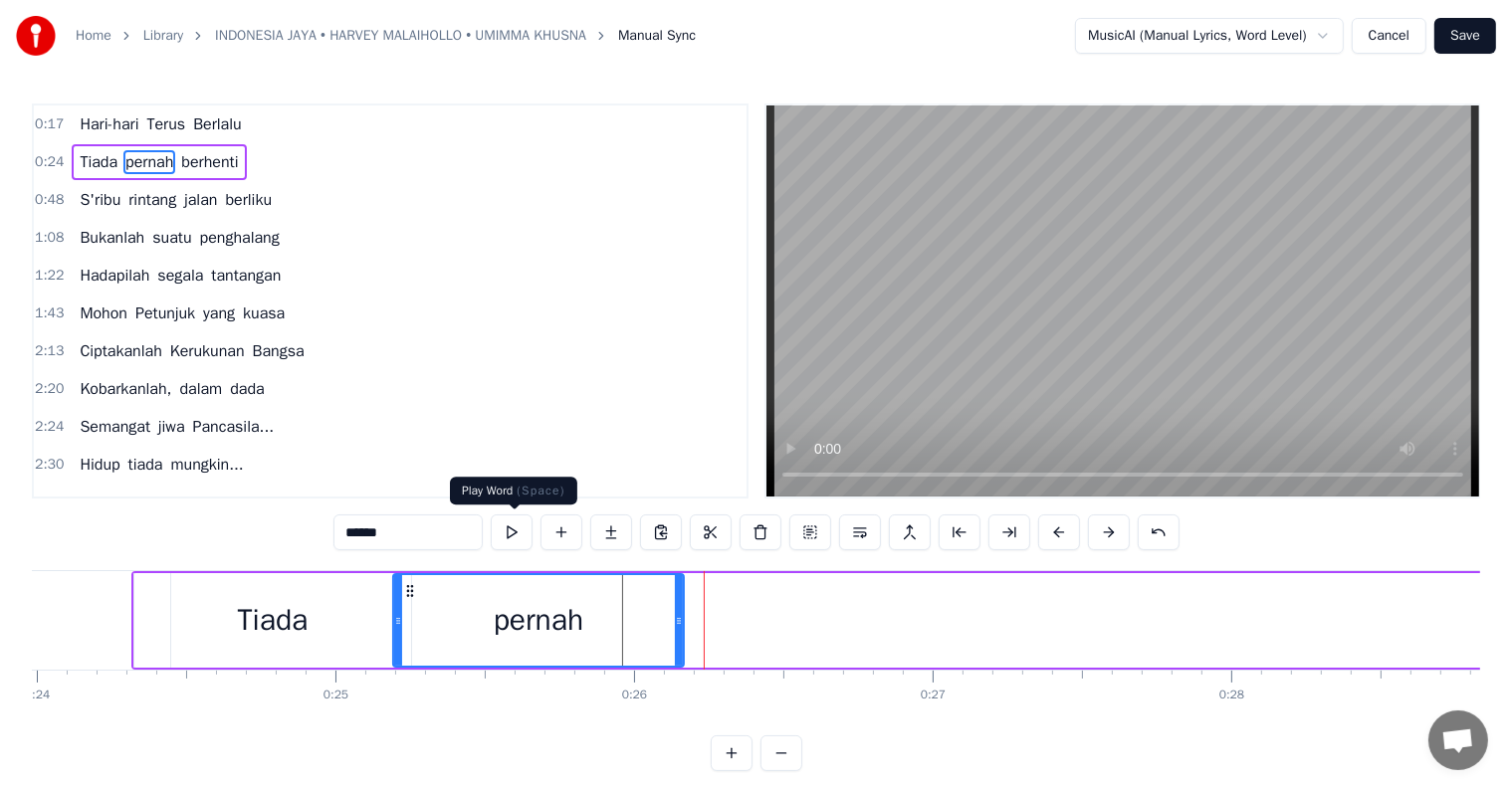 click at bounding box center [512, 532] 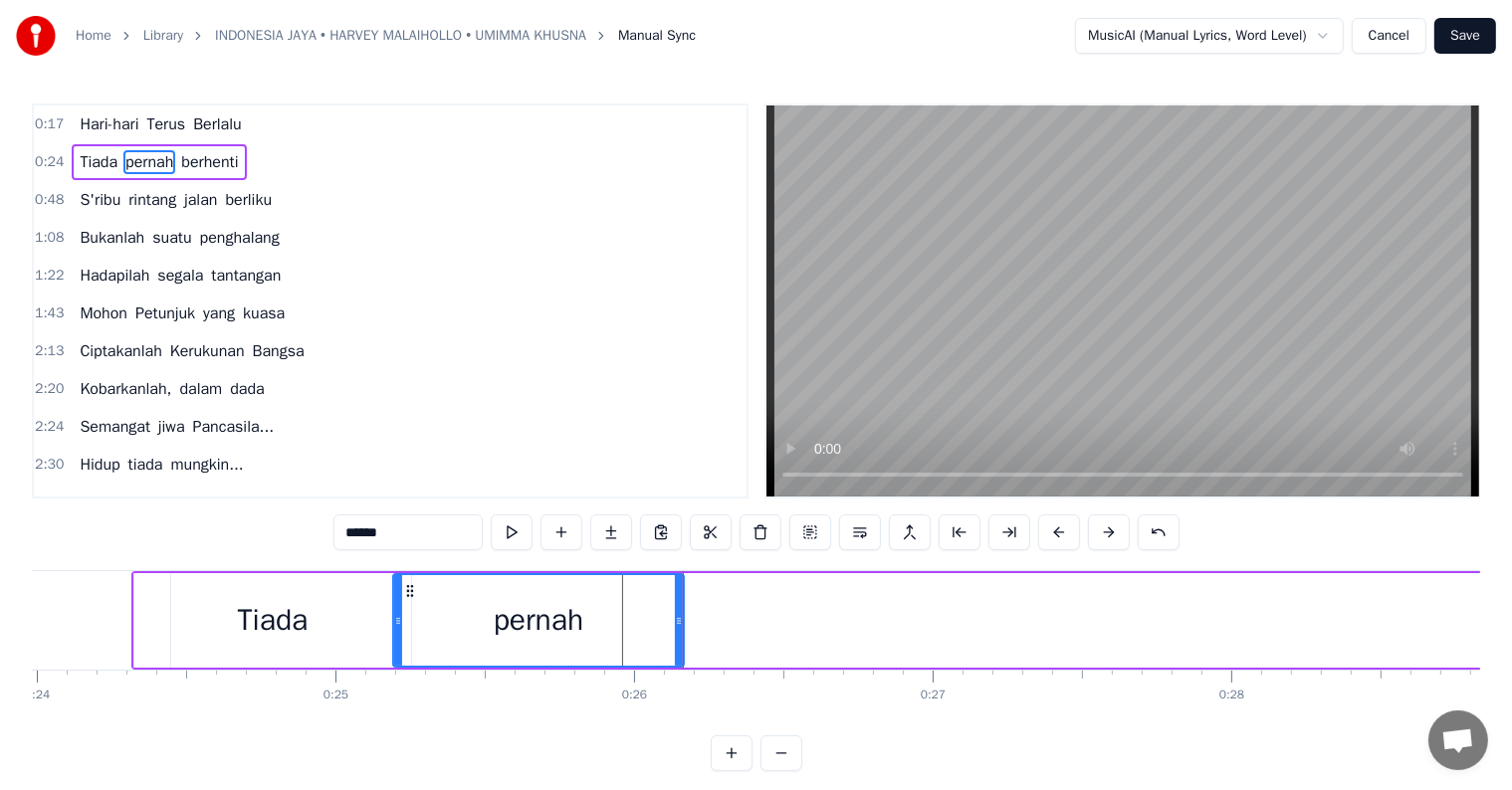 click on "Tiada" at bounding box center (273, 620) 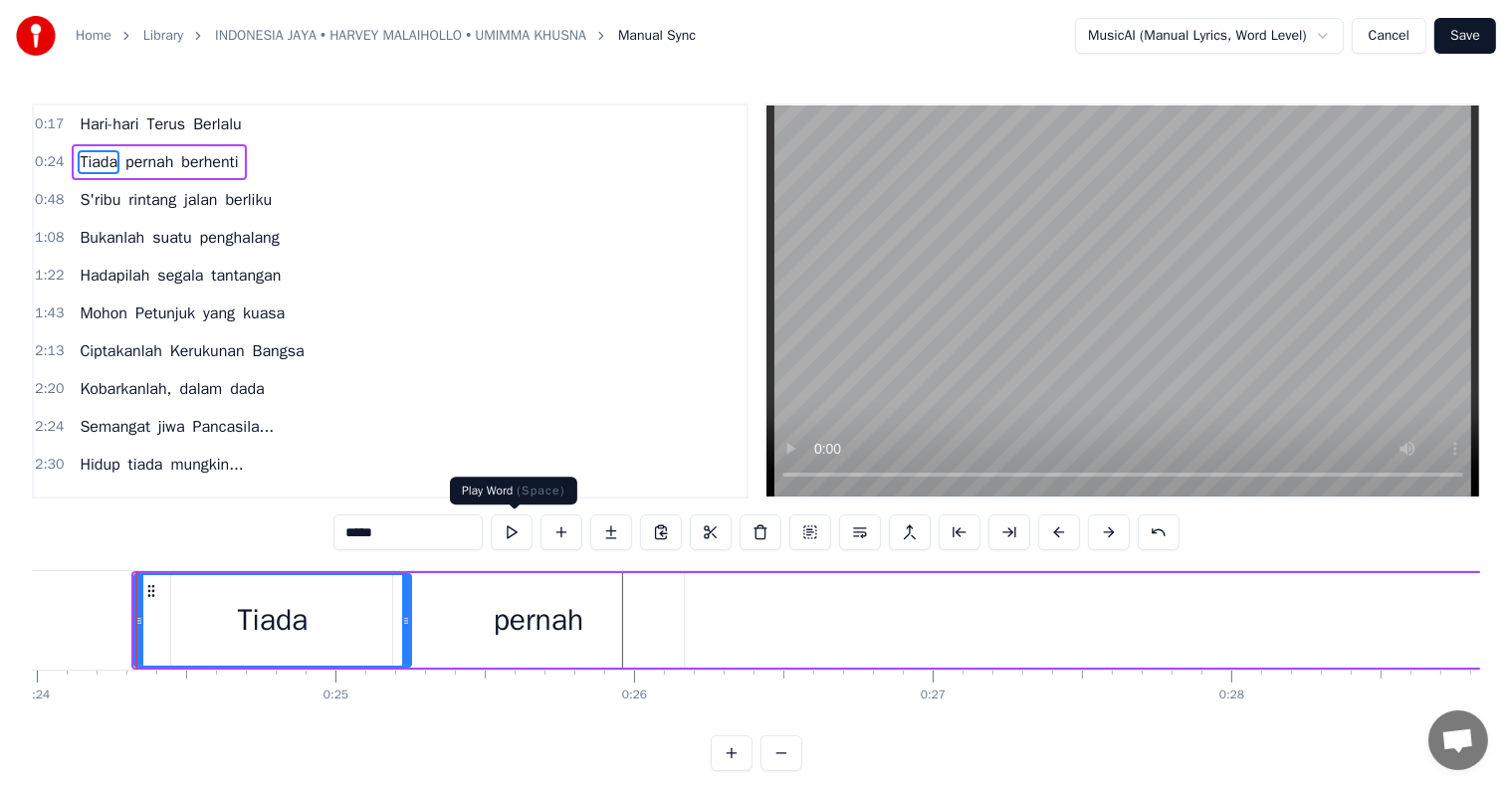 click at bounding box center [512, 532] 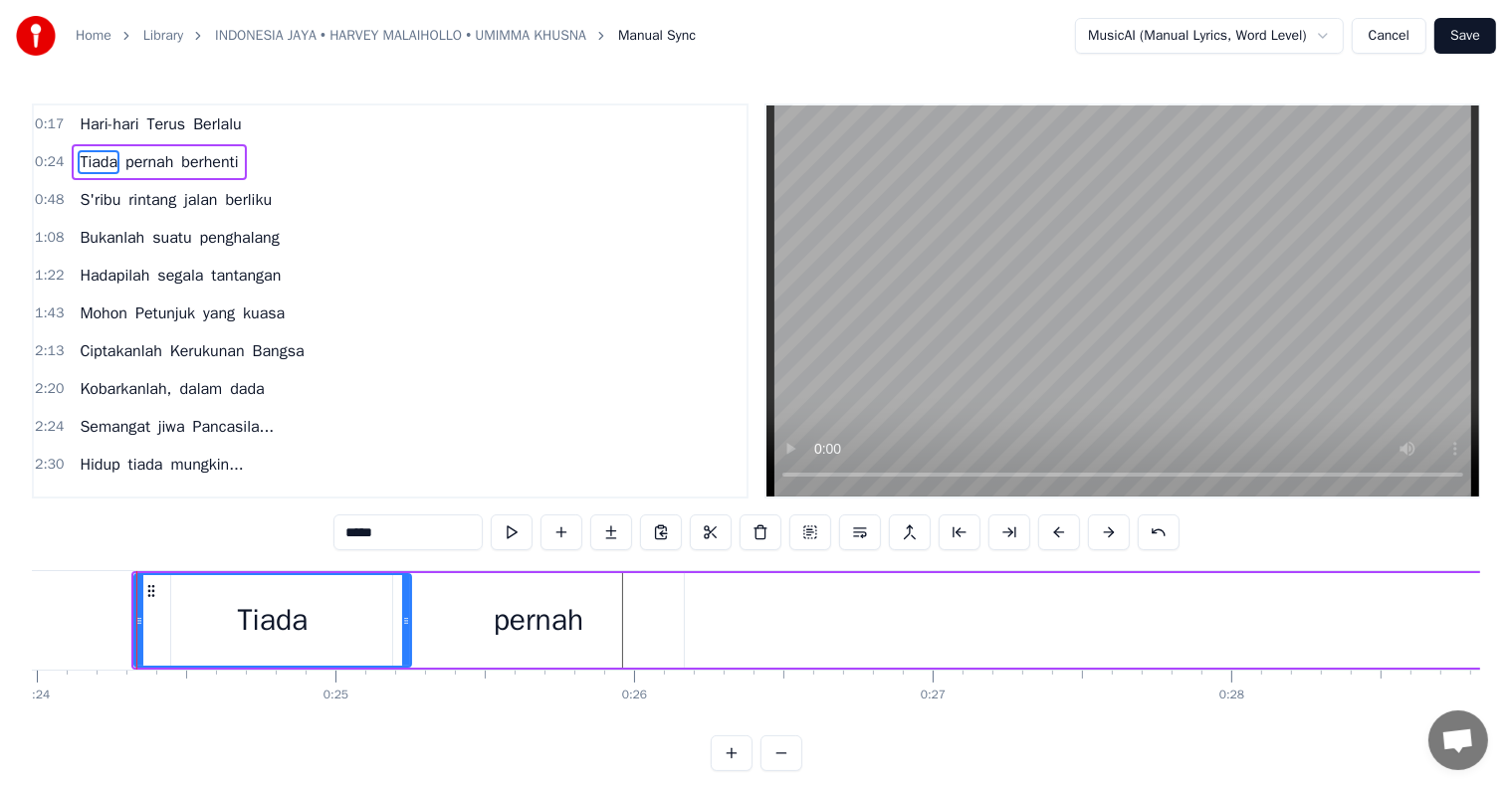 scroll, scrollTop: 0, scrollLeft: 7161, axis: horizontal 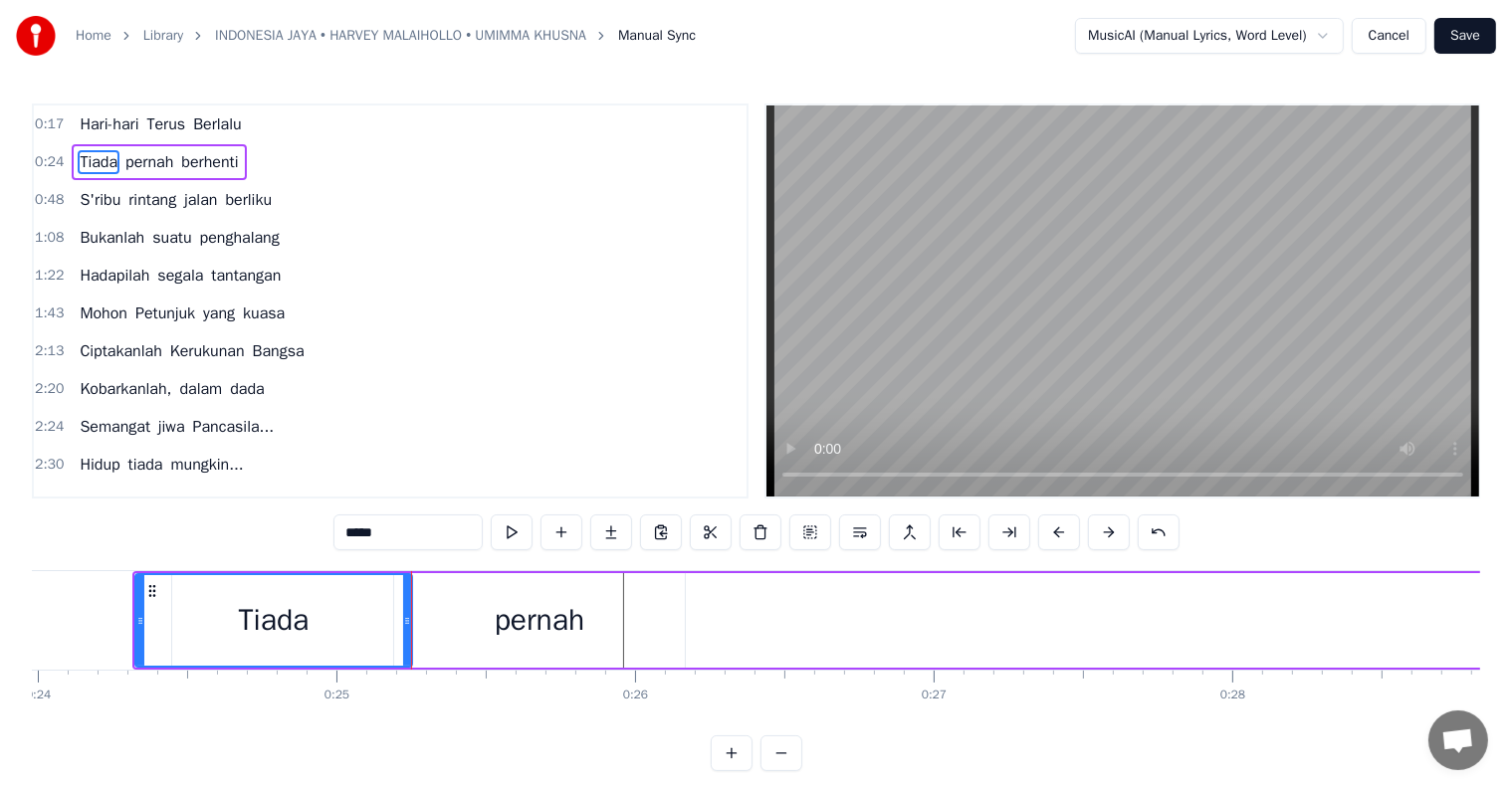 click on "pernah" at bounding box center (540, 620) 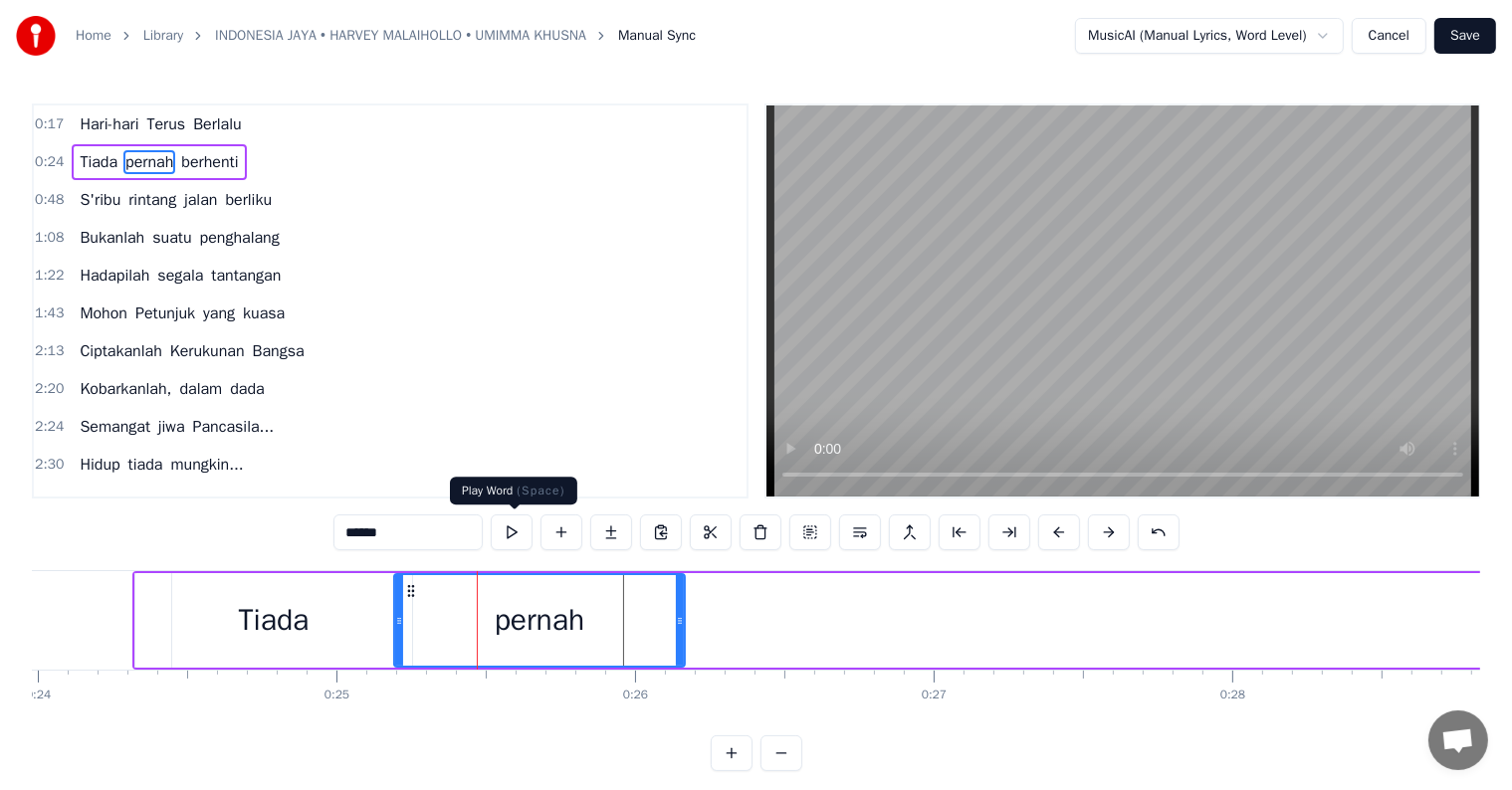 click at bounding box center (512, 532) 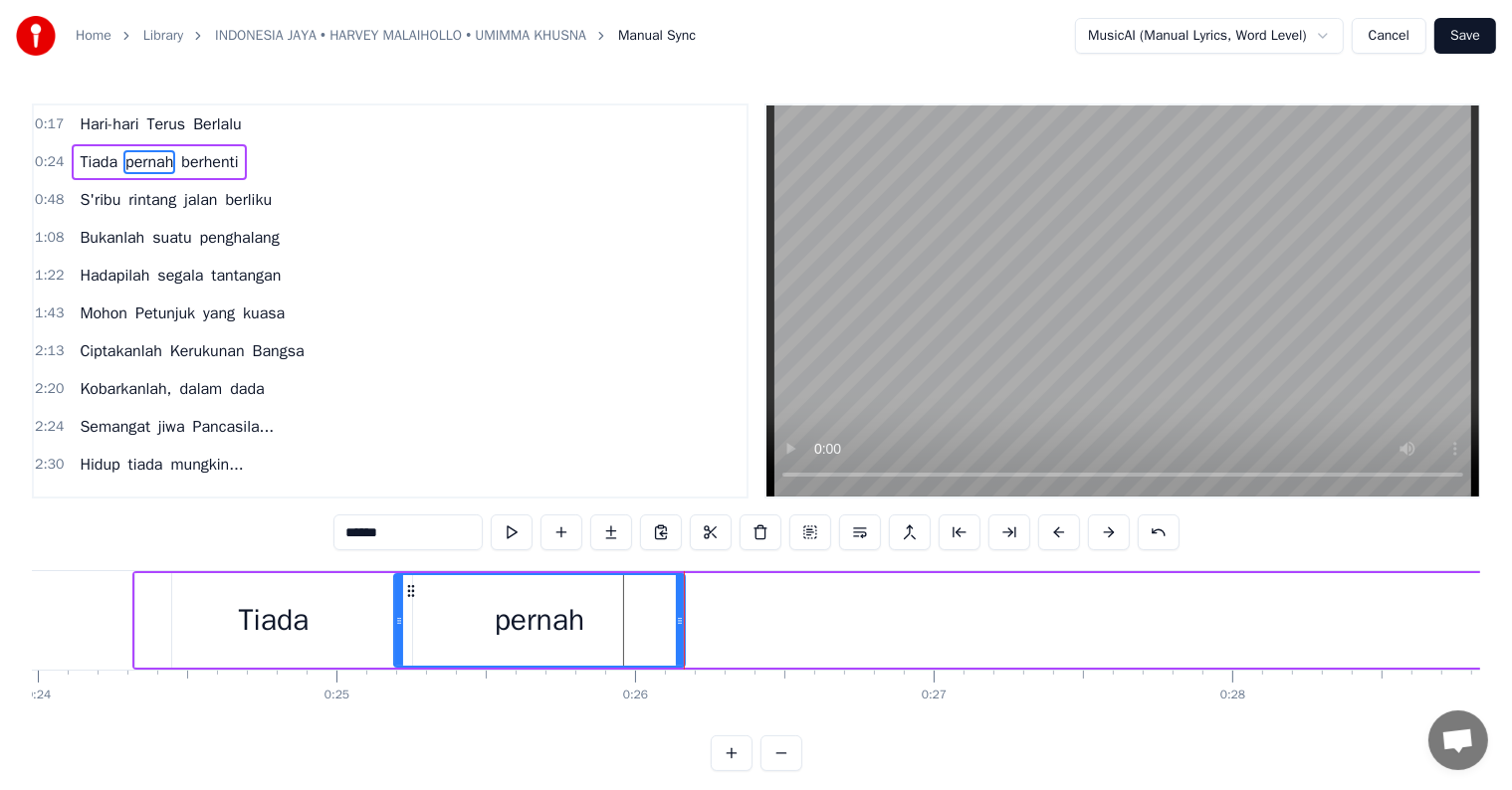 click on "berhenti" at bounding box center [209, 162] 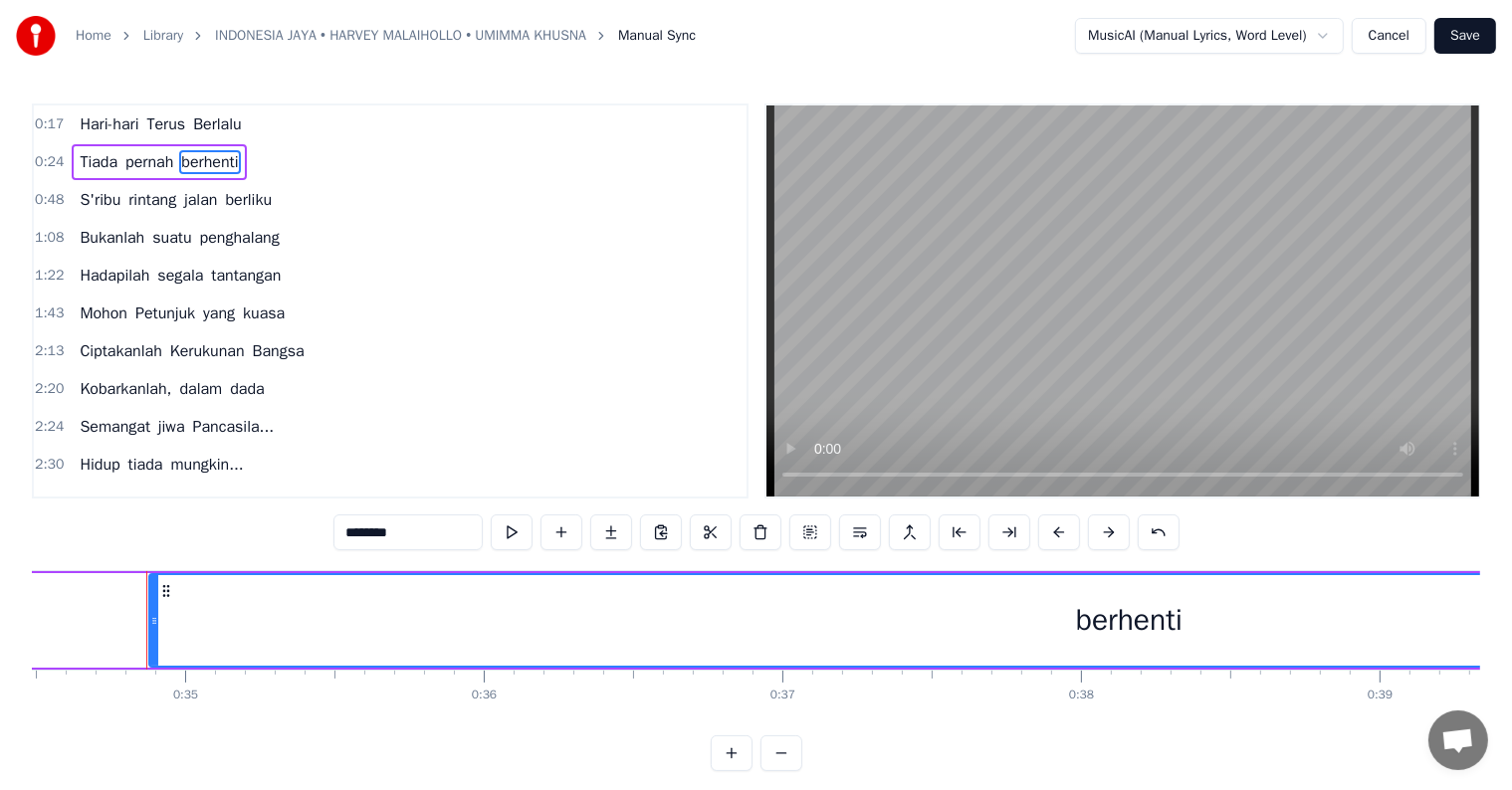 scroll, scrollTop: 0, scrollLeft: 10312, axis: horizontal 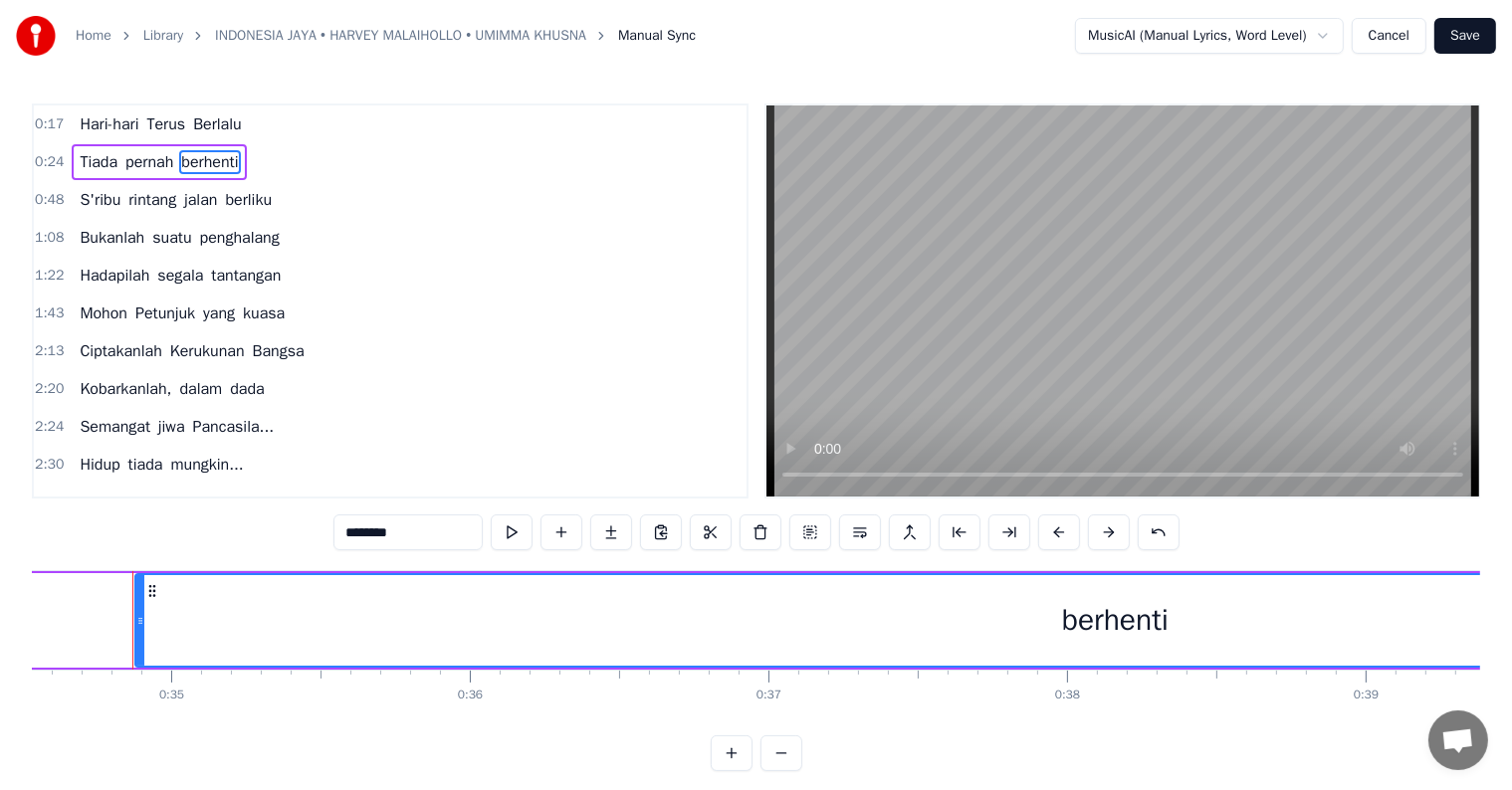 click on "berhenti" at bounding box center [1115, 620] 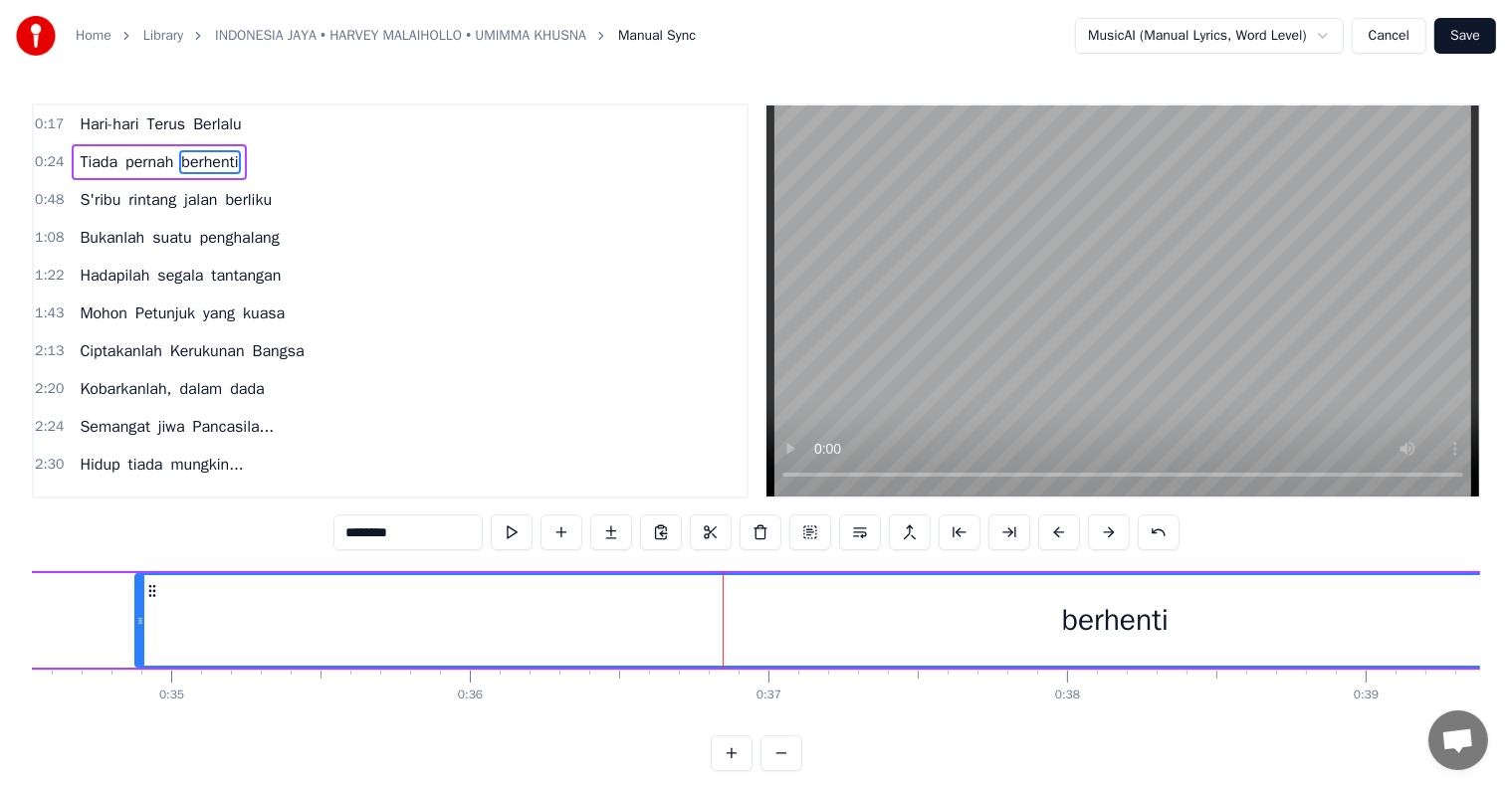 click at bounding box center (140, 620) 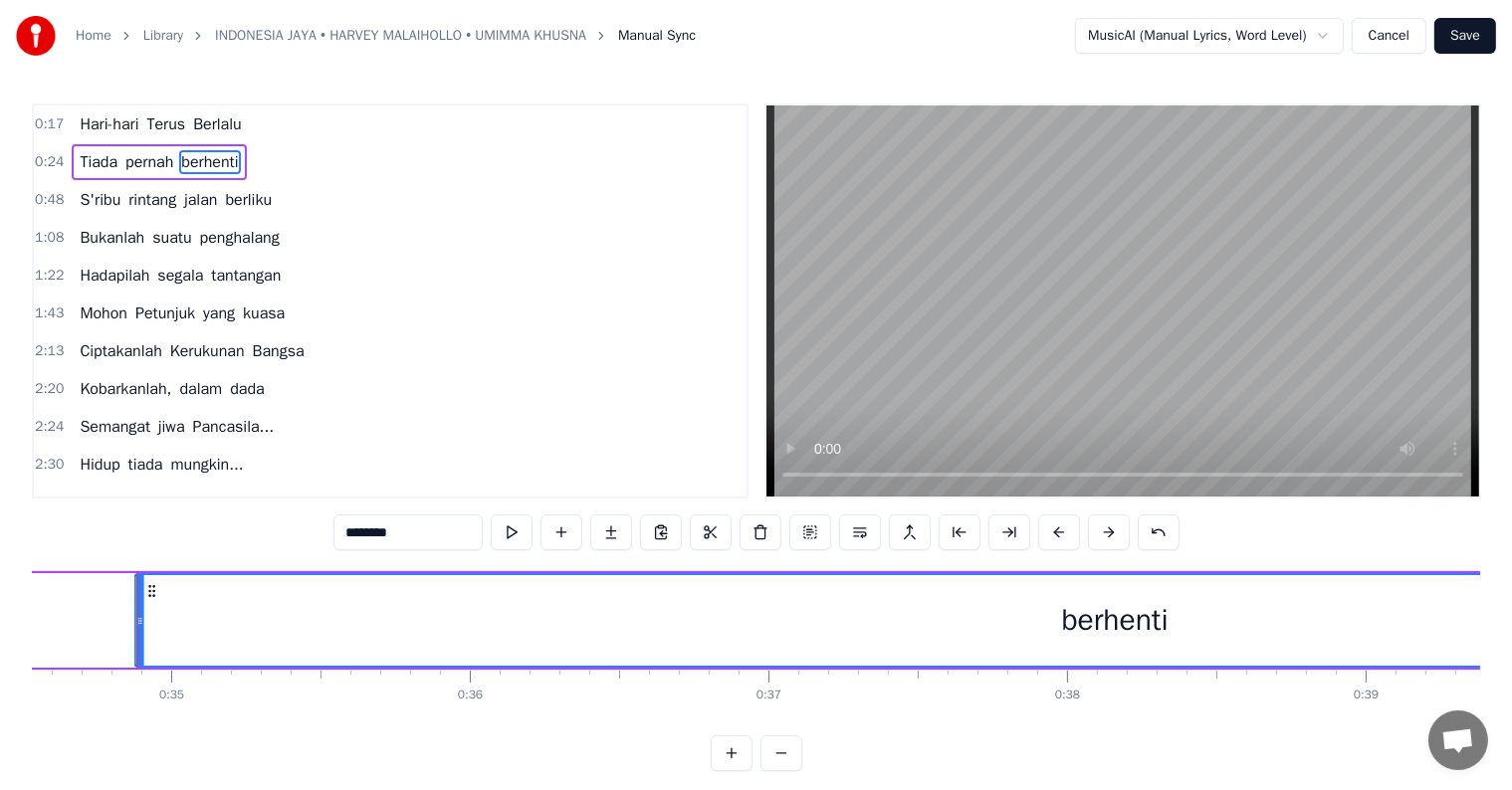 click 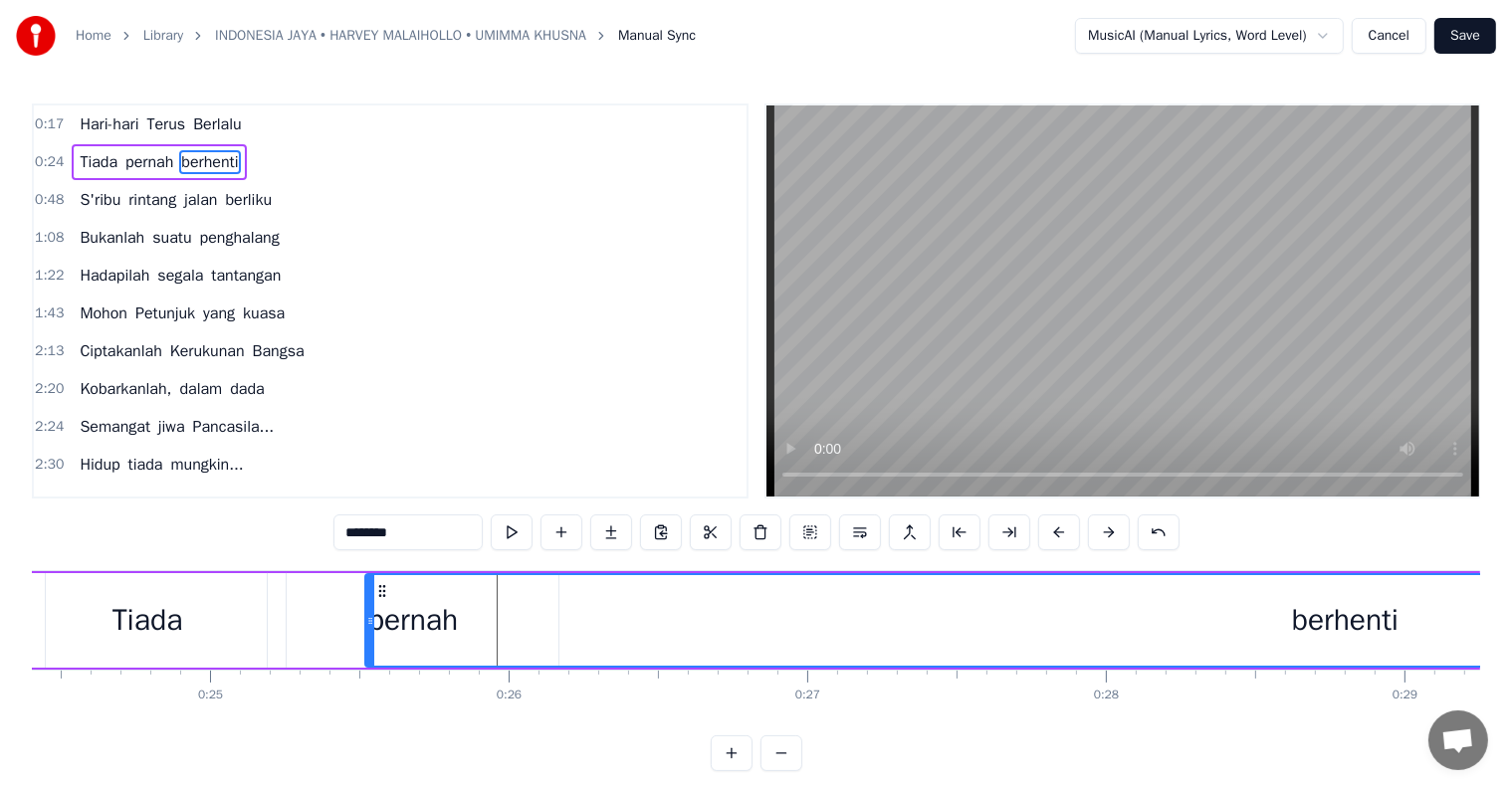 scroll, scrollTop: 0, scrollLeft: 7274, axis: horizontal 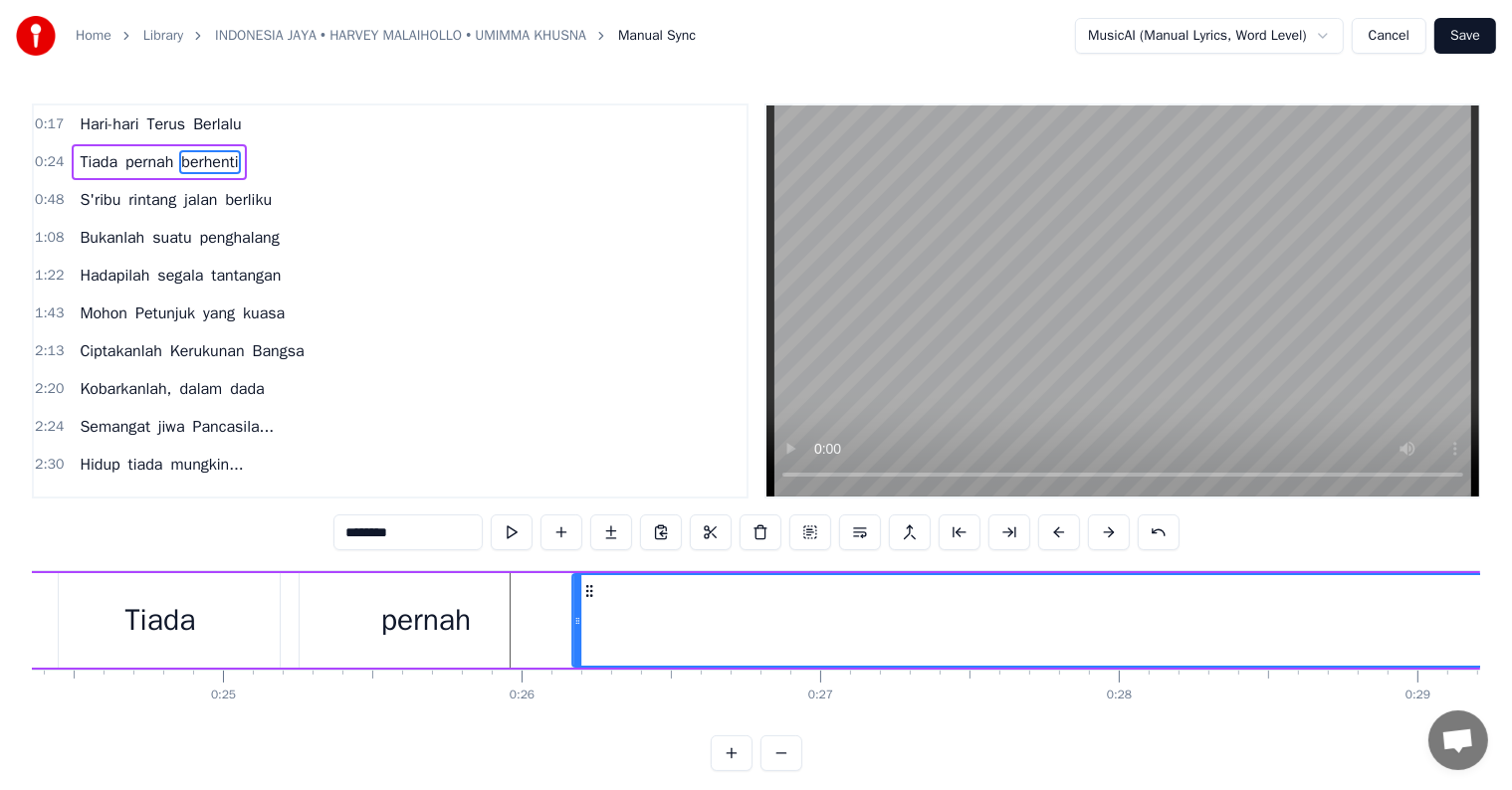 drag, startPoint x: 149, startPoint y: 585, endPoint x: 586, endPoint y: 602, distance: 437.33054 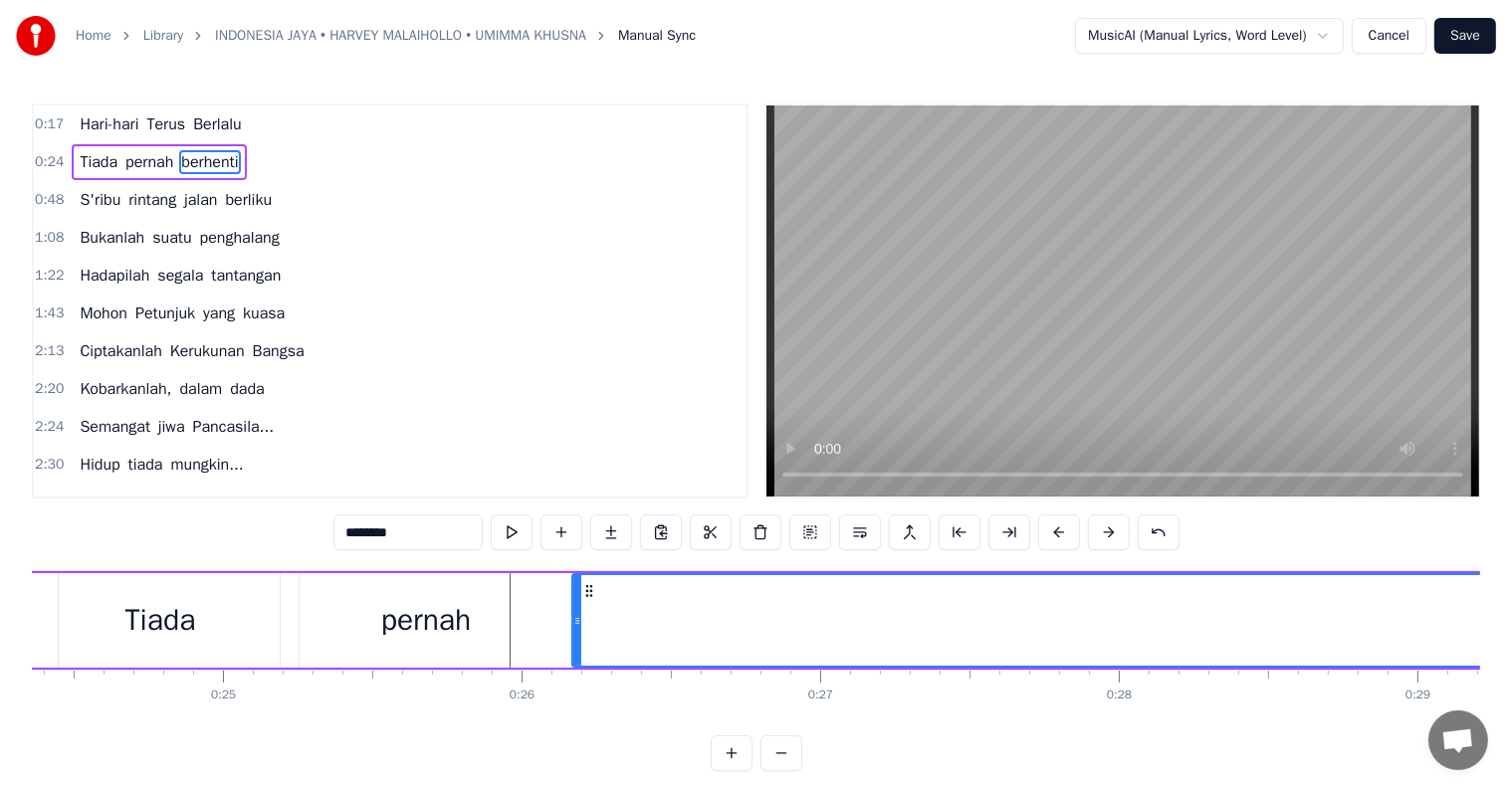 click on "pernah" at bounding box center (426, 620) 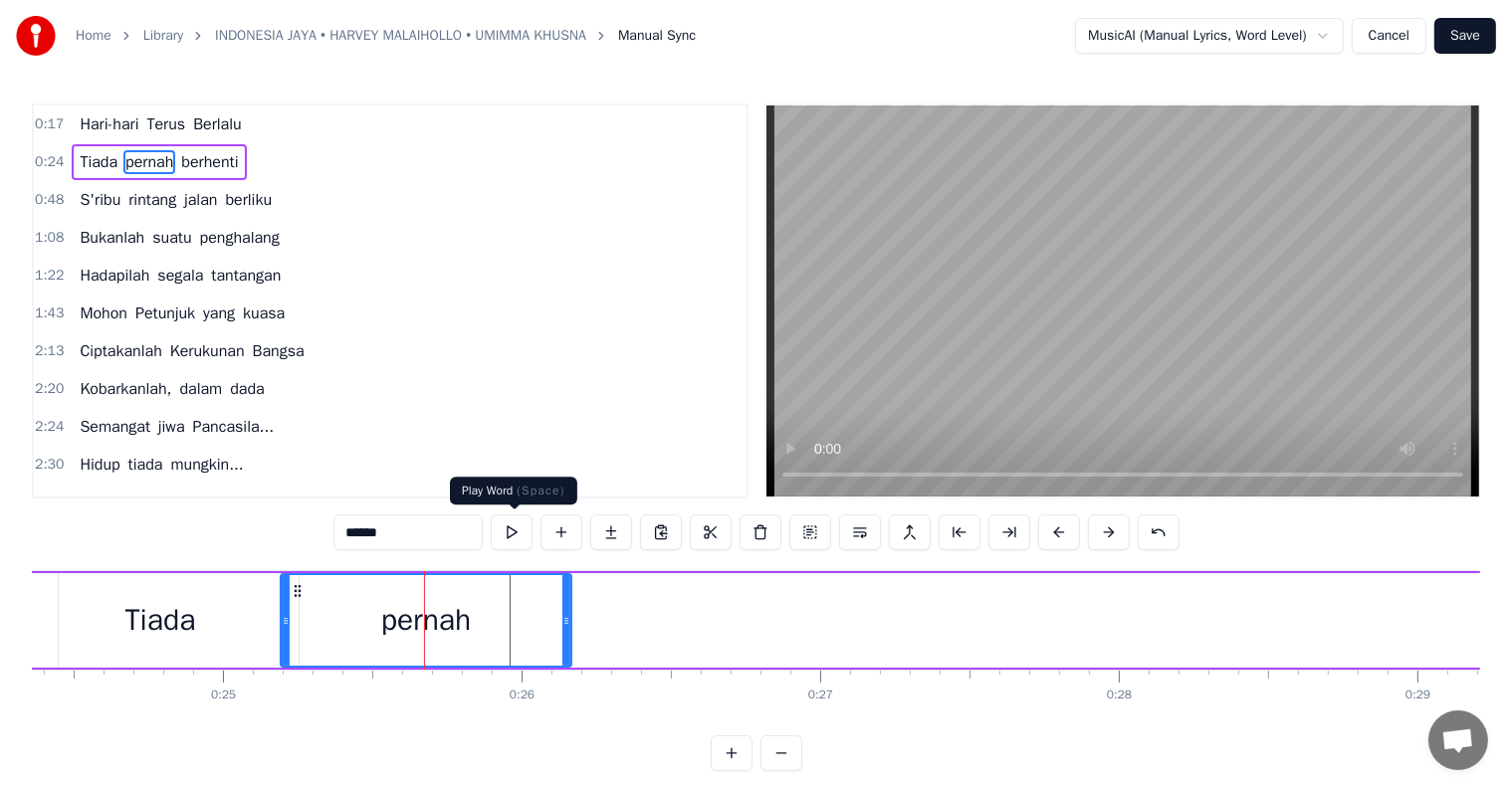 click at bounding box center (512, 532) 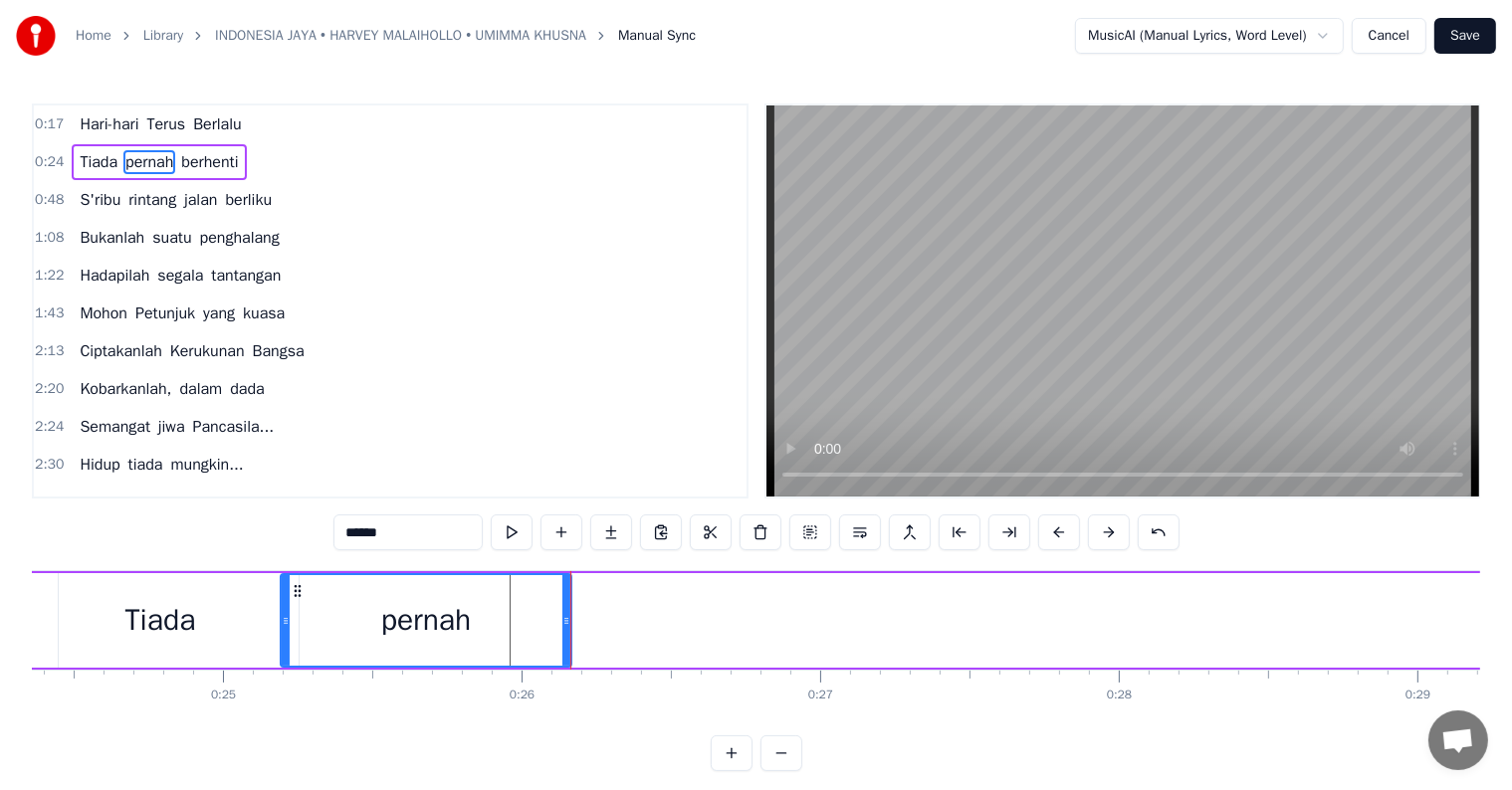 click on "berhenti" at bounding box center [1552, 620] 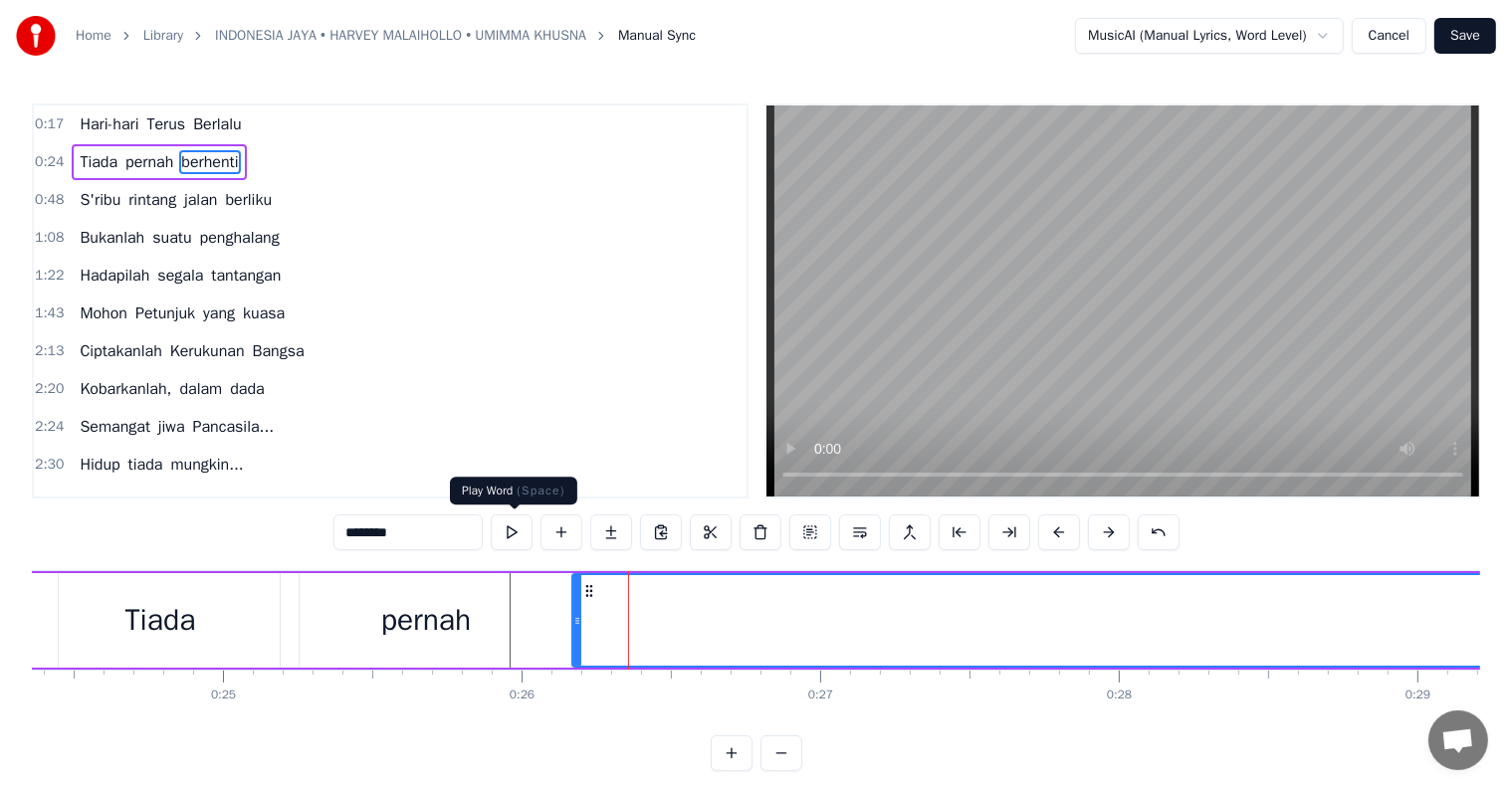 click at bounding box center (512, 532) 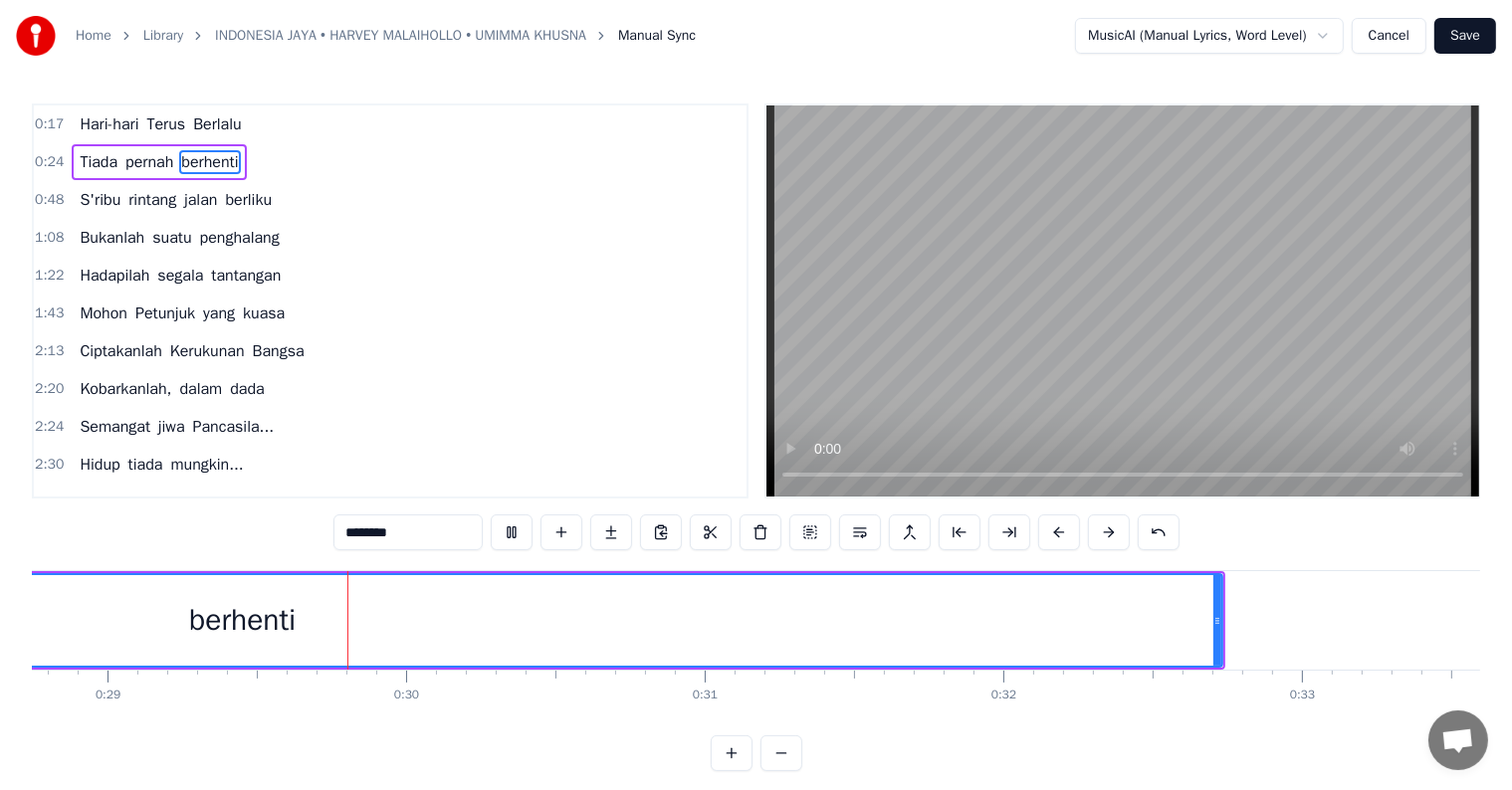 scroll, scrollTop: 0, scrollLeft: 8596, axis: horizontal 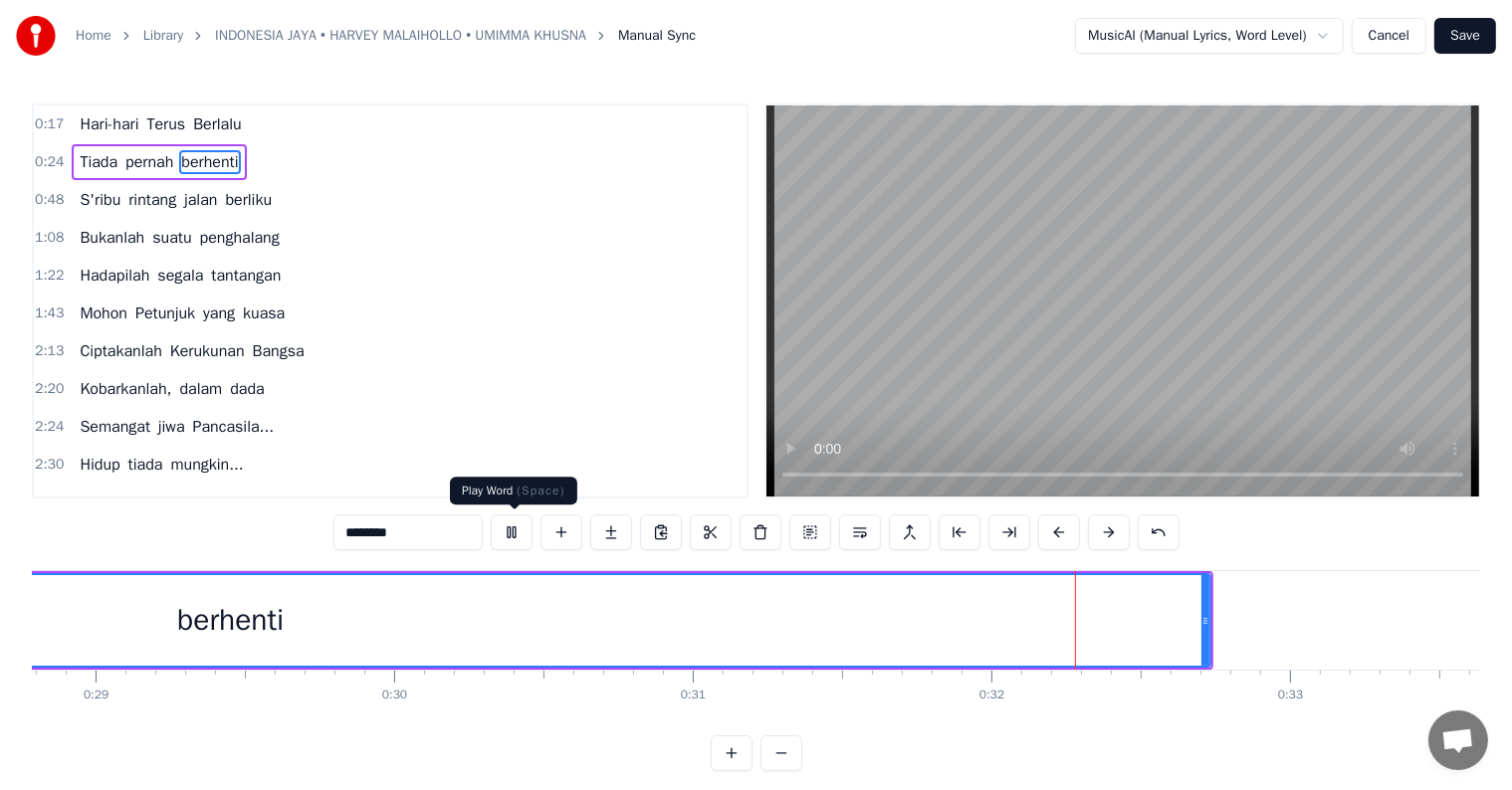 click at bounding box center [512, 532] 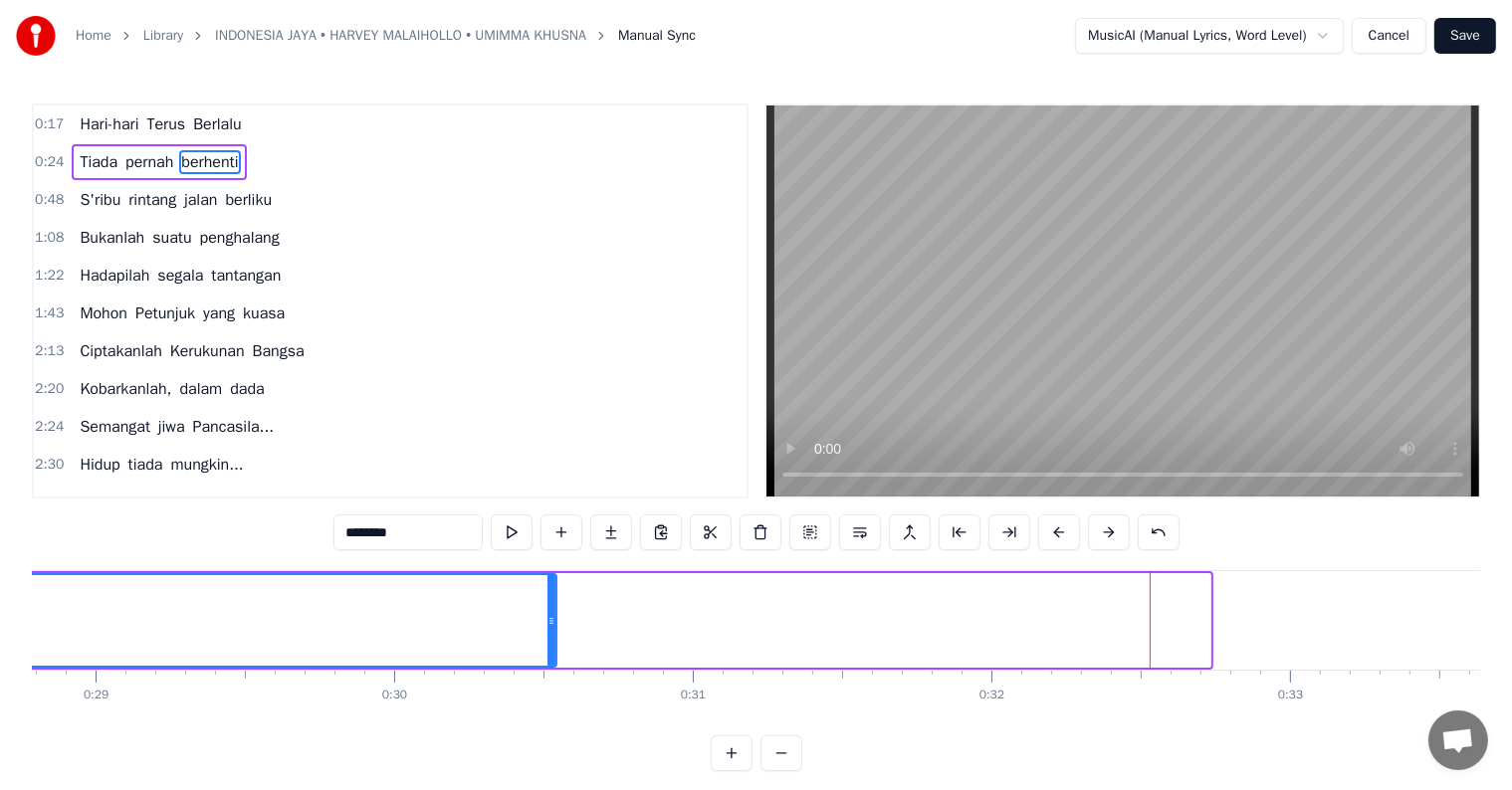 drag, startPoint x: 1205, startPoint y: 614, endPoint x: 549, endPoint y: 597, distance: 656.22024 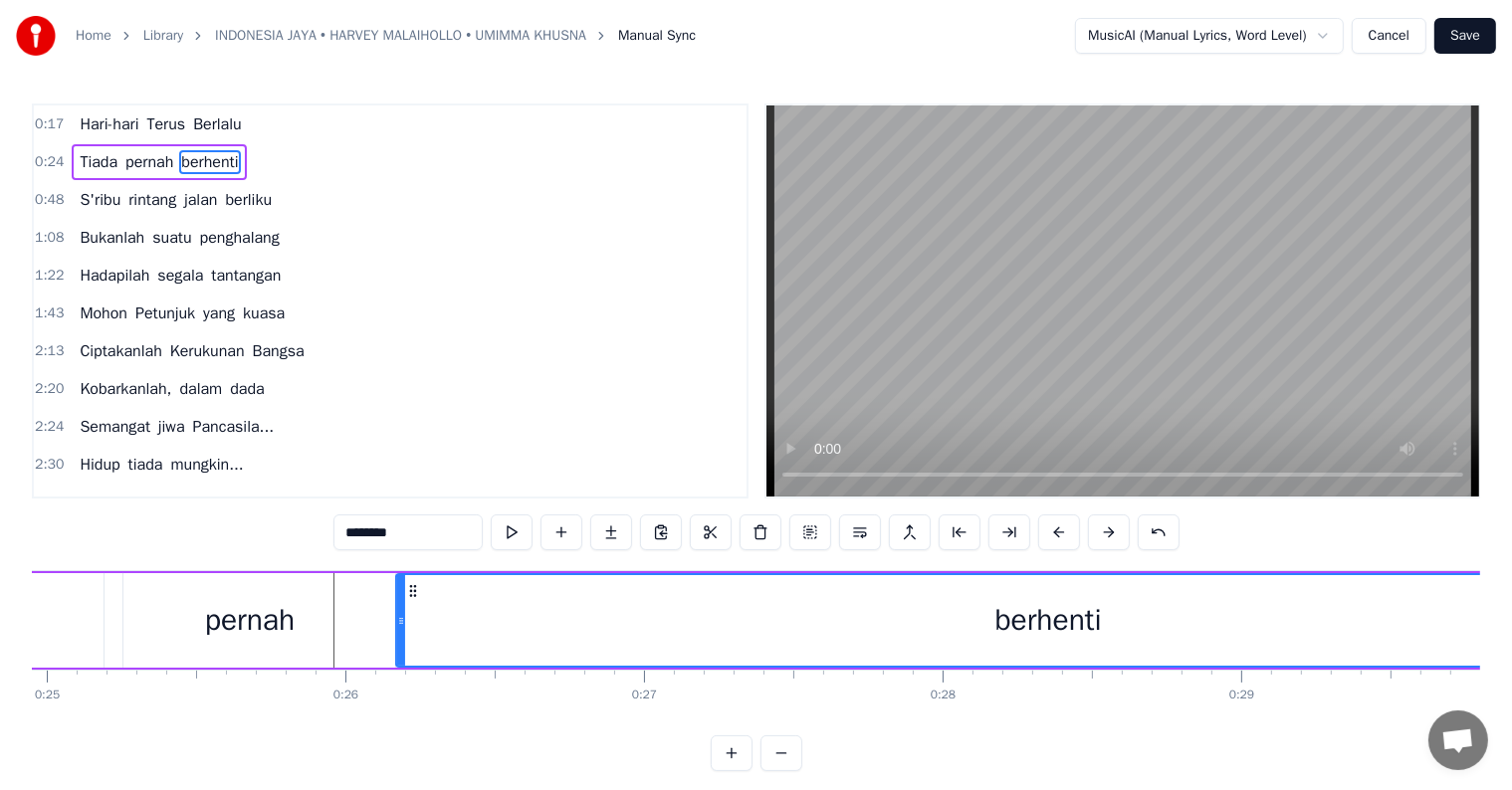 scroll, scrollTop: 0, scrollLeft: 7448, axis: horizontal 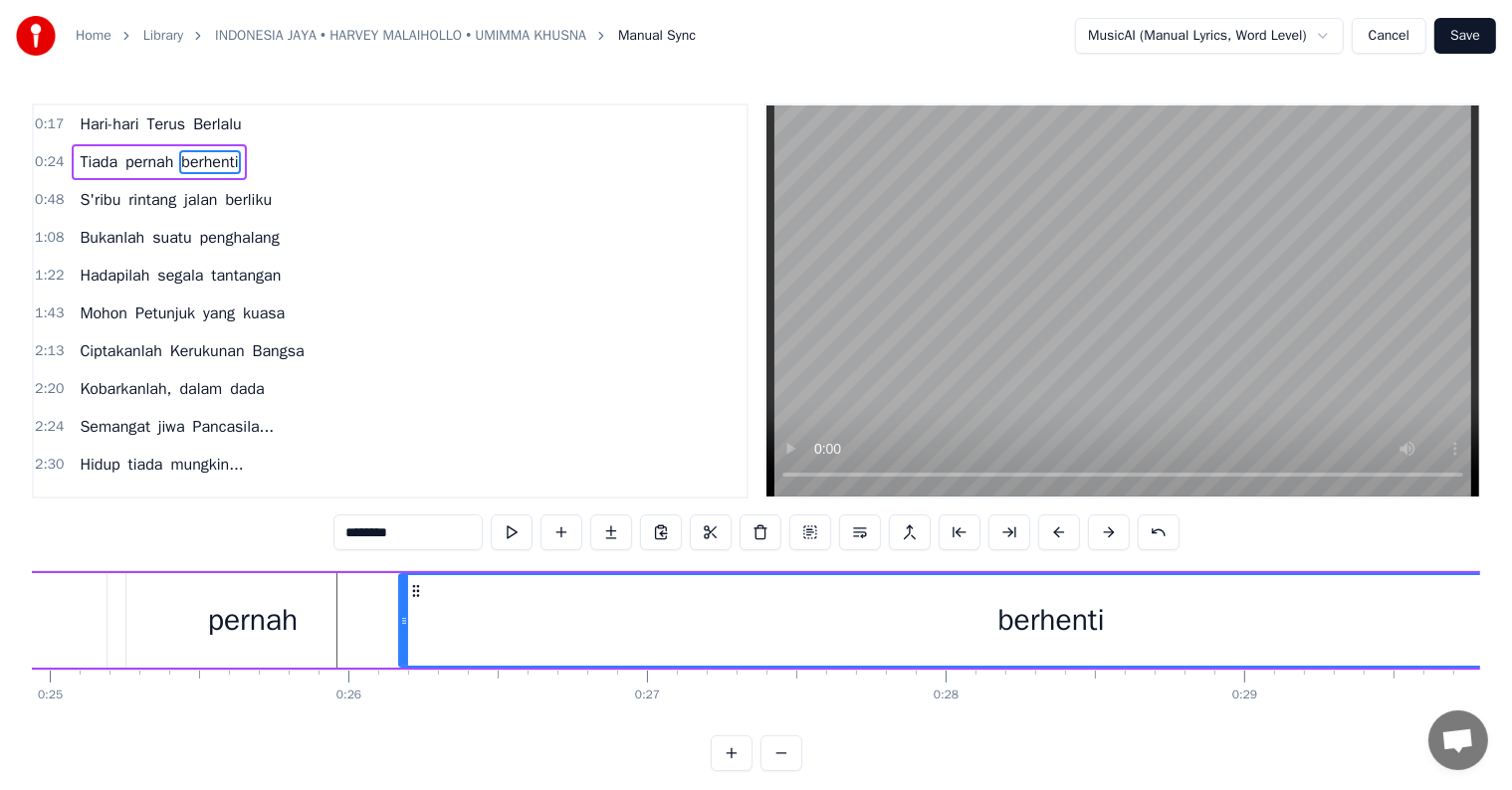 click on "berhenti" at bounding box center (1051, 620) 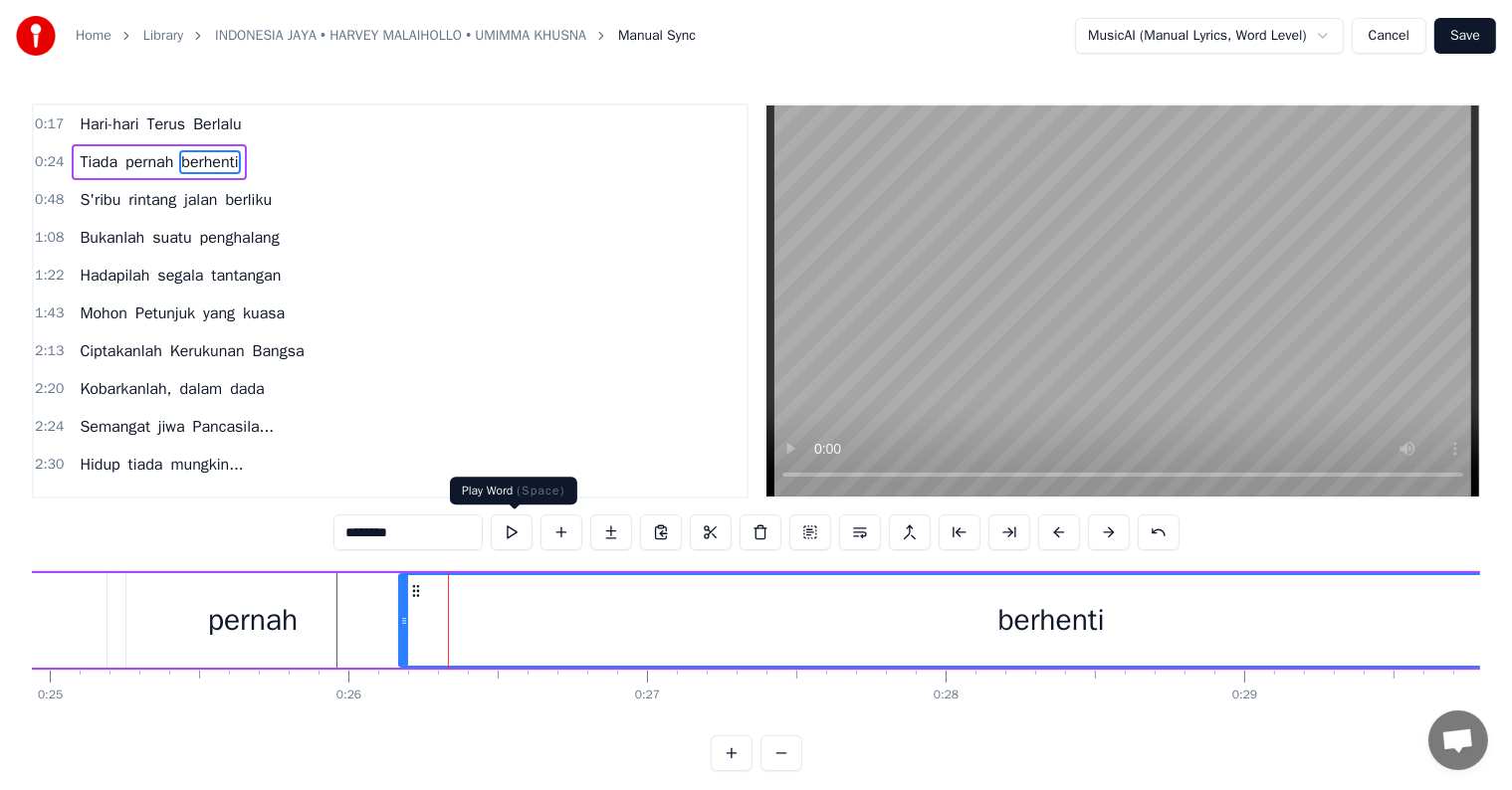 click at bounding box center [512, 532] 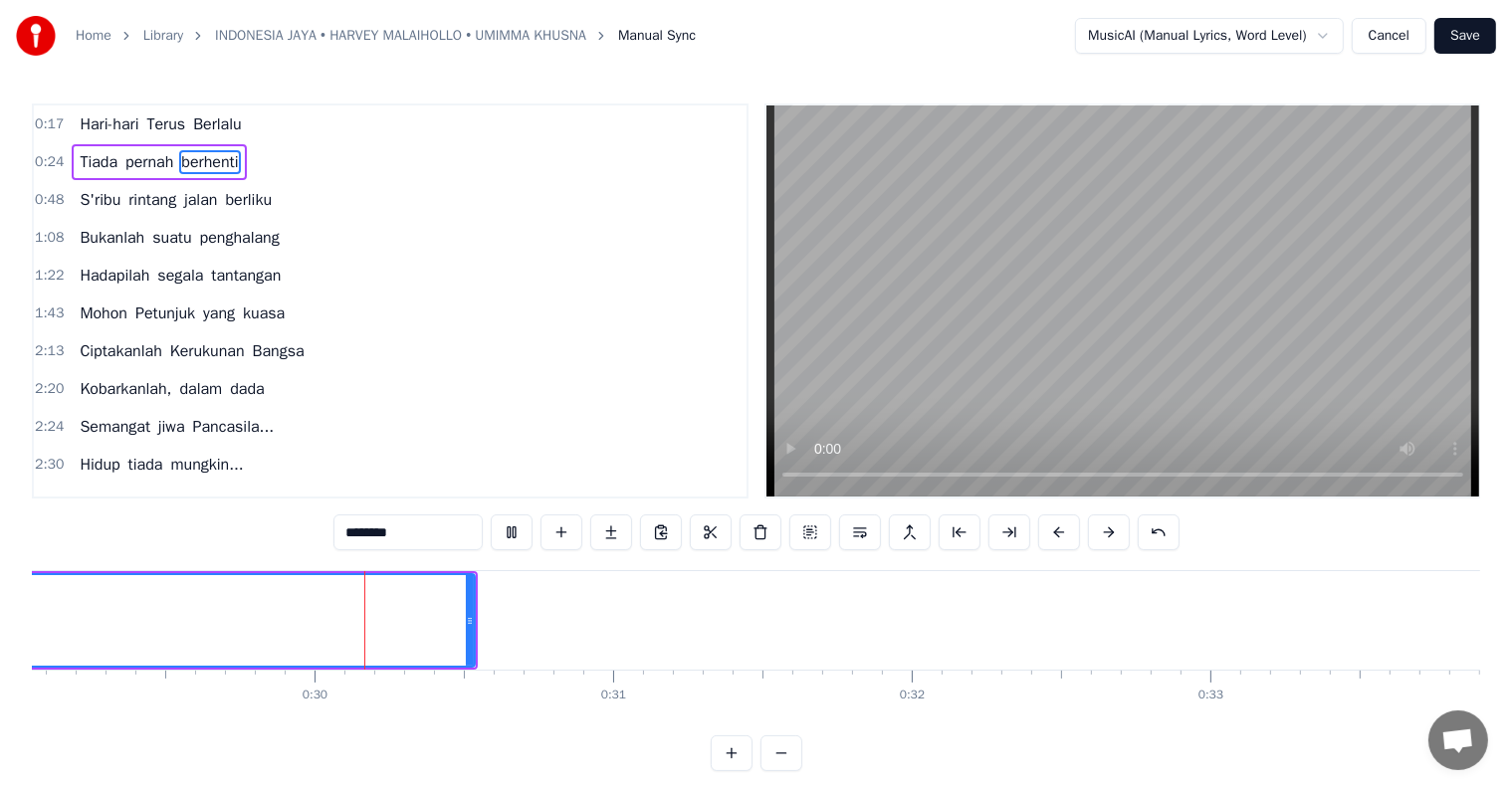 scroll, scrollTop: 0, scrollLeft: 8740, axis: horizontal 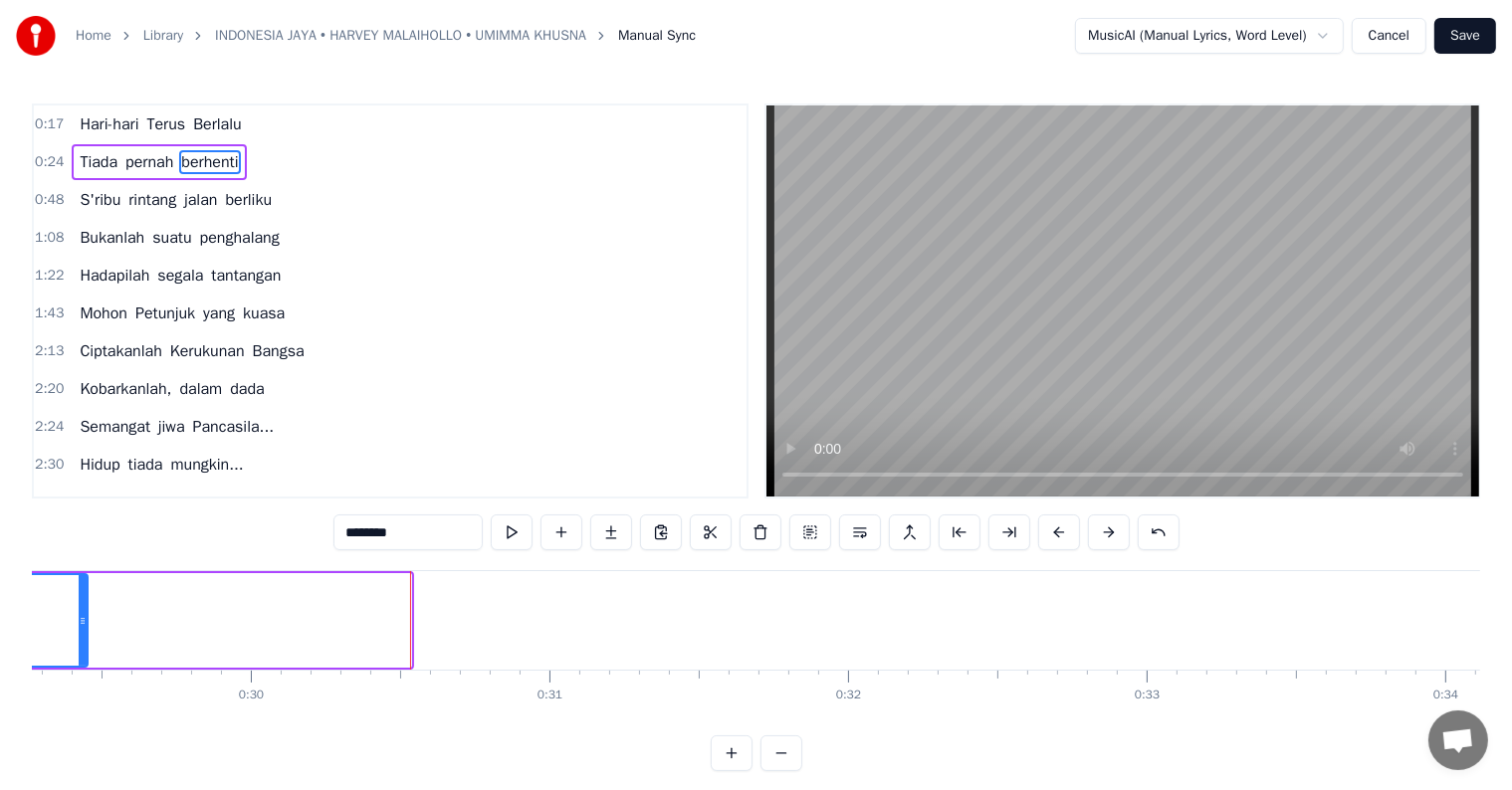 drag, startPoint x: 407, startPoint y: 613, endPoint x: 84, endPoint y: 601, distance: 323.22283 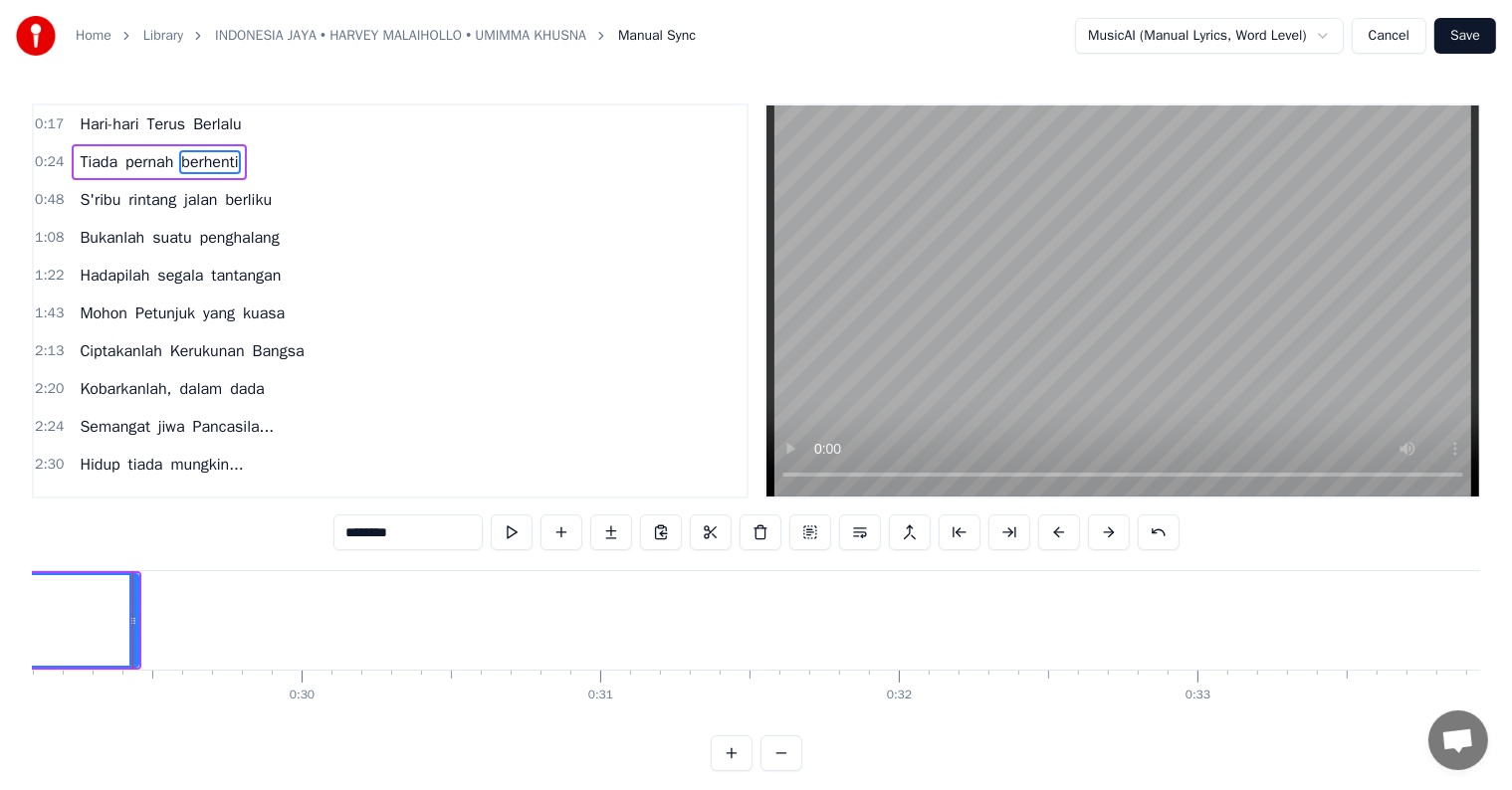 click on "berhenti" at bounding box center (-352, 620) 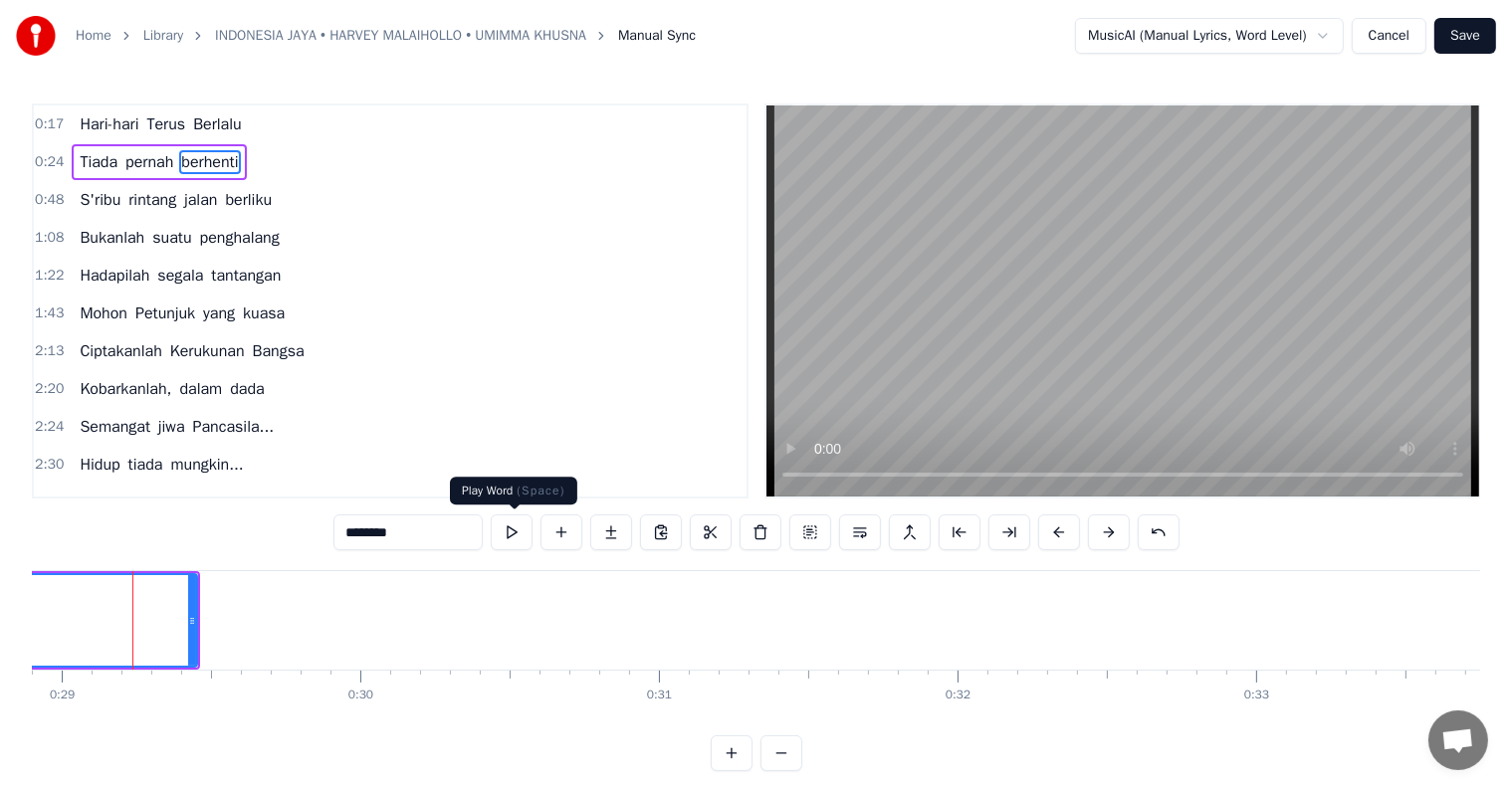 click at bounding box center (512, 532) 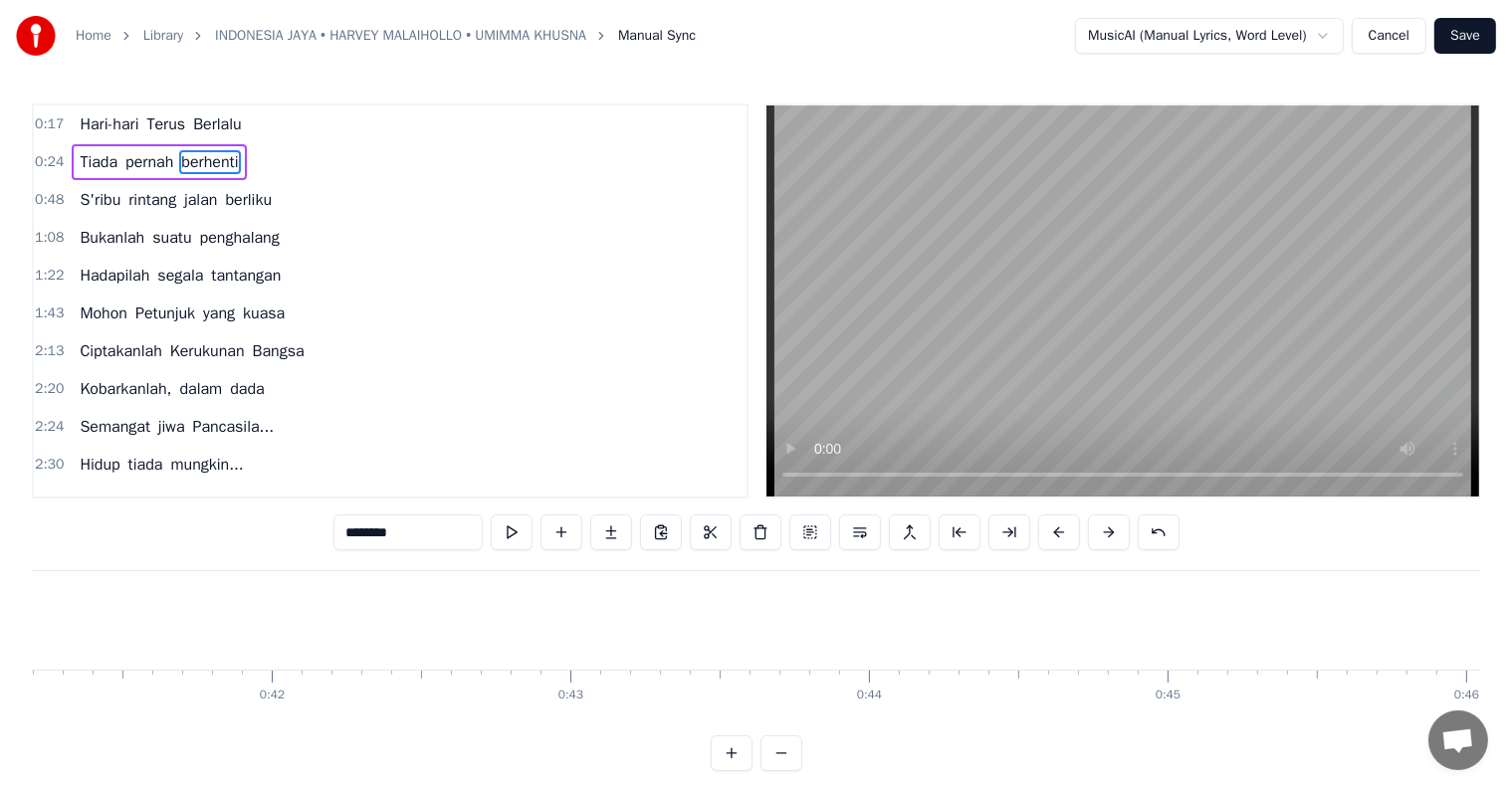 scroll, scrollTop: 0, scrollLeft: 12302, axis: horizontal 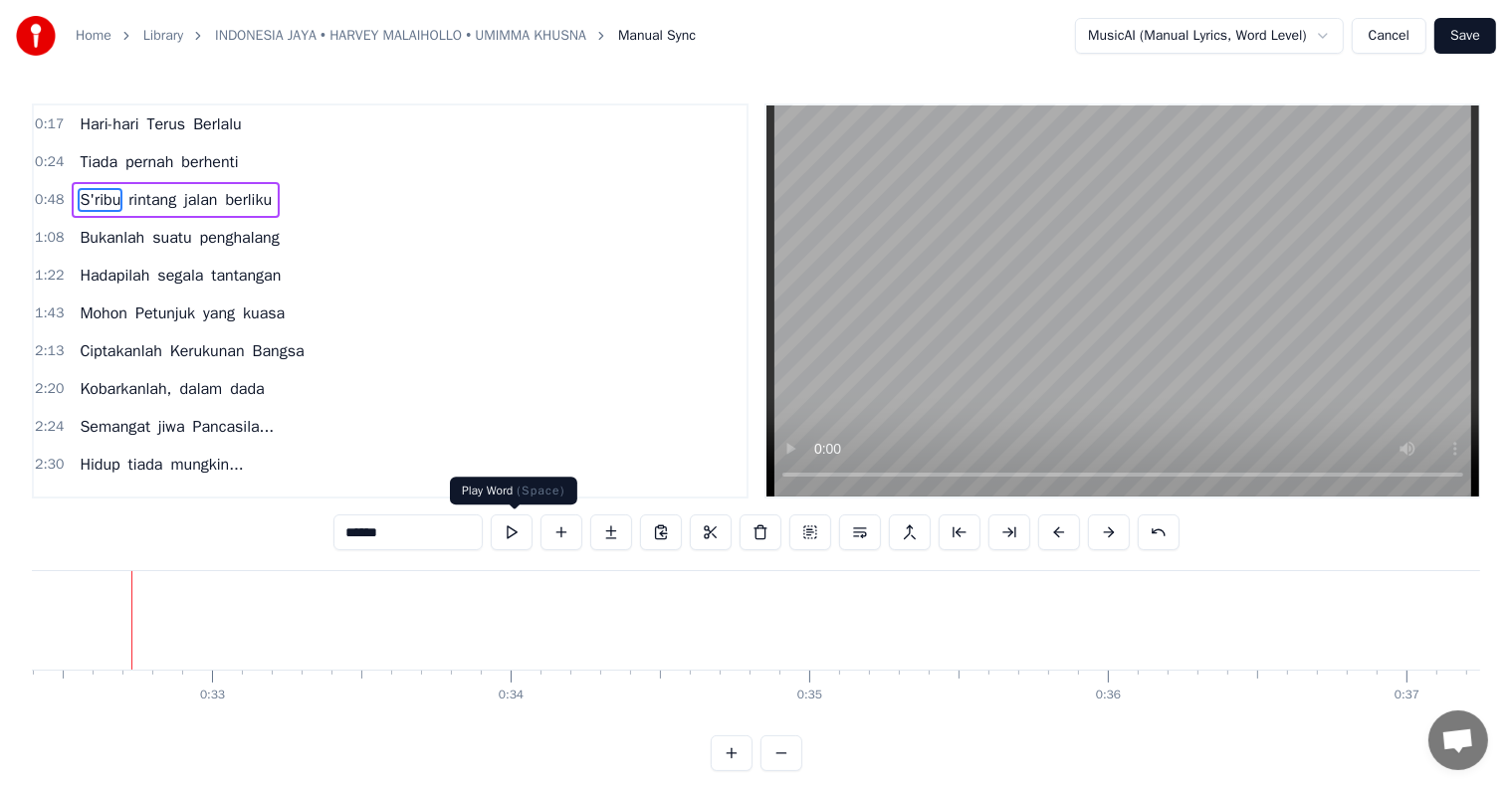 click at bounding box center (512, 532) 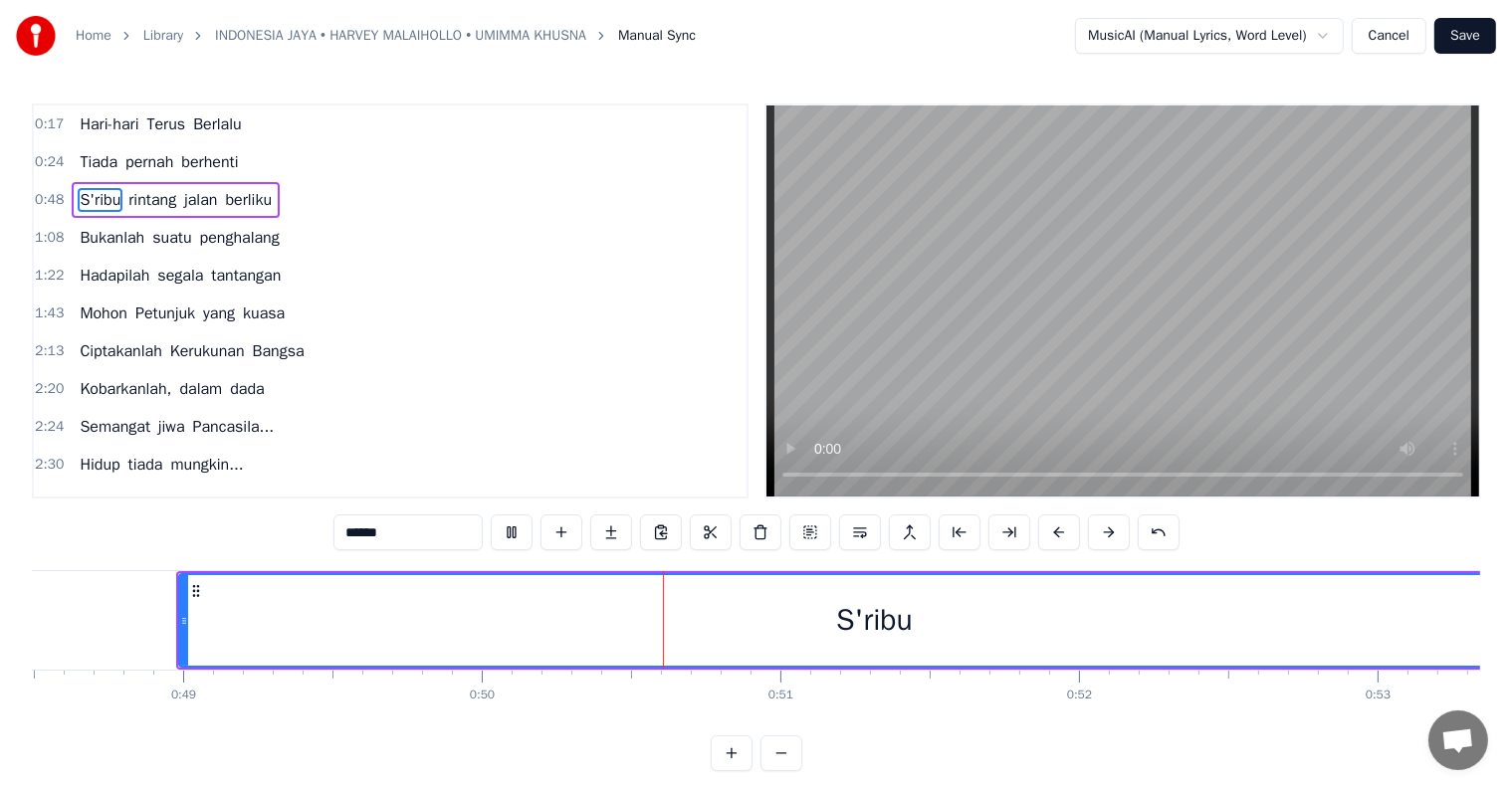 scroll, scrollTop: 0, scrollLeft: 14842, axis: horizontal 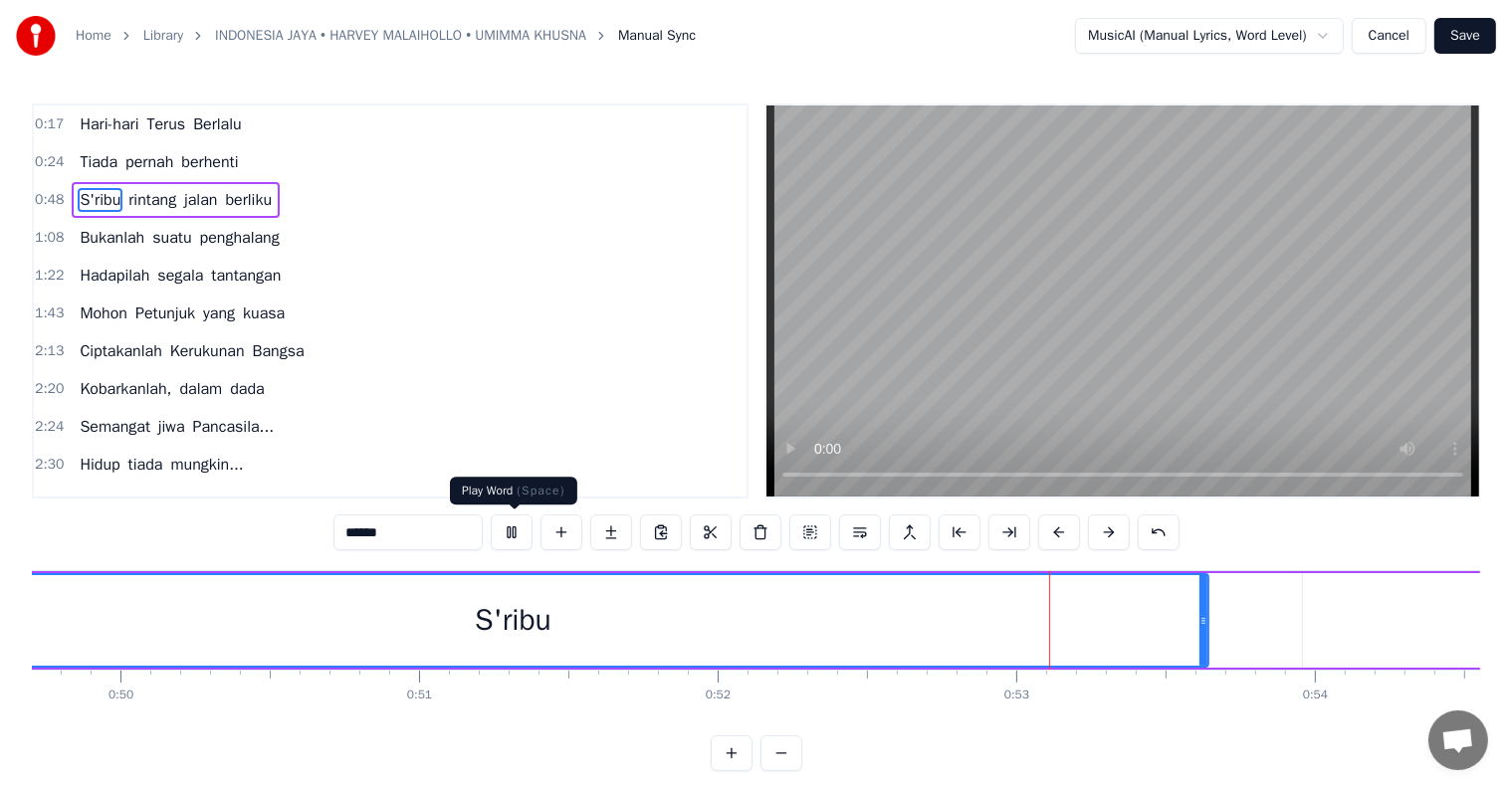 click at bounding box center [512, 532] 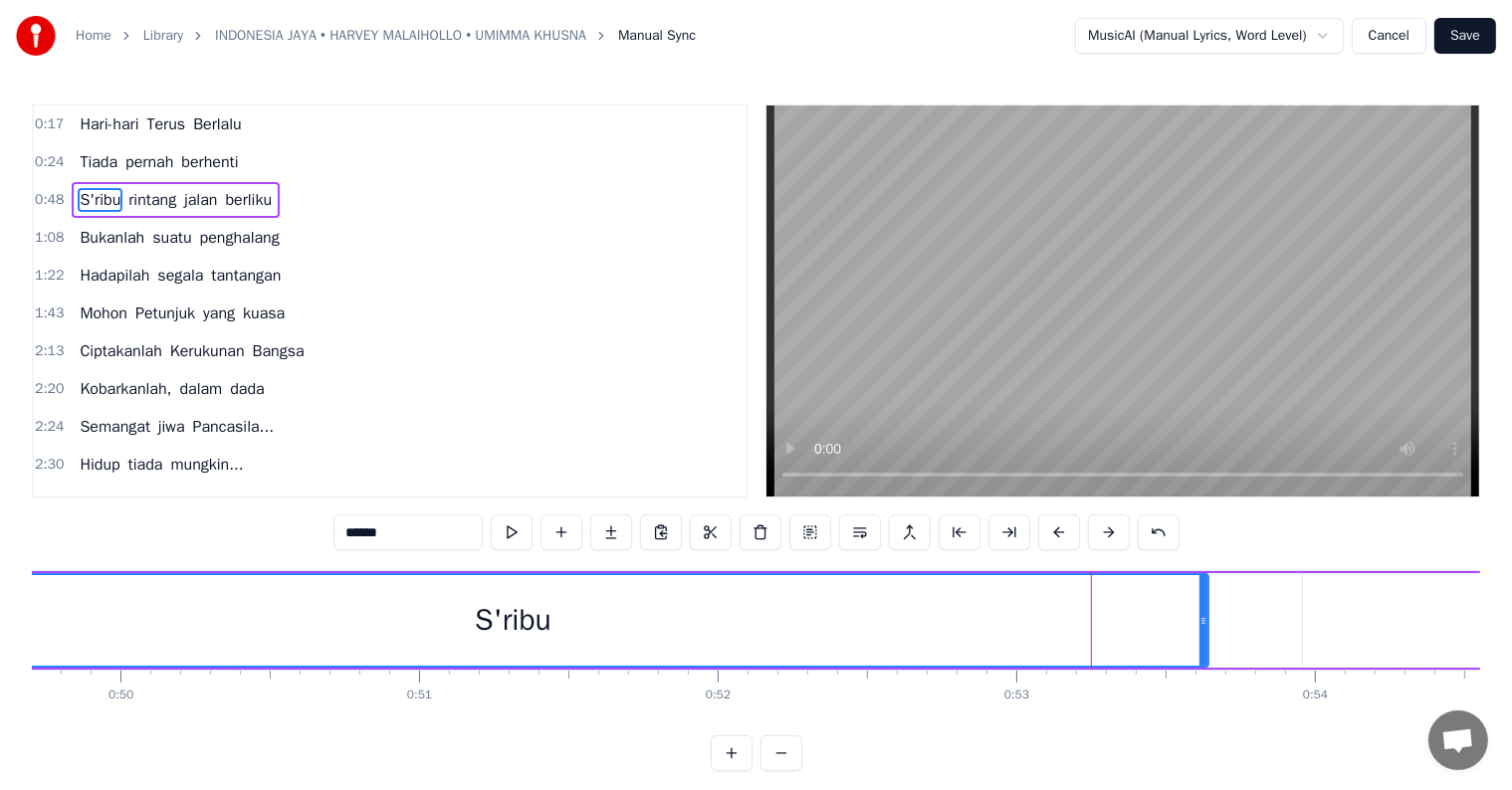 click on "S'ribu" at bounding box center [513, 620] 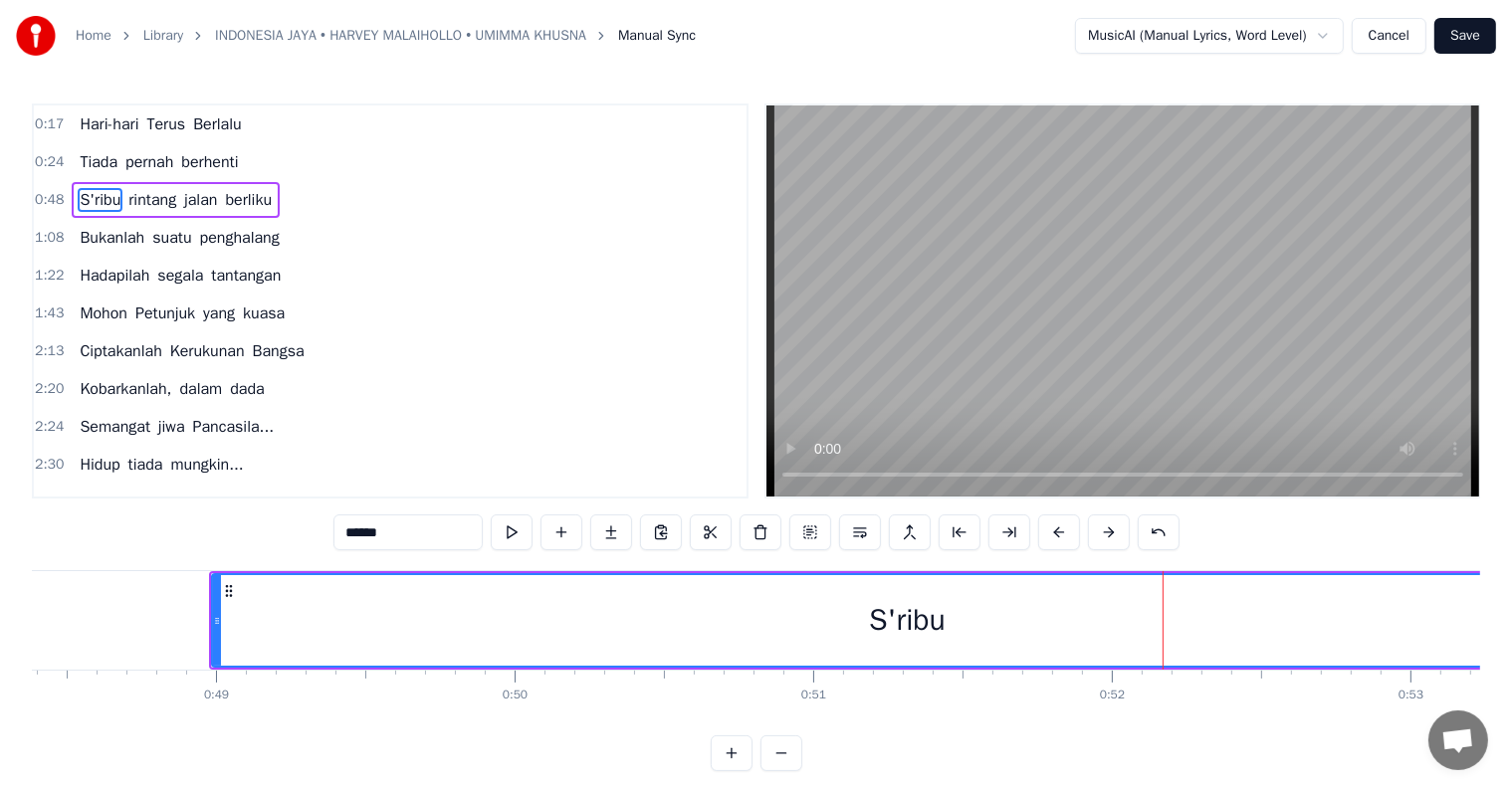 scroll, scrollTop: 0, scrollLeft: 14428, axis: horizontal 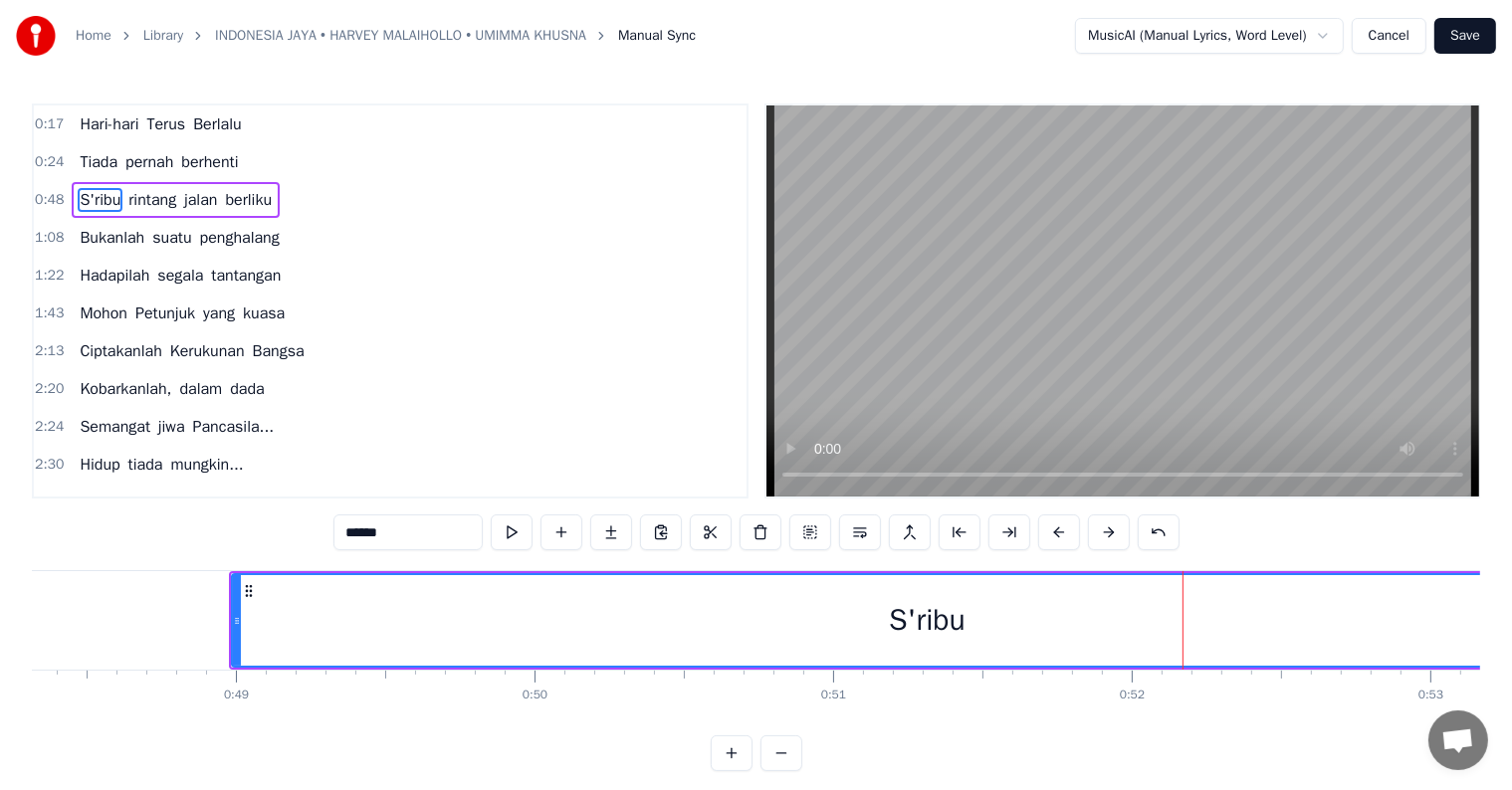 drag, startPoint x: 412, startPoint y: 619, endPoint x: 247, endPoint y: 591, distance: 167.3589 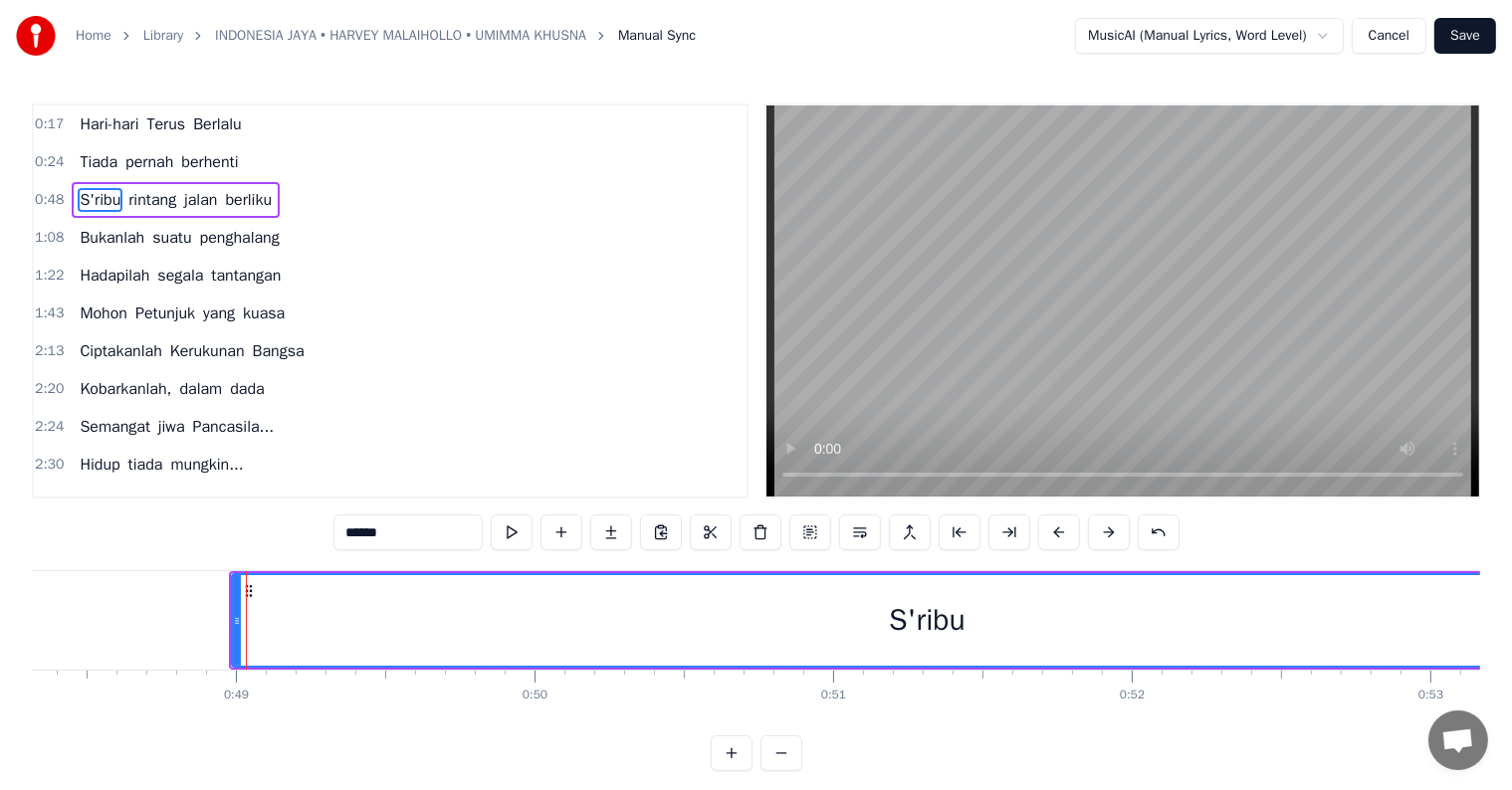 click 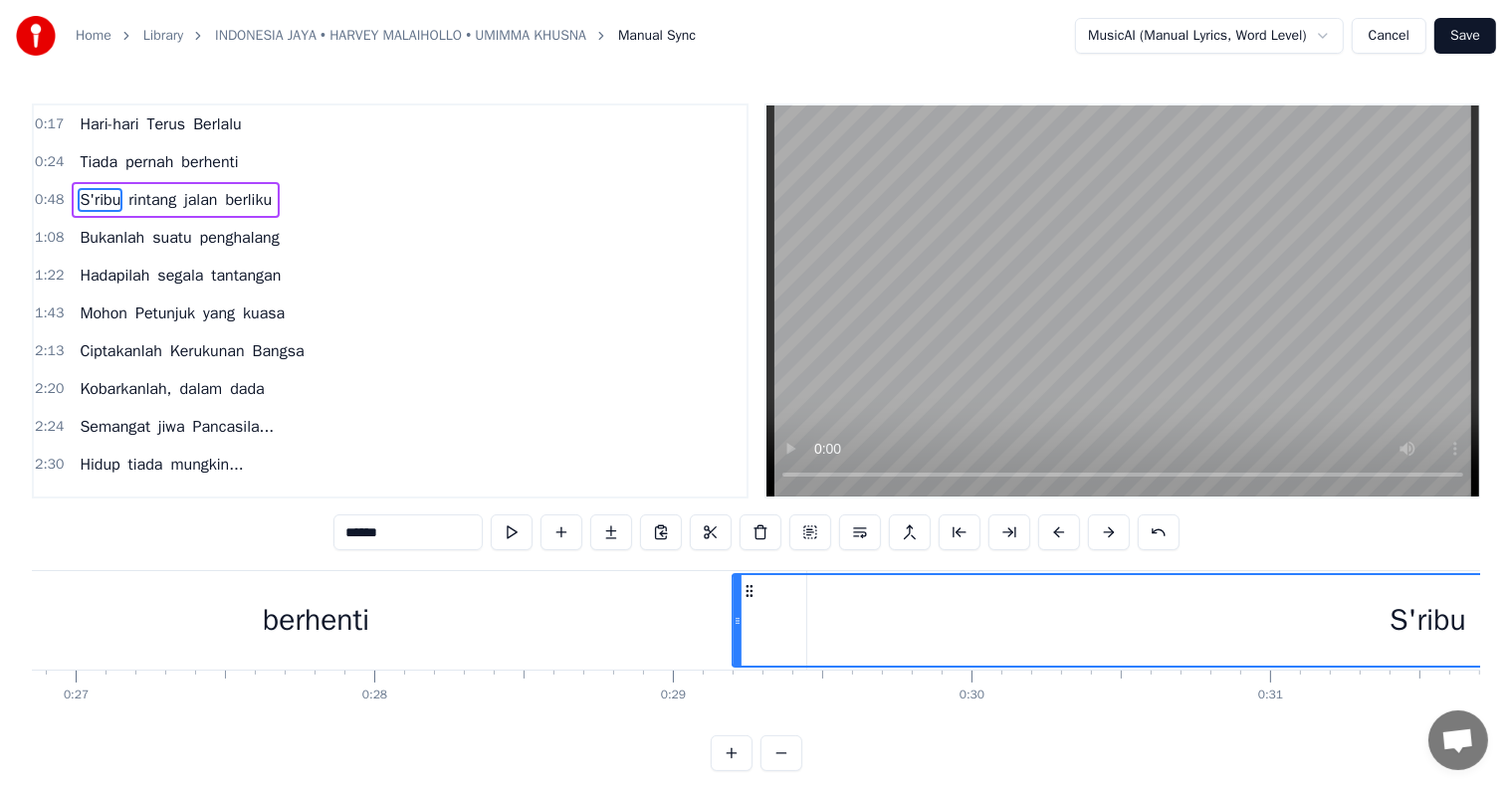 scroll, scrollTop: 0, scrollLeft: 8034, axis: horizontal 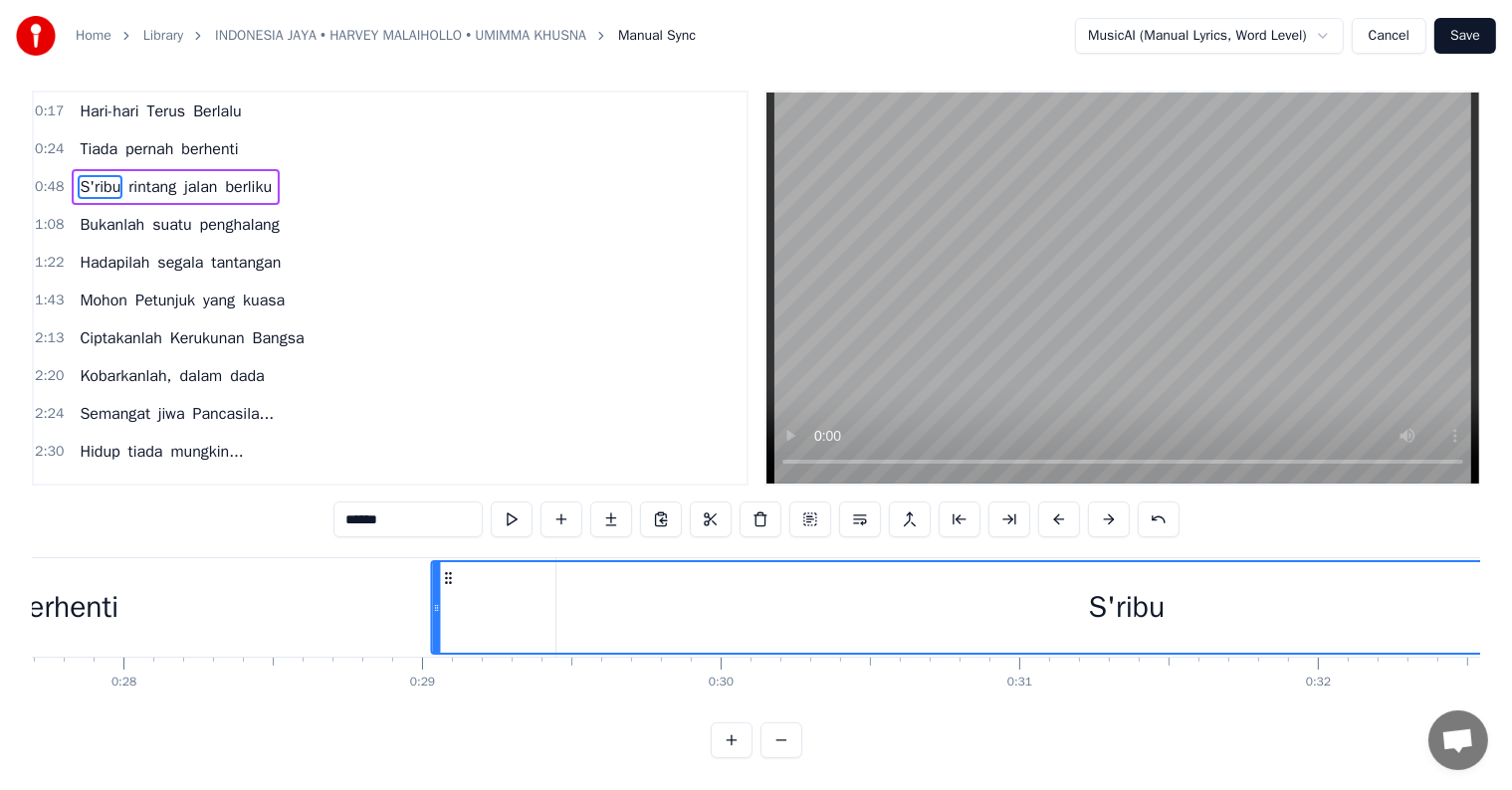 drag, startPoint x: 250, startPoint y: 587, endPoint x: 1008, endPoint y: 609, distance: 758.3192 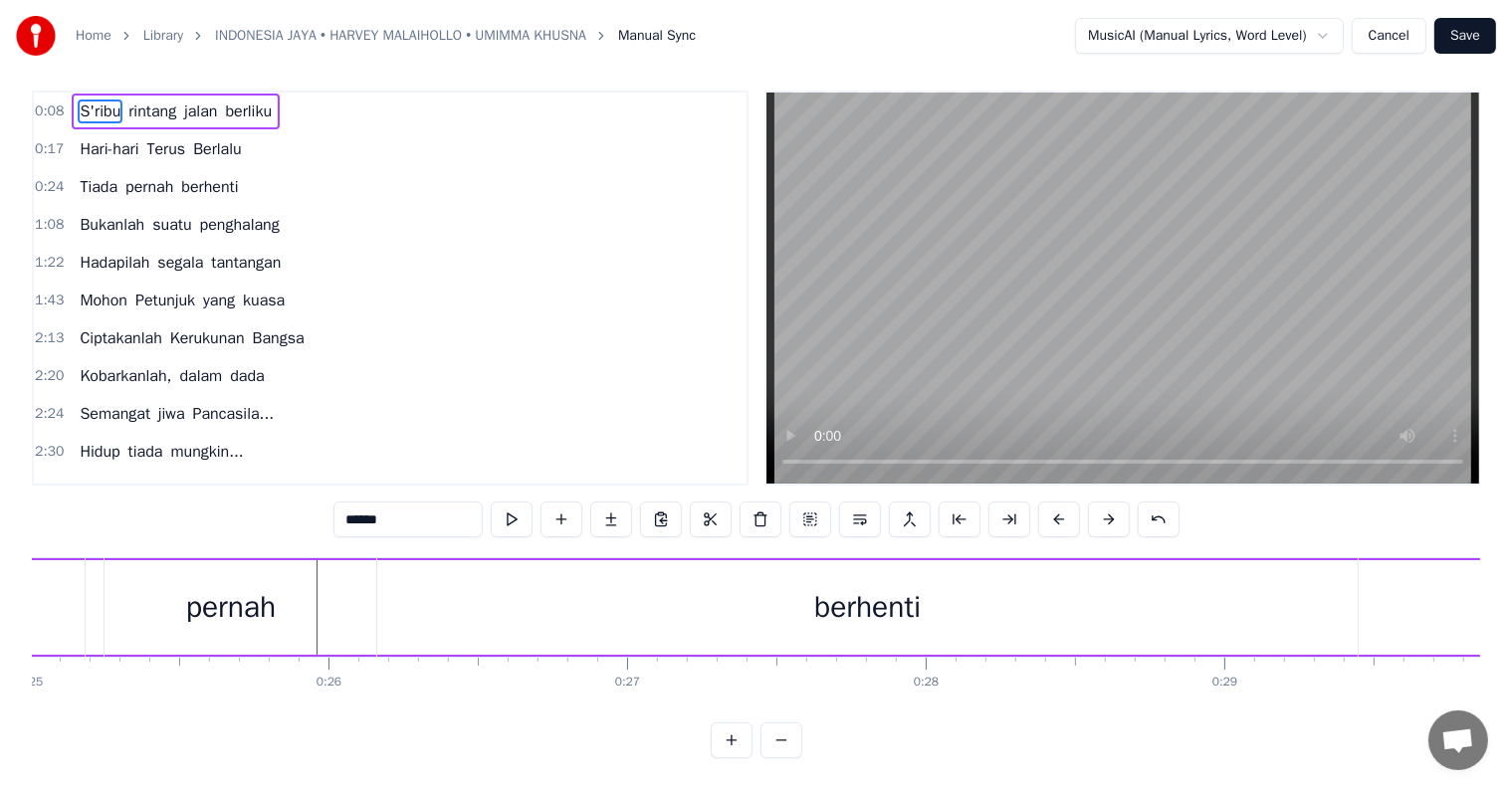 scroll, scrollTop: 0, scrollLeft: 7466, axis: horizontal 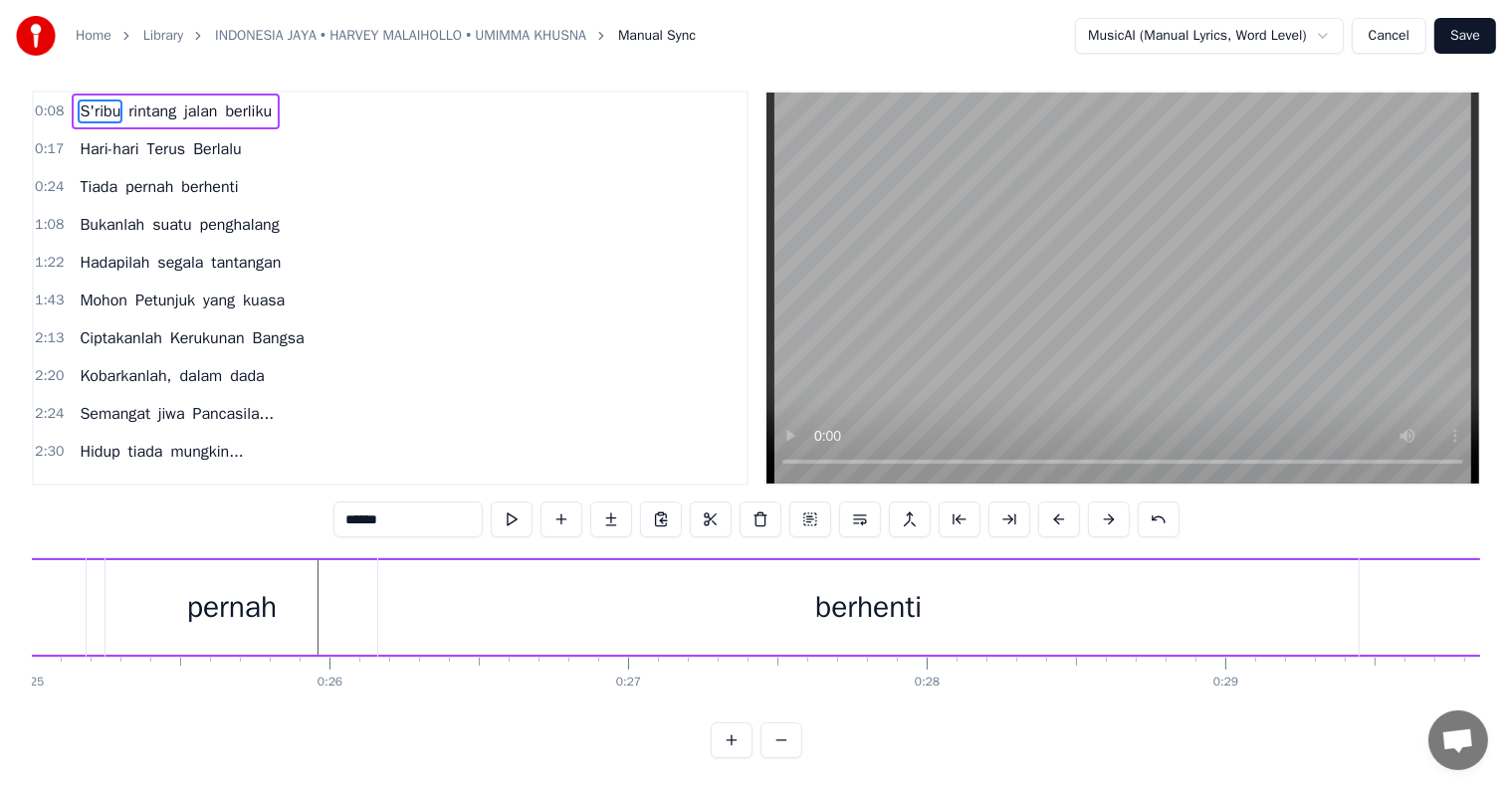 click on "rintang" at bounding box center [152, 111] 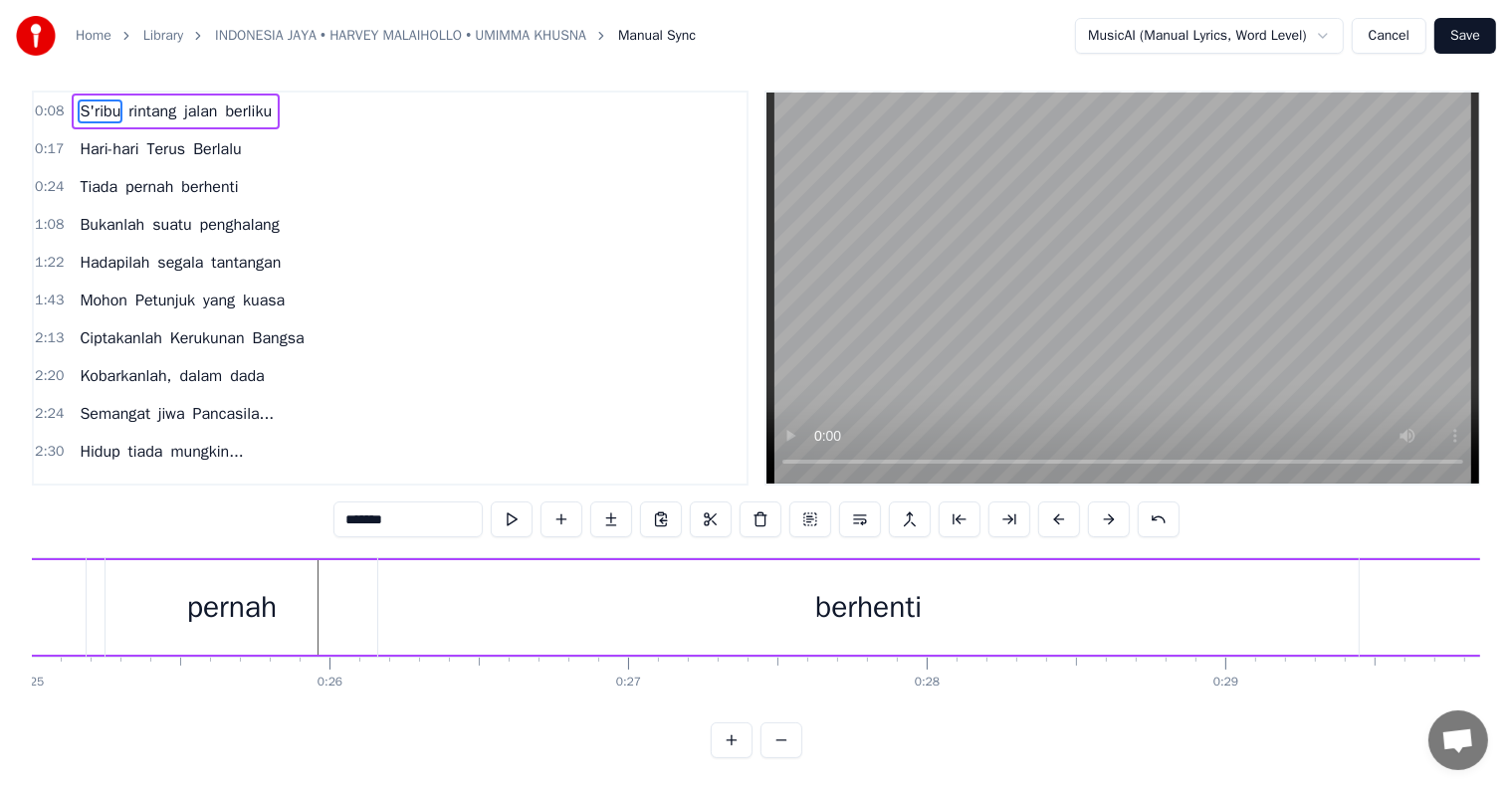 scroll, scrollTop: 0, scrollLeft: 0, axis: both 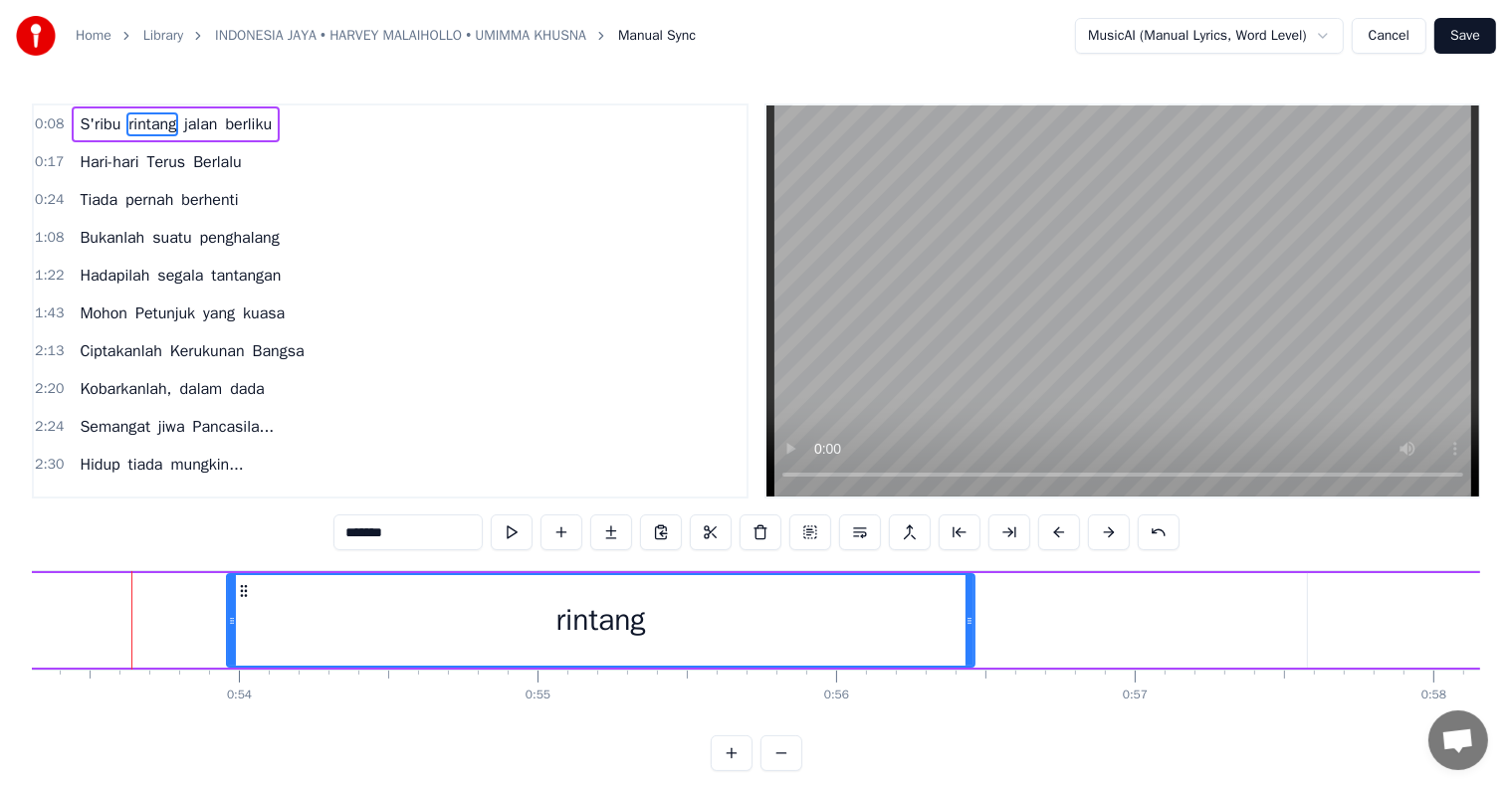 click on "S'ribu" at bounding box center (100, 124) 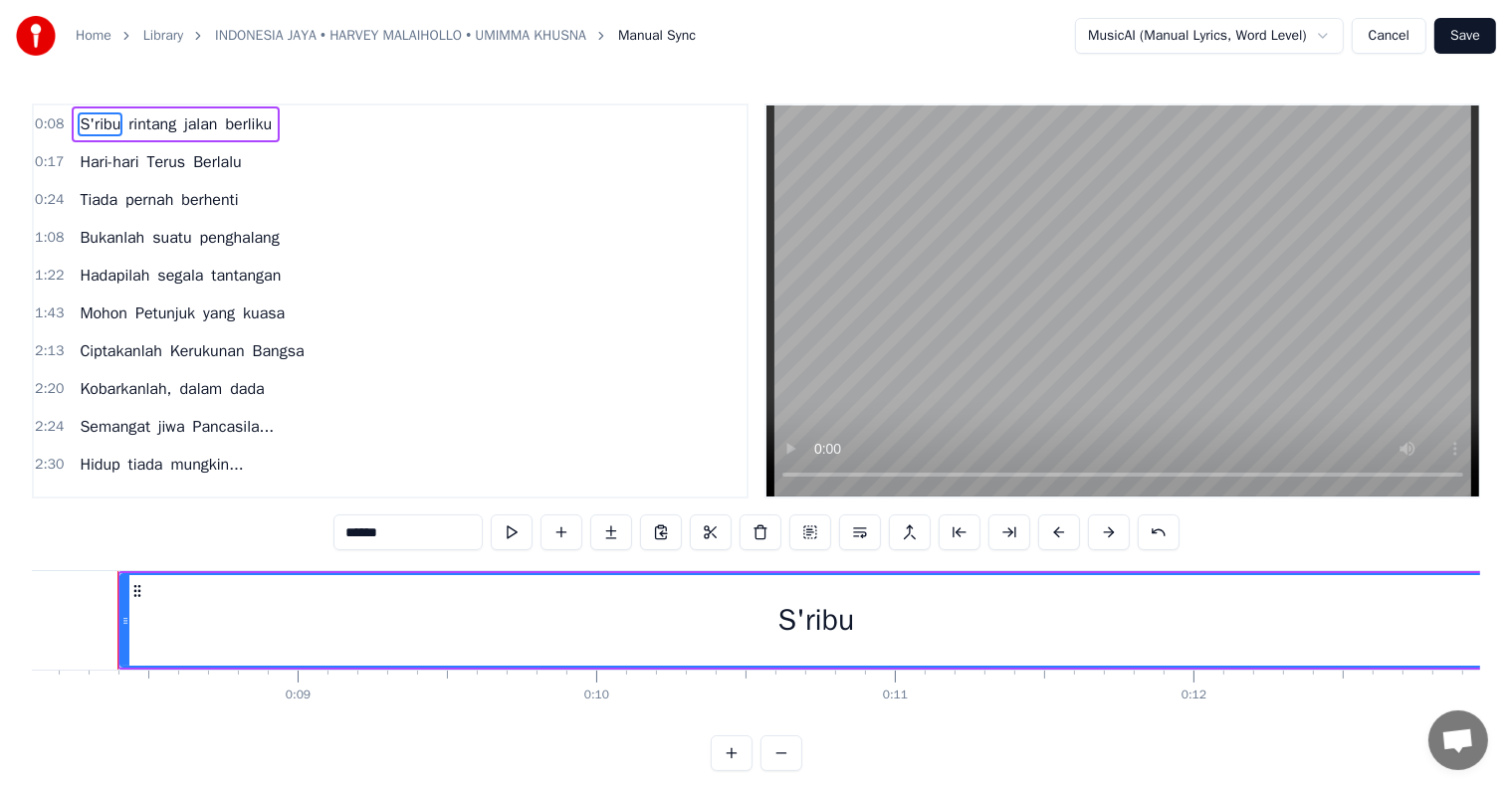 scroll, scrollTop: 0, scrollLeft: 2408, axis: horizontal 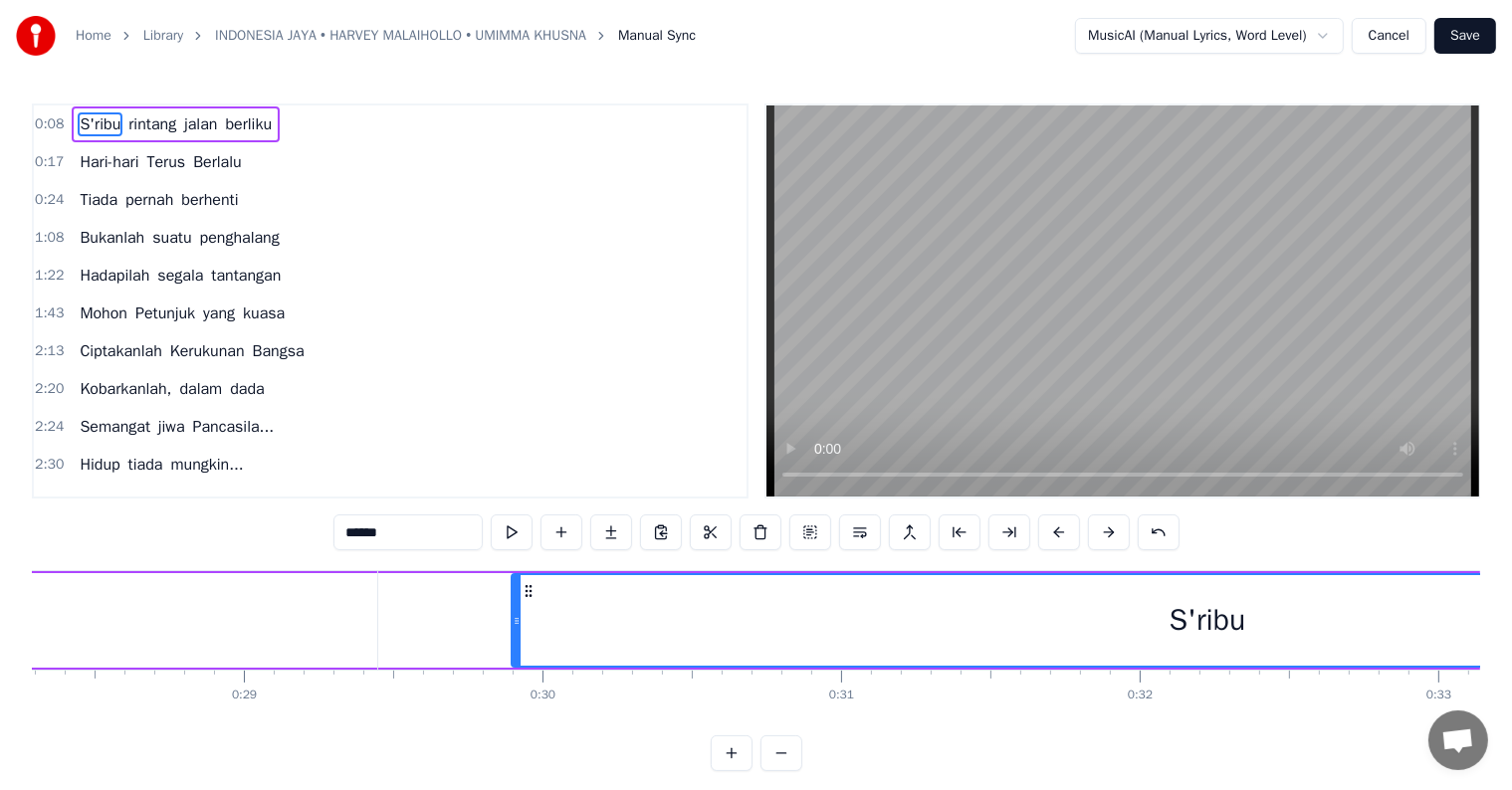 drag, startPoint x: 151, startPoint y: 587, endPoint x: 1343, endPoint y: 571, distance: 1192.1074 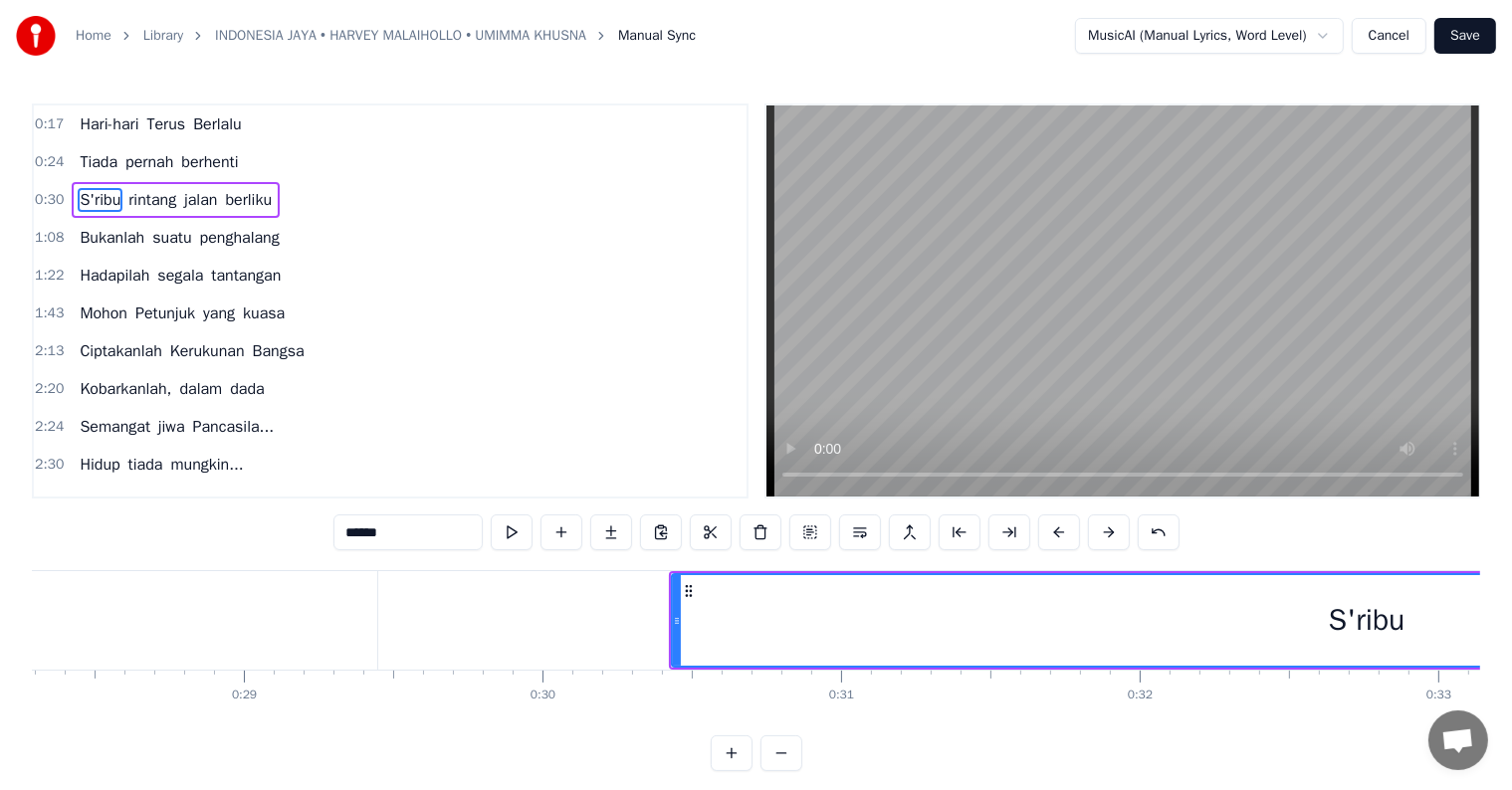scroll, scrollTop: 0, scrollLeft: 8457, axis: horizontal 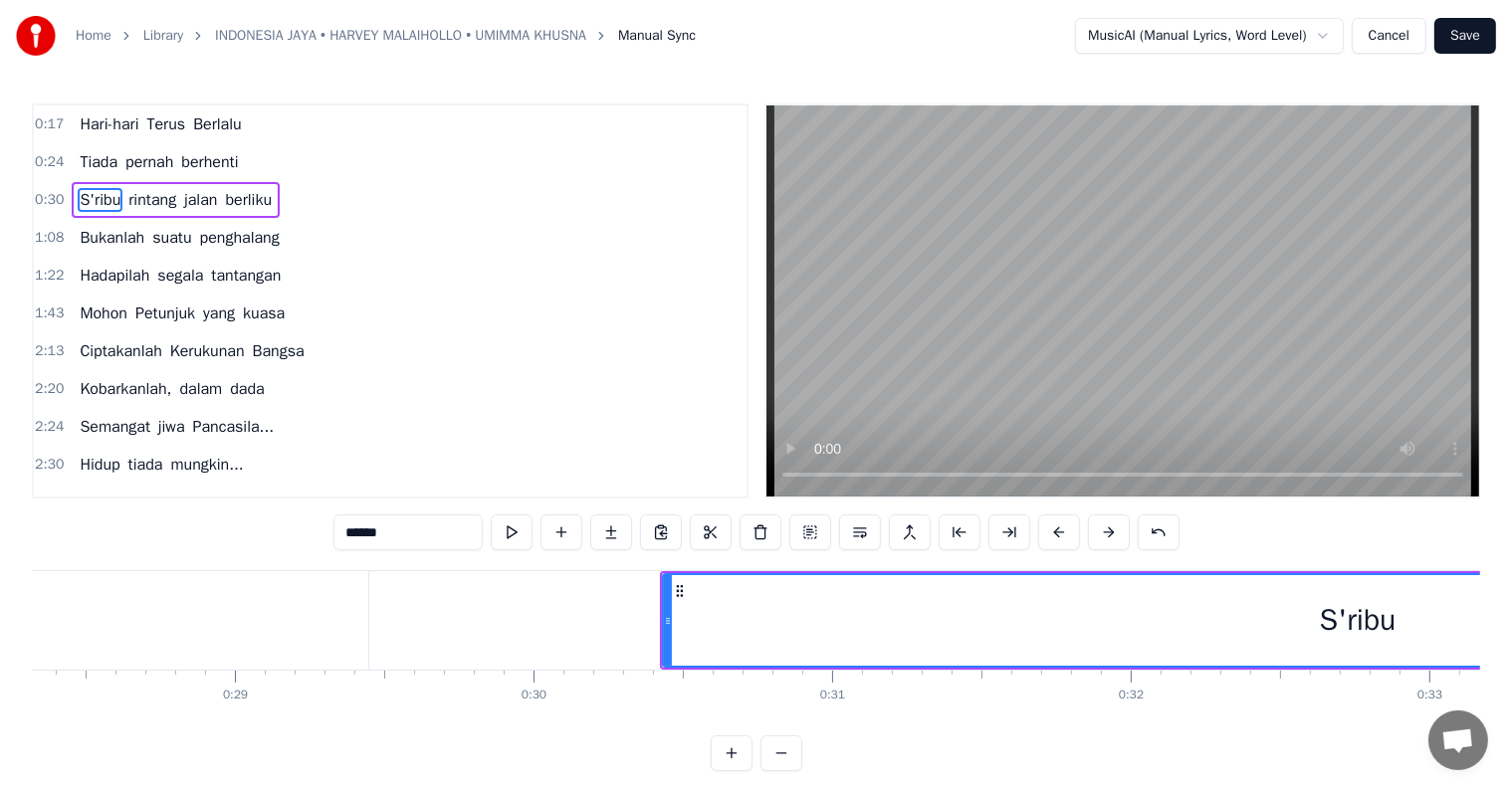 click on "berhenti" at bounding box center (-122, 620) 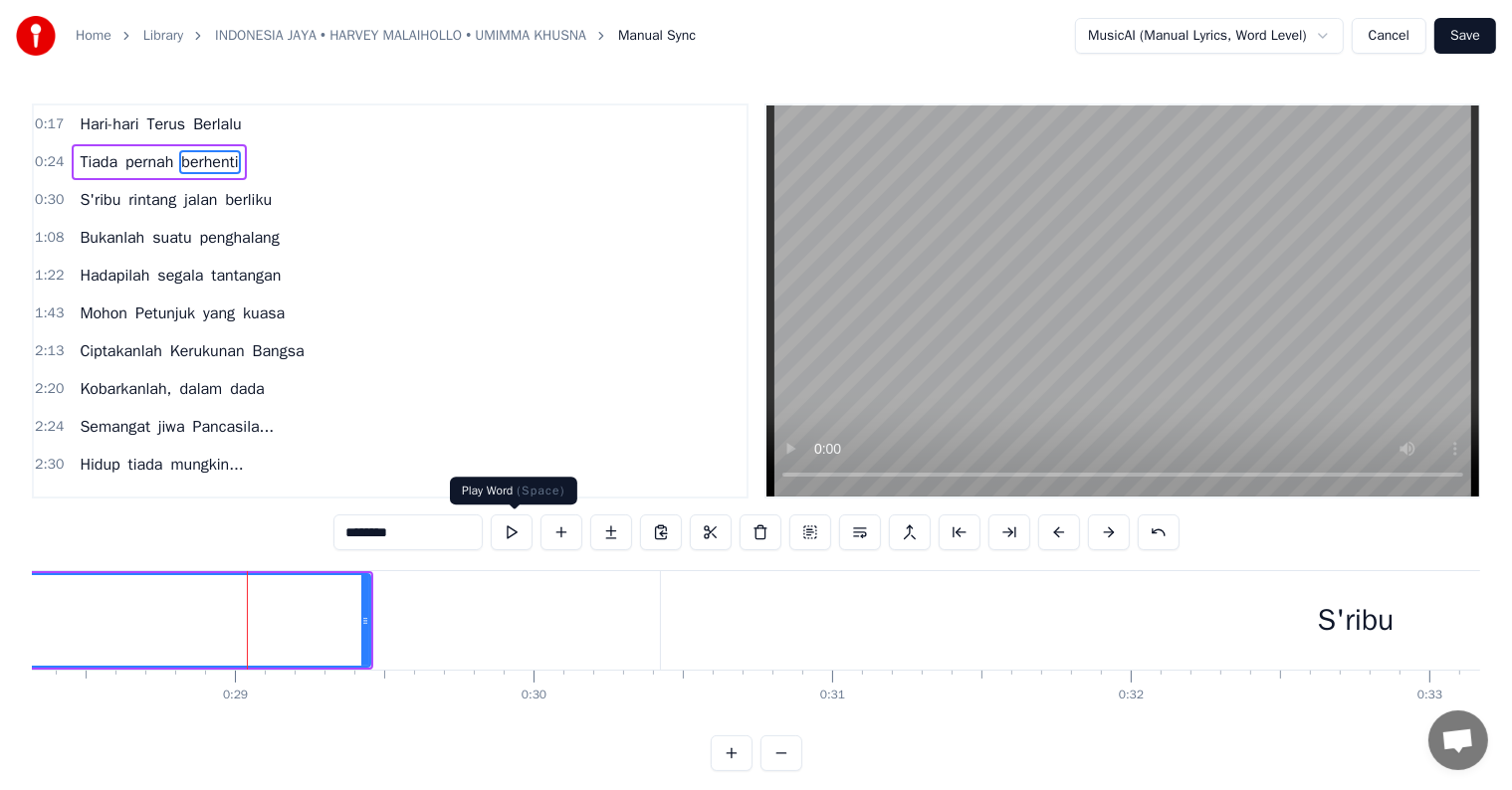 click at bounding box center (512, 532) 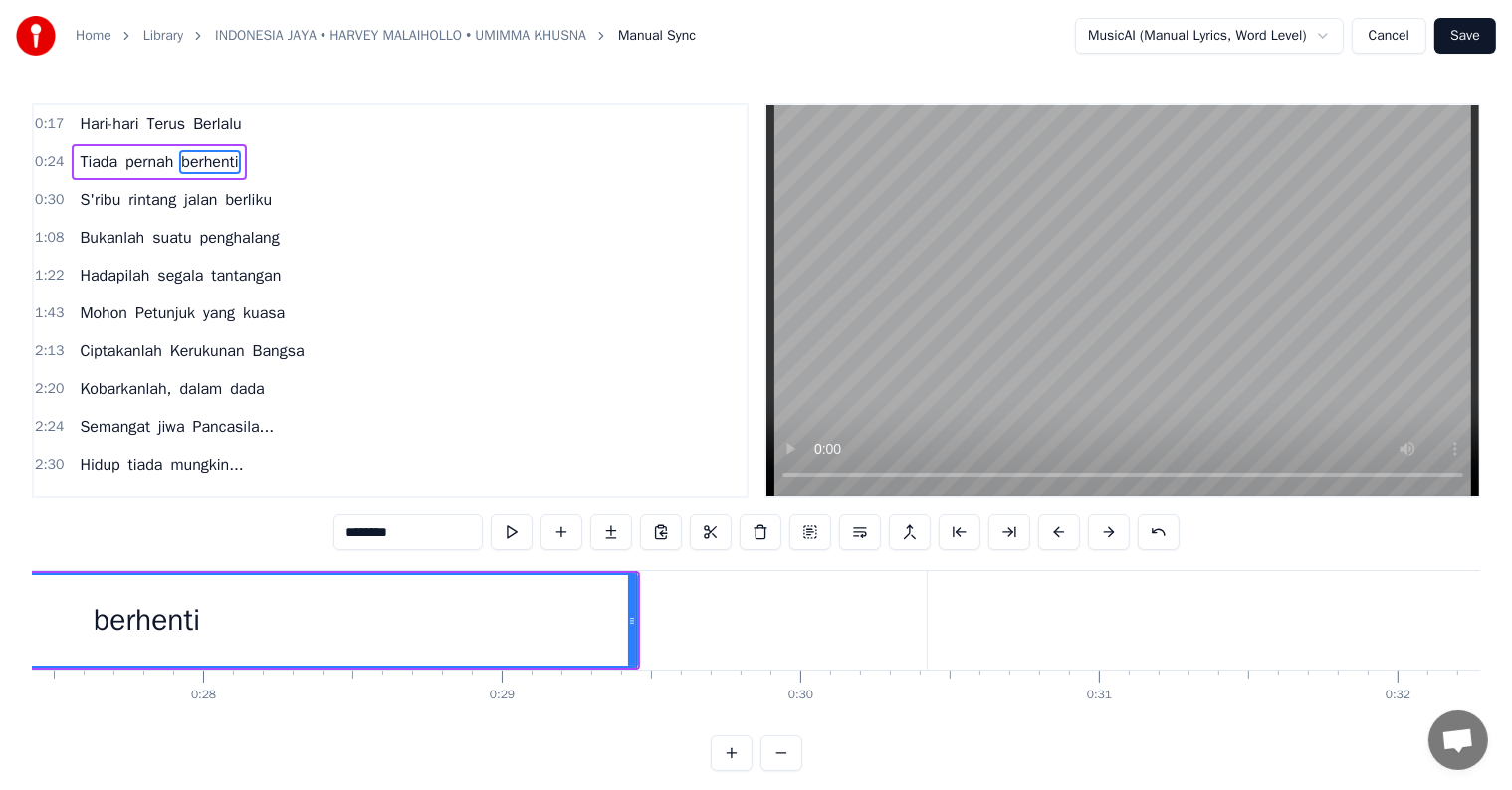 scroll, scrollTop: 0, scrollLeft: 8191, axis: horizontal 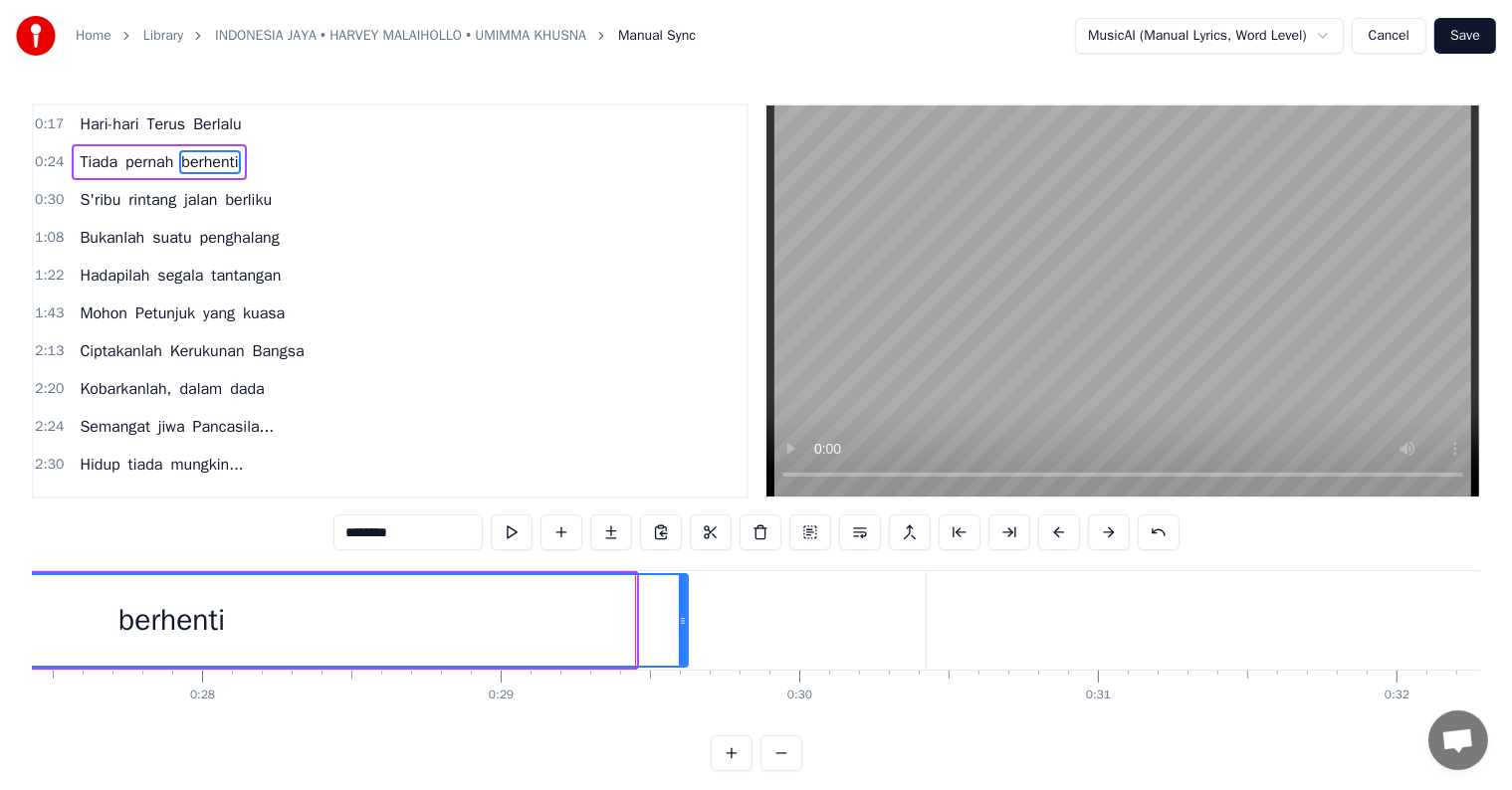 drag, startPoint x: 627, startPoint y: 617, endPoint x: 679, endPoint y: 627, distance: 52.95281 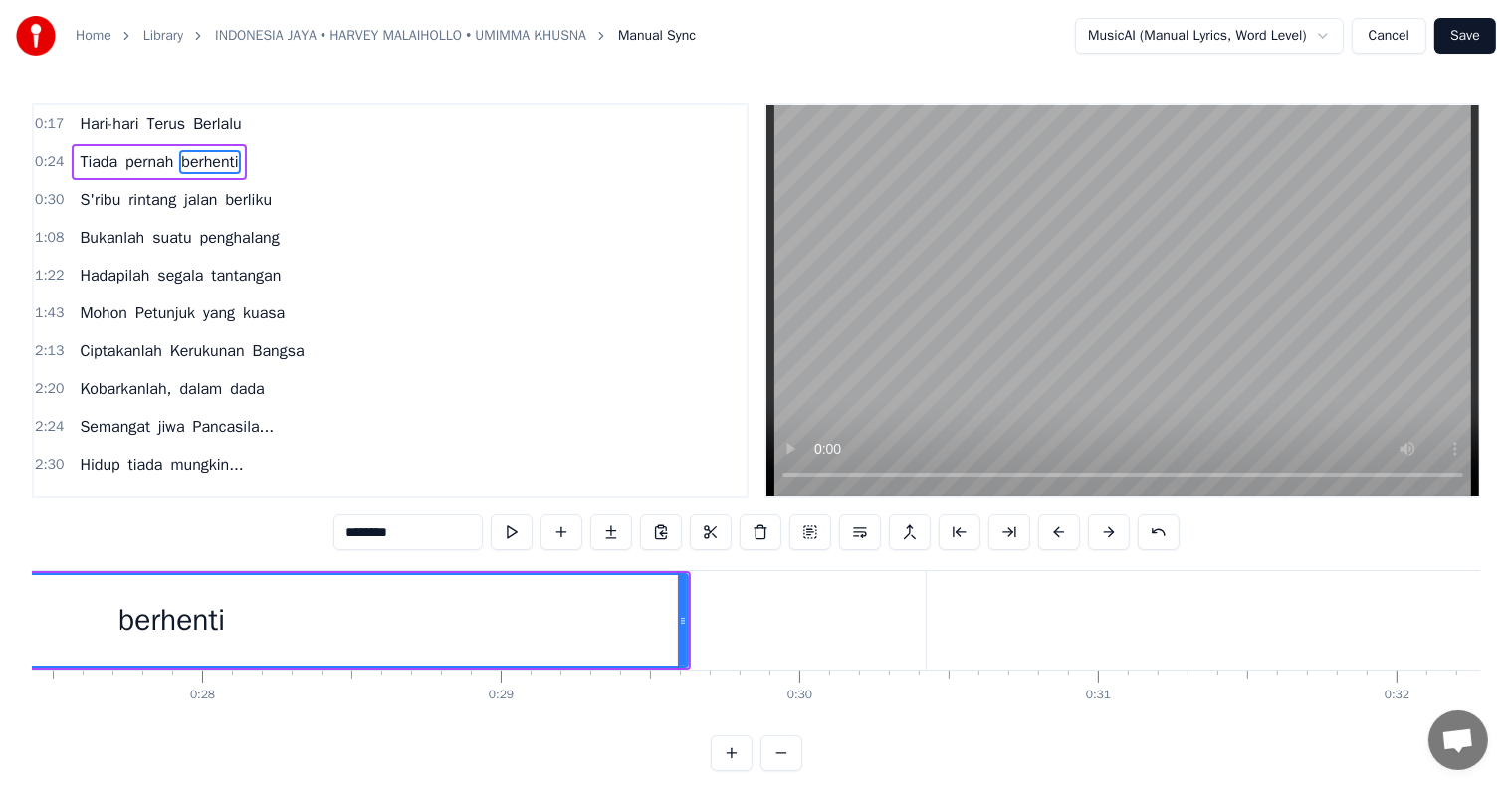 click on "berhenti" at bounding box center (171, 620) 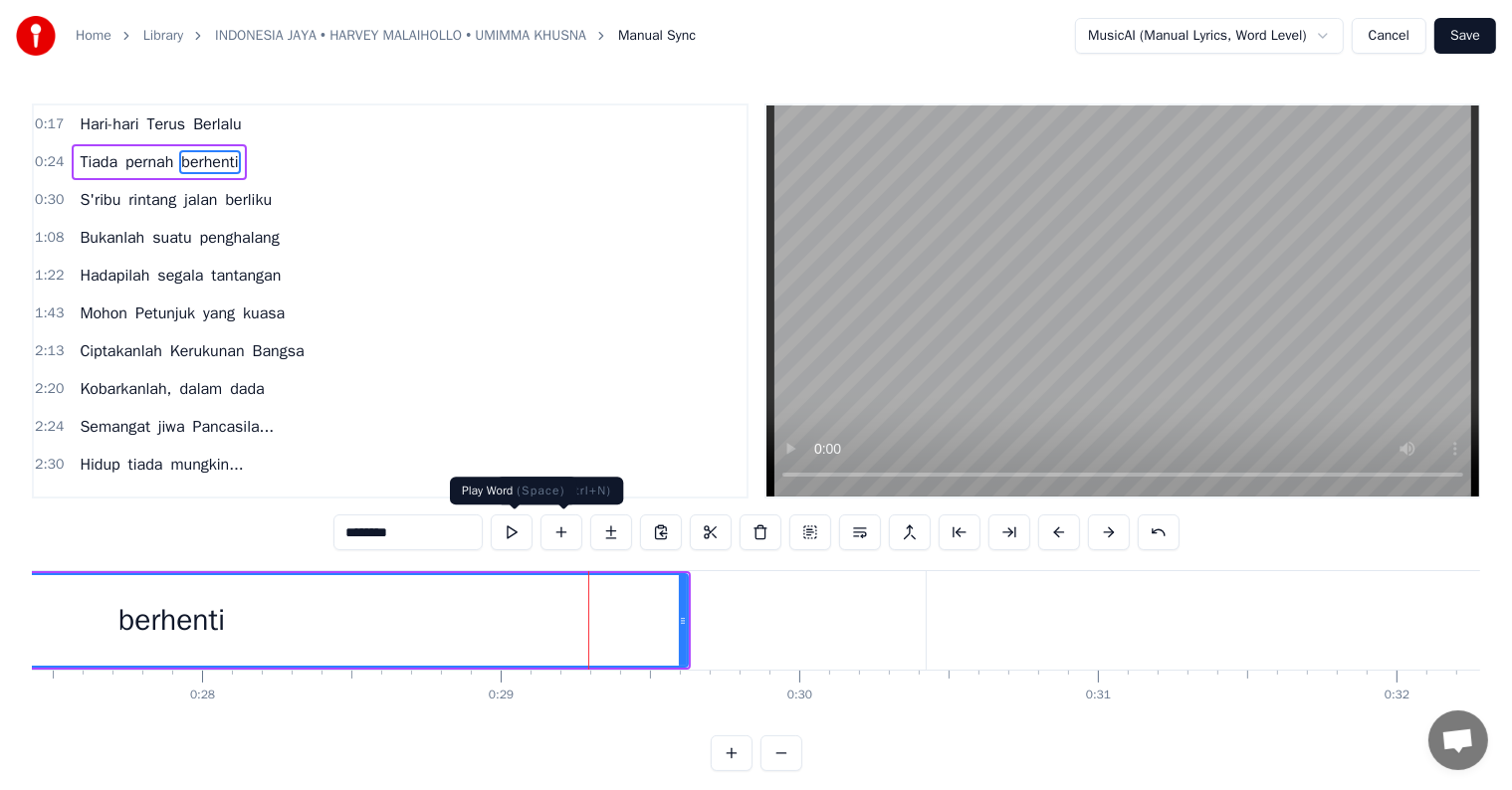 click at bounding box center (512, 532) 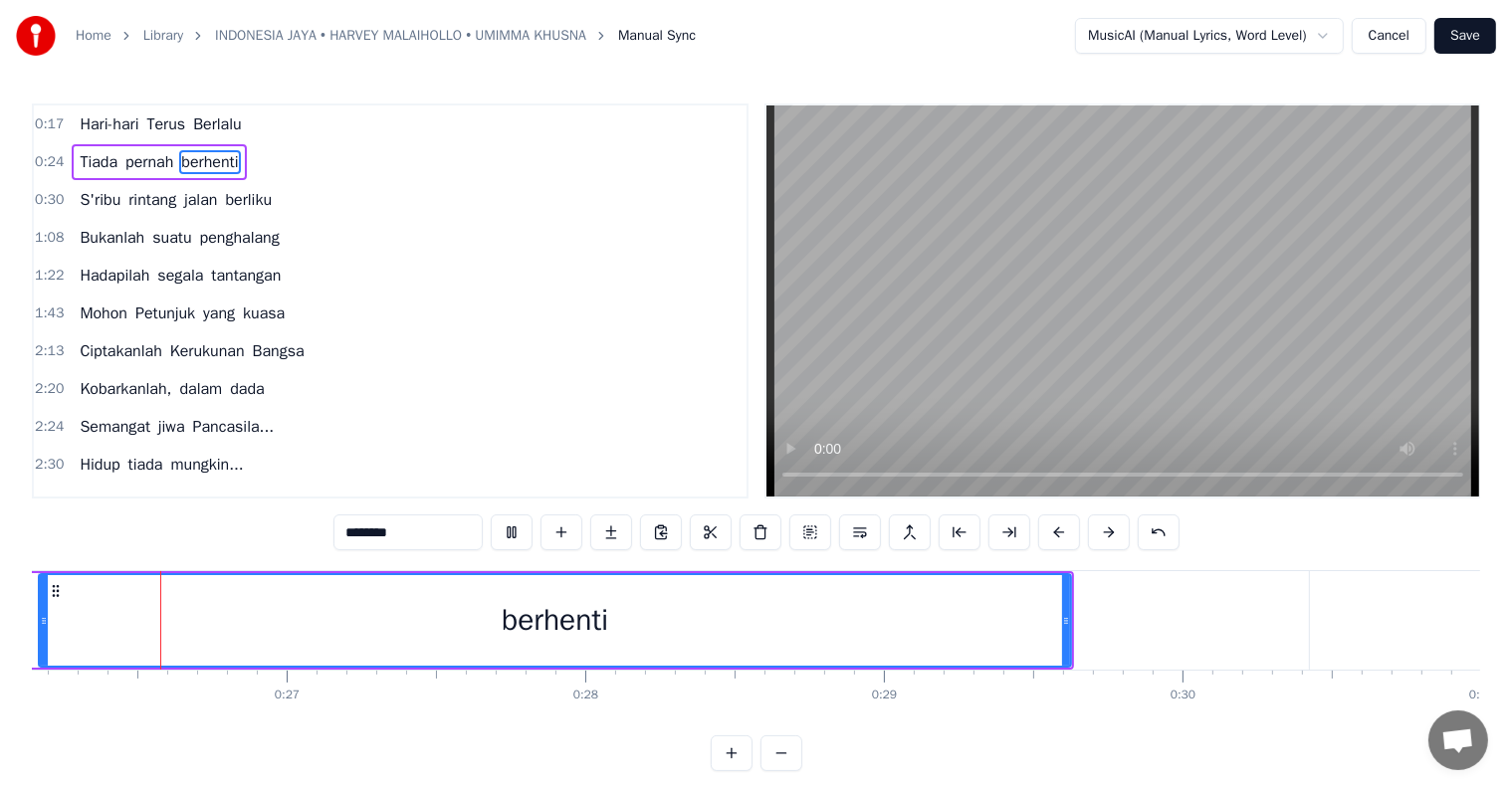 scroll, scrollTop: 0, scrollLeft: 7784, axis: horizontal 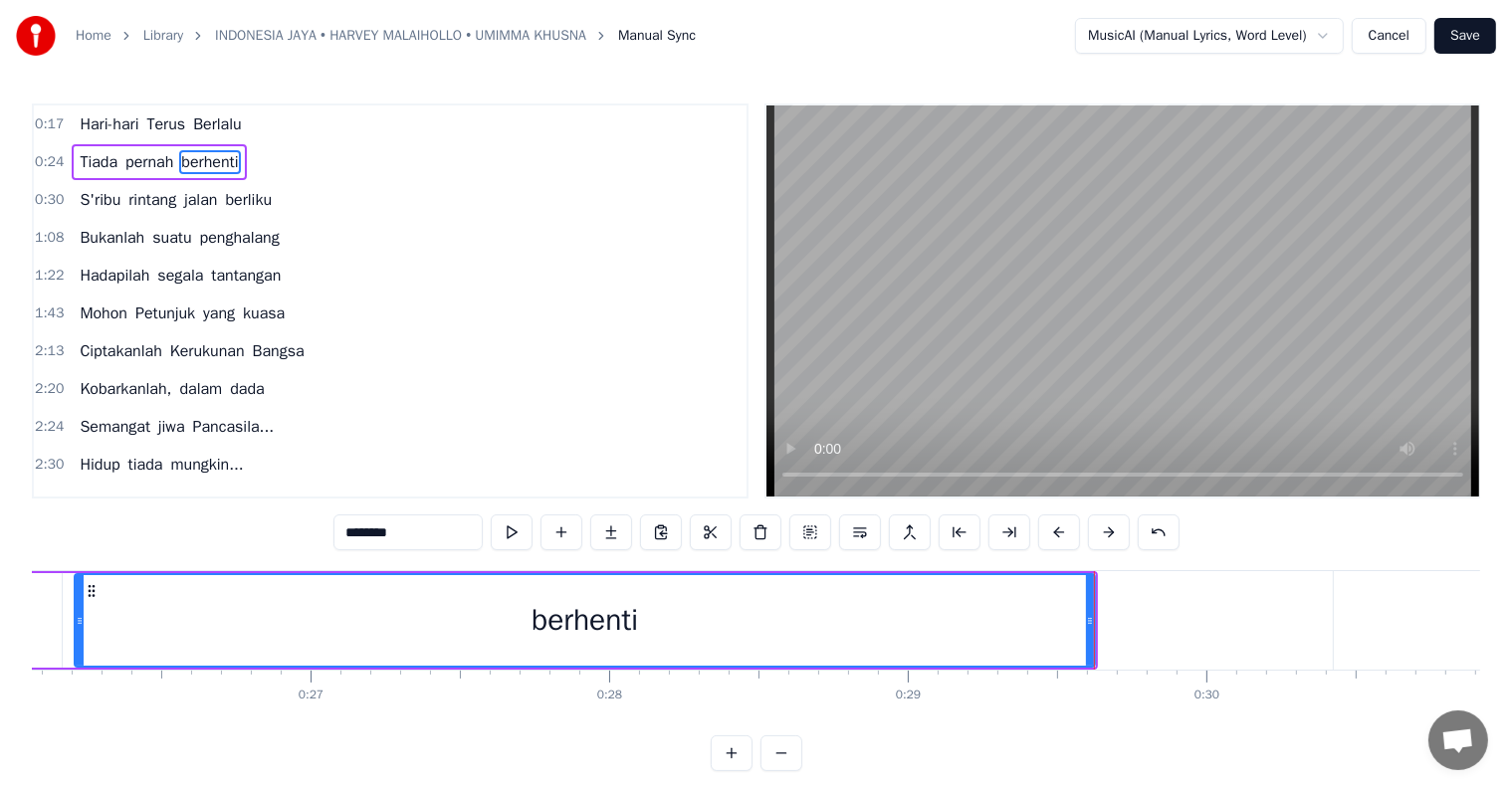 drag, startPoint x: 64, startPoint y: 613, endPoint x: 77, endPoint y: 613, distance: 13 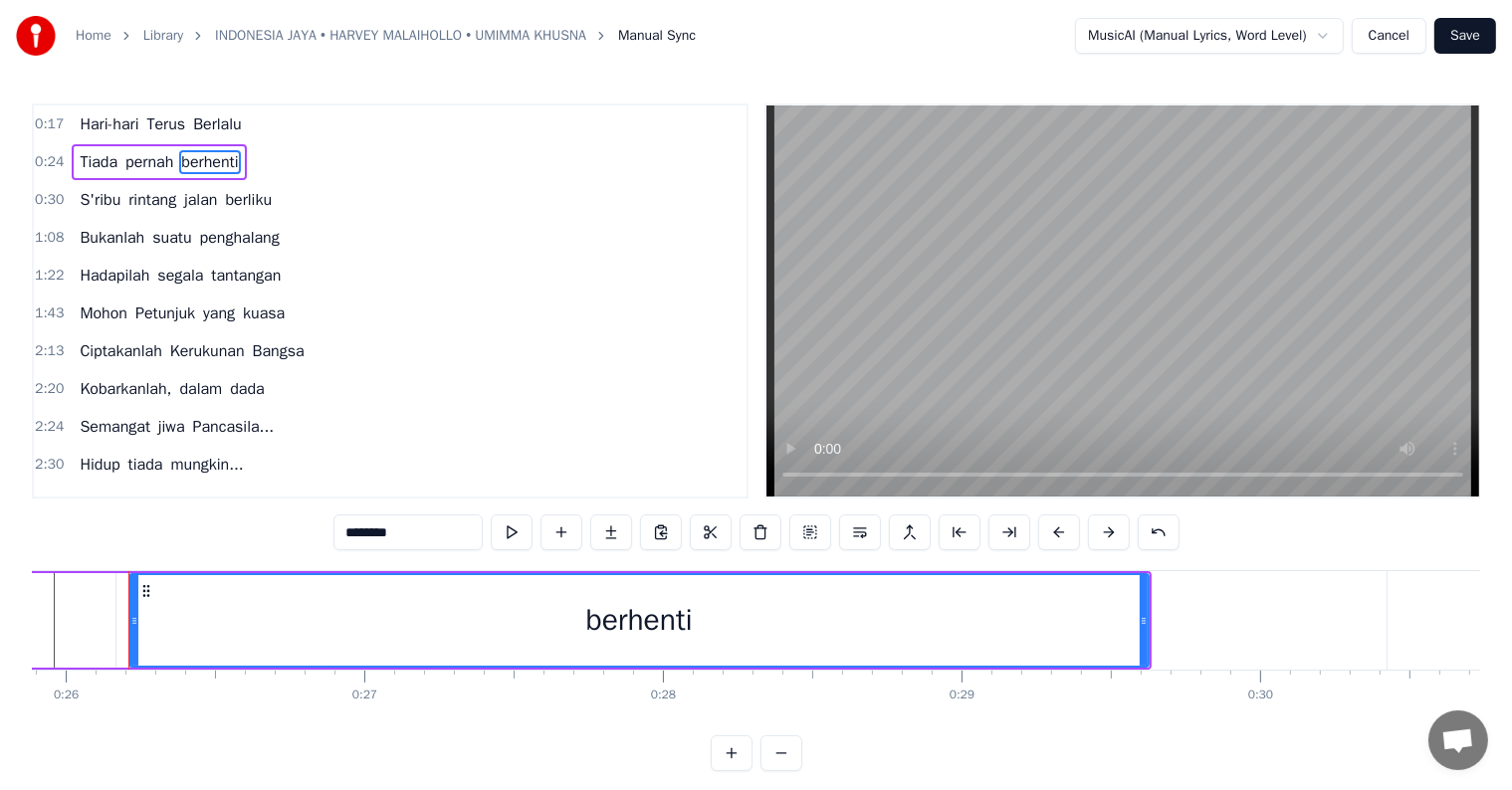scroll, scrollTop: 0, scrollLeft: 7727, axis: horizontal 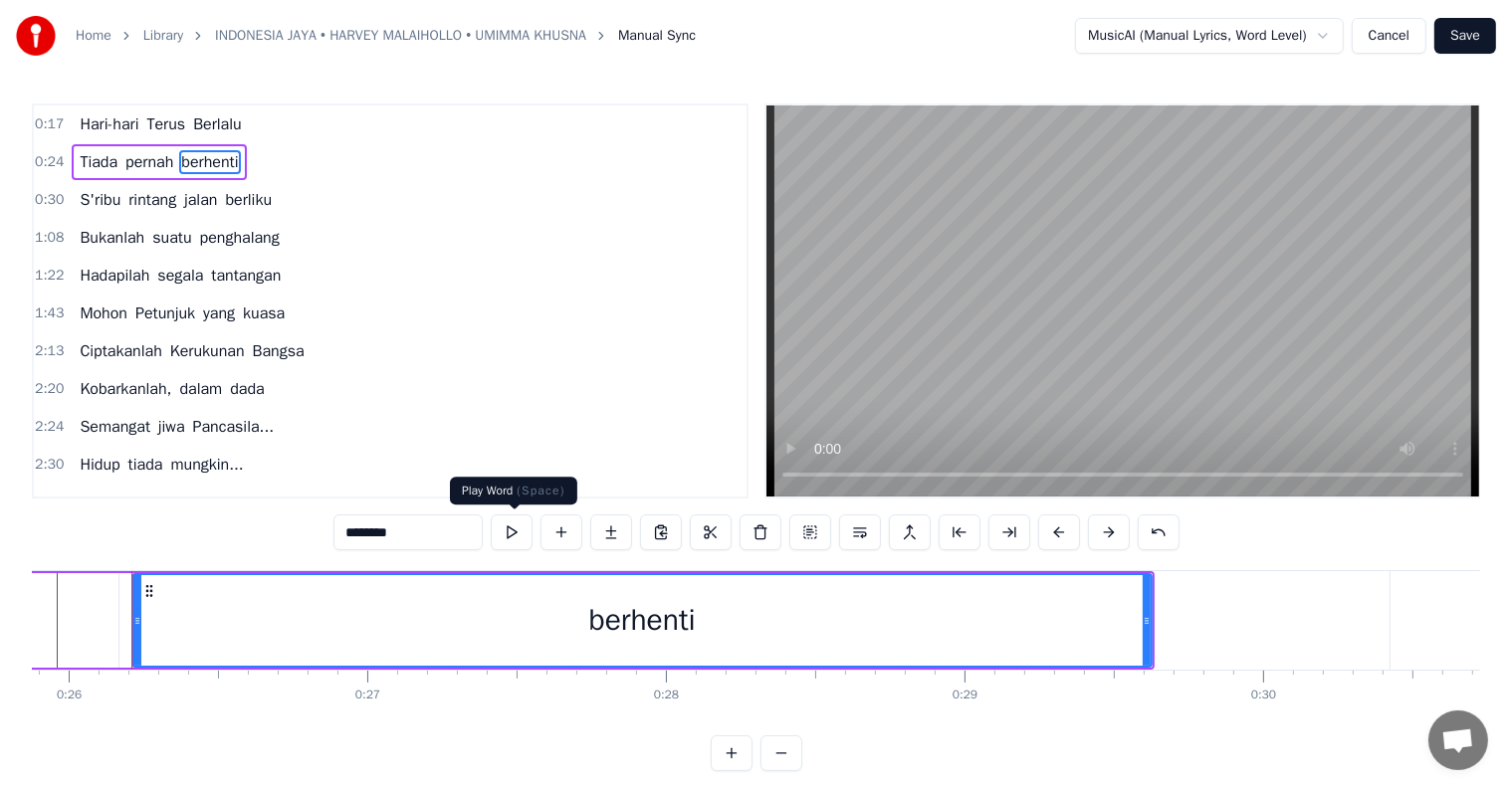 click at bounding box center (512, 532) 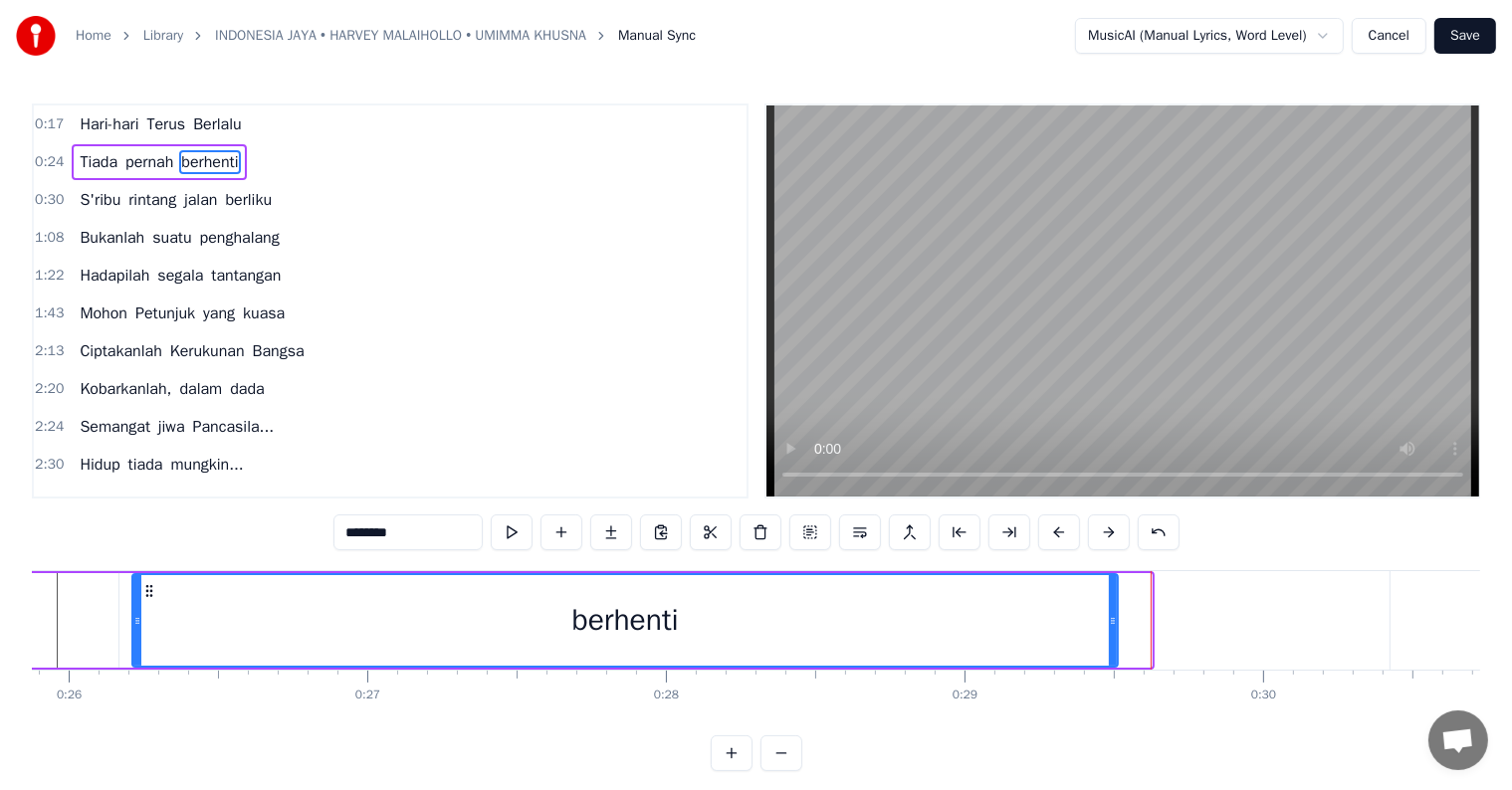 drag, startPoint x: 1147, startPoint y: 613, endPoint x: 1113, endPoint y: 609, distance: 34.234486 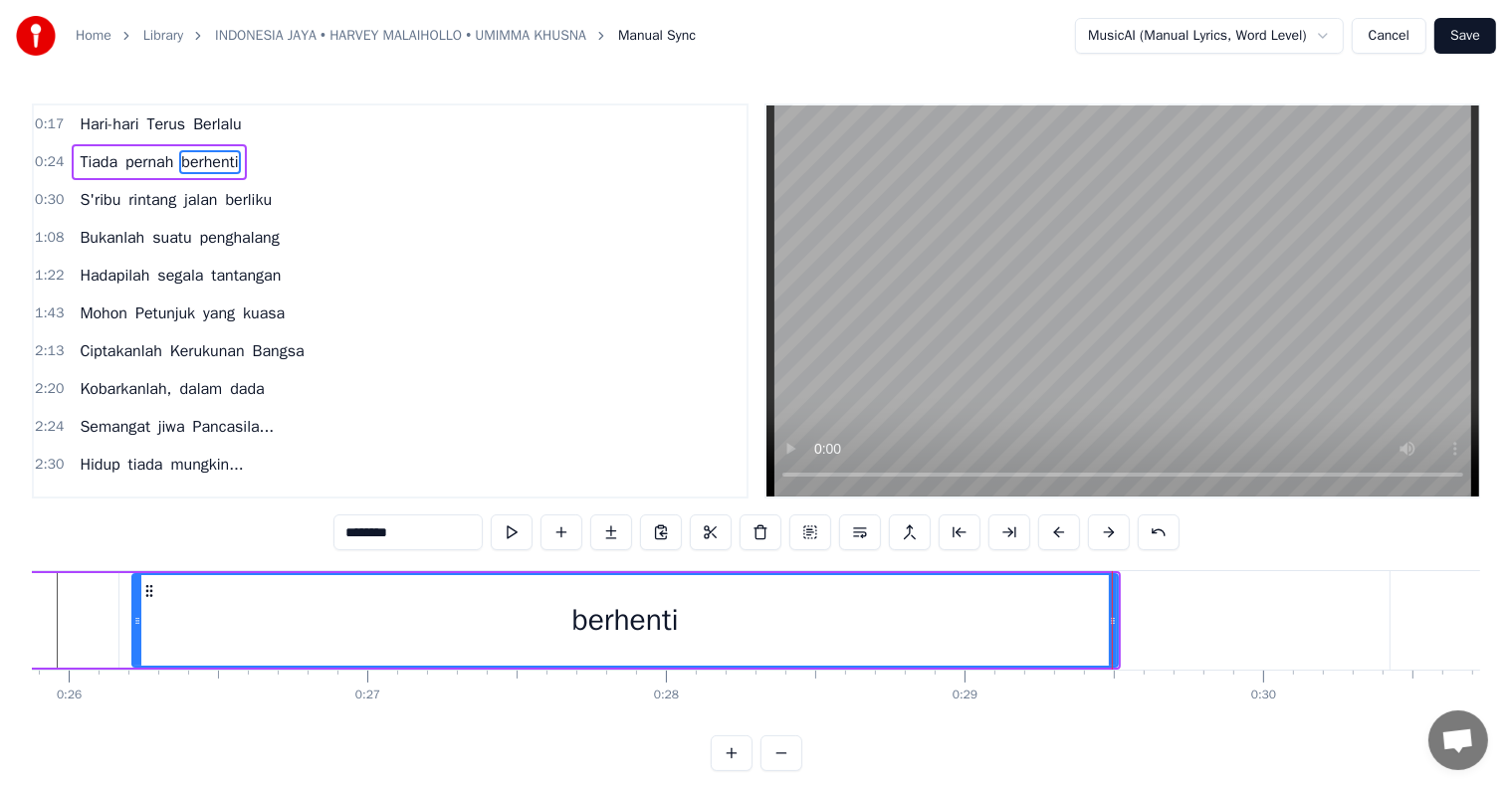 click on "berhenti" at bounding box center (625, 620) 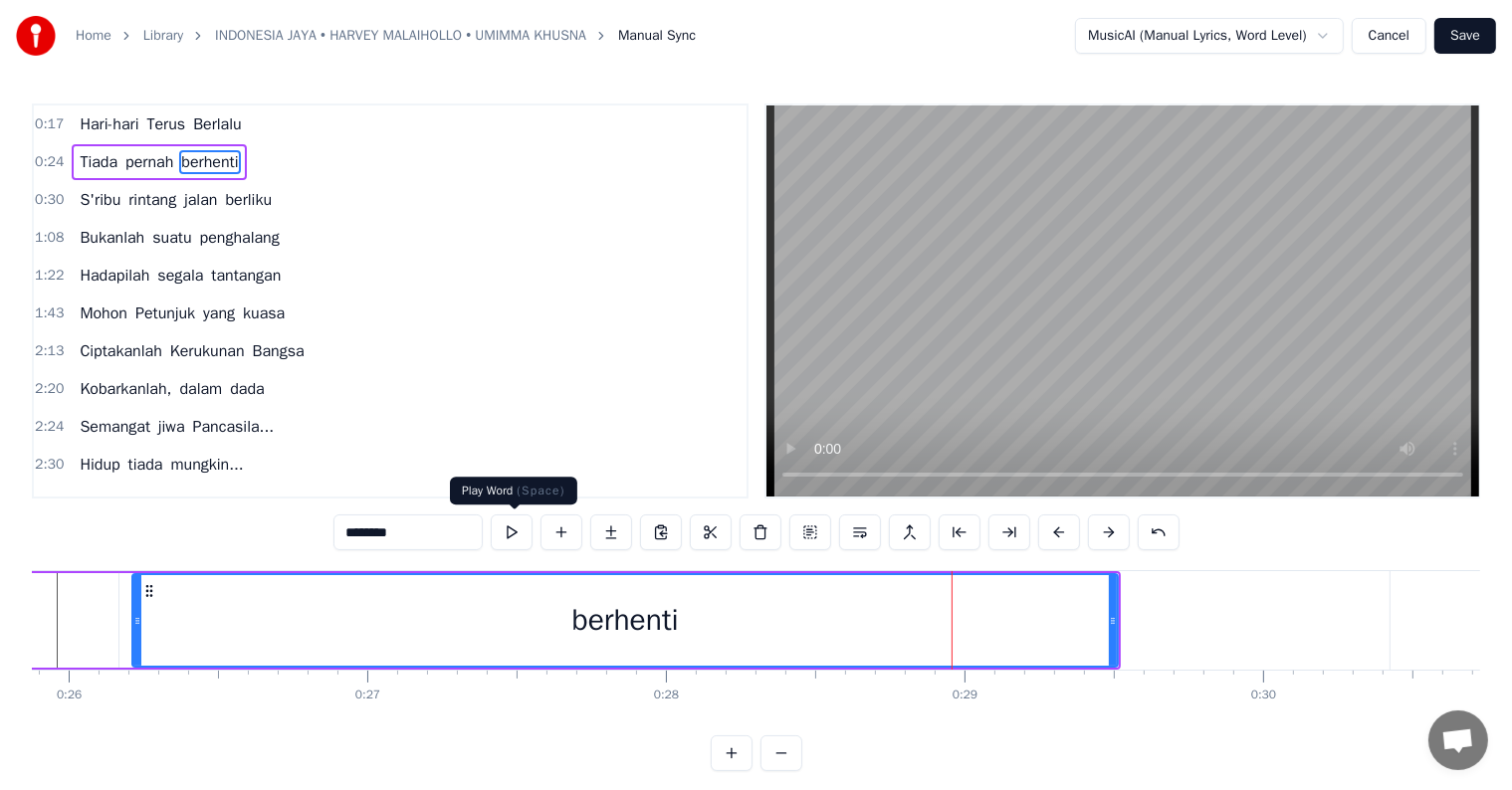 click at bounding box center (512, 532) 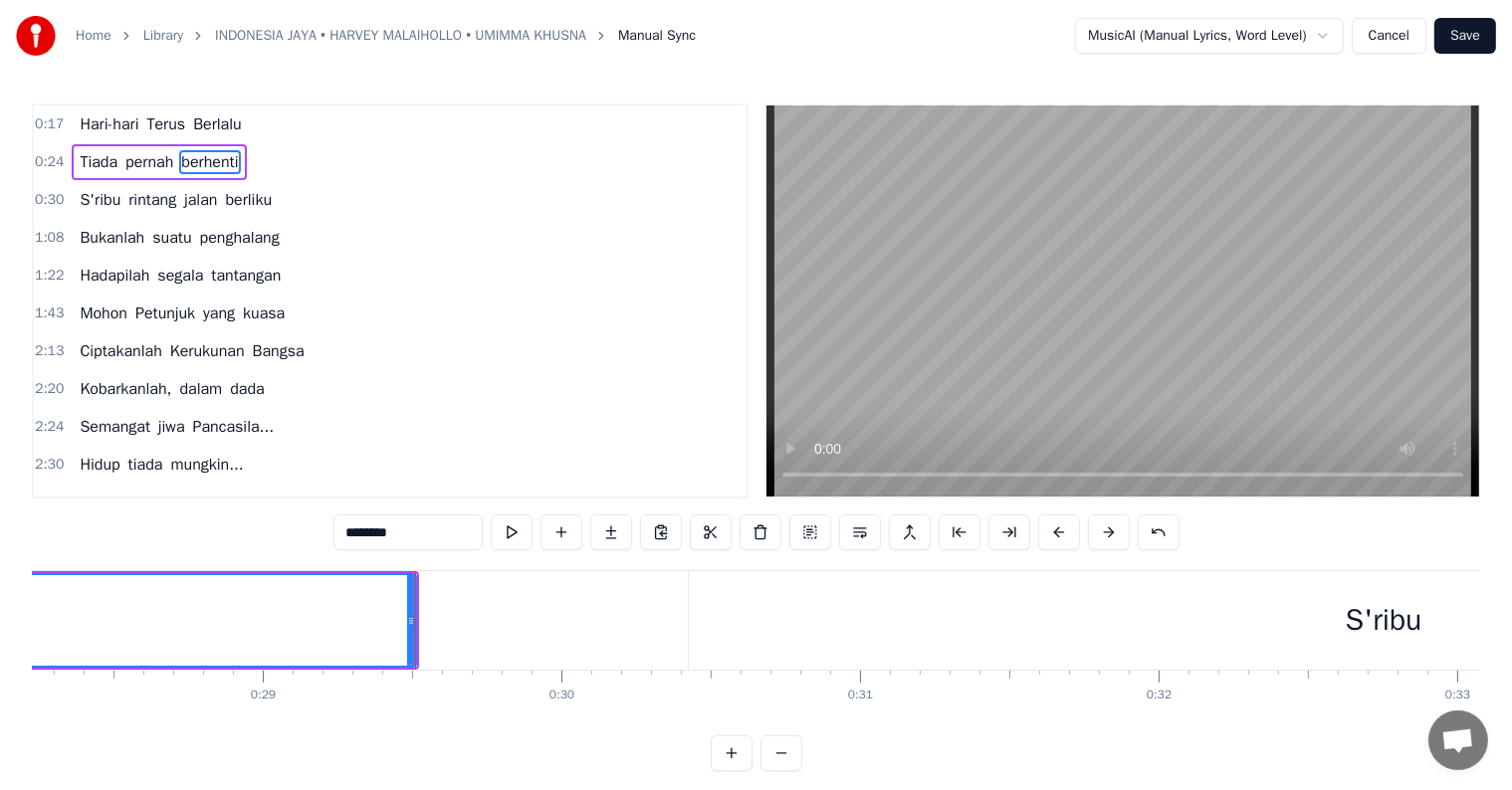 scroll, scrollTop: 0, scrollLeft: 8442, axis: horizontal 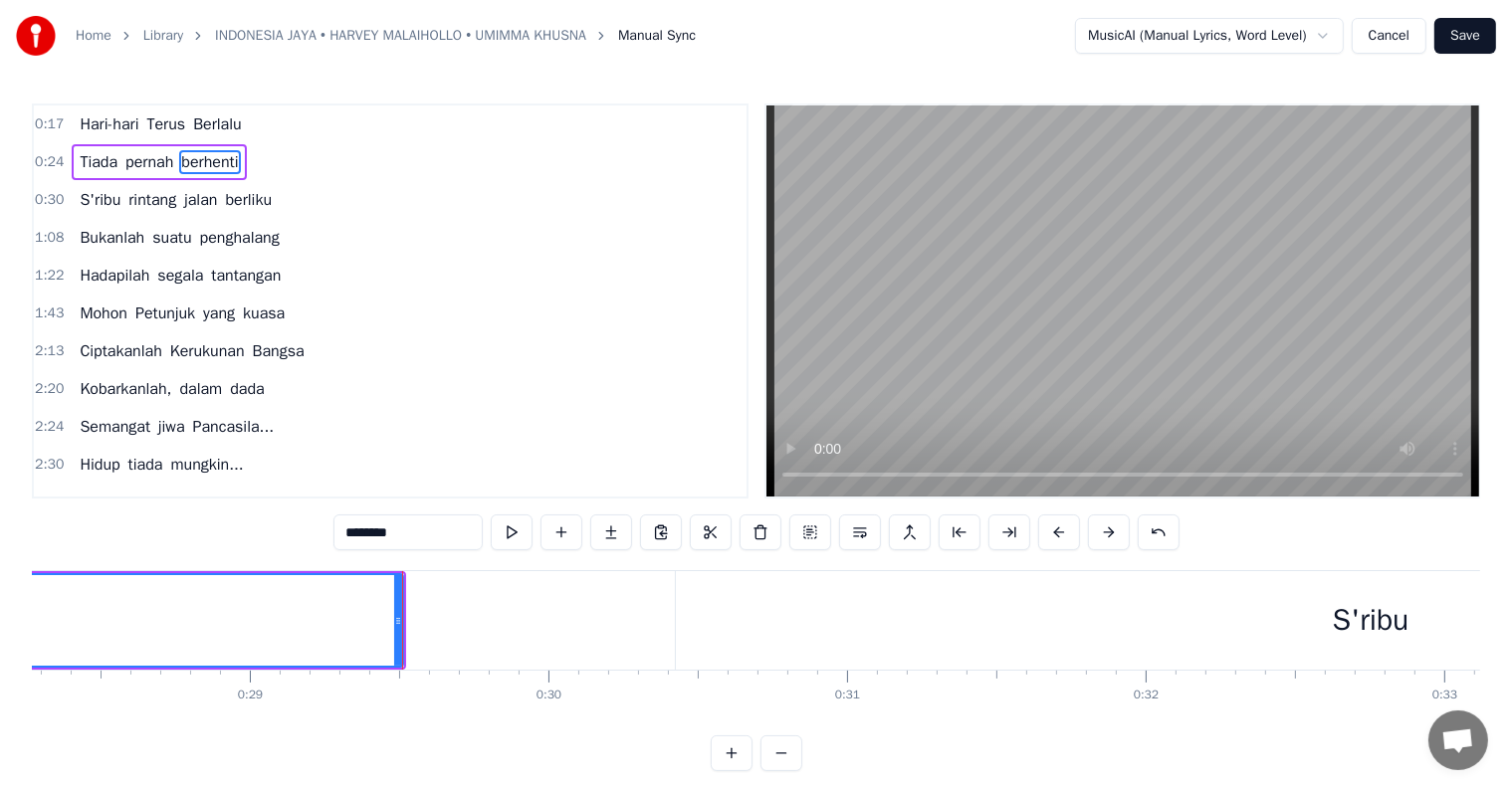 click on "S'ribu" at bounding box center (1371, 620) 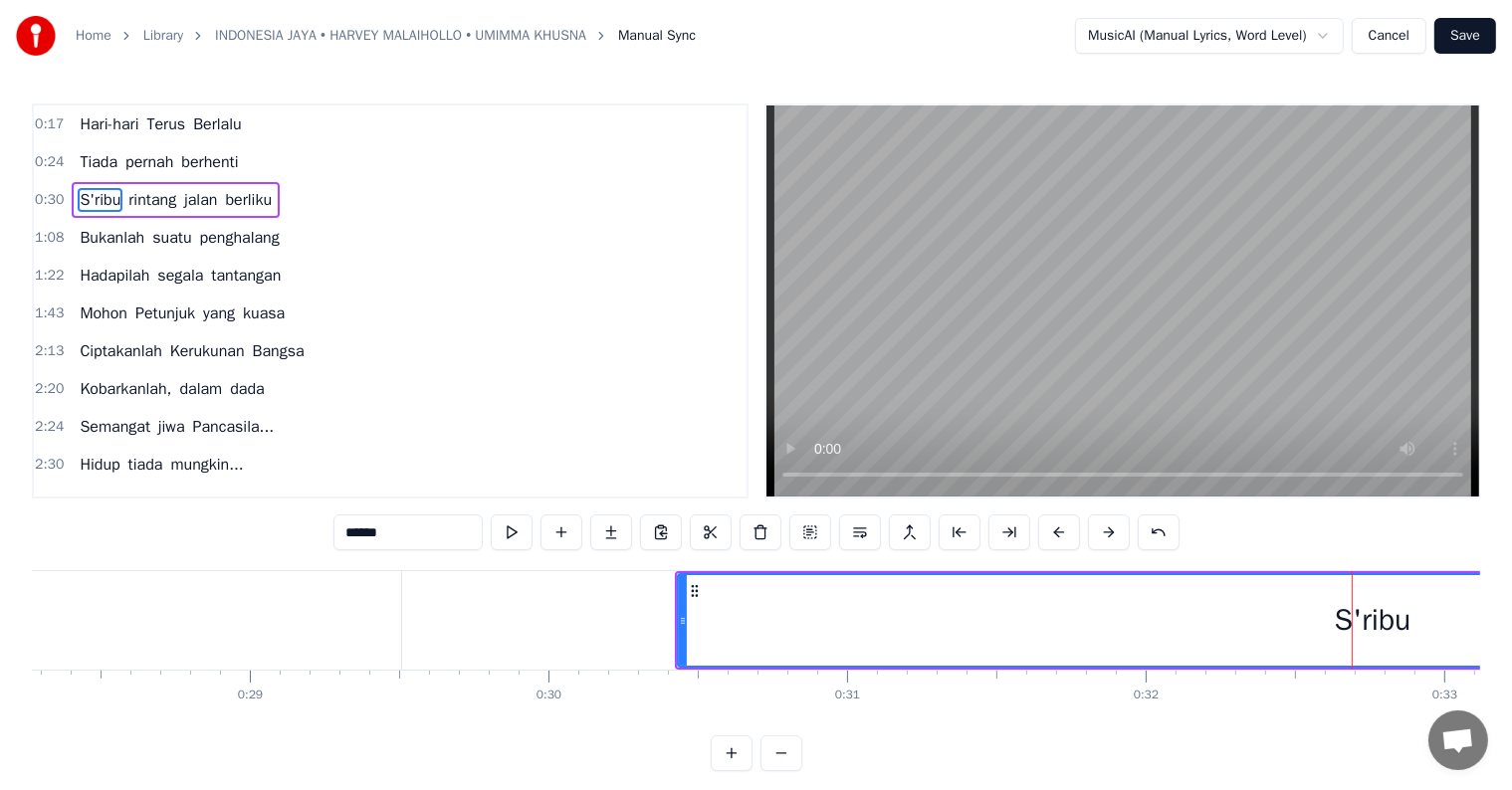 click on "S'ribu" at bounding box center (1373, 620) 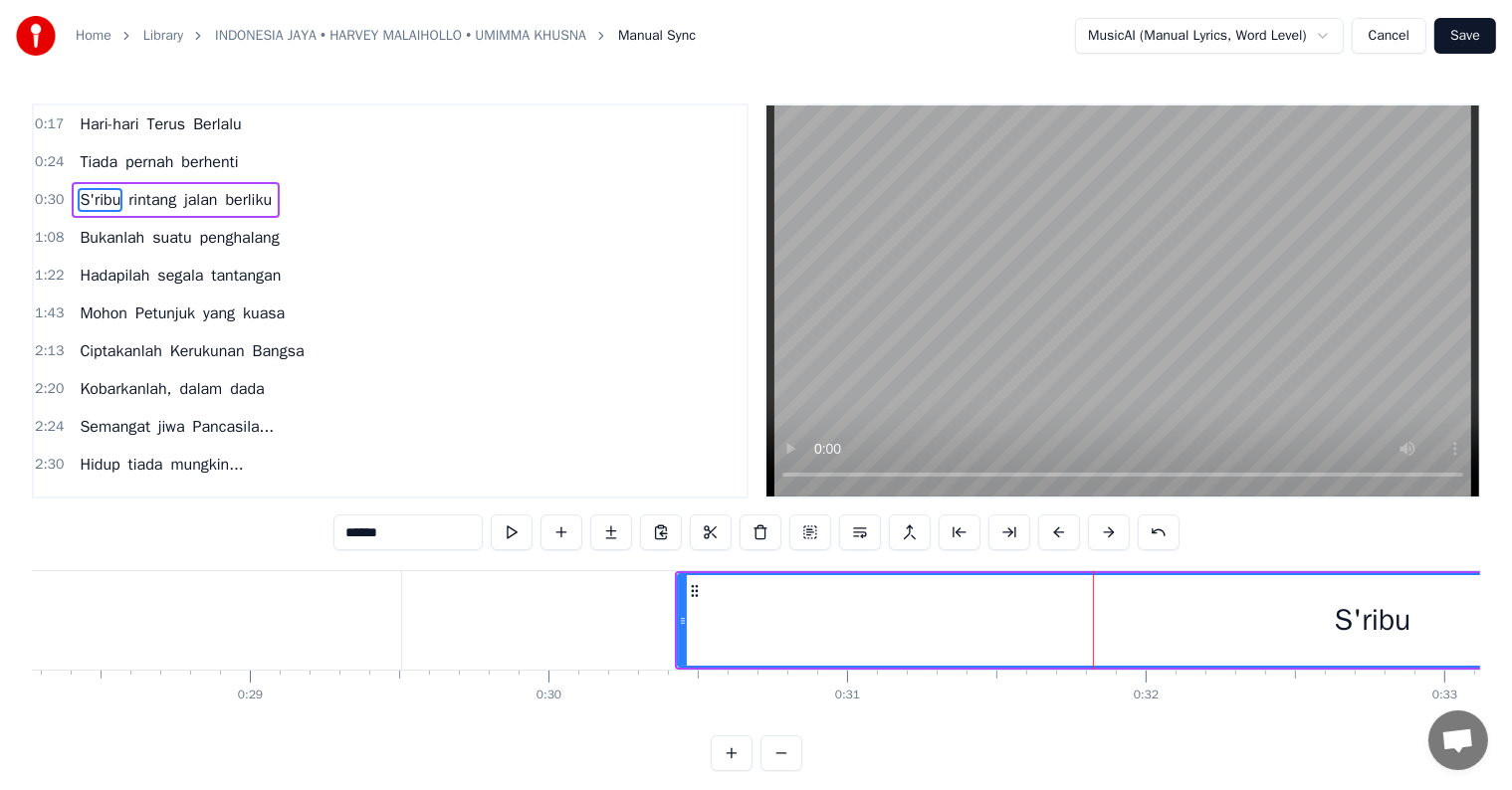 click on "S'ribu" at bounding box center [1373, 620] 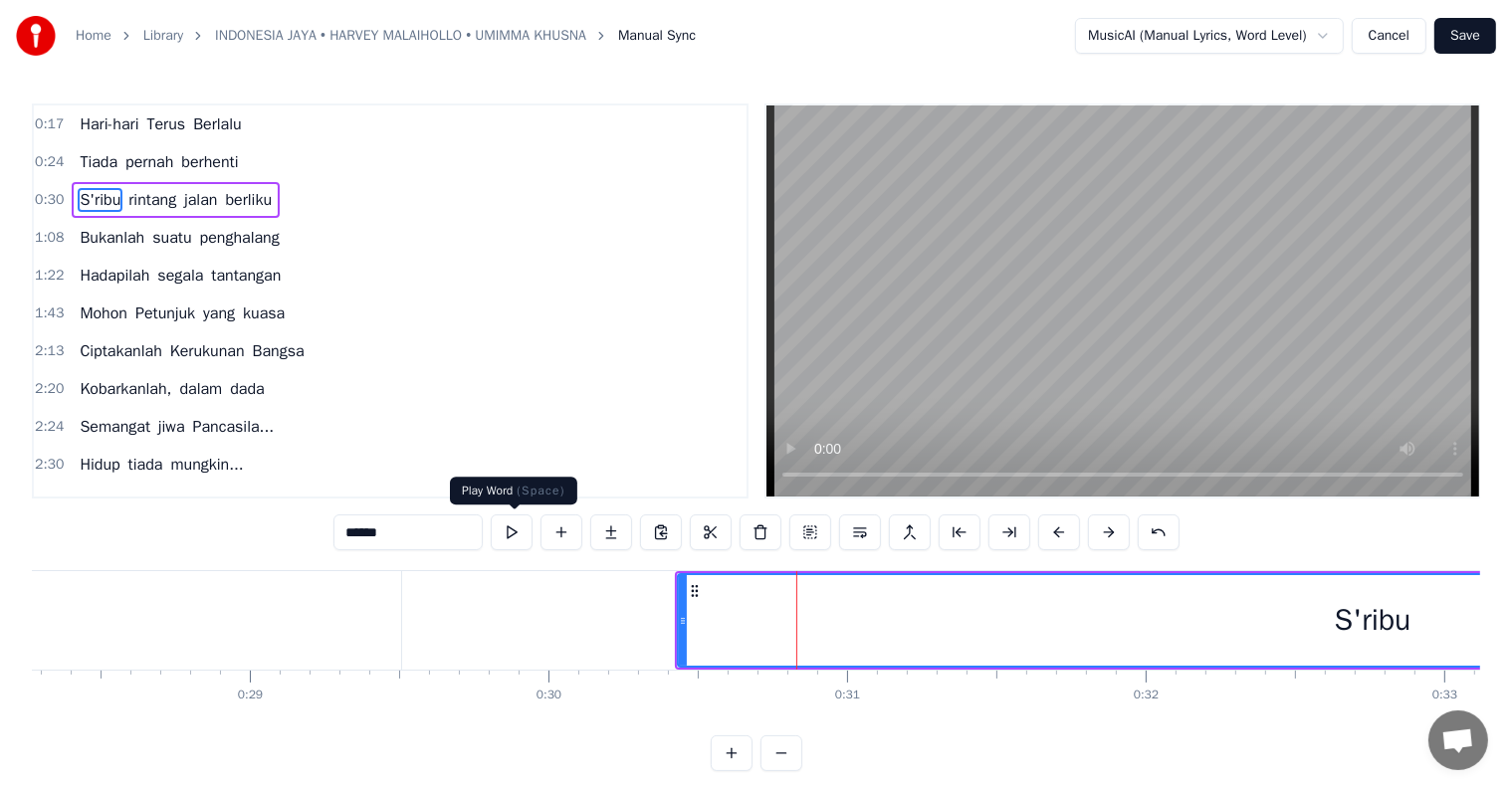click at bounding box center [512, 532] 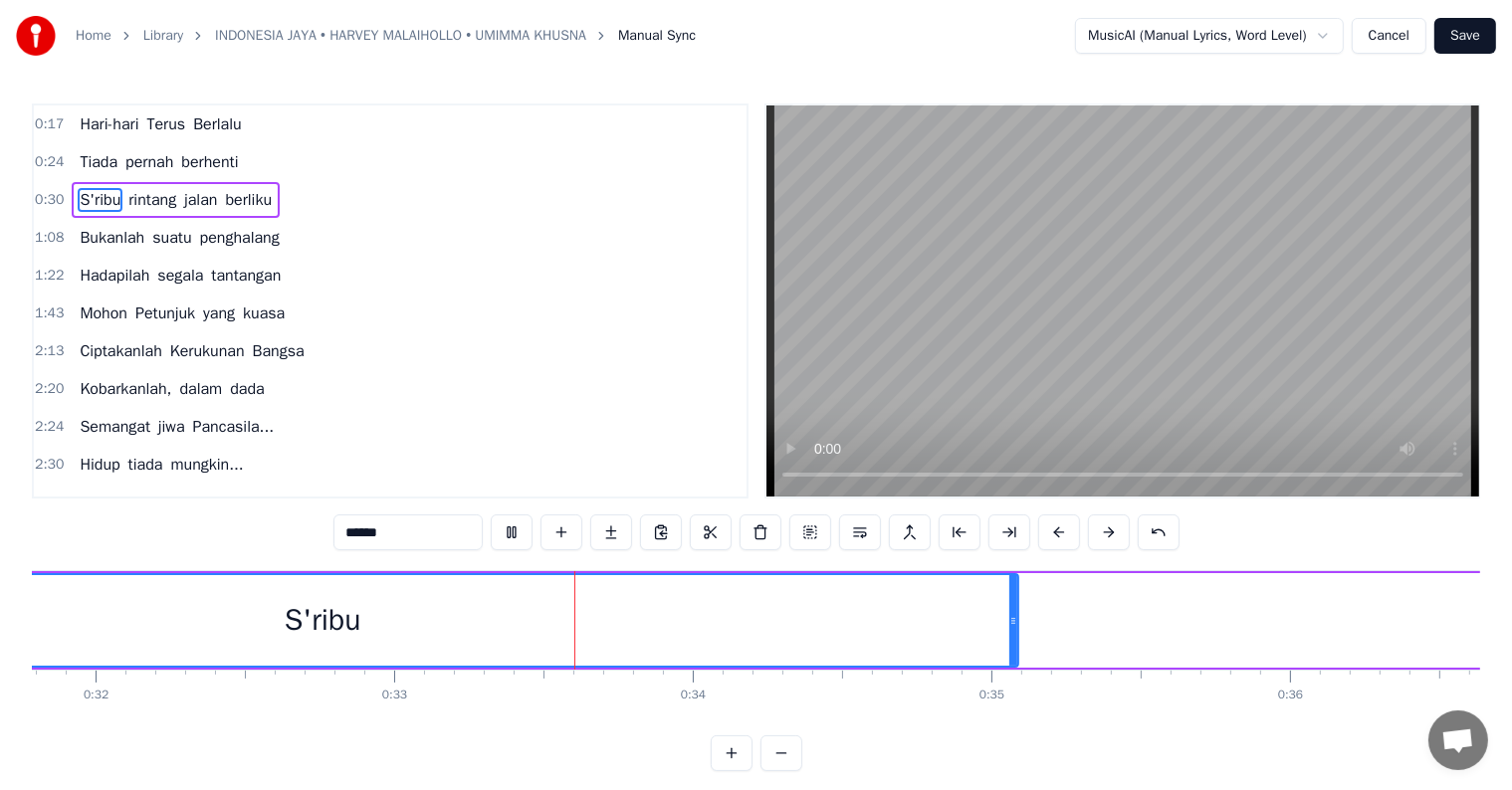 scroll, scrollTop: 0, scrollLeft: 9758, axis: horizontal 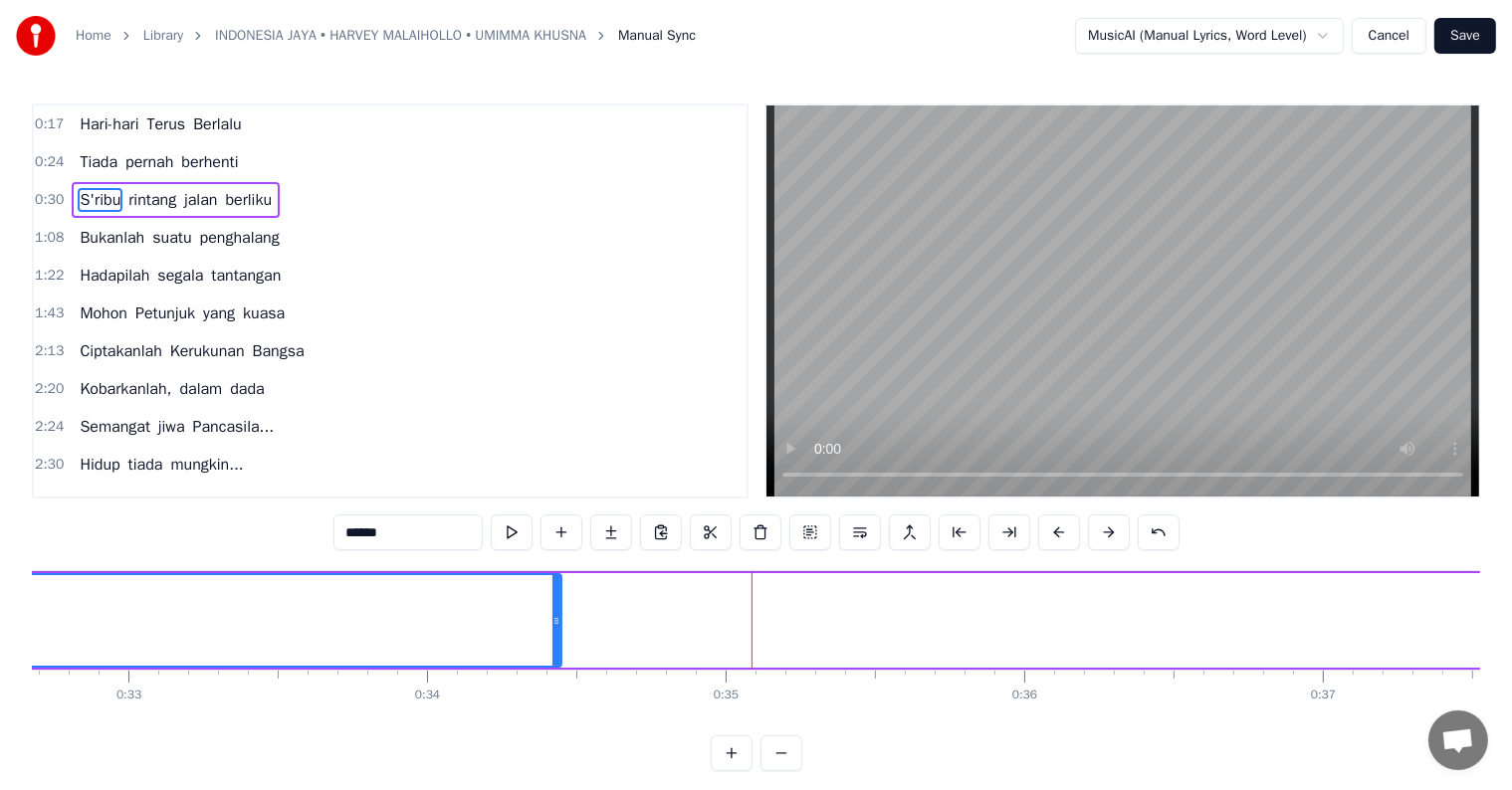 drag, startPoint x: 745, startPoint y: 620, endPoint x: 552, endPoint y: 606, distance: 193.50711 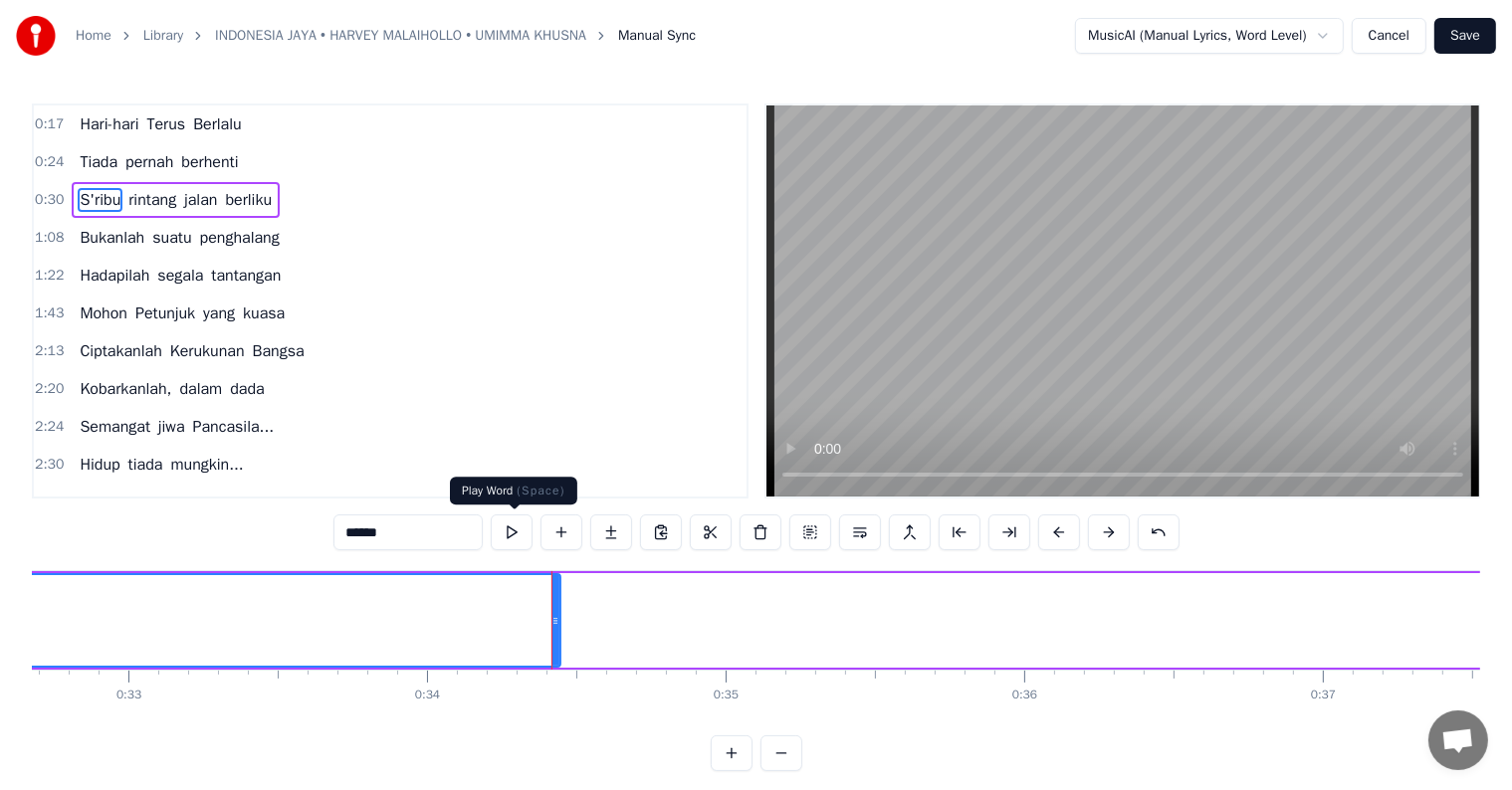 click at bounding box center [512, 532] 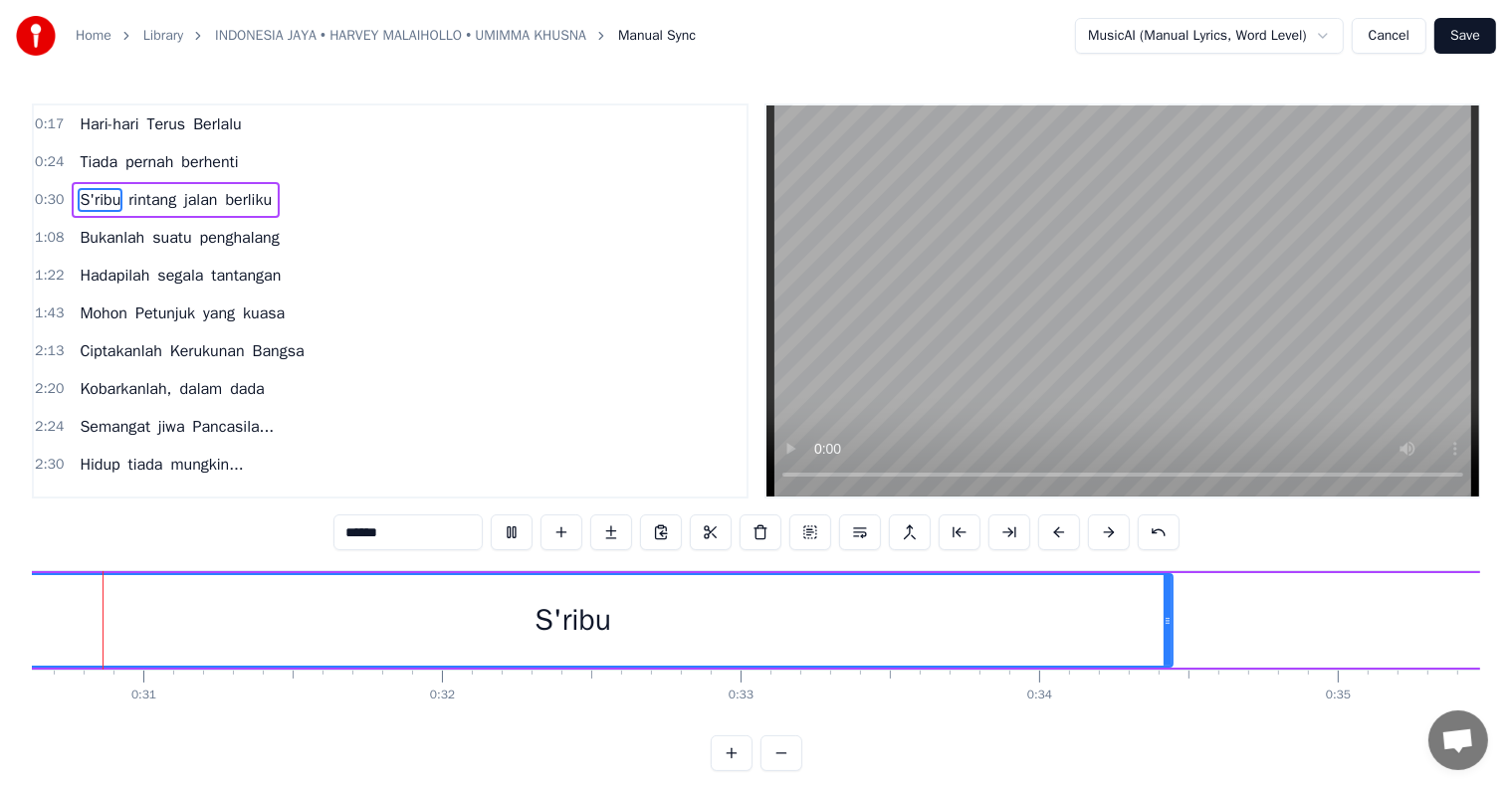 scroll, scrollTop: 0, scrollLeft: 9065, axis: horizontal 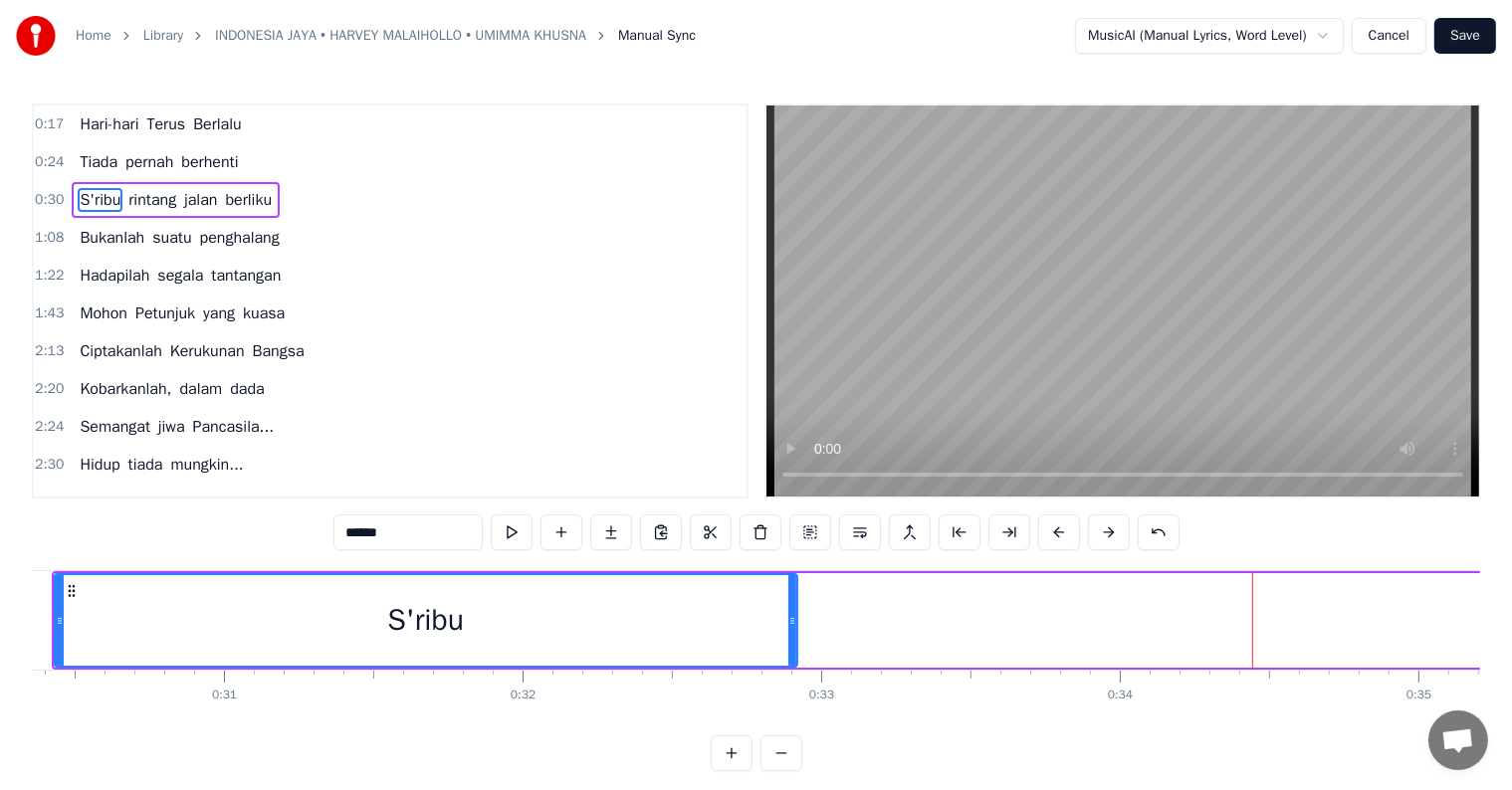 drag, startPoint x: 1247, startPoint y: 622, endPoint x: 791, endPoint y: 640, distance: 456.35512 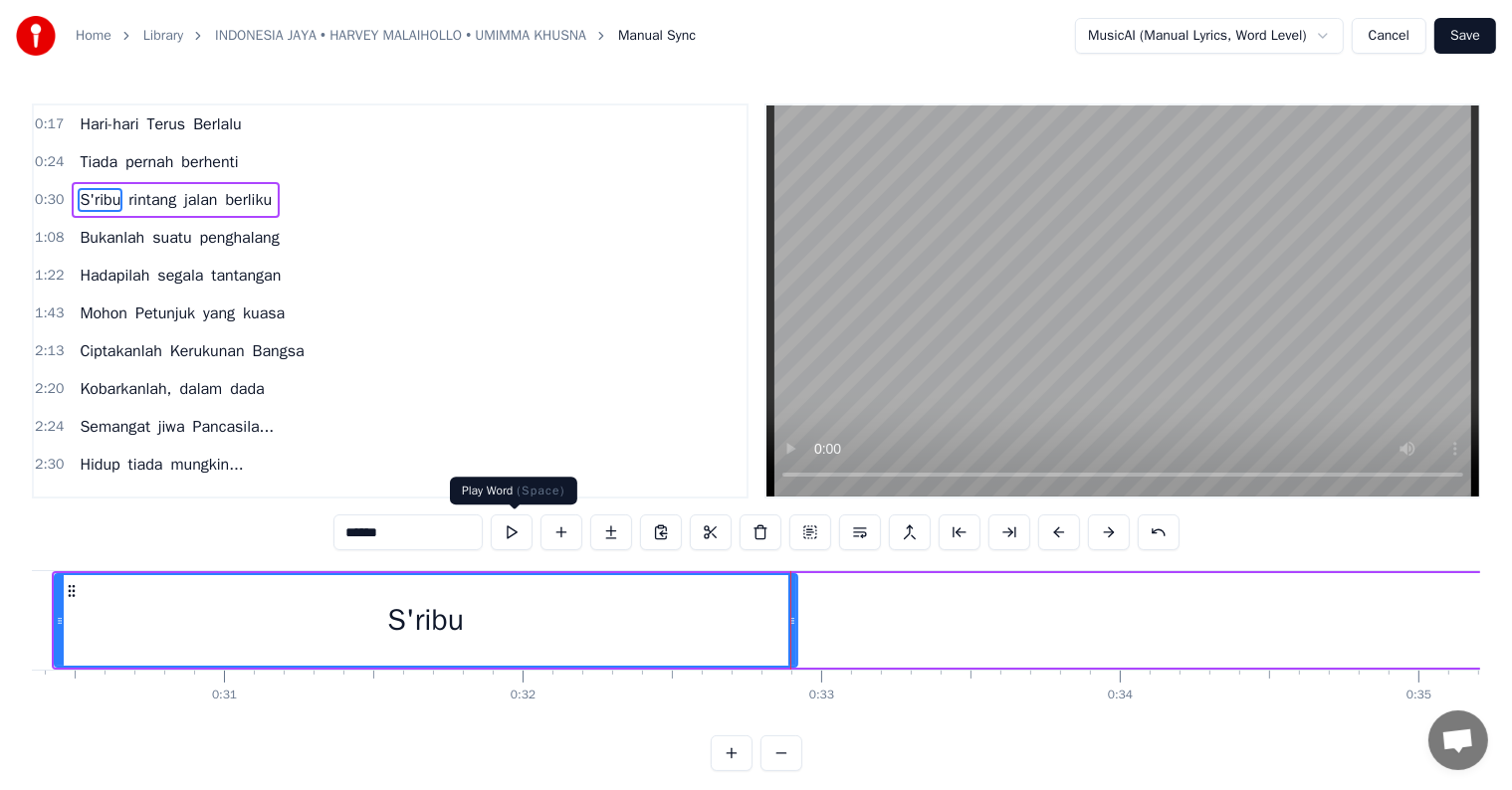 click at bounding box center [512, 532] 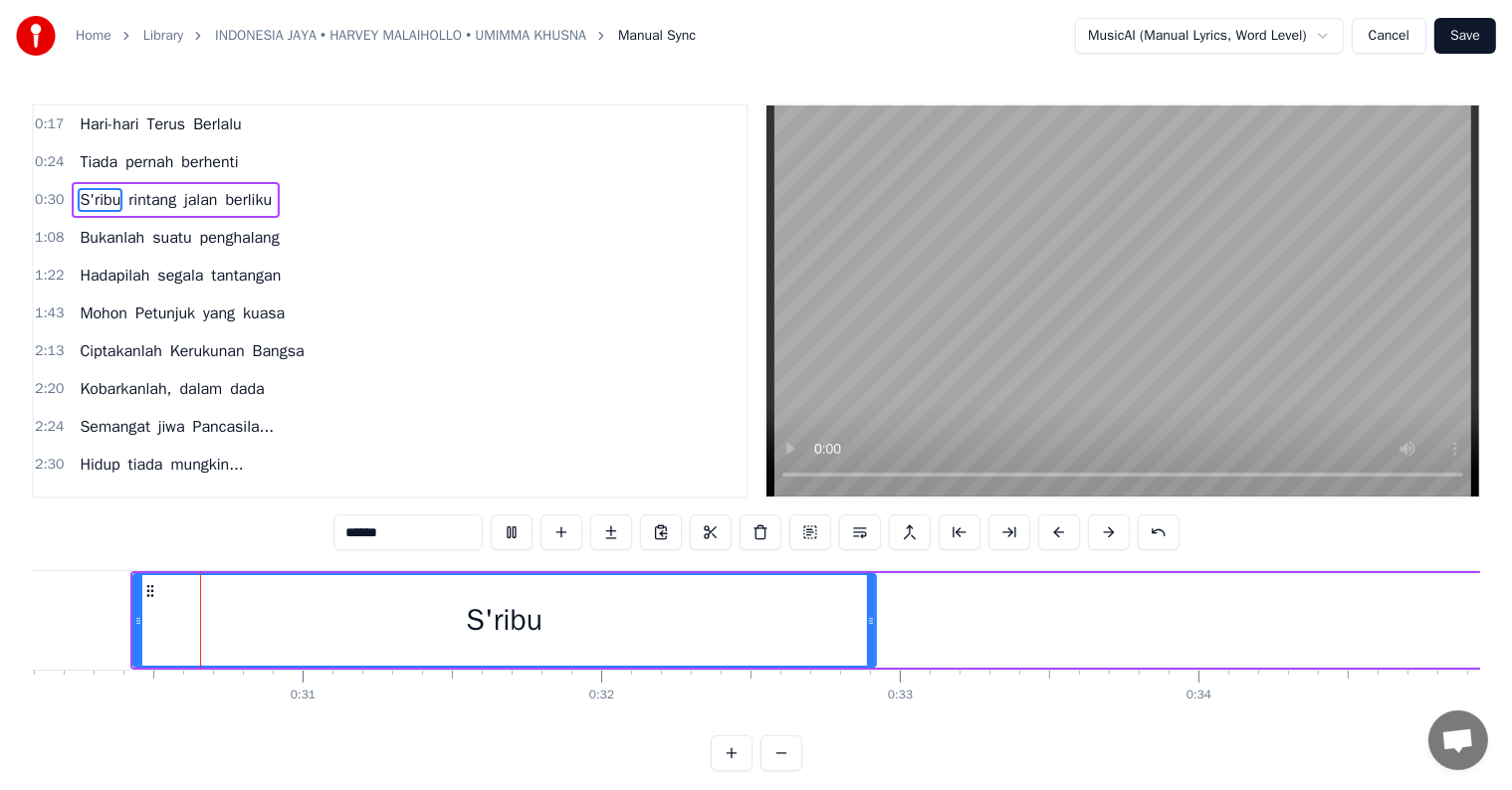 scroll, scrollTop: 0, scrollLeft: 8984, axis: horizontal 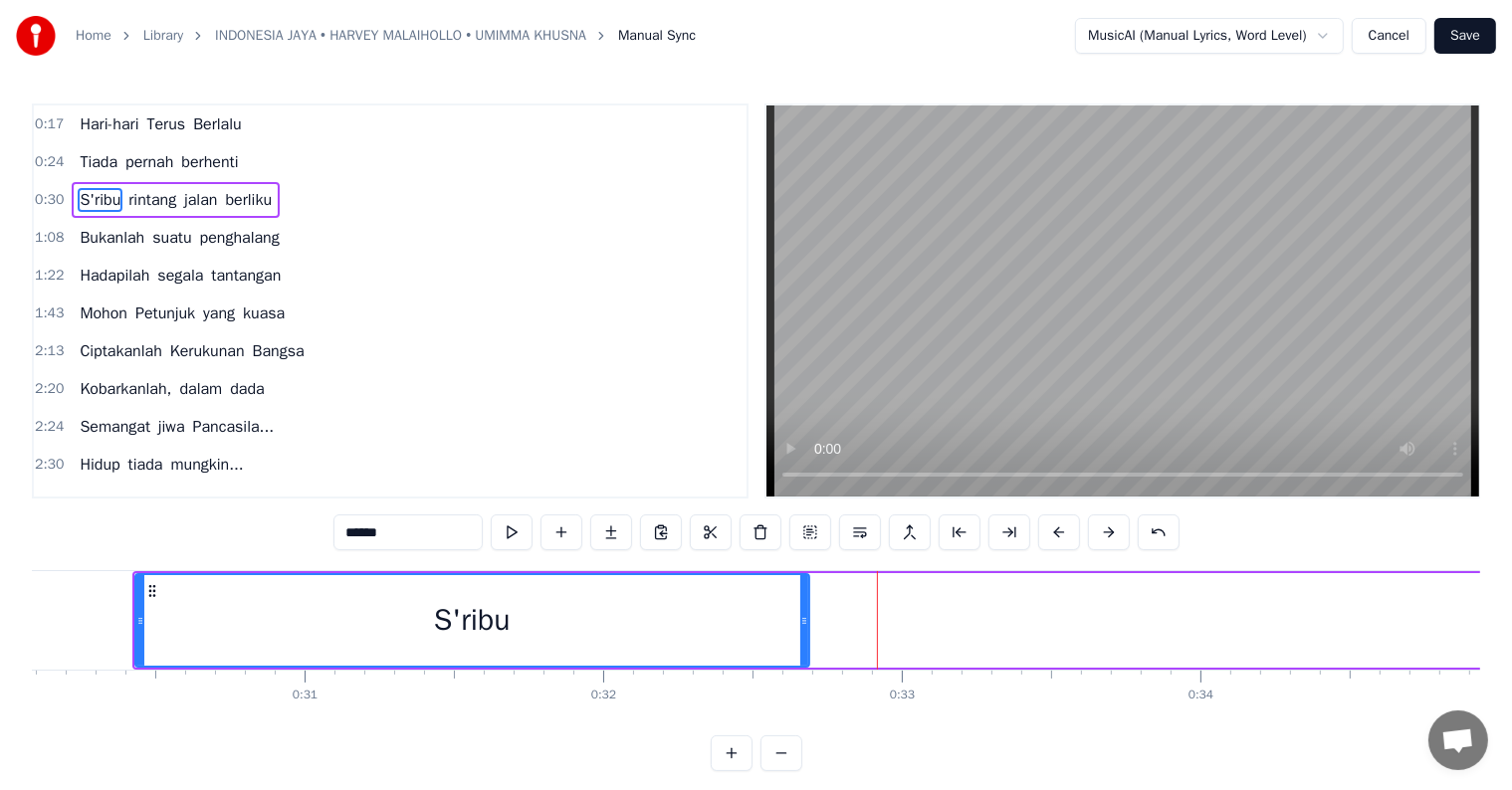 drag, startPoint x: 874, startPoint y: 633, endPoint x: 805, endPoint y: 621, distance: 70.035705 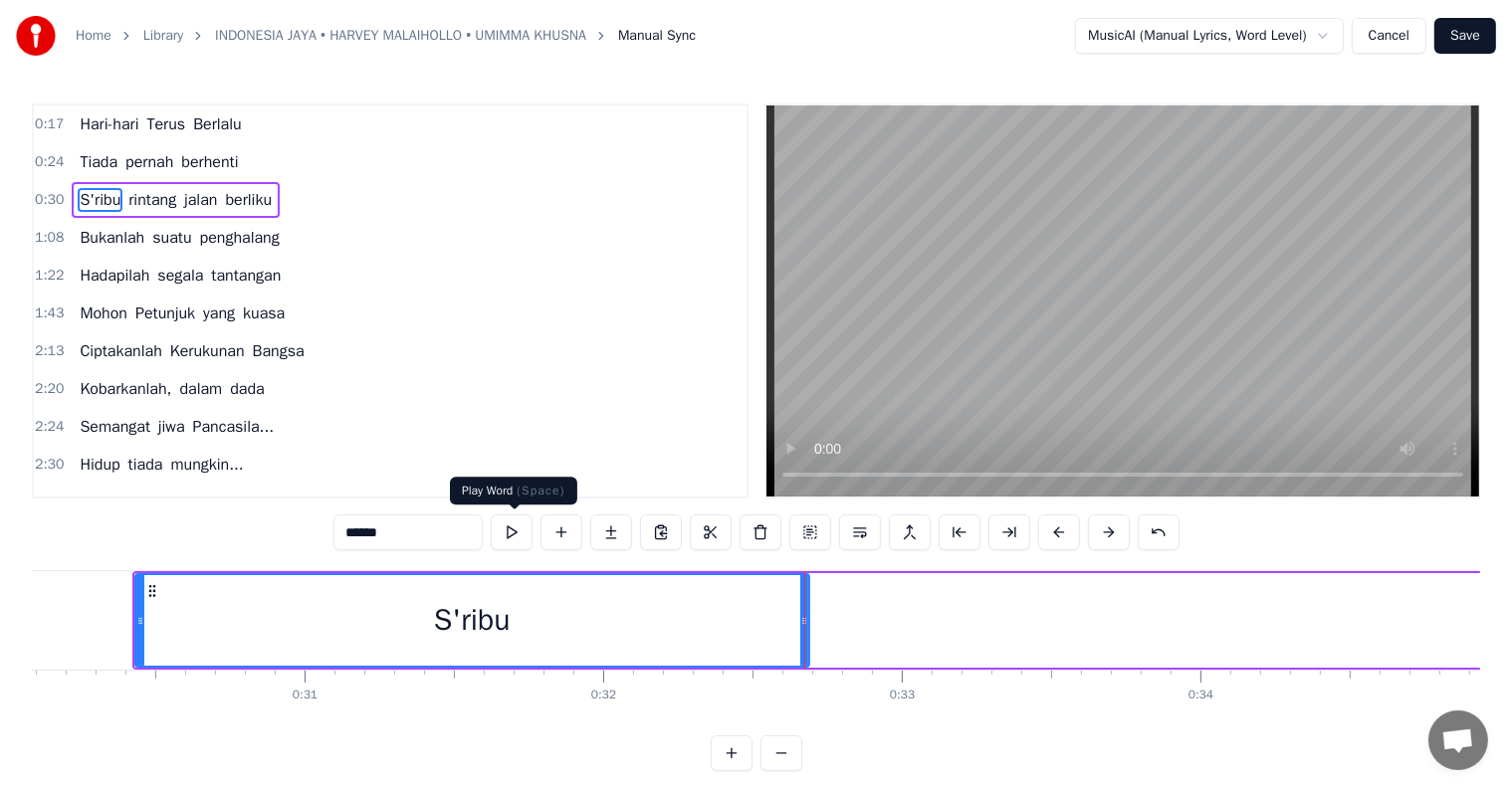 click at bounding box center (512, 532) 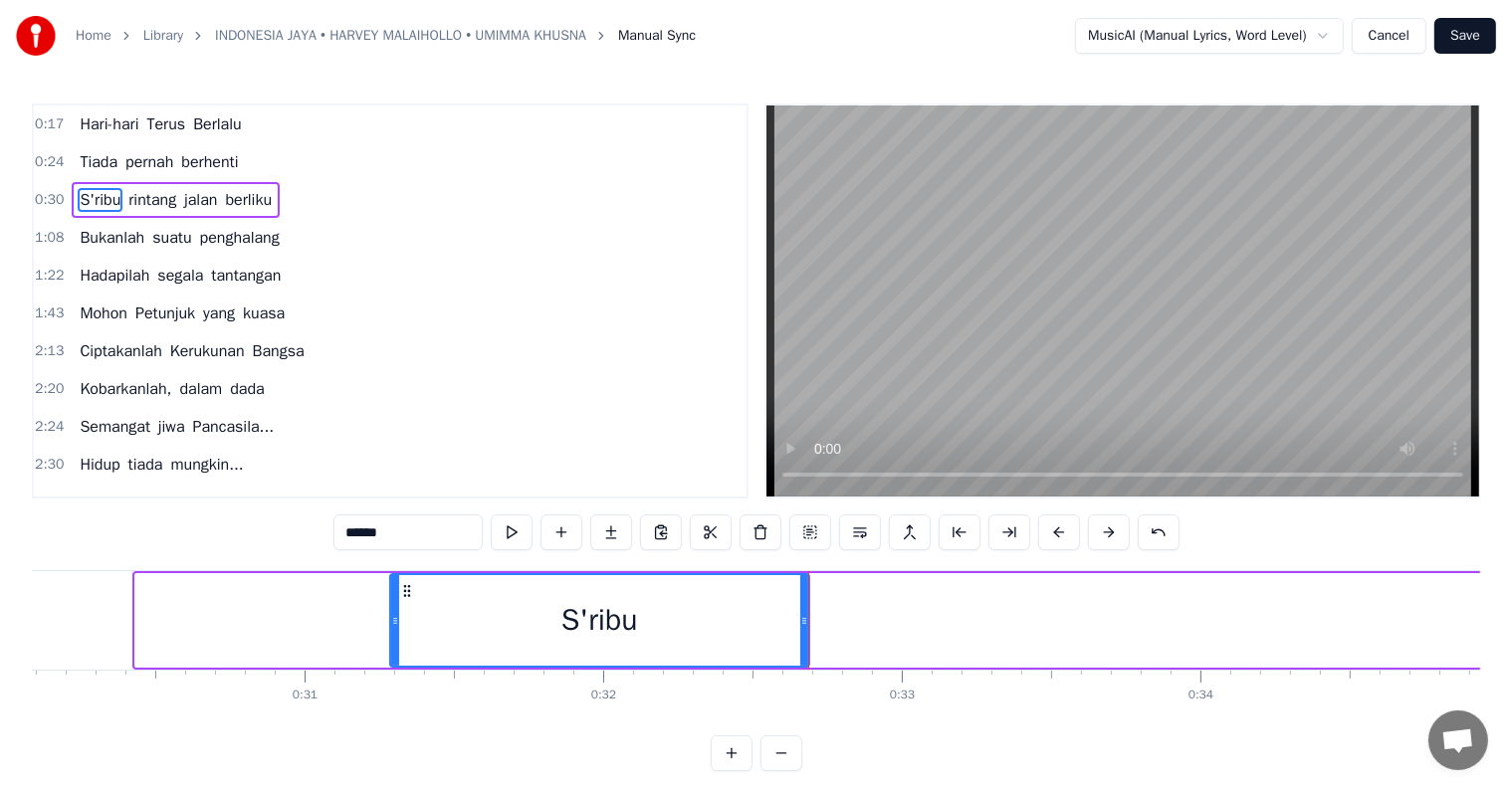 drag, startPoint x: 140, startPoint y: 613, endPoint x: 395, endPoint y: 595, distance: 255.6345 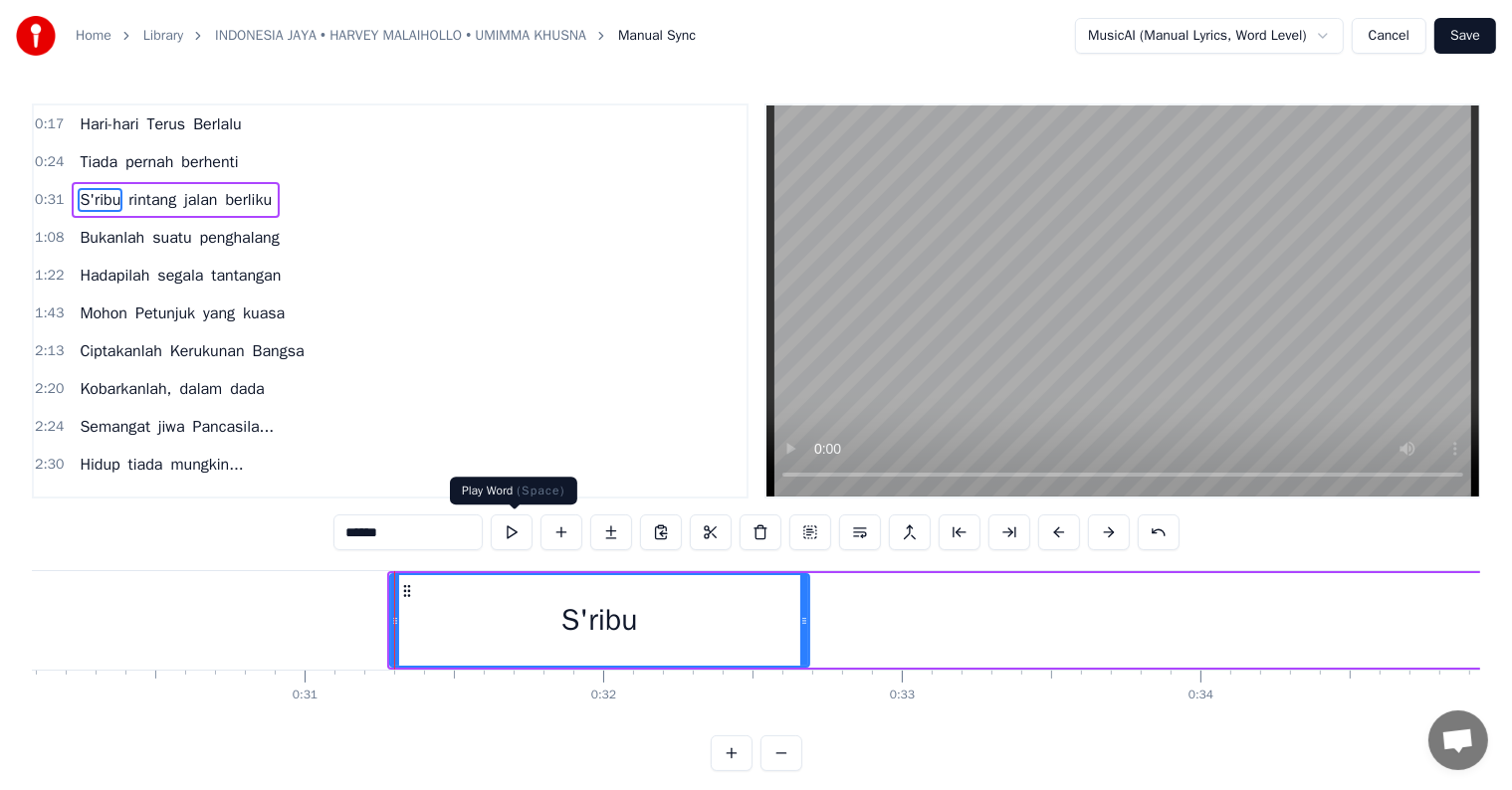 click at bounding box center [512, 532] 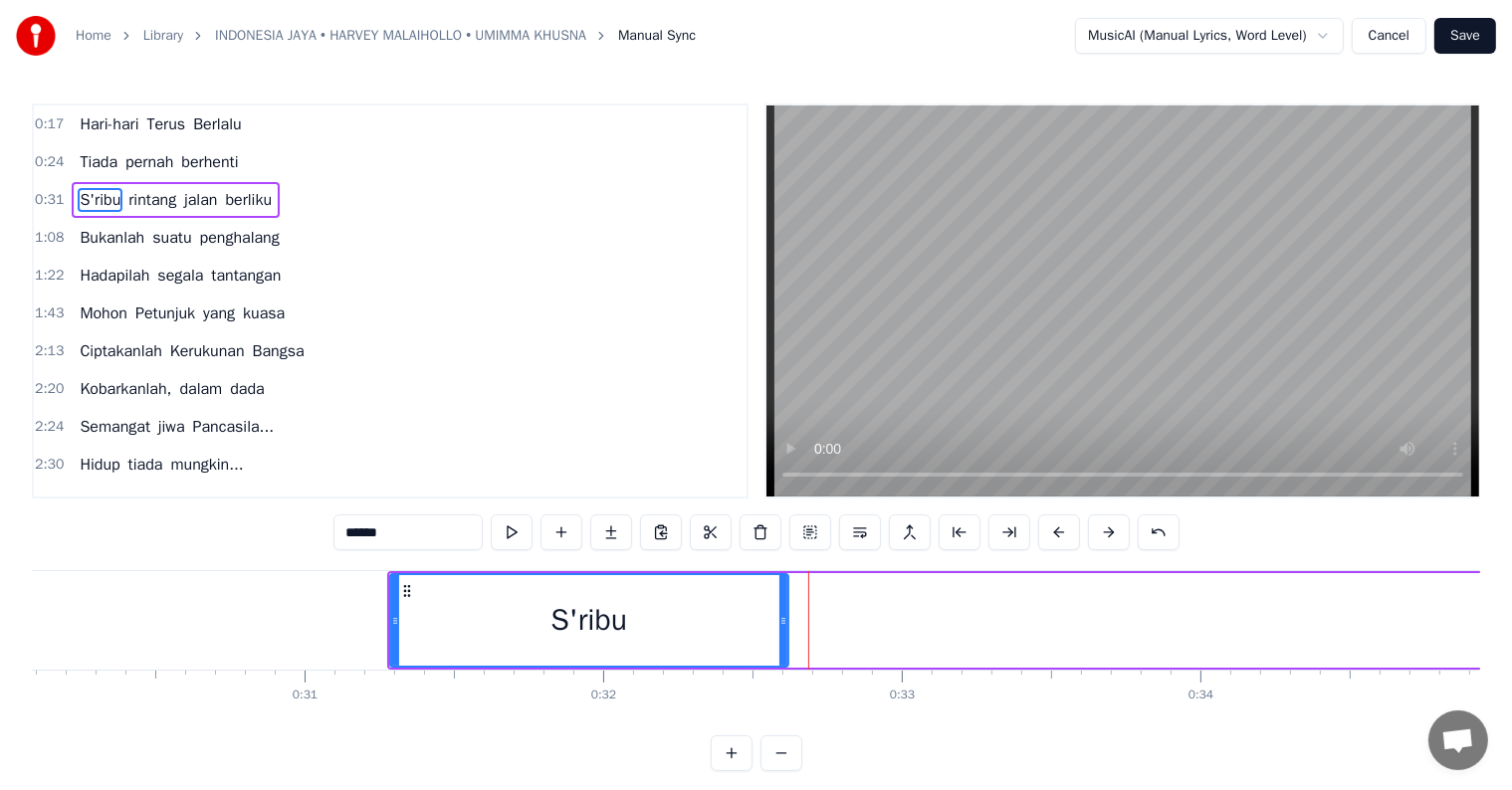drag, startPoint x: 801, startPoint y: 621, endPoint x: 779, endPoint y: 618, distance: 22.203603 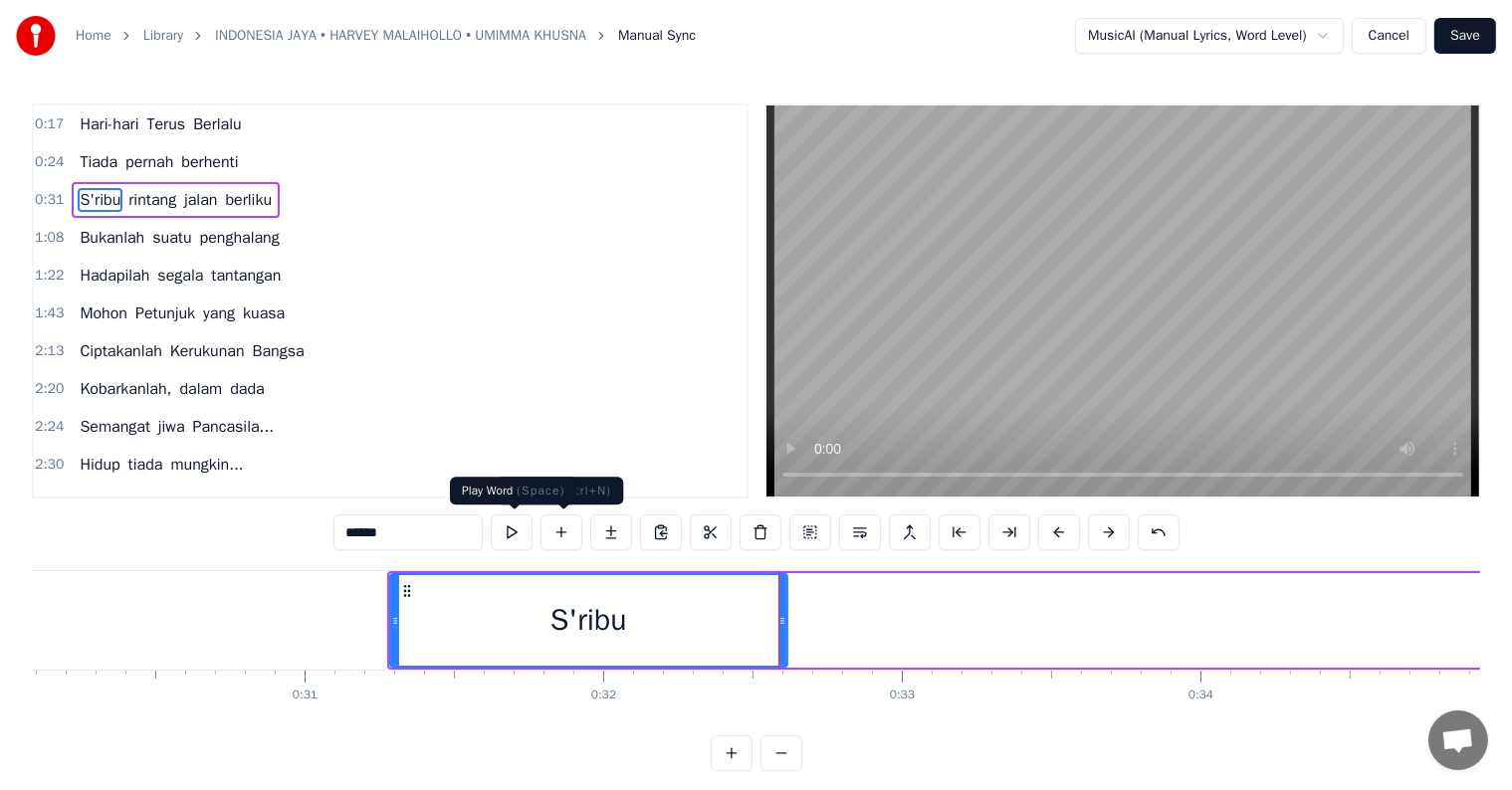 click at bounding box center [512, 532] 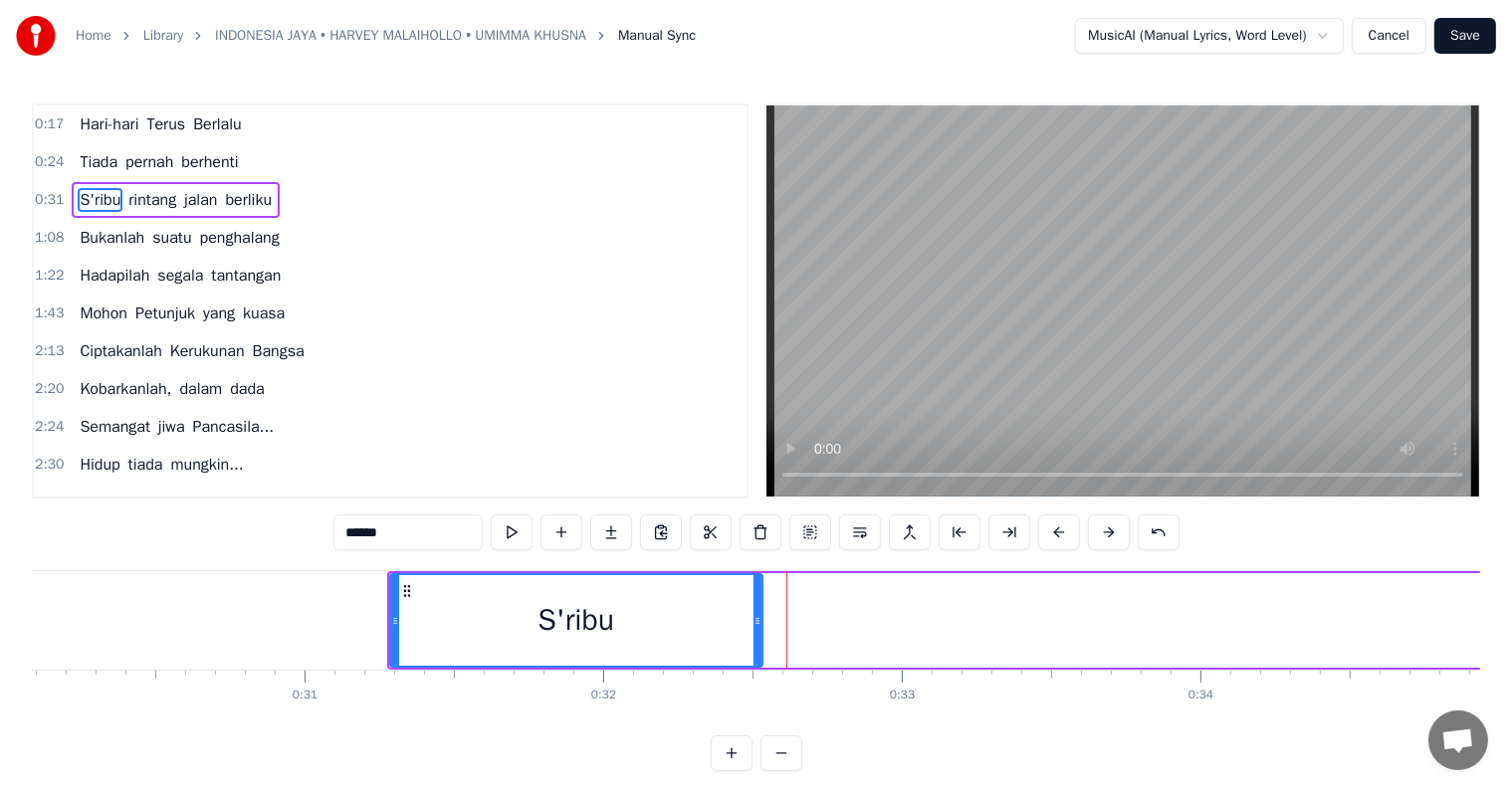drag, startPoint x: 778, startPoint y: 620, endPoint x: 754, endPoint y: 617, distance: 24.186773 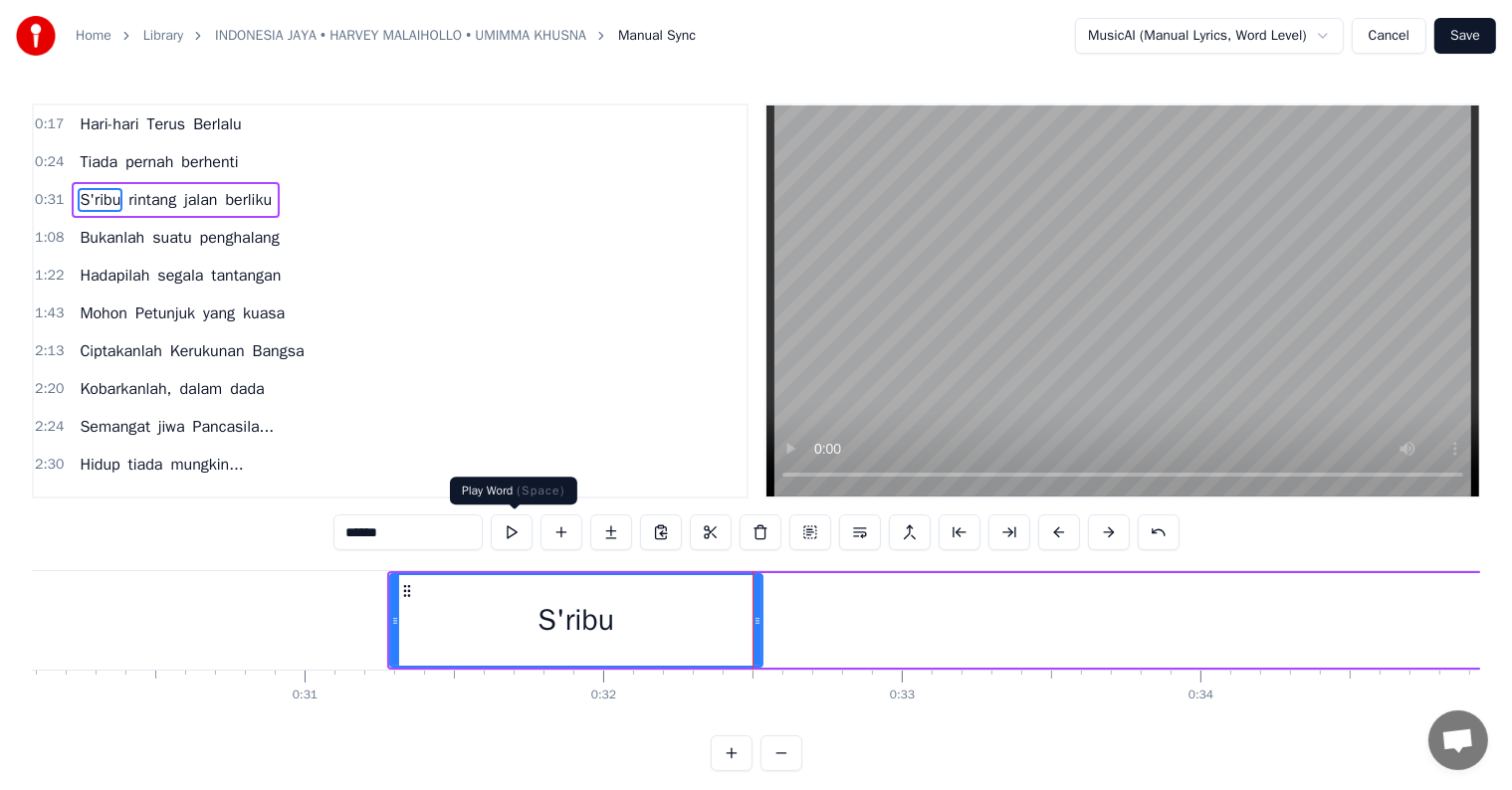 click on "Home Library INDONESIA JAYA • [PERSON] • [PERSON] Manual Sync MusicAI (Manual Lyrics, Word Level) Cancel Save 0:17 Hari-hari Terus Berlalu 0:24 Tiada pernah berhenti 0:31 S'ribu rintang jalan berliku 1:08 Bukanlah suatu penghalang 1:22 Hadapilah segala tantangan 1:43 Mohon Petunjuk yang kuasa 2:13 Ciptakanlah Kerukunan Bangsa 2:20 Kobarkanlah, dalam dada 2:24 Semangat jiwa Pancasila... 2:30 Hidup tiada mungkin... 2:34 Tanpa perjuangan, 2:44 Tanpa pengorbanan, 2:51 Mulia adanya 3:02 Berpegangan tangan... 3:08 Dalam satu cita... 3:22 Demi masa depan... 3:40 Indonesia Jaya ****** Hari-hari Terus Berlalu Tiada pernah berhenti S'ribu rintang jalan berliku Bukanlah suatu penghalang Hadapilah segala tantangan Mohon Petunjuk yang kuasa Ciptakanlah Kerukunan Bangsa Kobarkanlah, dalam dada Semangat jiwa Pancasila... Hidup tiada mungkin... Tanpa perjuangan, Tanpa pengorbanan, Mulia adanya Berpegangan tangan... Dalam satu cita... Demi masa depan... Indonesia Jaya 0 0:01 0:02 0:03 0:04 0:05 0:06 0:07
(" at bounding box center [756, 385] 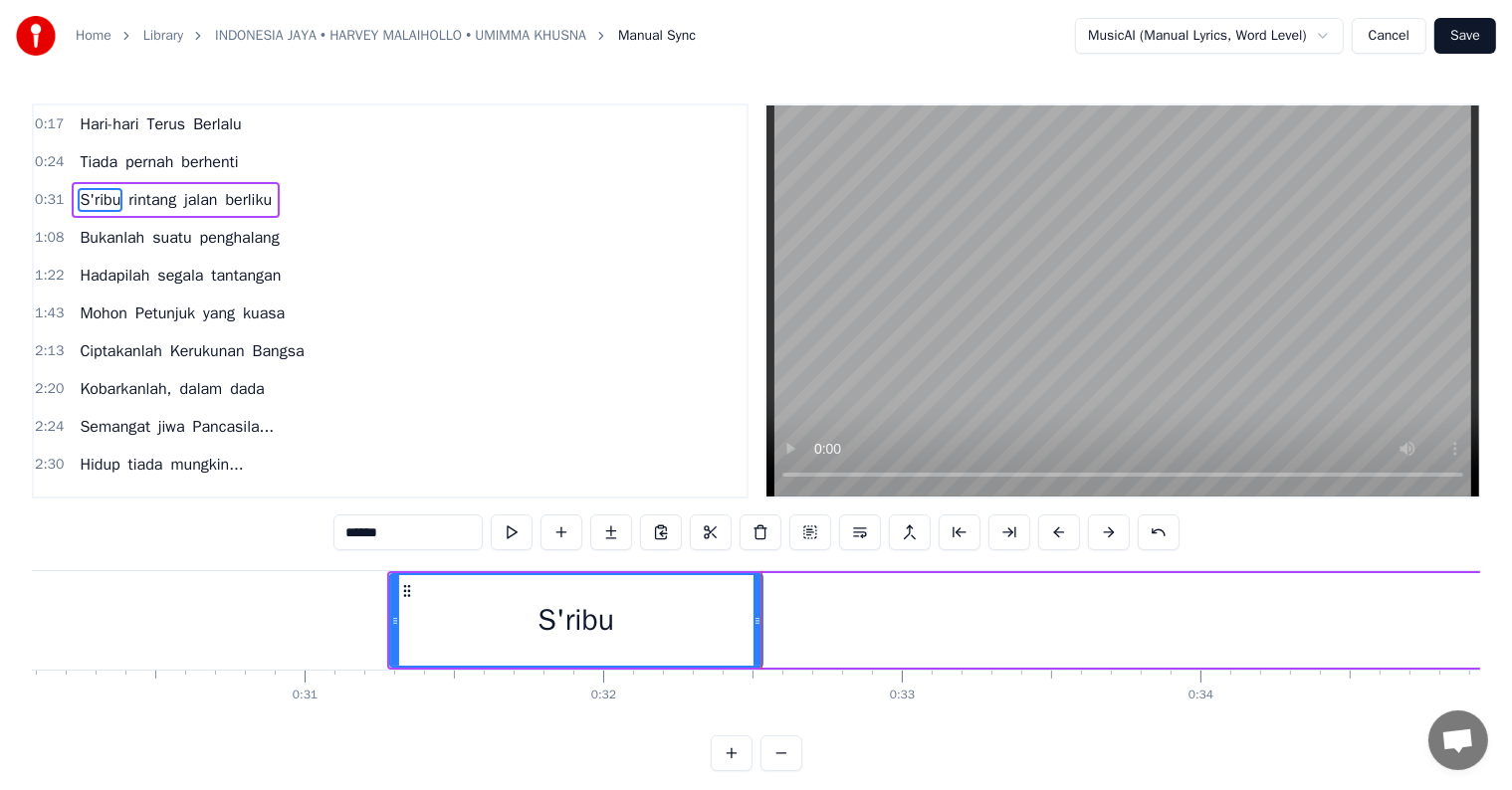 click on "rintang" at bounding box center [152, 200] 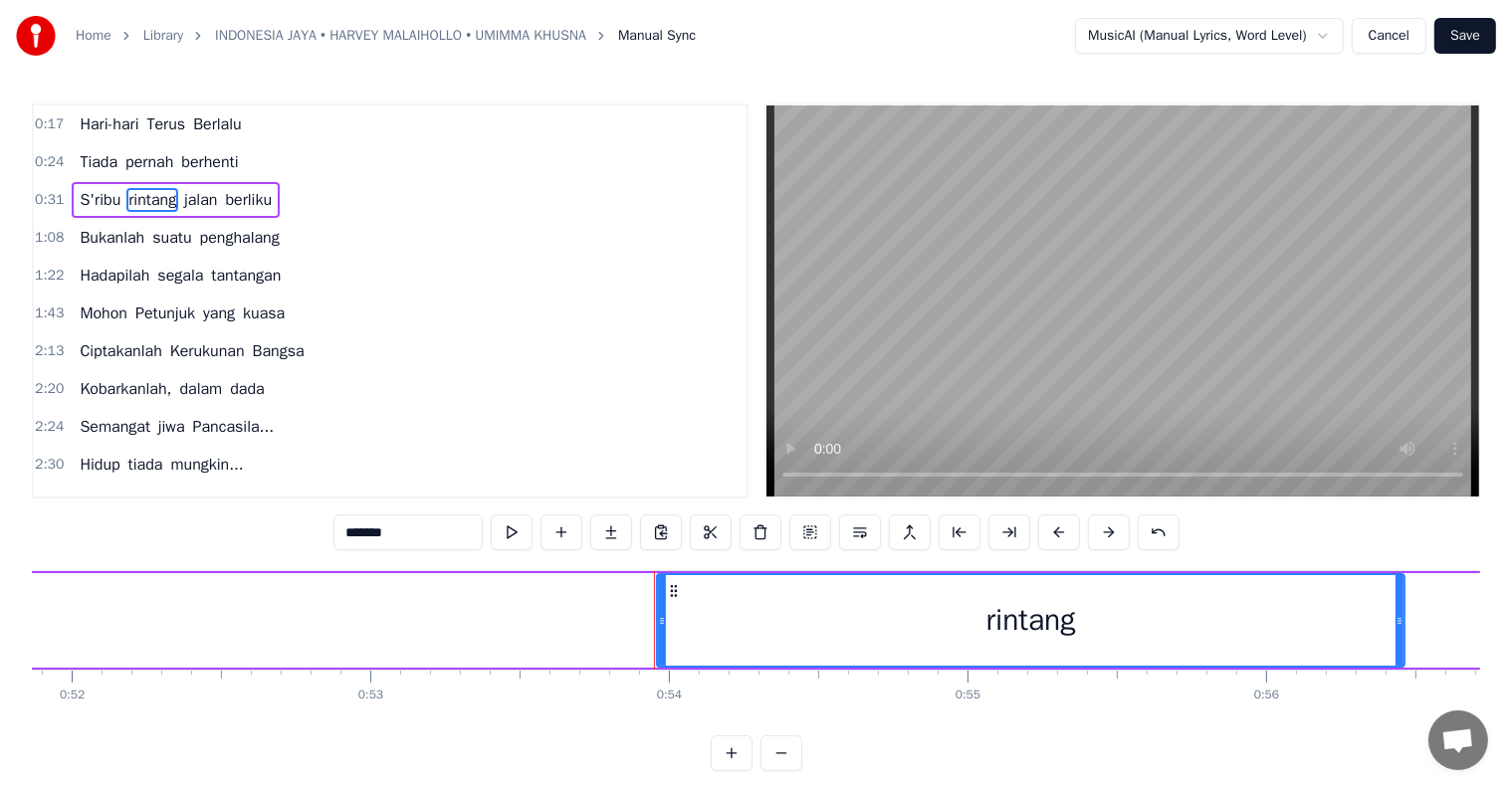 scroll, scrollTop: 0, scrollLeft: 16010, axis: horizontal 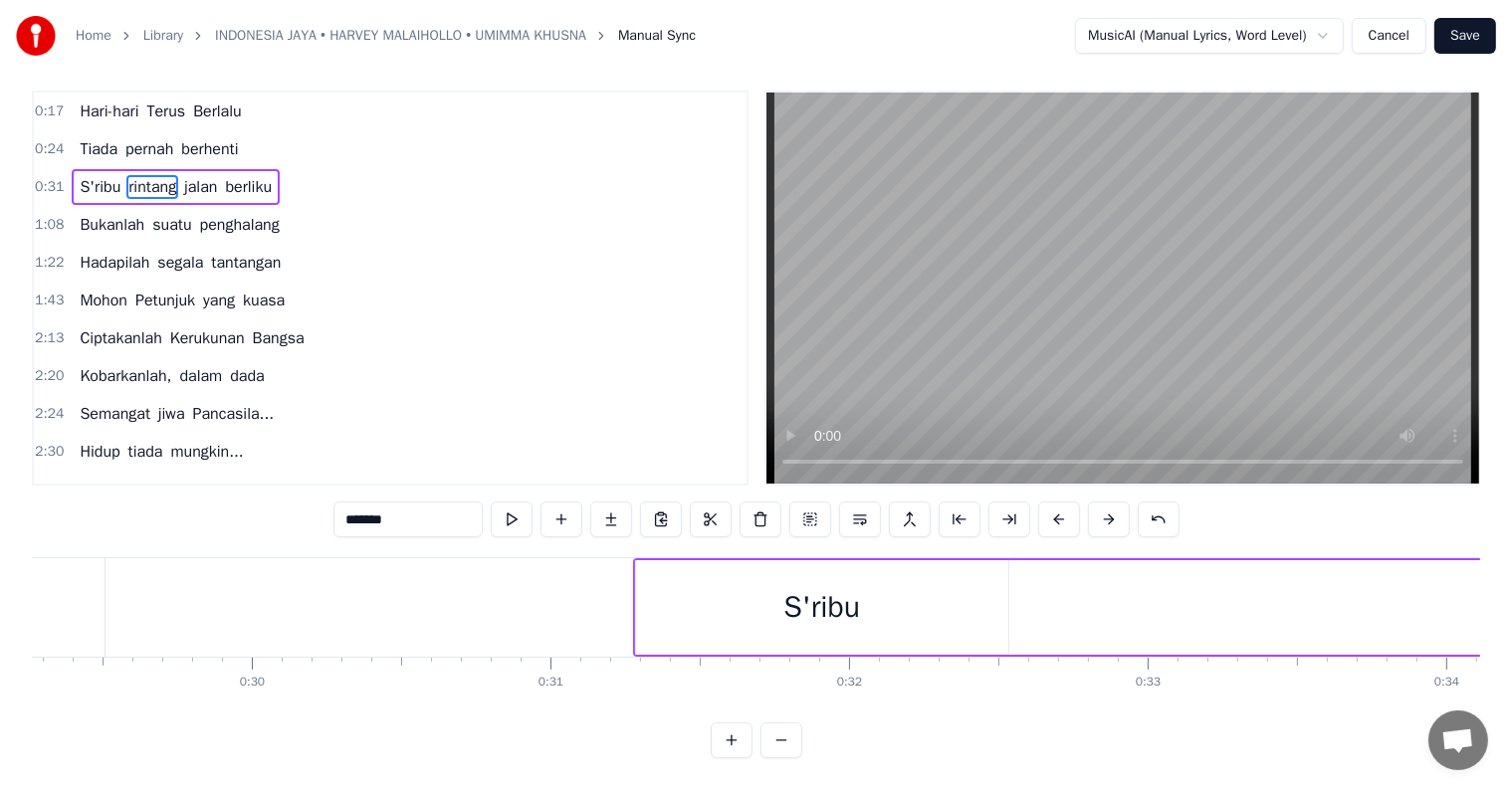 click on "Hari-hari Terus Berlalu Tiada pernah berhenti S'ribu rintang jalan berliku Bukanlah suatu penghalang Hadapilah segala tantangan Mohon Petunjuk yang kuasa Ciptakanlah Kerukunan Bangsa Kobarkanlah, dalam dada Semangat jiwa Pancasila... Hidup tiada mungkin... Tanpa perjuangan, Tanpa pengorbanan, Mulia adanya Berpegangan tangan... Dalam satu cita... Demi masa depan... Indonesia Jaya" at bounding box center [27564, 607] 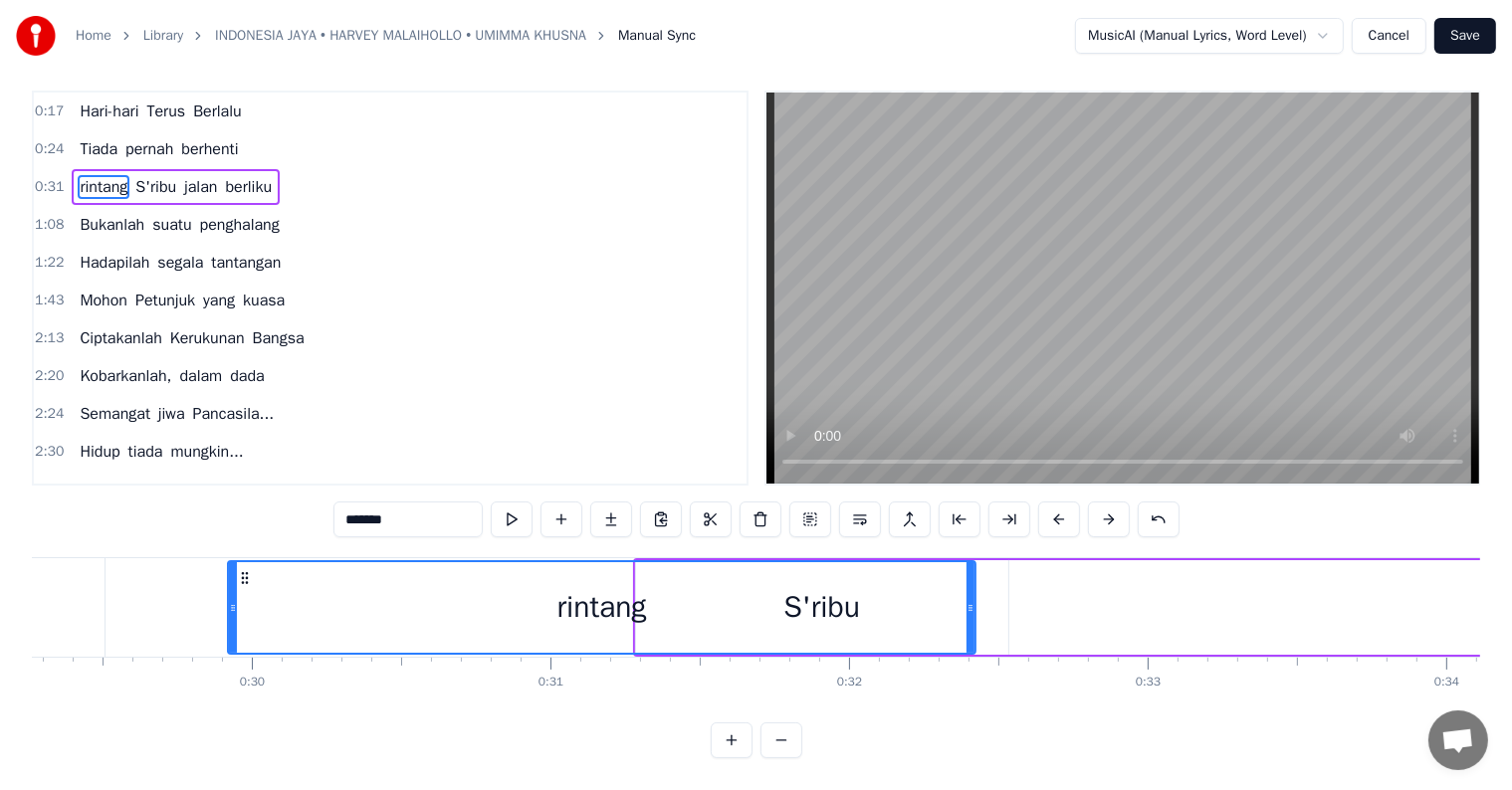 click on "rintang" at bounding box center [601, 607] 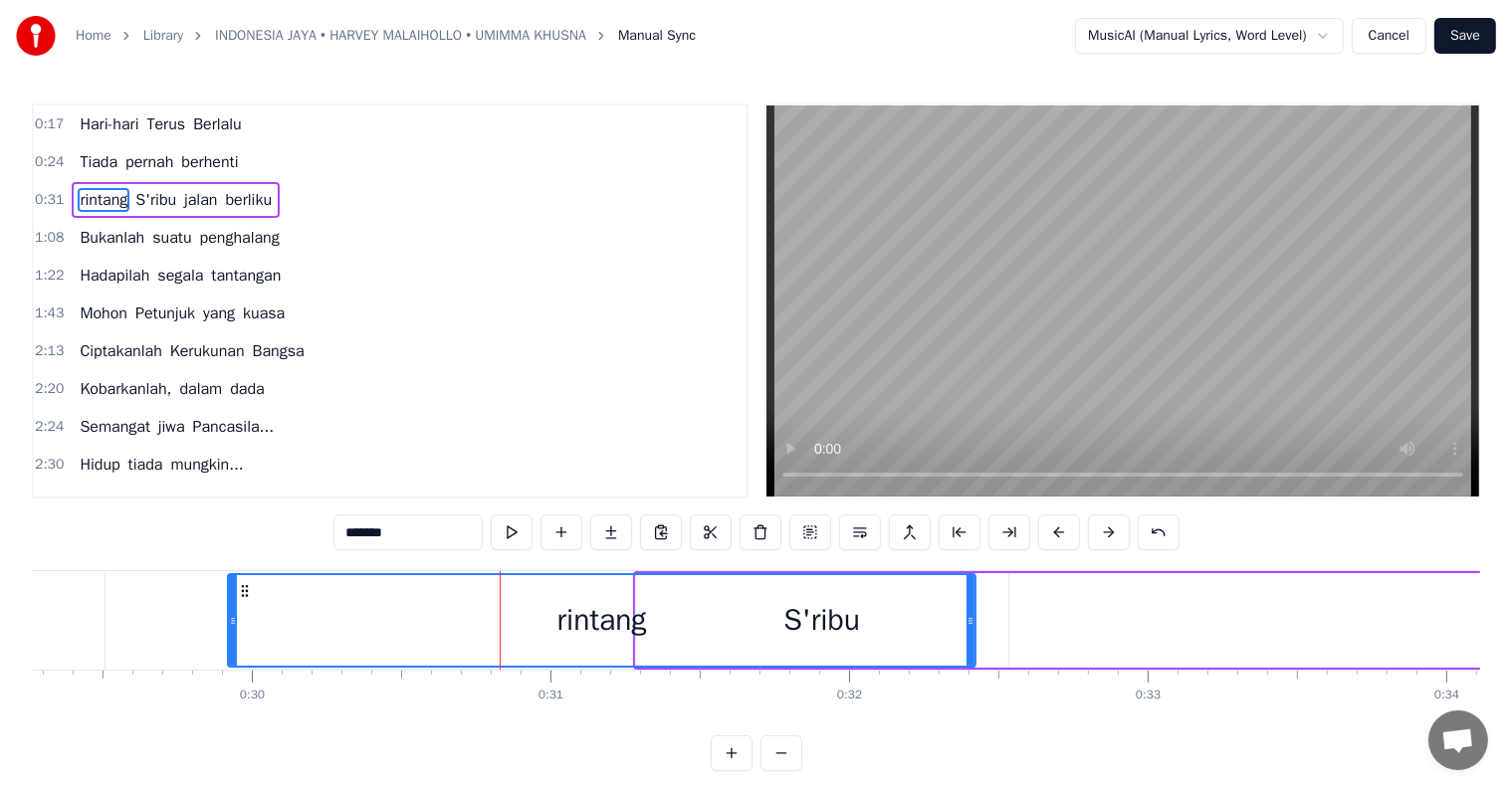 click 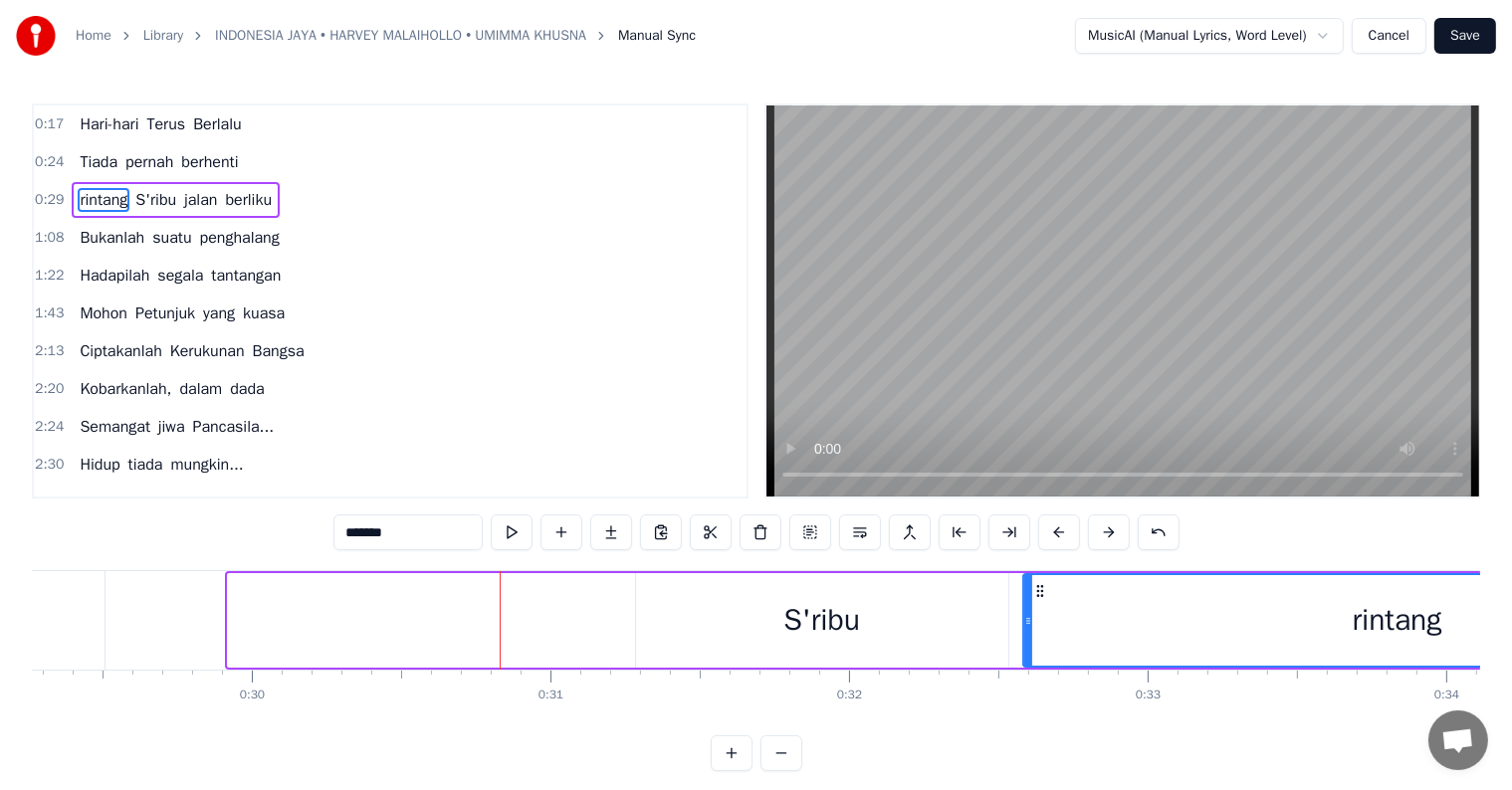 drag, startPoint x: 247, startPoint y: 589, endPoint x: 1042, endPoint y: 625, distance: 795.8147 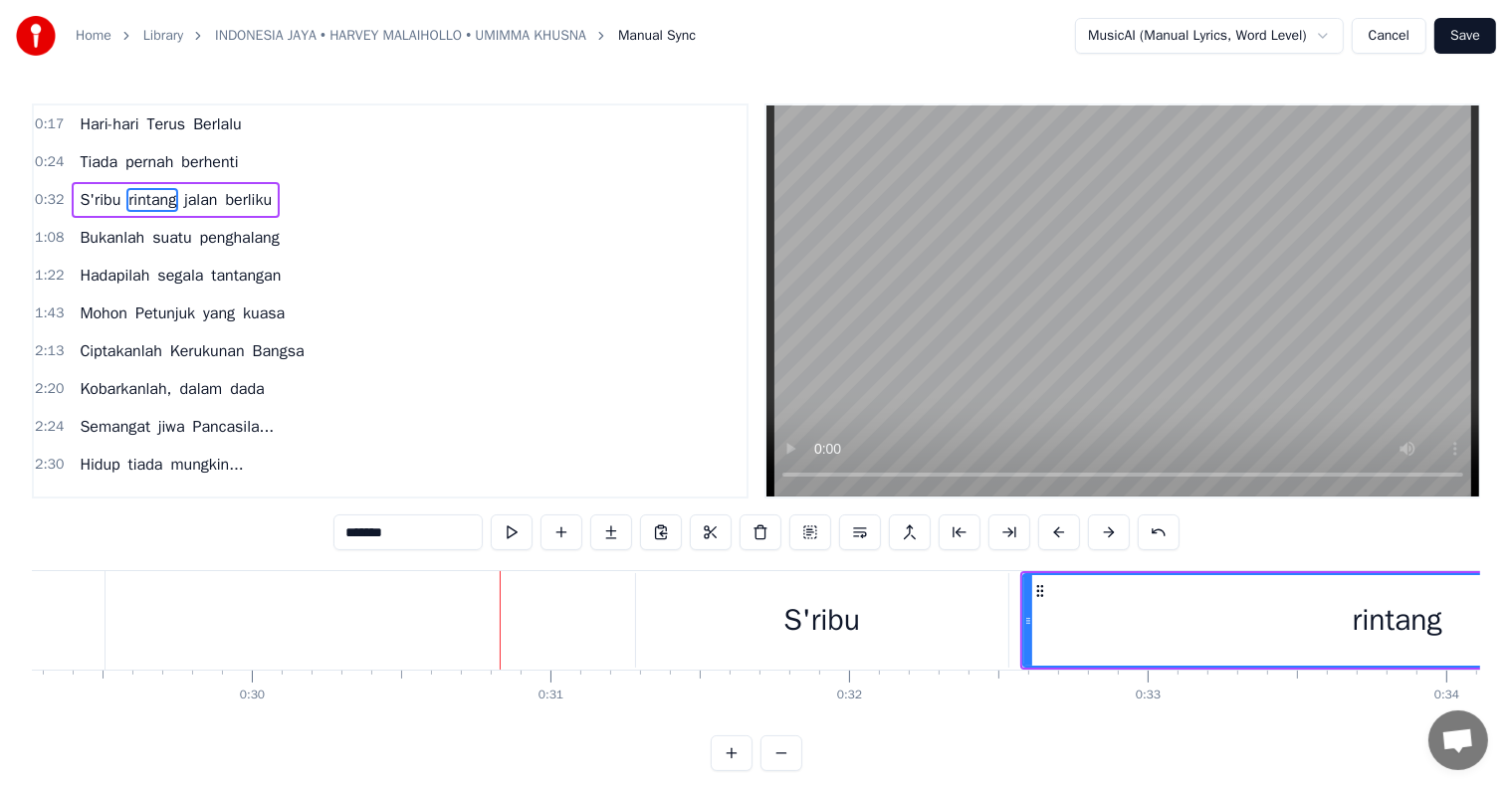 click on "rintang" at bounding box center (1397, 620) 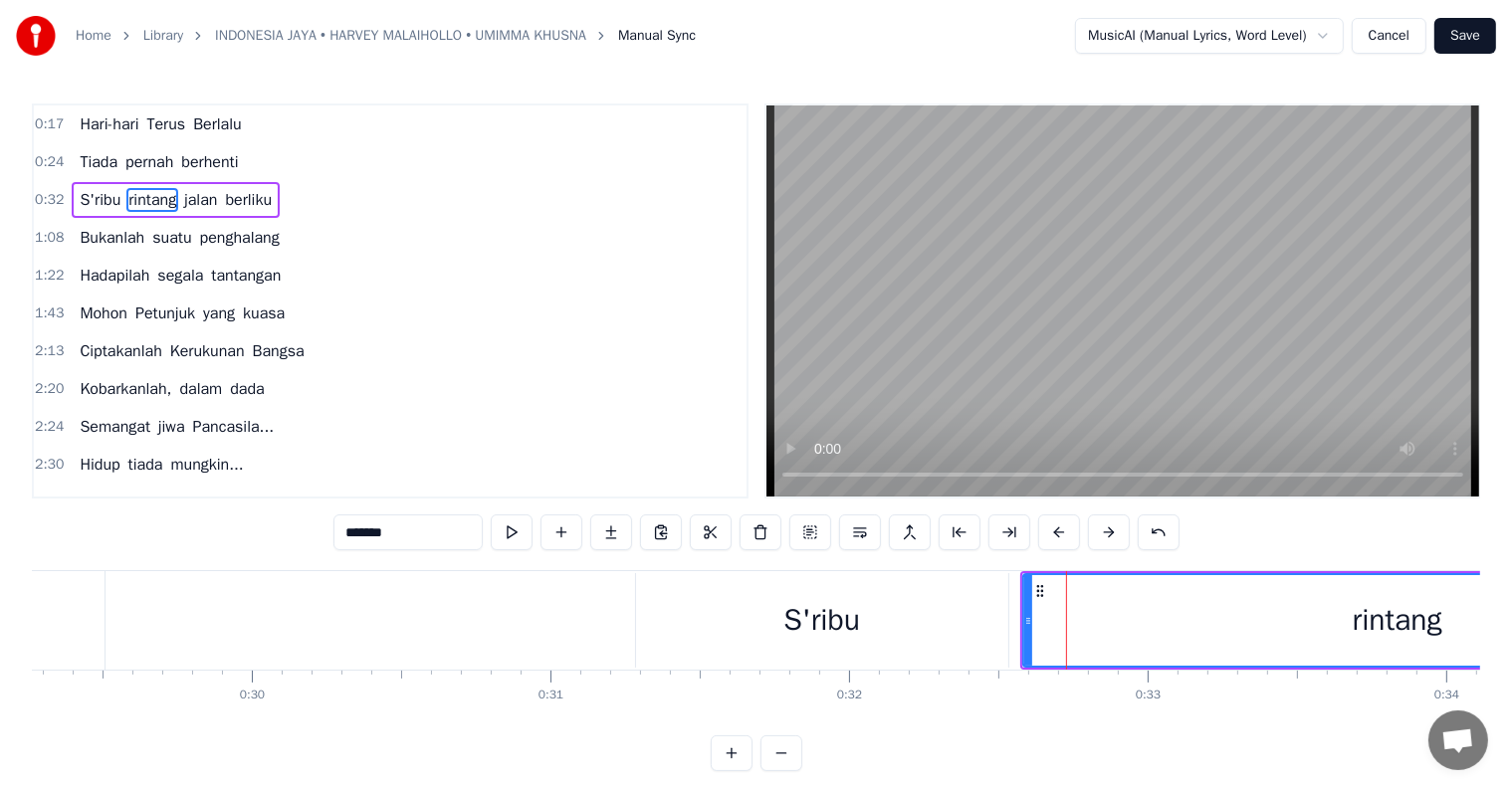 click on "rintang" at bounding box center (1397, 620) 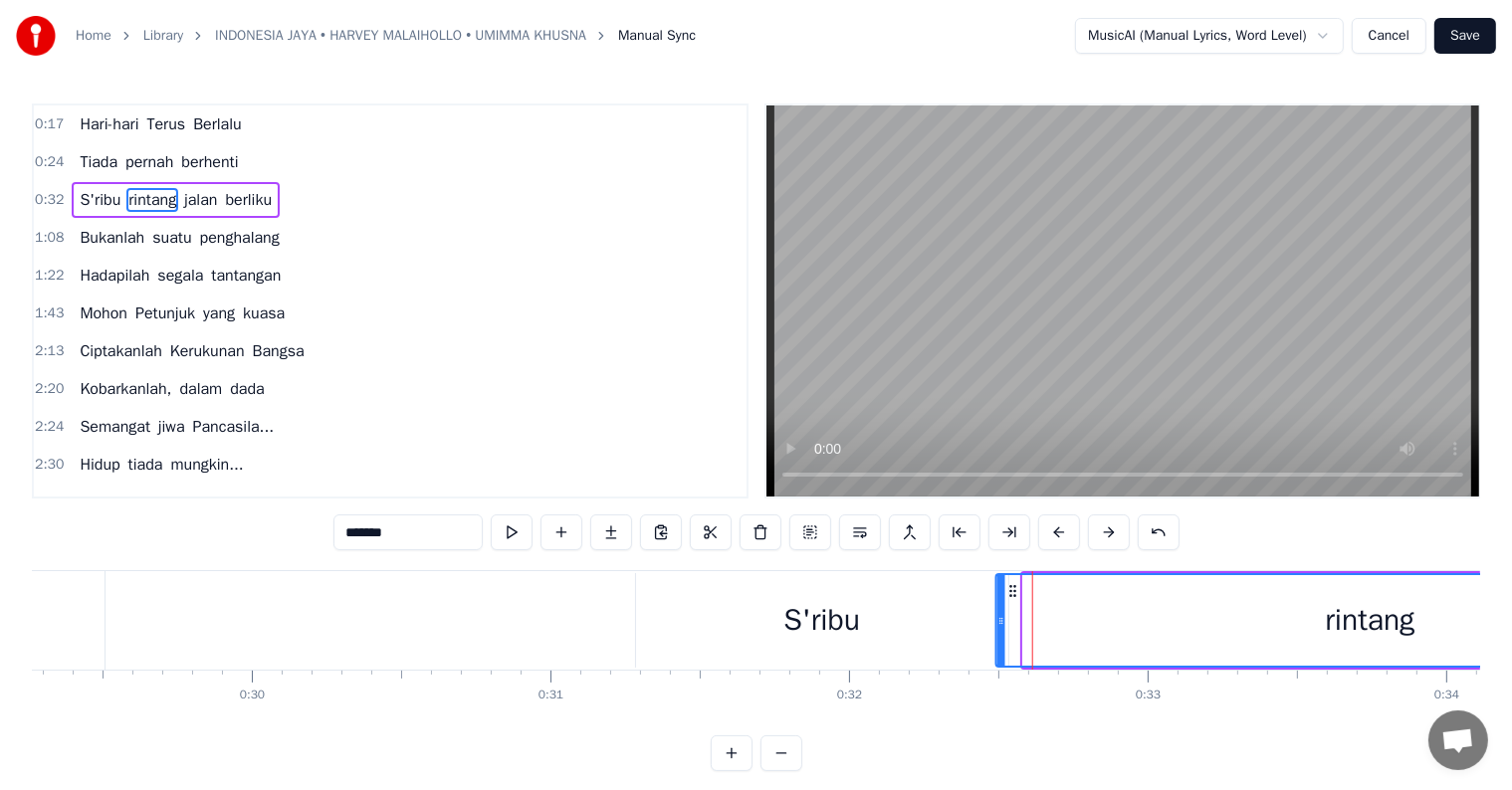 drag, startPoint x: 1040, startPoint y: 589, endPoint x: 1013, endPoint y: 586, distance: 27.166155 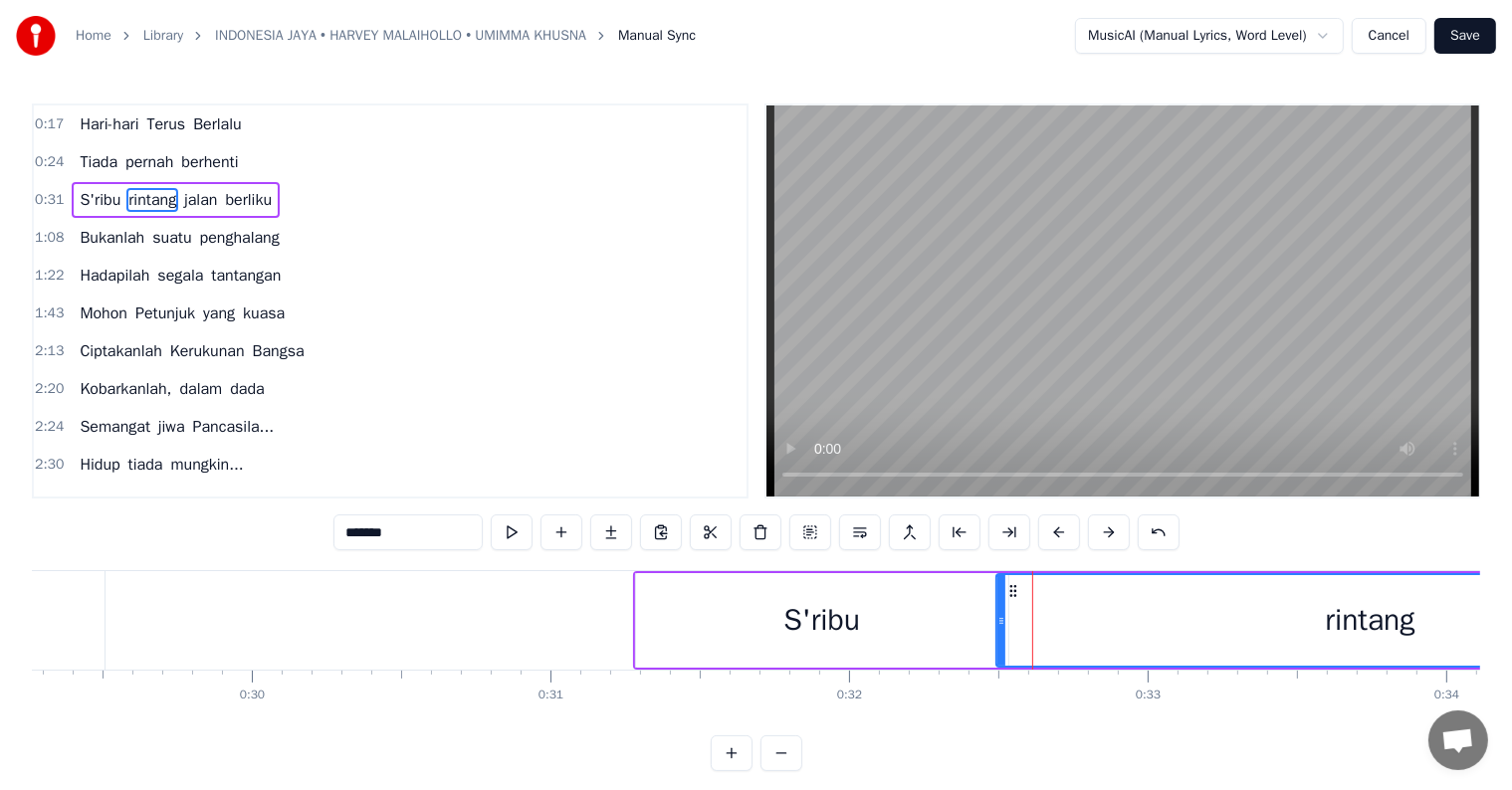 click on "S'ribu" at bounding box center (822, 620) 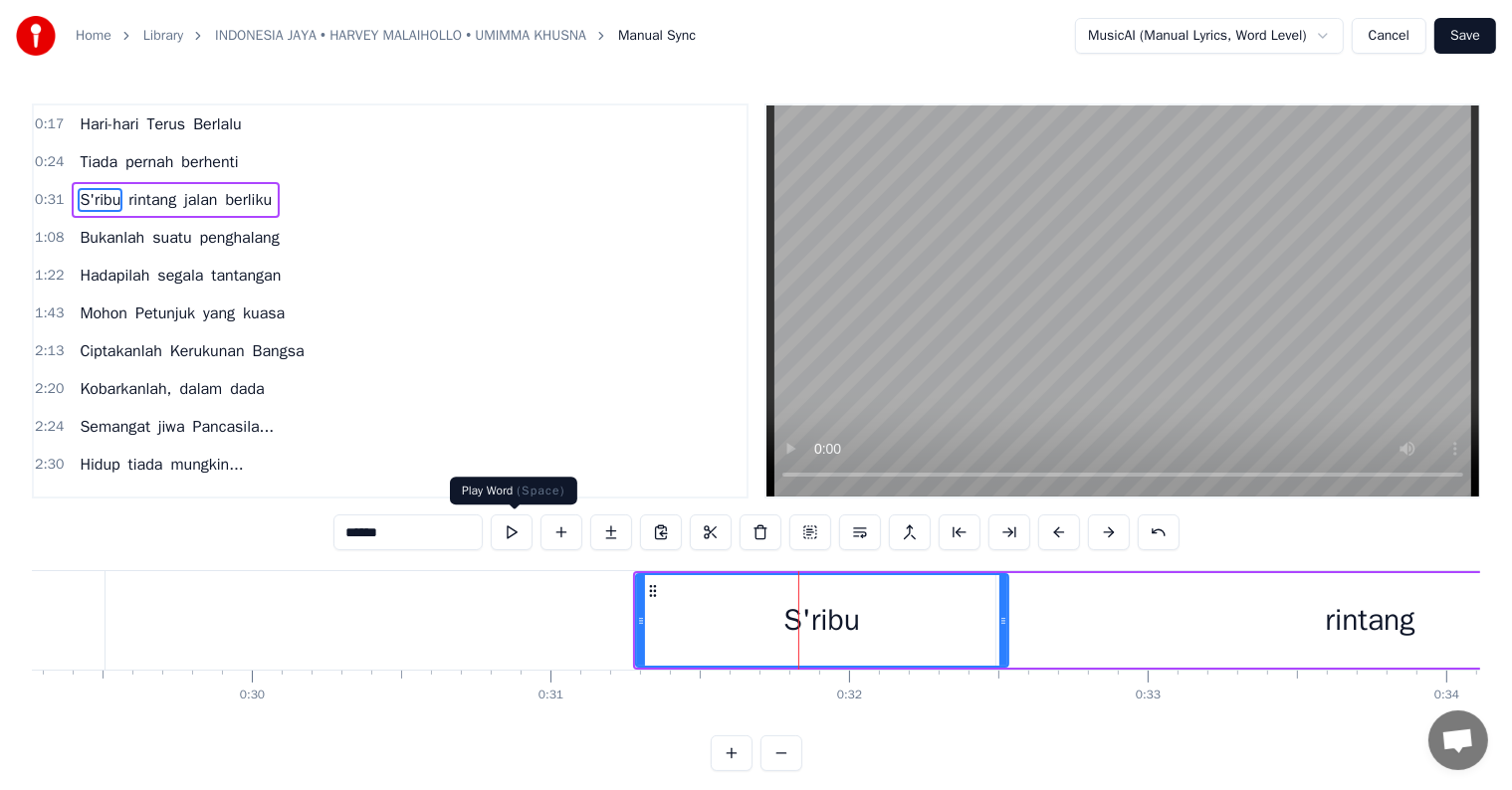 click at bounding box center (512, 532) 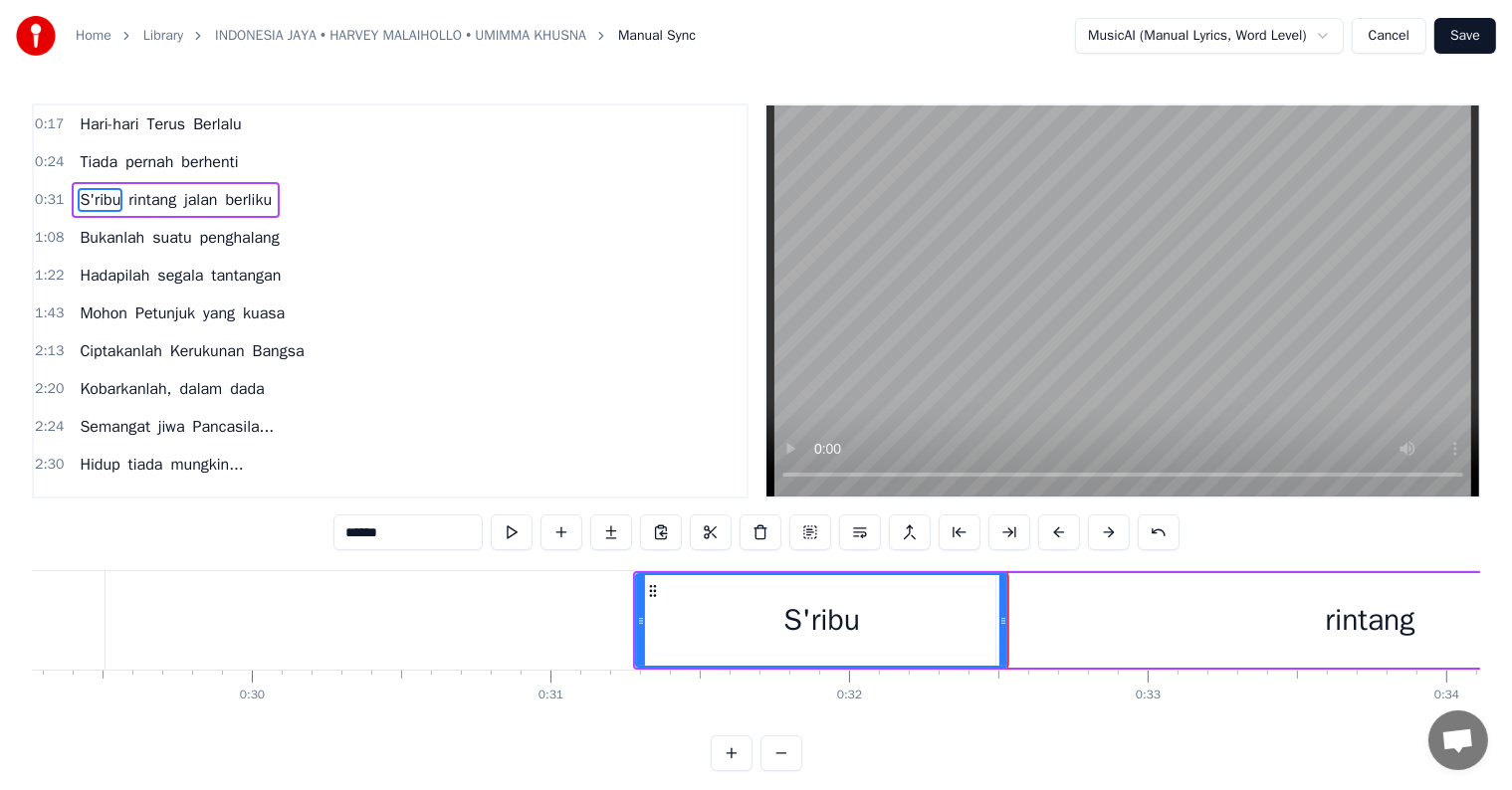 click at bounding box center (512, 532) 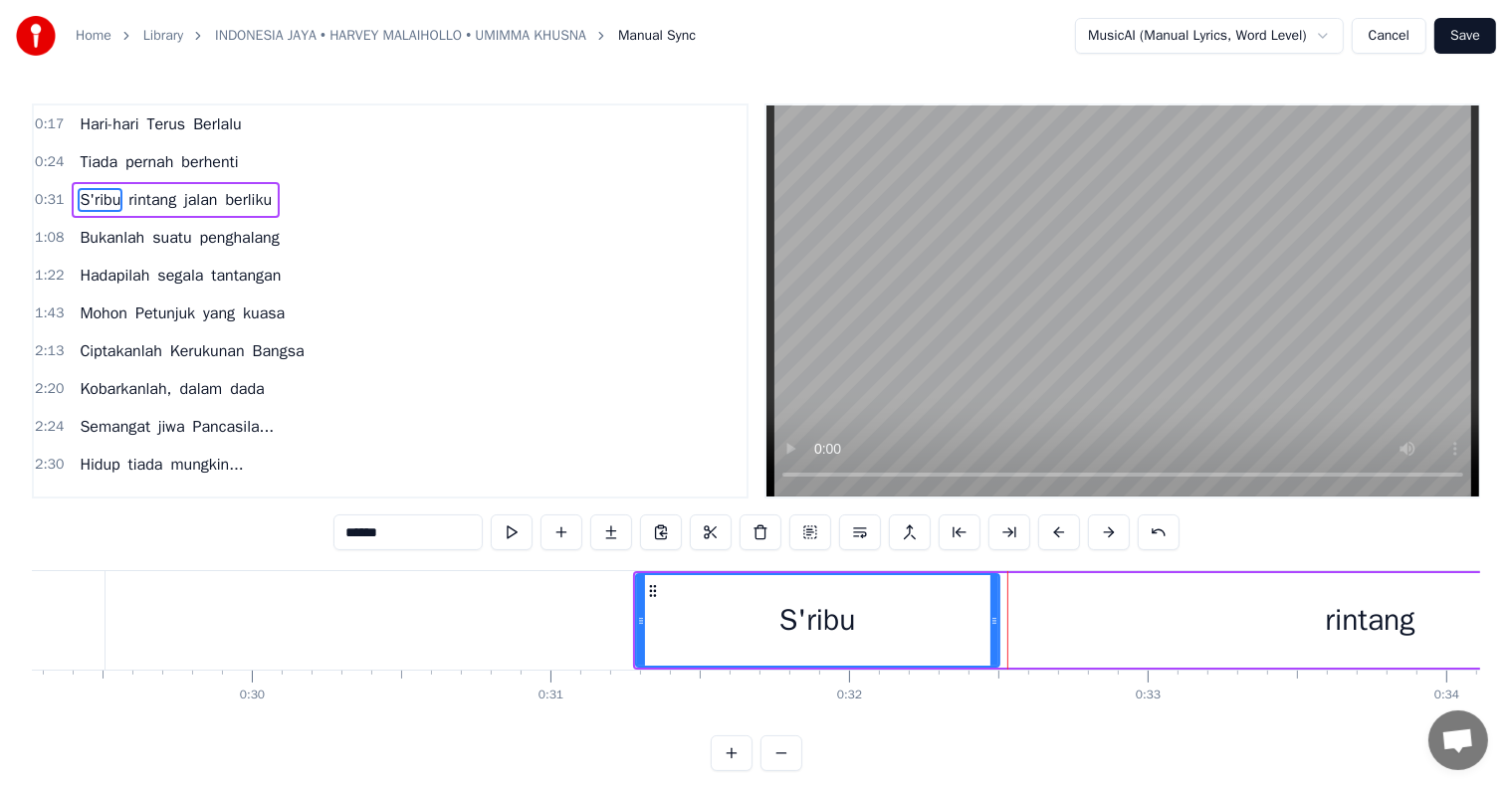 click 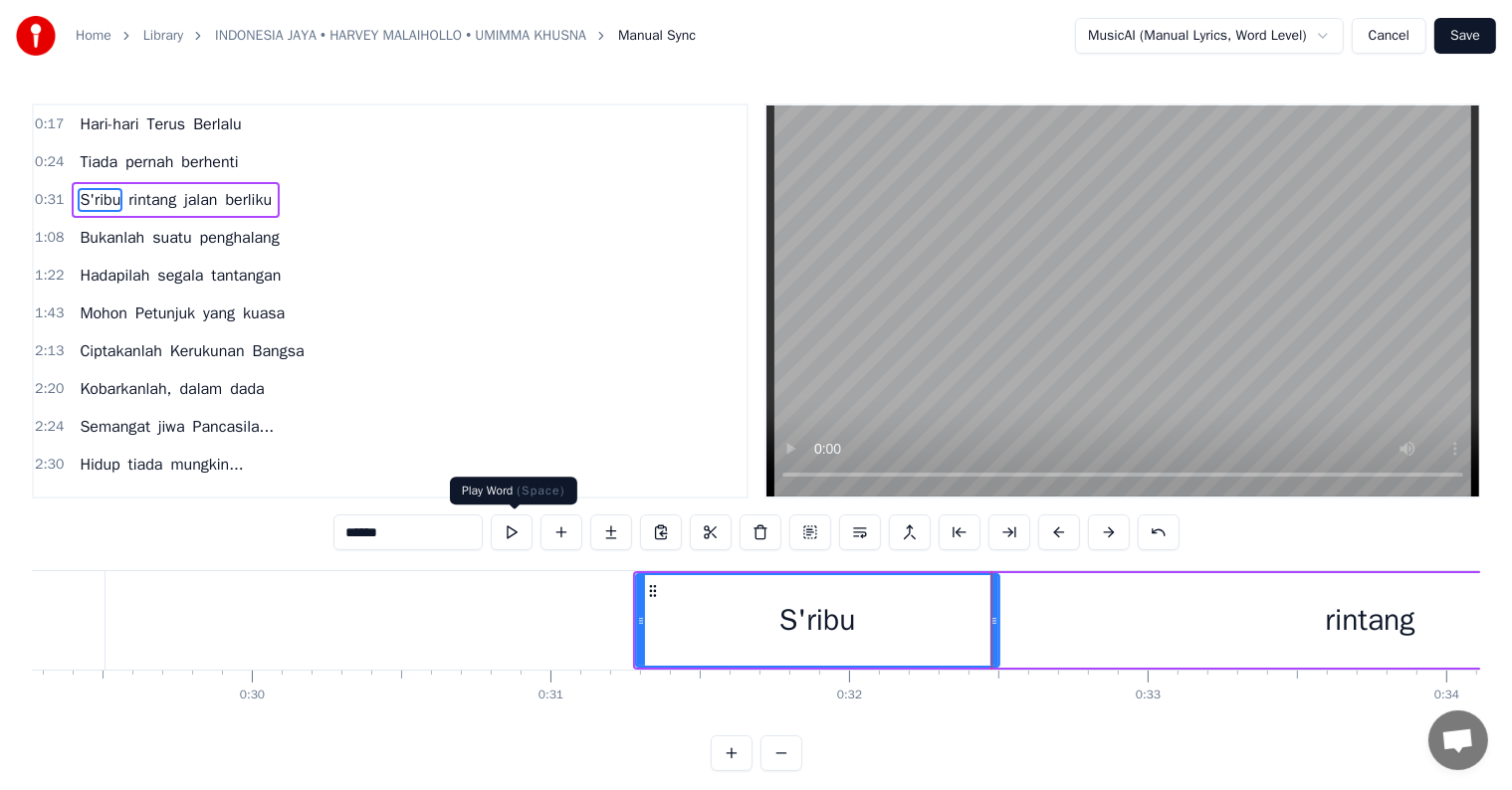 click at bounding box center (512, 532) 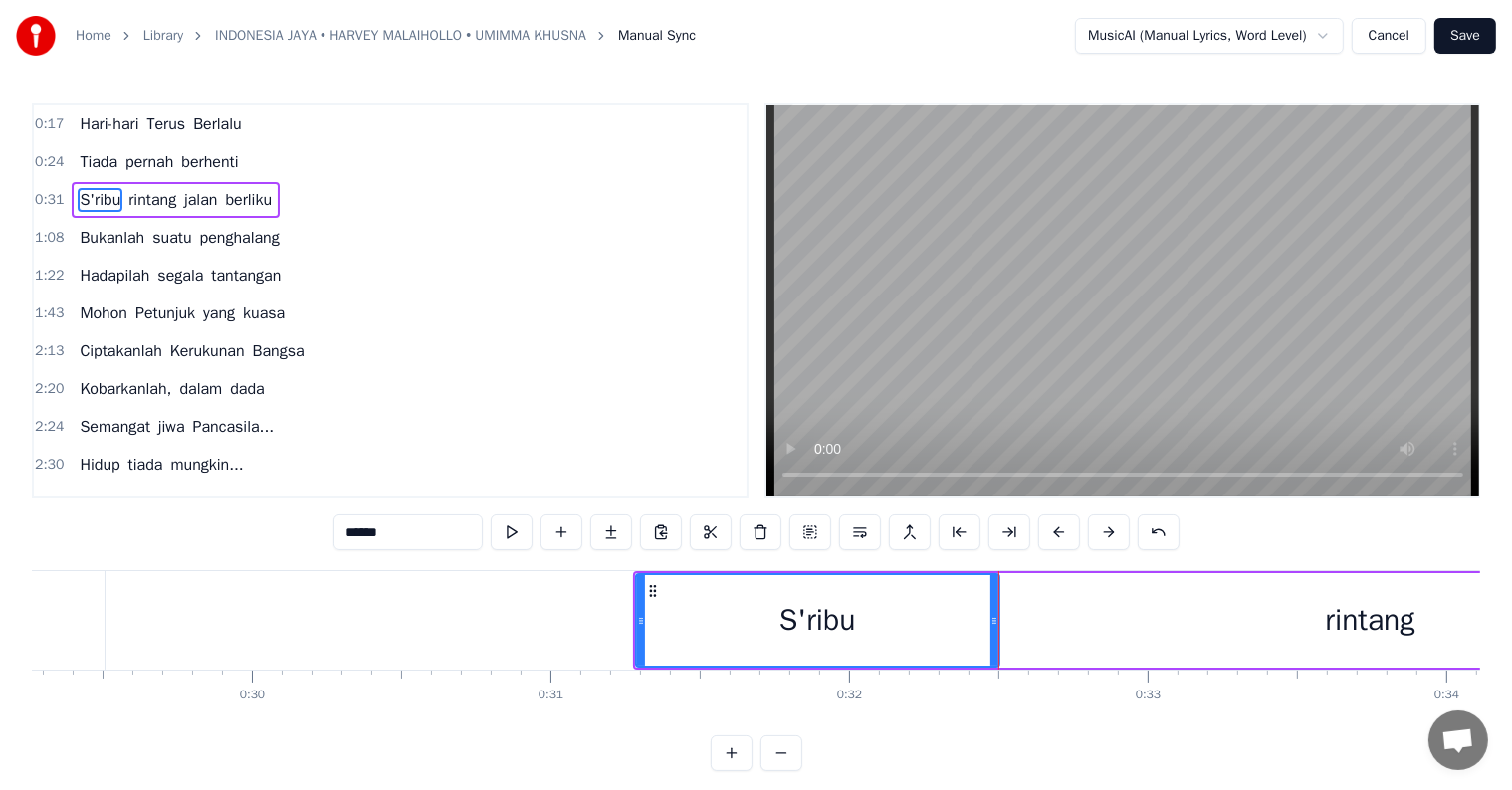click on "rintang" at bounding box center (1370, 620) 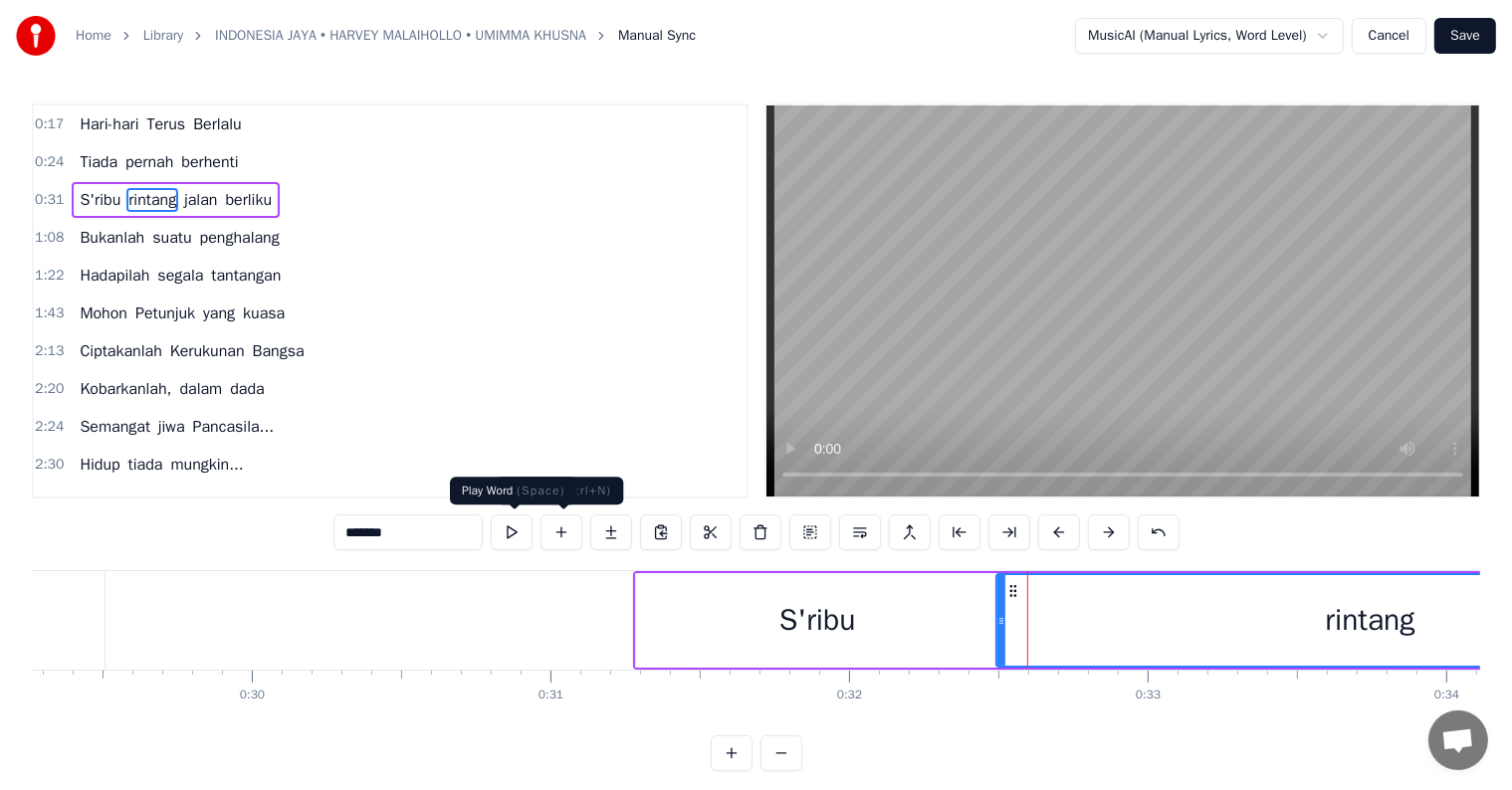 click at bounding box center (512, 532) 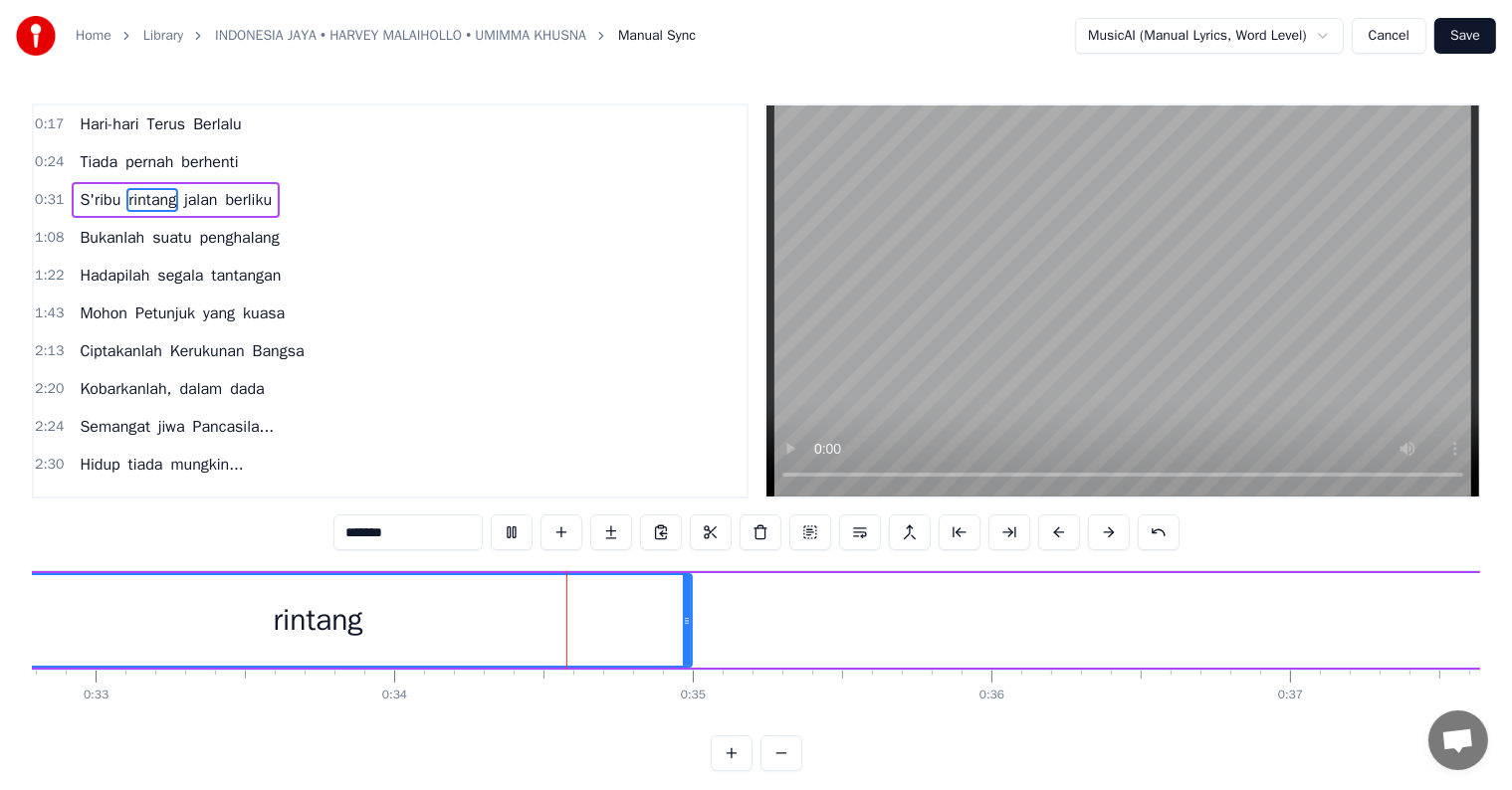 scroll, scrollTop: 0, scrollLeft: 10062, axis: horizontal 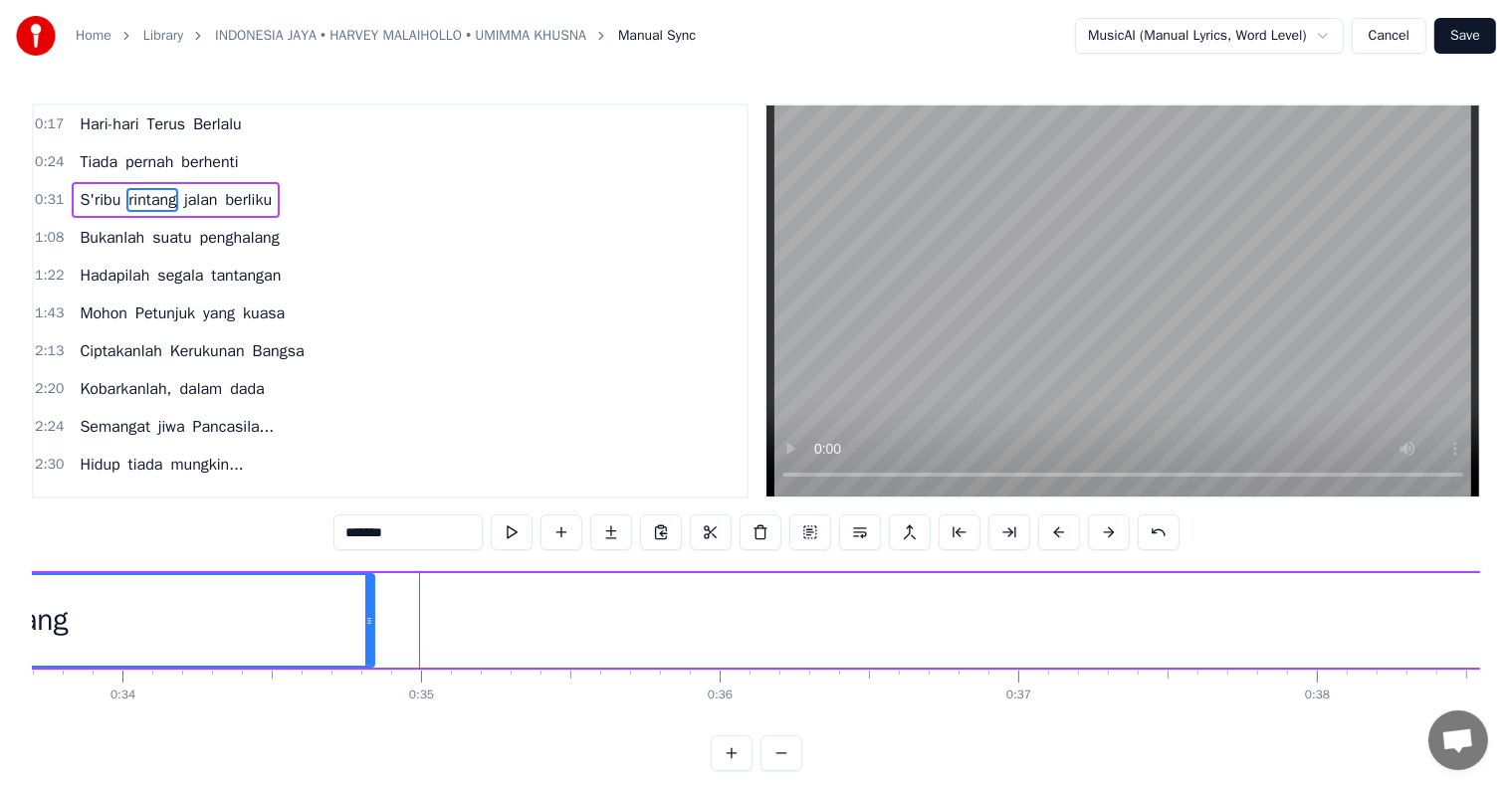 drag, startPoint x: 412, startPoint y: 619, endPoint x: 363, endPoint y: 625, distance: 49.36598 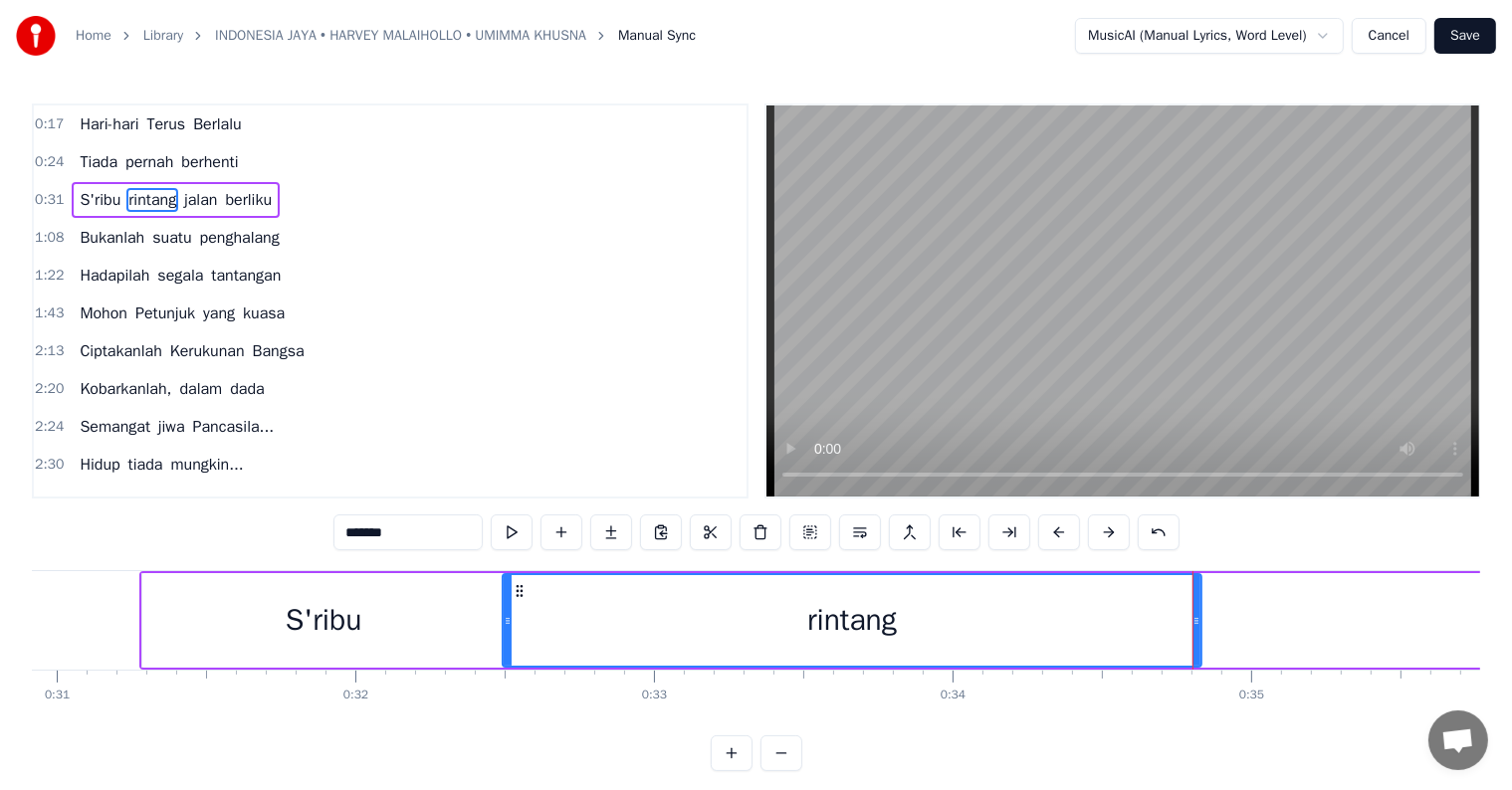 scroll, scrollTop: 0, scrollLeft: 9222, axis: horizontal 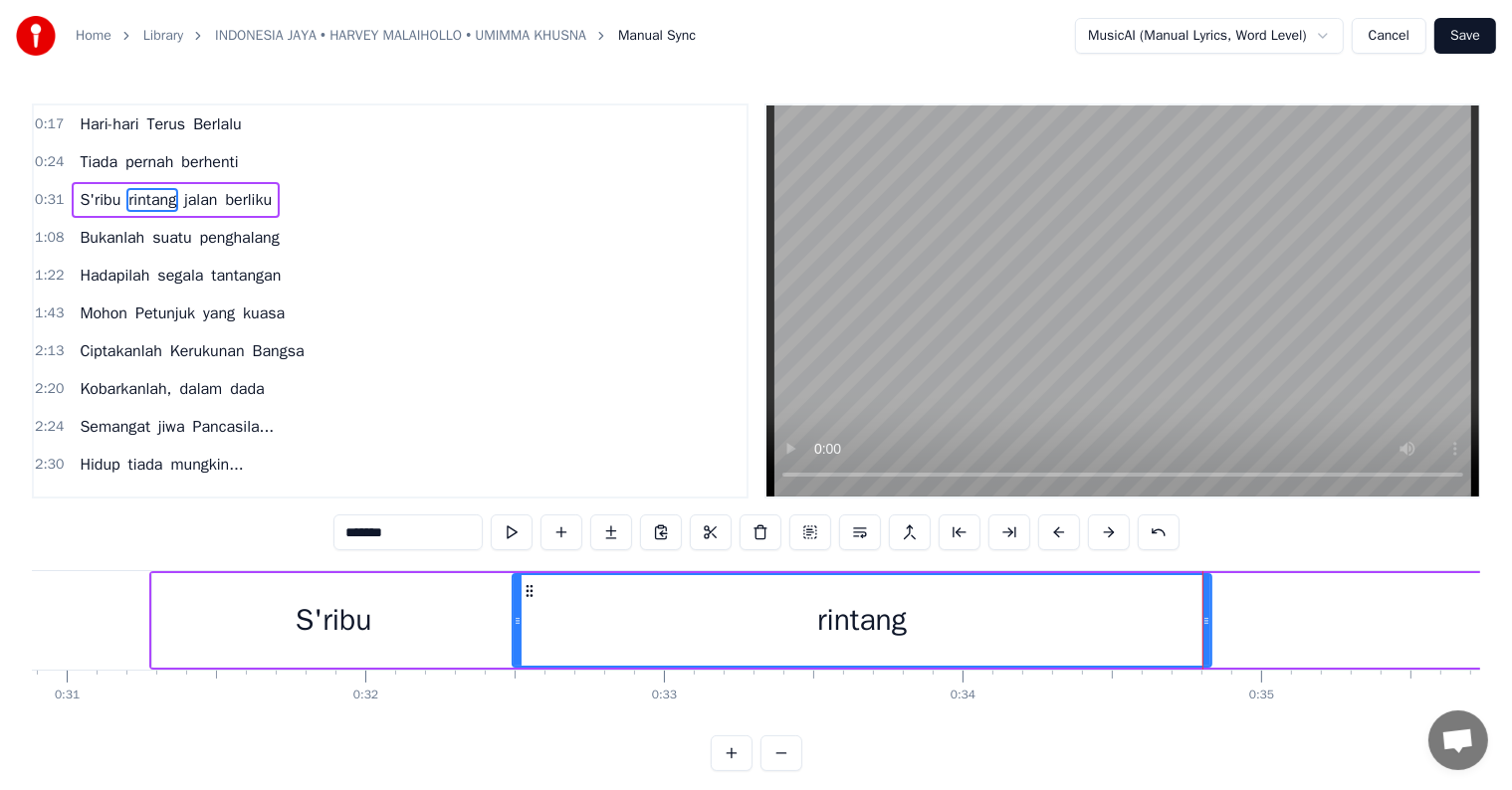 click on "S'ribu" at bounding box center (333, 620) 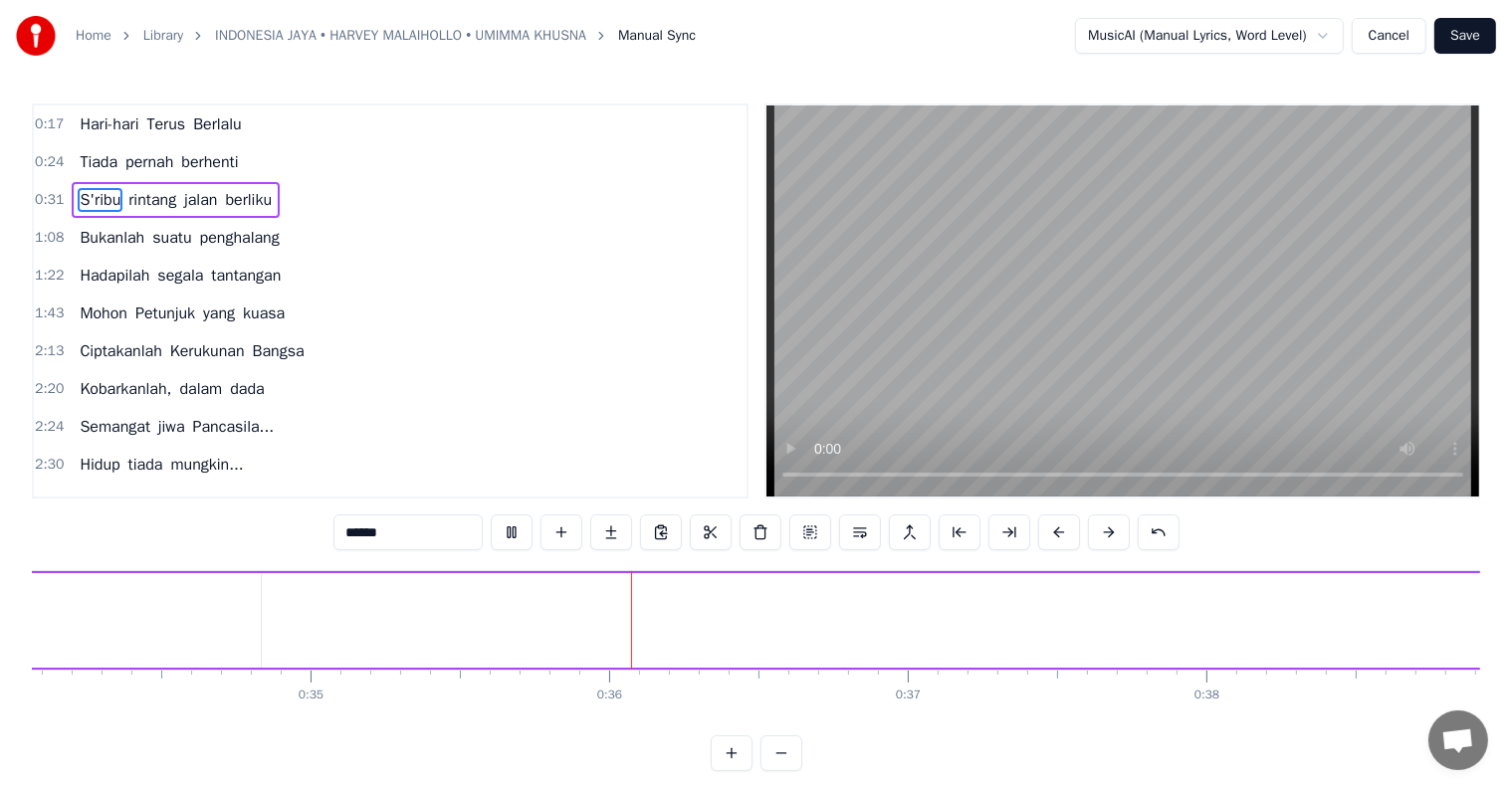 scroll, scrollTop: 0, scrollLeft: 10507, axis: horizontal 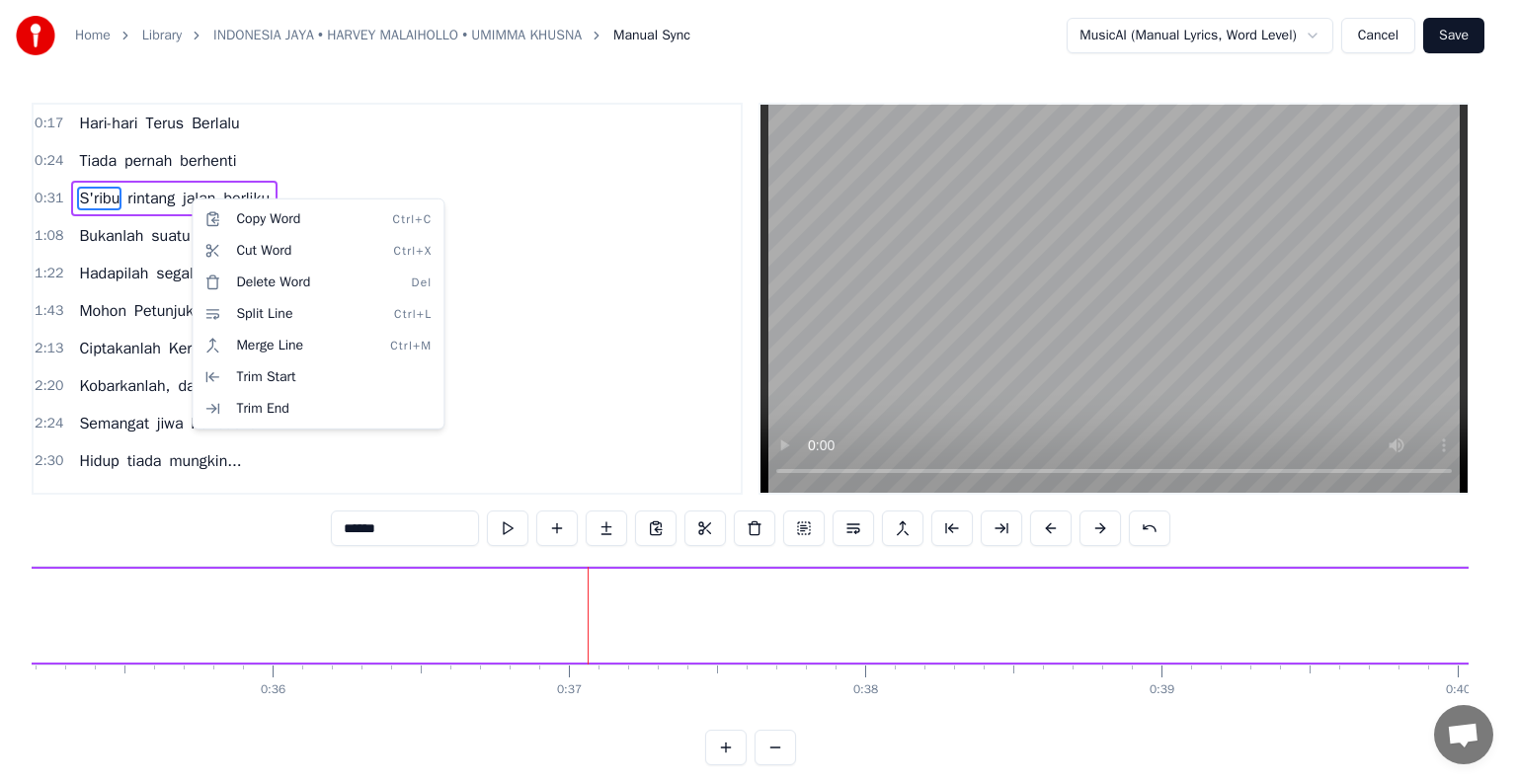 click on "Home Library INDONESIA JAYA • HARVEY MALAIHOLLO • UMIMMA KHUSNA Manual Sync MusicAI (Manual Lyrics, Word Level) Cancel Save 0:17 Hari-hari Terus Berlalu 0:24 Tiada pernah berhenti 0:31 S'ribu rintang jalan berliku 1:08 Bukanlah suatu penghalang 1:22 Hadapilah segala tantangan 1:43 Mohon Petunjuk yang kuasa 2:13 Ciptakanlah Kerukunan Bangsa 2:20 Kobarkanlah, dalam dada 2:24 Semangat jiwa Pancasila... 2:30 Hidup tiada mungkin... 2:34 Tanpa perjuangan, 2:44 Tanpa pengorbanan, 2:51 Mulia adanya 3:02 Berpegangan tangan... 3:08 Dalam satu cita... 3:22 Demi masa depan... 3:40 Indonesia Jaya ****** Hari-hari Terus Berlalu Tiada pernah berhenti S'ribu rintang jalan berliku Bukanlah suatu penghalang Hadapilah segala tantangan Mohon Petunjuk yang kuasa Ciptakanlah Kerukunan Bangsa Kobarkanlah, dalam dada Semangat jiwa Pancasila... Hidup tiada mungkin... Tanpa perjuangan, Tanpa pengorbanan, Mulia adanya Berpegangan tangan... Dalam satu cita... Demi masa depan... Indonesia Jaya 0 0:01 0:02 0:03 0:04 0:05 0:06 0:07" at bounding box center [758, 398] 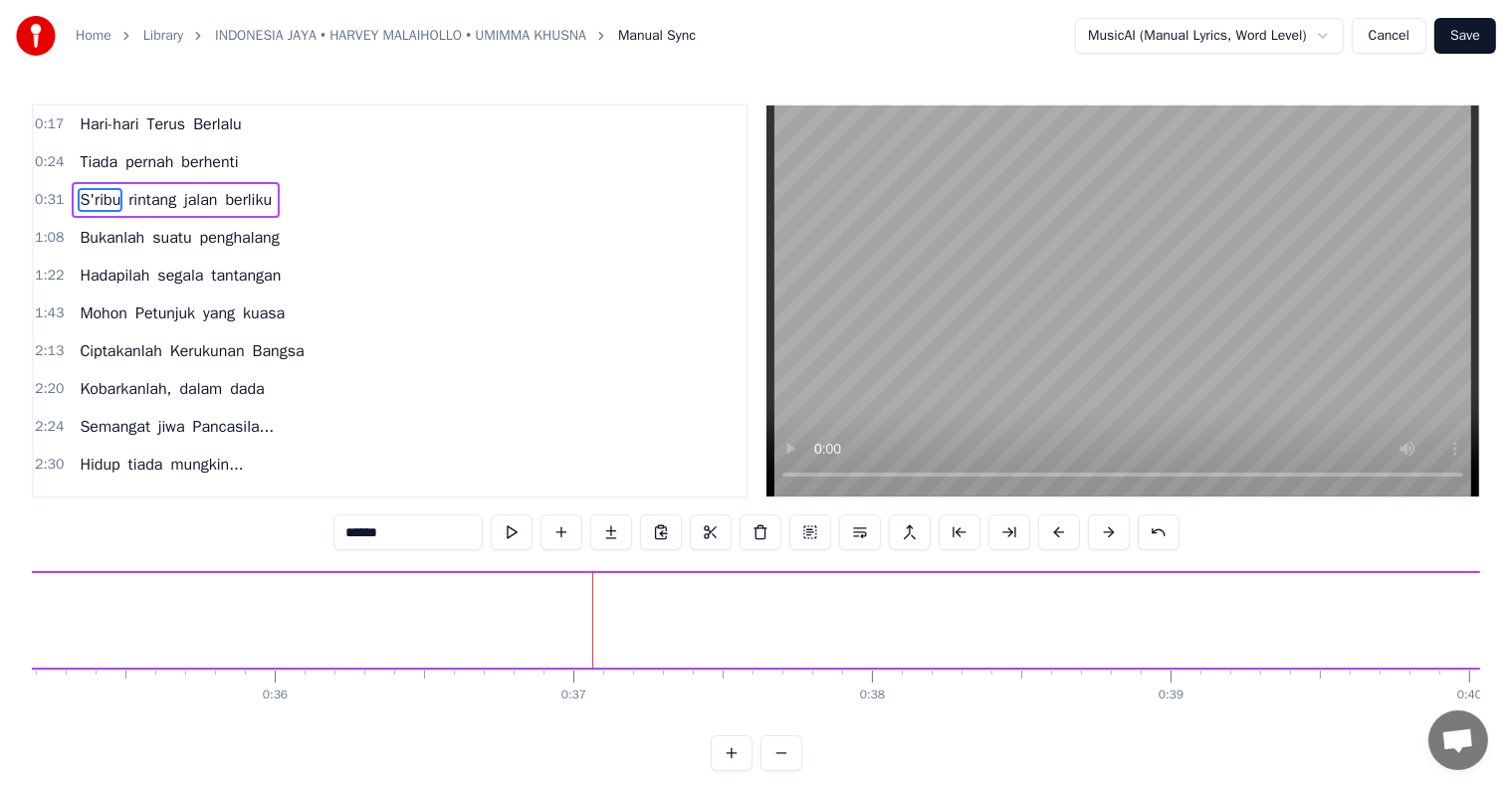 click on "berliku" at bounding box center [248, 200] 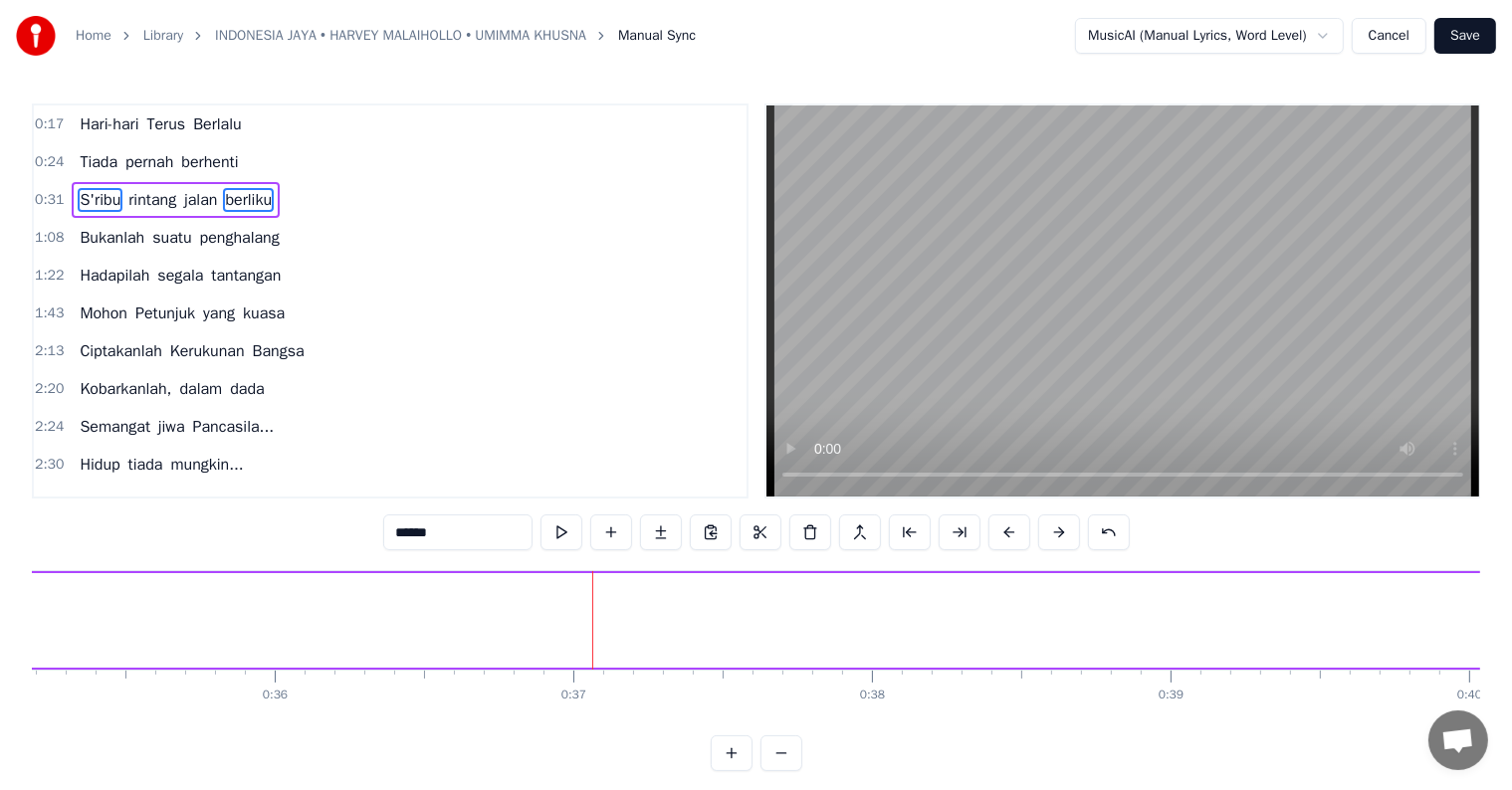 click on "jalan" at bounding box center [200, 200] 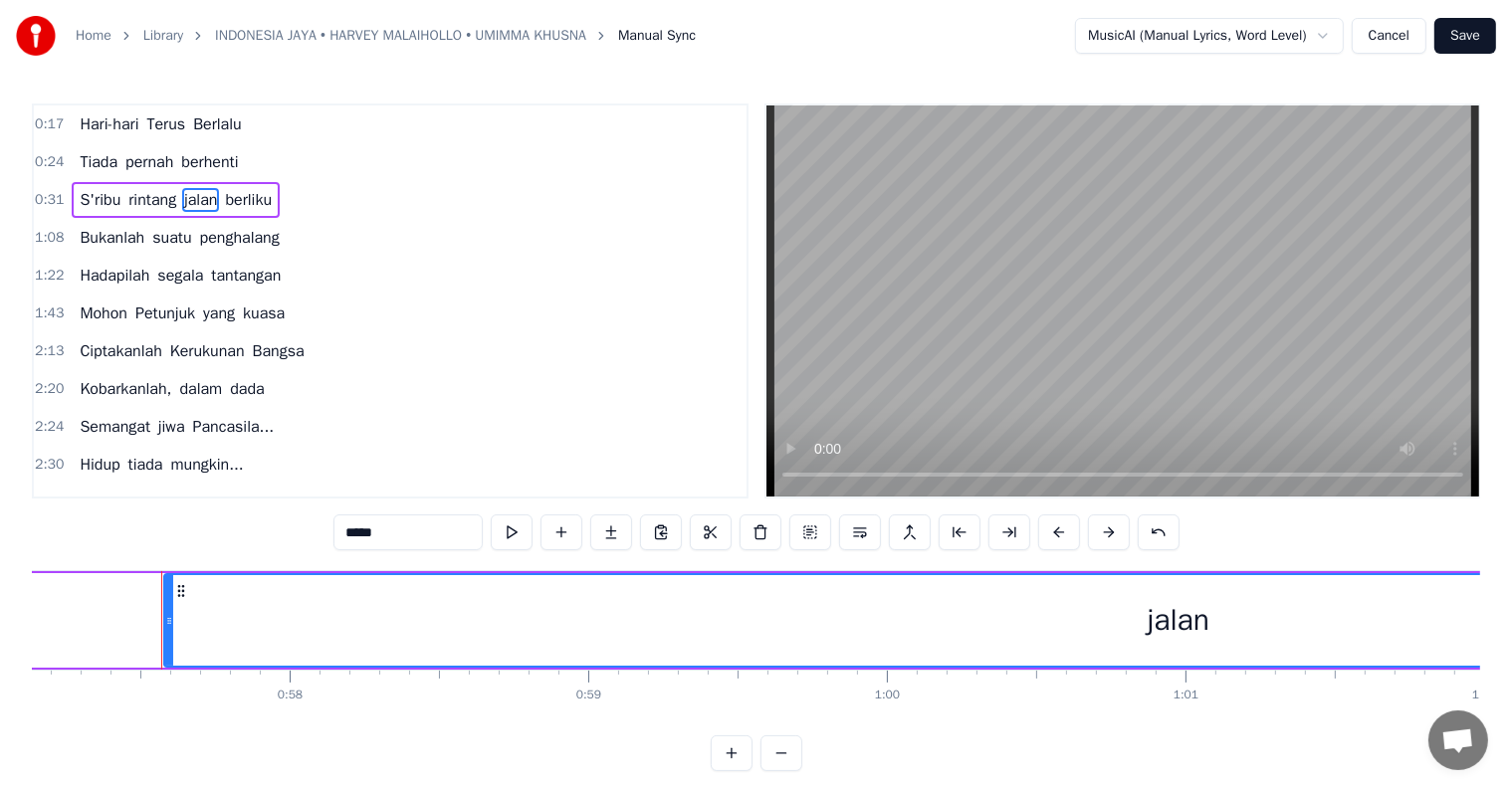 scroll, scrollTop: 0, scrollLeft: 17091, axis: horizontal 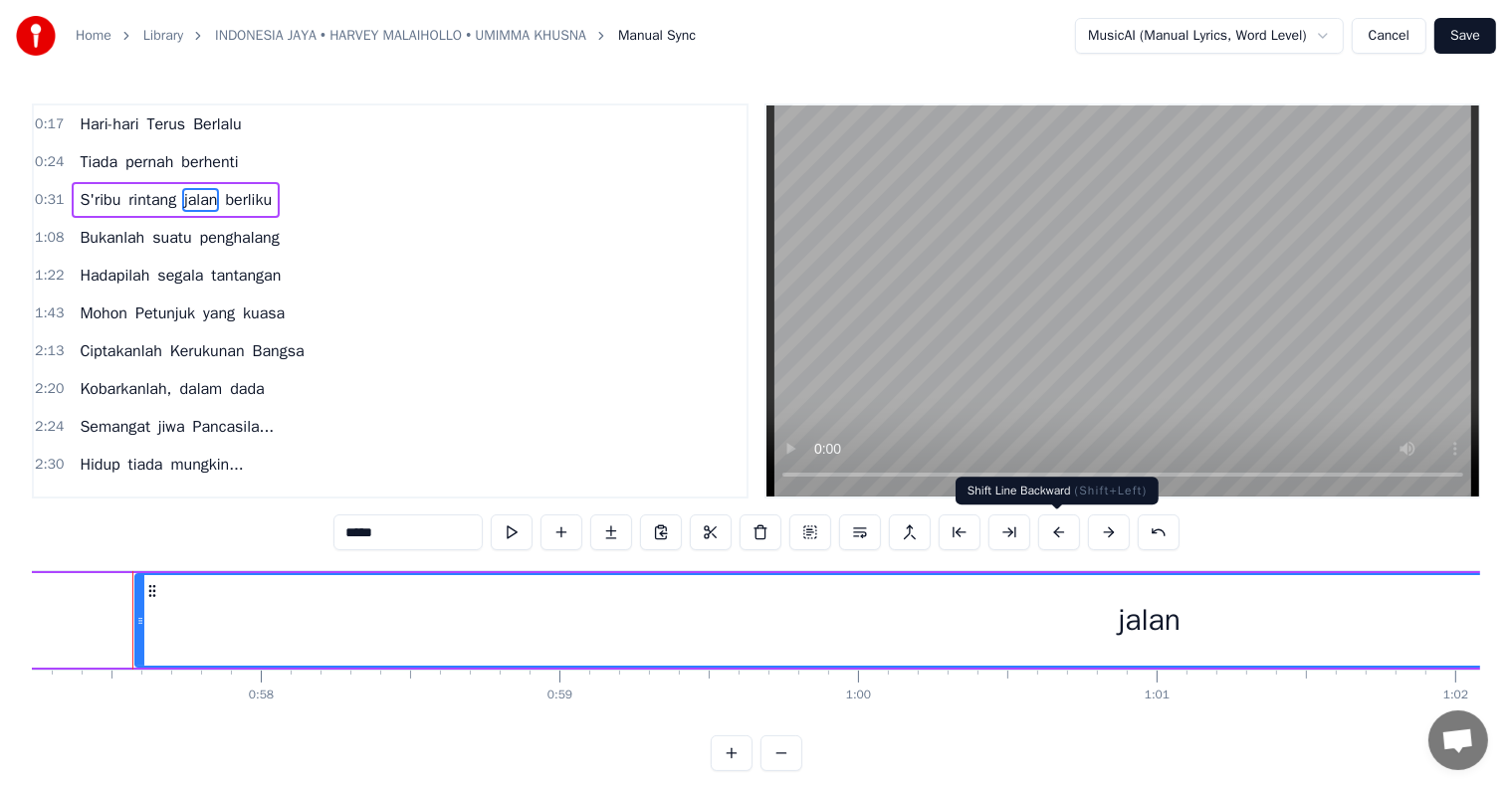 click at bounding box center (1059, 532) 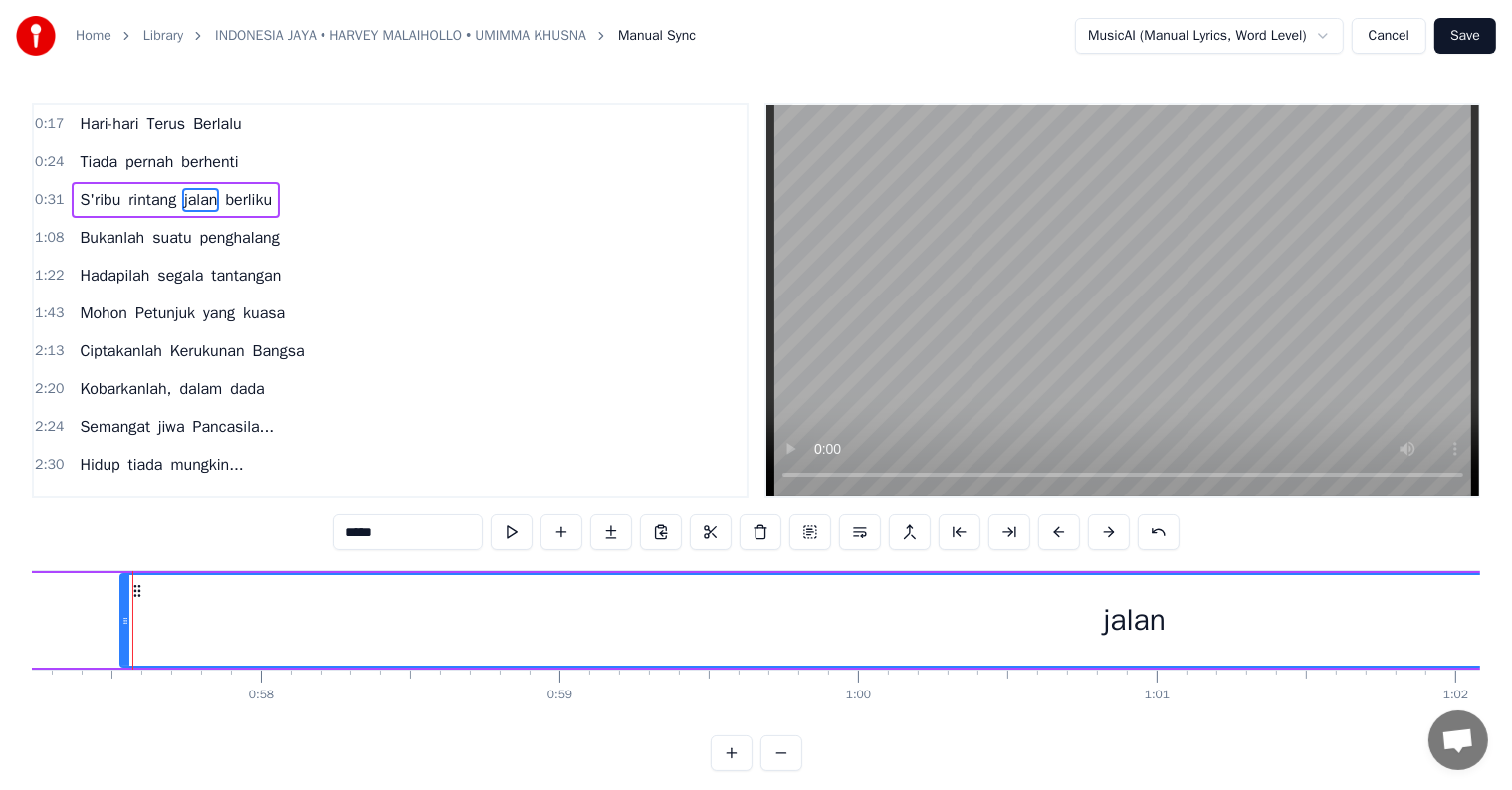 click at bounding box center (1059, 532) 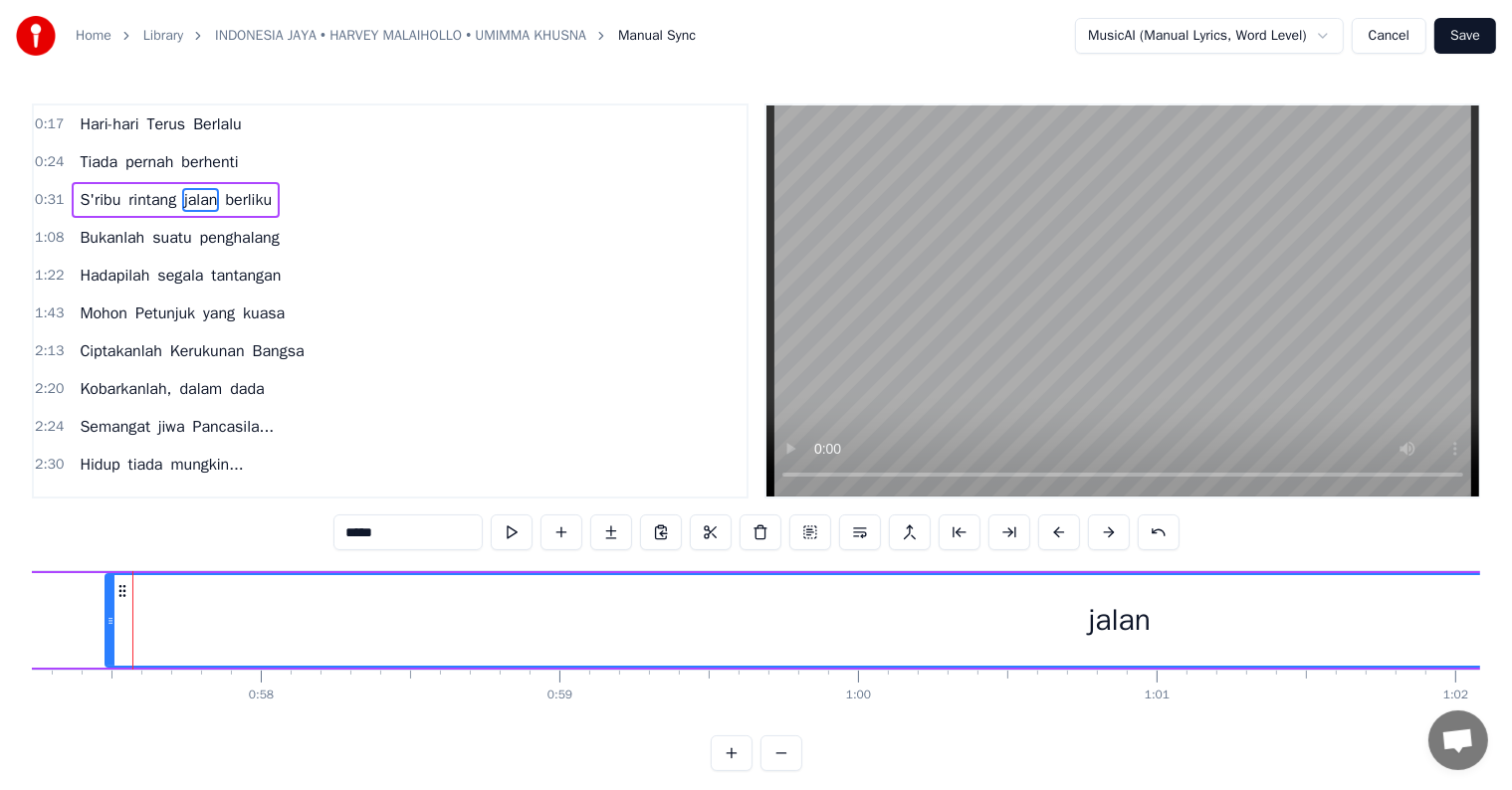 click at bounding box center (1059, 532) 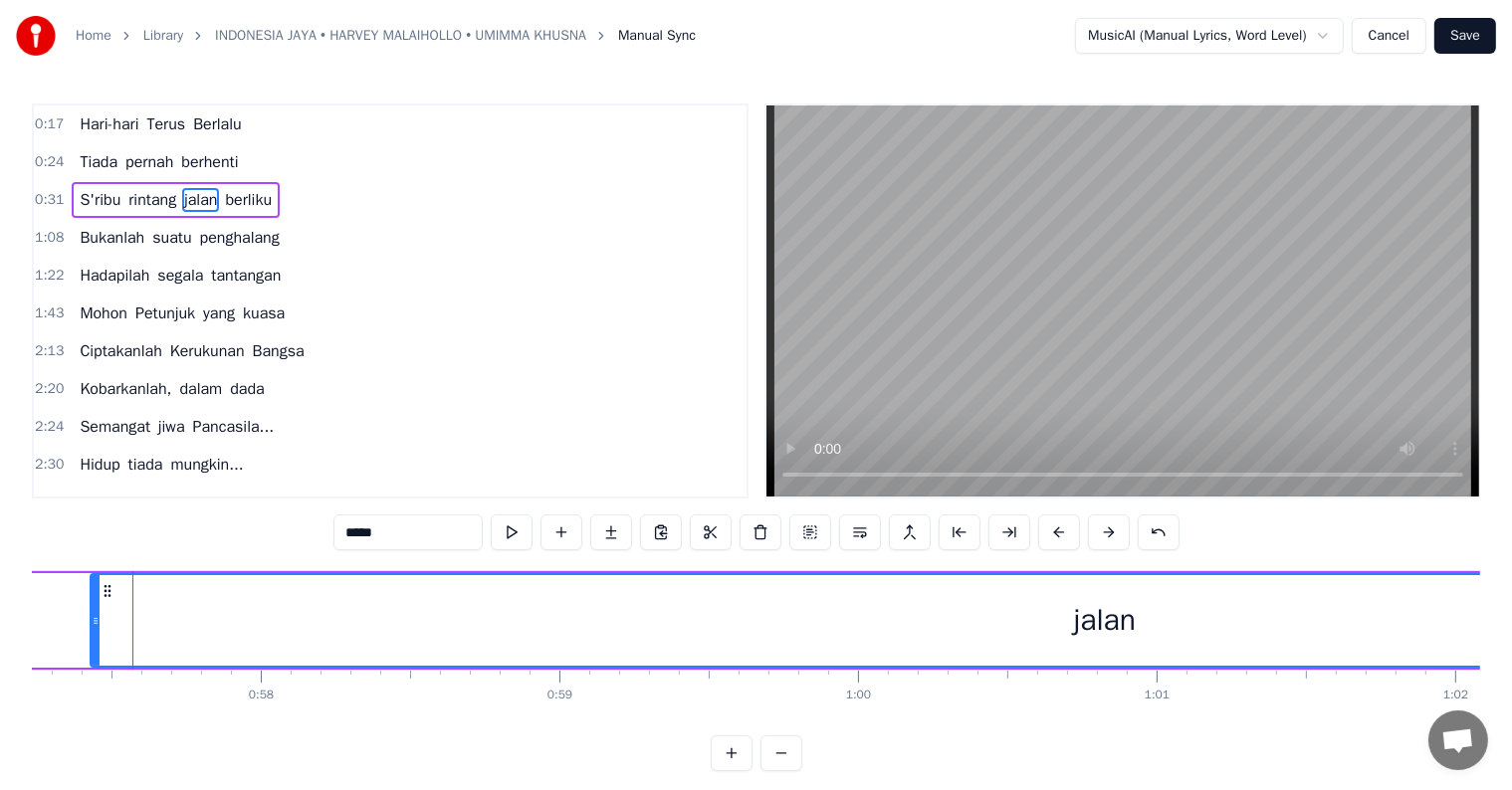 click at bounding box center (1059, 532) 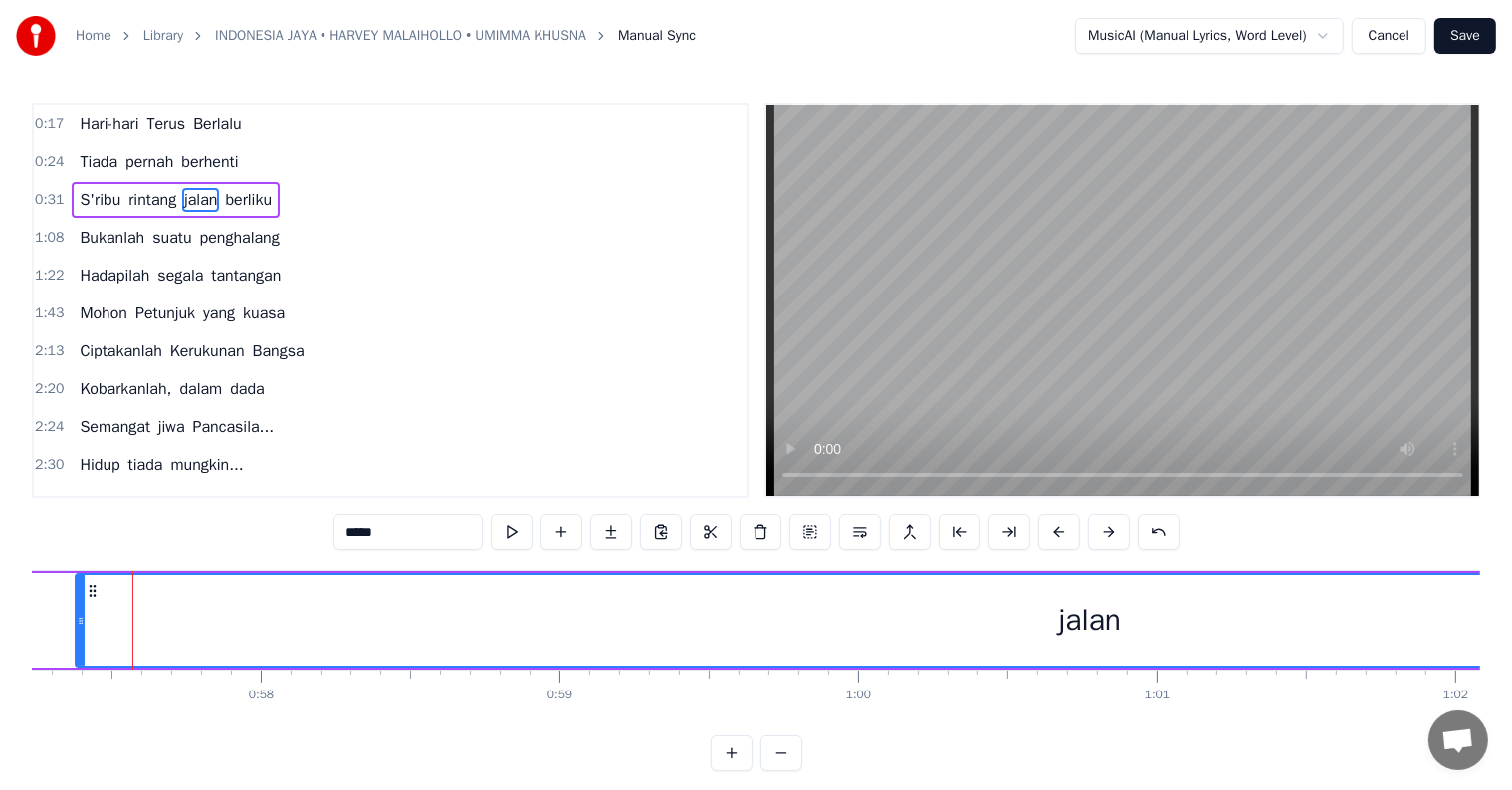 click at bounding box center [1059, 532] 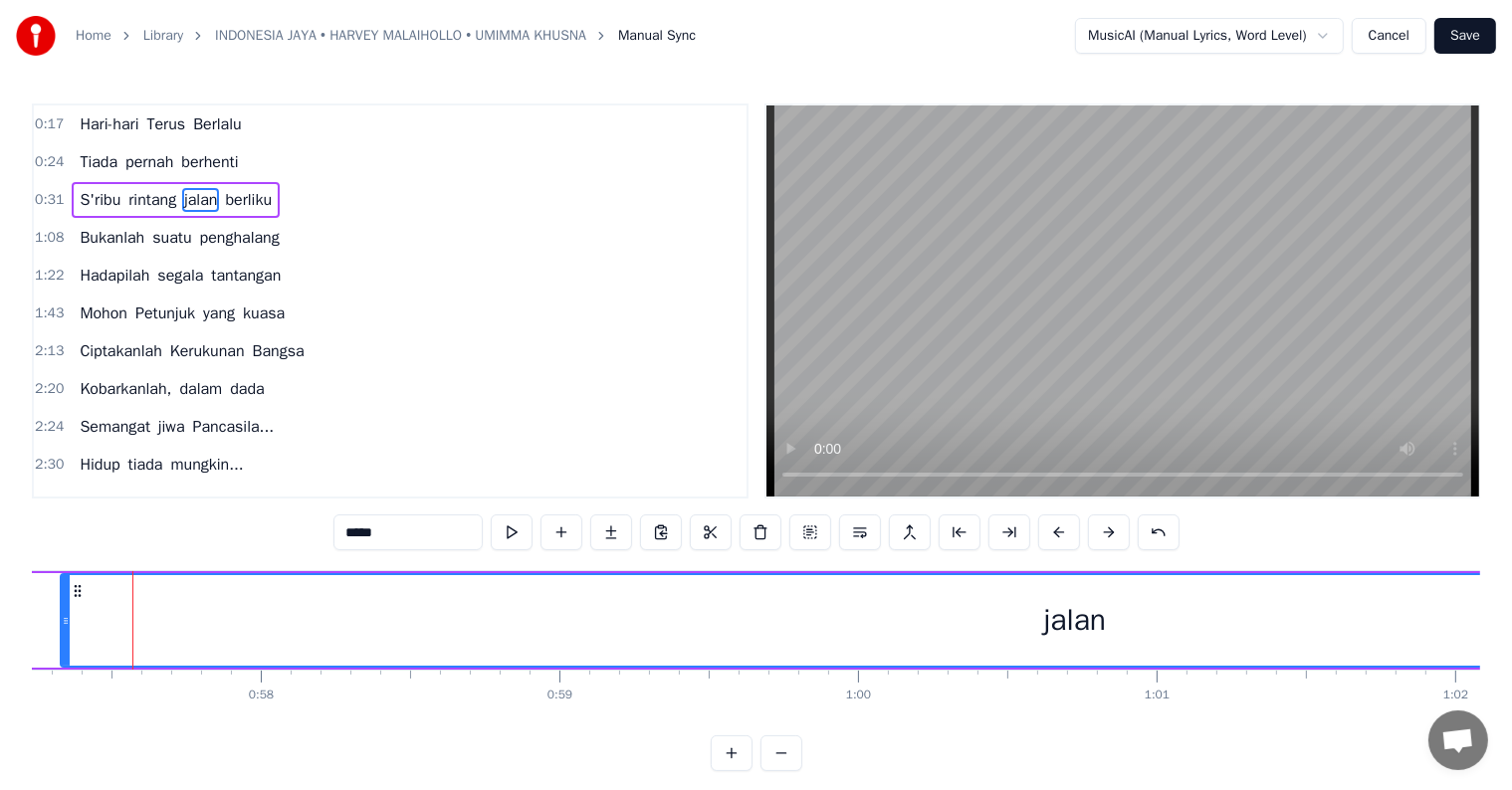 click at bounding box center [1059, 532] 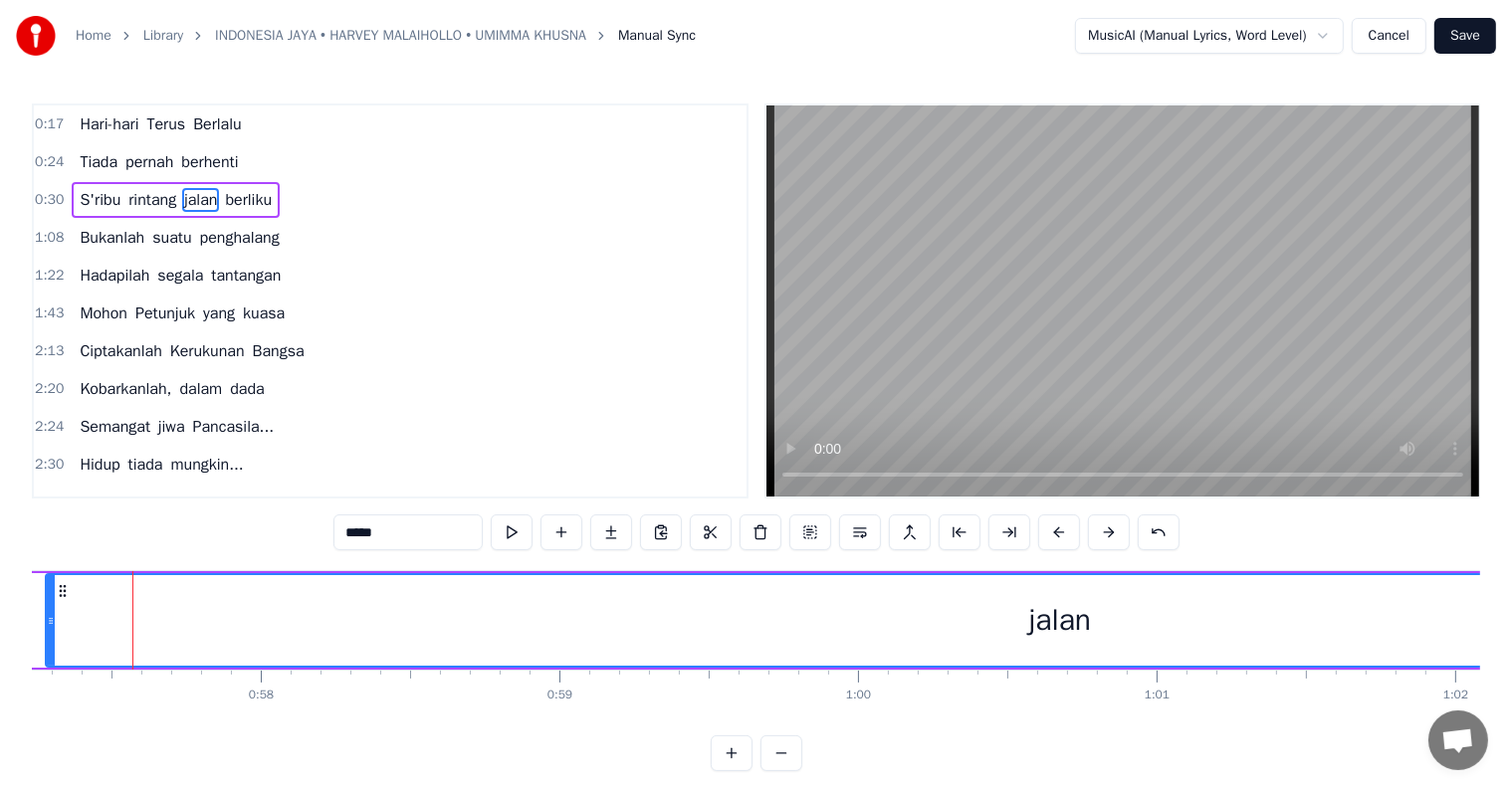 click at bounding box center (1059, 532) 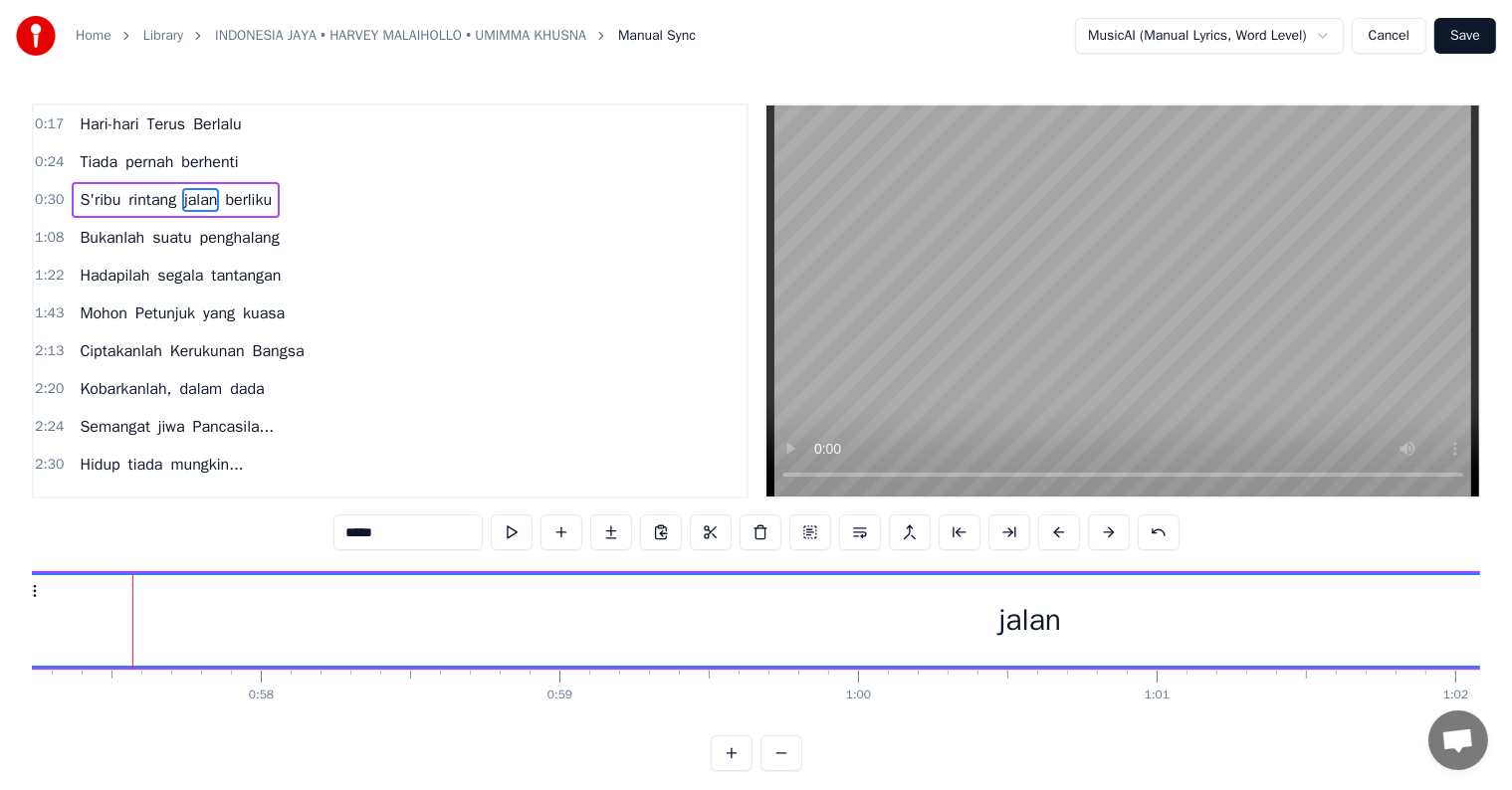 click at bounding box center [1059, 532] 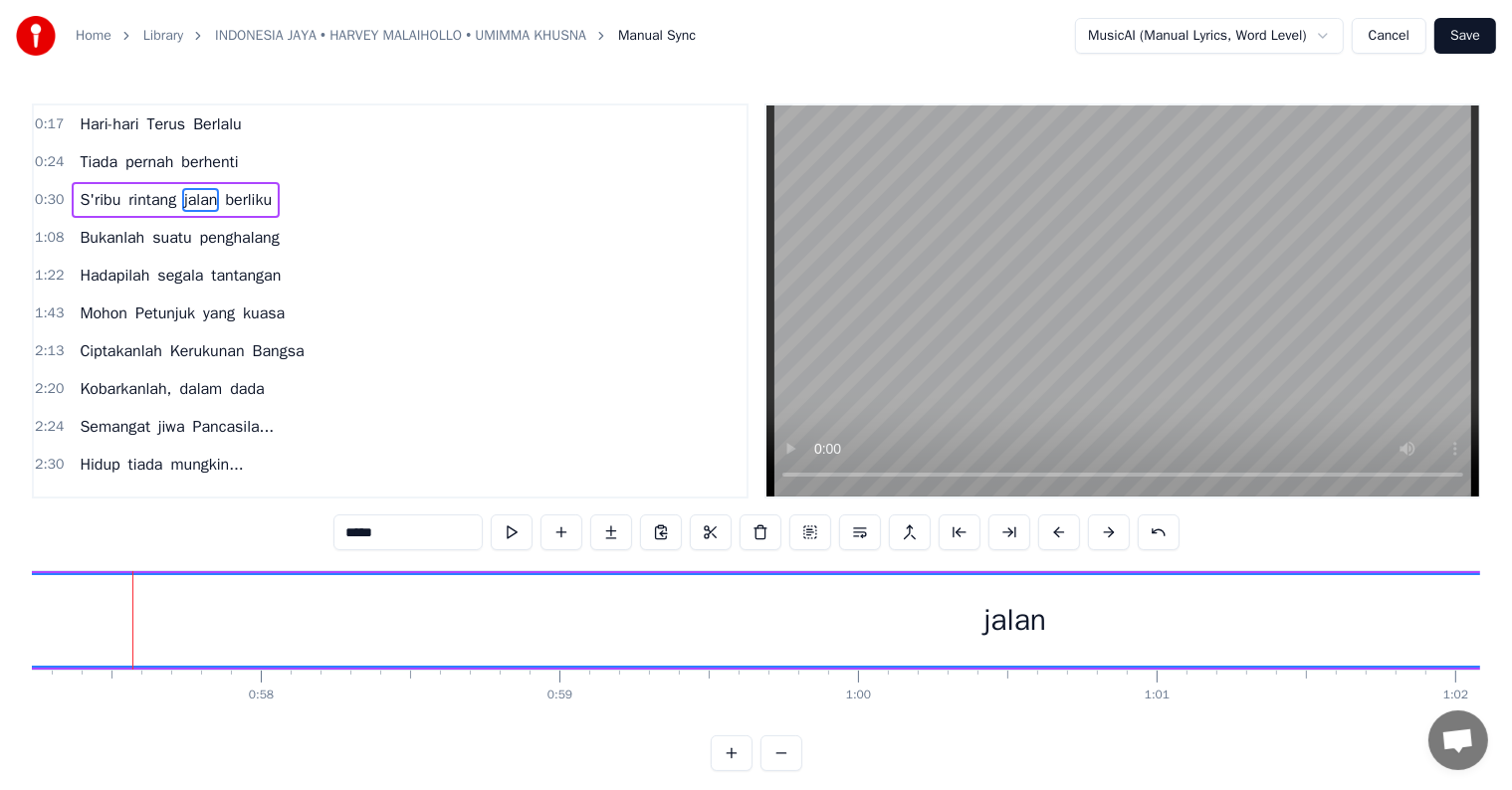 click at bounding box center (1059, 532) 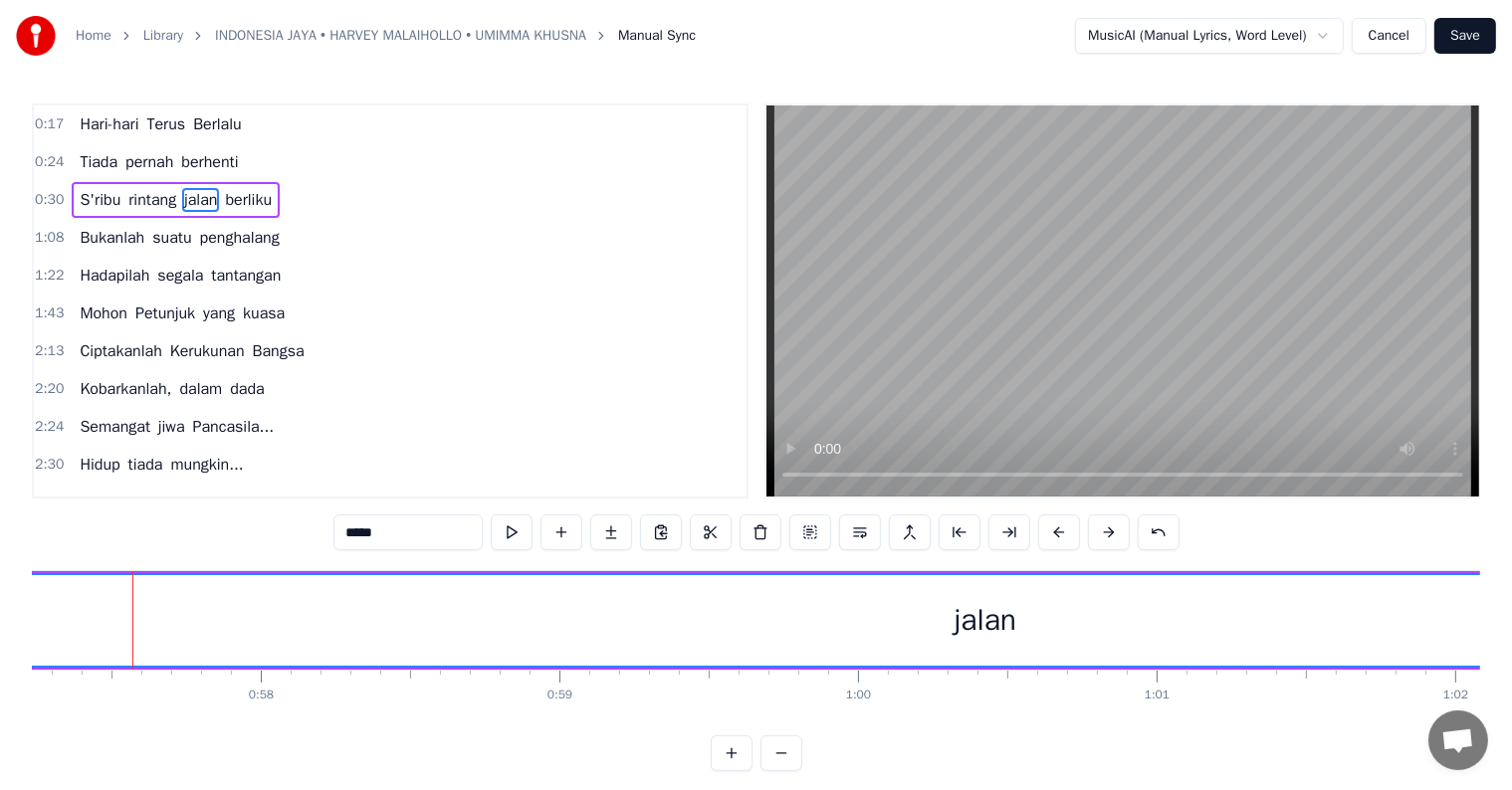 click at bounding box center (1059, 532) 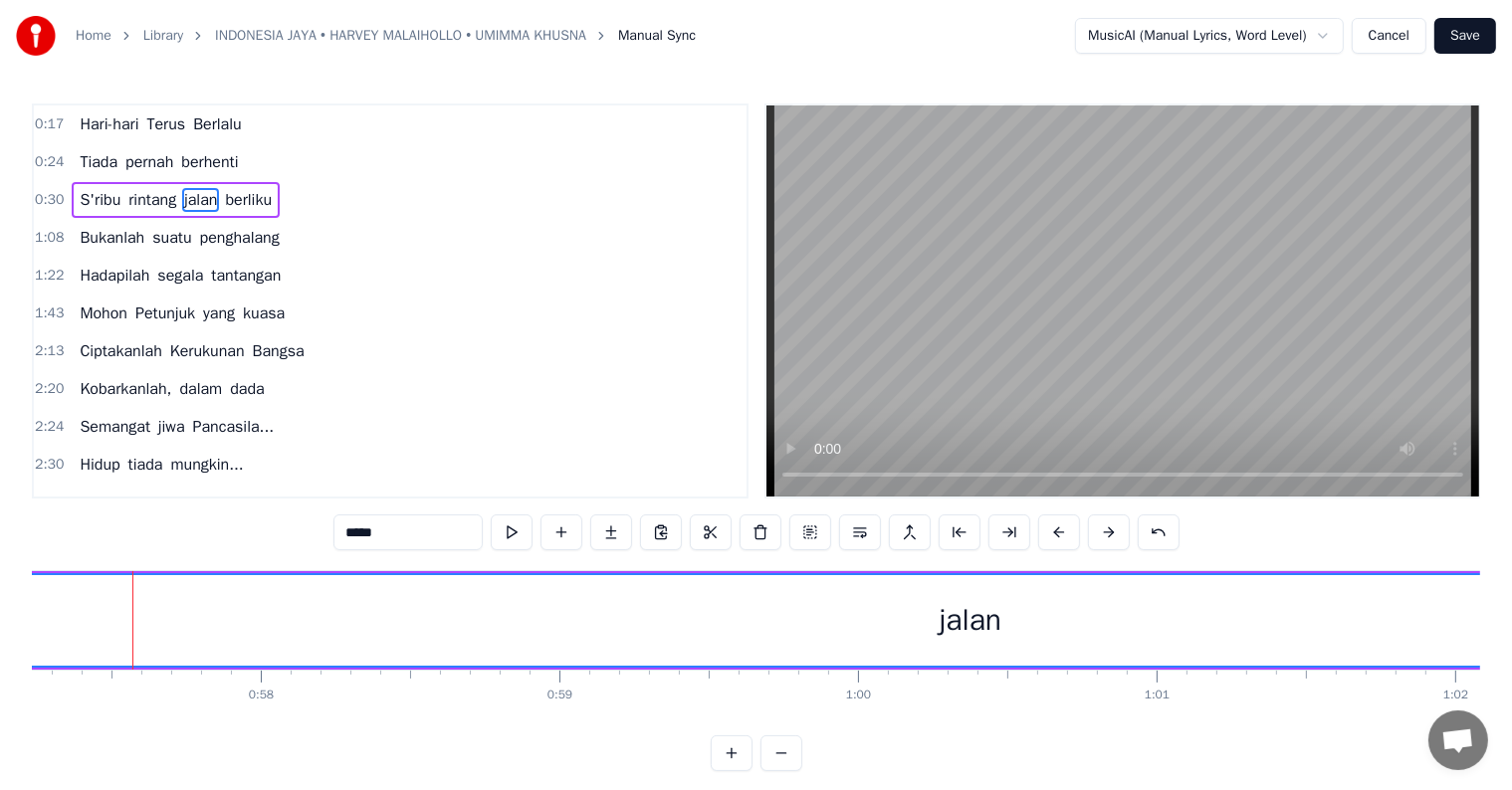 click at bounding box center (1059, 532) 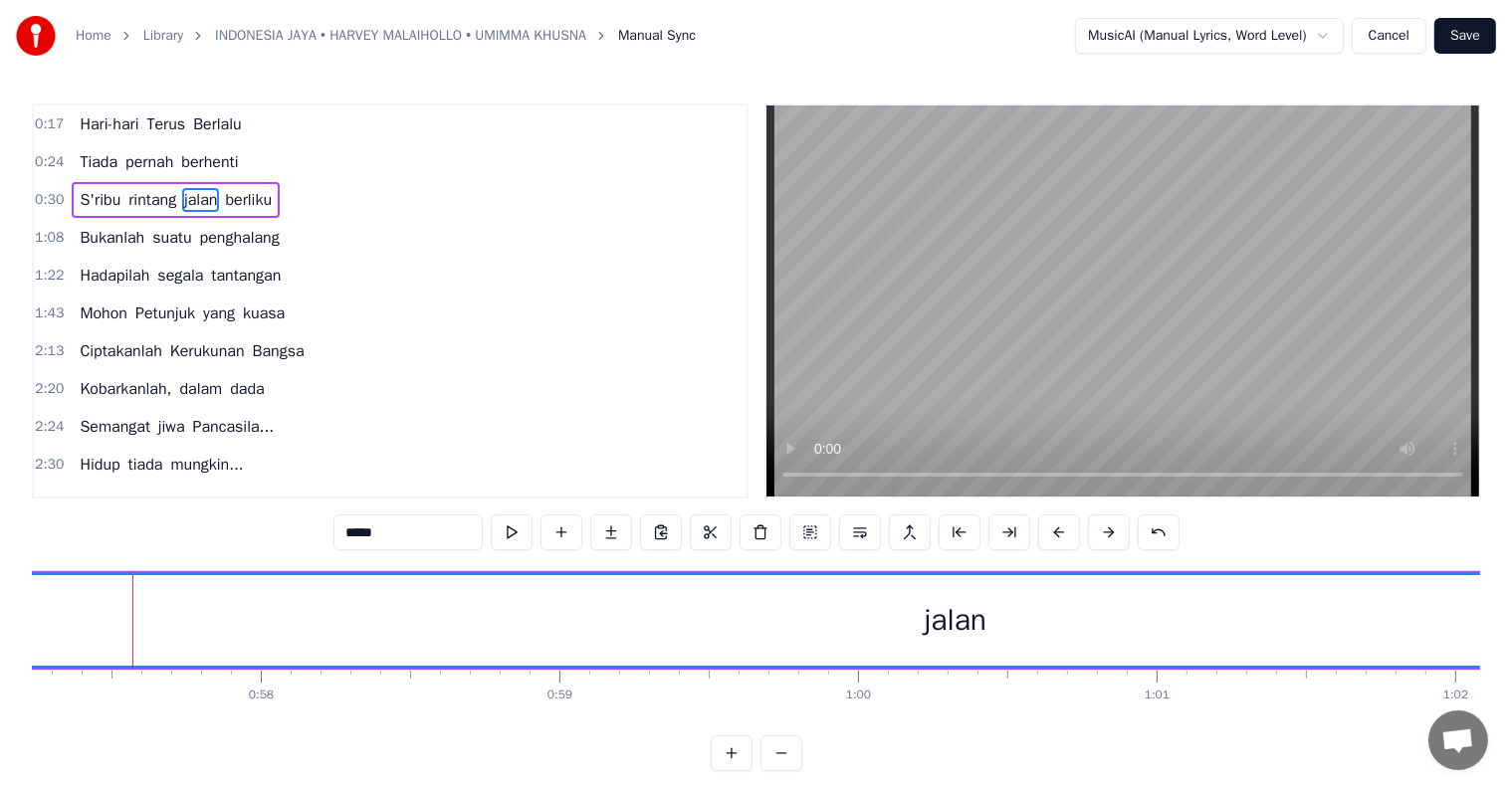 click at bounding box center (1059, 532) 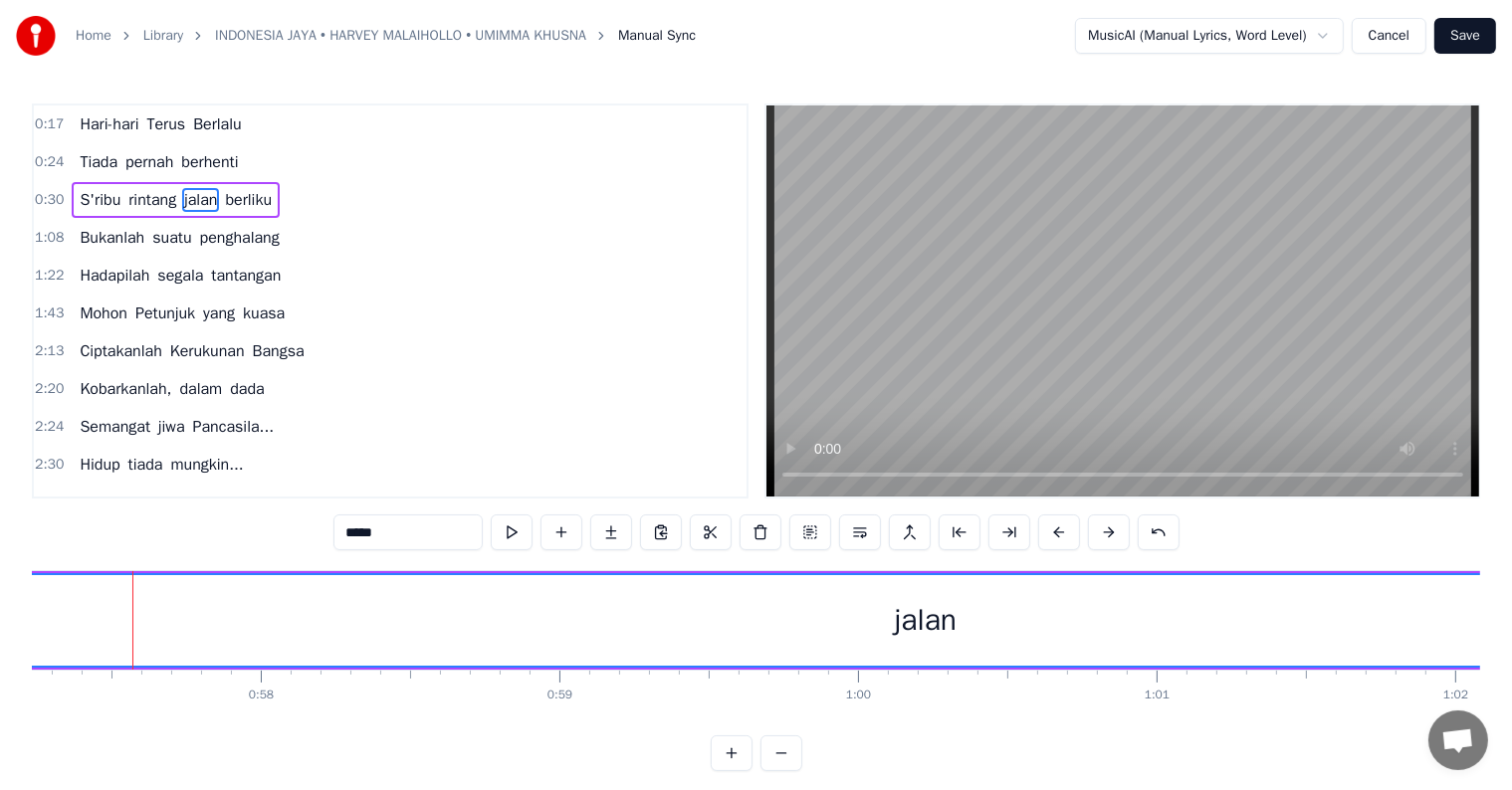 click at bounding box center [1059, 532] 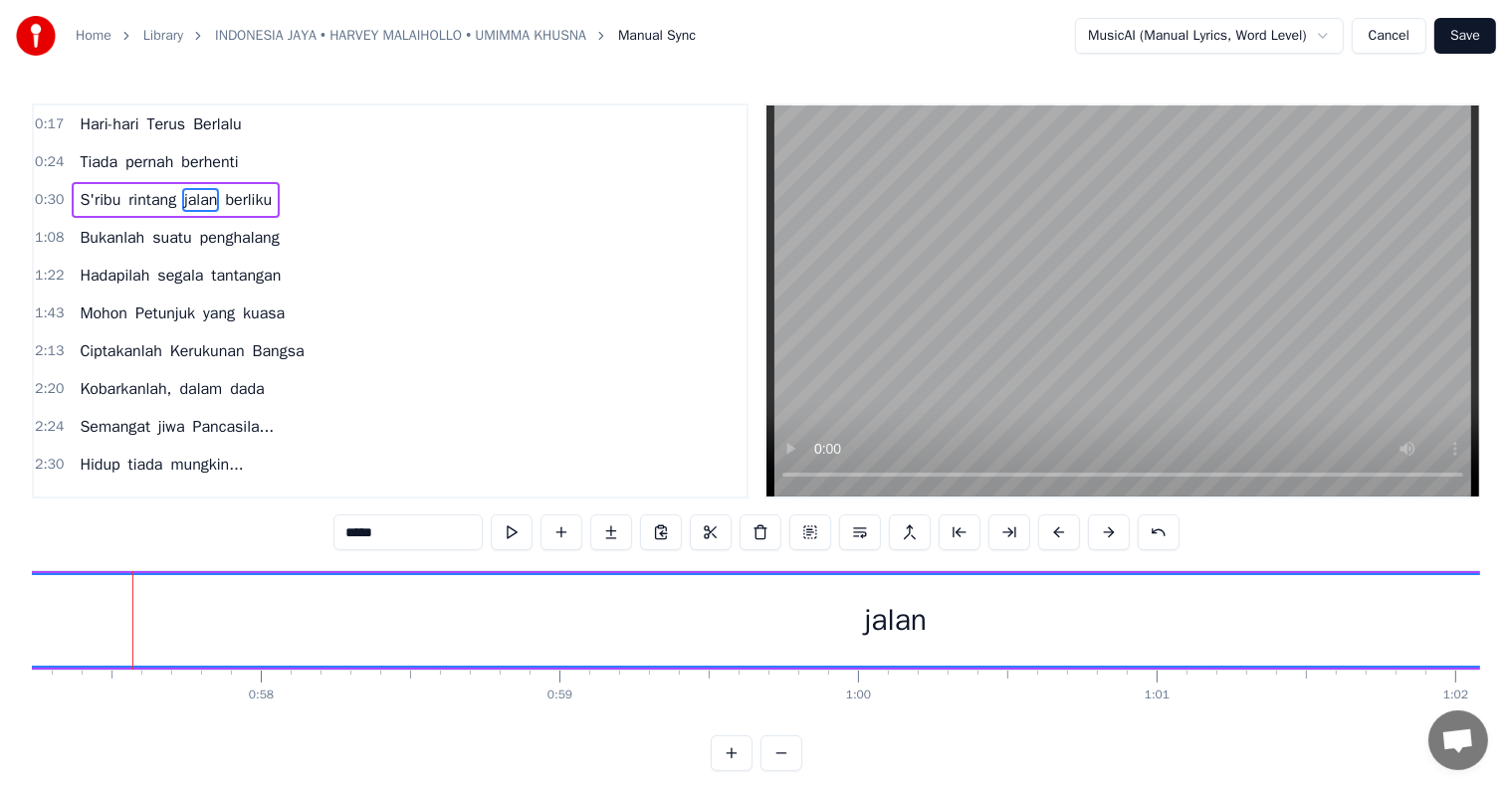 click at bounding box center (1059, 532) 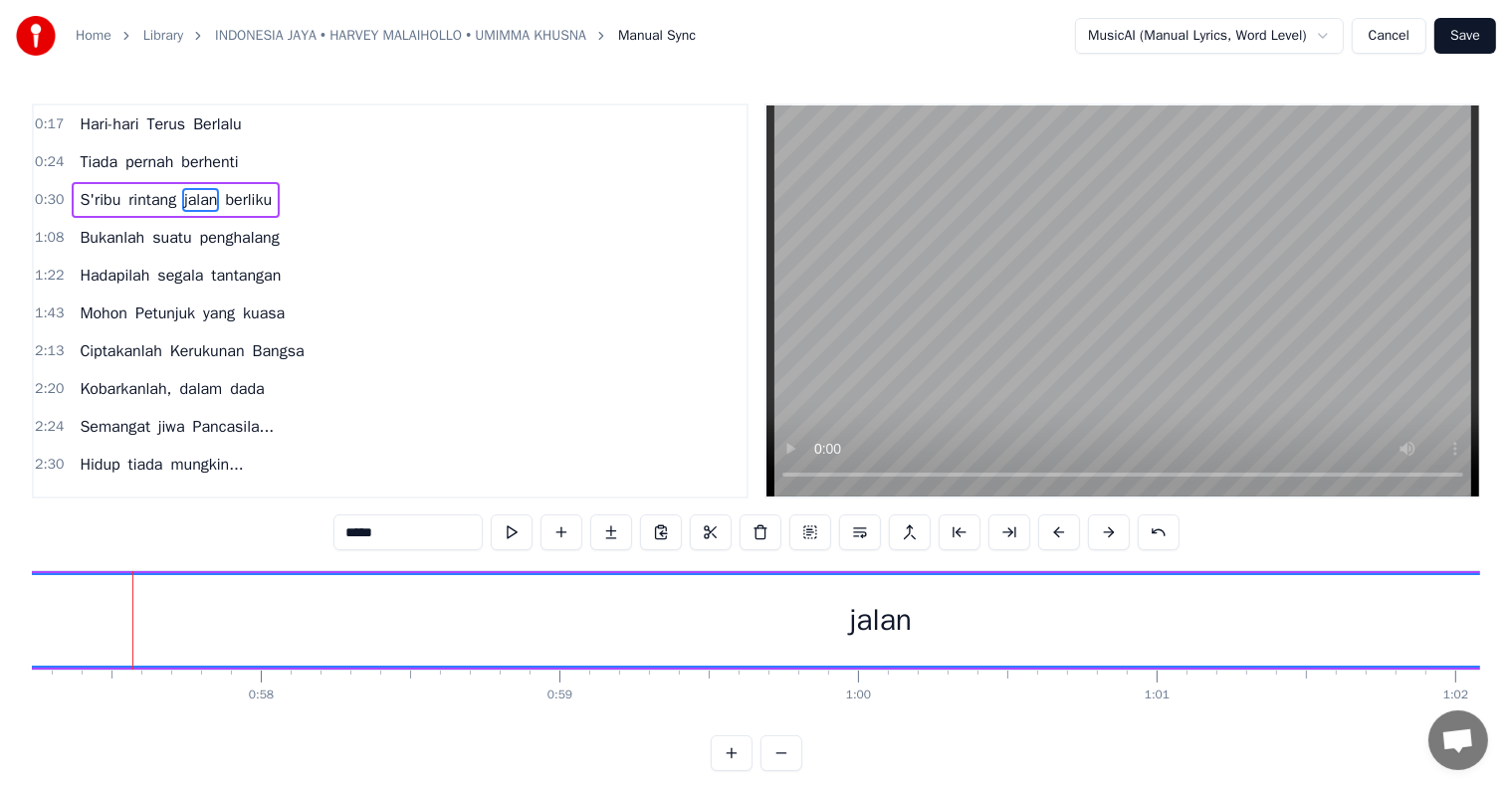 click at bounding box center [1059, 532] 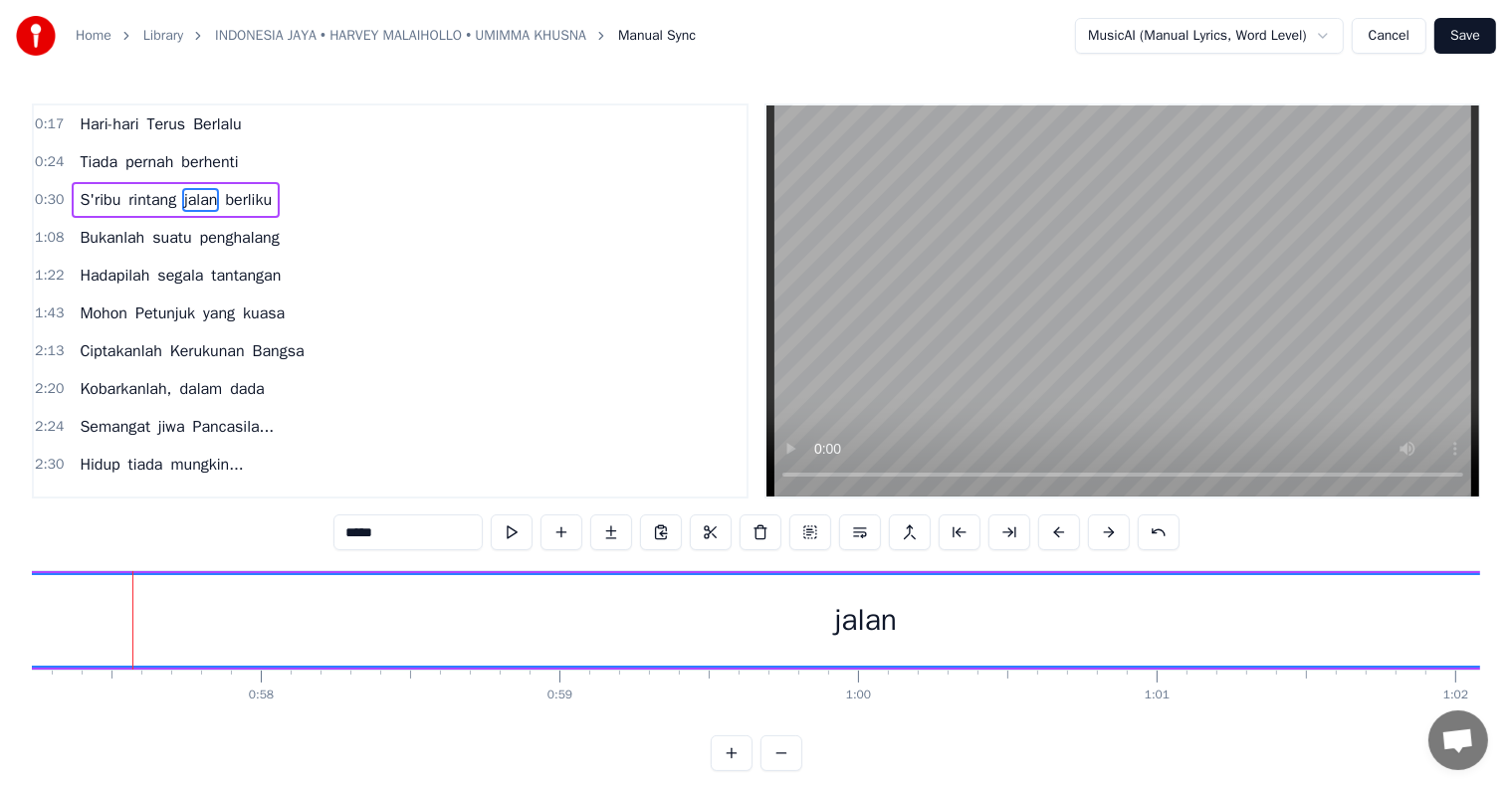 click at bounding box center [1059, 532] 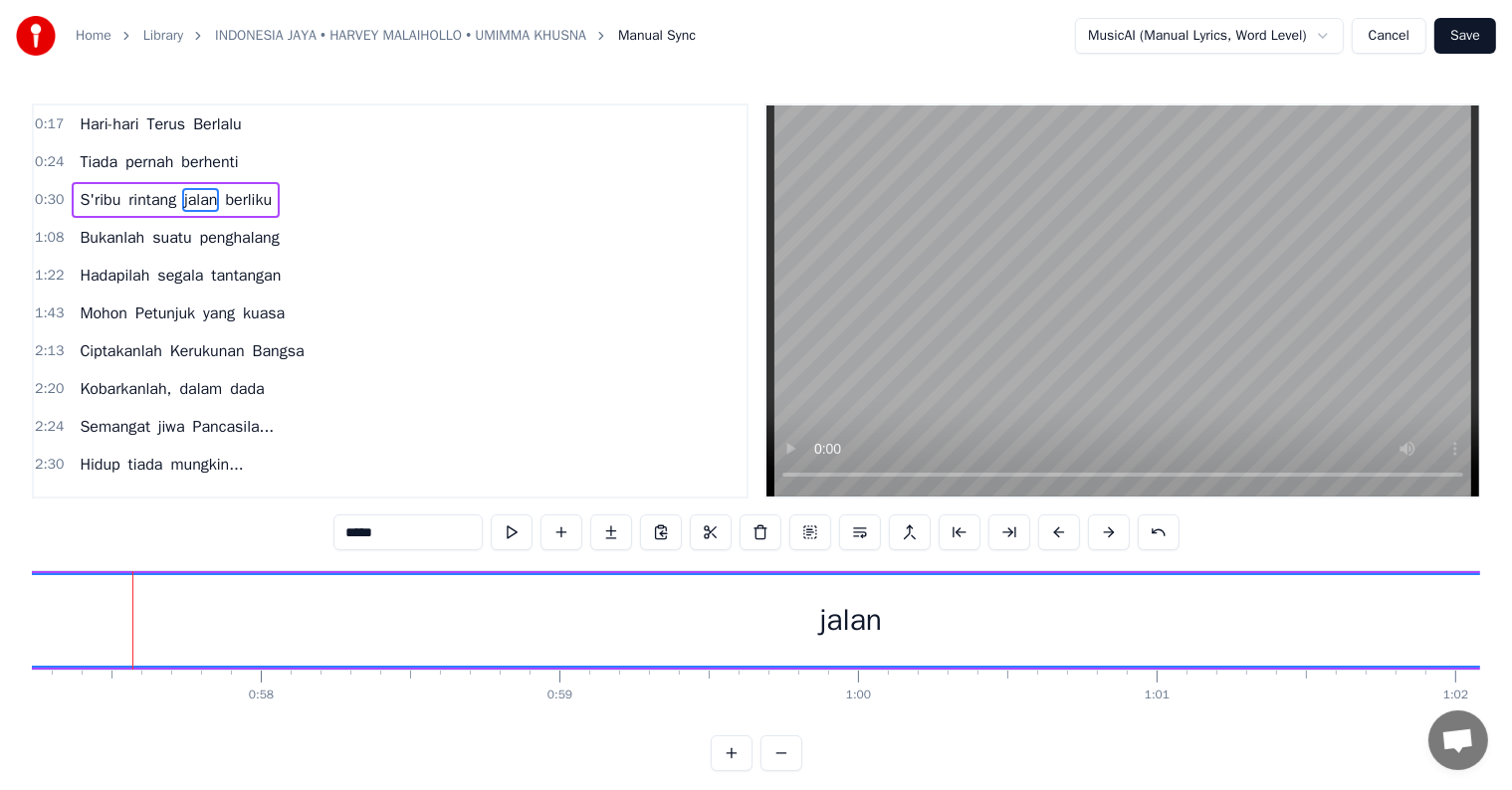 click at bounding box center (1059, 532) 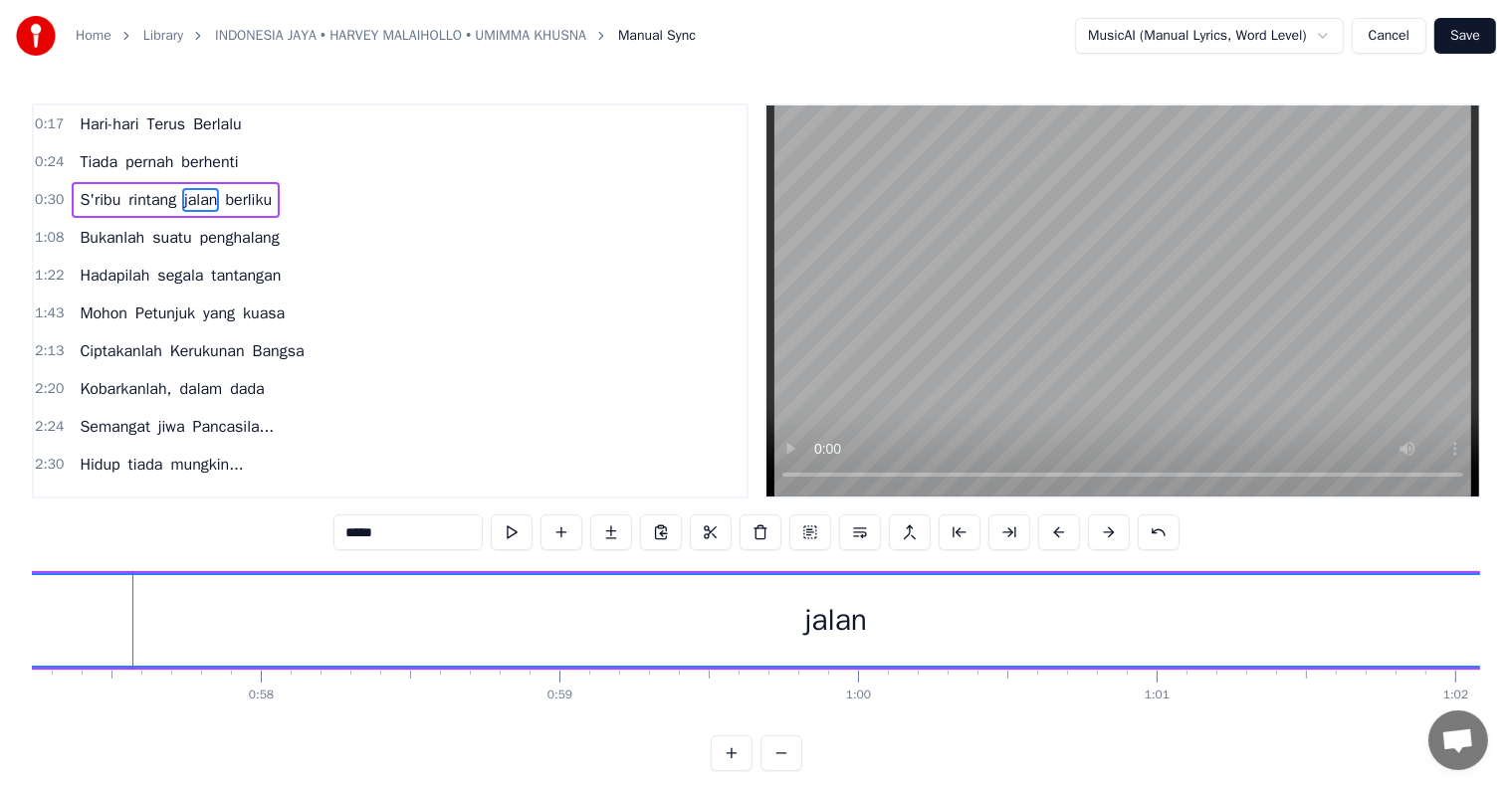 click at bounding box center [1059, 532] 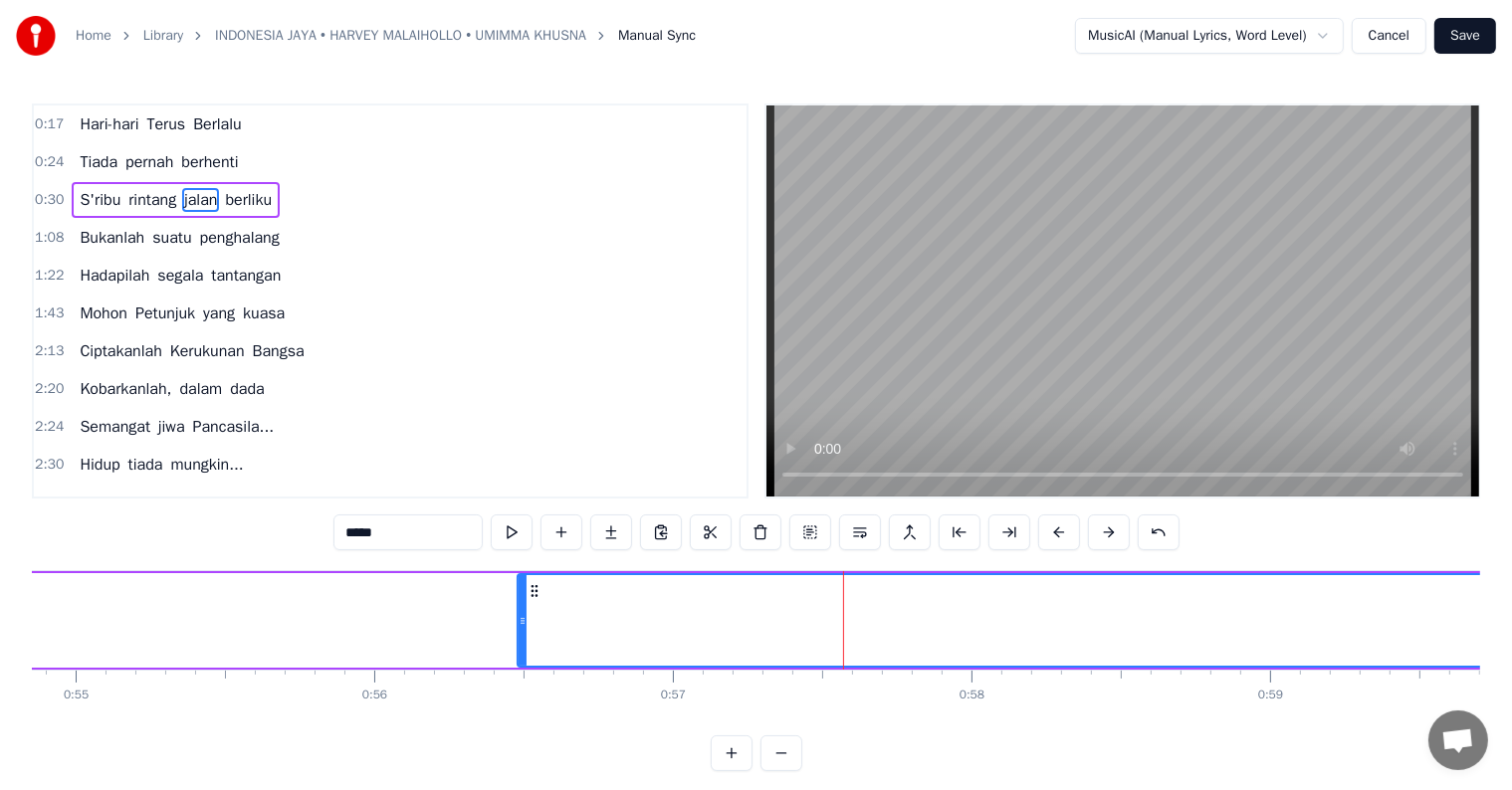 scroll, scrollTop: 0, scrollLeft: 16374, axis: horizontal 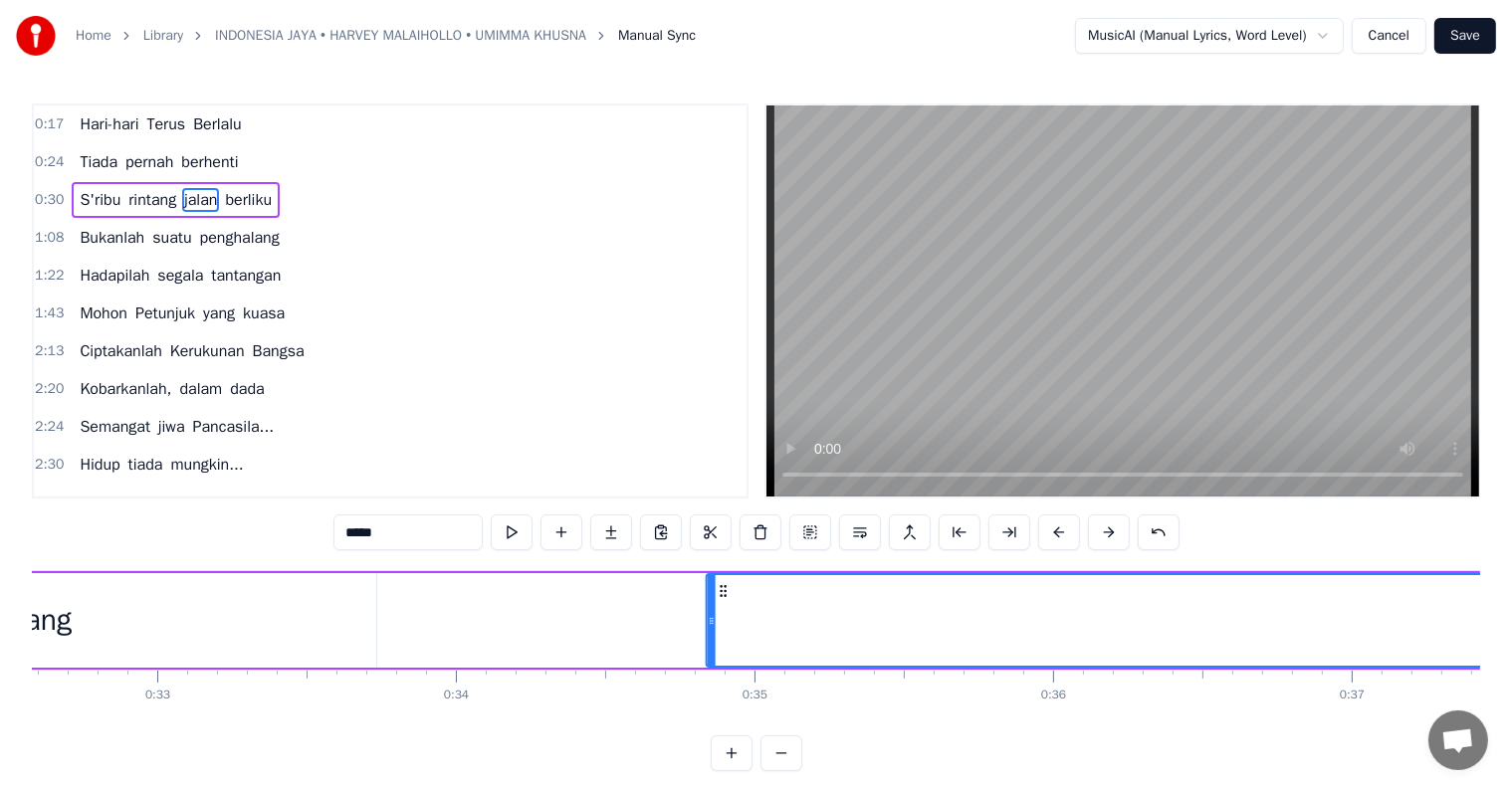 drag, startPoint x: 540, startPoint y: 585, endPoint x: 723, endPoint y: 624, distance: 187.10959 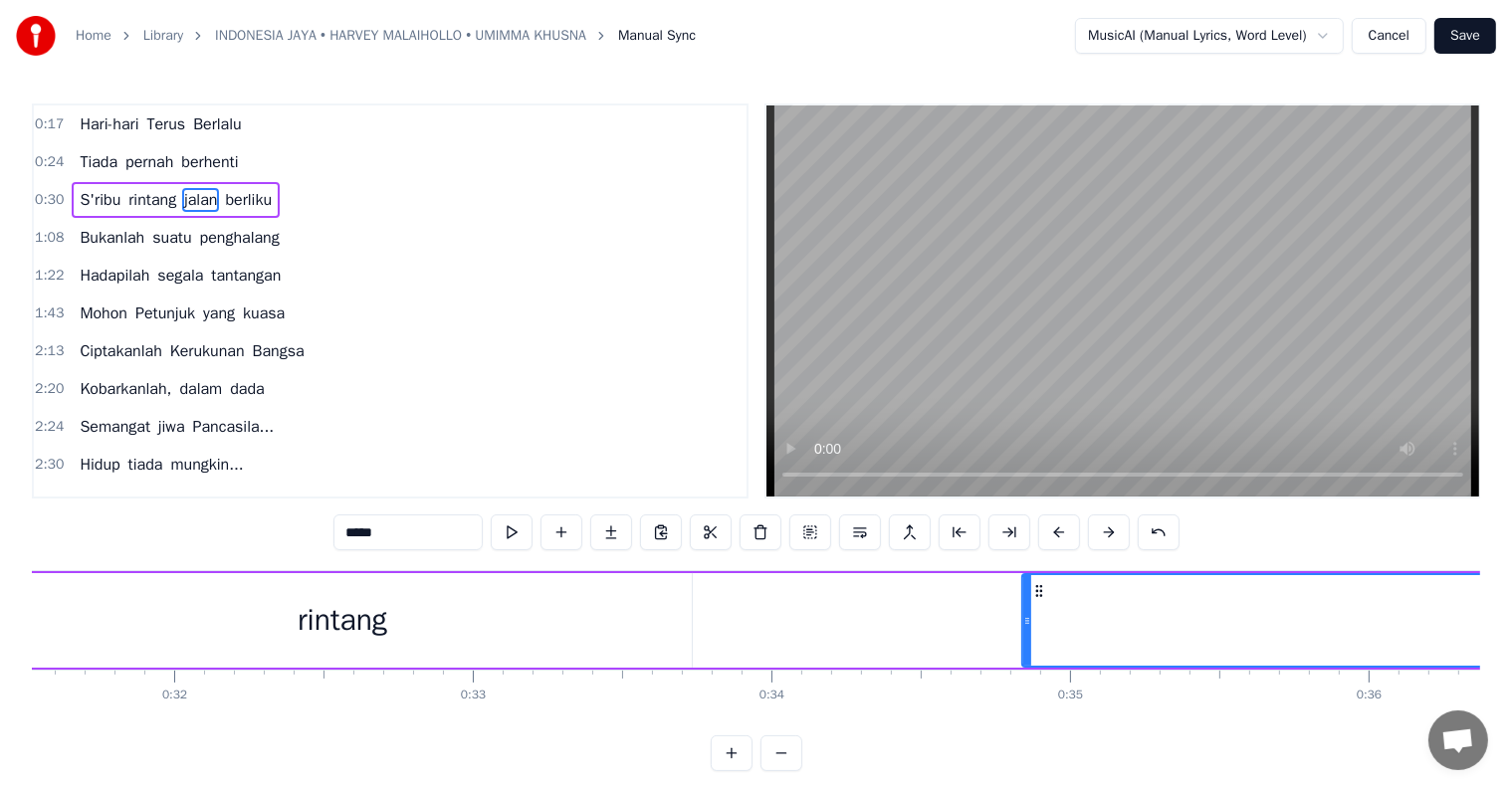 scroll, scrollTop: 0, scrollLeft: 9410, axis: horizontal 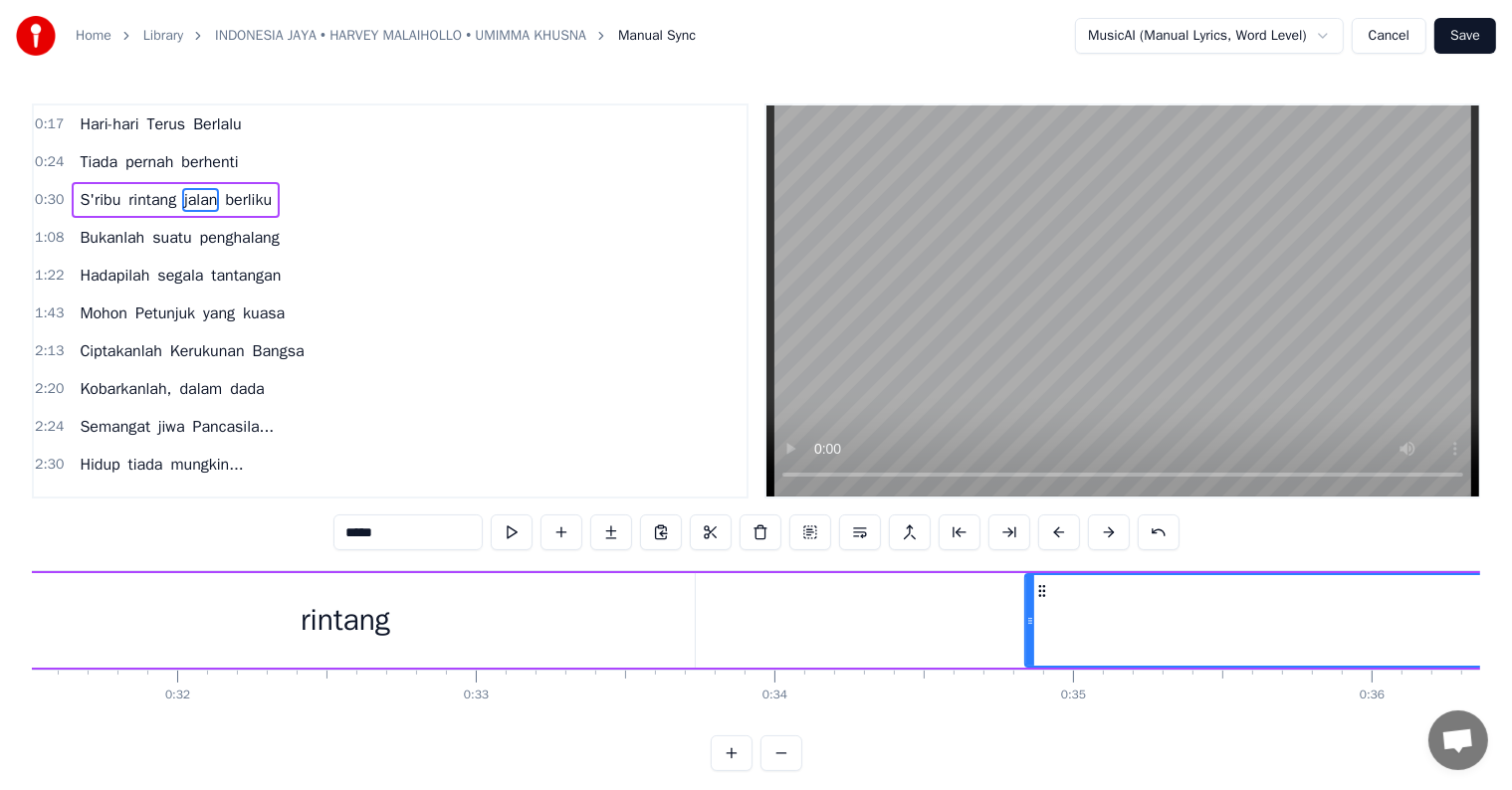 click on "rintang" at bounding box center [345, 620] 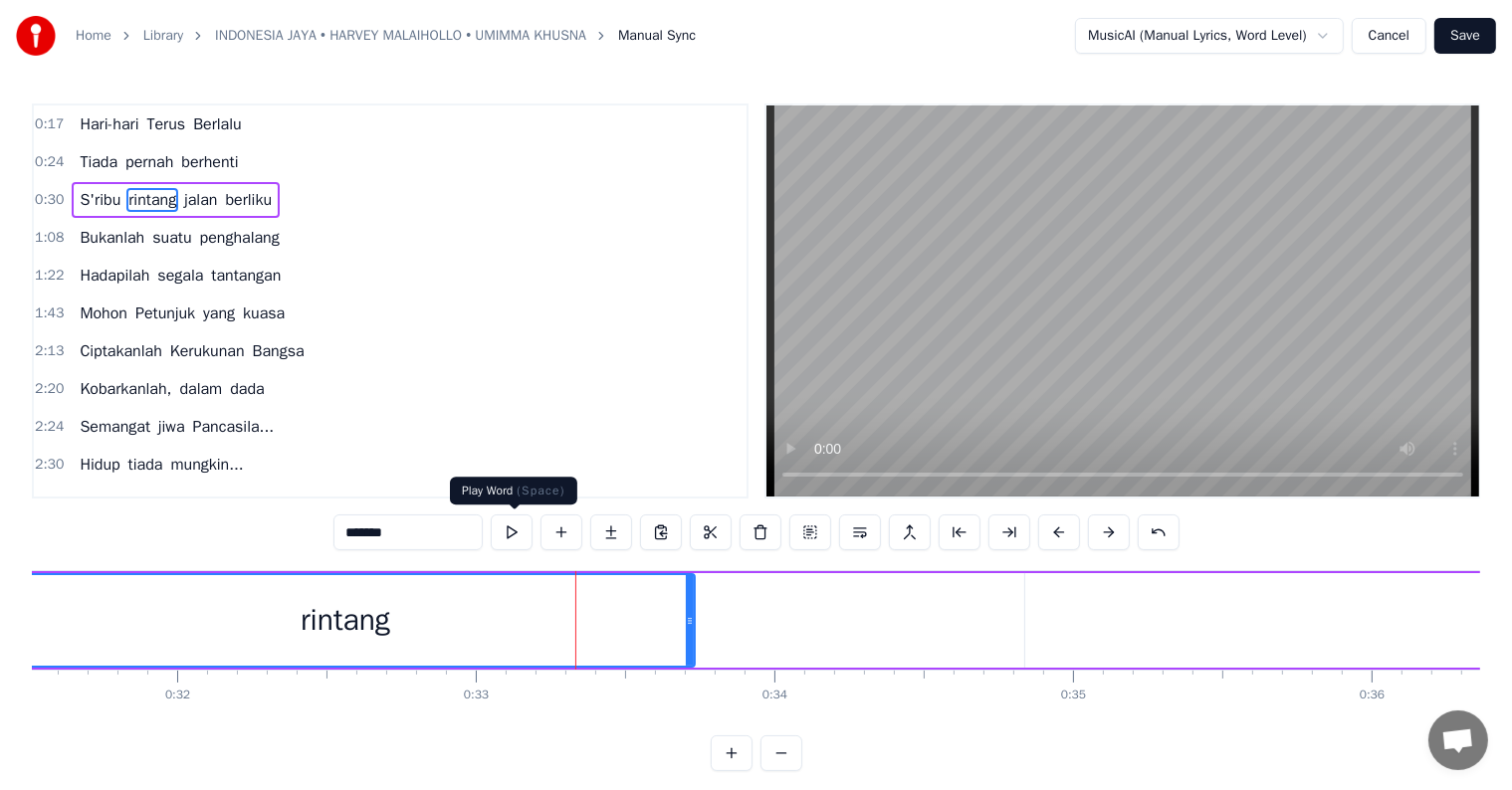 click at bounding box center (512, 532) 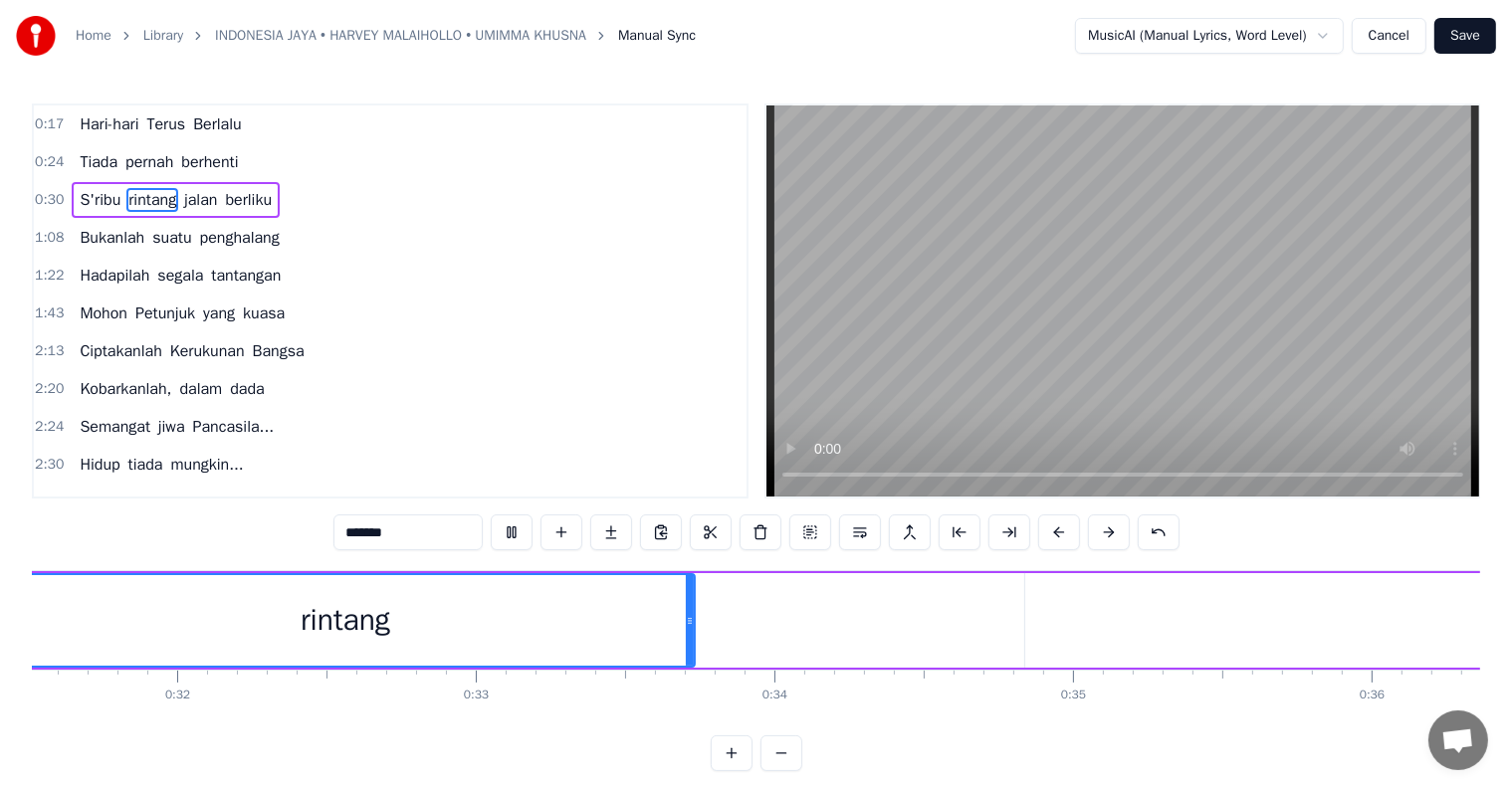 scroll, scrollTop: 0, scrollLeft: 9272, axis: horizontal 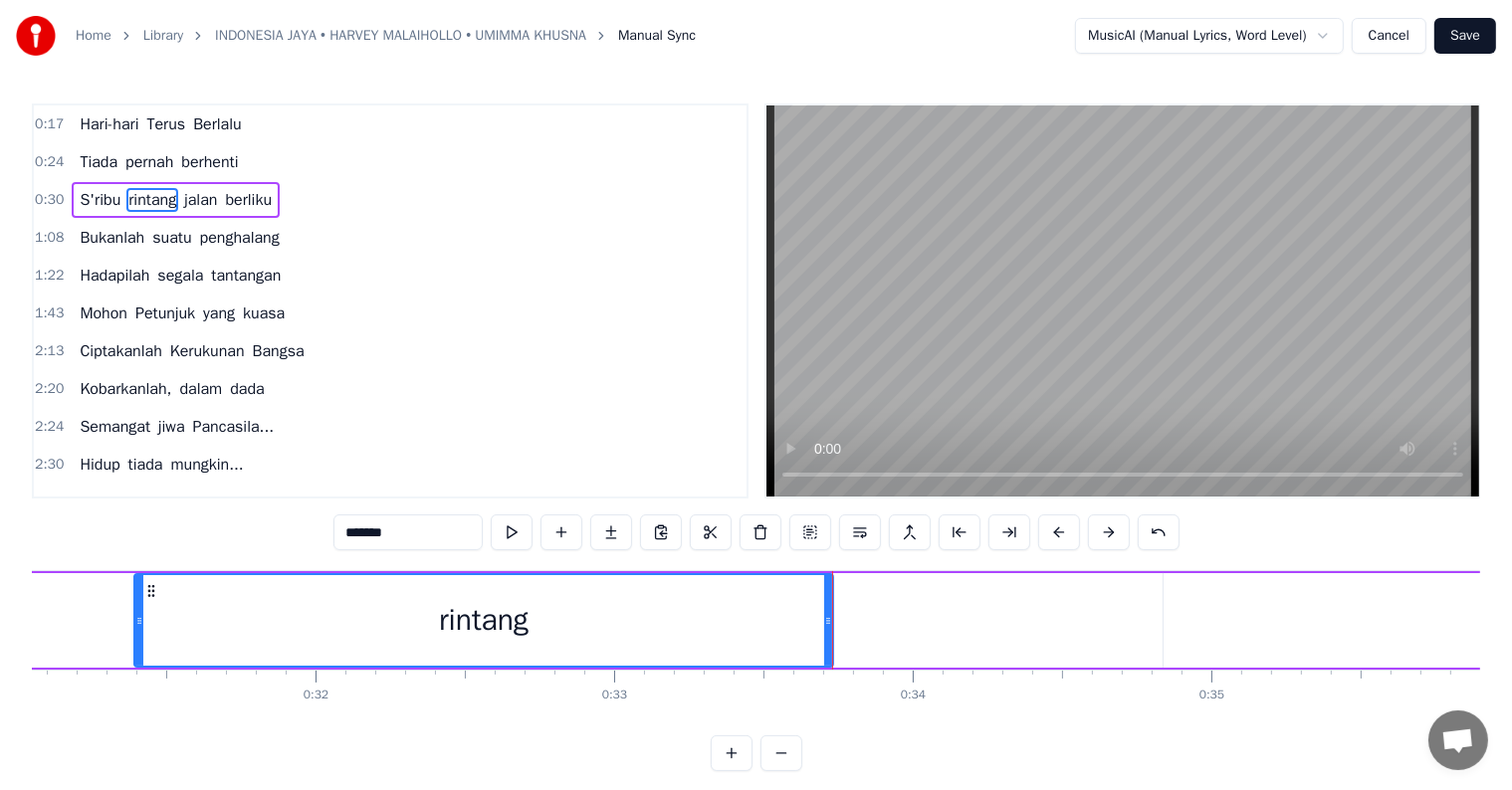 click at bounding box center (512, 532) 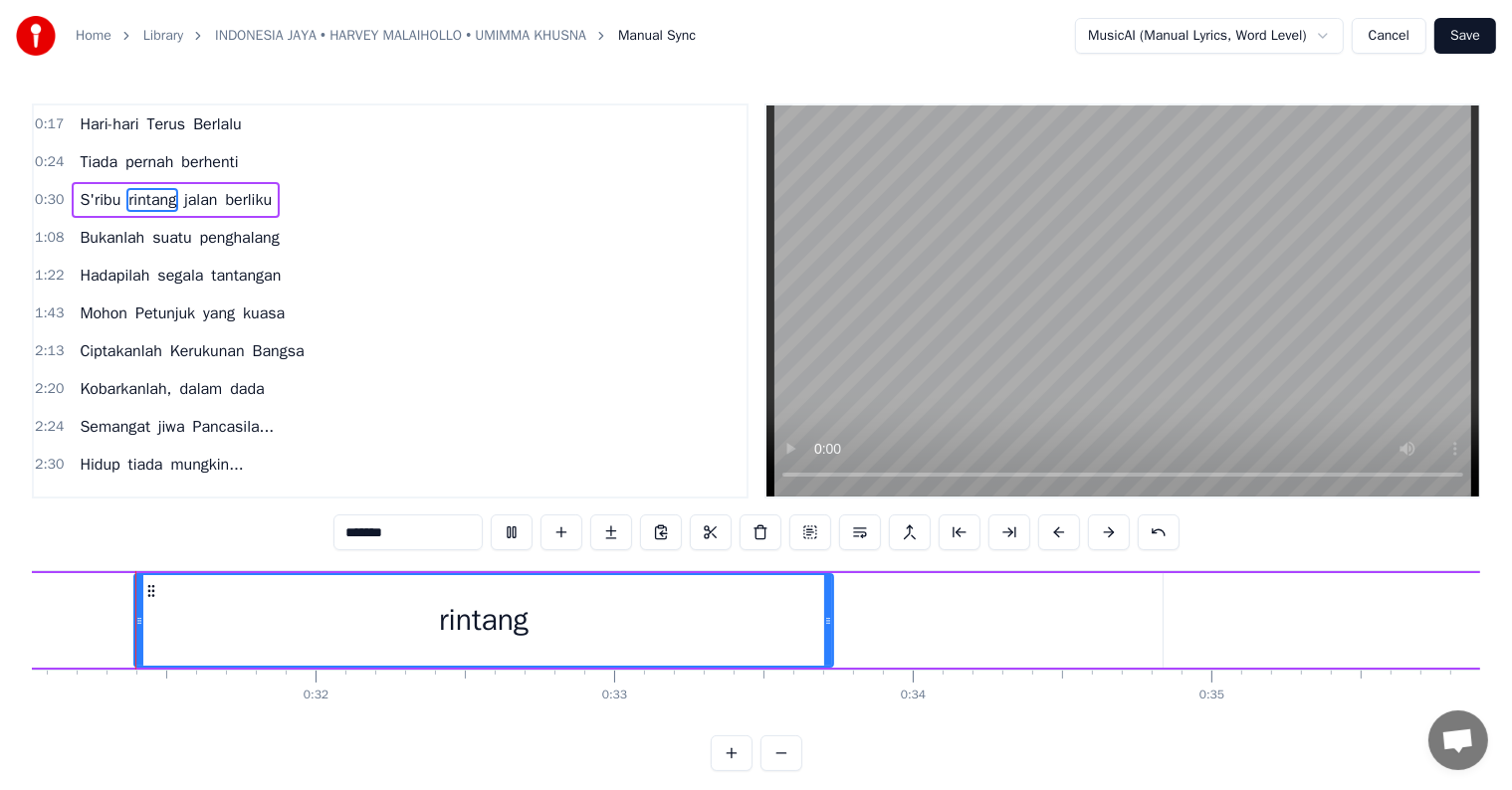 scroll, scrollTop: 0, scrollLeft: 9271, axis: horizontal 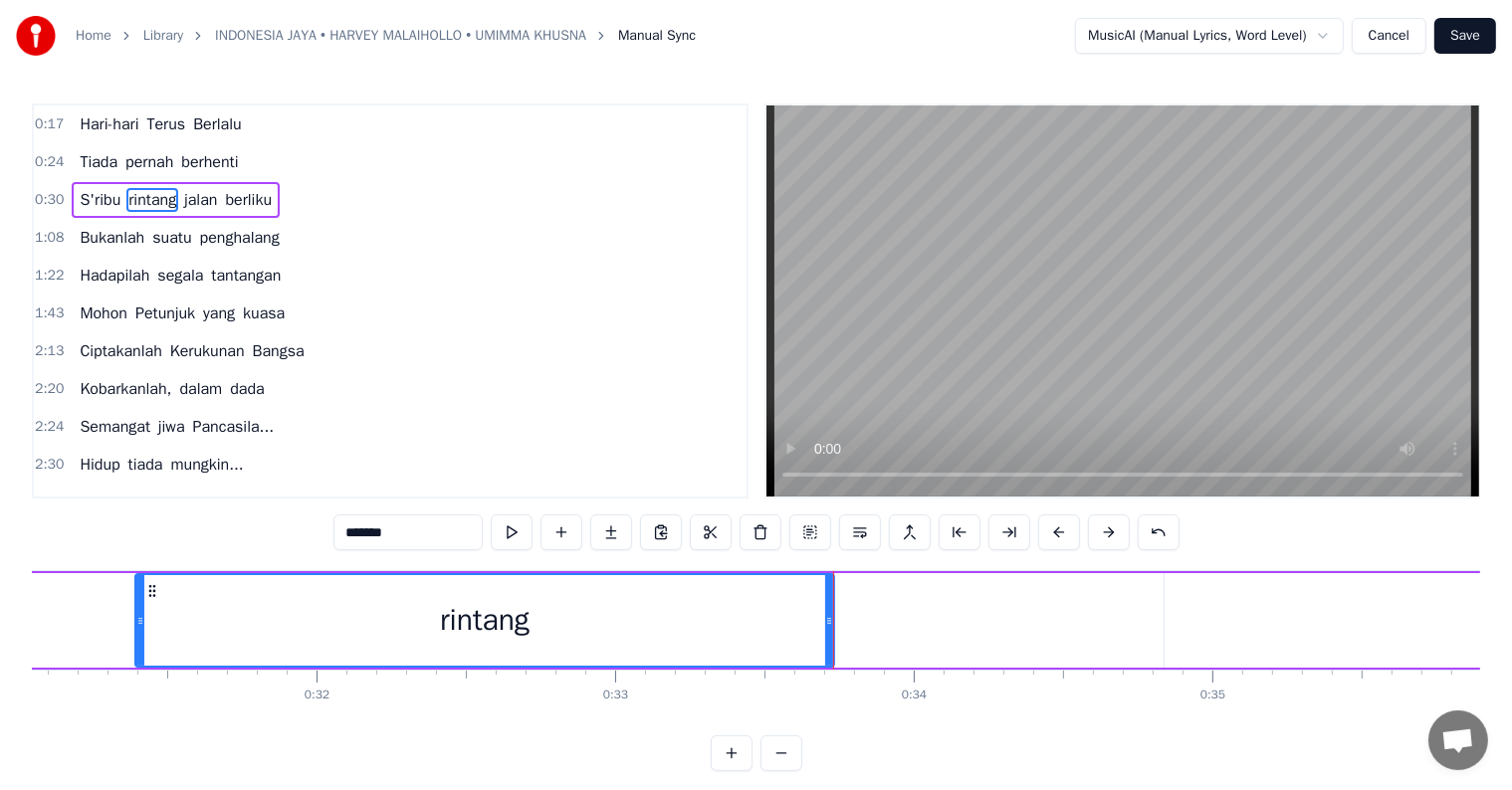 click on "jalan" at bounding box center (2179, 620) 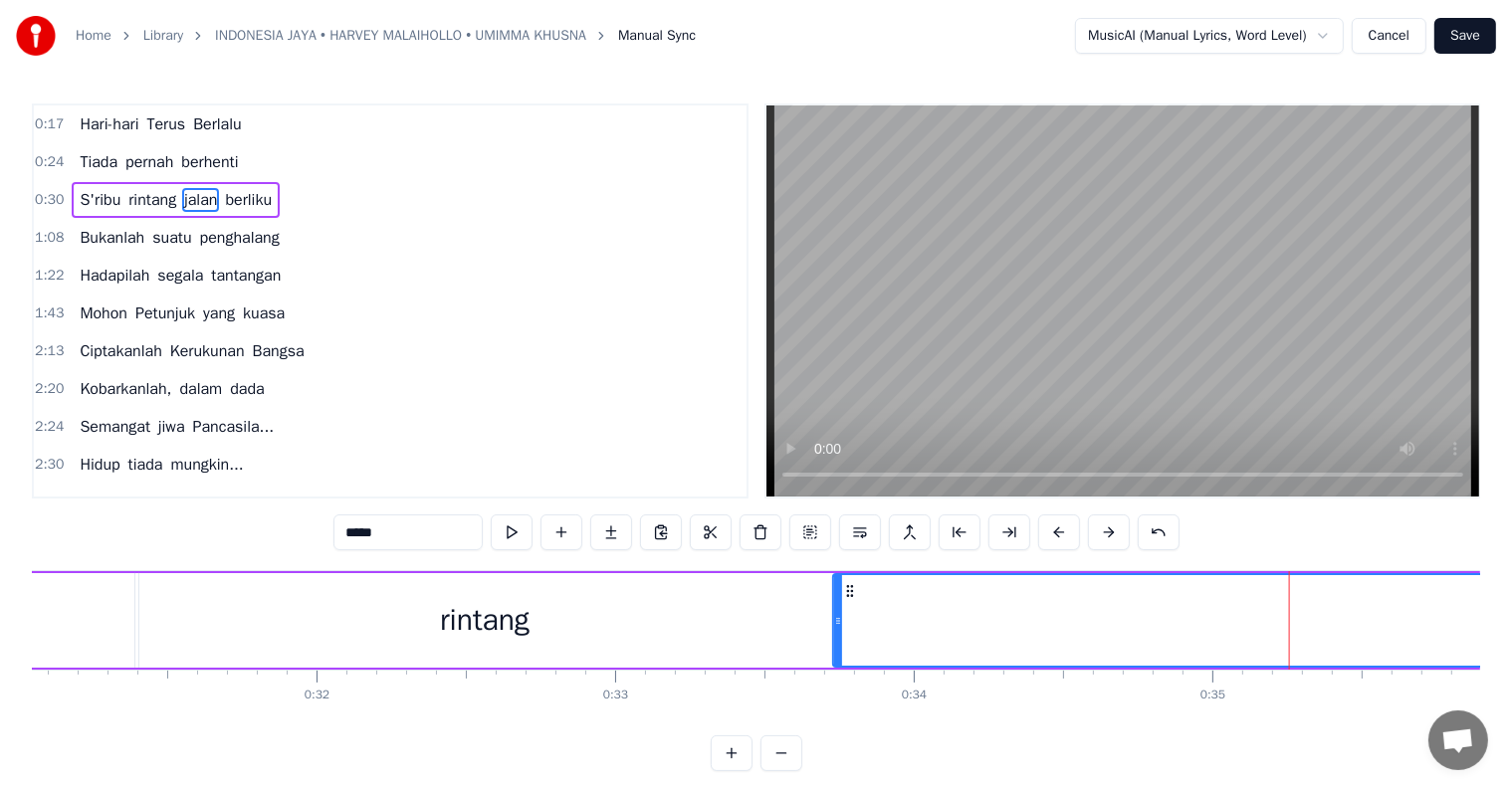 drag, startPoint x: 1175, startPoint y: 592, endPoint x: 844, endPoint y: 616, distance: 331.86895 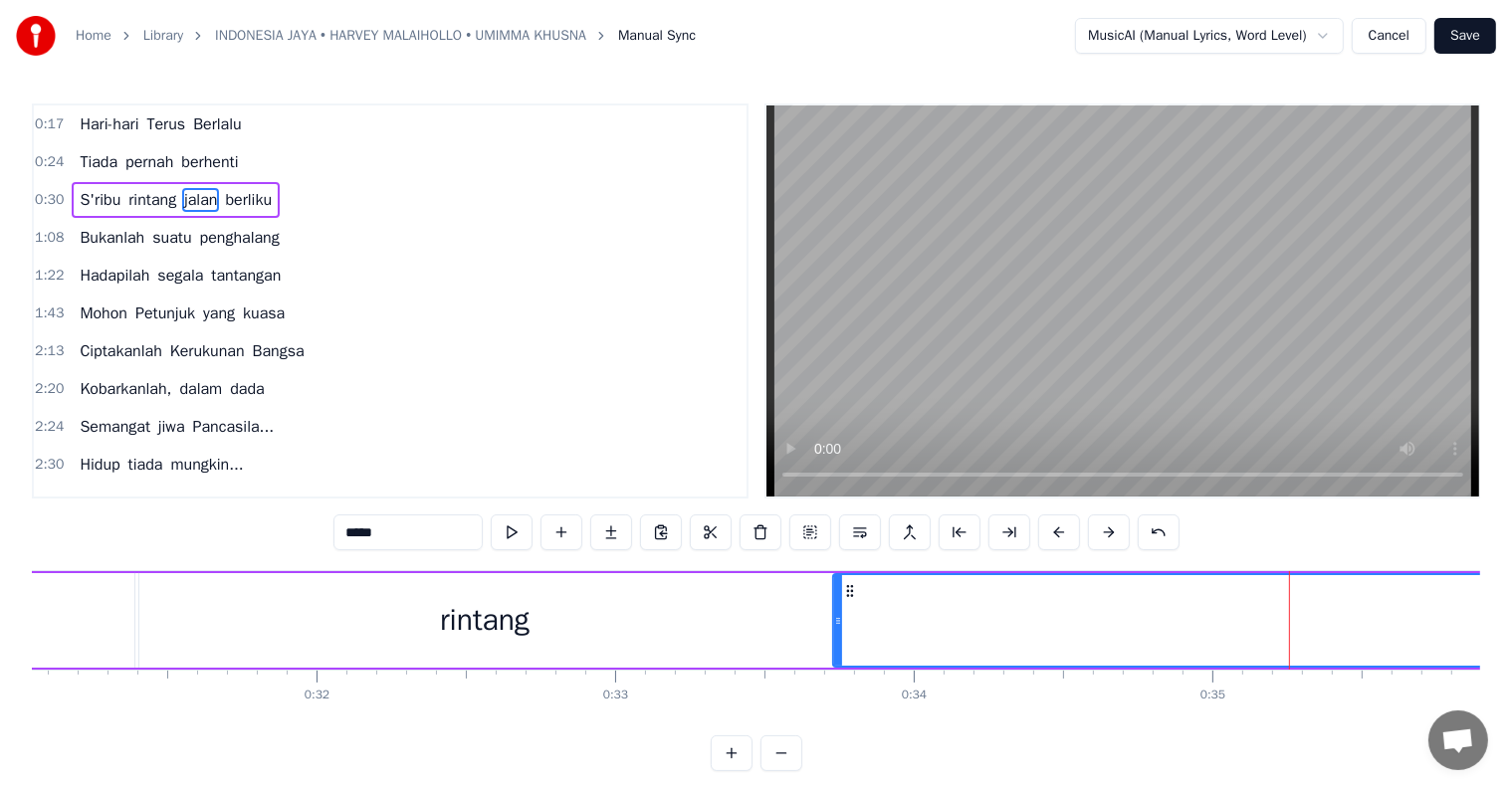 click on "rintang" at bounding box center [485, 620] 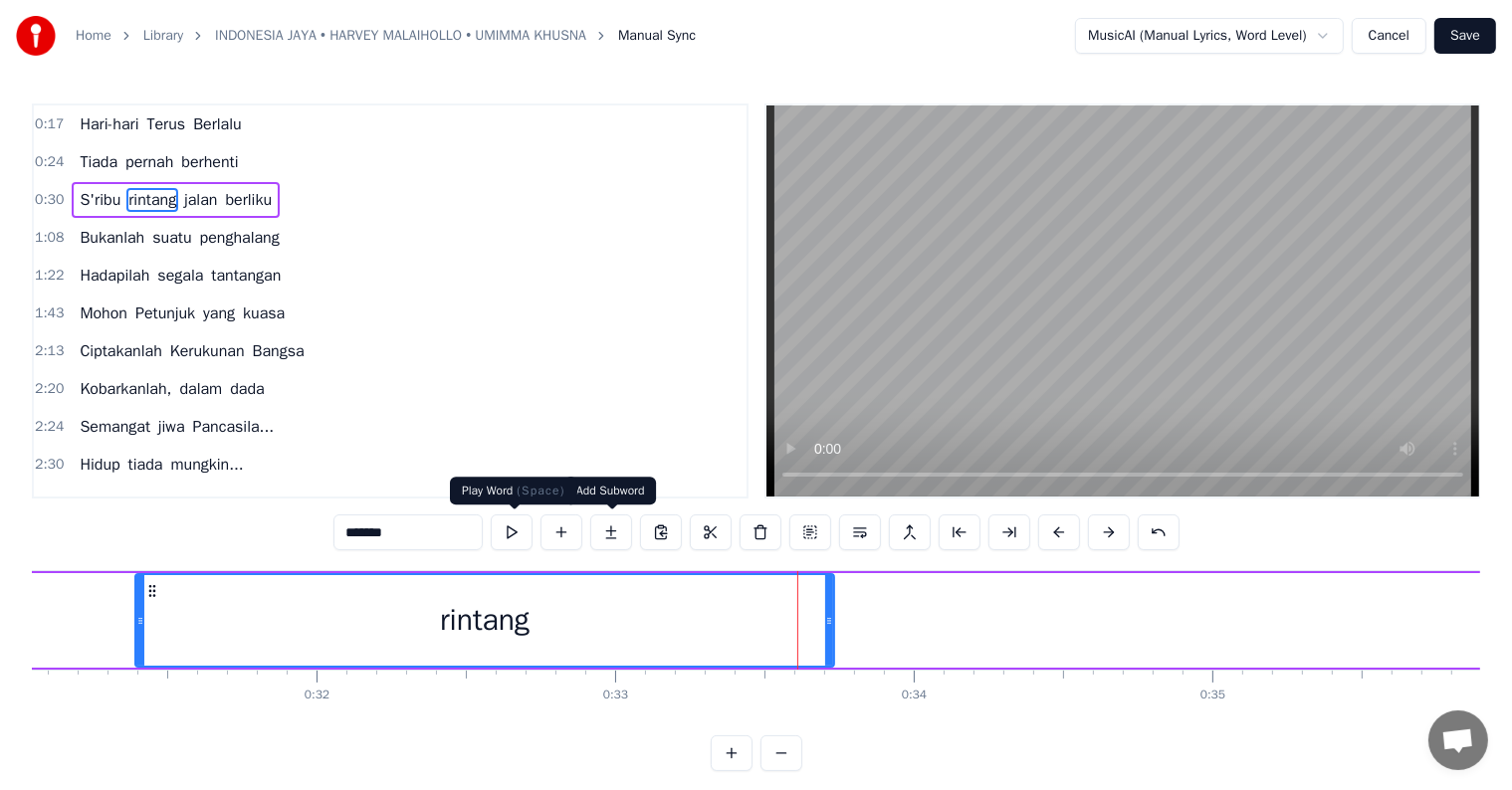 click at bounding box center (512, 532) 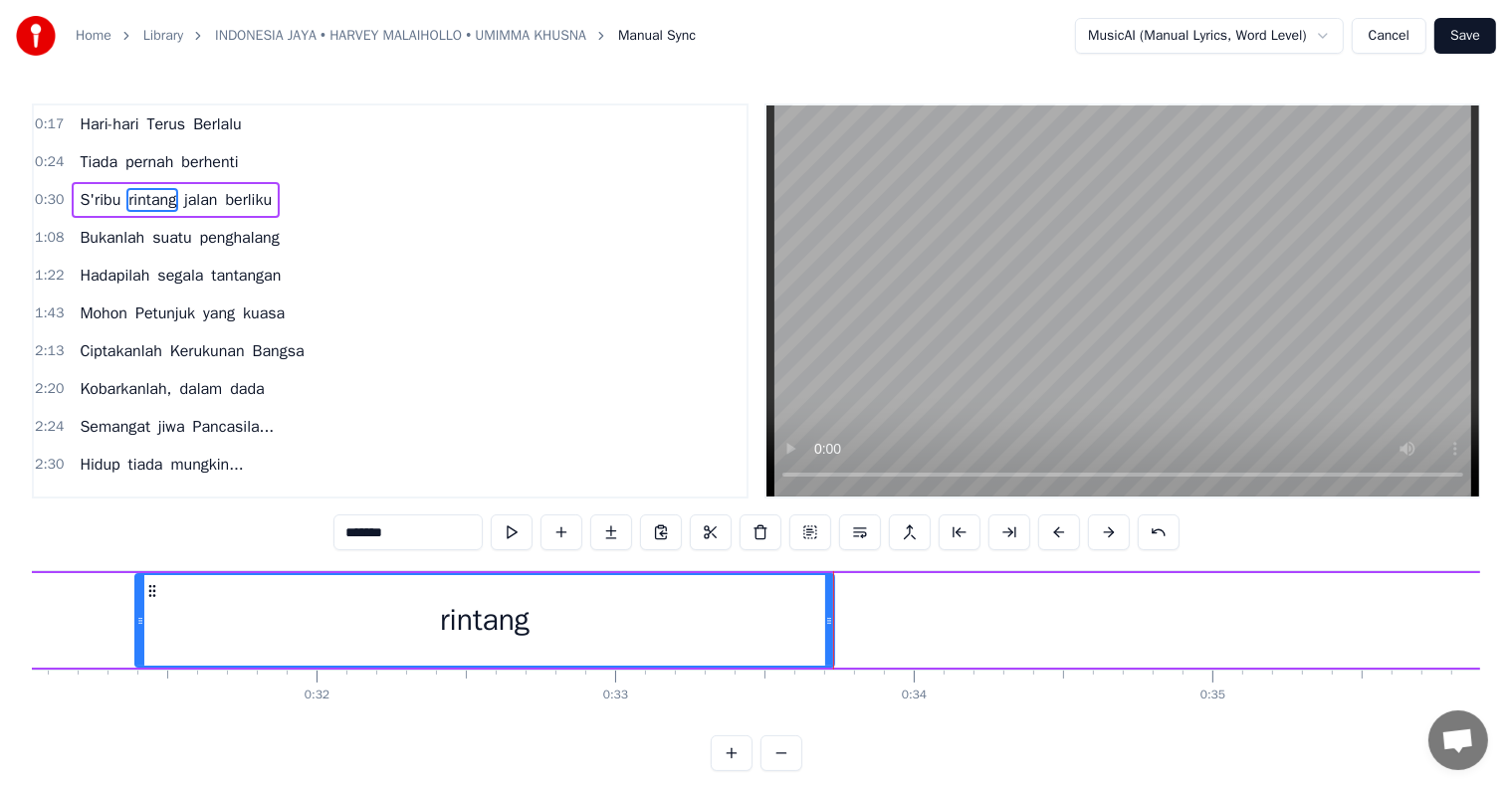 click on "jalan" at bounding box center [1847, 620] 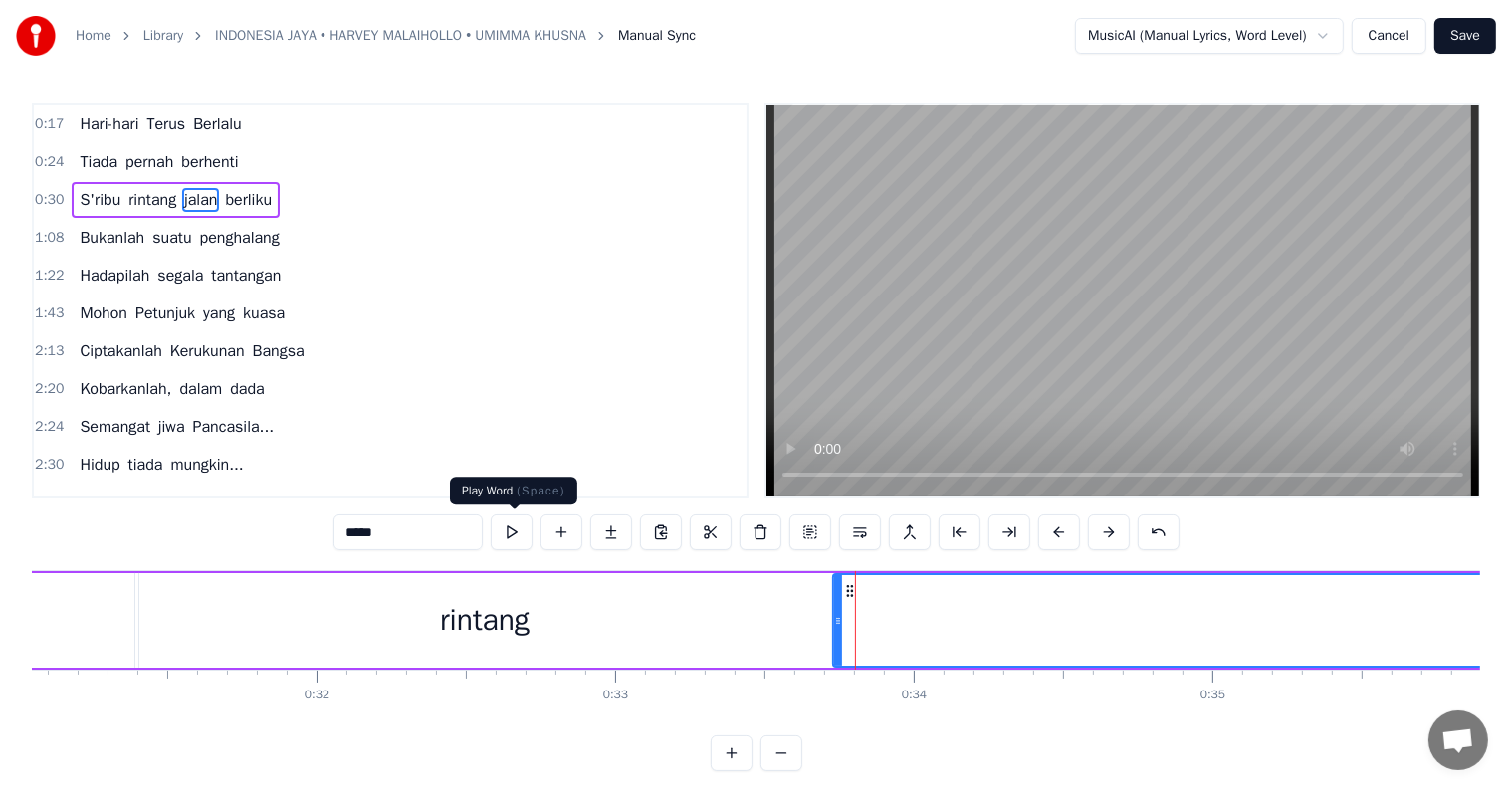 click at bounding box center [512, 532] 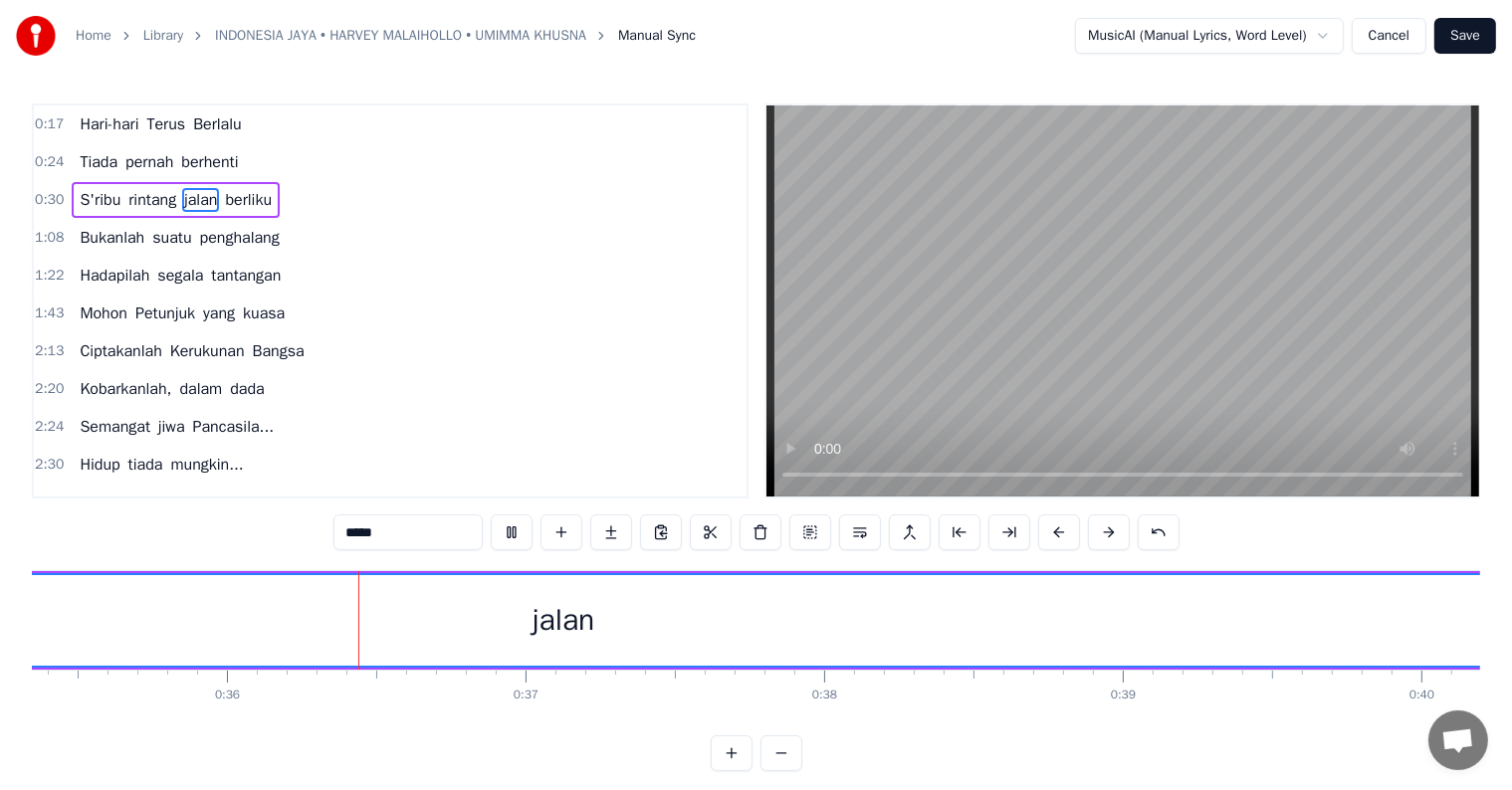 scroll, scrollTop: 0, scrollLeft: 10591, axis: horizontal 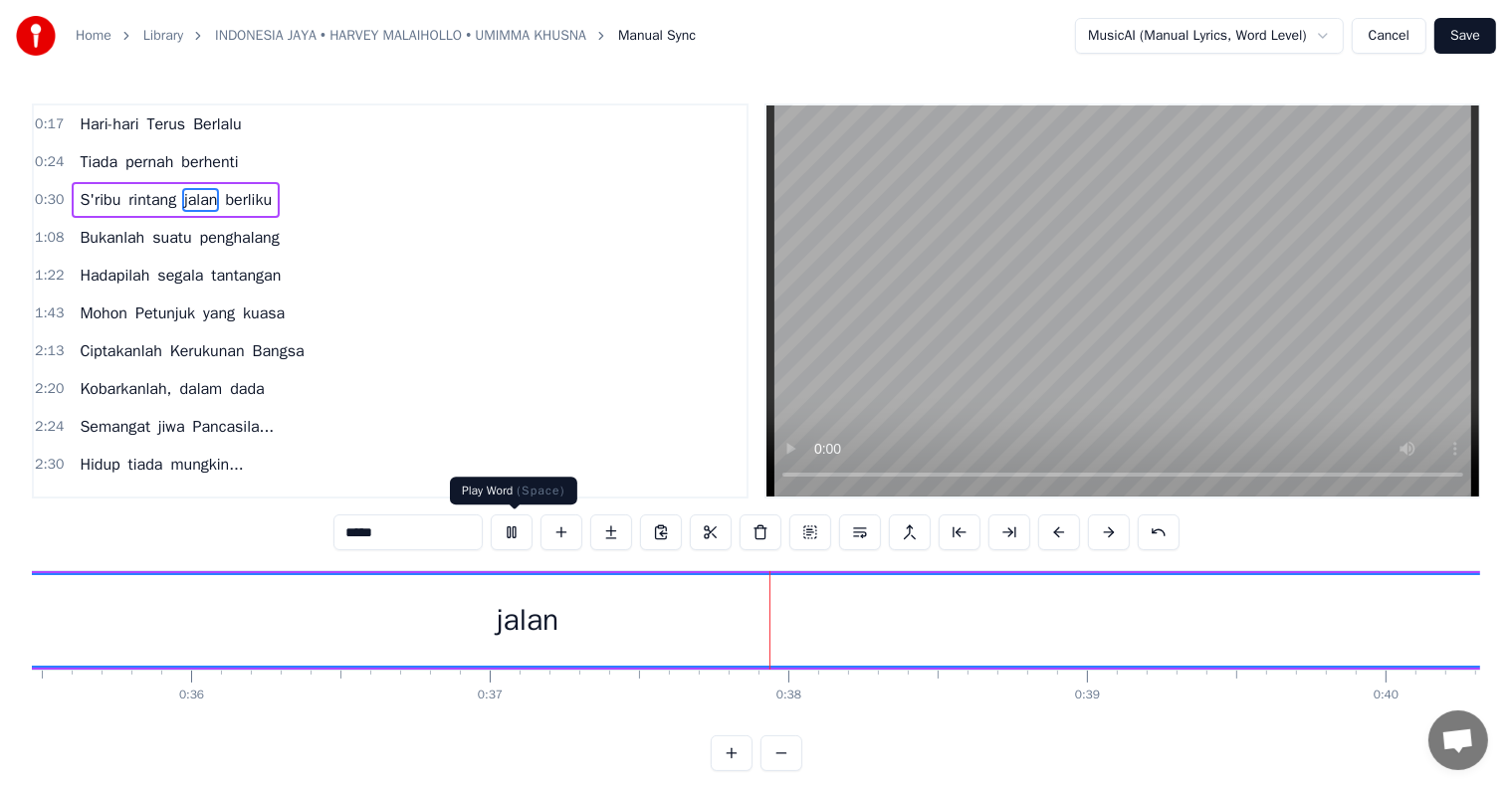 click at bounding box center (512, 532) 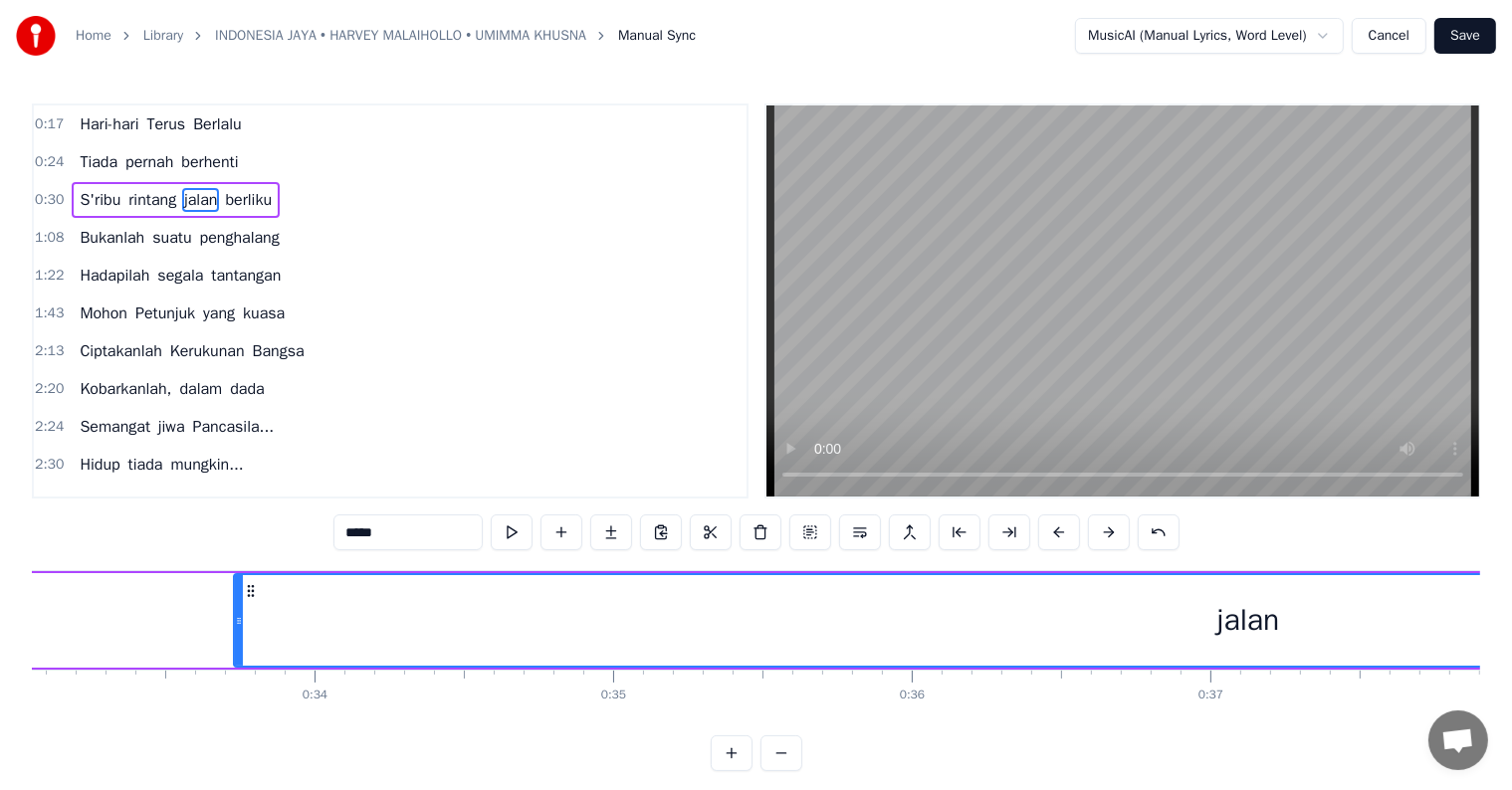 scroll, scrollTop: 0, scrollLeft: 9858, axis: horizontal 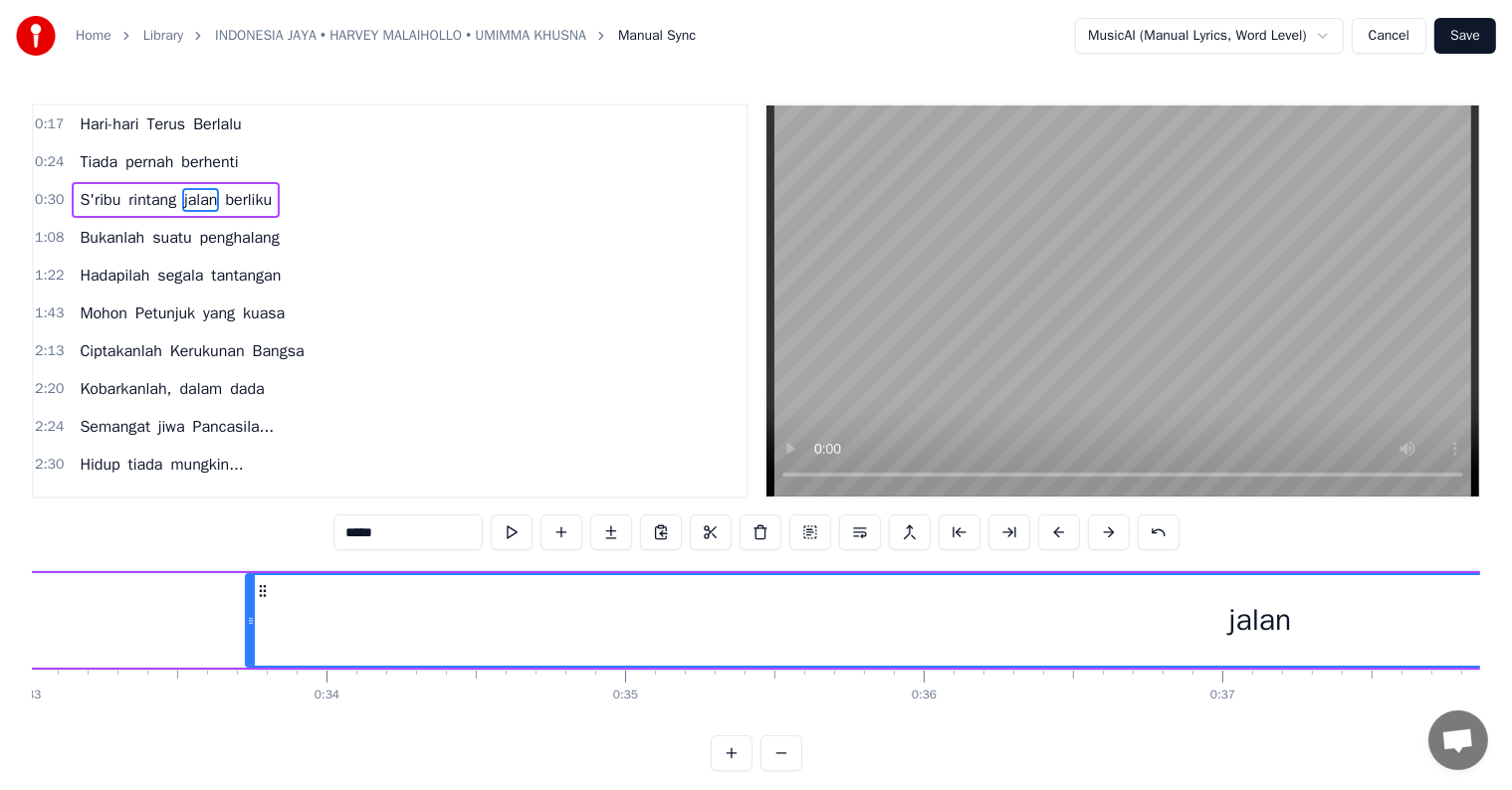 click on "jalan" at bounding box center [1260, 620] 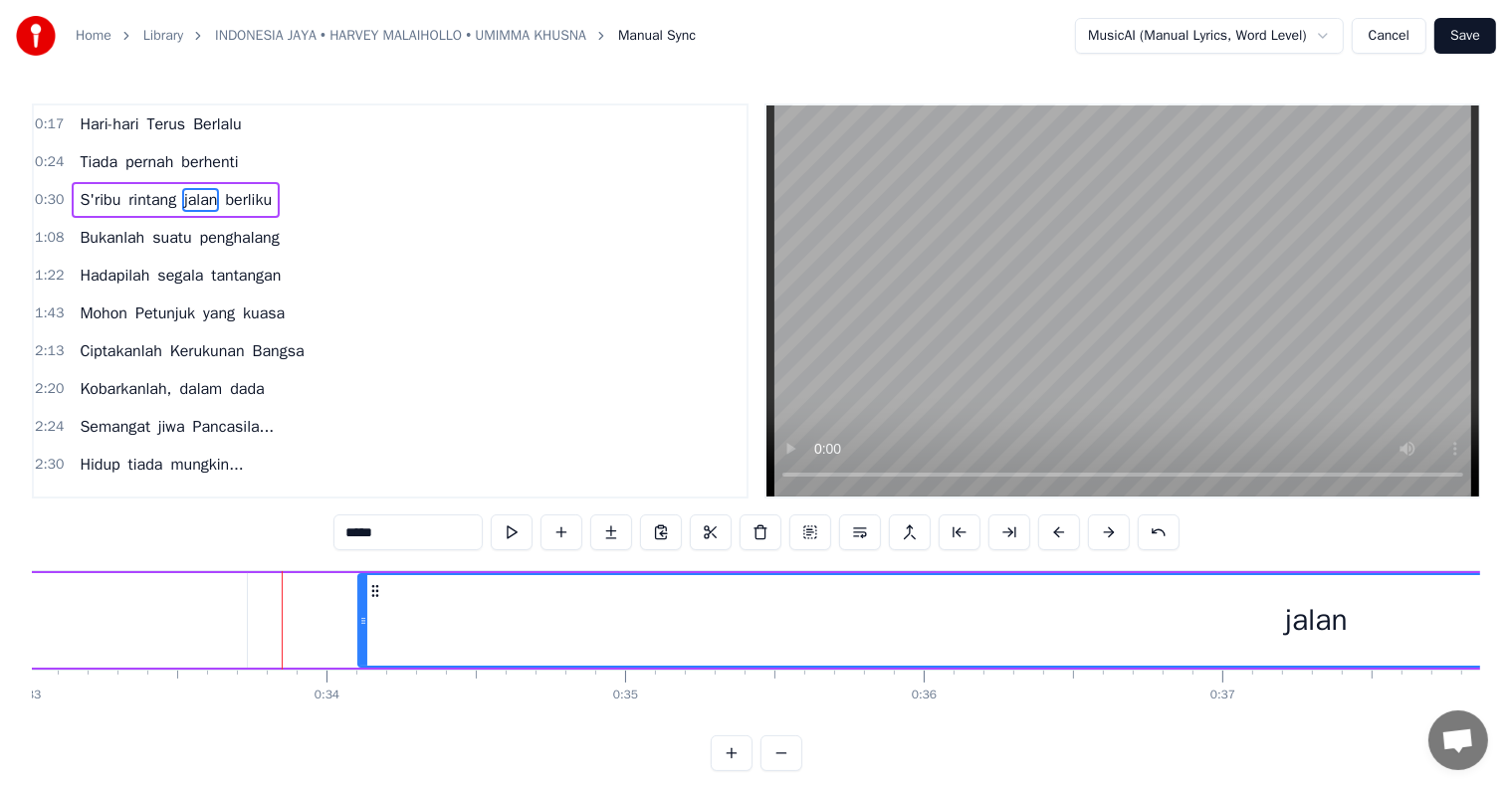 drag, startPoint x: 246, startPoint y: 618, endPoint x: 359, endPoint y: 628, distance: 113.44161 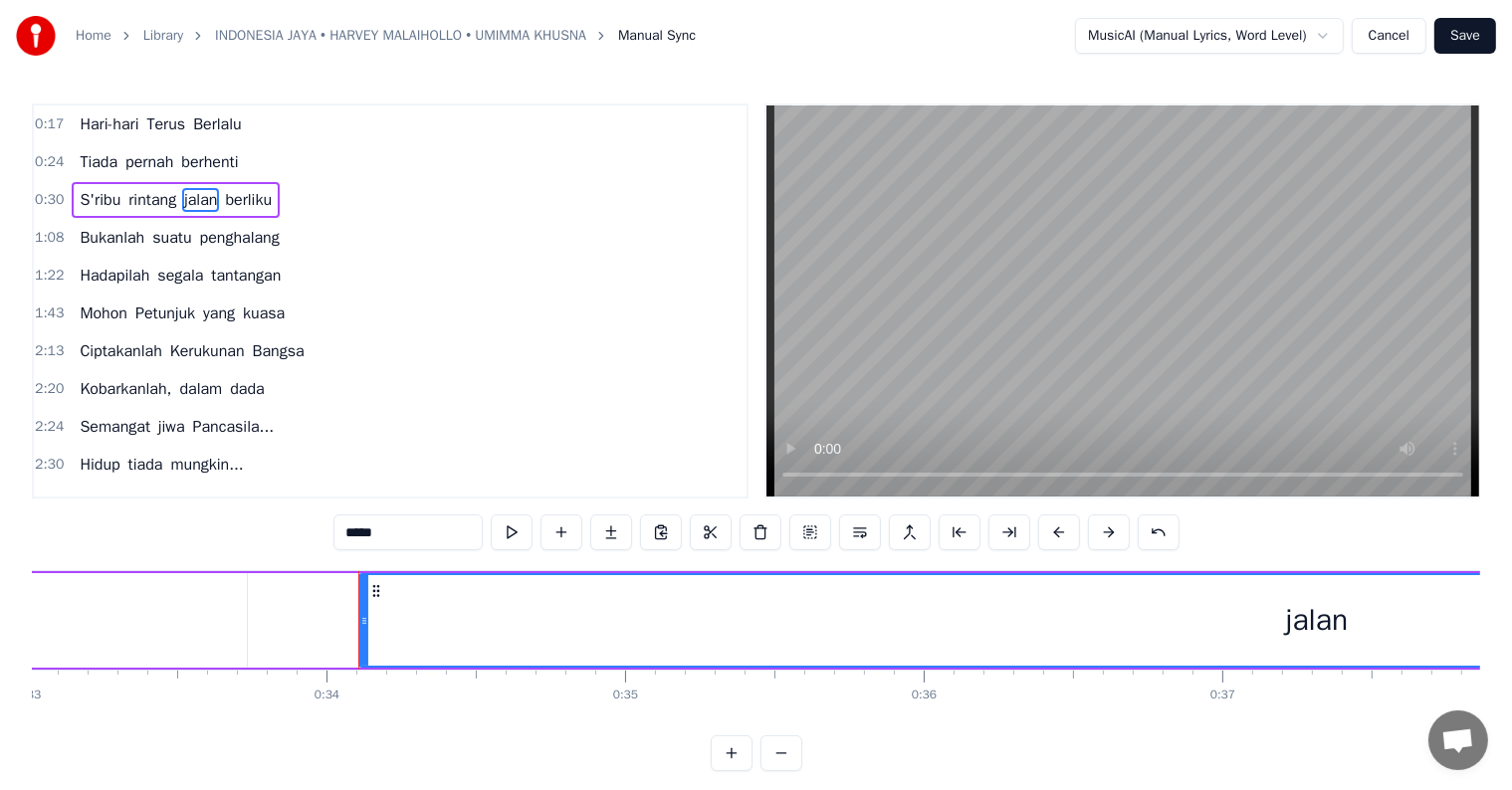 click on "S'ribu rintang jalan berliku" at bounding box center [4311, 620] 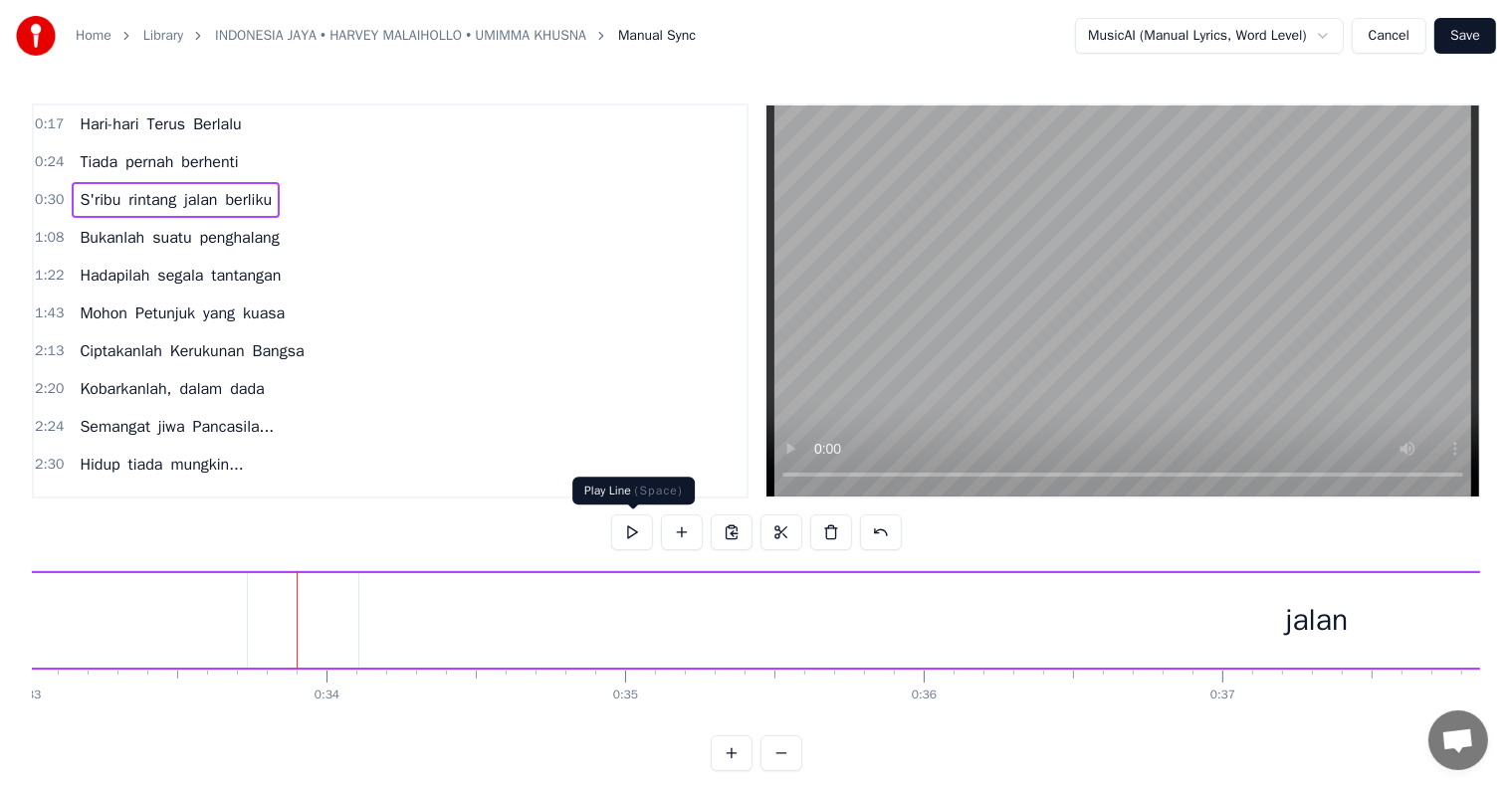 click at bounding box center (632, 532) 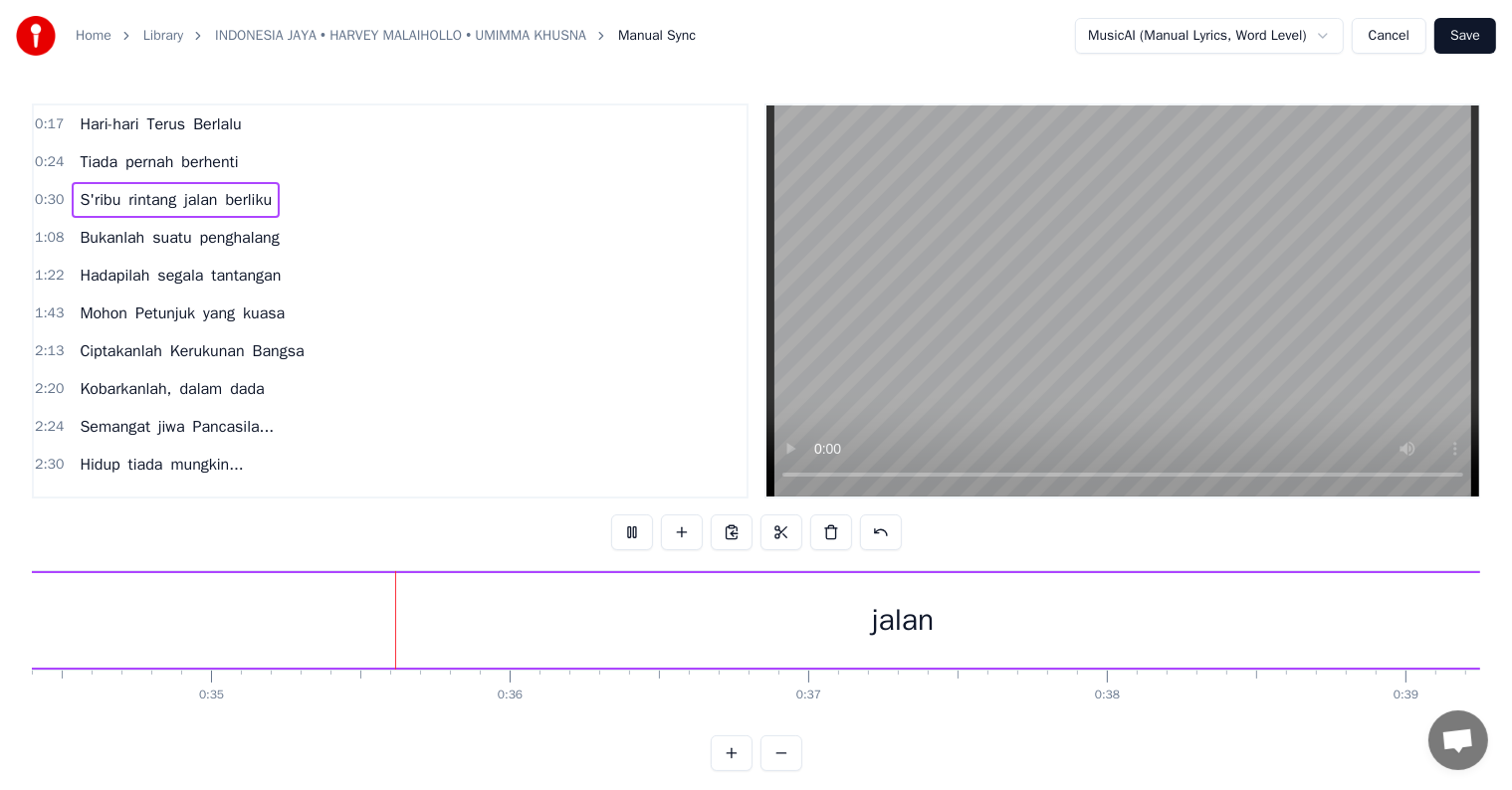 scroll, scrollTop: 0, scrollLeft: 10332, axis: horizontal 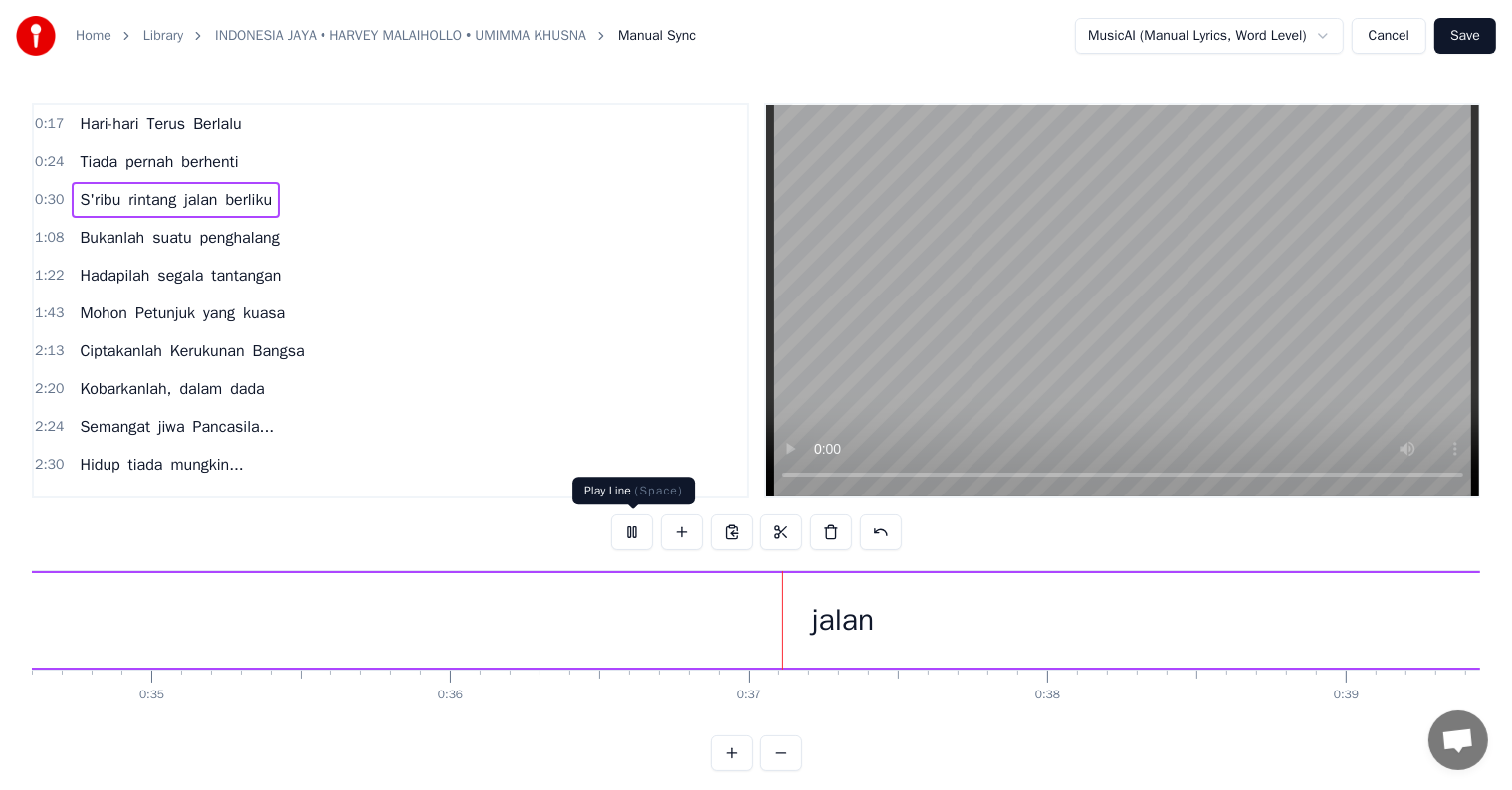 click at bounding box center (632, 532) 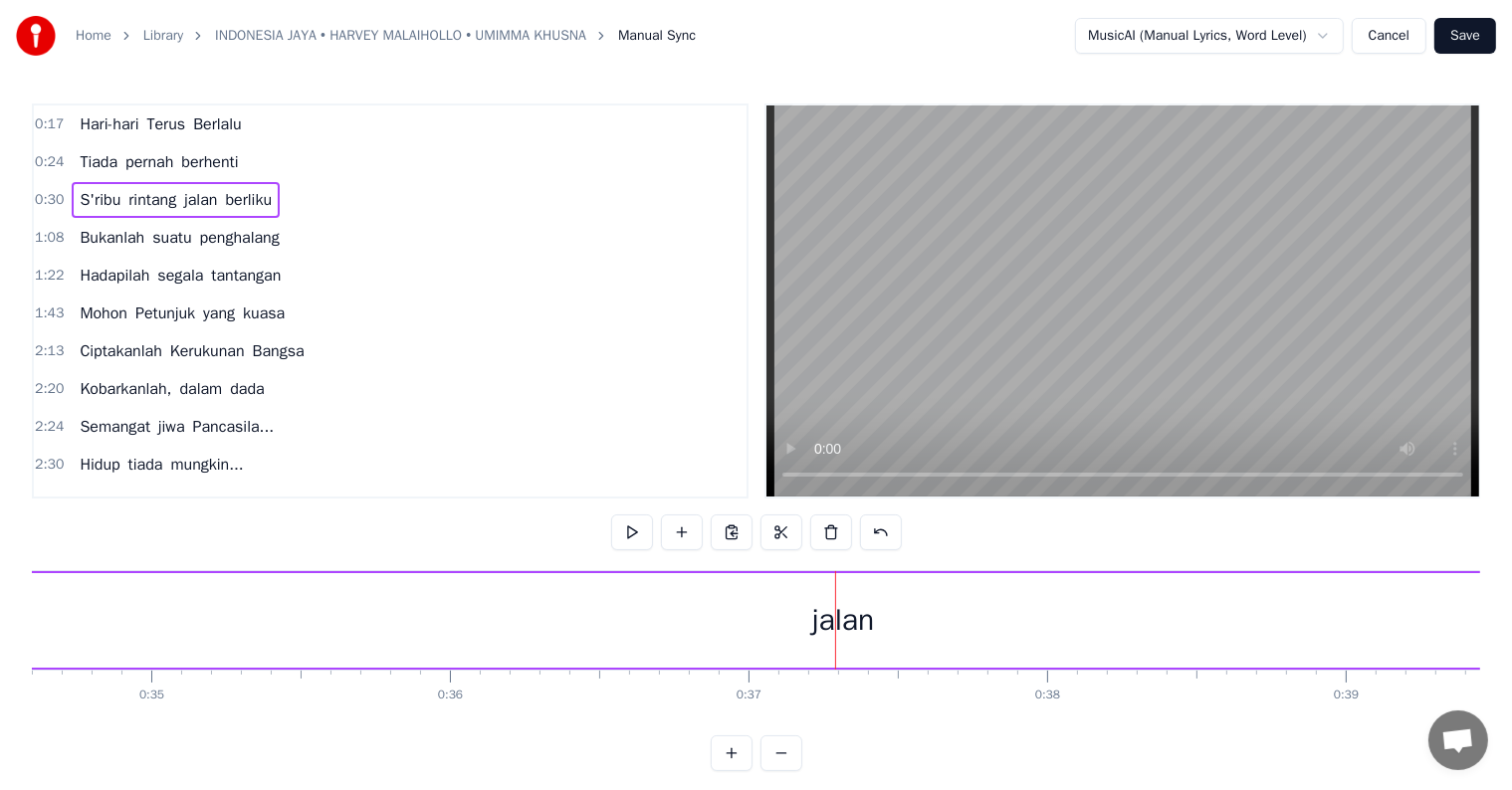 click on "jalan" at bounding box center [843, 620] 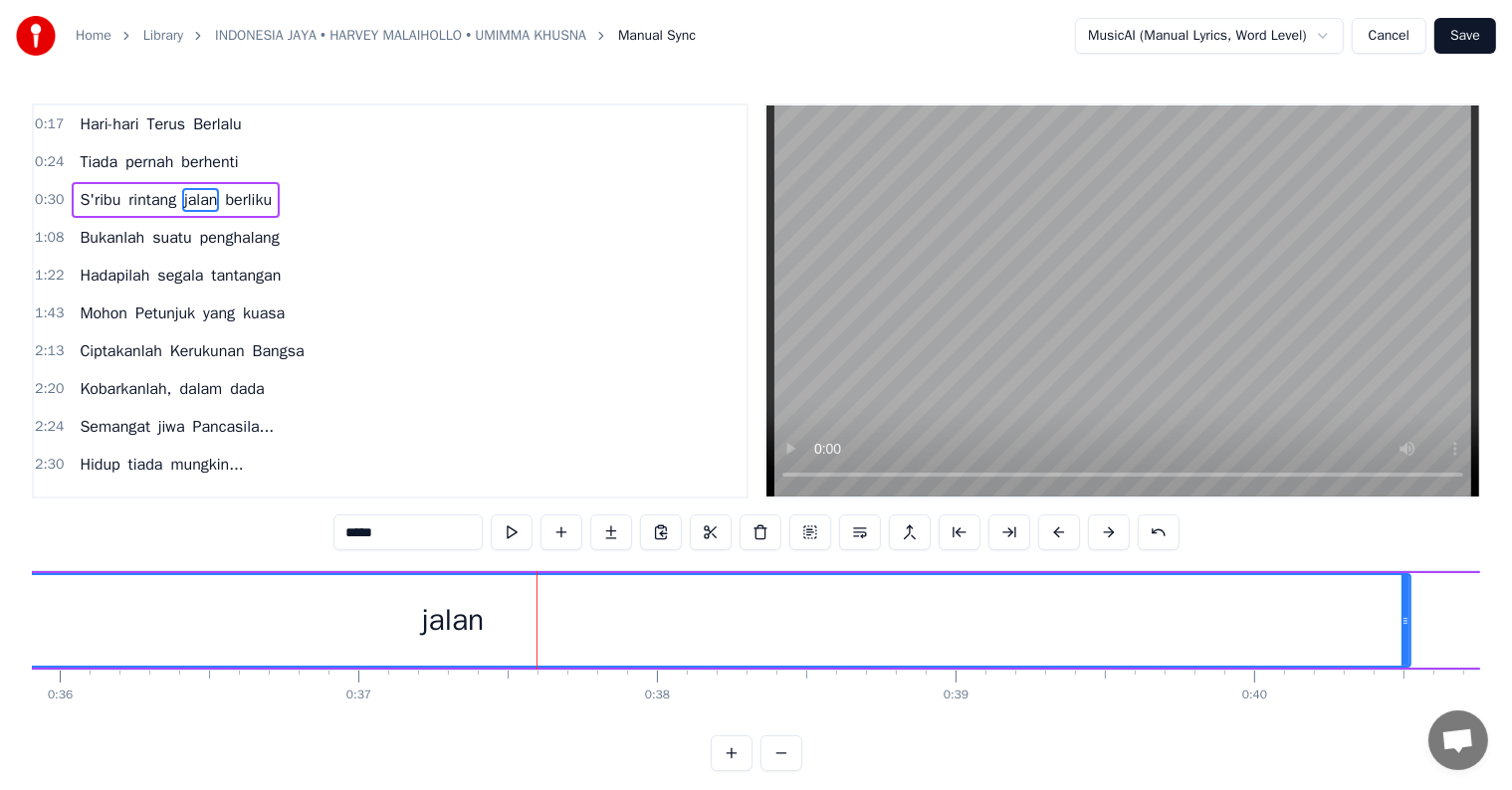 scroll, scrollTop: 0, scrollLeft: 10734, axis: horizontal 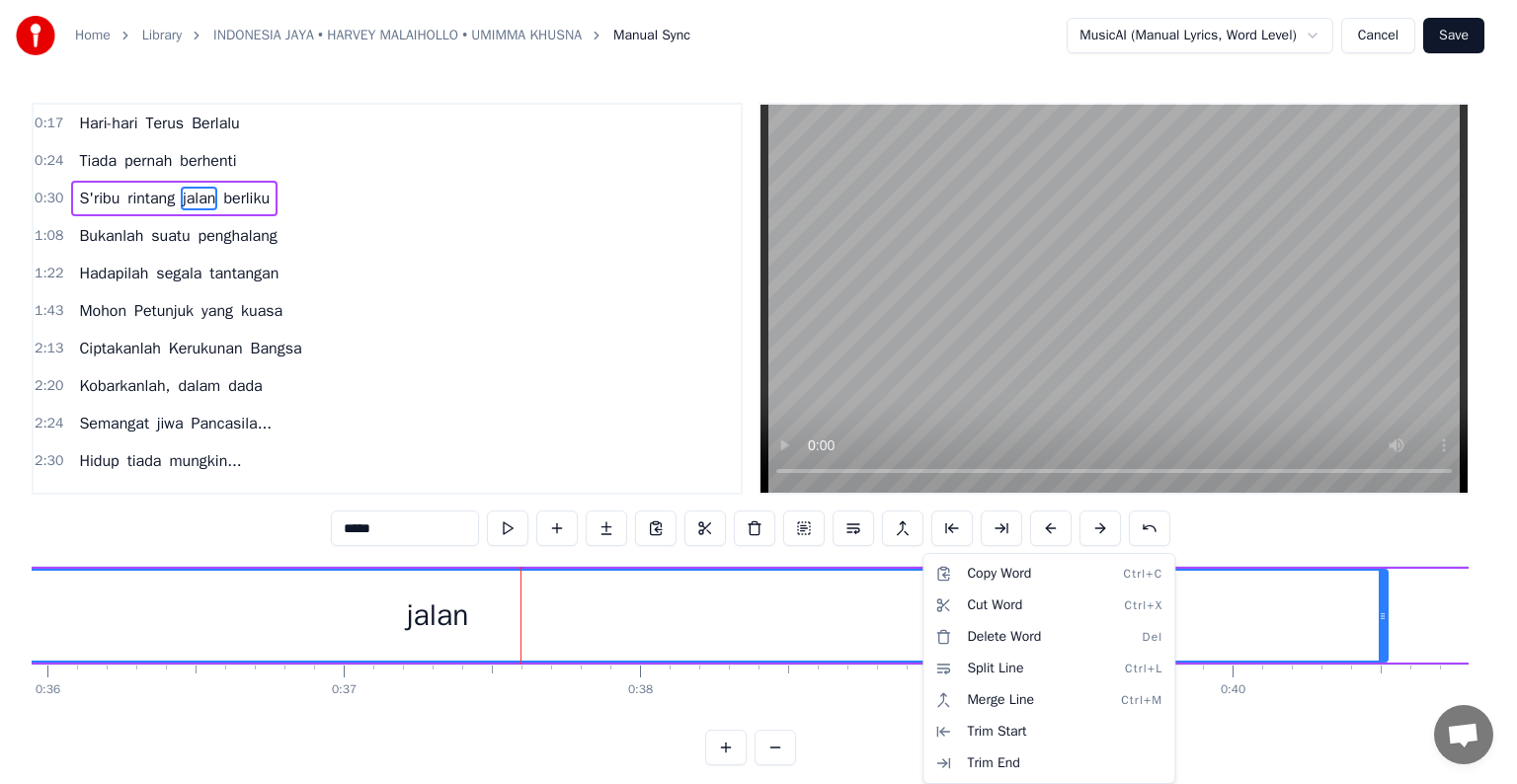 click on "Home Library INDONESIA JAYA • [PERSON] • [PERSON] Manual Sync MusicAI (Manual Lyrics, Word Level) Cancel Save 0:17 Hari-hari Terus Berlalu 0:24 Tiada pernah berhenti 0:30 S'ribu rintang jalan berliku 1:08 Bukanlah suatu penghalang 1:22 Hadapilah segala tantangan 1:43 Mohon Petunjuk yang kuasa 2:13 Ciptakanlah Kerukunan Bangsa 2:20 Kobarkanlah, dalam dada 2:24 Semangat jiwa Pancasila... 2:30 Hidup tiada mungkin... 2:34 Tanpa perjuangan, 2:44 Tanpa pengorbanan, 2:51 Mulia adanya 3:02 Berpegangan tangan... 3:08 Dalam satu cita... 3:22 Demi masa depan... 3:40 Indonesia Jaya ***** Hari-hari Terus Berlalu Tiada pernah berhenti S'ribu rintang jalan berliku Bukanlah suatu penghalang Hadapilah segala tantangan Mohon Petunjuk yang kuasa Ciptakanlah Kerukunan Bangsa Kobarkanlah, dalam dada Semangat jiwa Pancasila... Hidup tiada mungkin... Tanpa perjuangan, Tanpa pengorbanan, Mulia adanya Berpegangan tangan... Dalam satu cita... Demi masa depan... Indonesia Jaya 0 0:01 0:02 0:03 0:04 0:05 0:06 0:07 0:08" at bounding box center (758, 398) 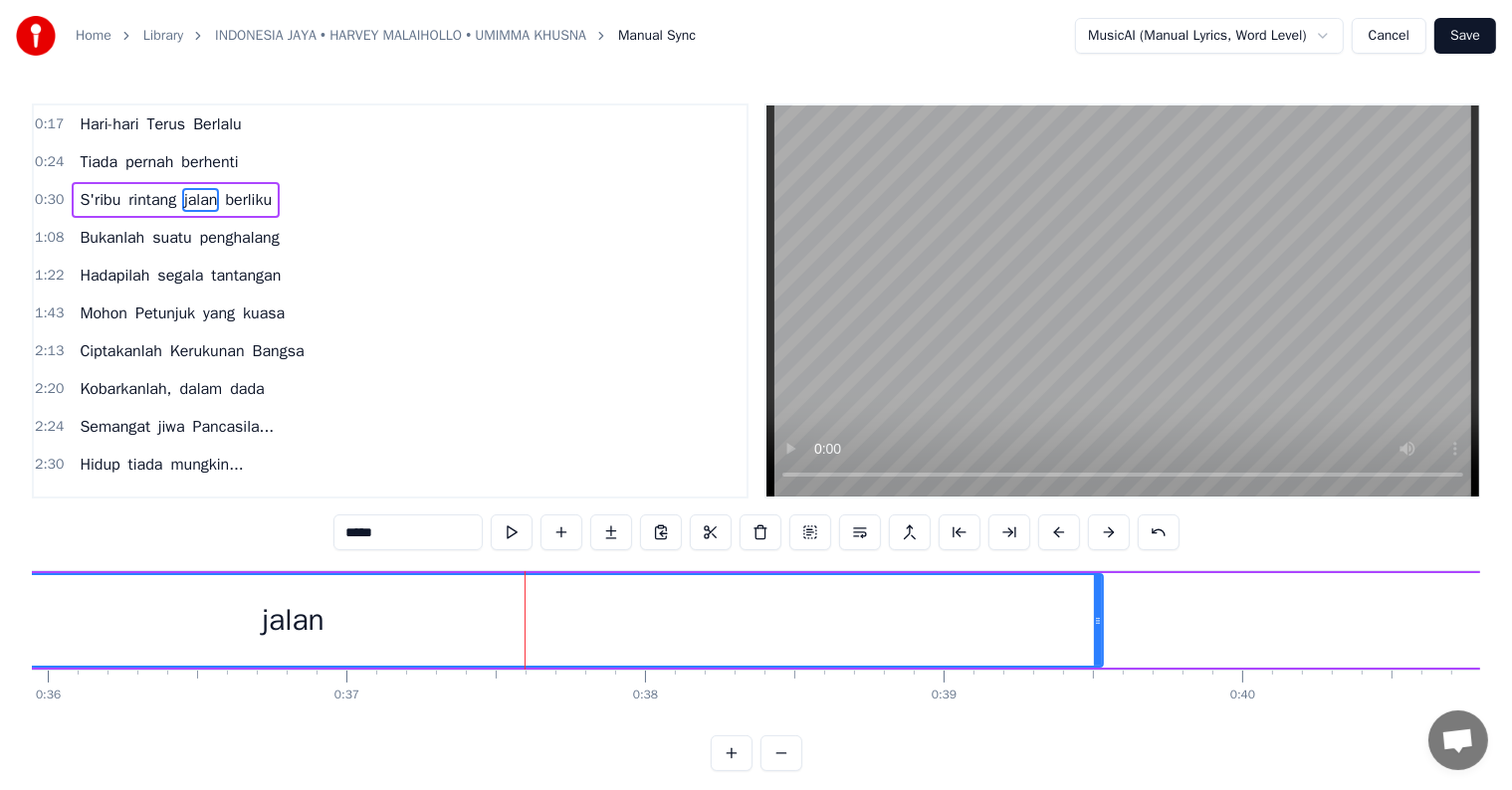 drag, startPoint x: 1393, startPoint y: 614, endPoint x: 727, endPoint y: 616, distance: 666.003 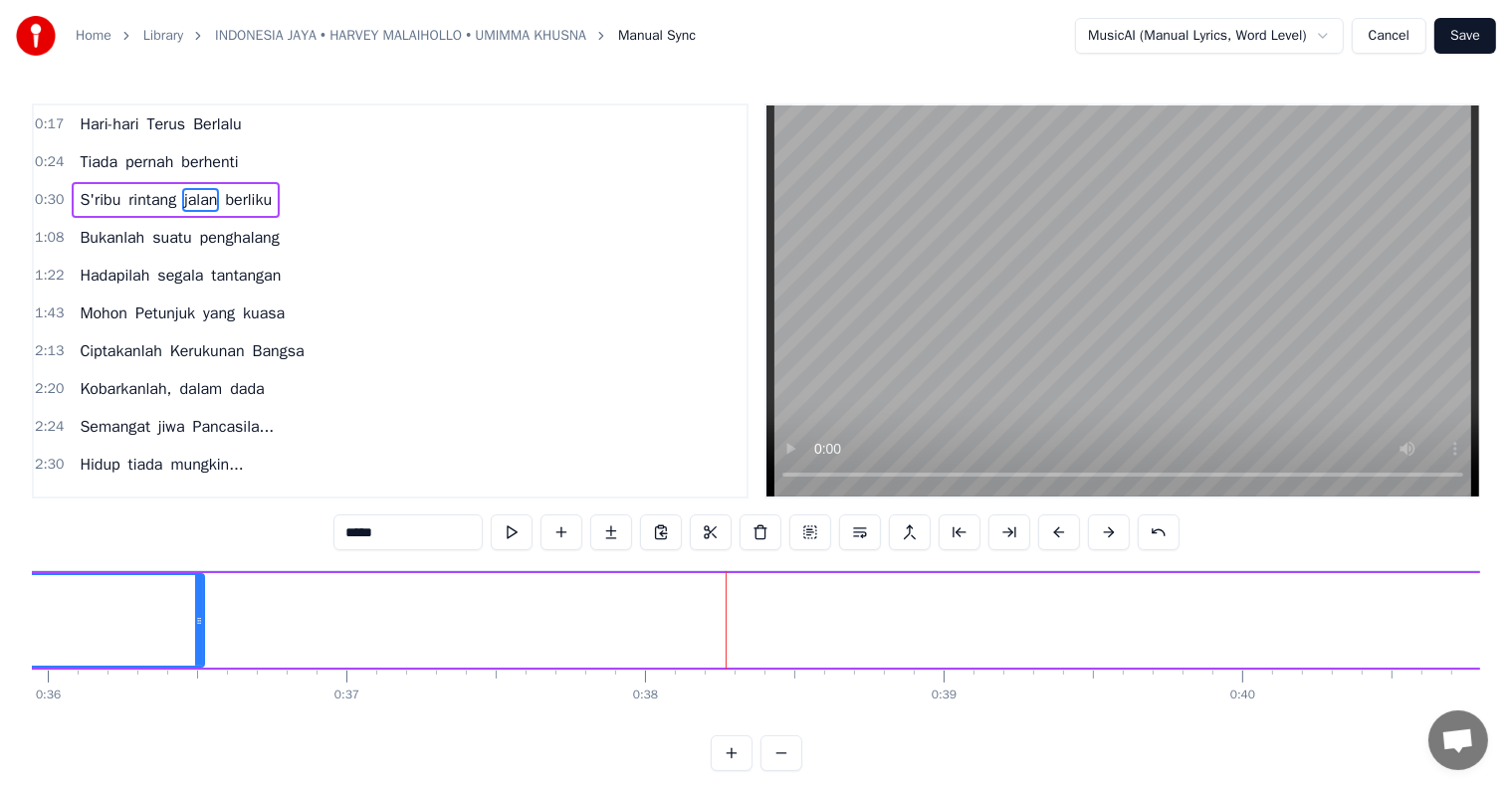 drag, startPoint x: 727, startPoint y: 616, endPoint x: 198, endPoint y: 635, distance: 529.3411 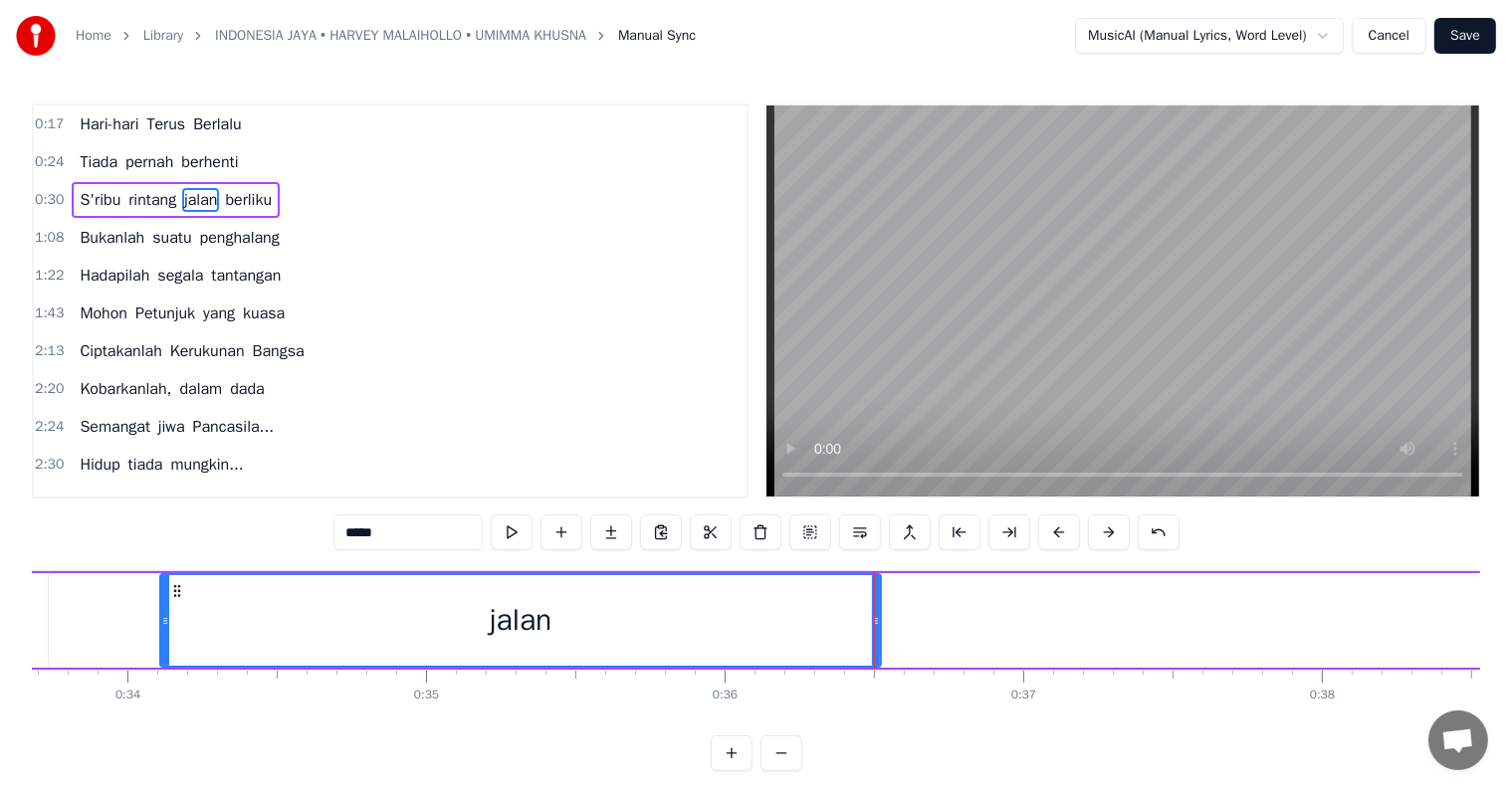 scroll, scrollTop: 0, scrollLeft: 10053, axis: horizontal 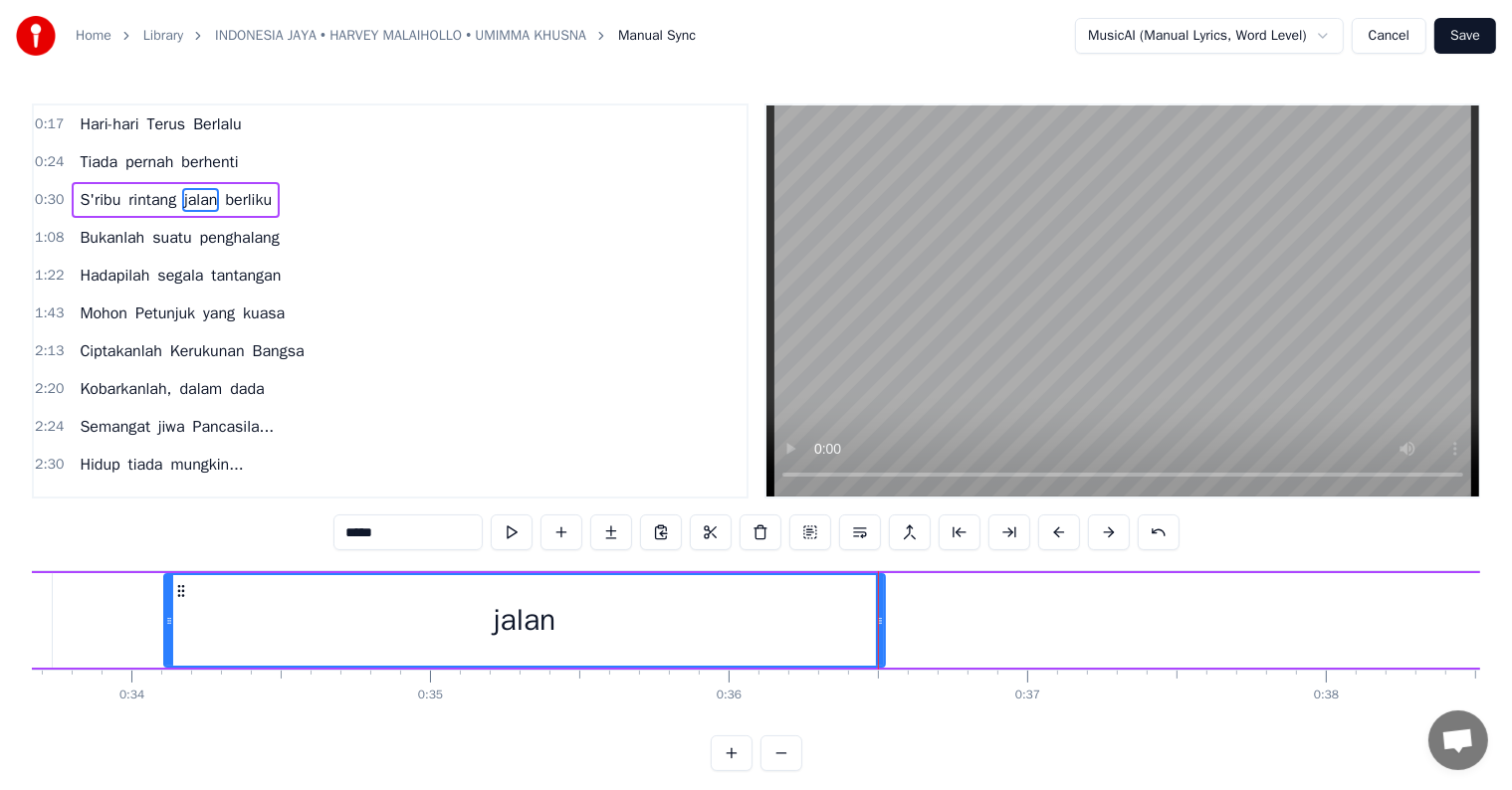 click on "jalan" at bounding box center [525, 620] 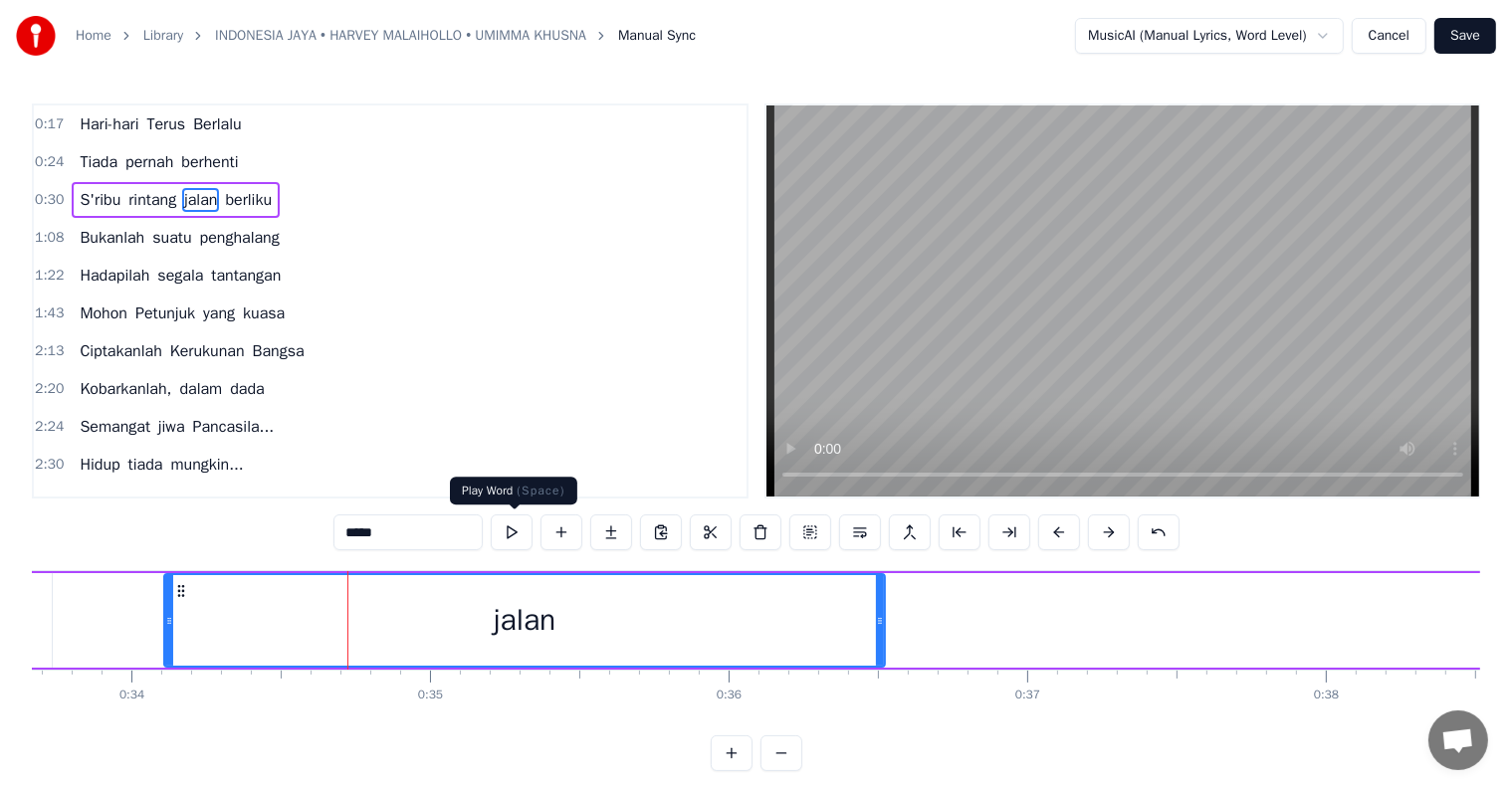 click at bounding box center [512, 532] 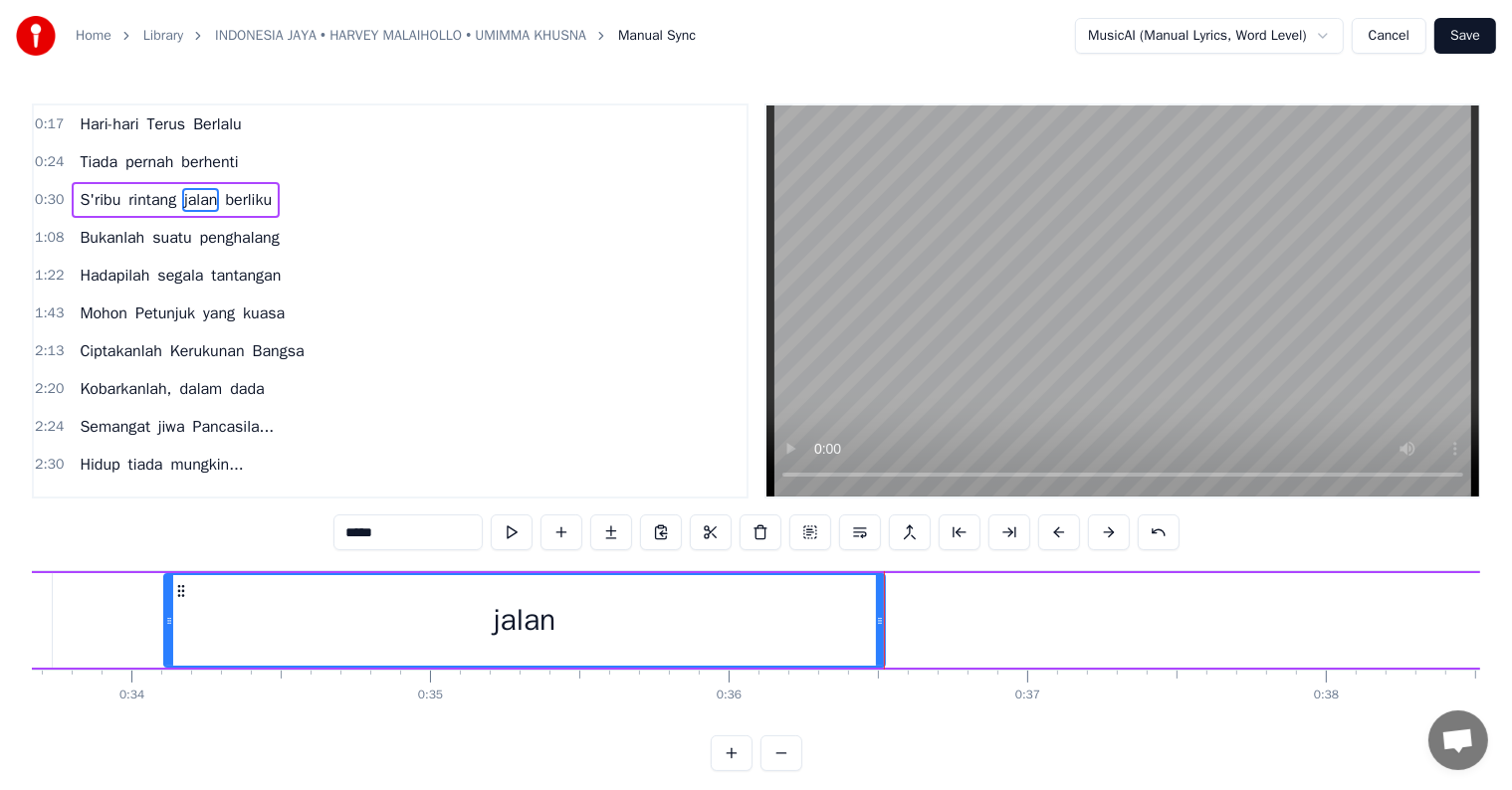 click at bounding box center (512, 532) 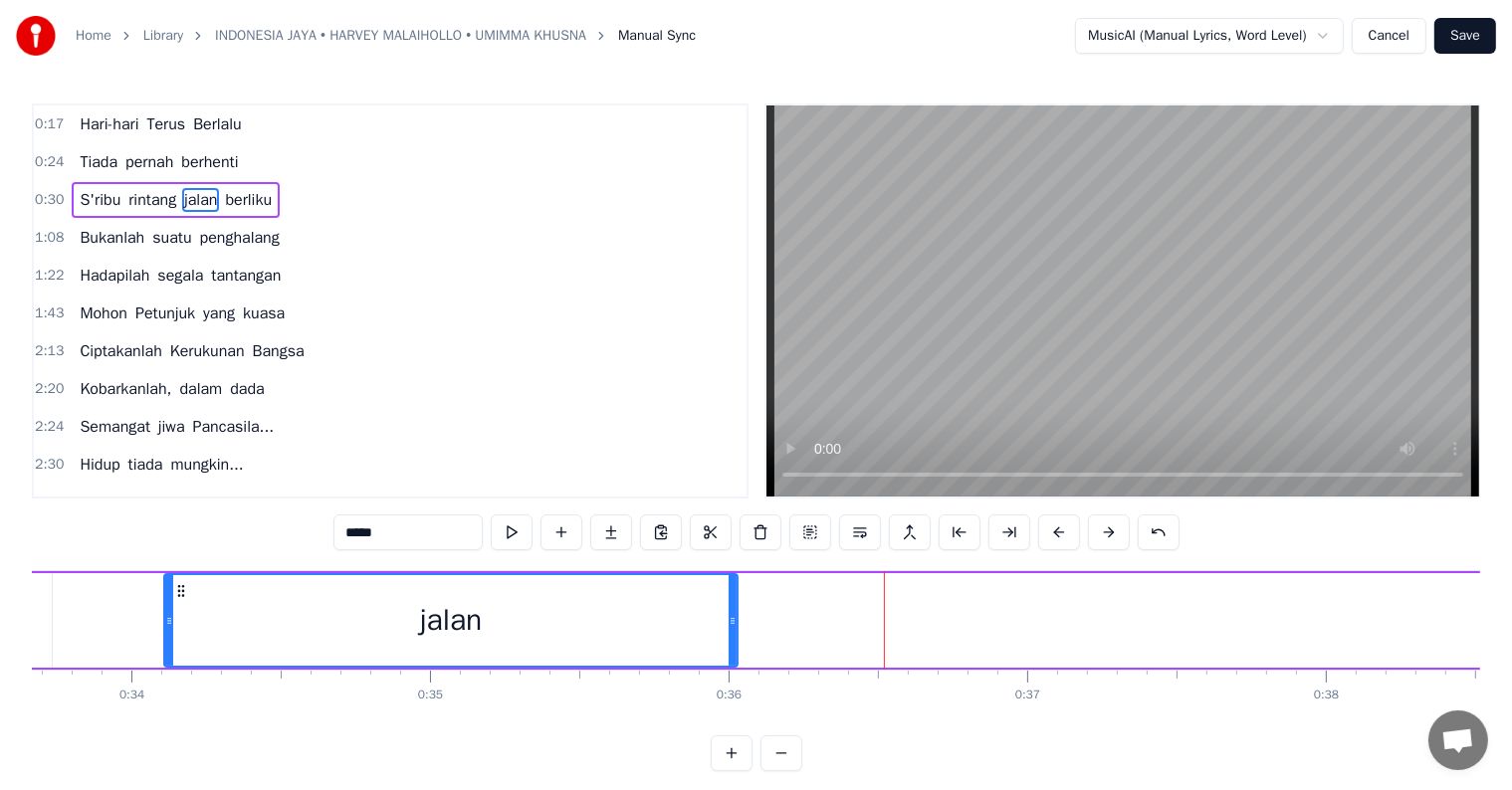 drag, startPoint x: 880, startPoint y: 622, endPoint x: 733, endPoint y: 618, distance: 147.05441 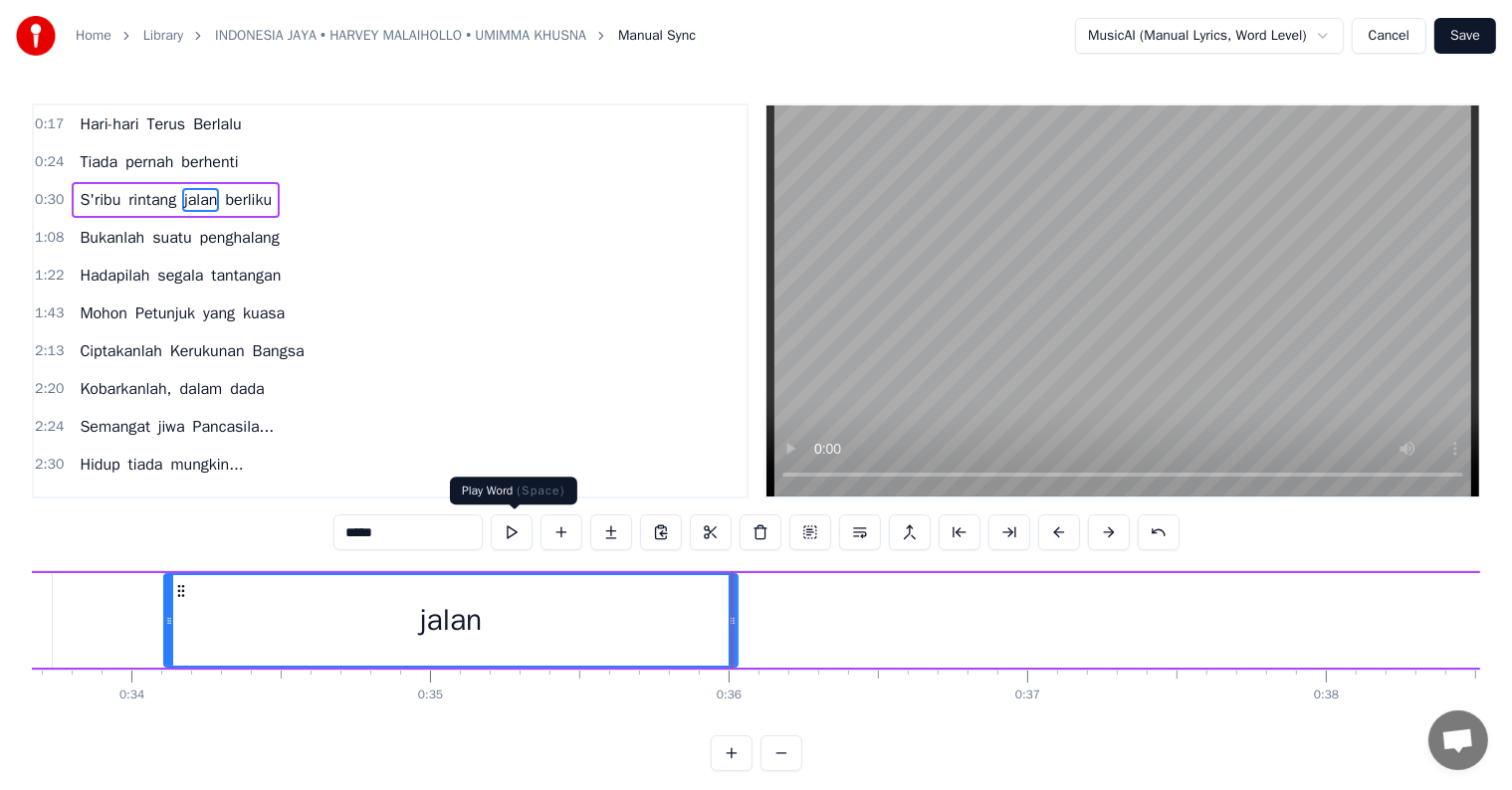 click at bounding box center (512, 532) 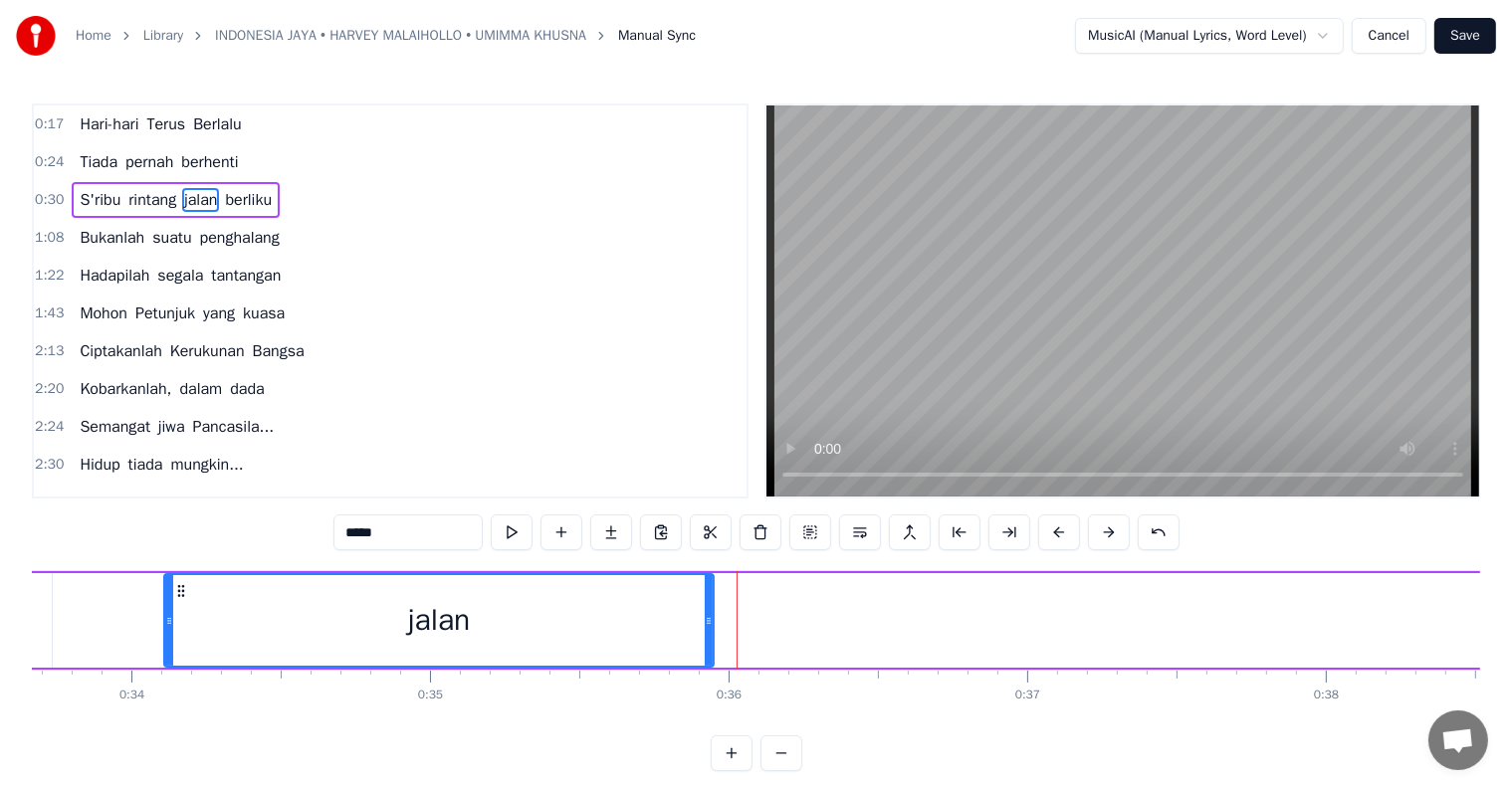 drag, startPoint x: 729, startPoint y: 629, endPoint x: 705, endPoint y: 627, distance: 24.083189 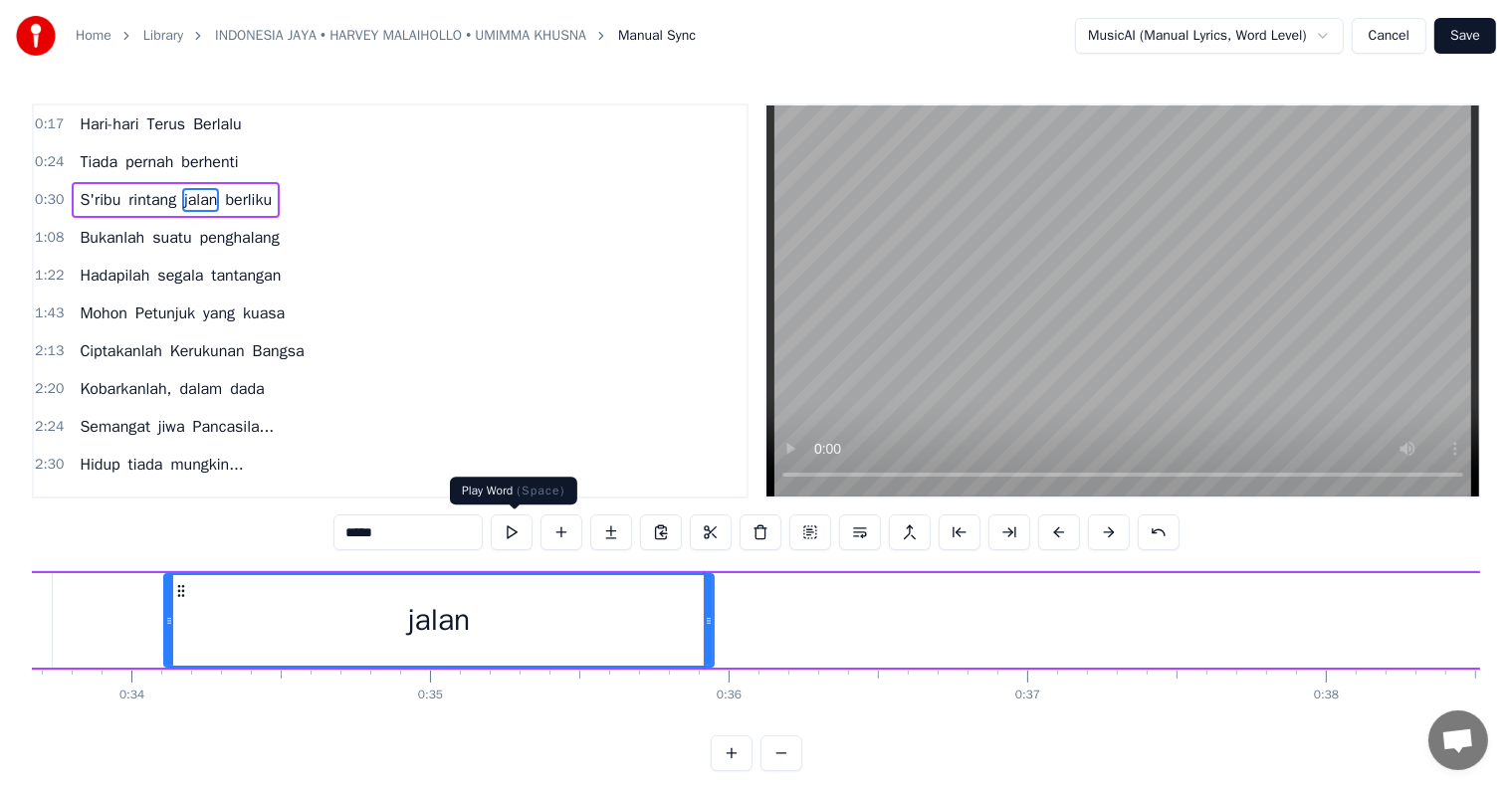 click at bounding box center [512, 532] 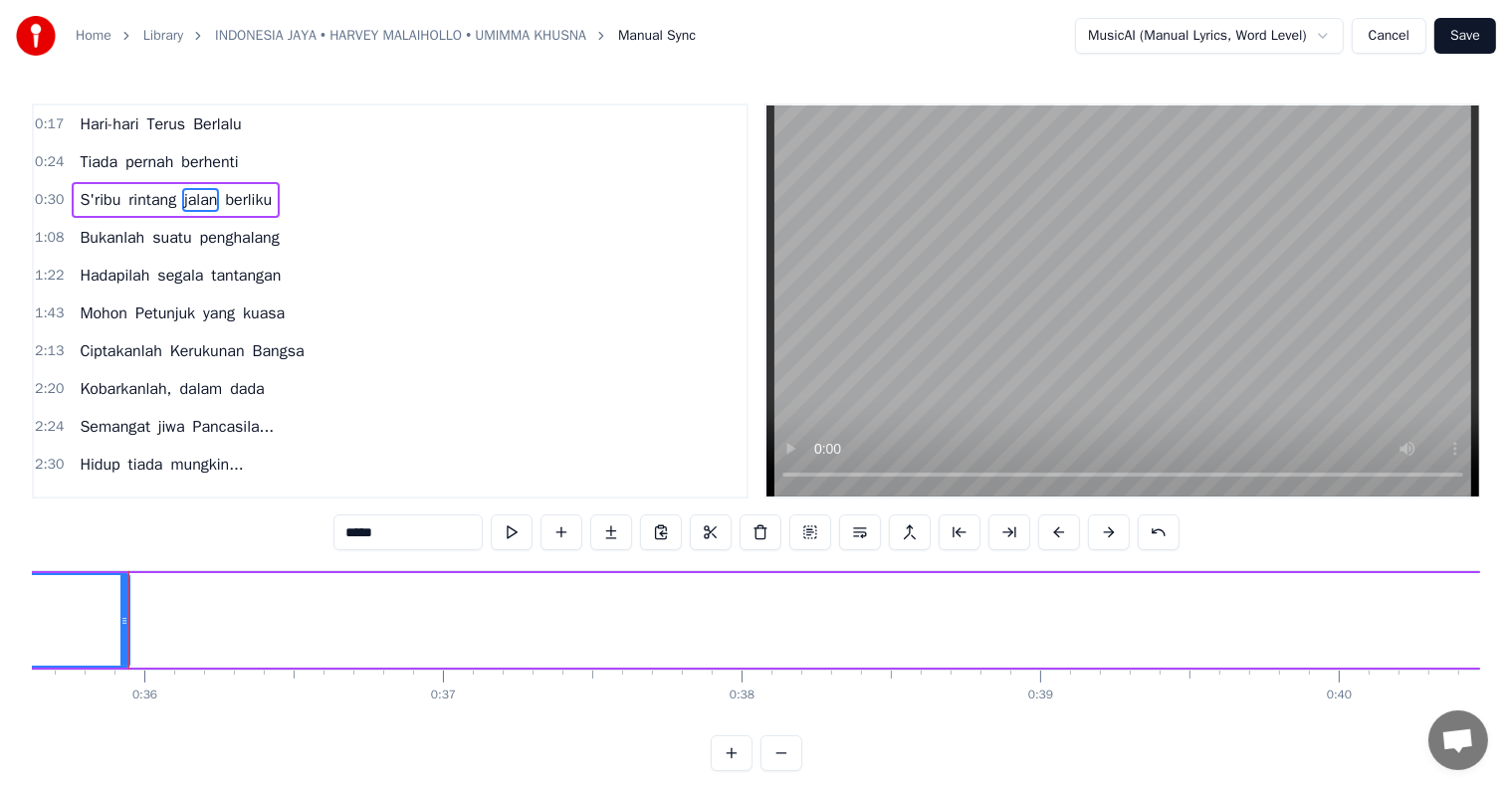 scroll, scrollTop: 0, scrollLeft: 10639, axis: horizontal 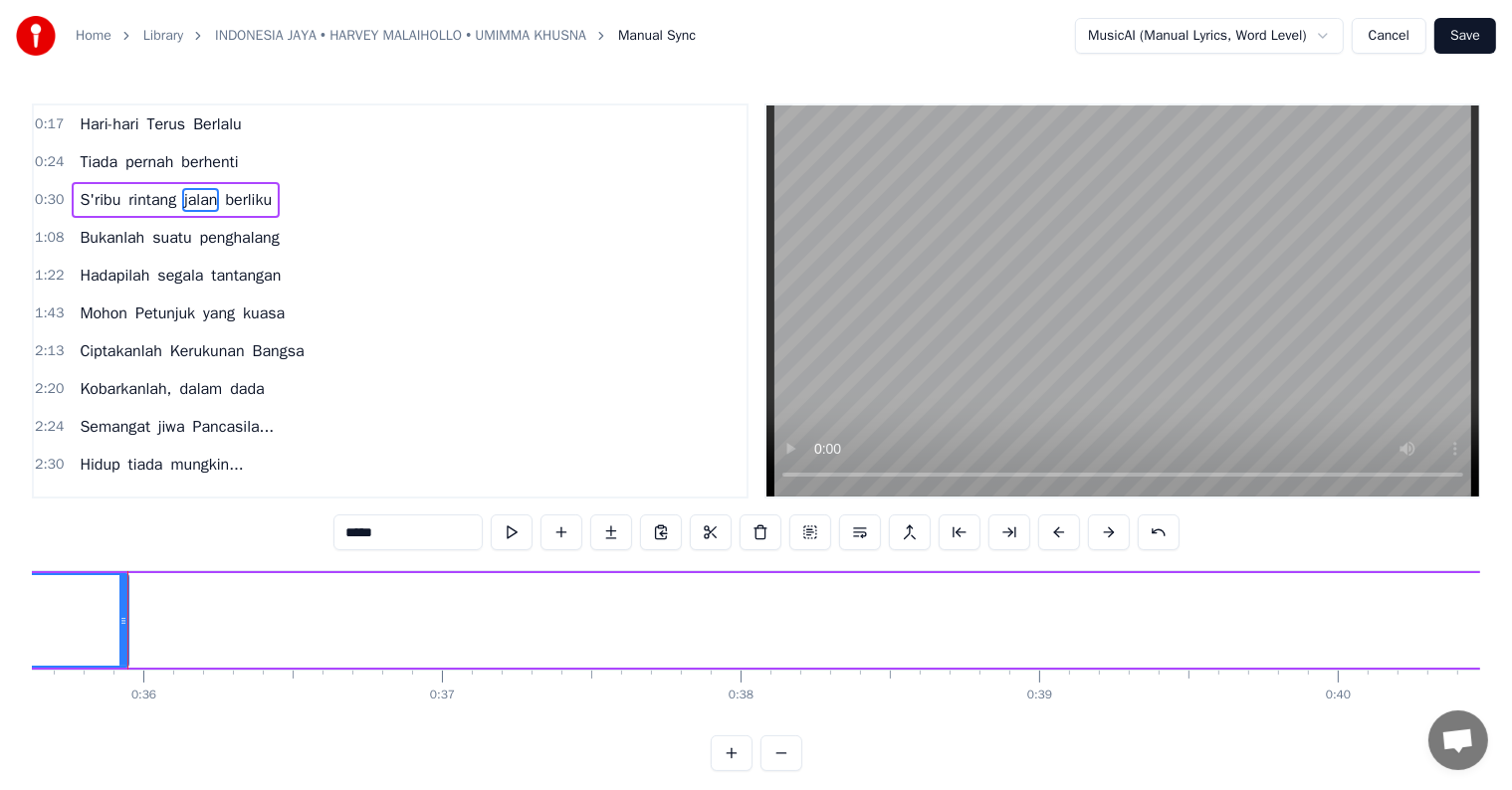 click on "berliku" at bounding box center (248, 200) 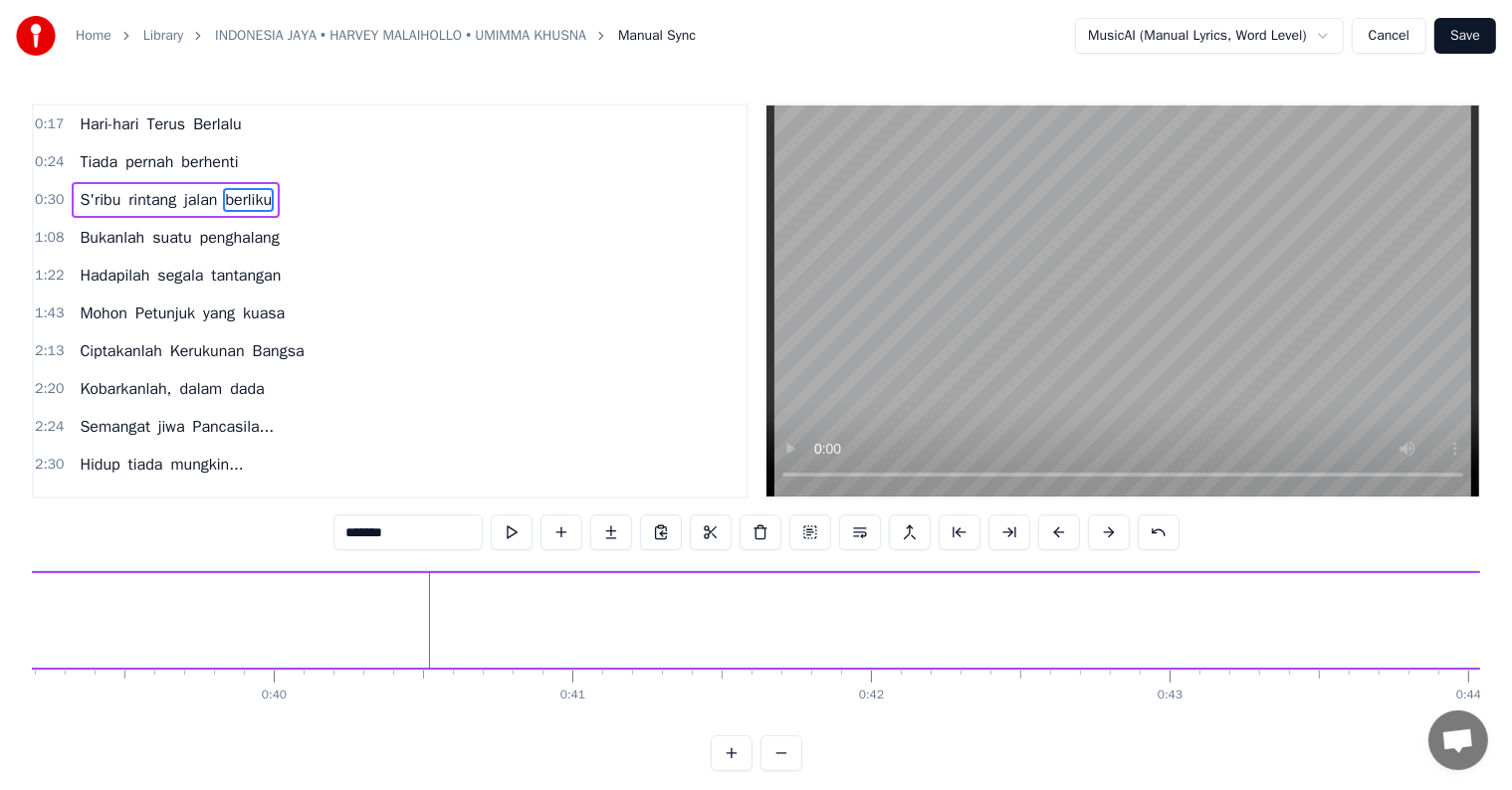 scroll, scrollTop: 0, scrollLeft: 12000, axis: horizontal 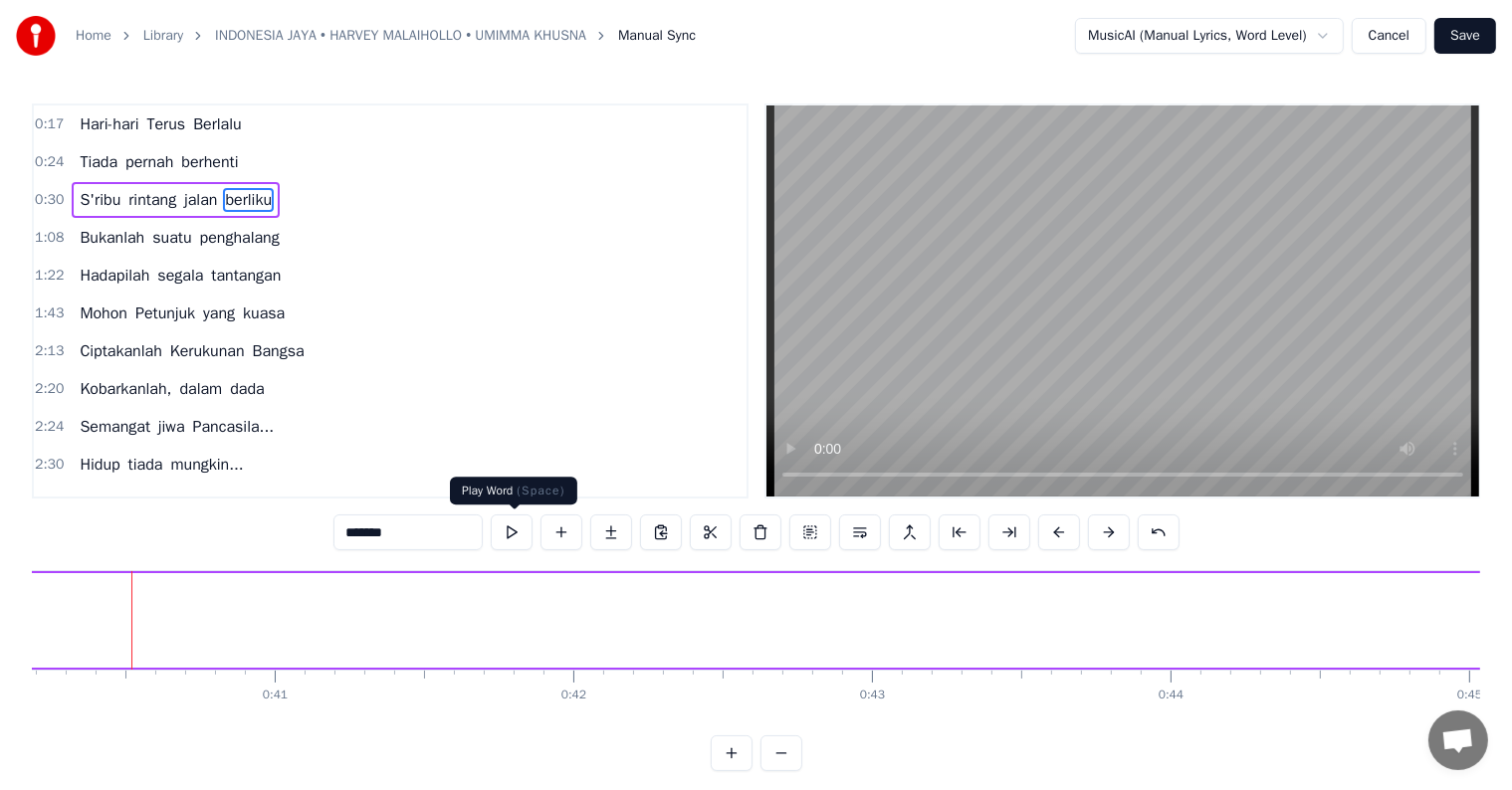 click at bounding box center [512, 532] 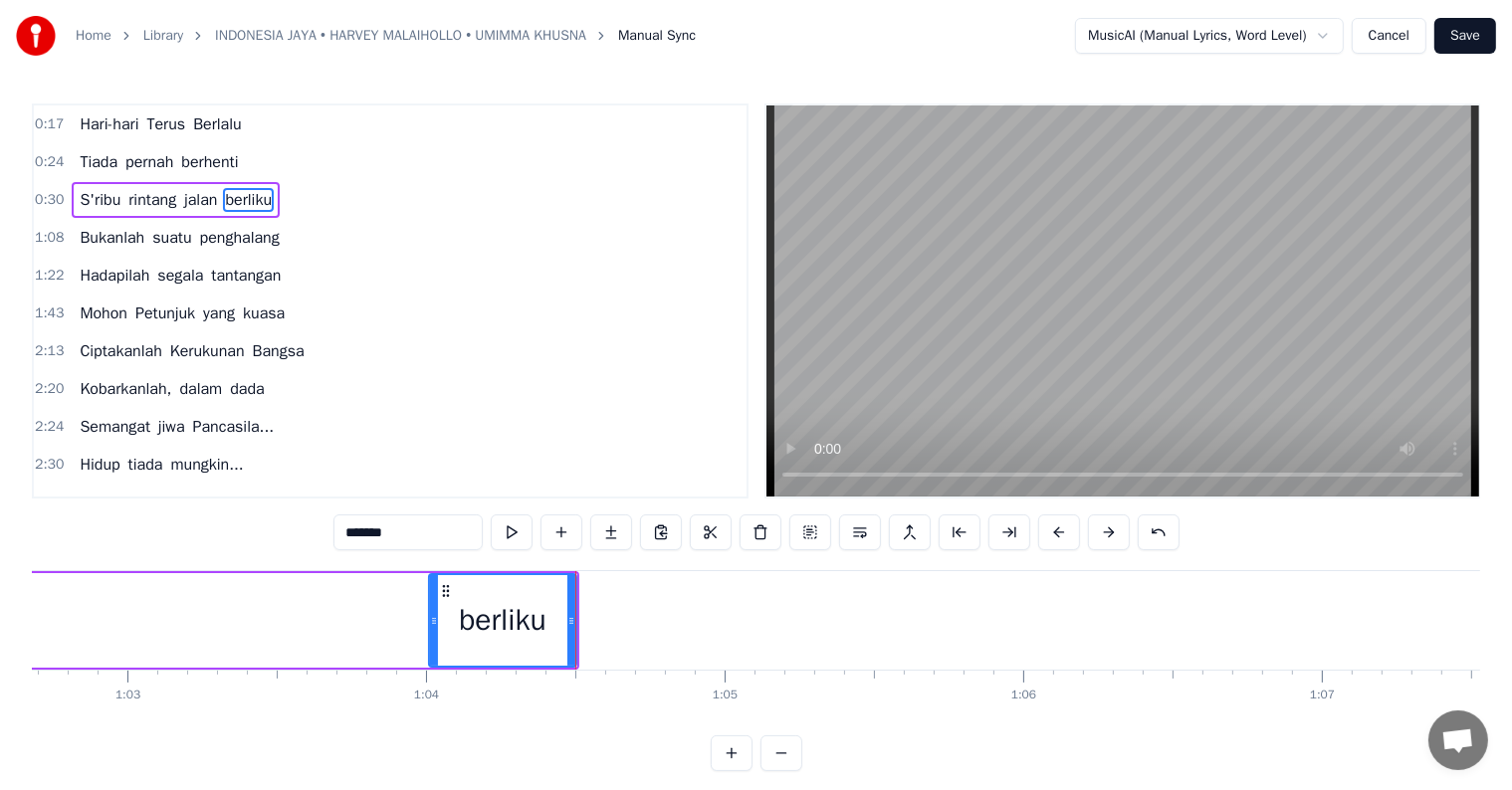 scroll, scrollTop: 0, scrollLeft: 18687, axis: horizontal 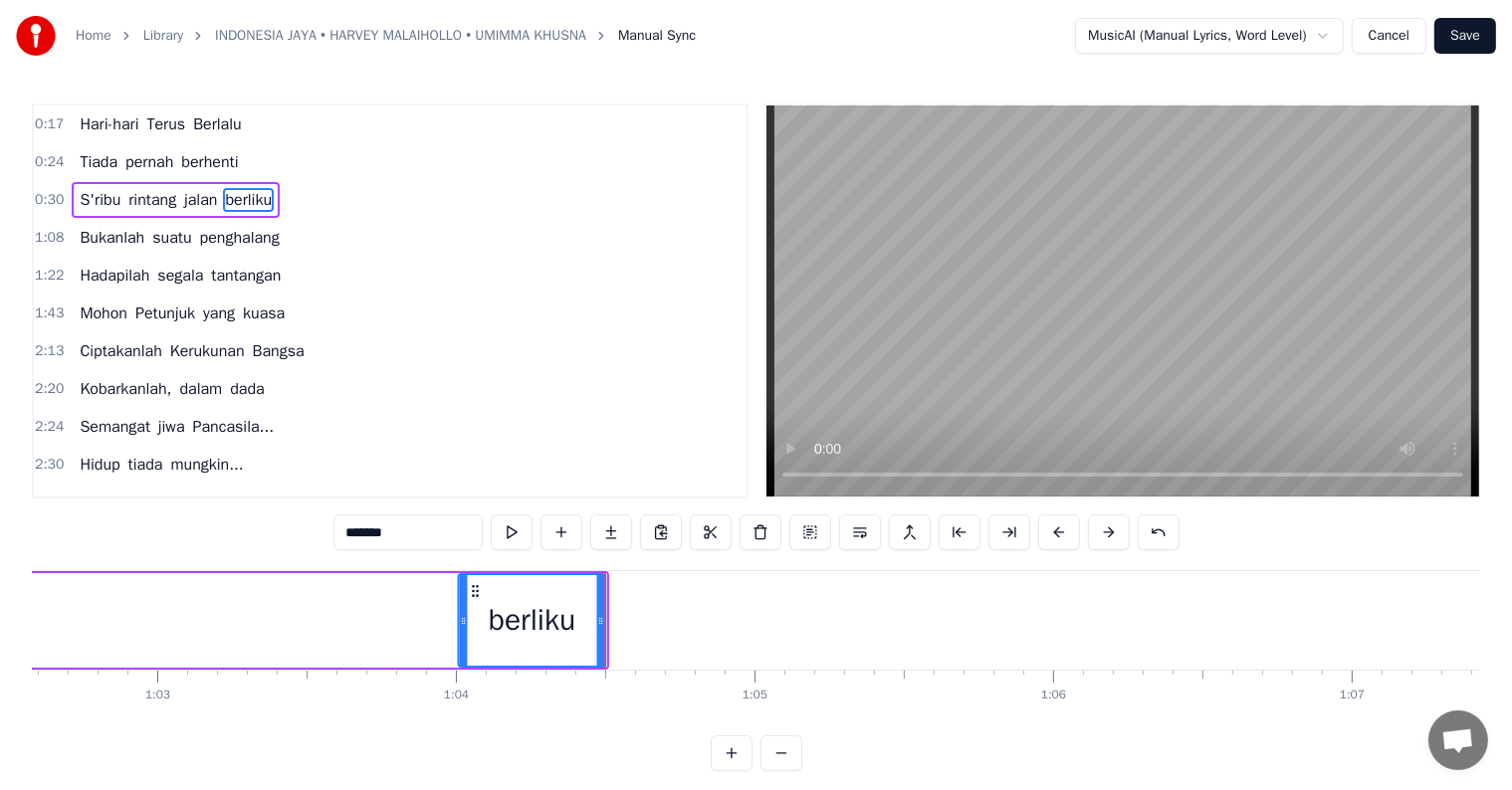 click 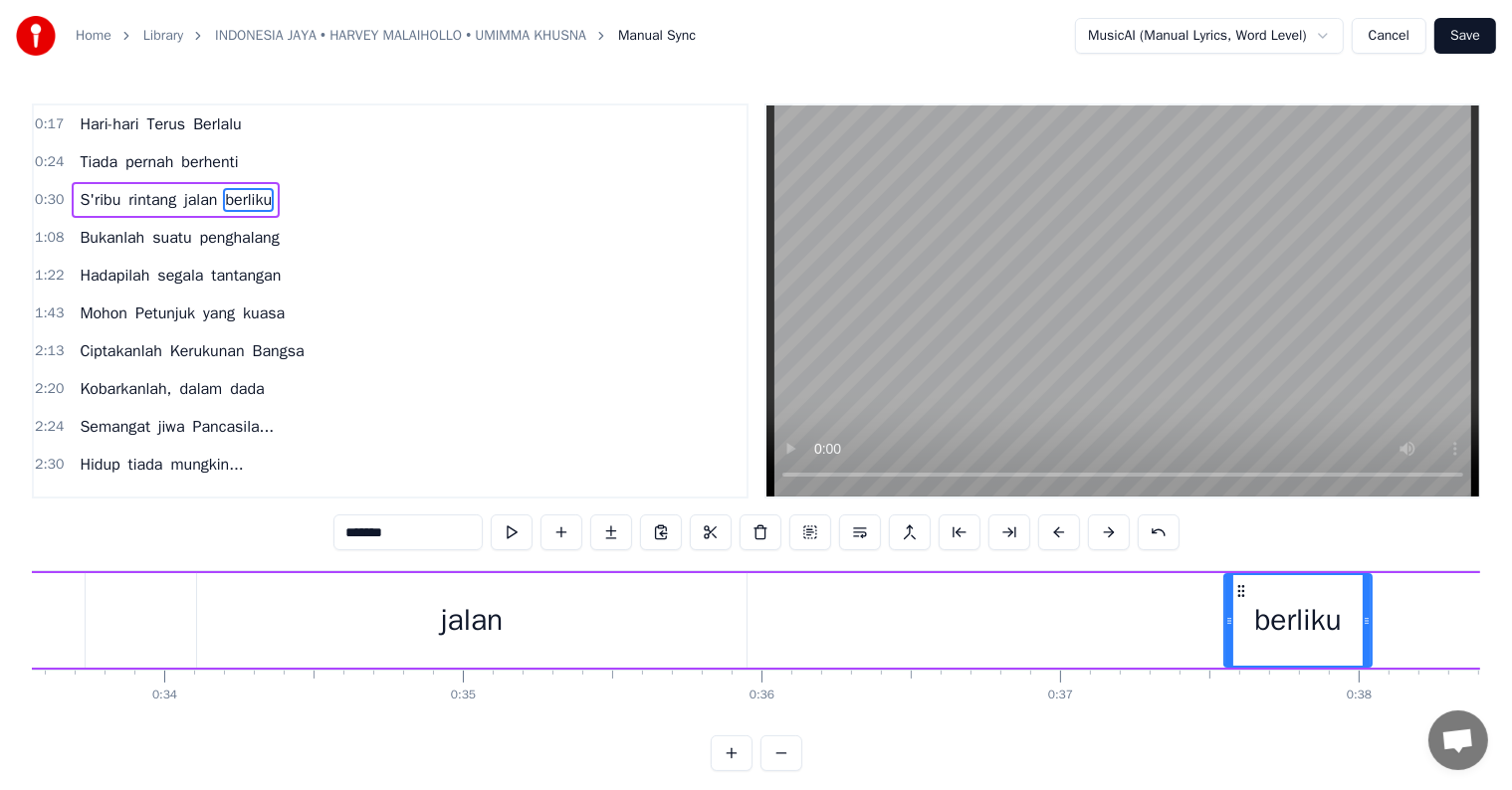 scroll, scrollTop: 0, scrollLeft: 10023, axis: horizontal 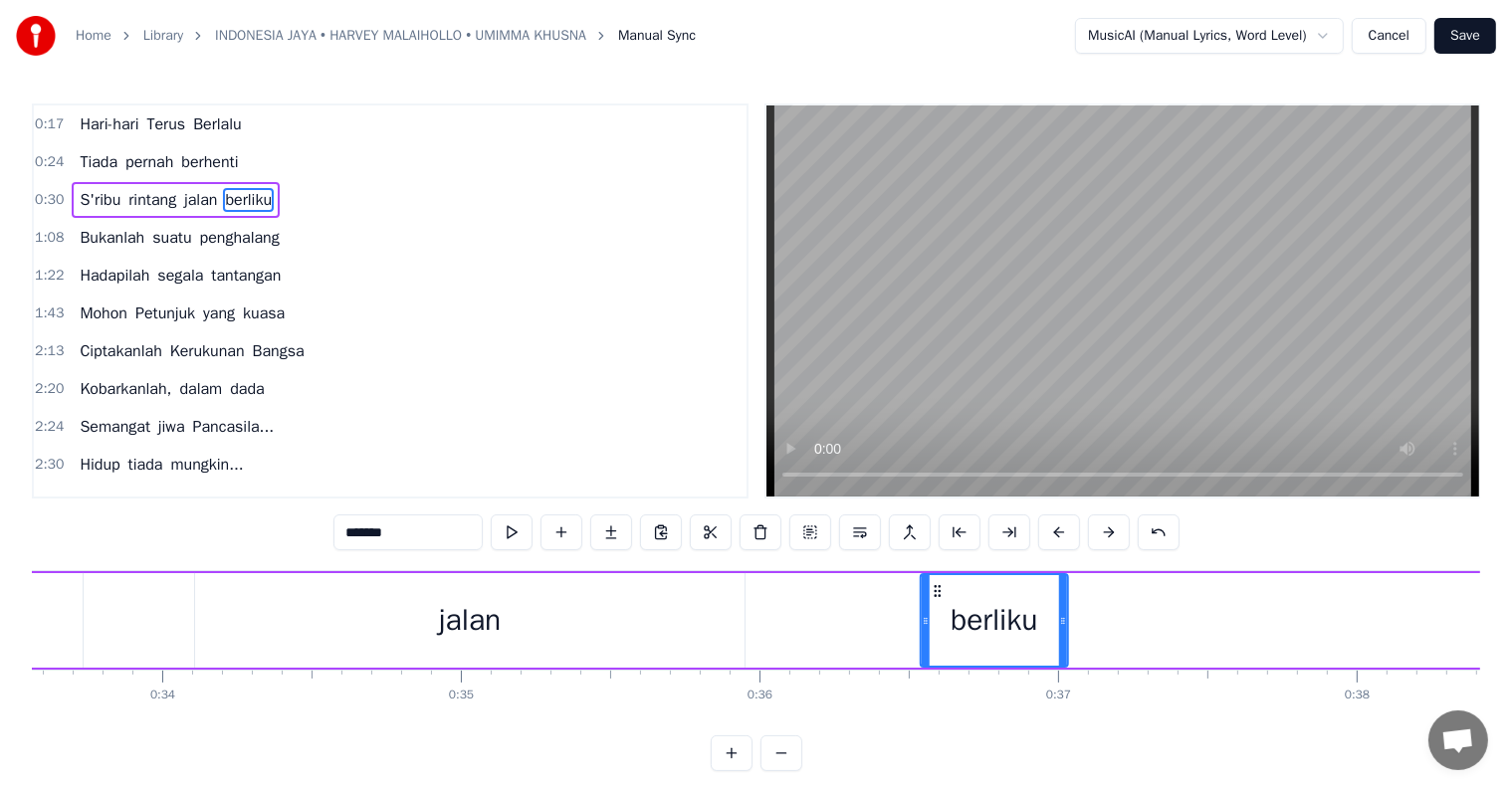 drag, startPoint x: 478, startPoint y: 593, endPoint x: 748, endPoint y: 636, distance: 273.40263 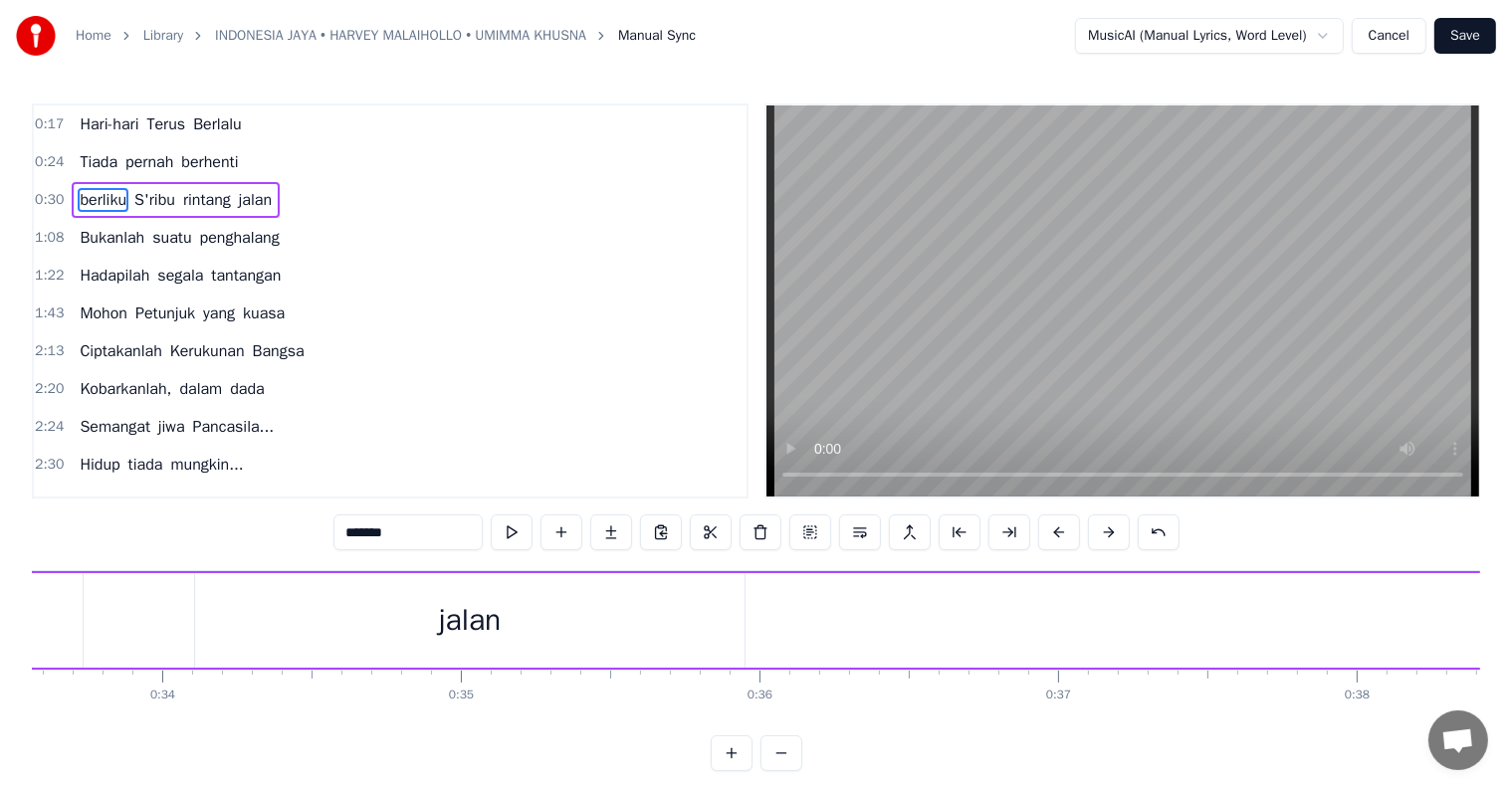 click on "berliku" at bounding box center [103, 200] 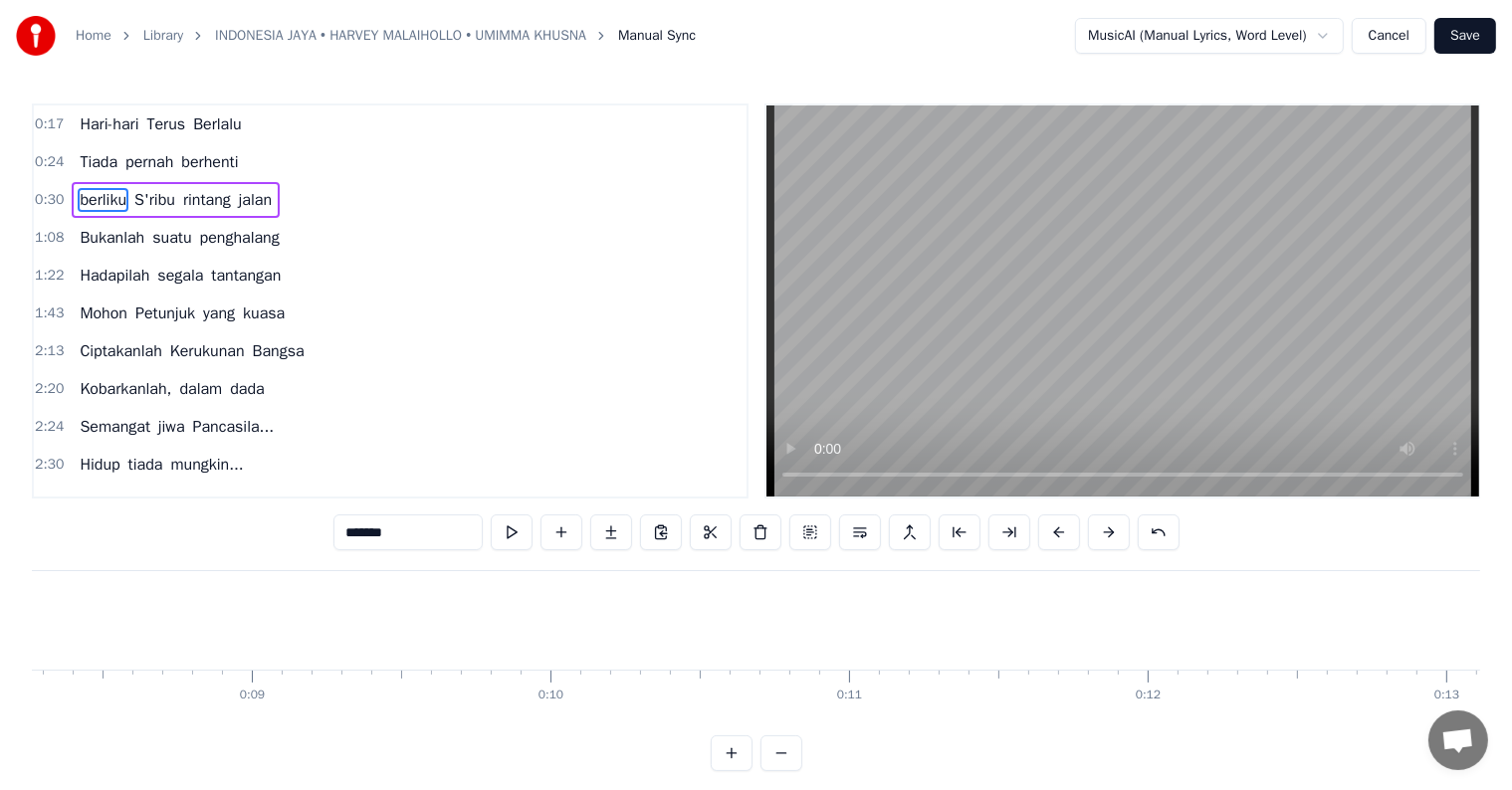 scroll, scrollTop: 0, scrollLeft: 2143, axis: horizontal 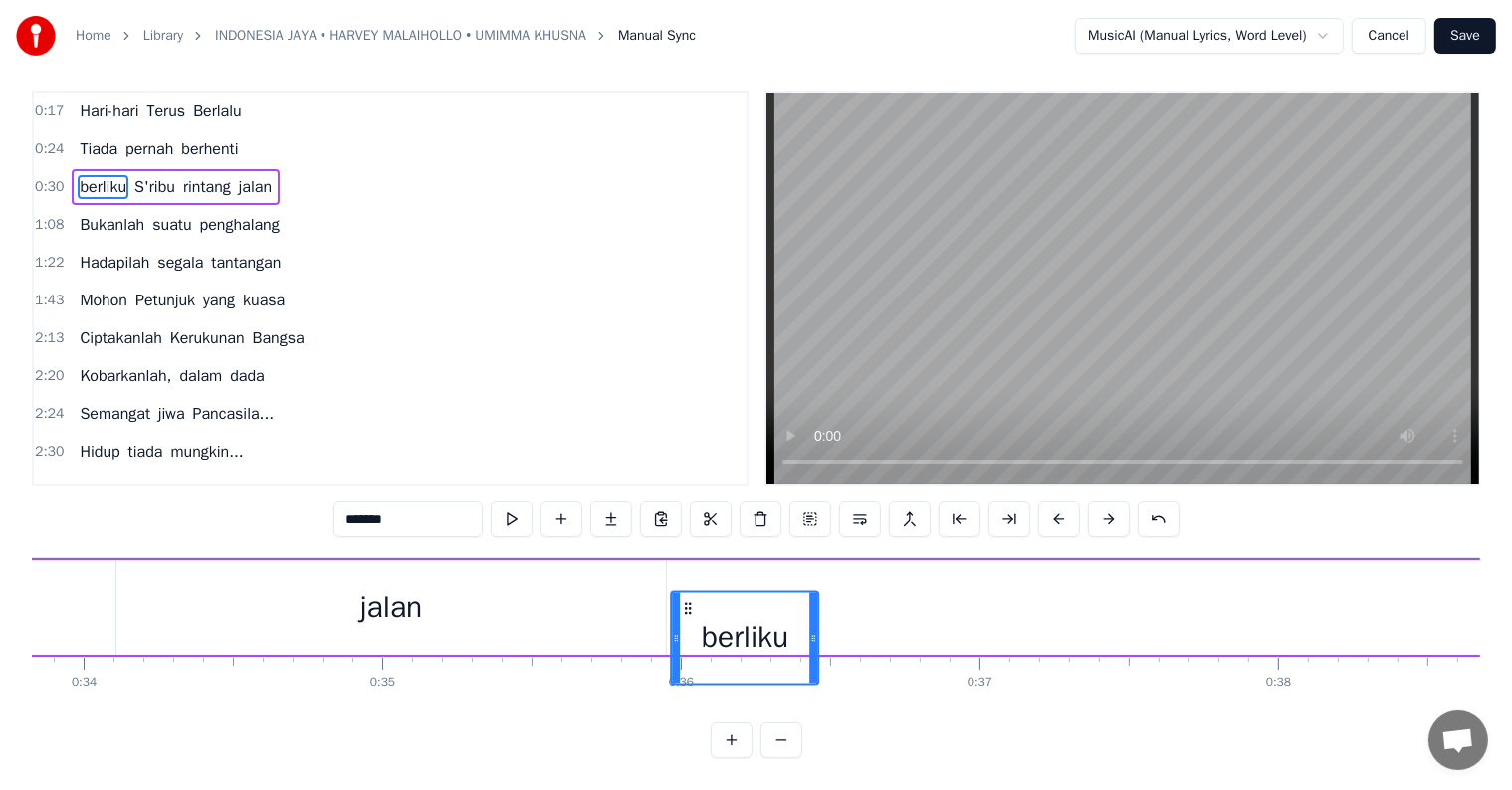 drag, startPoint x: 150, startPoint y: 588, endPoint x: 687, endPoint y: 621, distance: 538.013 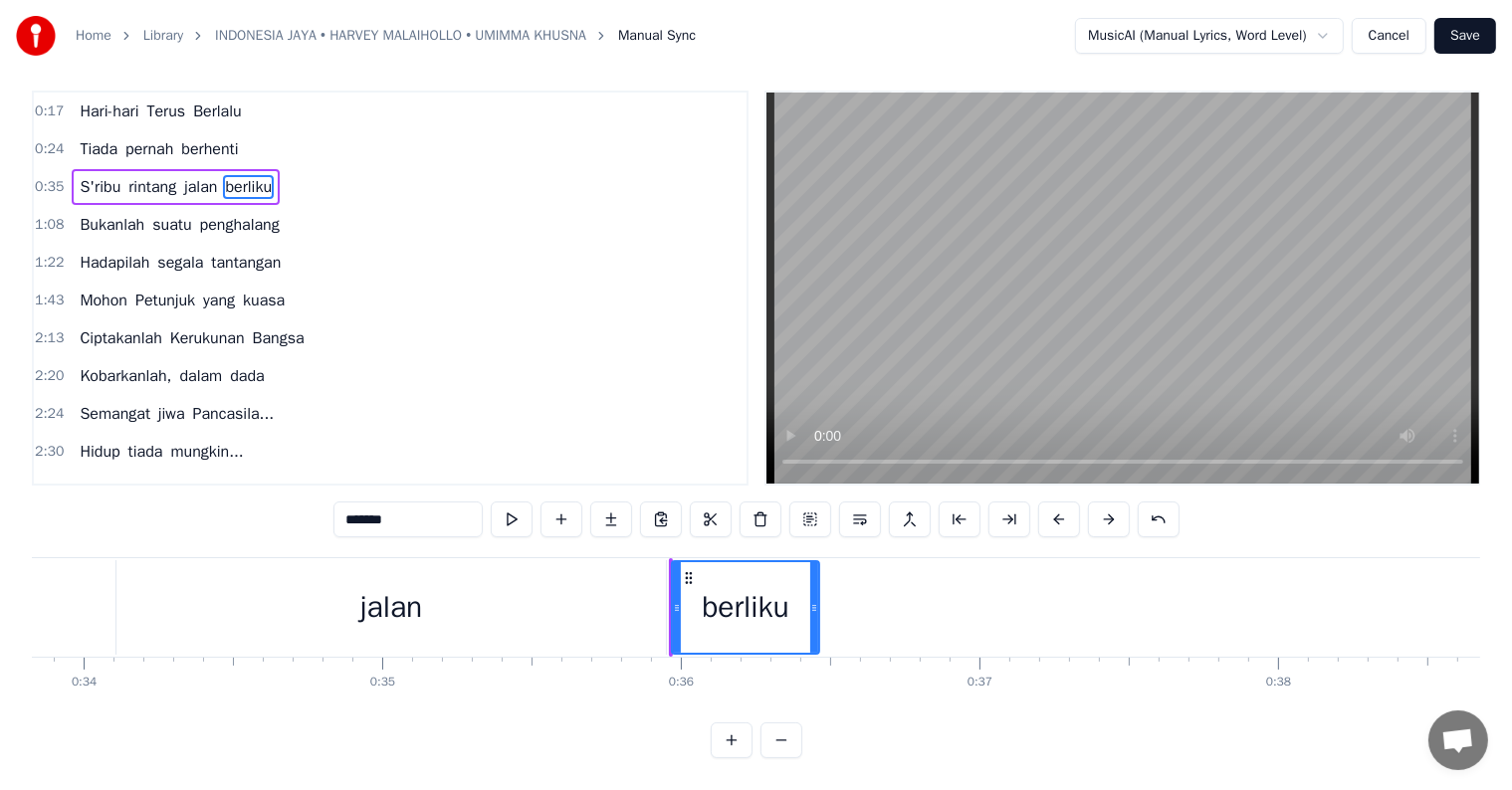 scroll, scrollTop: 0, scrollLeft: 10101, axis: horizontal 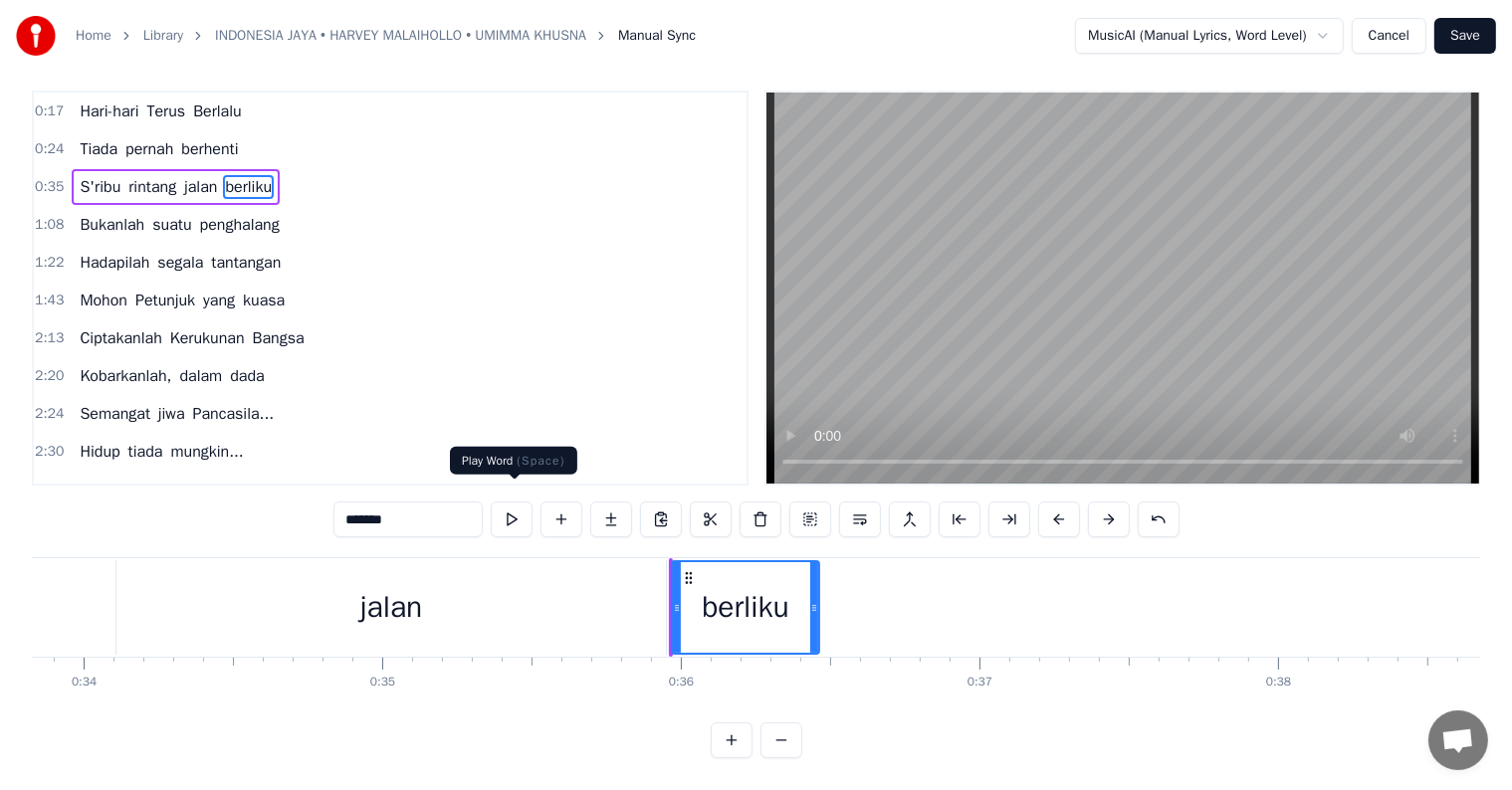 click at bounding box center [512, 519] 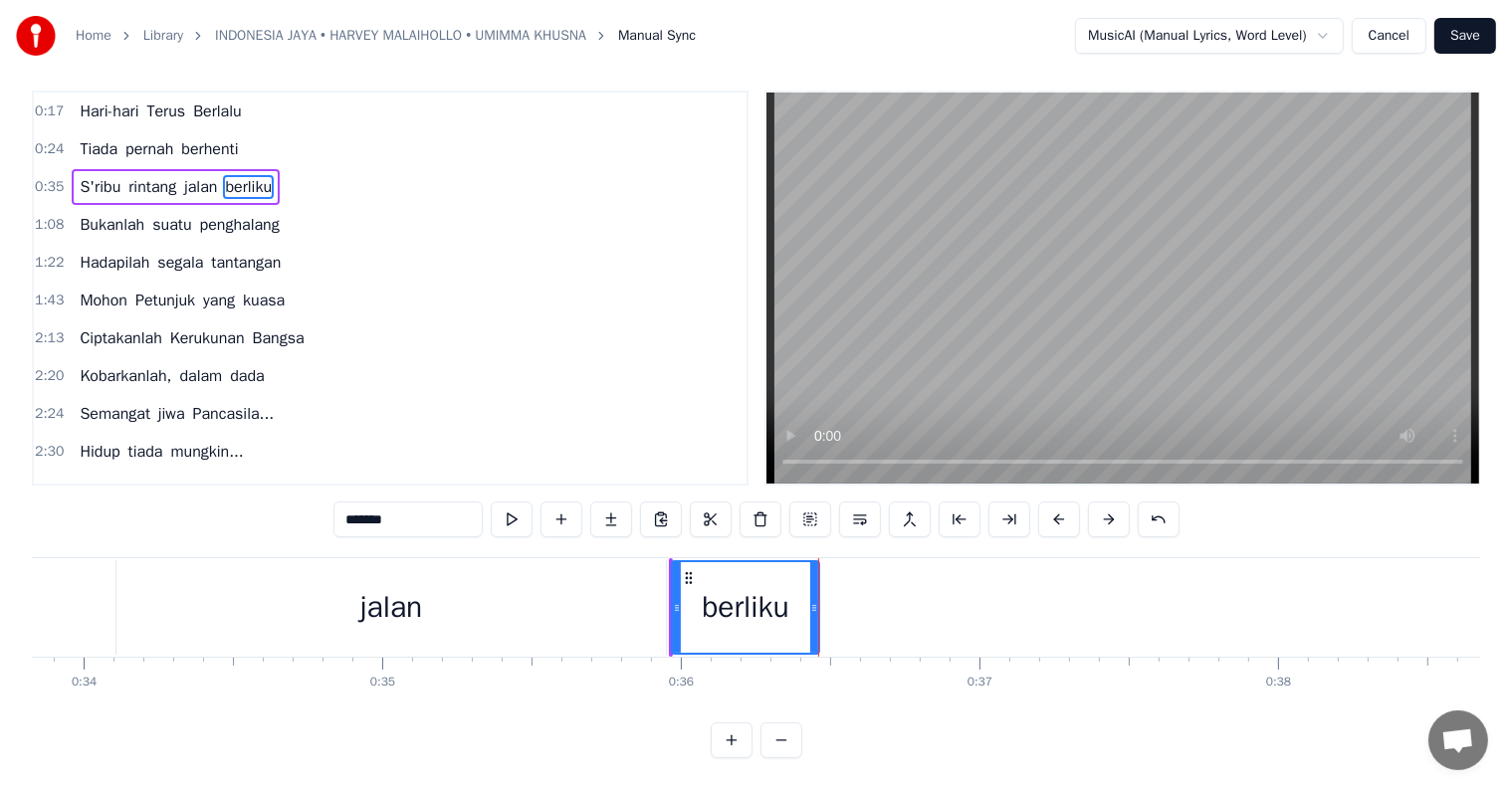 click on "jalan" at bounding box center (391, 607) 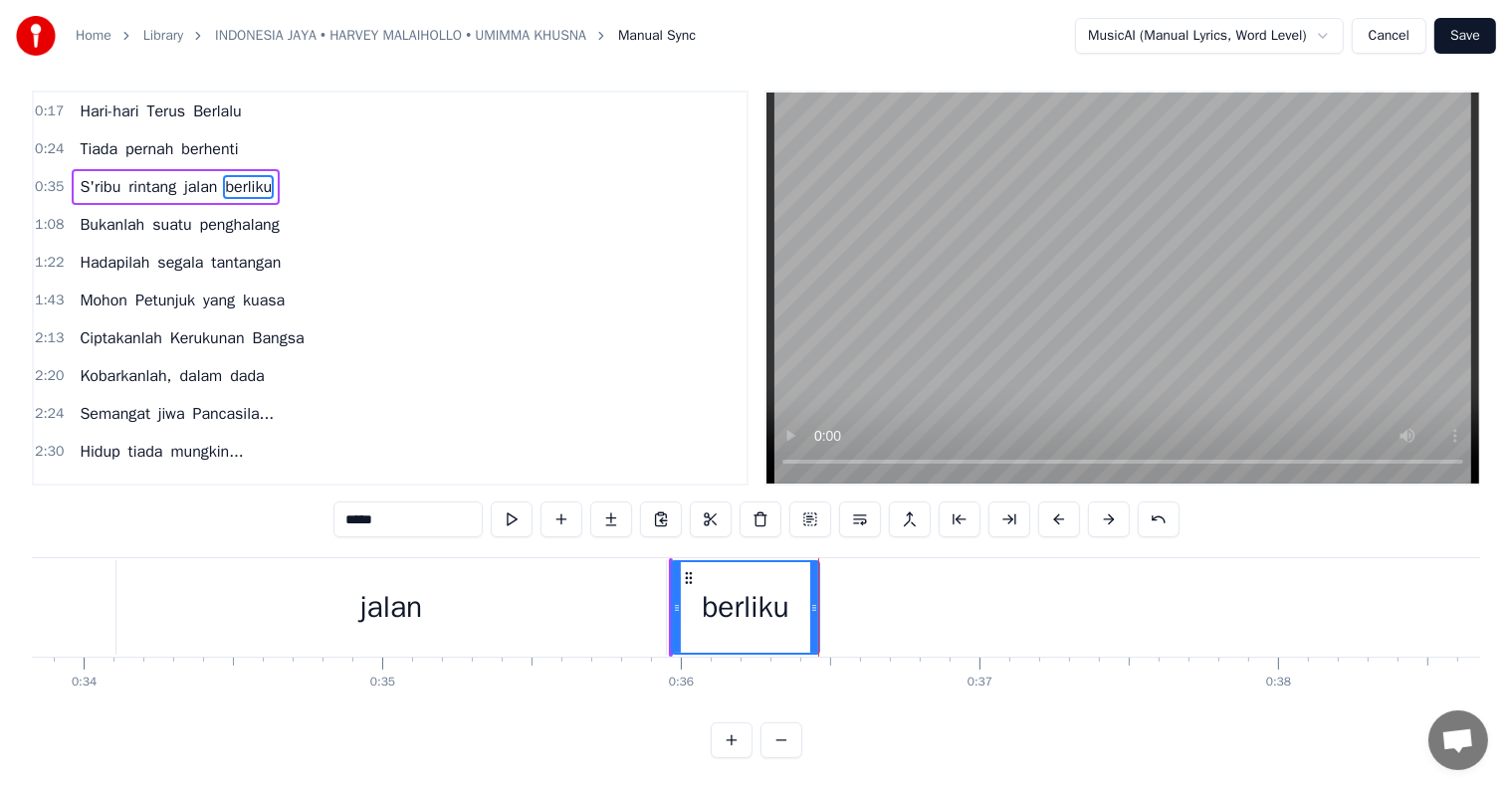 scroll, scrollTop: 0, scrollLeft: 0, axis: both 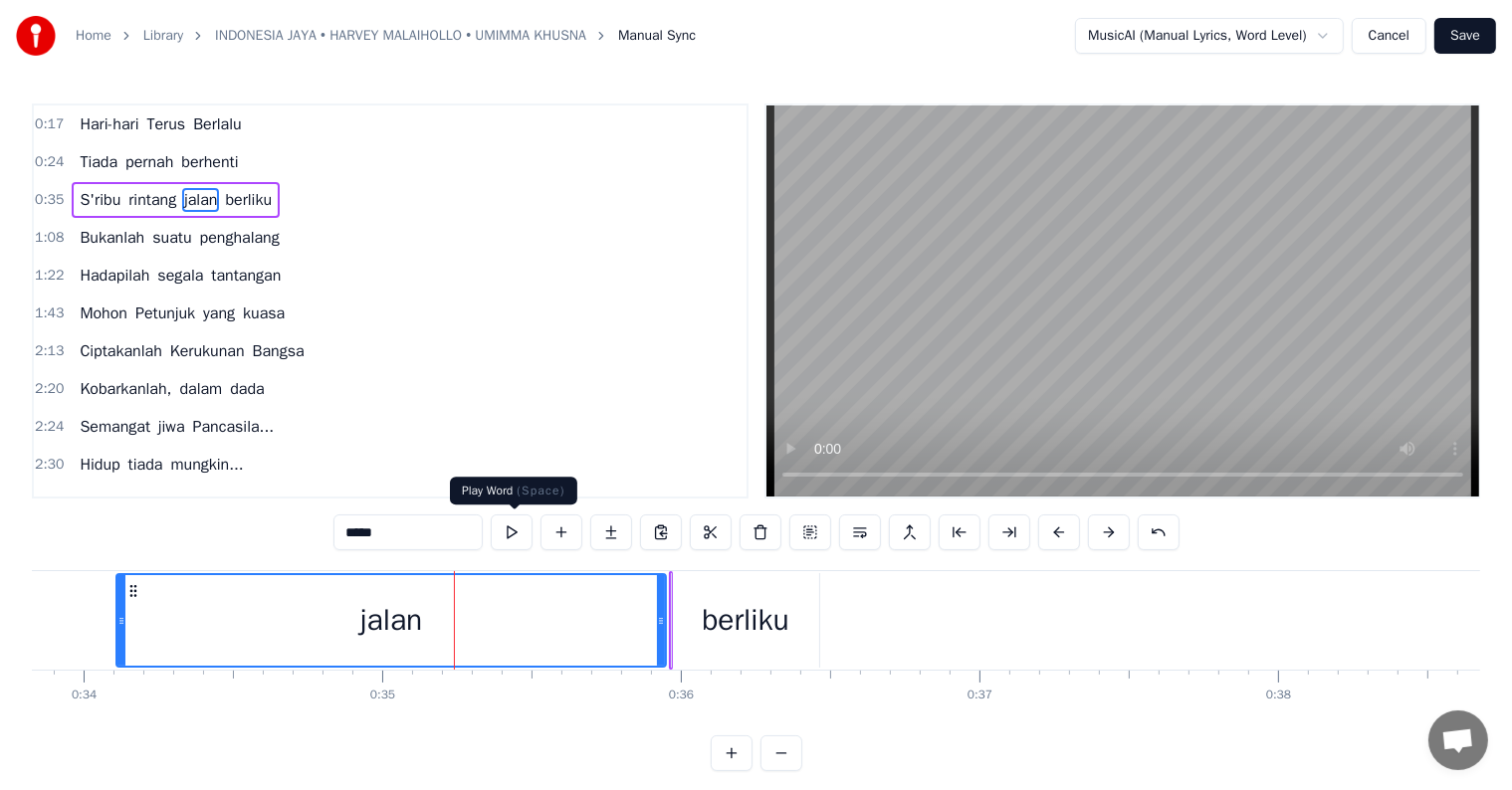 click at bounding box center (512, 532) 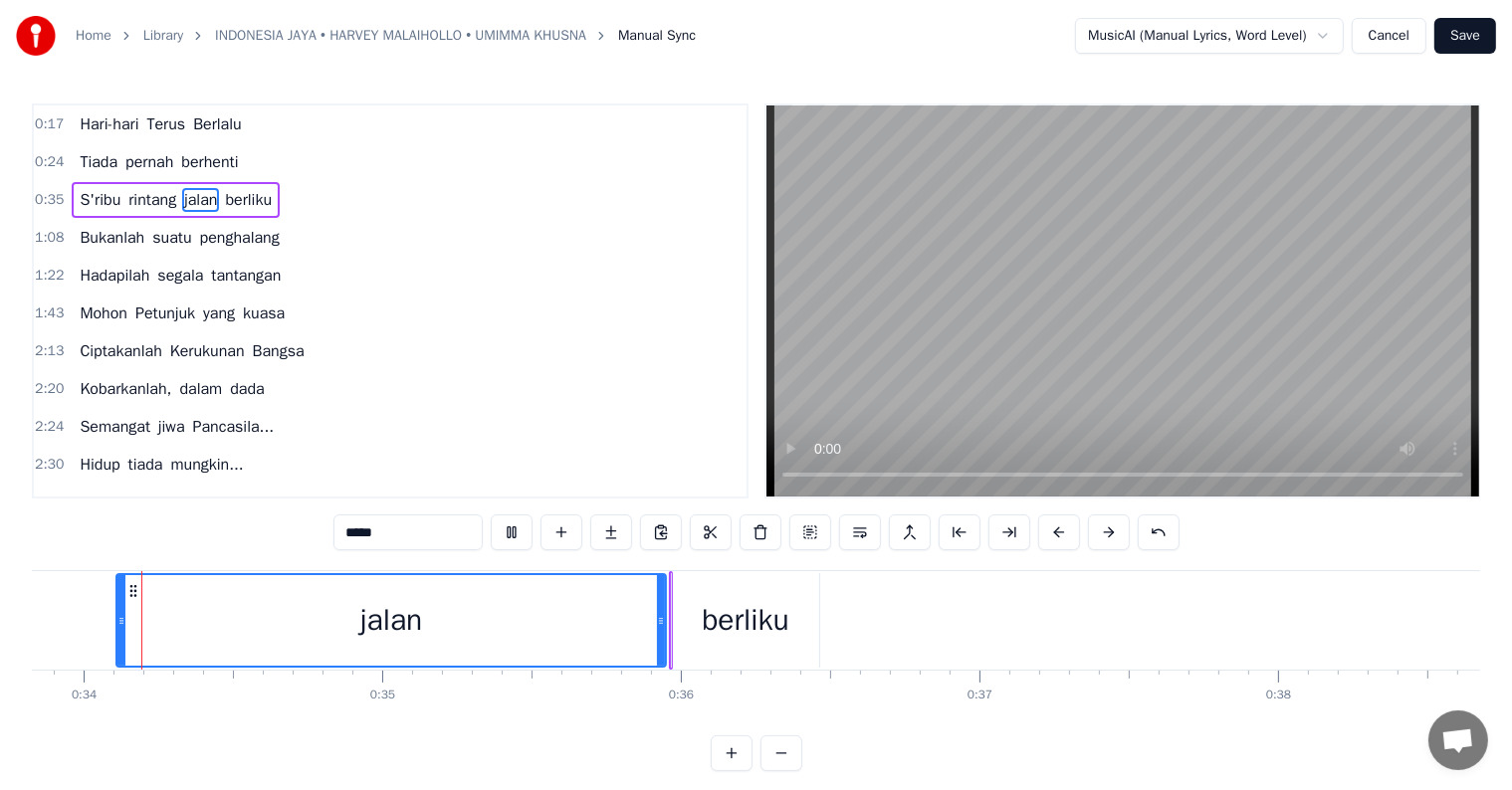 scroll, scrollTop: 0, scrollLeft: 10082, axis: horizontal 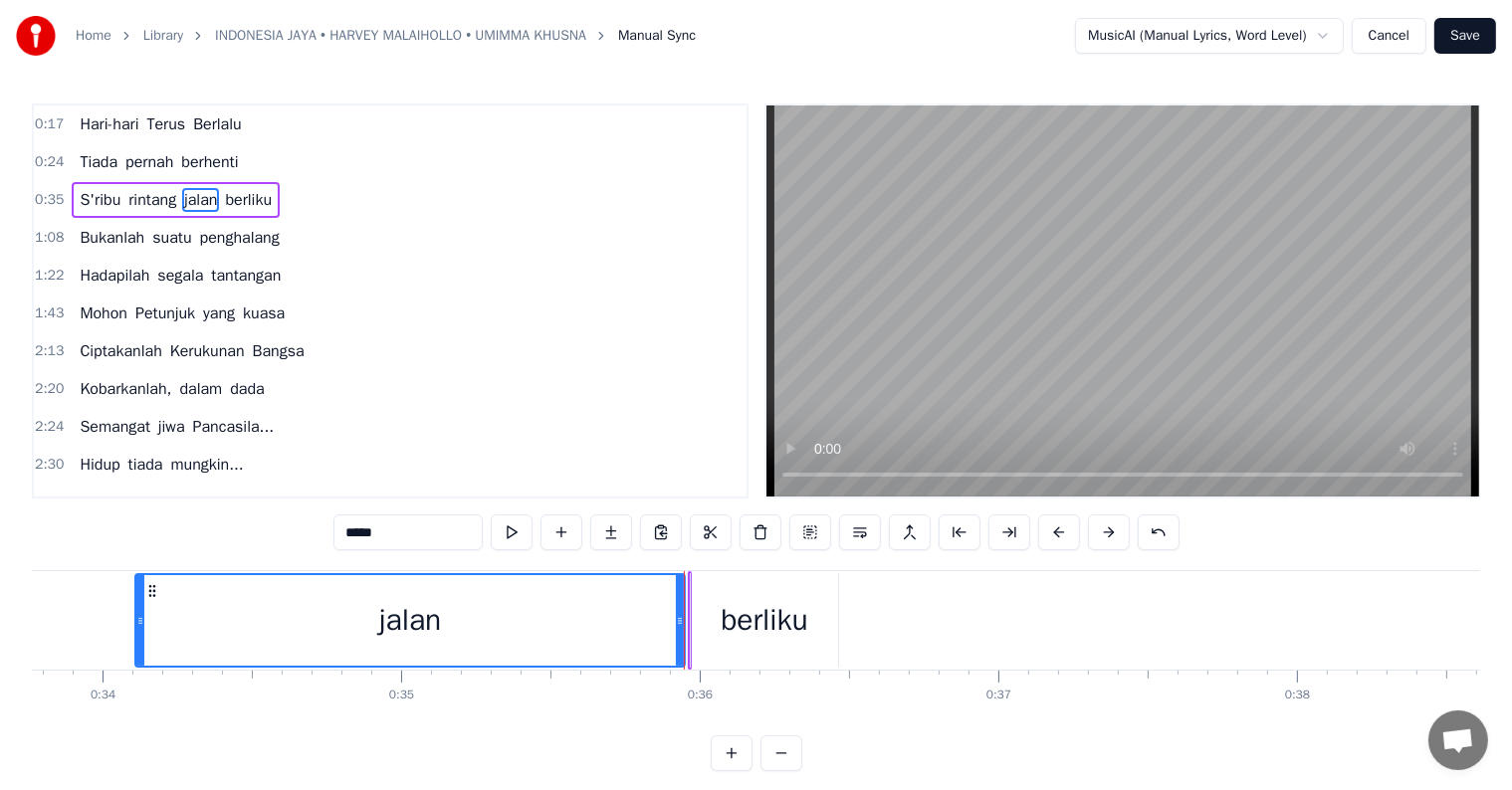 click on "berliku" at bounding box center (764, 620) 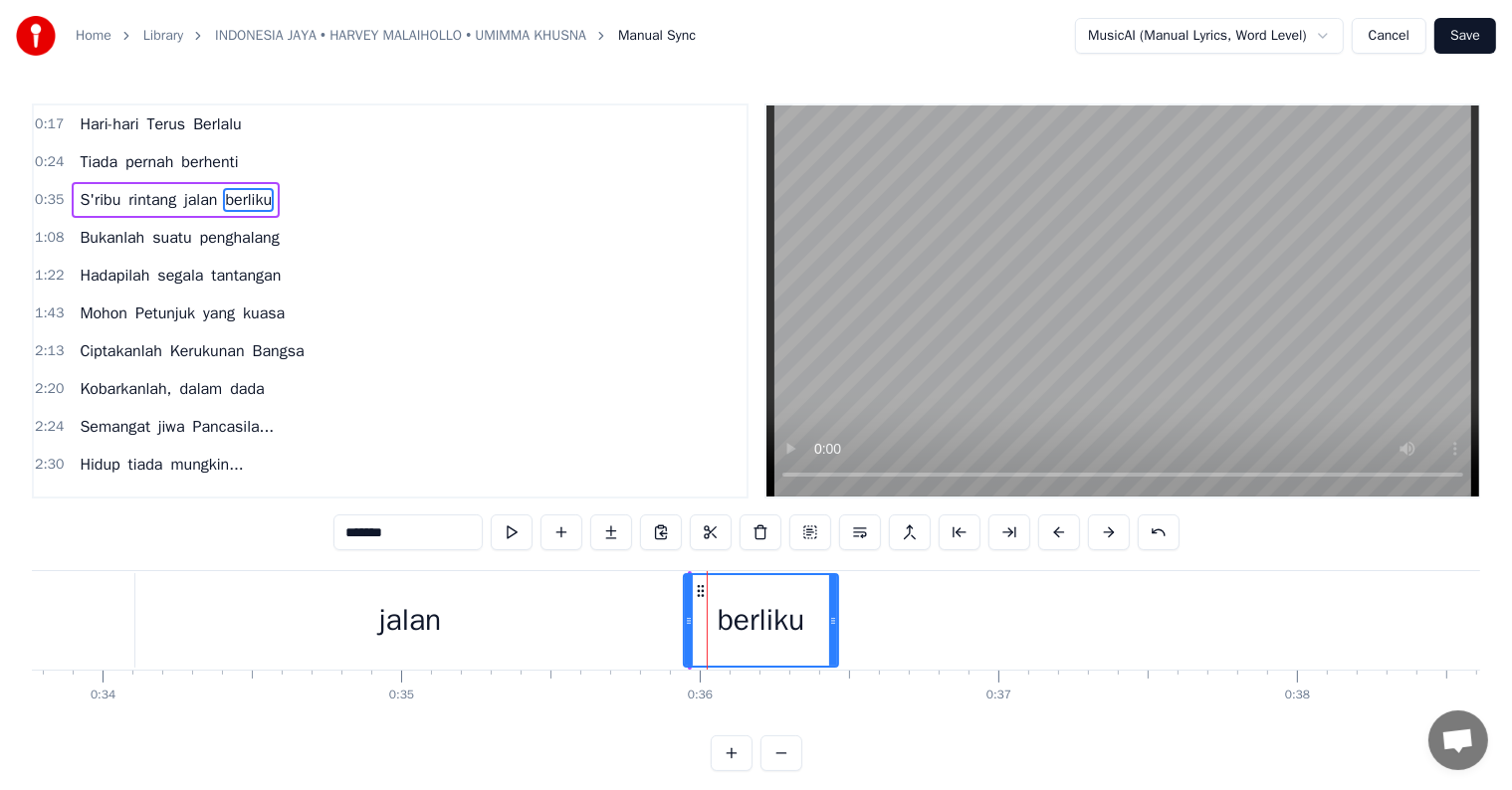 click on "berliku" at bounding box center (760, 620) 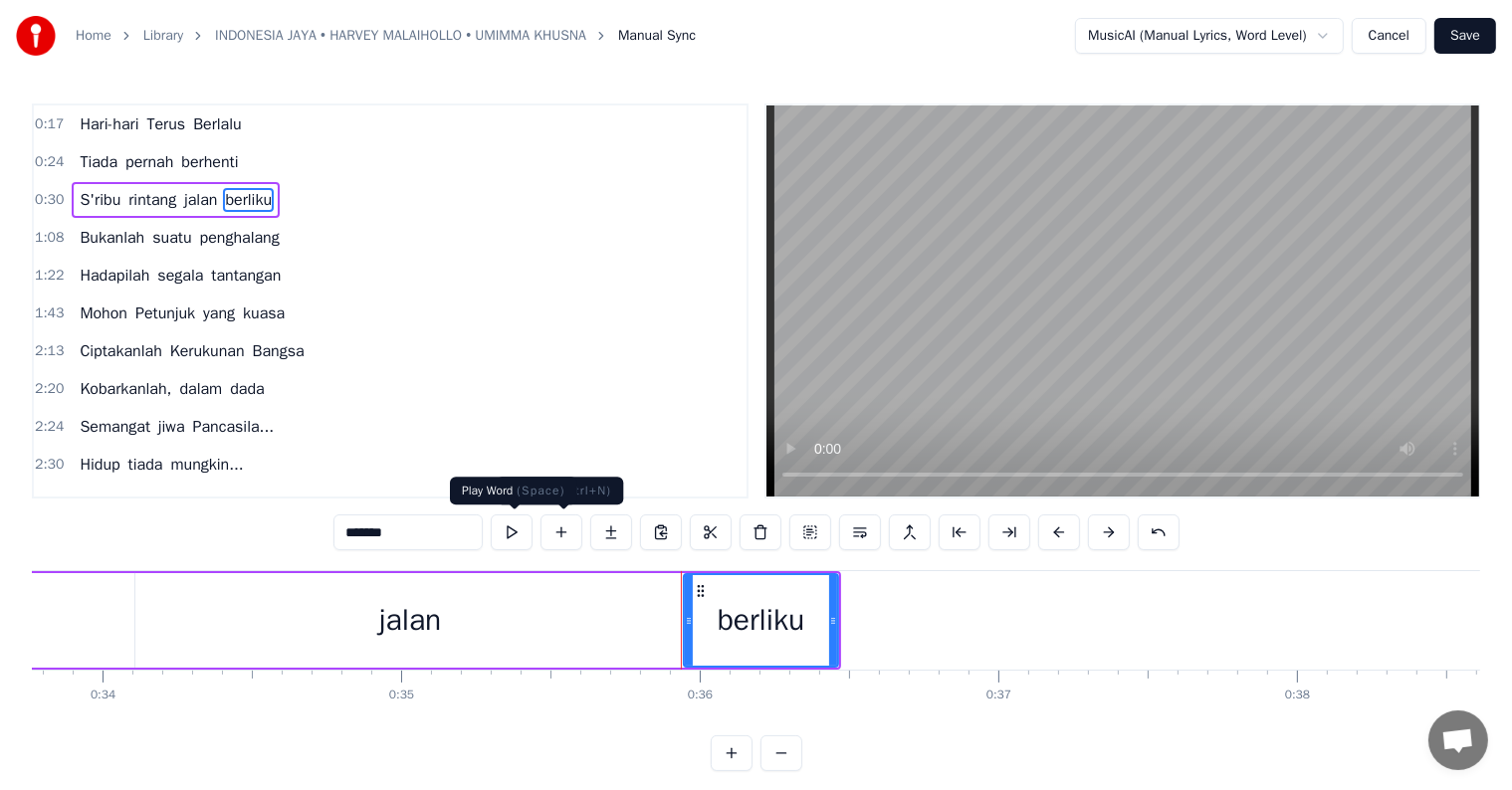click at bounding box center (512, 532) 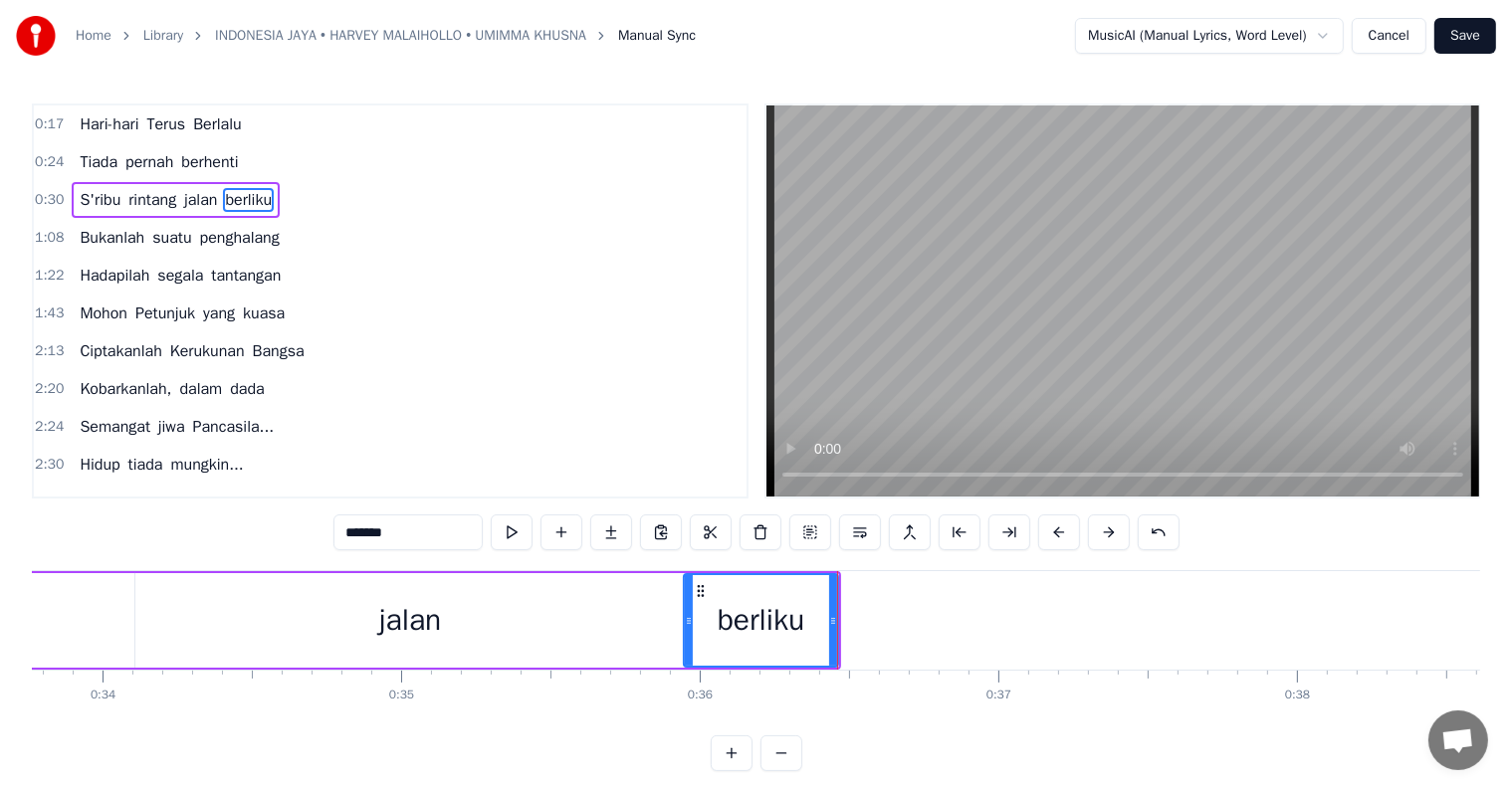 click on "berliku" at bounding box center [760, 620] 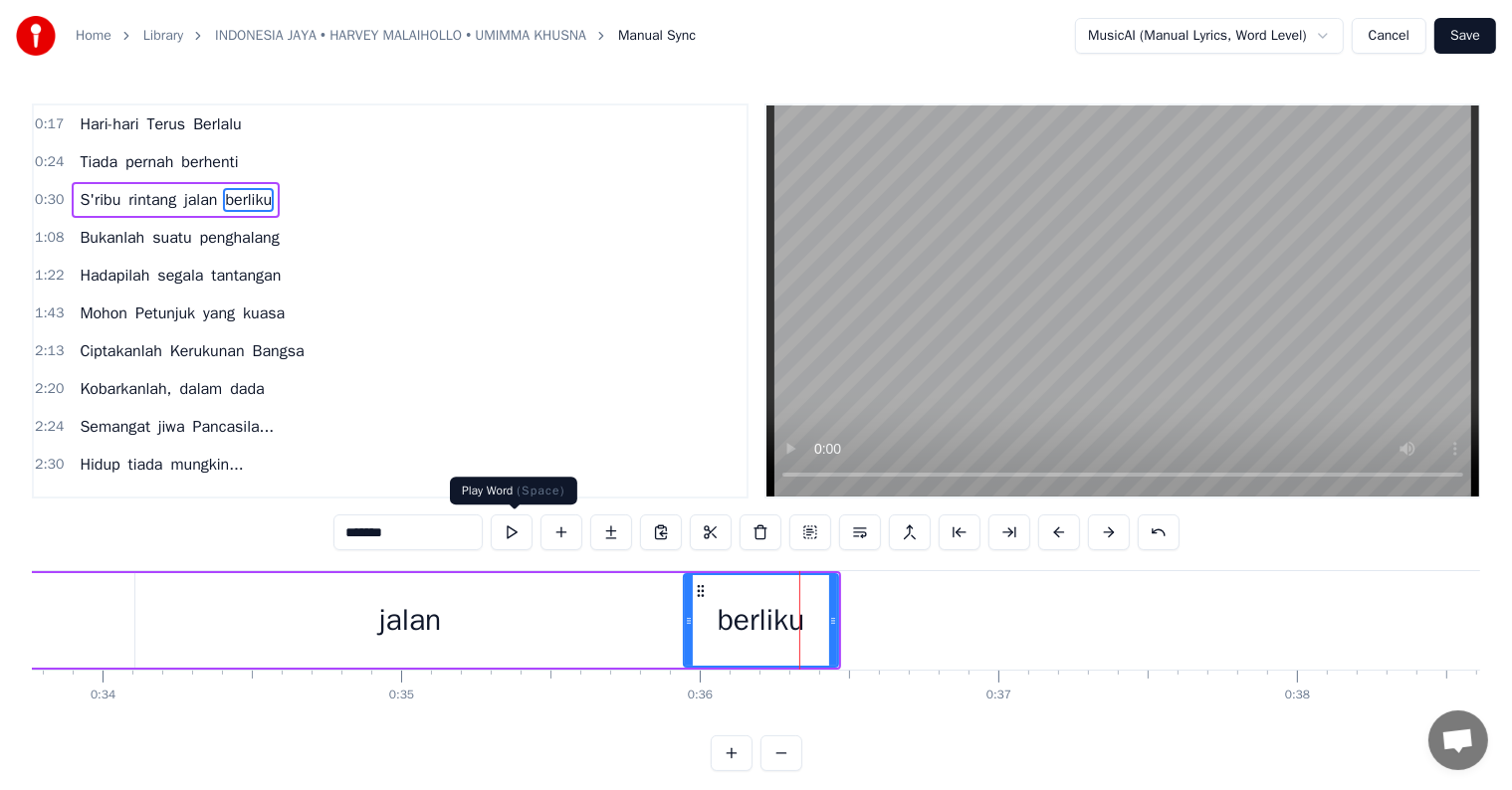 click at bounding box center [512, 532] 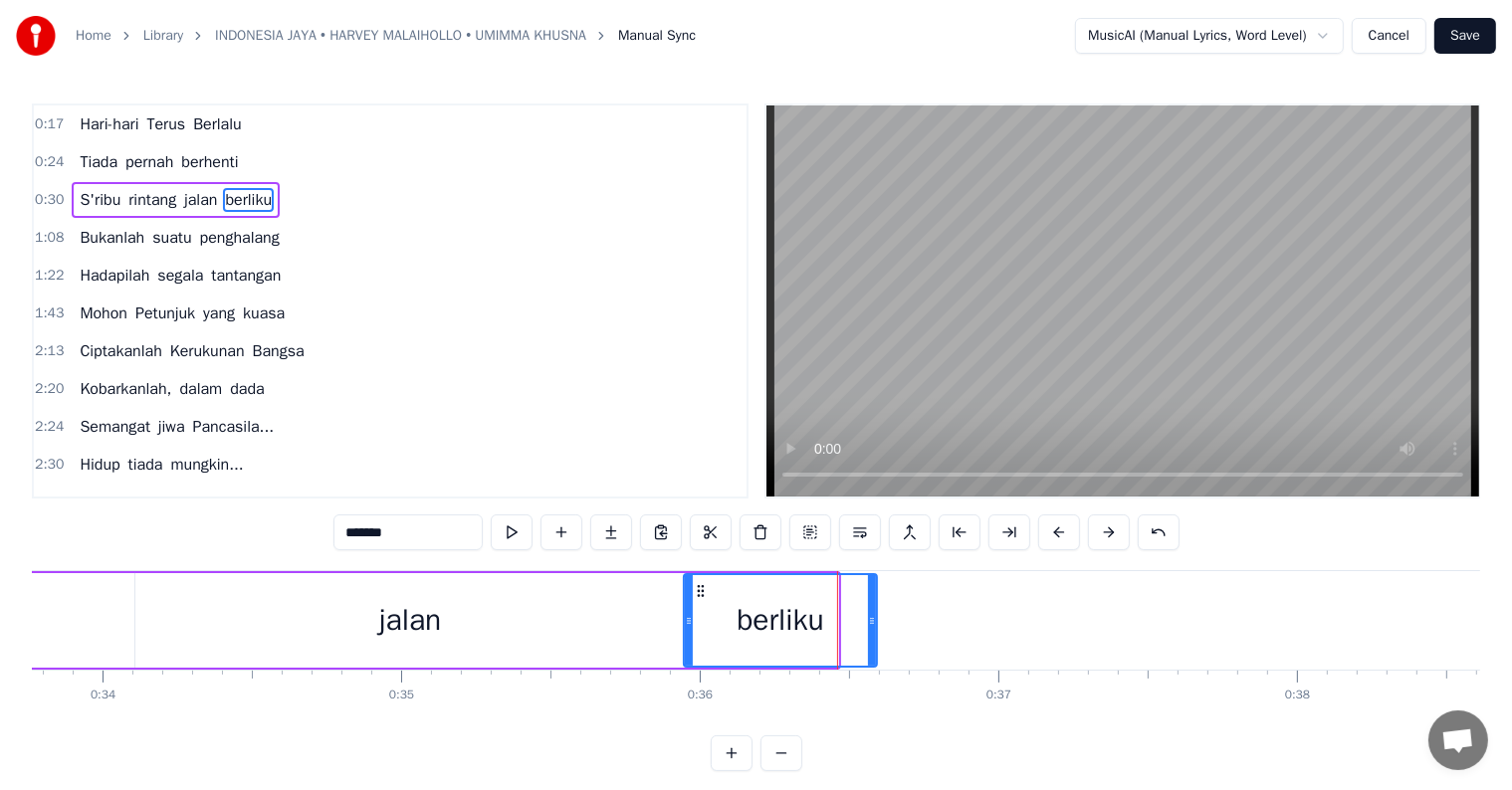 drag, startPoint x: 829, startPoint y: 617, endPoint x: 868, endPoint y: 620, distance: 39.115214 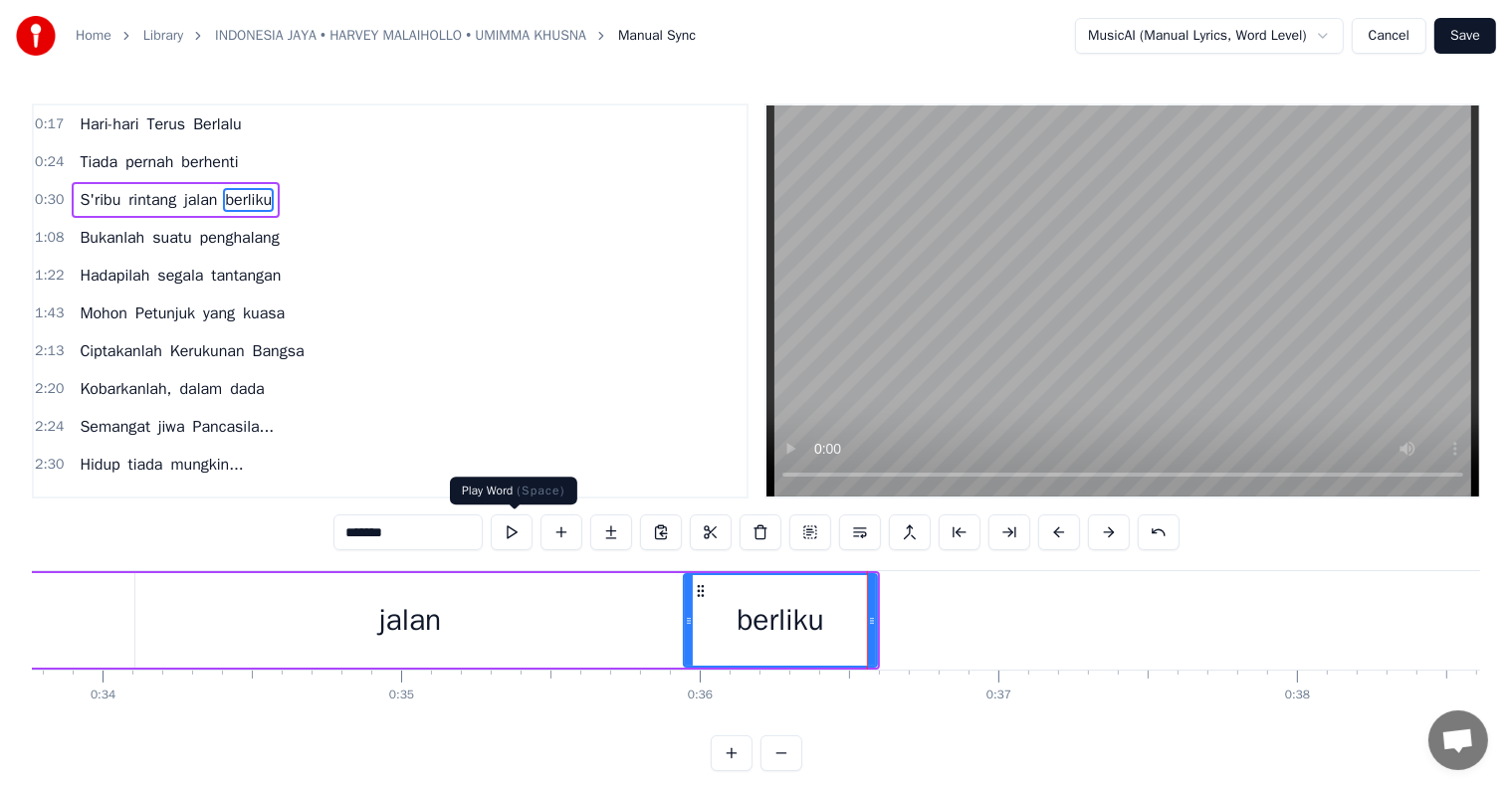 click at bounding box center [512, 532] 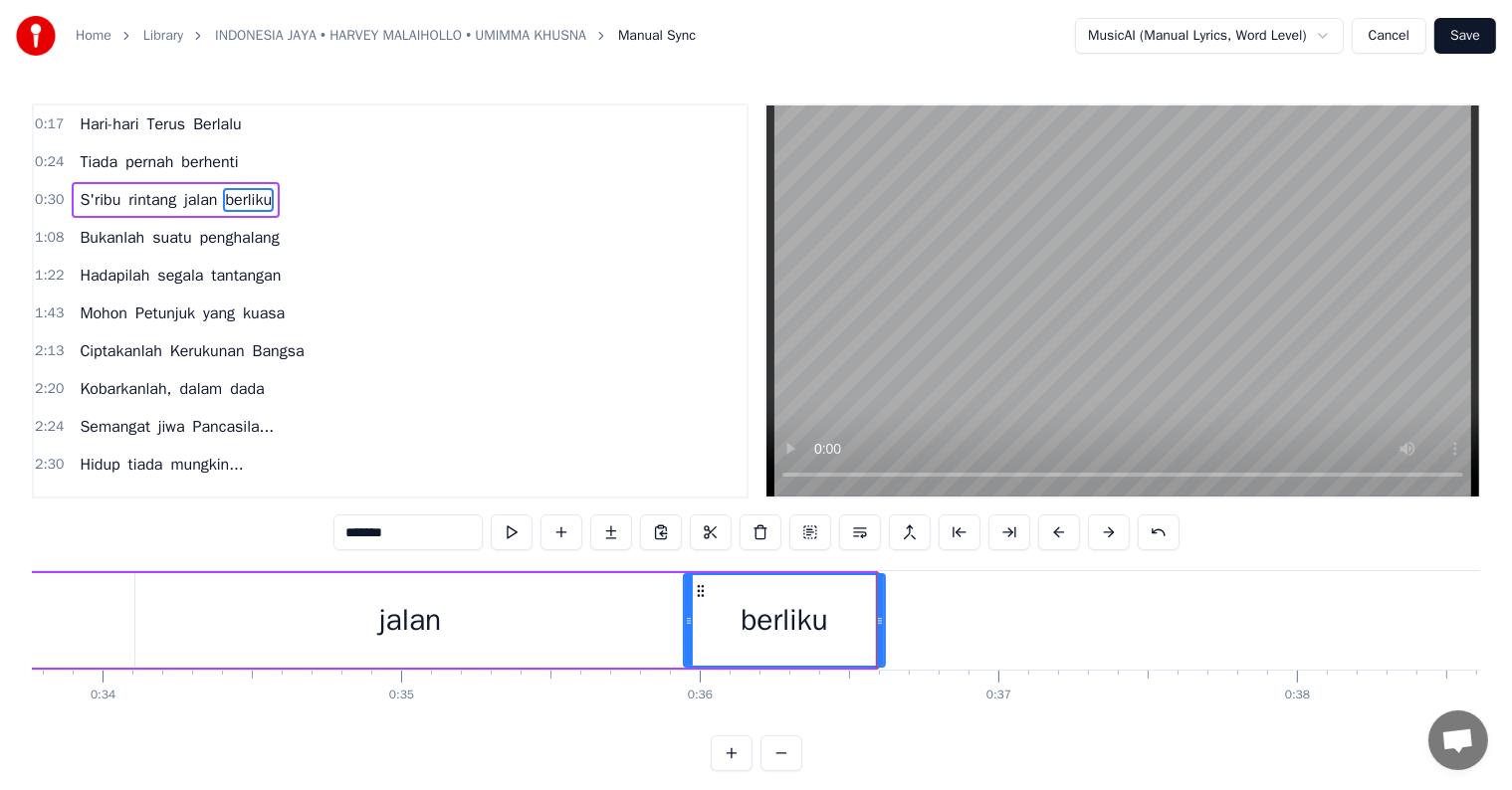 click 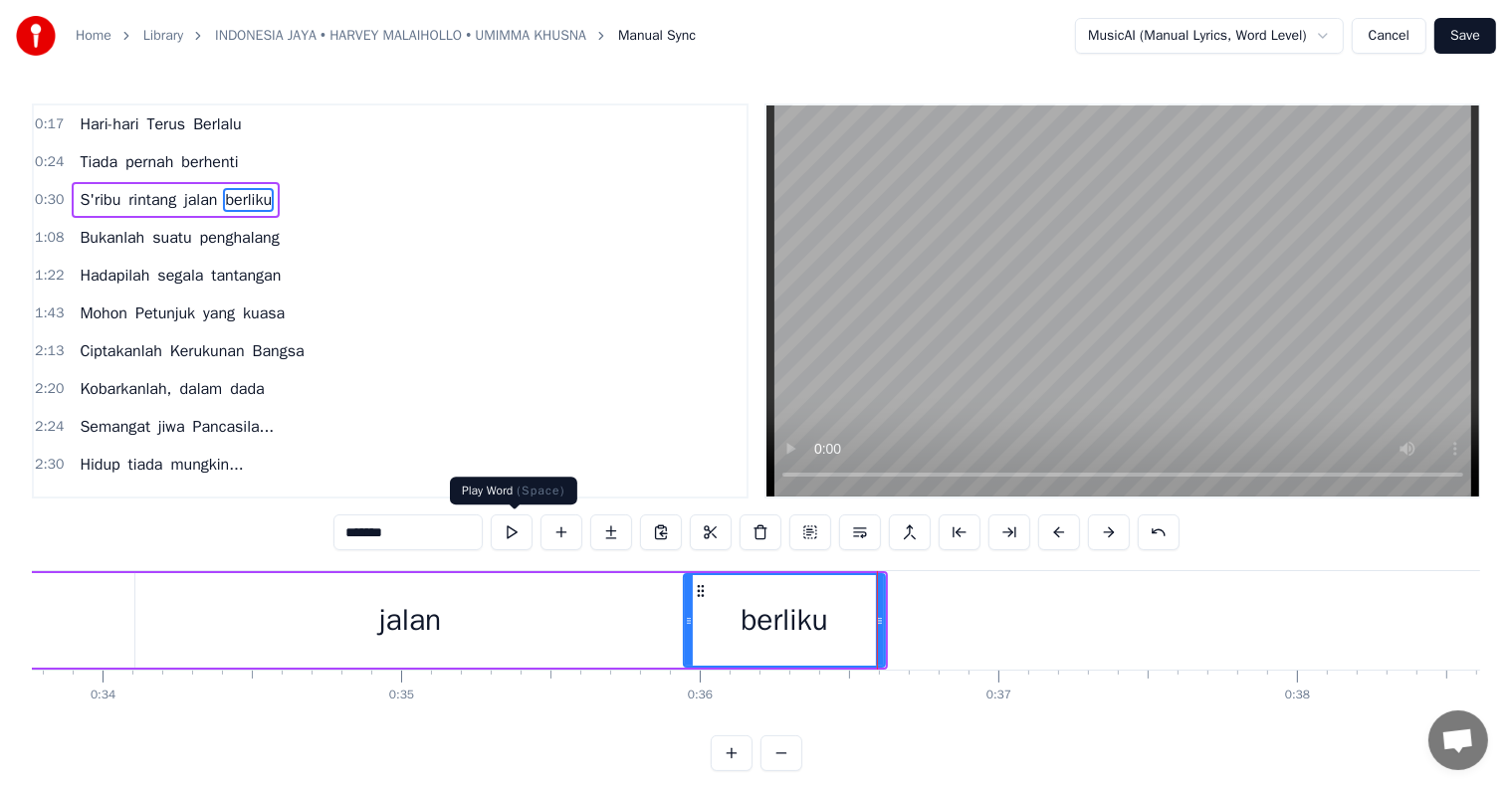 click at bounding box center (512, 532) 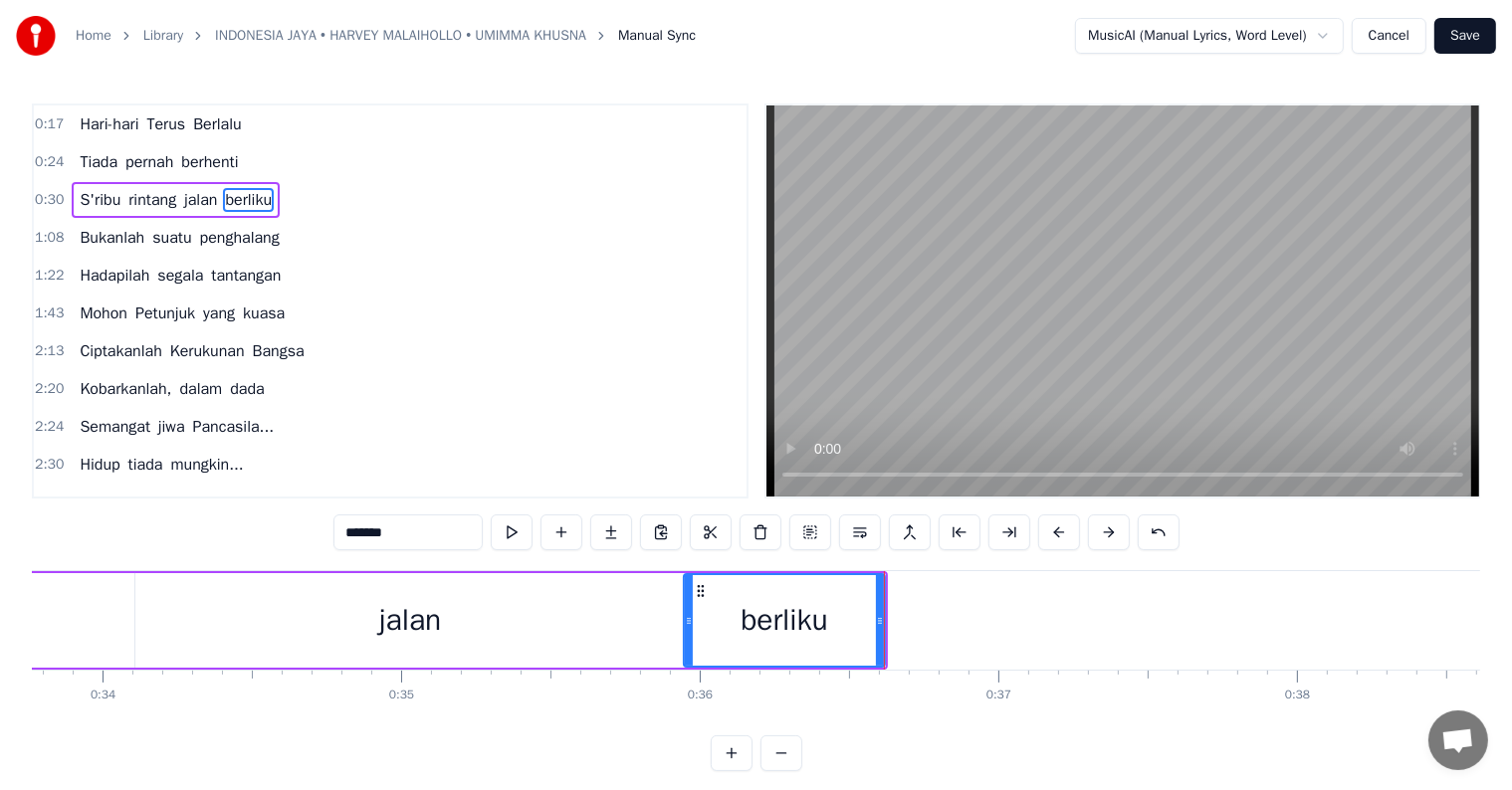 click on "jalan" at bounding box center [410, 620] 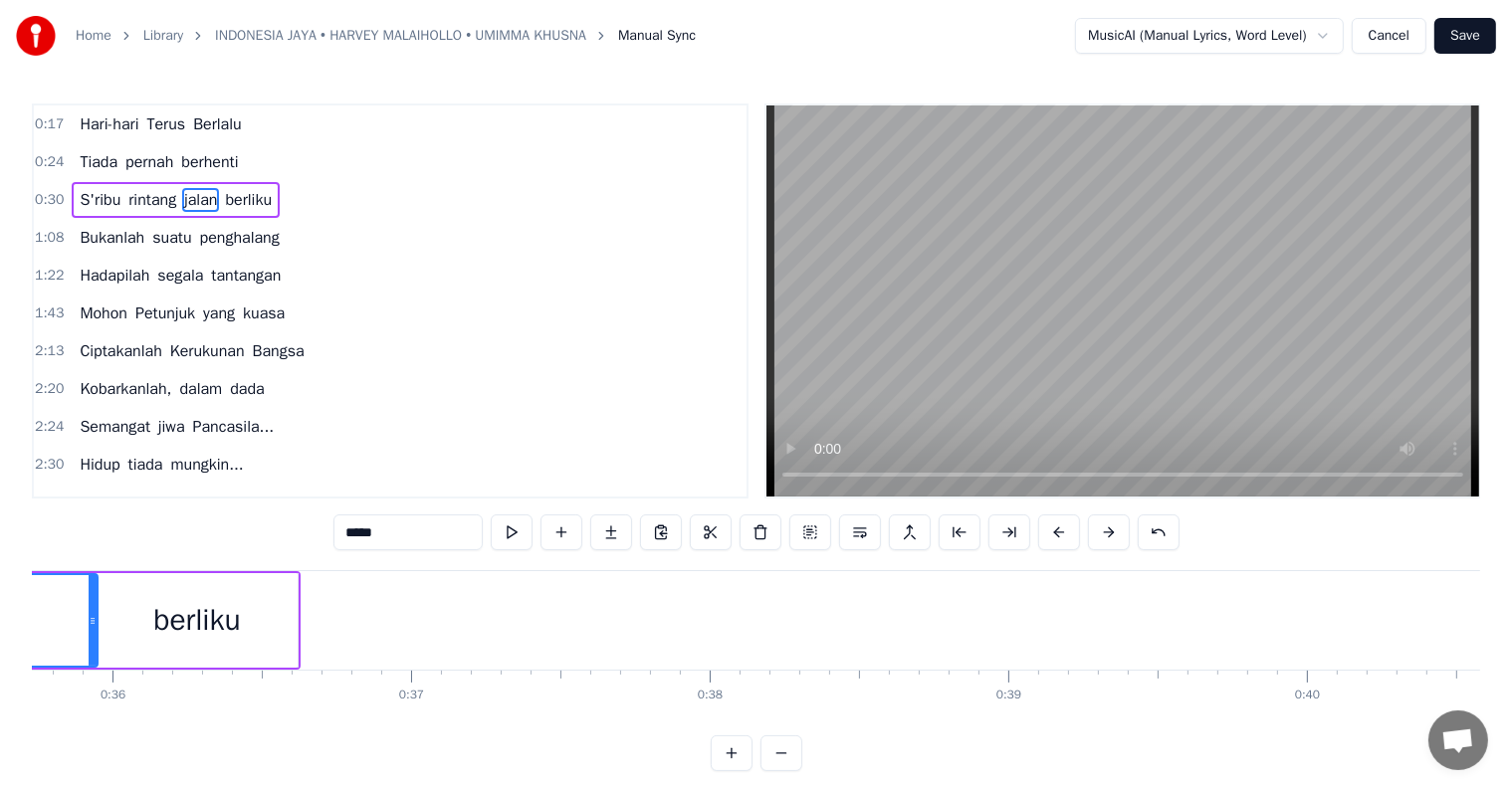 scroll, scrollTop: 0, scrollLeft: 10669, axis: horizontal 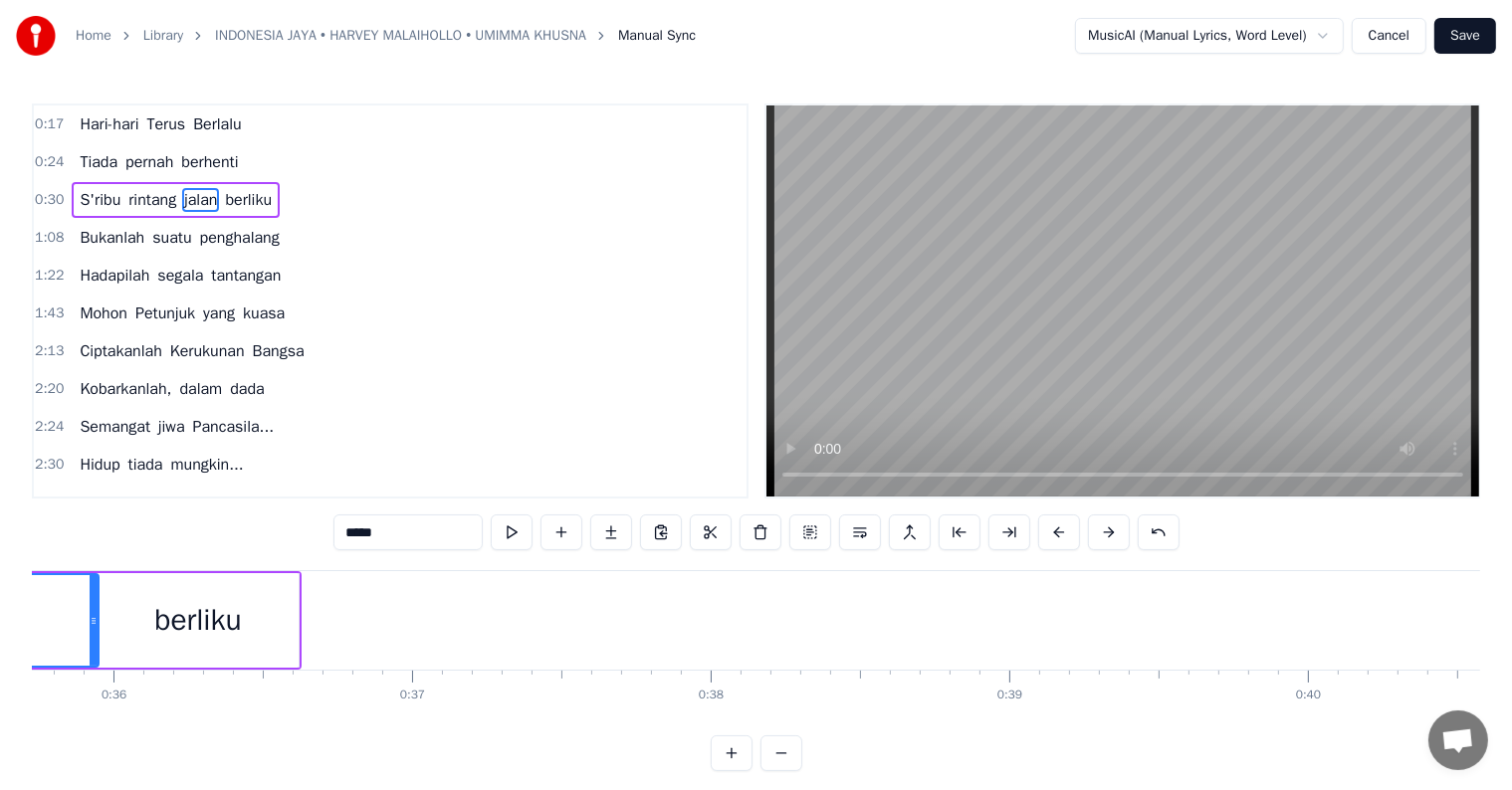 click on "berliku" at bounding box center (198, 620) 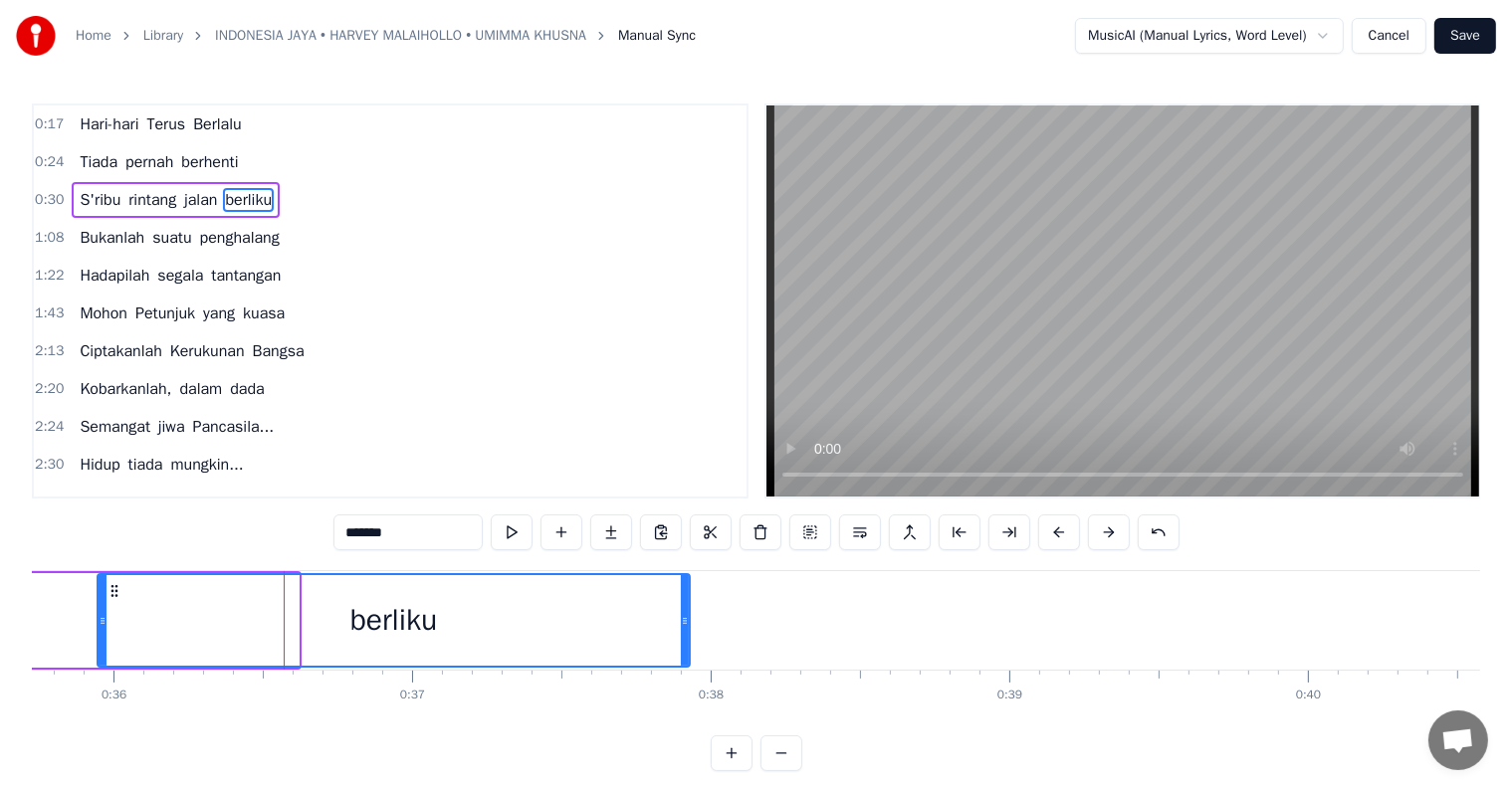 drag, startPoint x: 292, startPoint y: 617, endPoint x: 683, endPoint y: 633, distance: 391.32723 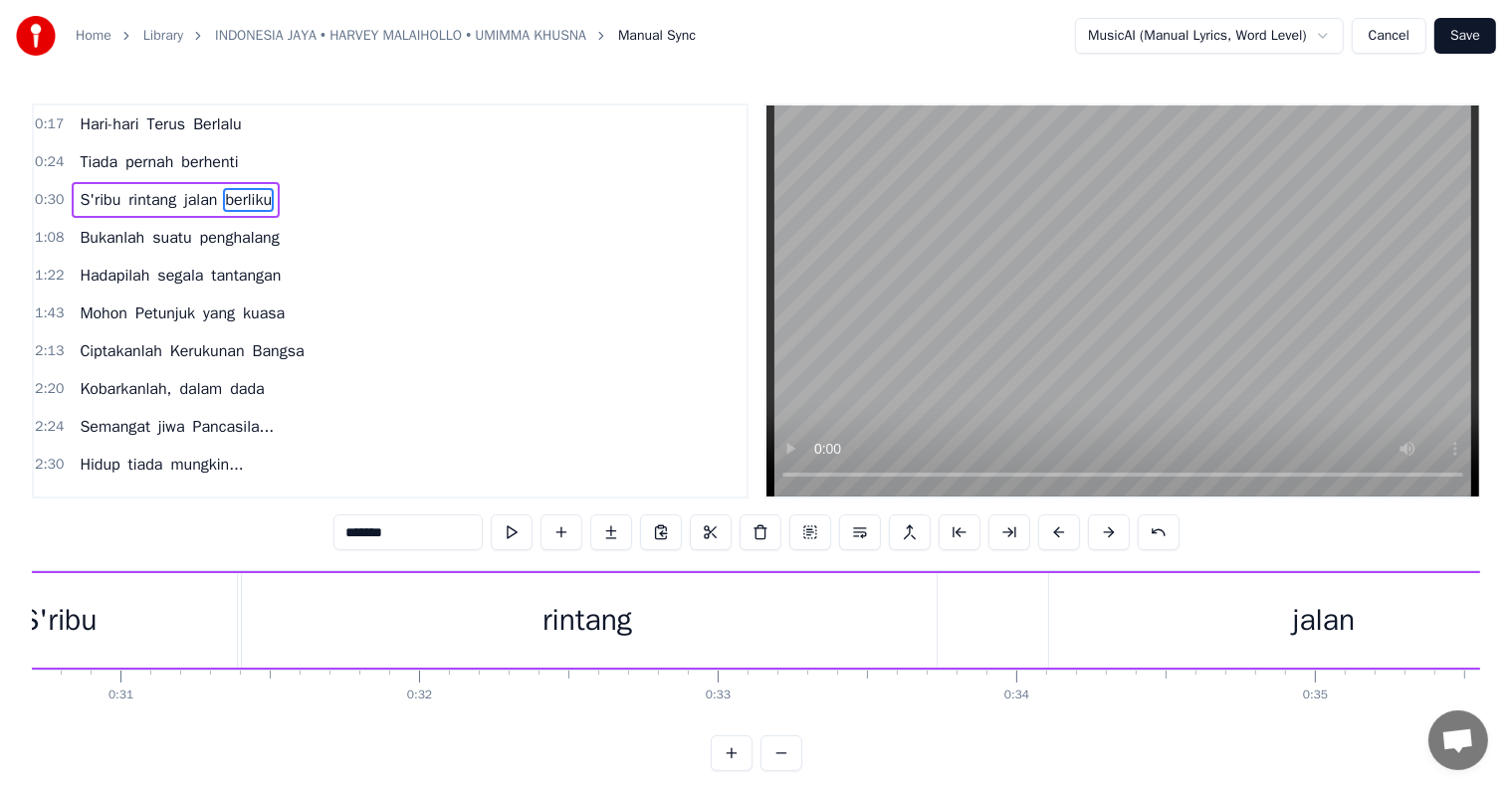 scroll, scrollTop: 0, scrollLeft: 9166, axis: horizontal 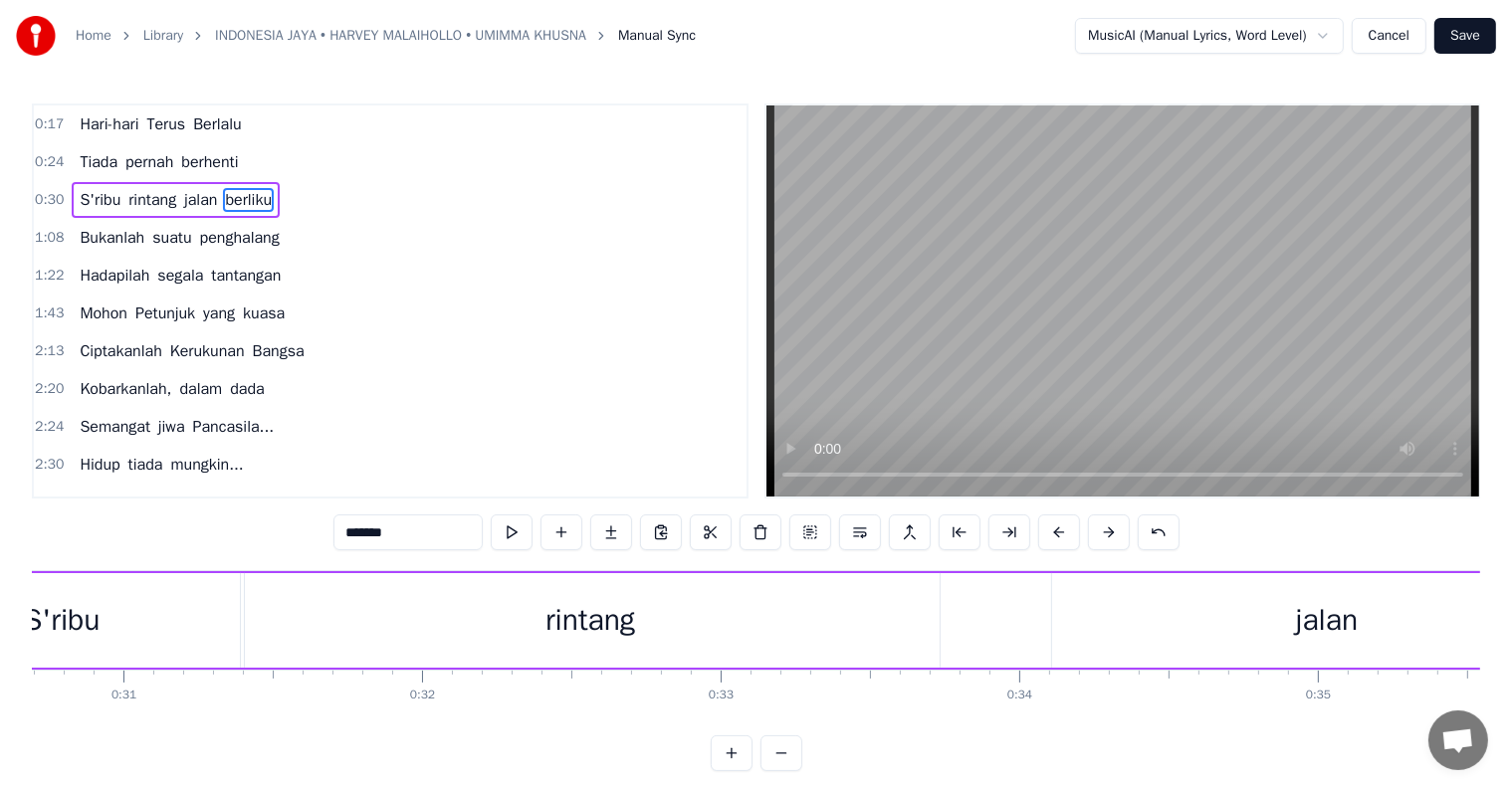 click on "rintang" at bounding box center [590, 620] 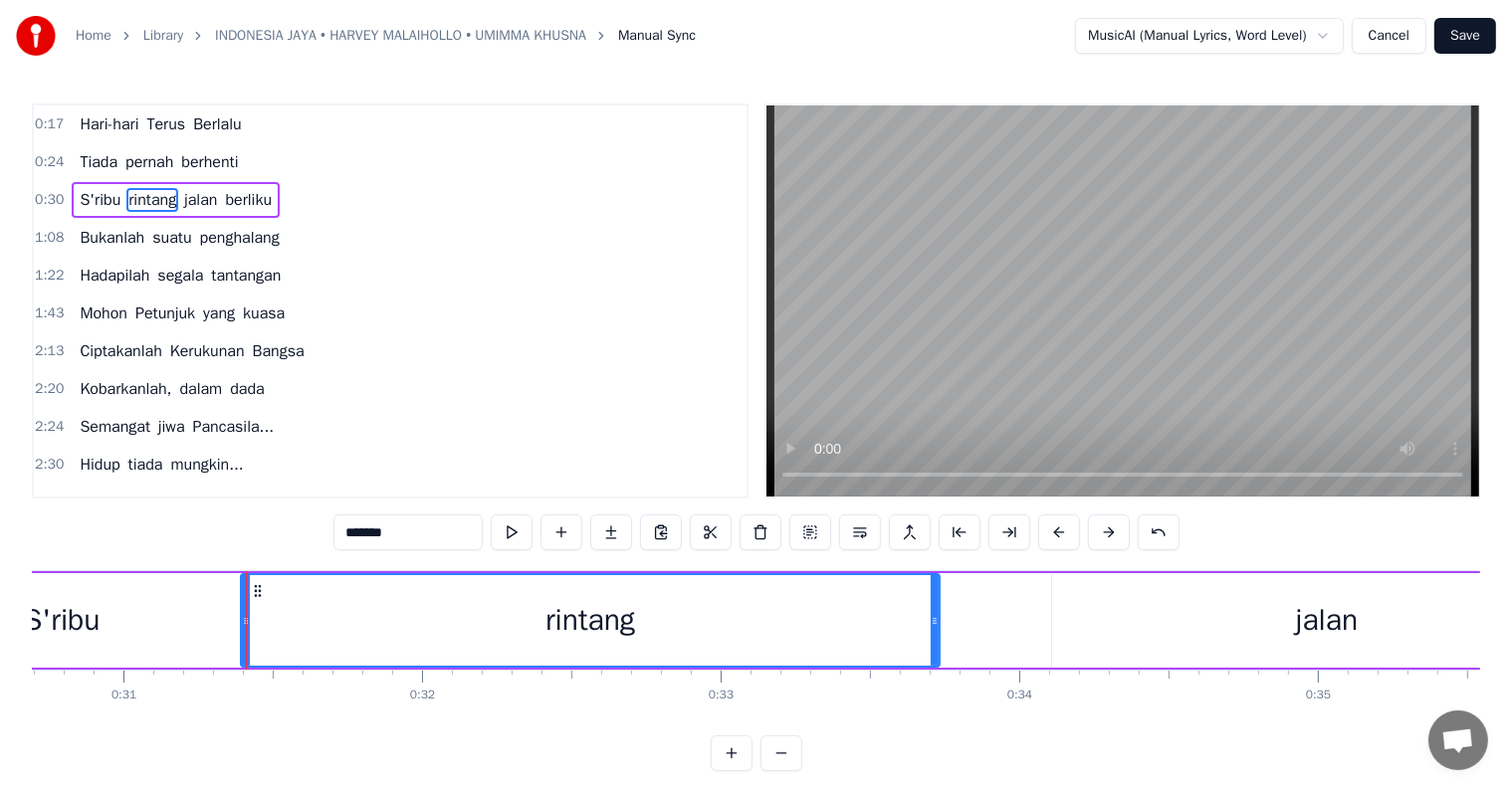 click on "S'ribu" at bounding box center (62, 620) 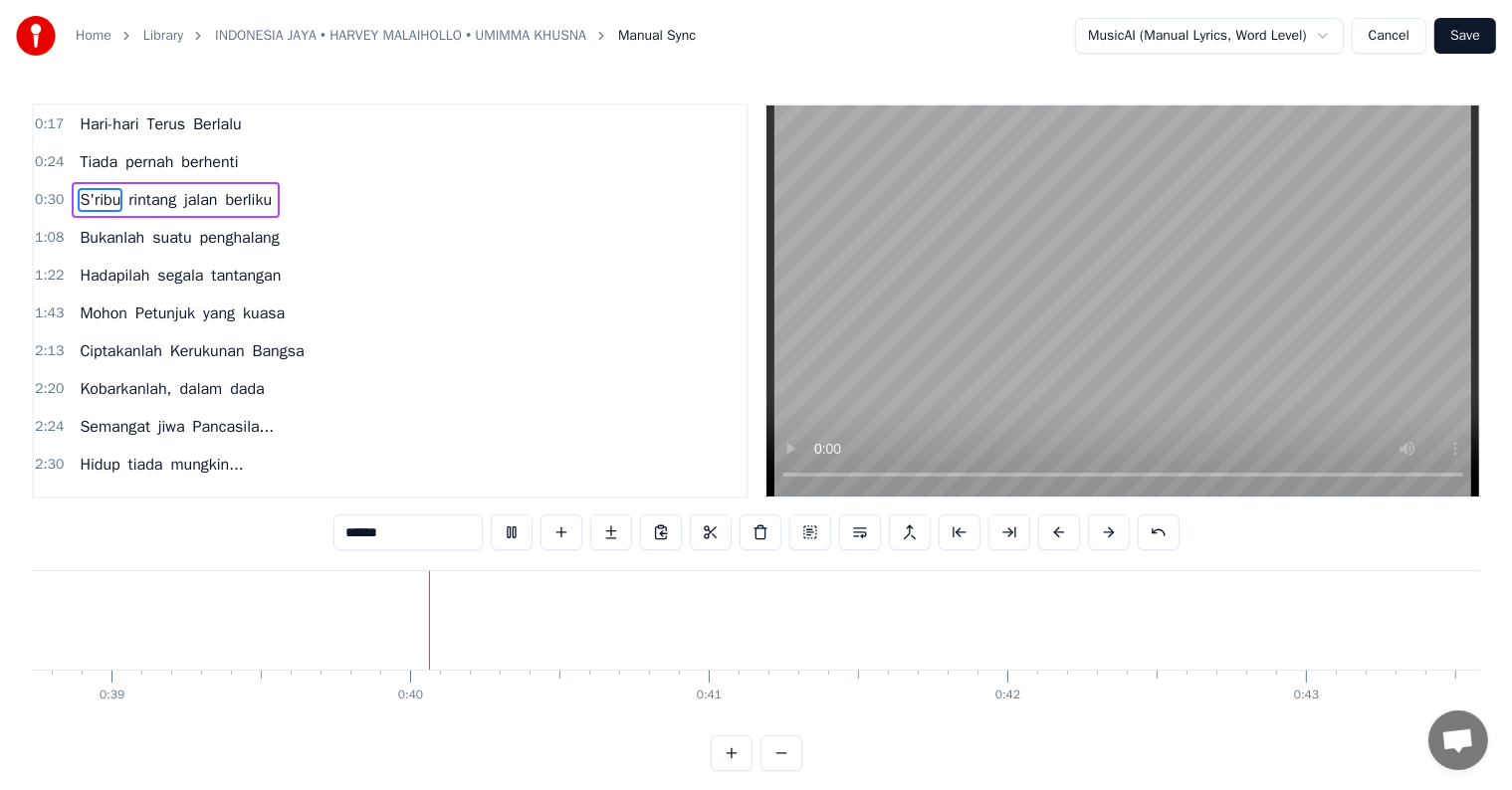 scroll, scrollTop: 0, scrollLeft: 11709, axis: horizontal 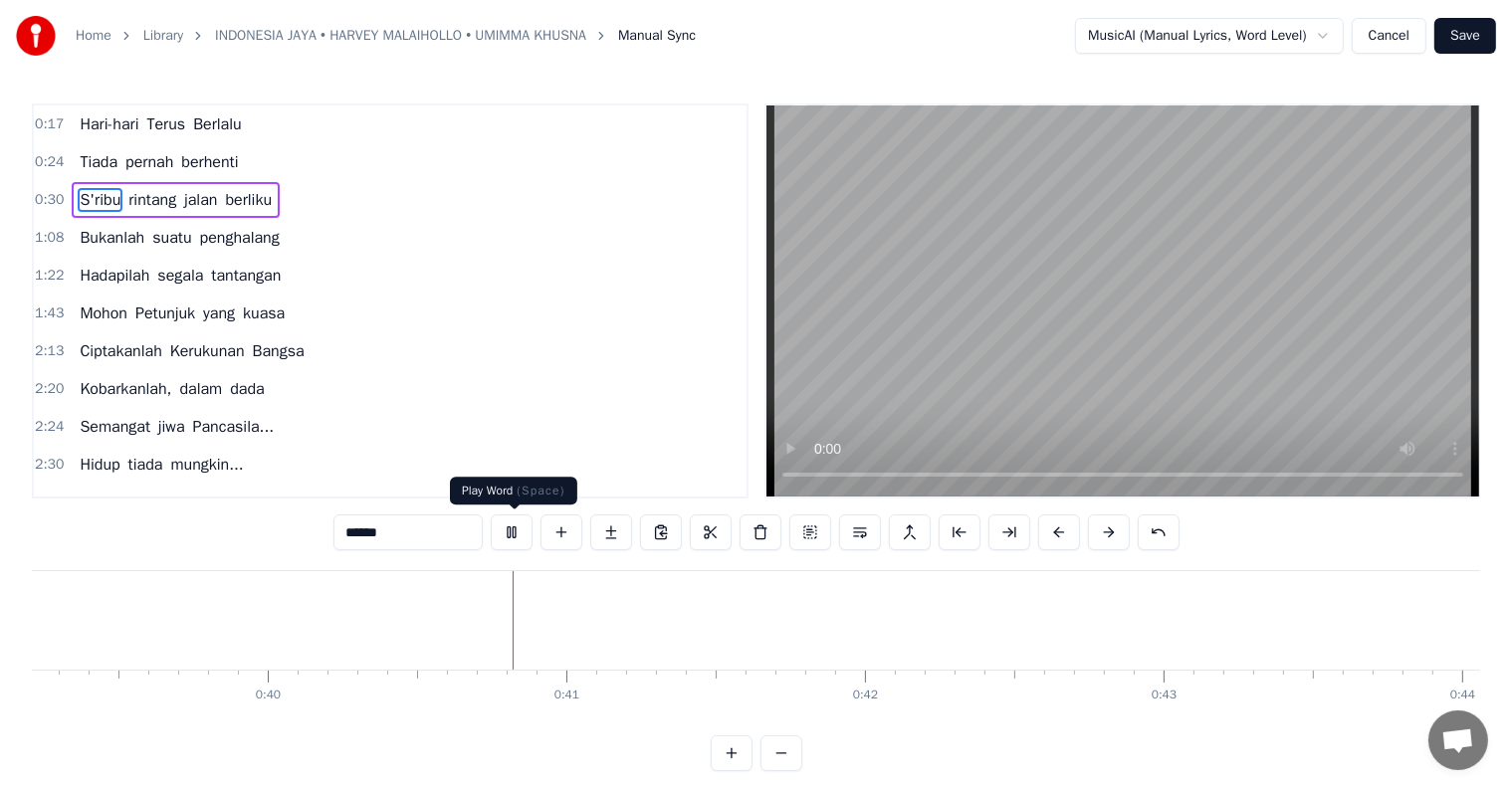 click at bounding box center [512, 532] 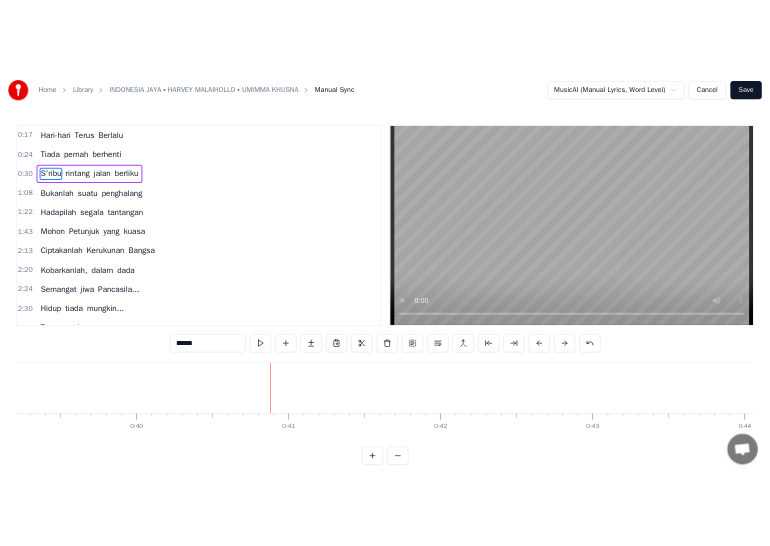 scroll, scrollTop: 232, scrollLeft: 0, axis: vertical 